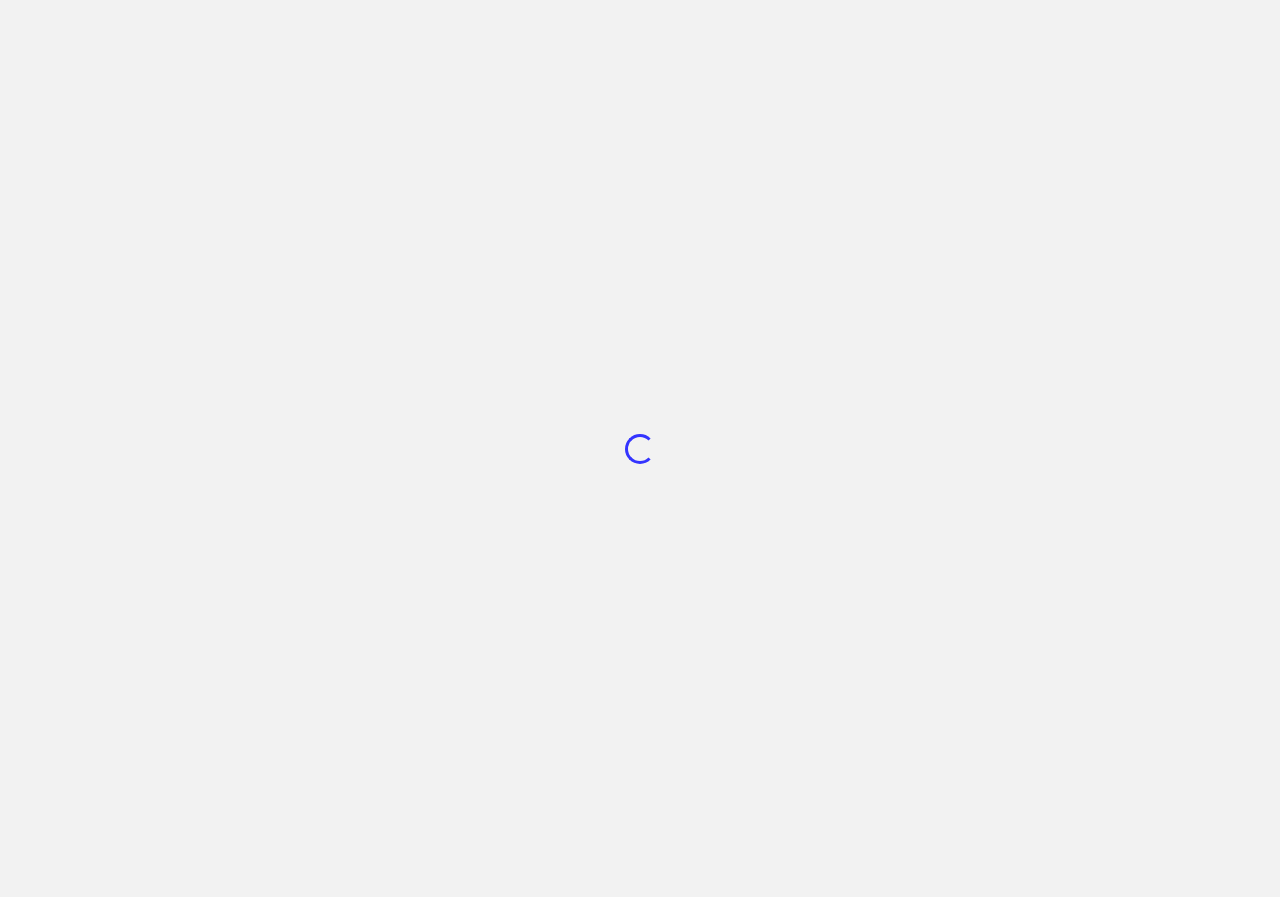 scroll, scrollTop: 0, scrollLeft: 0, axis: both 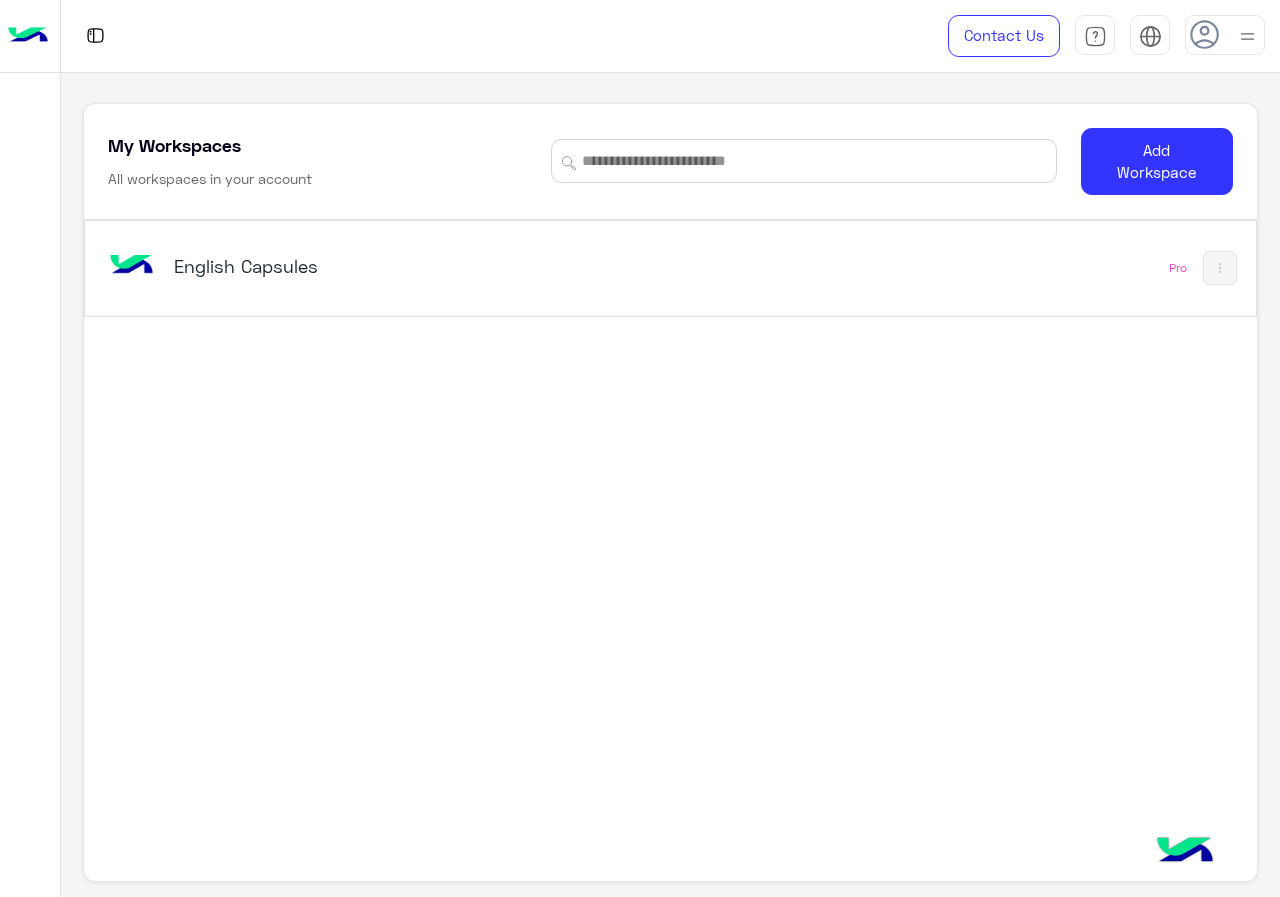 click on "English Capsules" at bounding box center [378, 266] 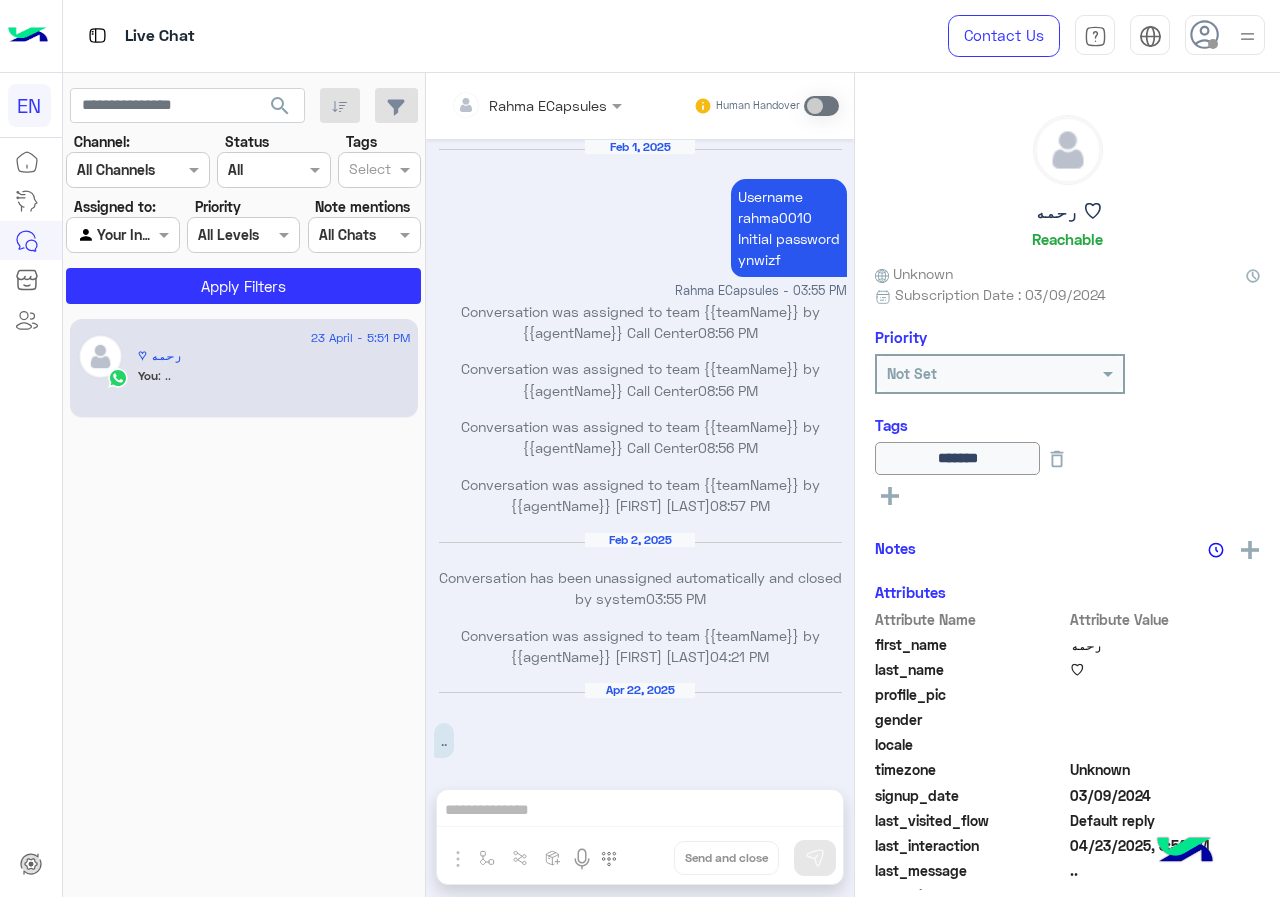 scroll, scrollTop: 826, scrollLeft: 0, axis: vertical 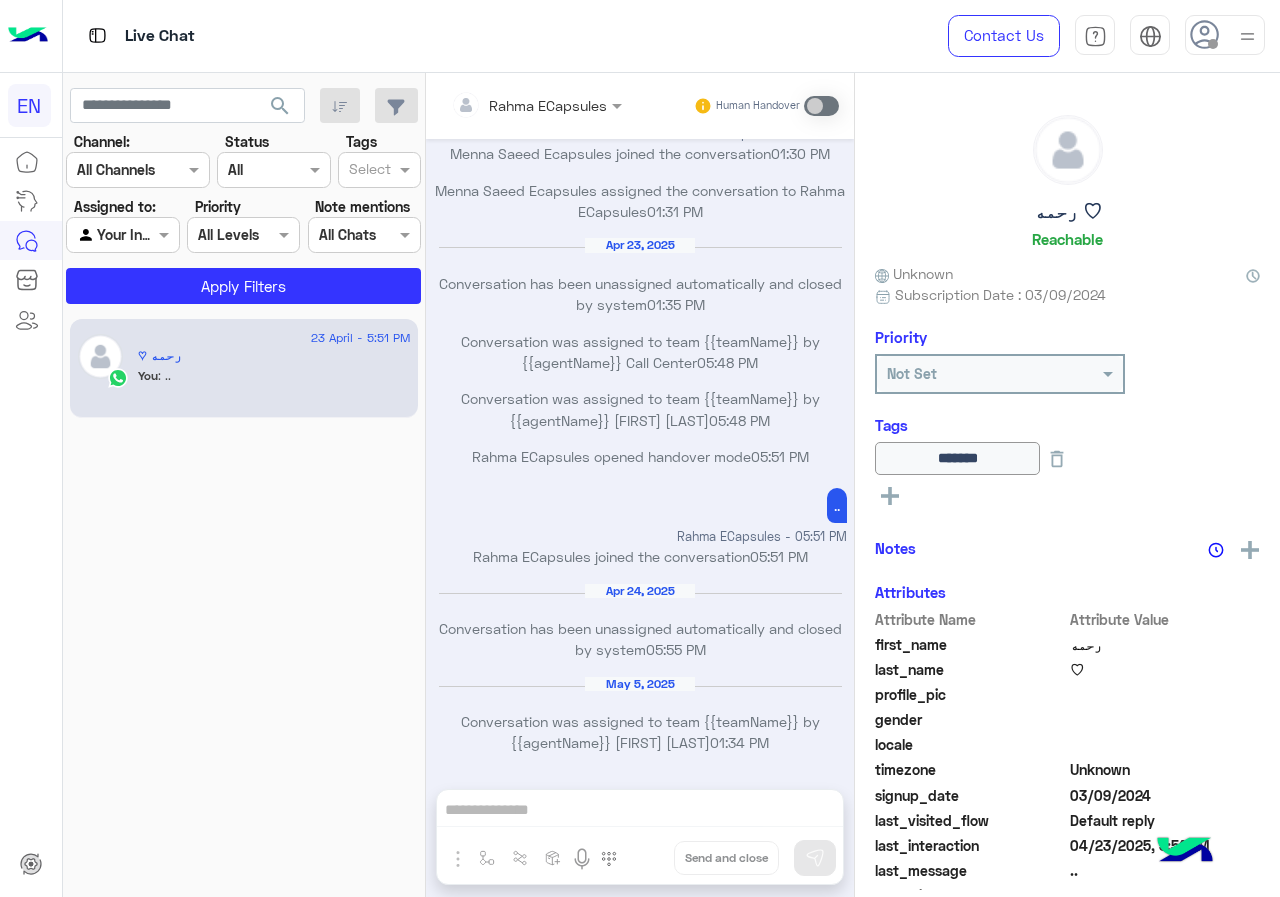 click on "Channel All Channels" at bounding box center (138, 170) 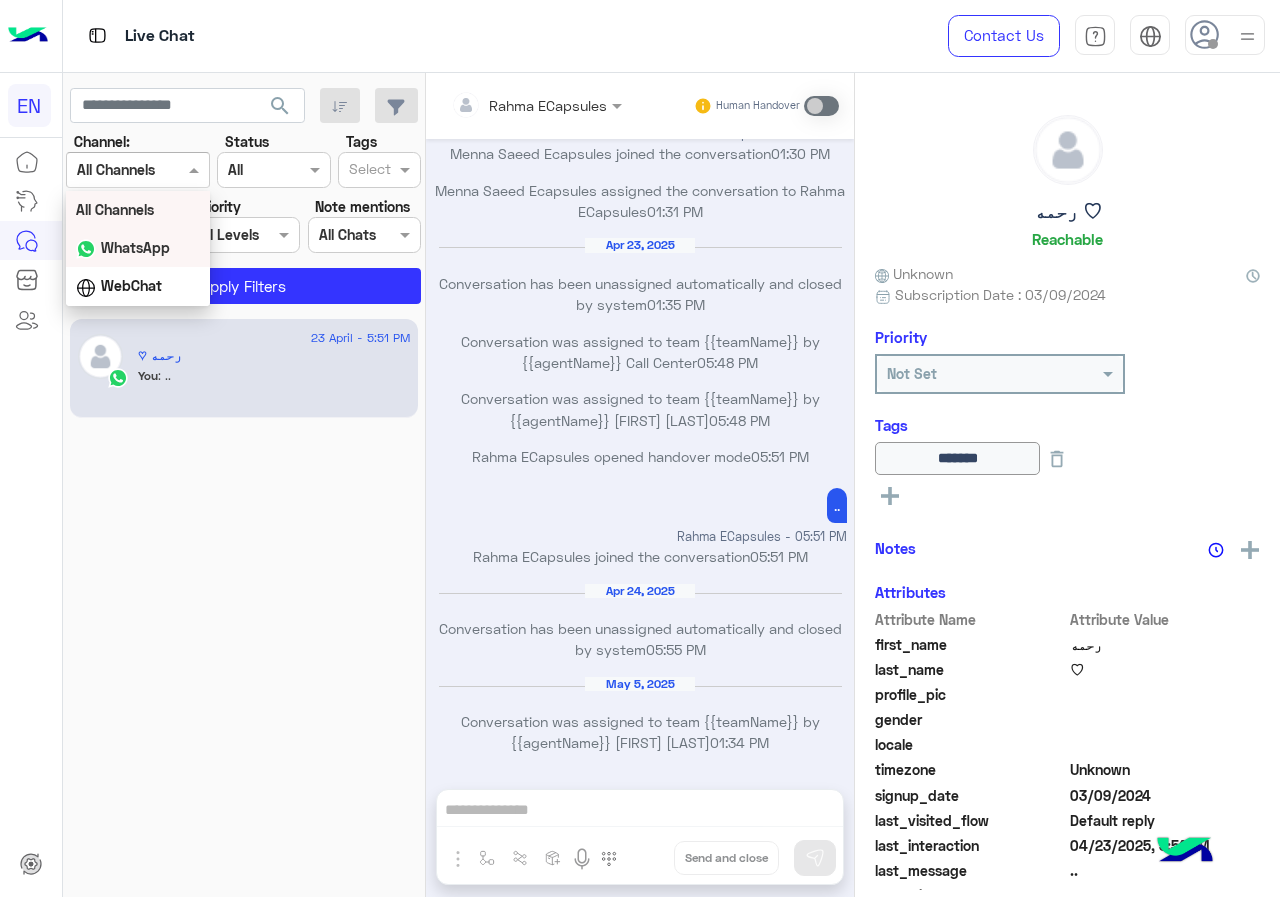 click on "WhatsApp" at bounding box center [135, 247] 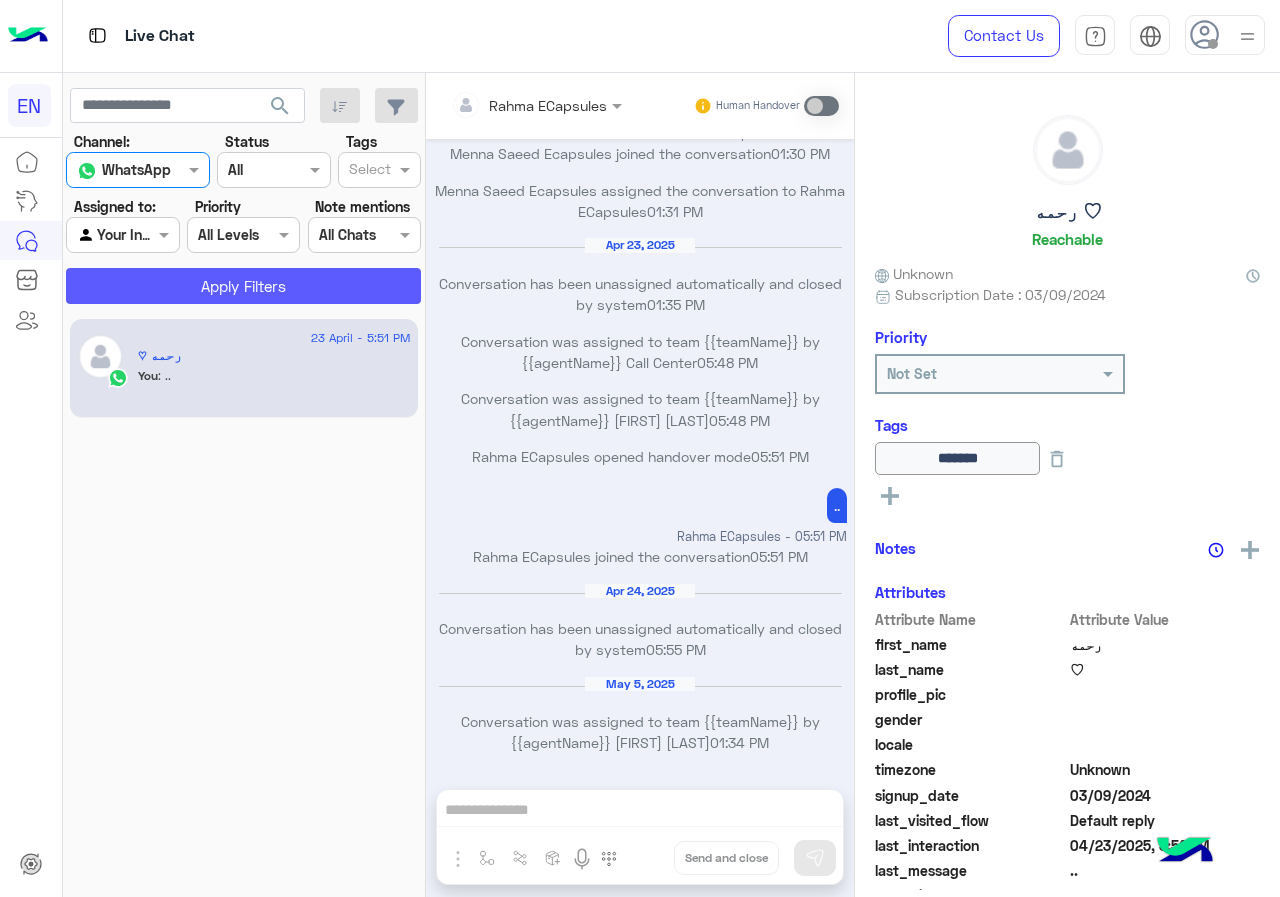 click on "Apply Filters" 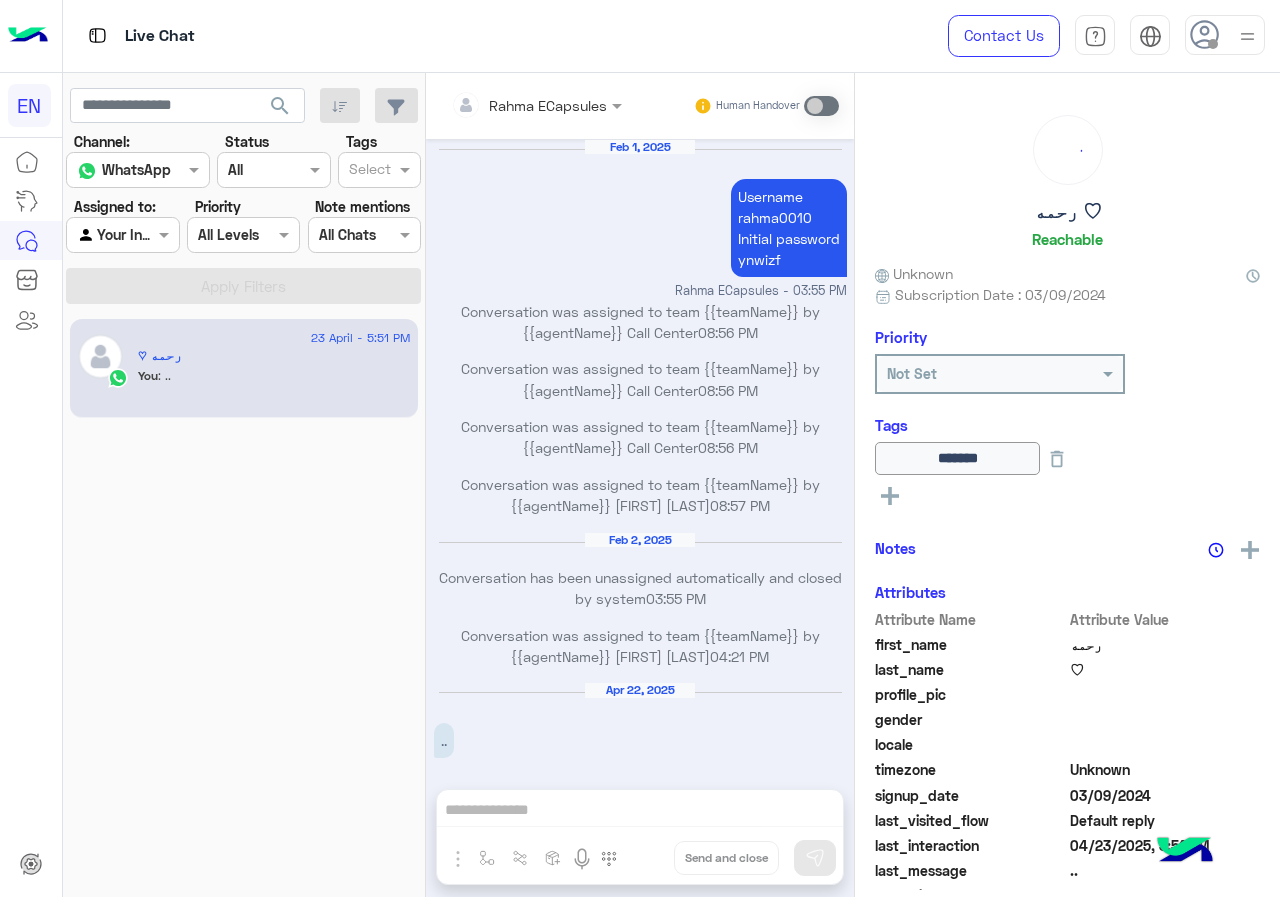 scroll, scrollTop: 826, scrollLeft: 0, axis: vertical 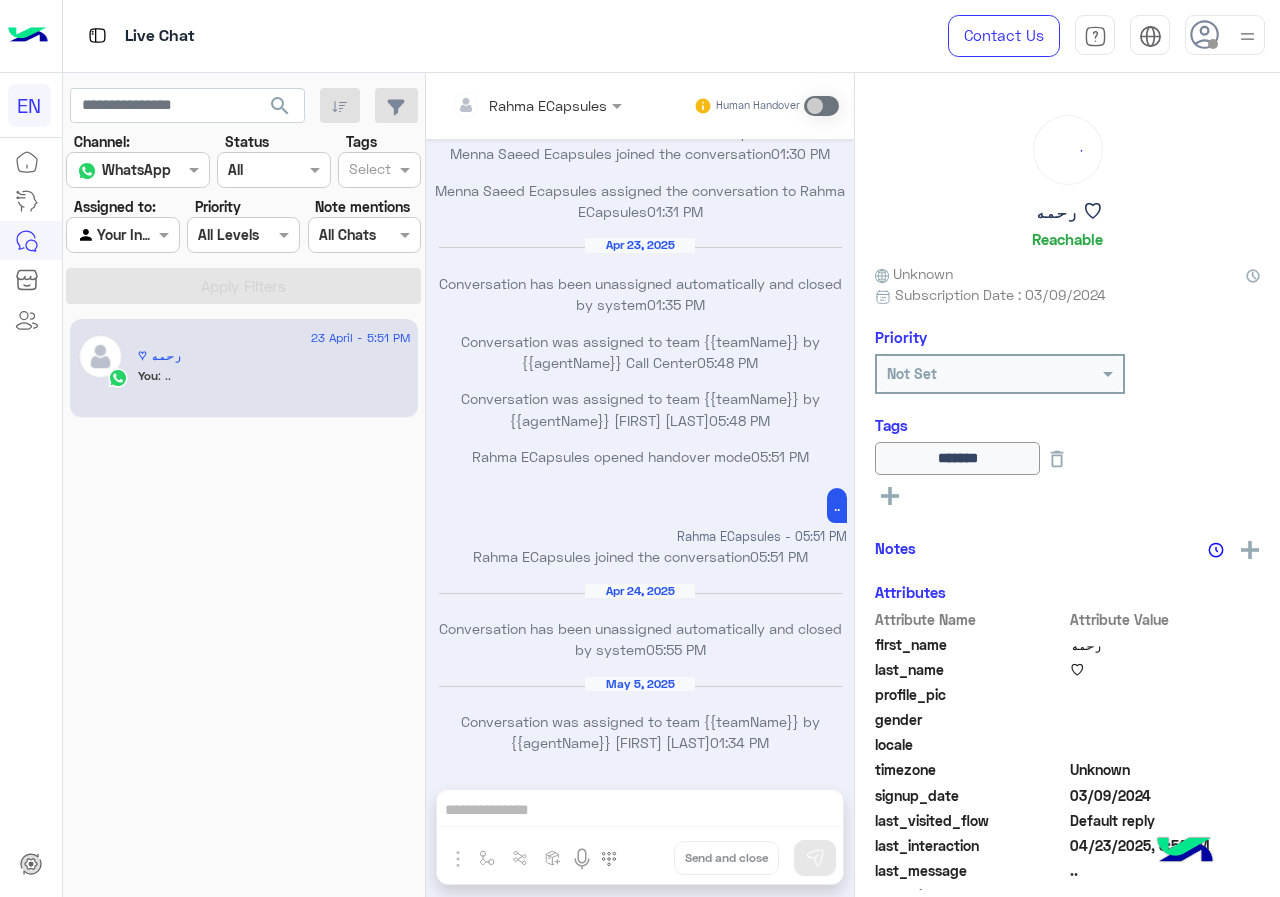 click at bounding box center (122, 234) 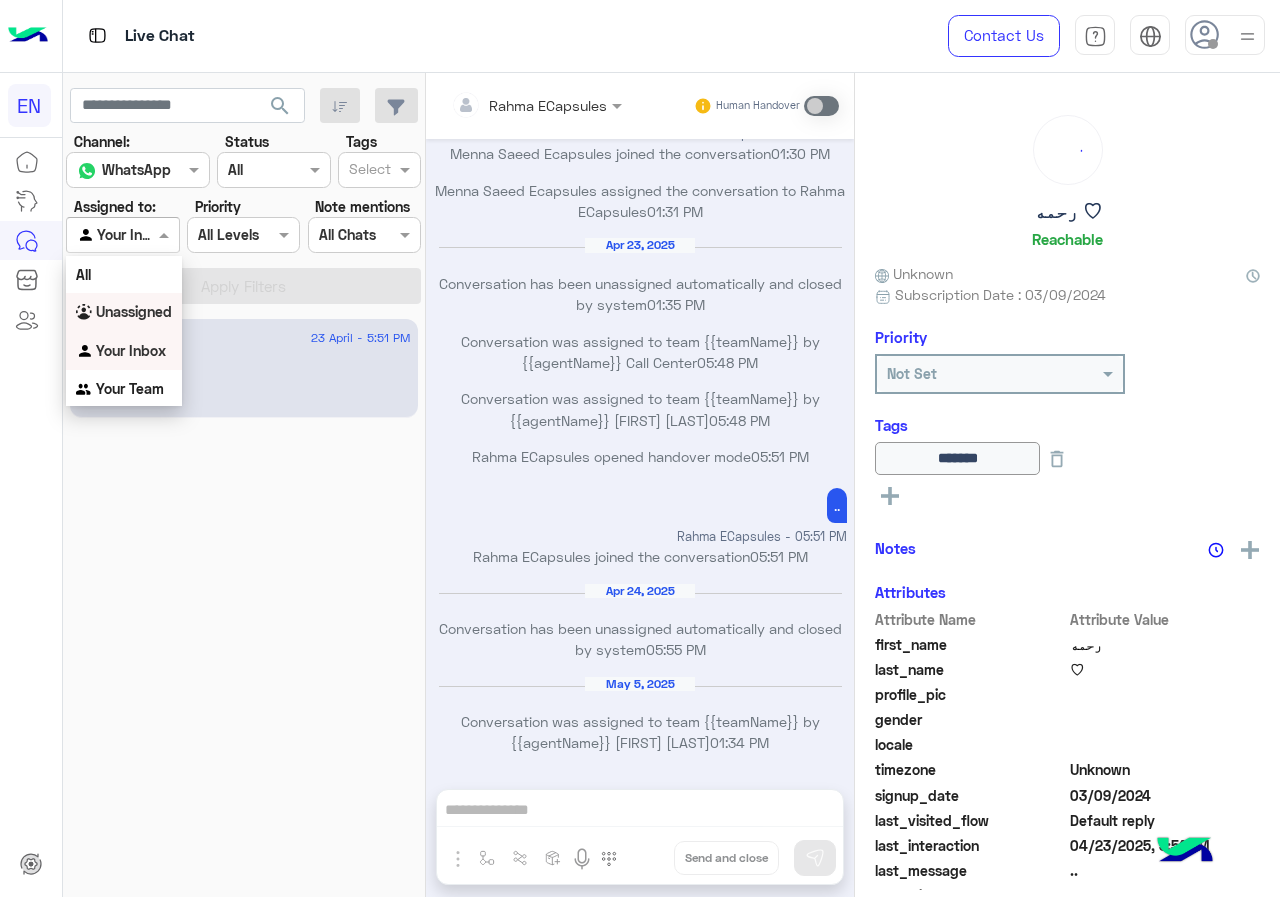 click on "Unassigned" at bounding box center [124, 312] 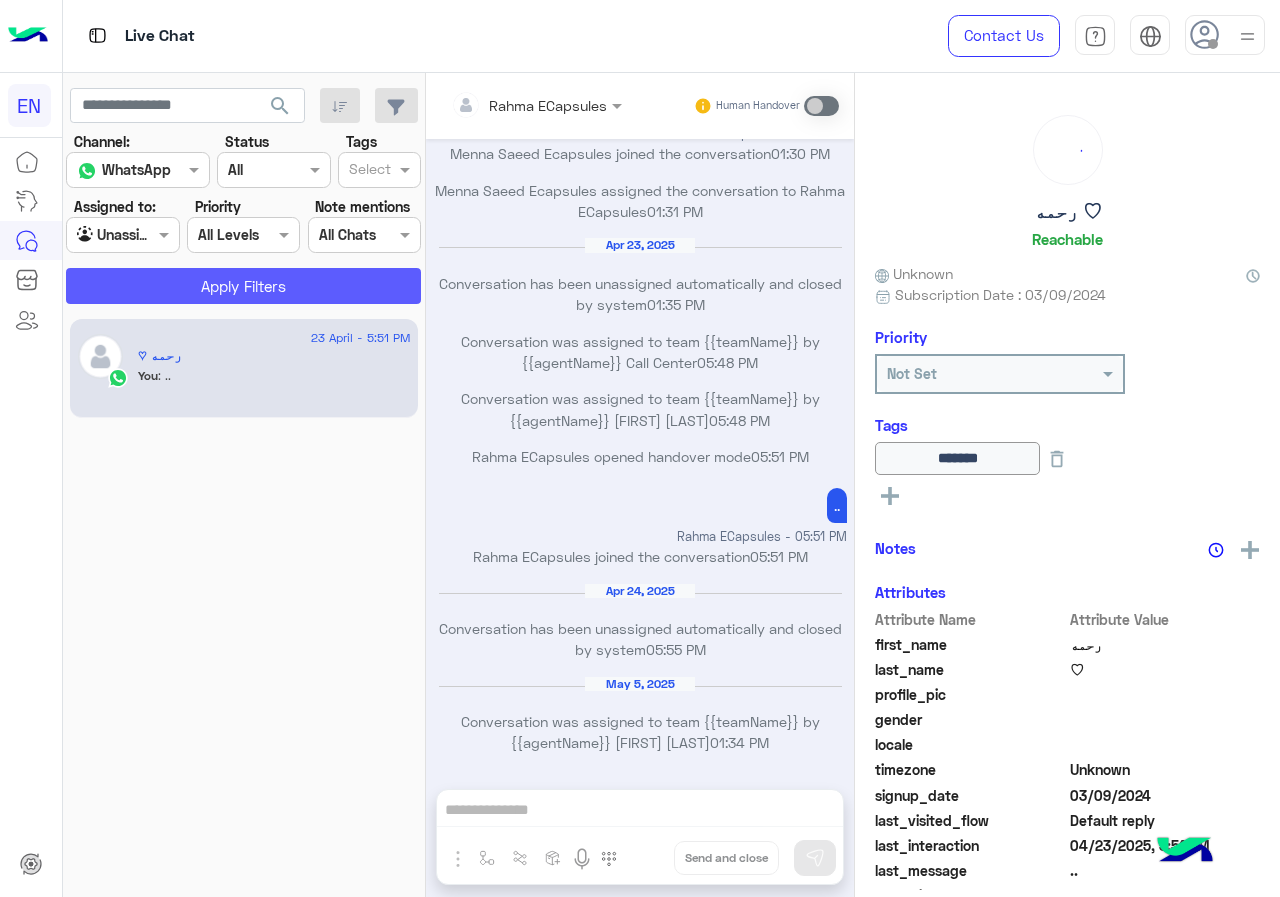 click on "Apply Filters" 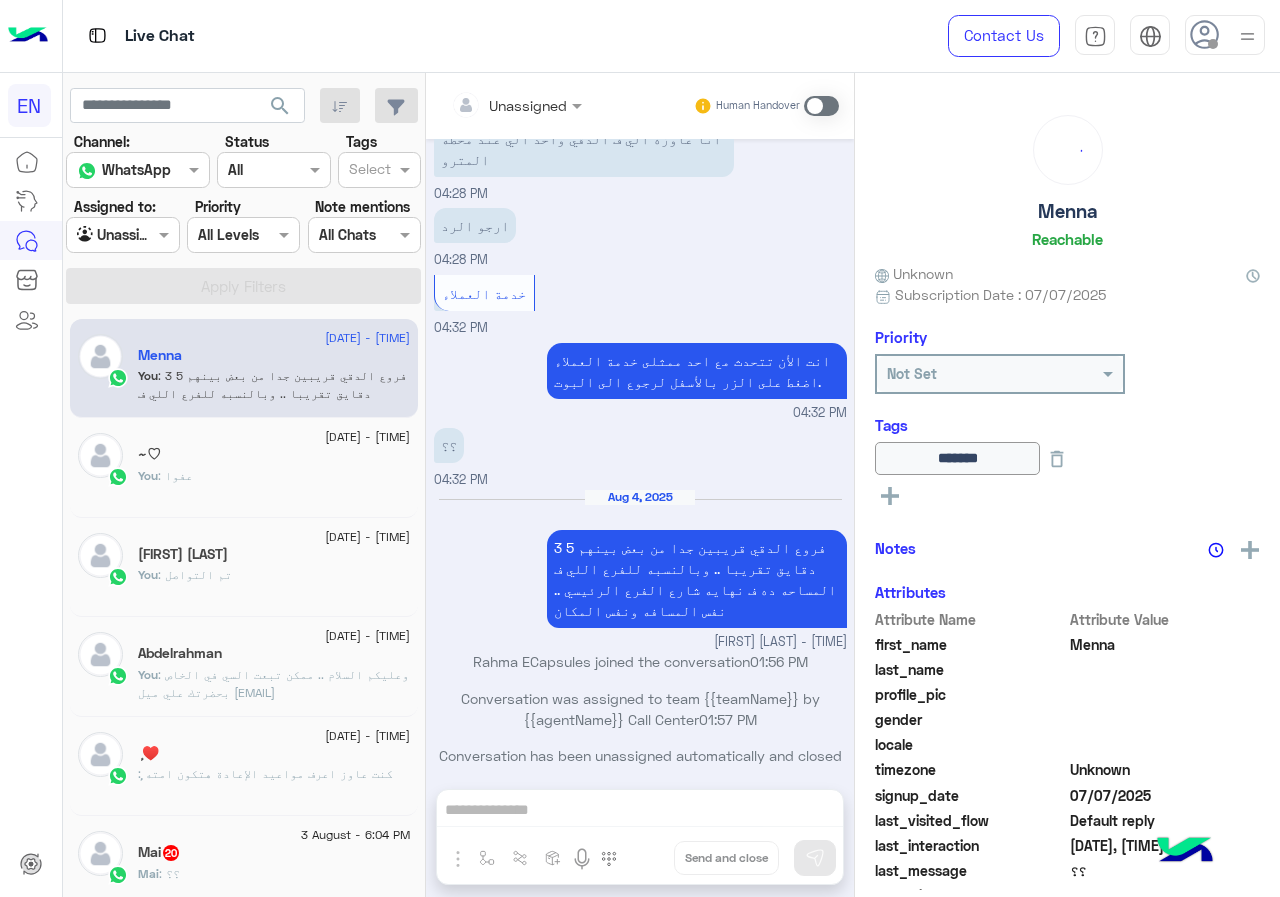 scroll, scrollTop: 840, scrollLeft: 0, axis: vertical 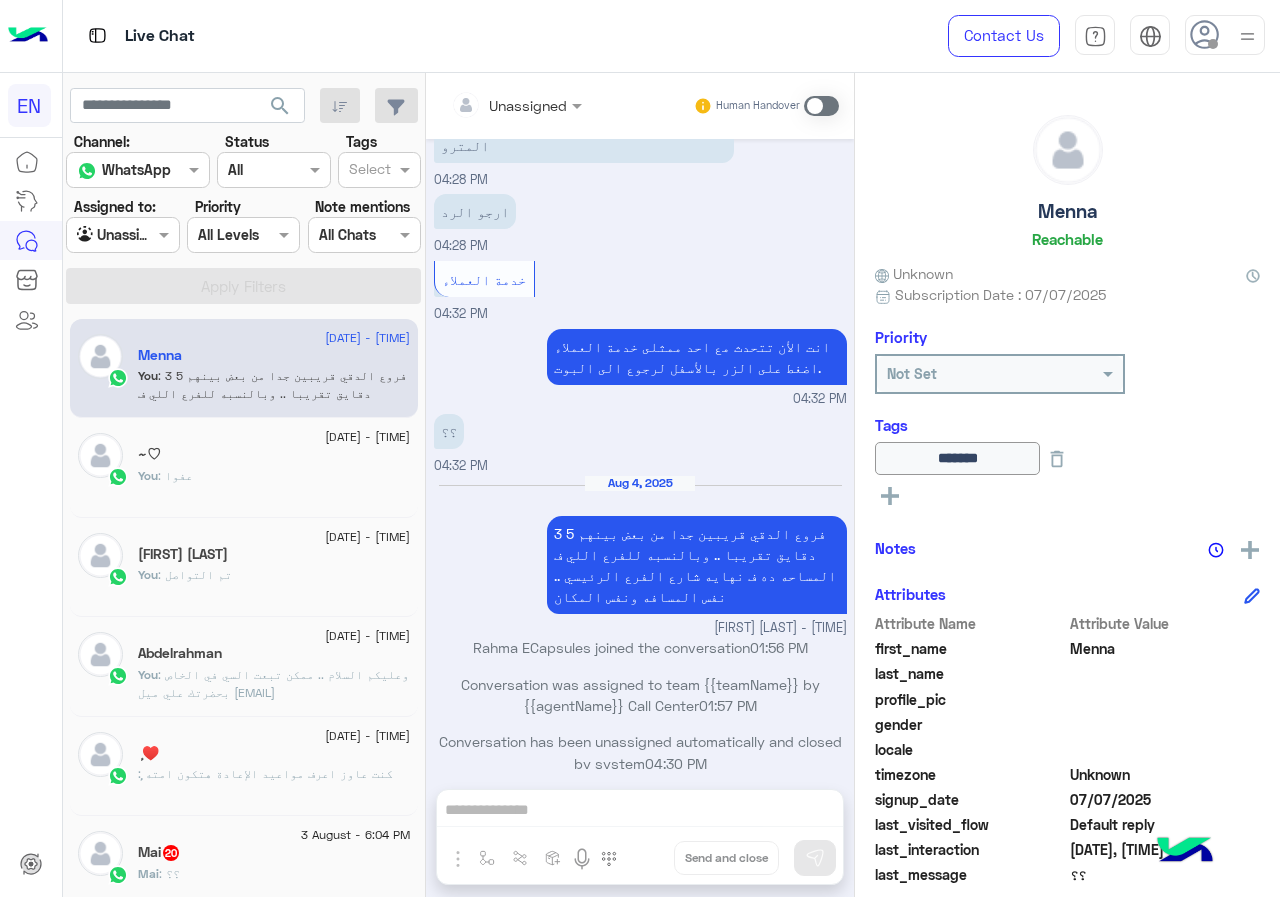 click at bounding box center [100, 235] 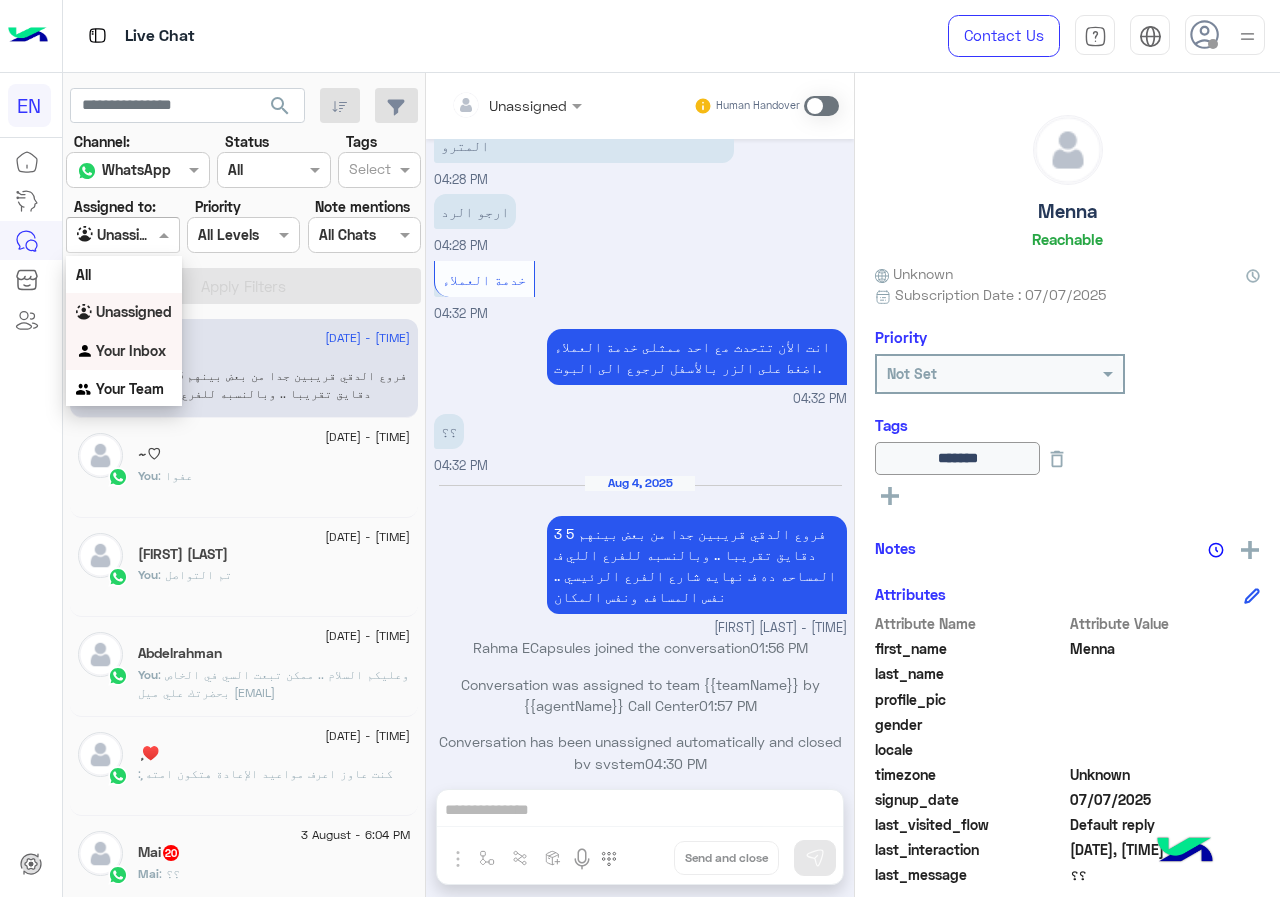 click on "Your Inbox" at bounding box center [131, 350] 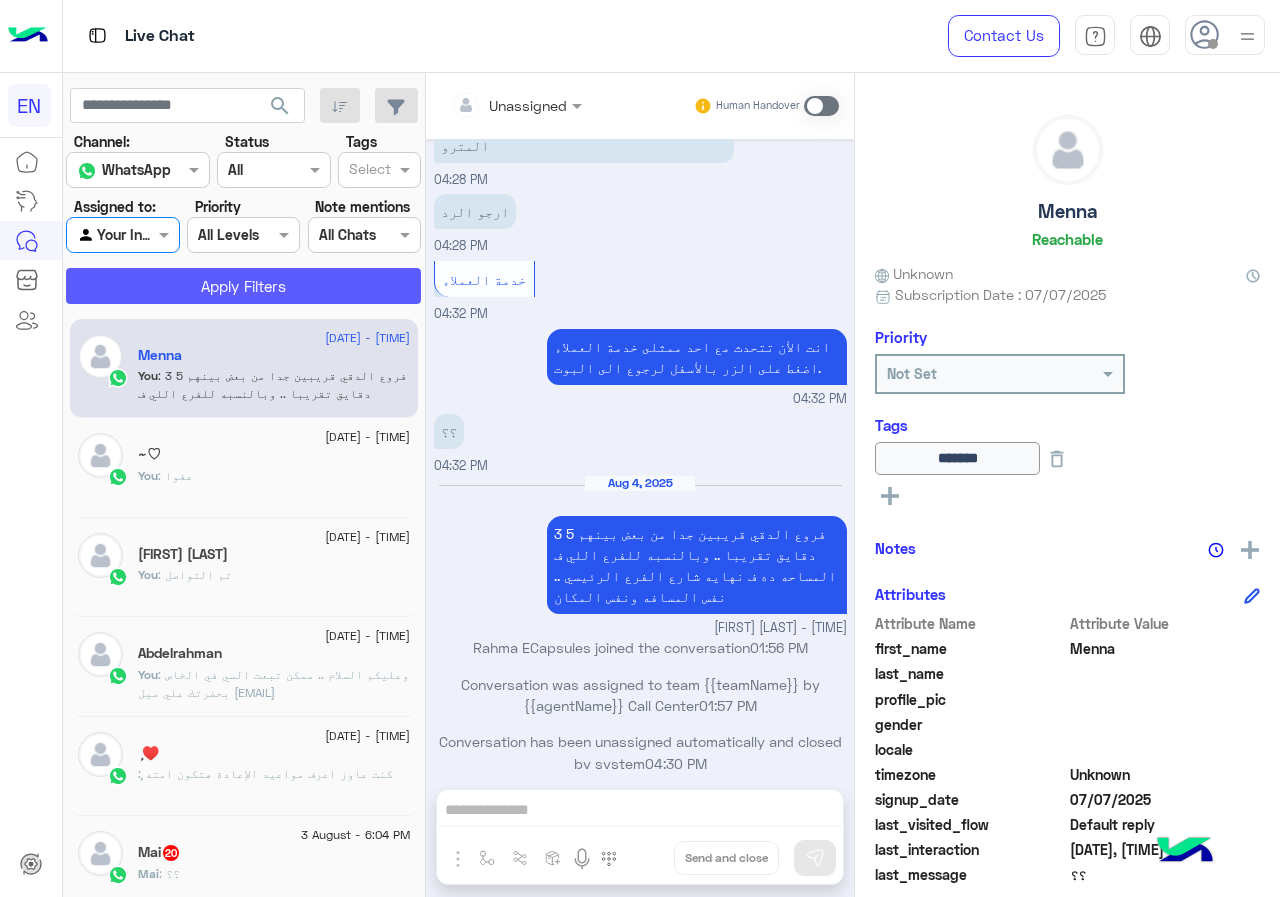 click on "Apply Filters" 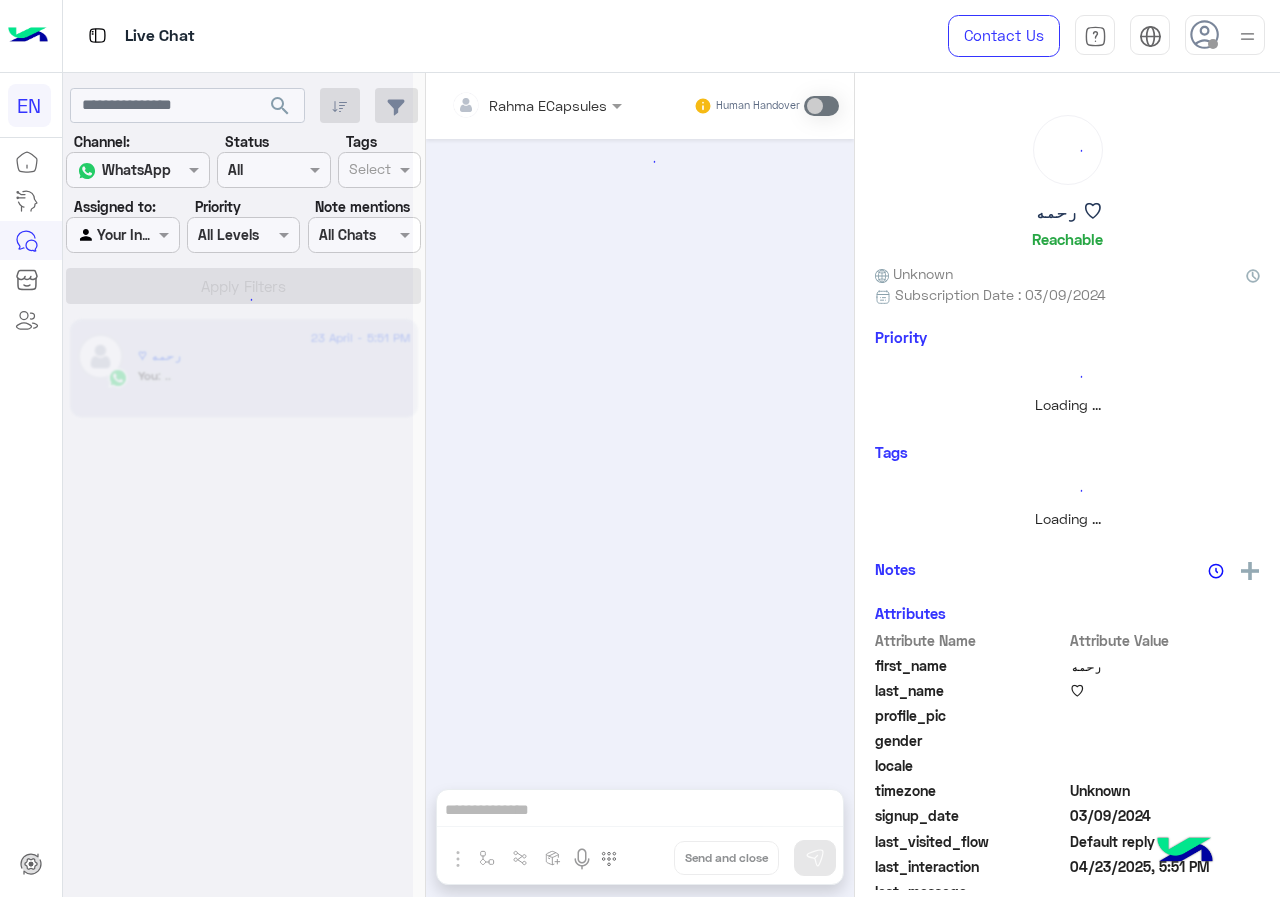 scroll, scrollTop: 0, scrollLeft: 0, axis: both 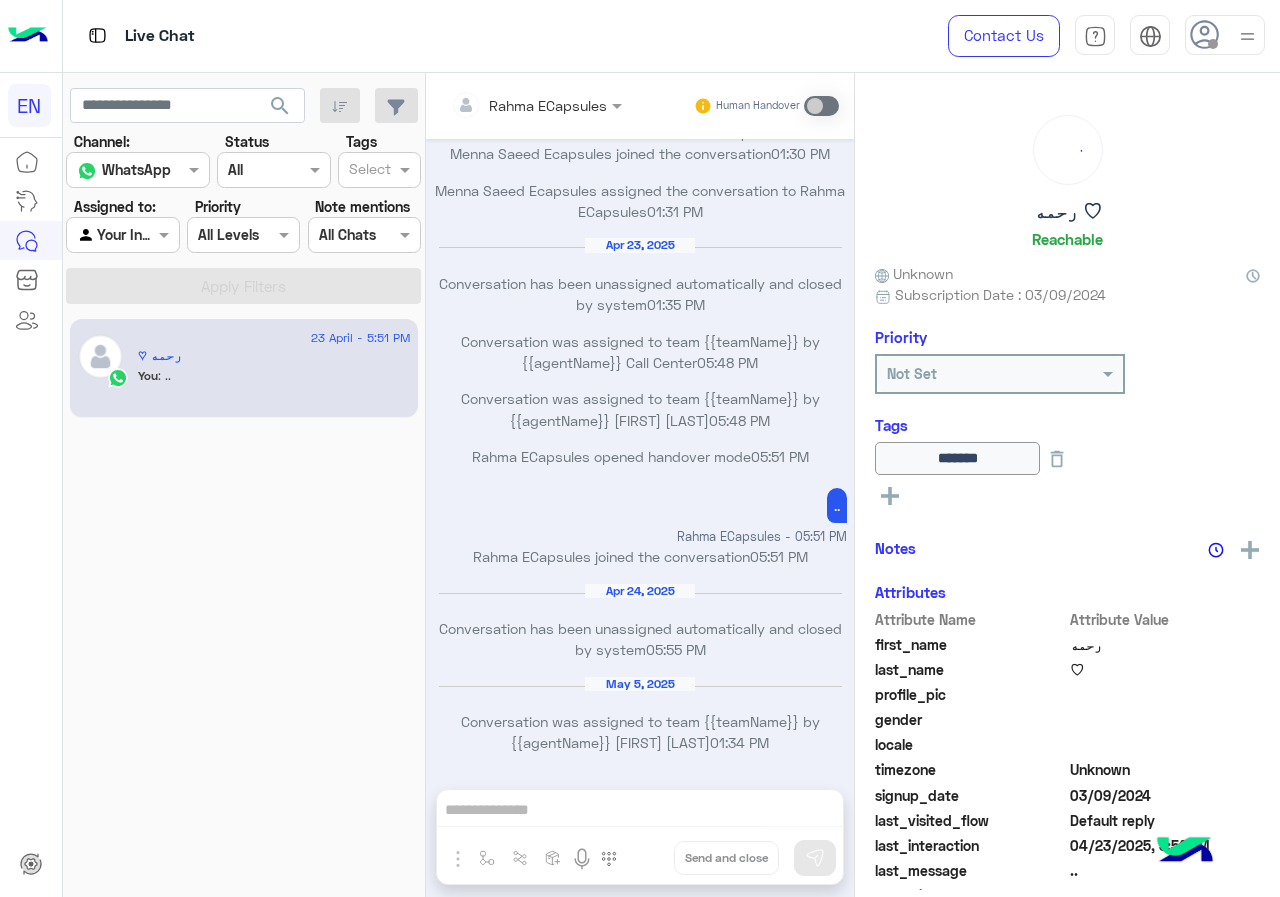 click at bounding box center (100, 235) 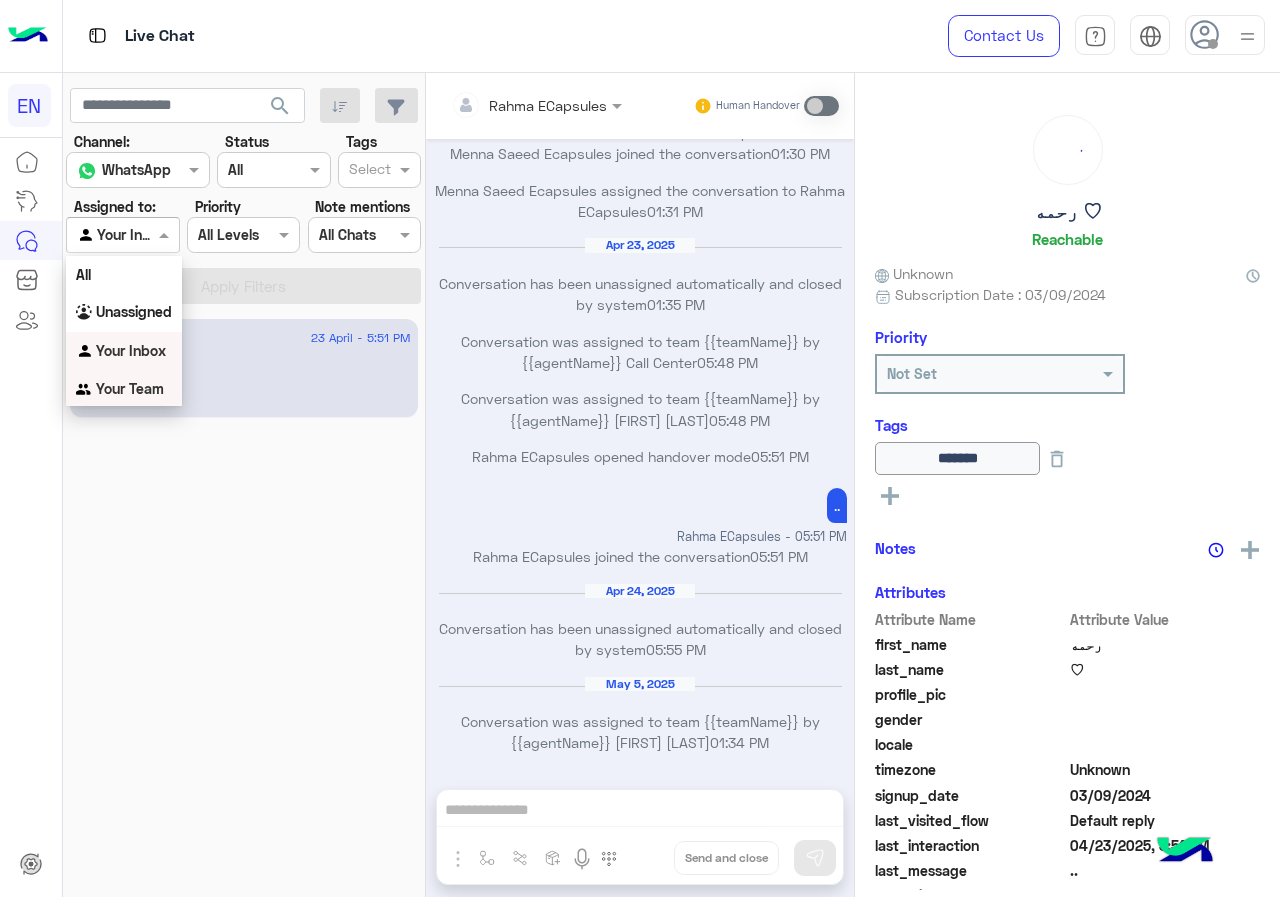click on "Your Team" at bounding box center [130, 388] 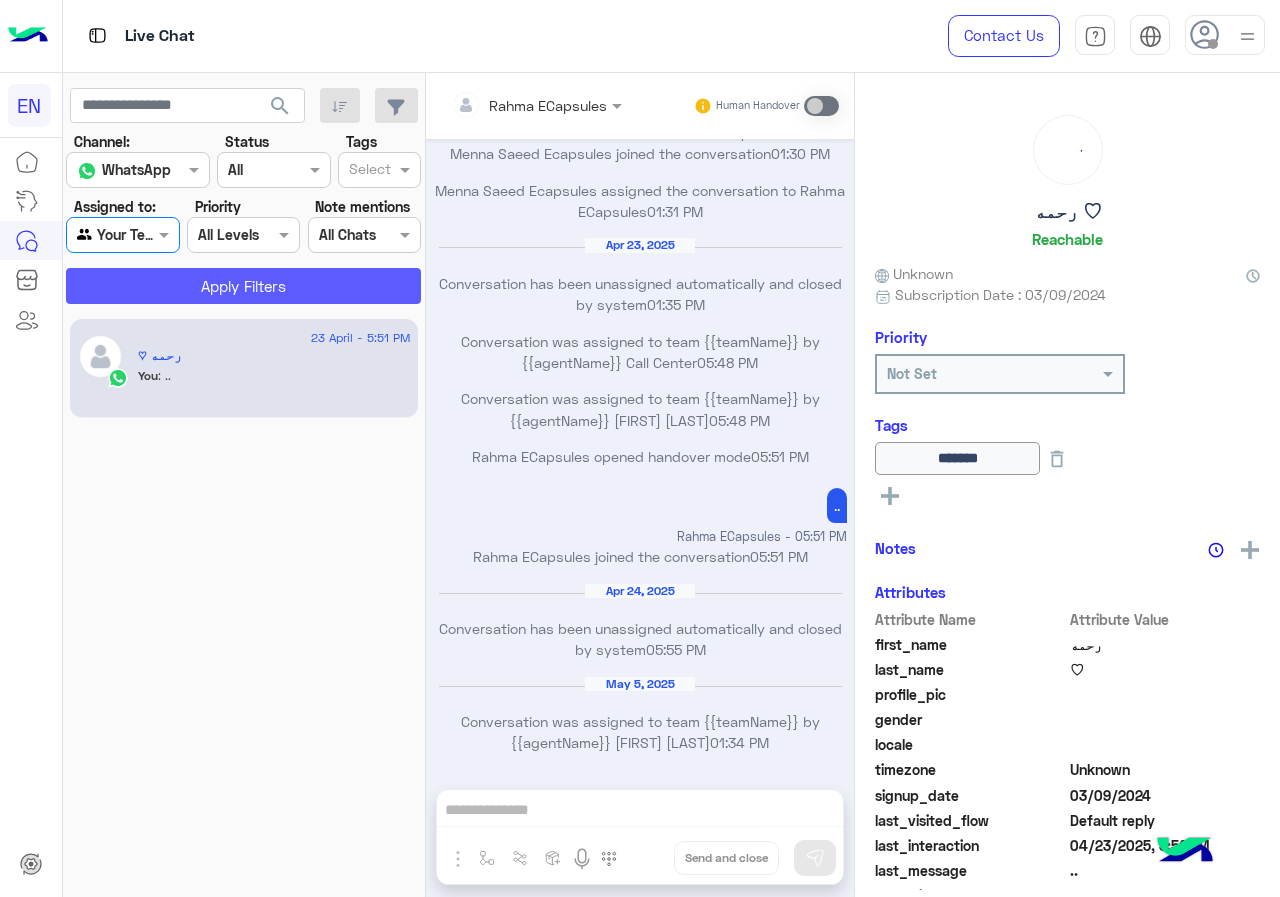 click on "Apply Filters" 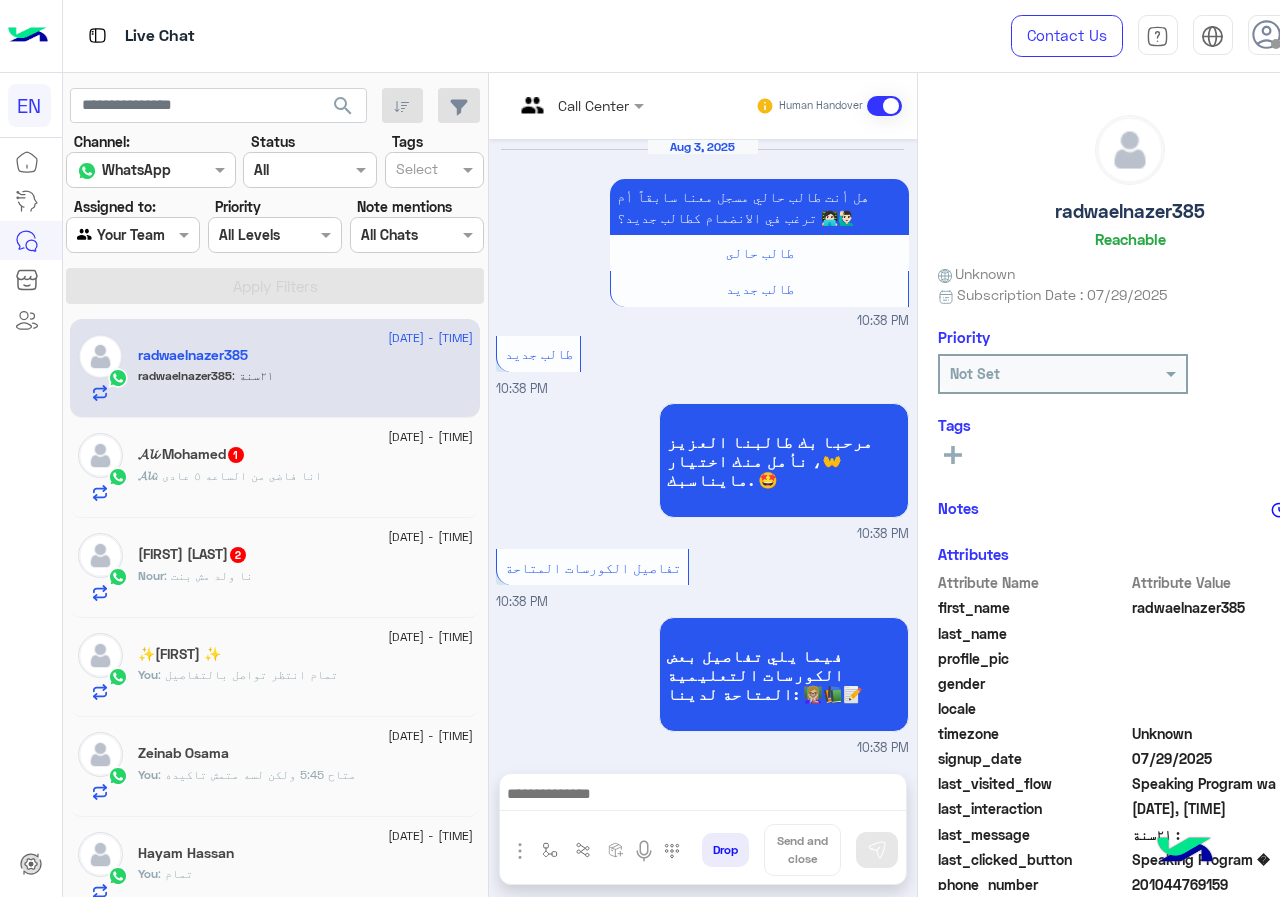 scroll, scrollTop: 1844, scrollLeft: 0, axis: vertical 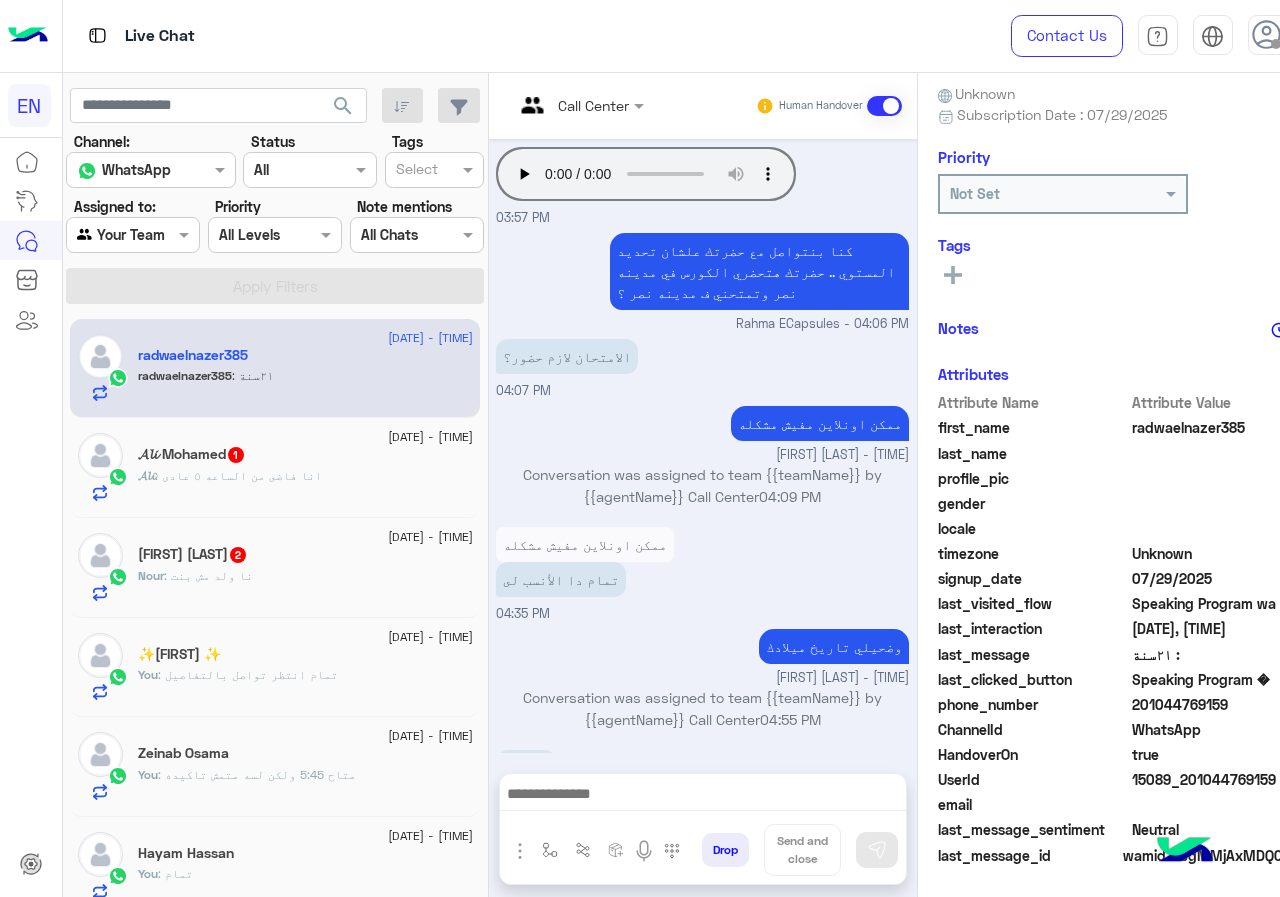 drag, startPoint x: 1137, startPoint y: 707, endPoint x: 1262, endPoint y: 704, distance: 125.035995 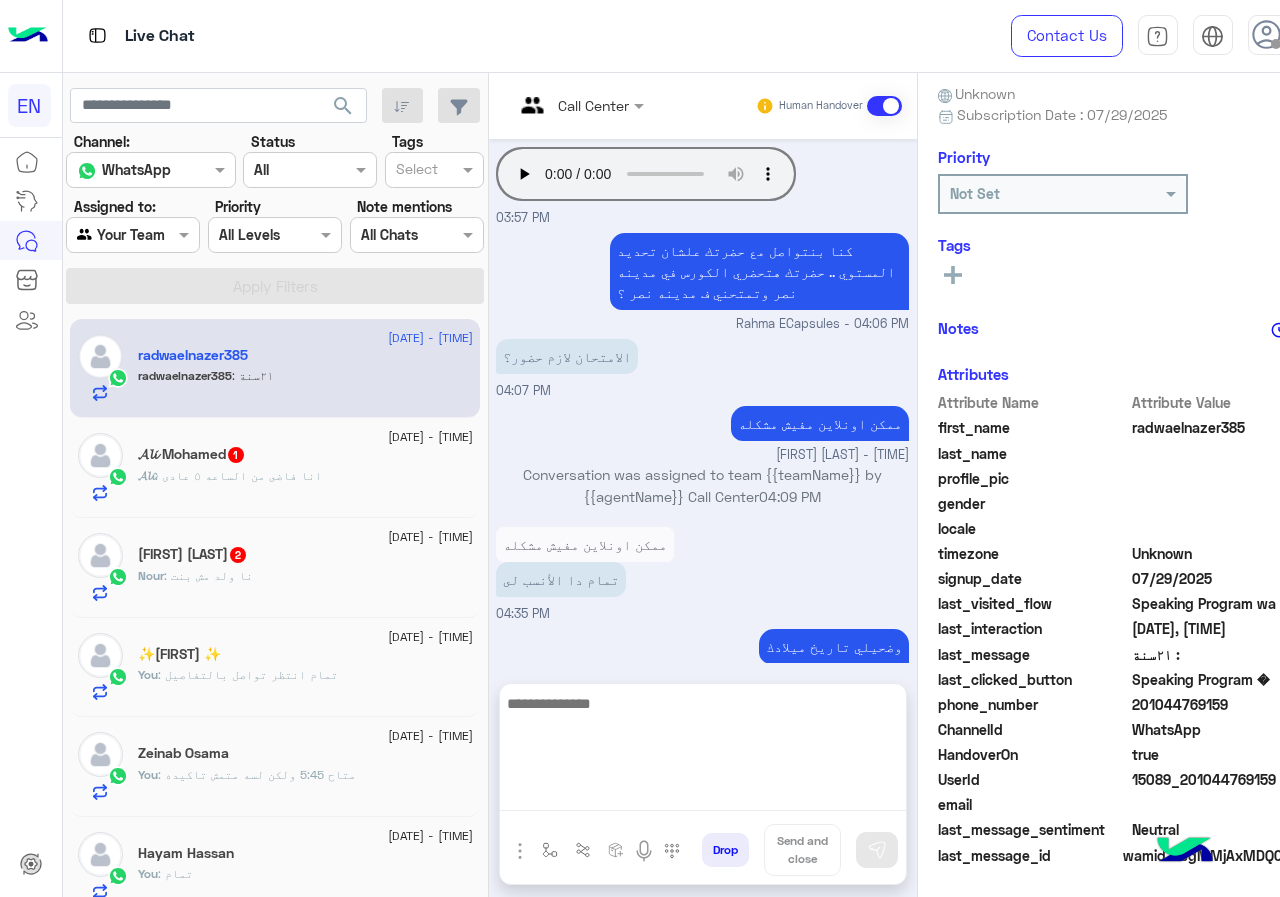 click at bounding box center [703, 751] 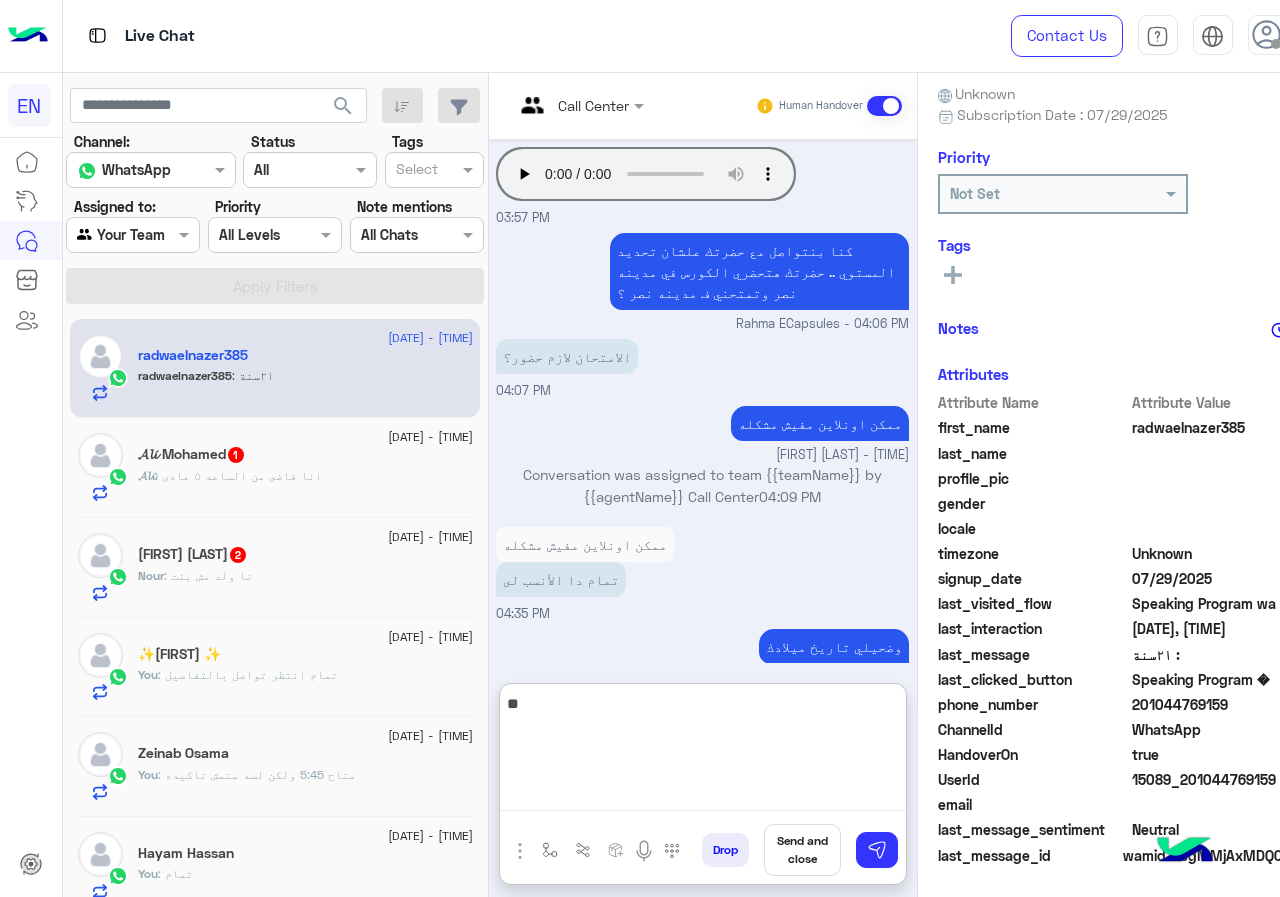 type on "*" 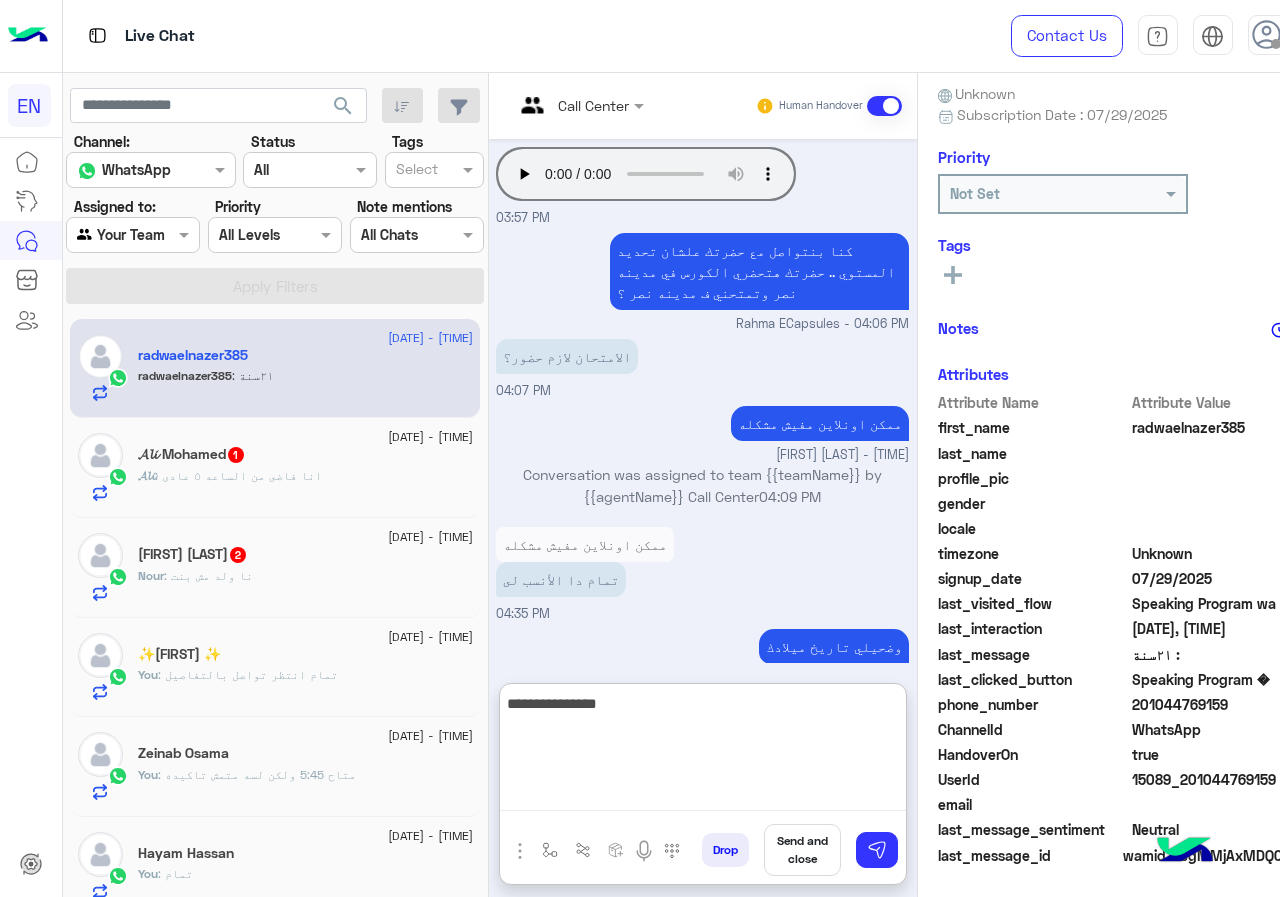 type on "**********" 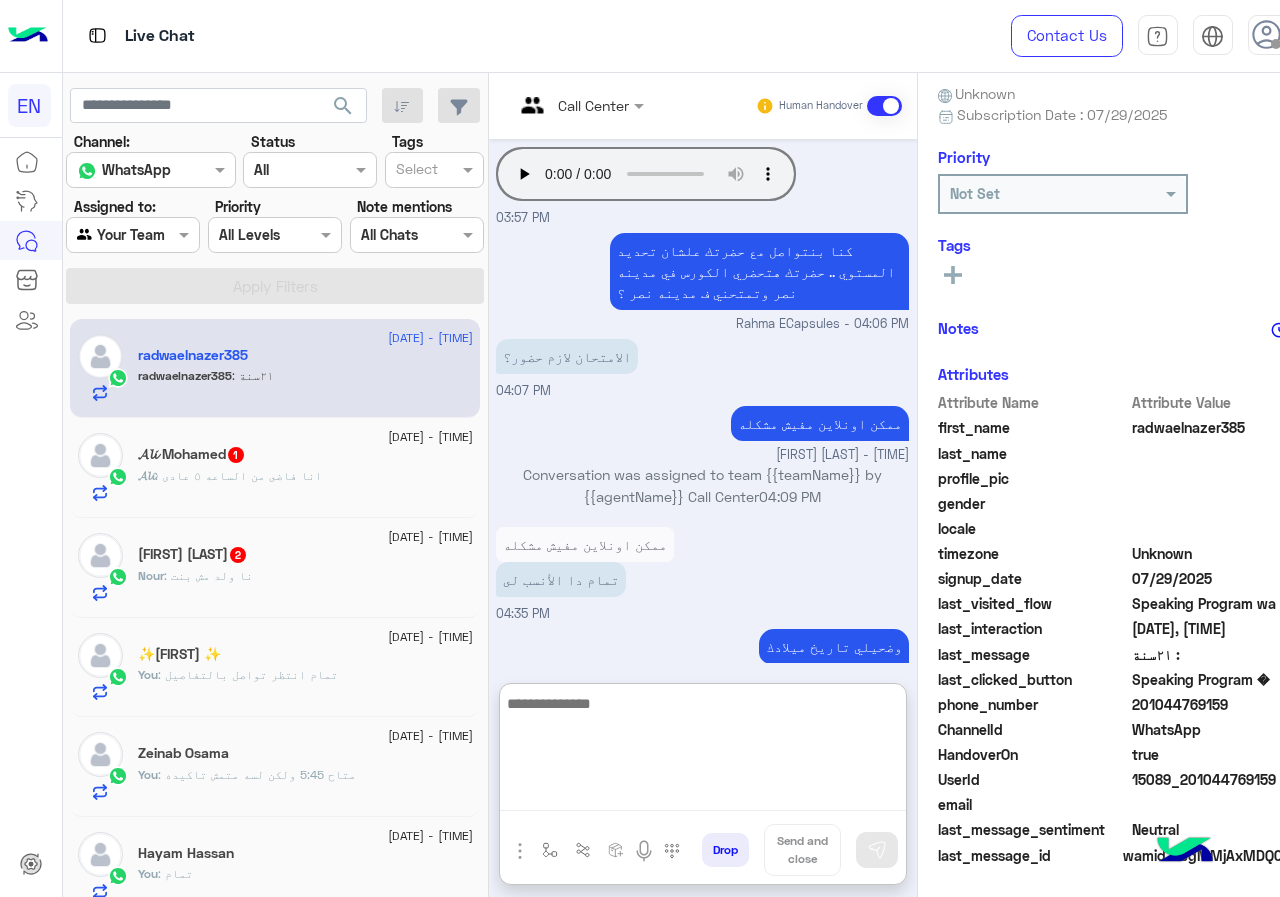 scroll, scrollTop: 1998, scrollLeft: 0, axis: vertical 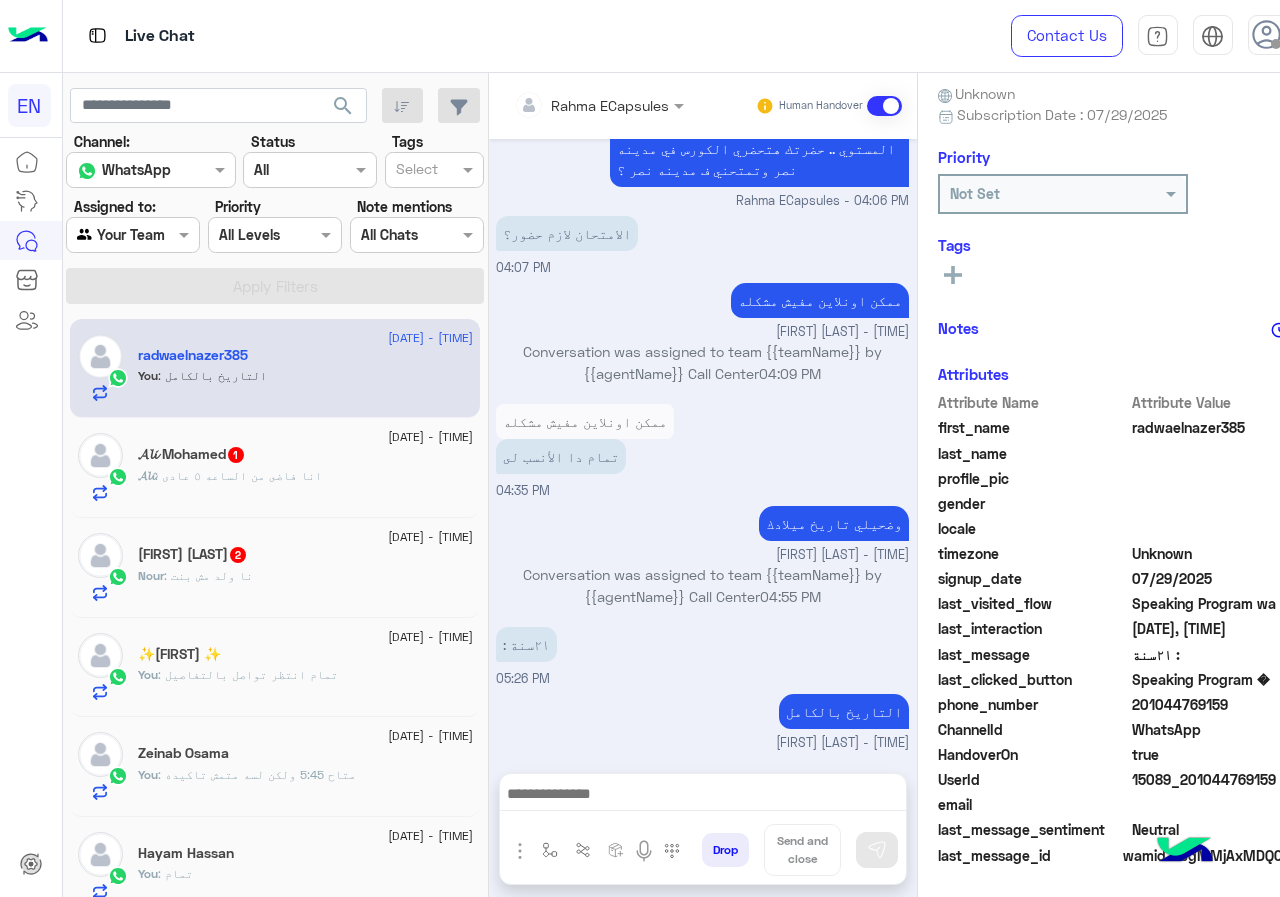 click on "Nour : نا ولد مش بنت" 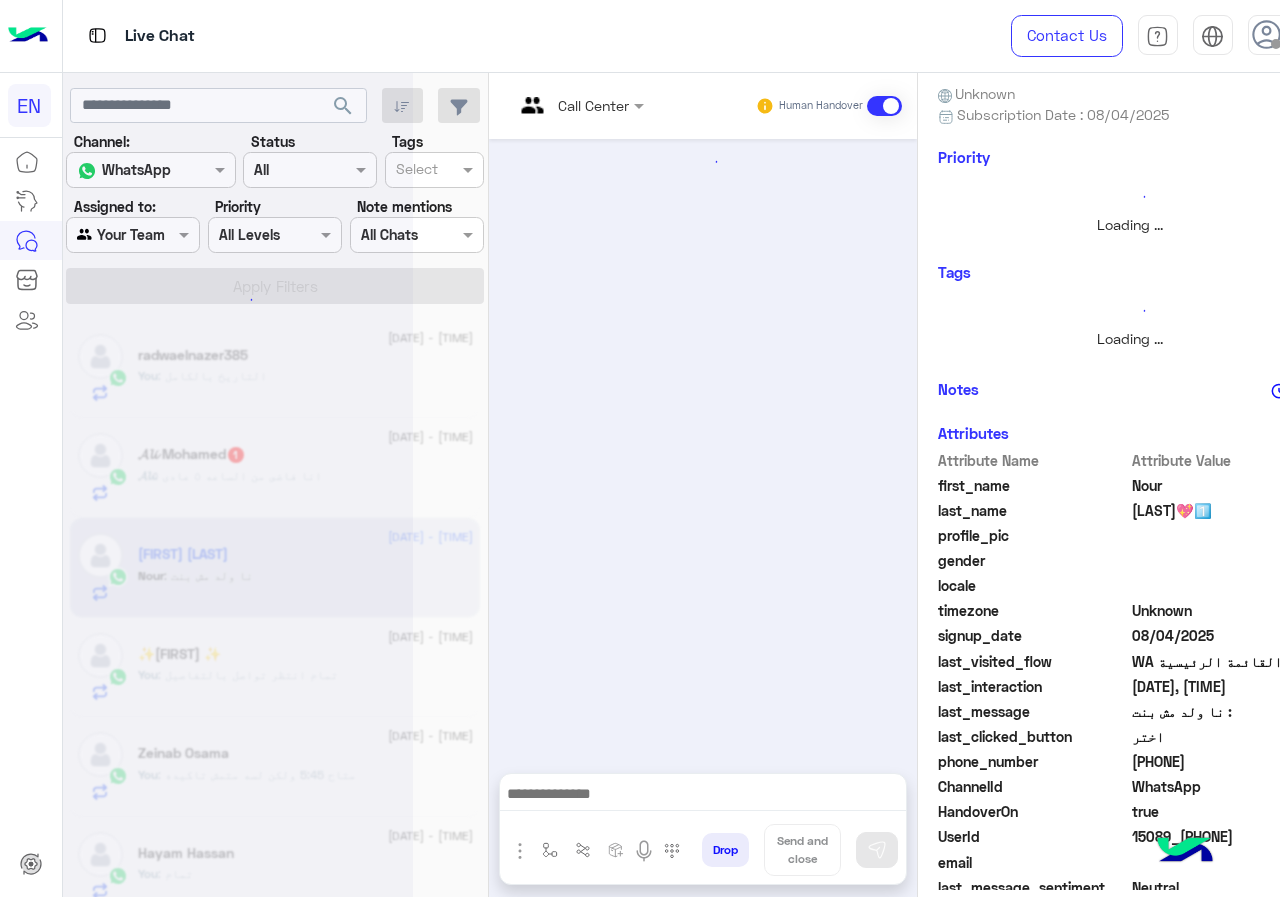 scroll, scrollTop: 176, scrollLeft: 0, axis: vertical 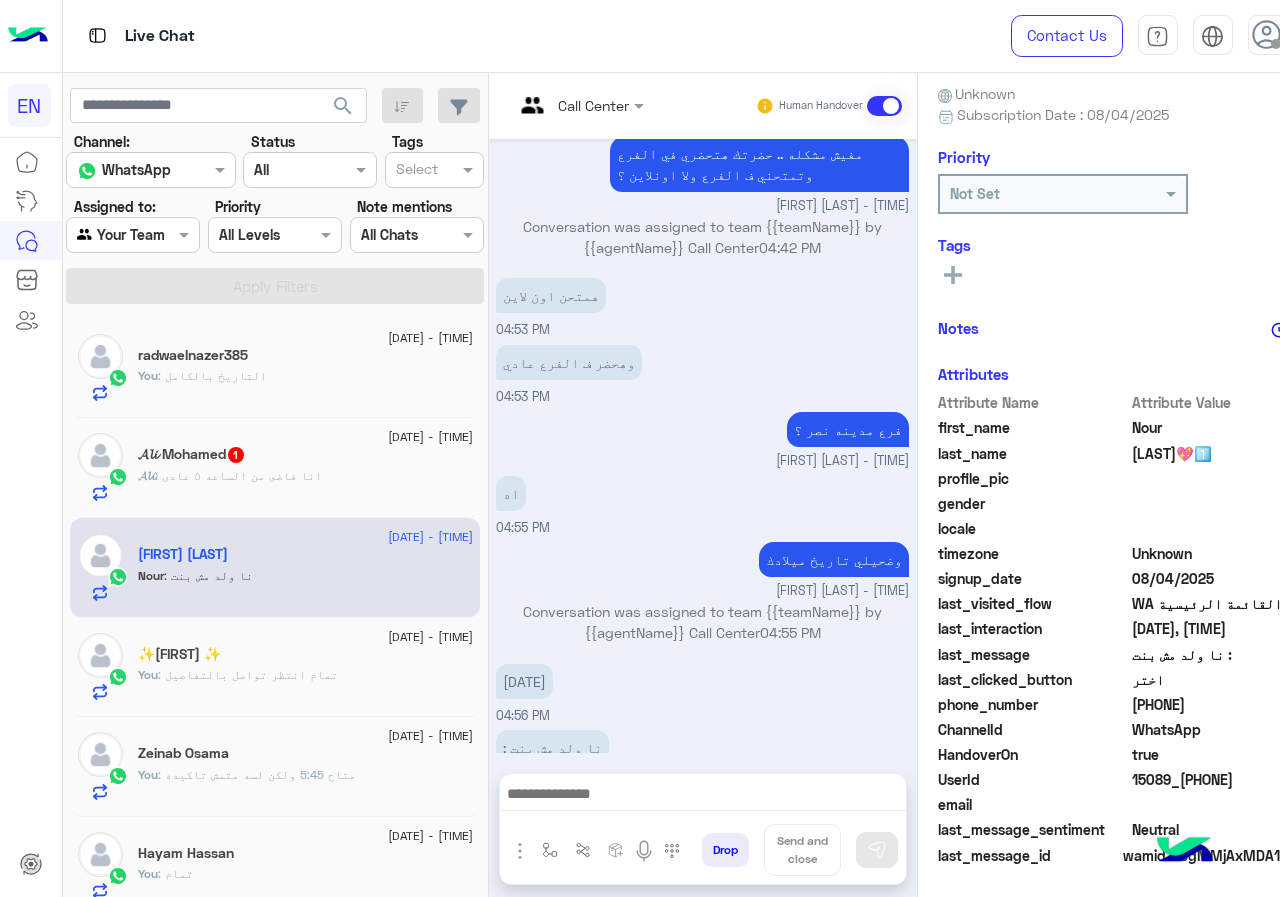 drag, startPoint x: 1138, startPoint y: 701, endPoint x: 1252, endPoint y: 709, distance: 114.28036 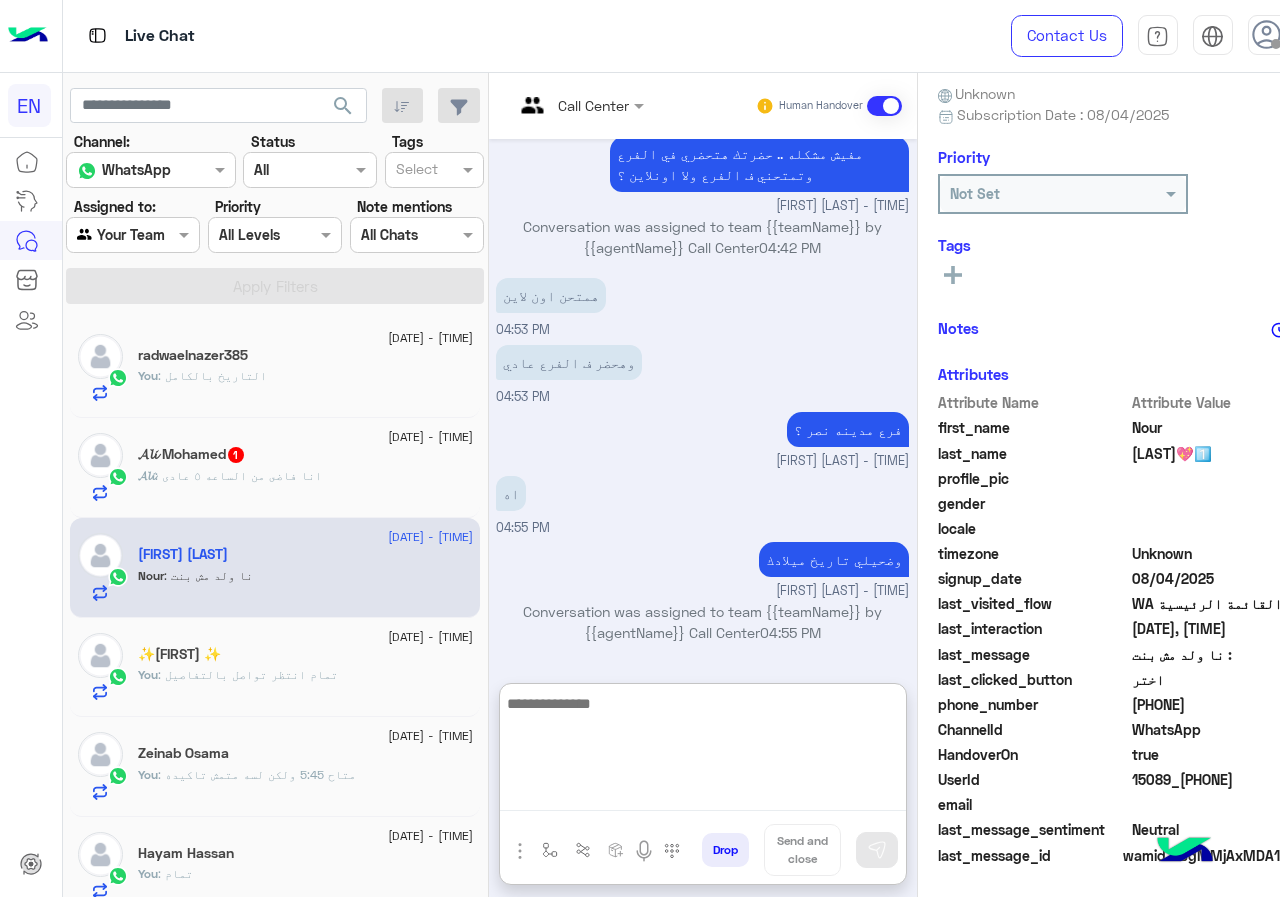 click at bounding box center (703, 751) 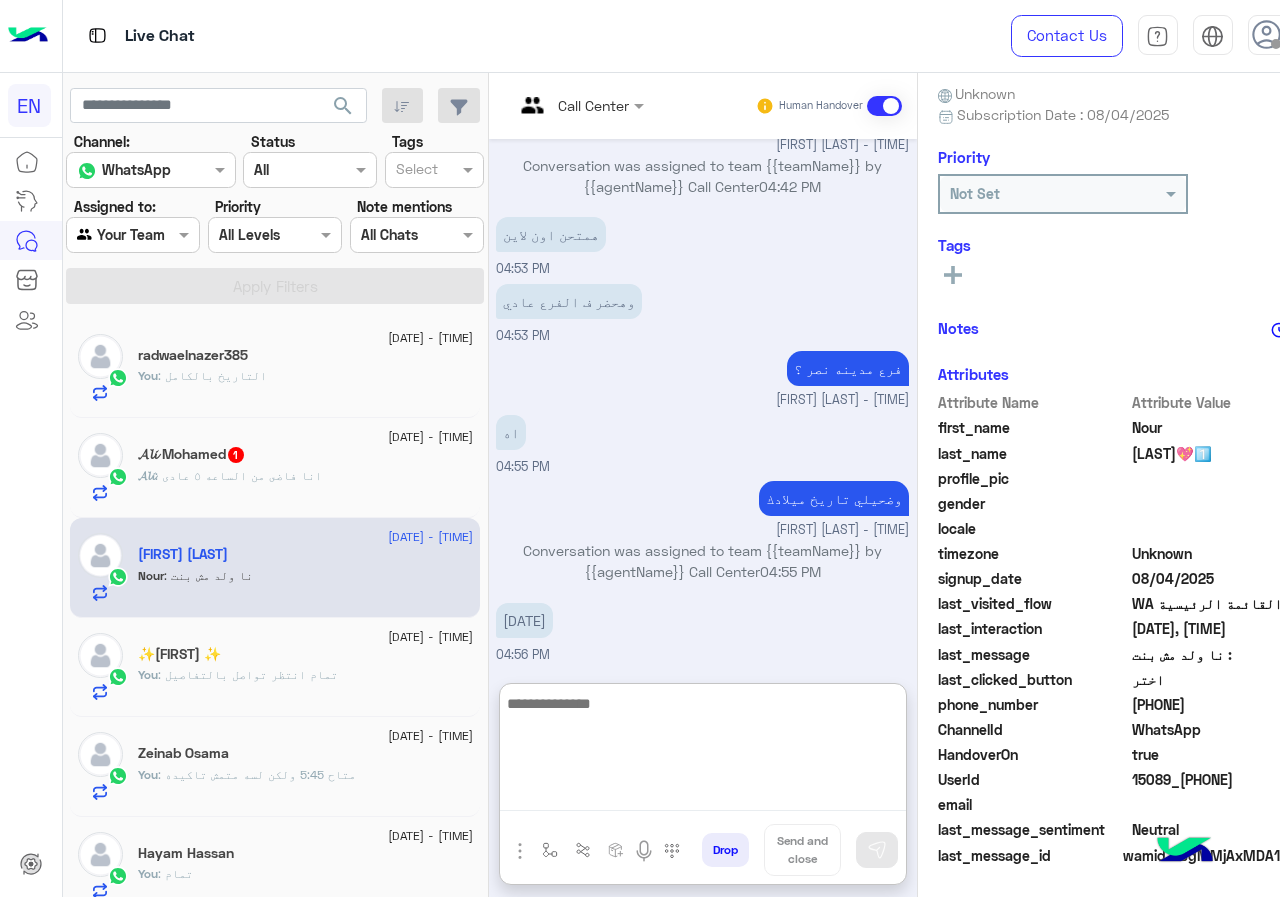 scroll, scrollTop: 910, scrollLeft: 0, axis: vertical 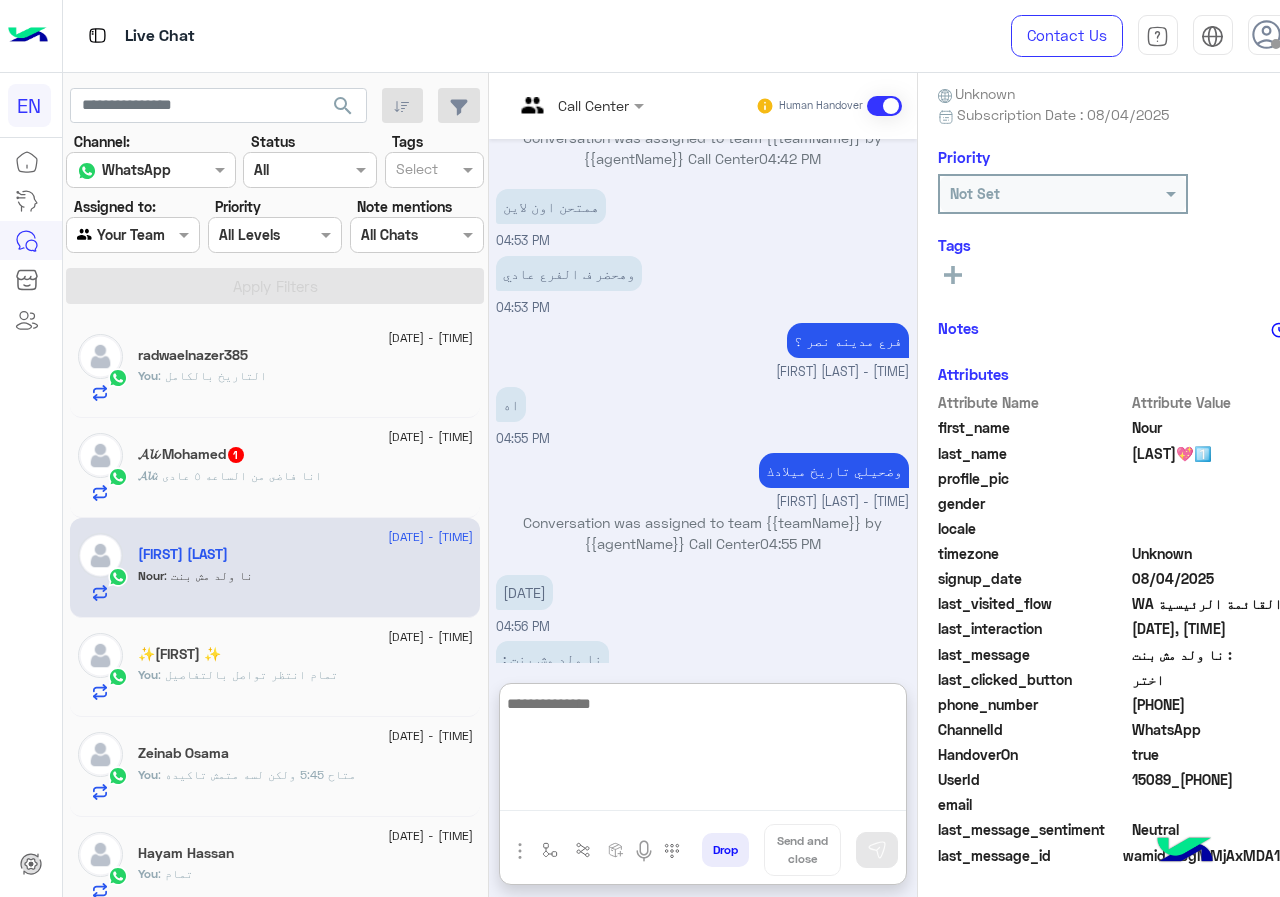 click at bounding box center (703, 751) 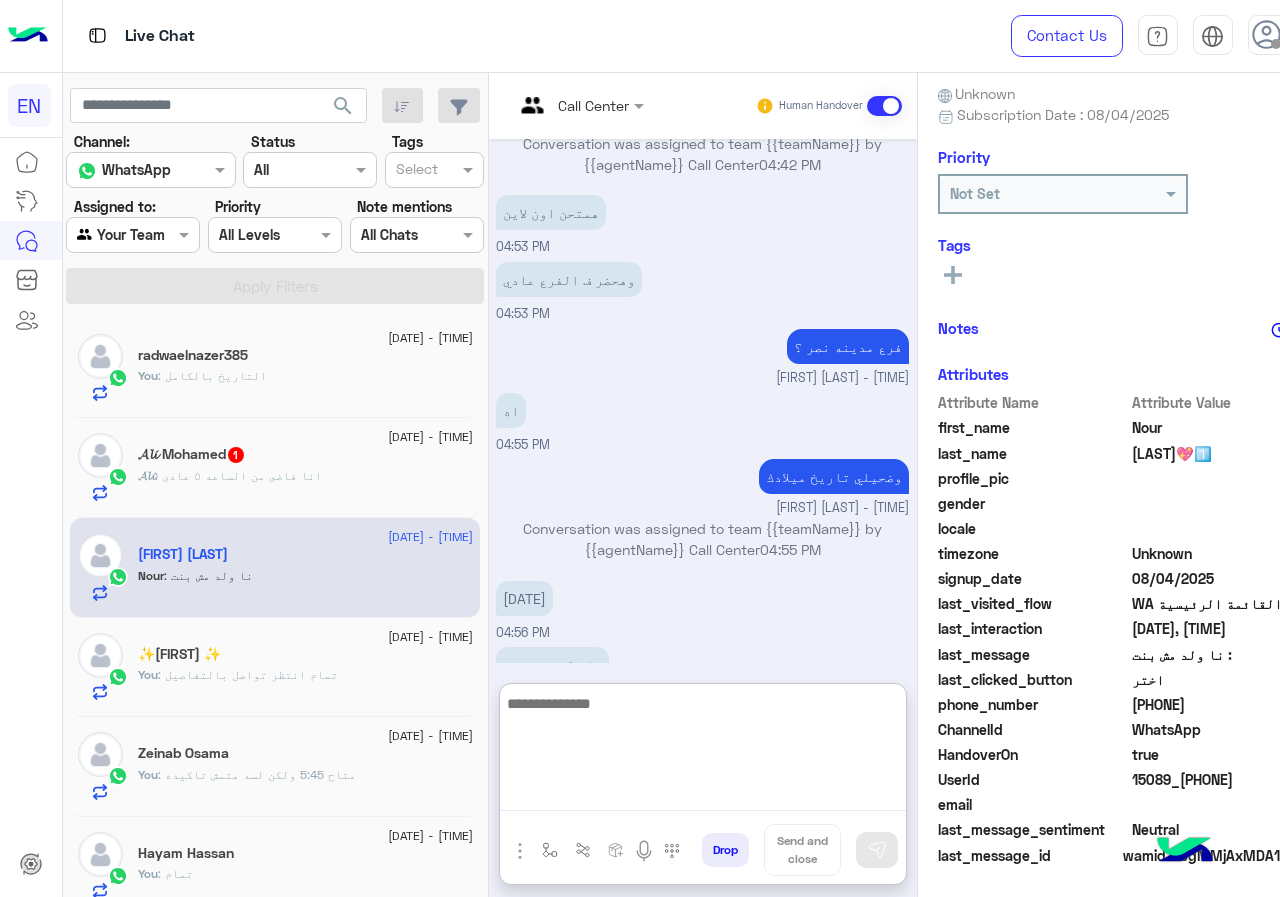 scroll, scrollTop: 910, scrollLeft: 0, axis: vertical 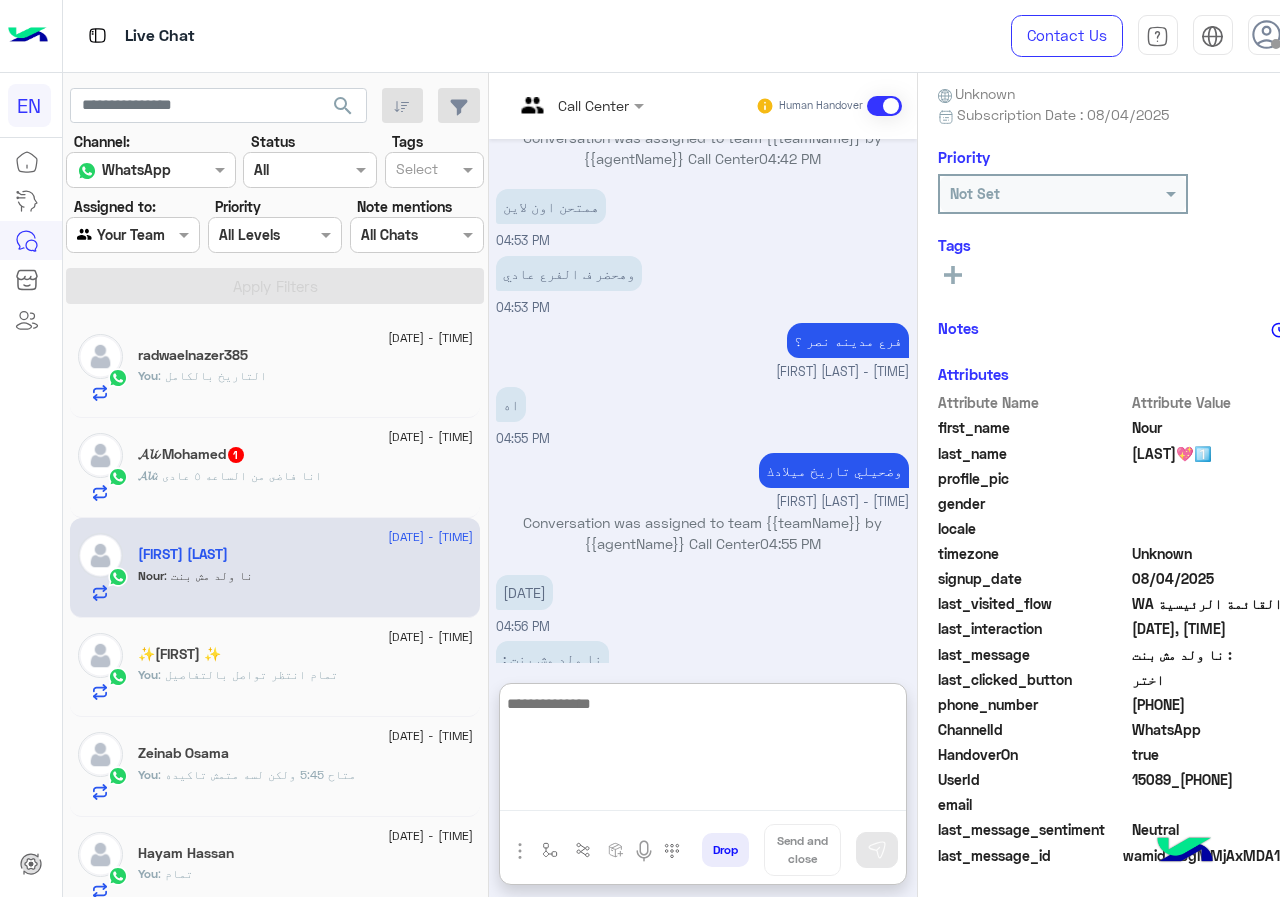 click at bounding box center (703, 751) 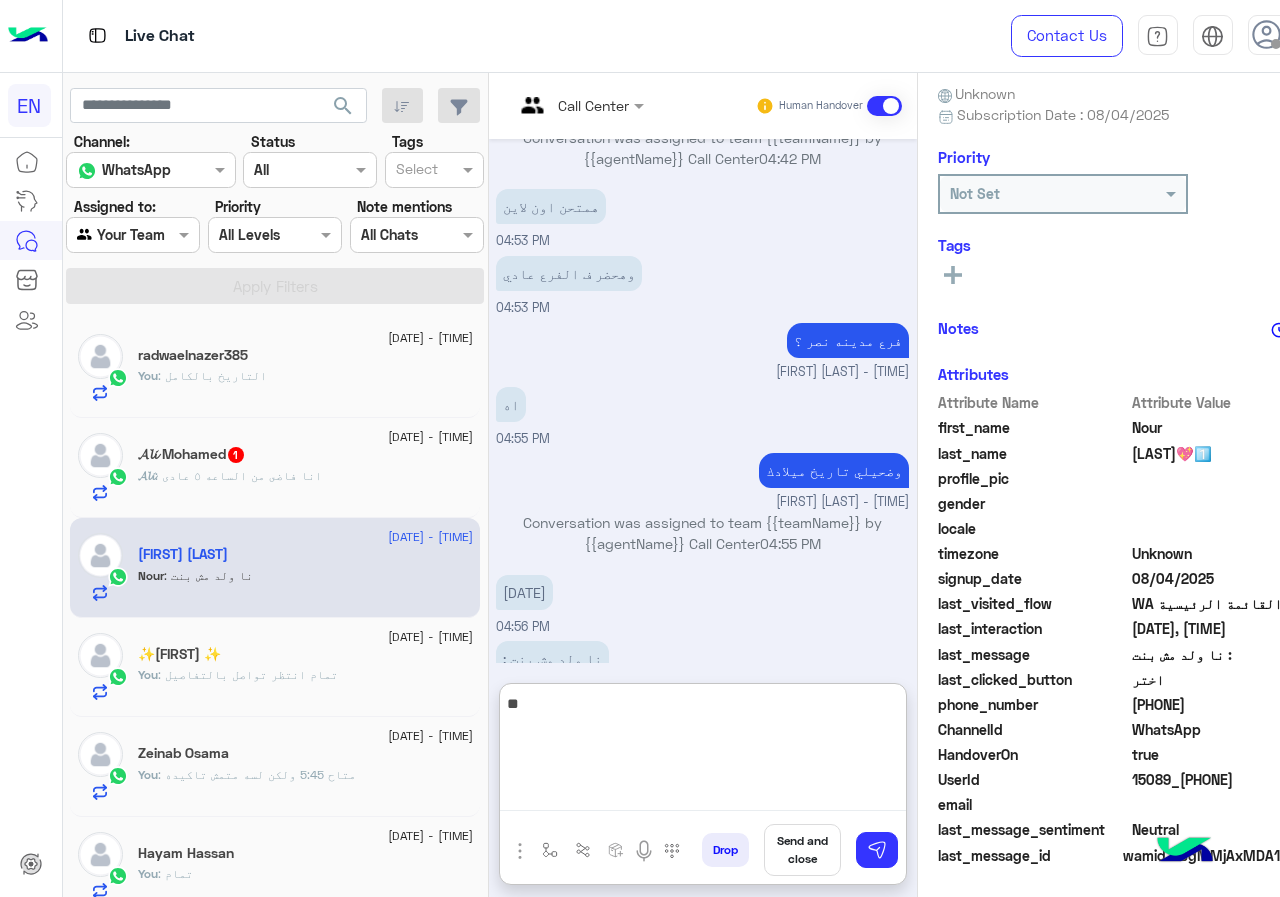 type on "*" 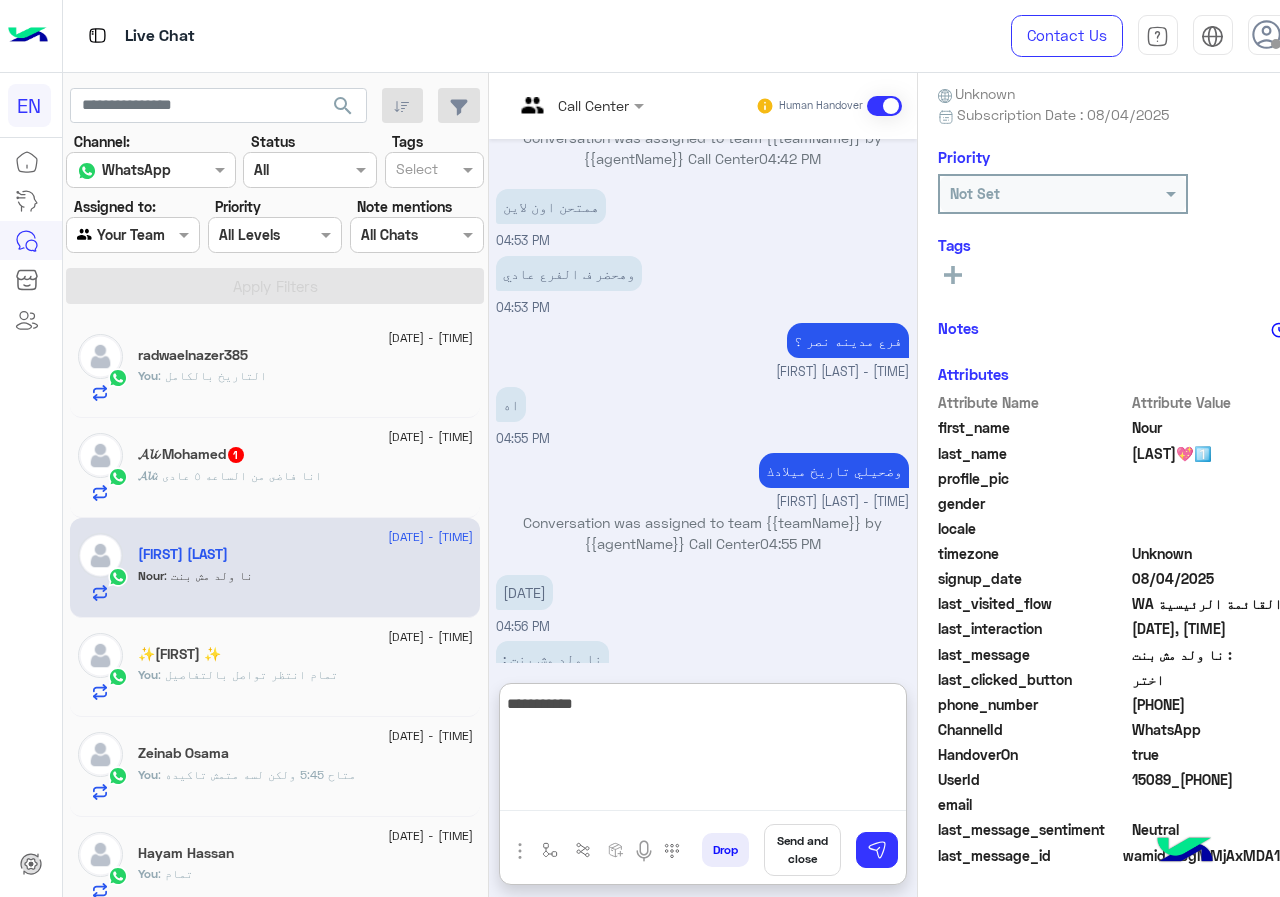type on "**********" 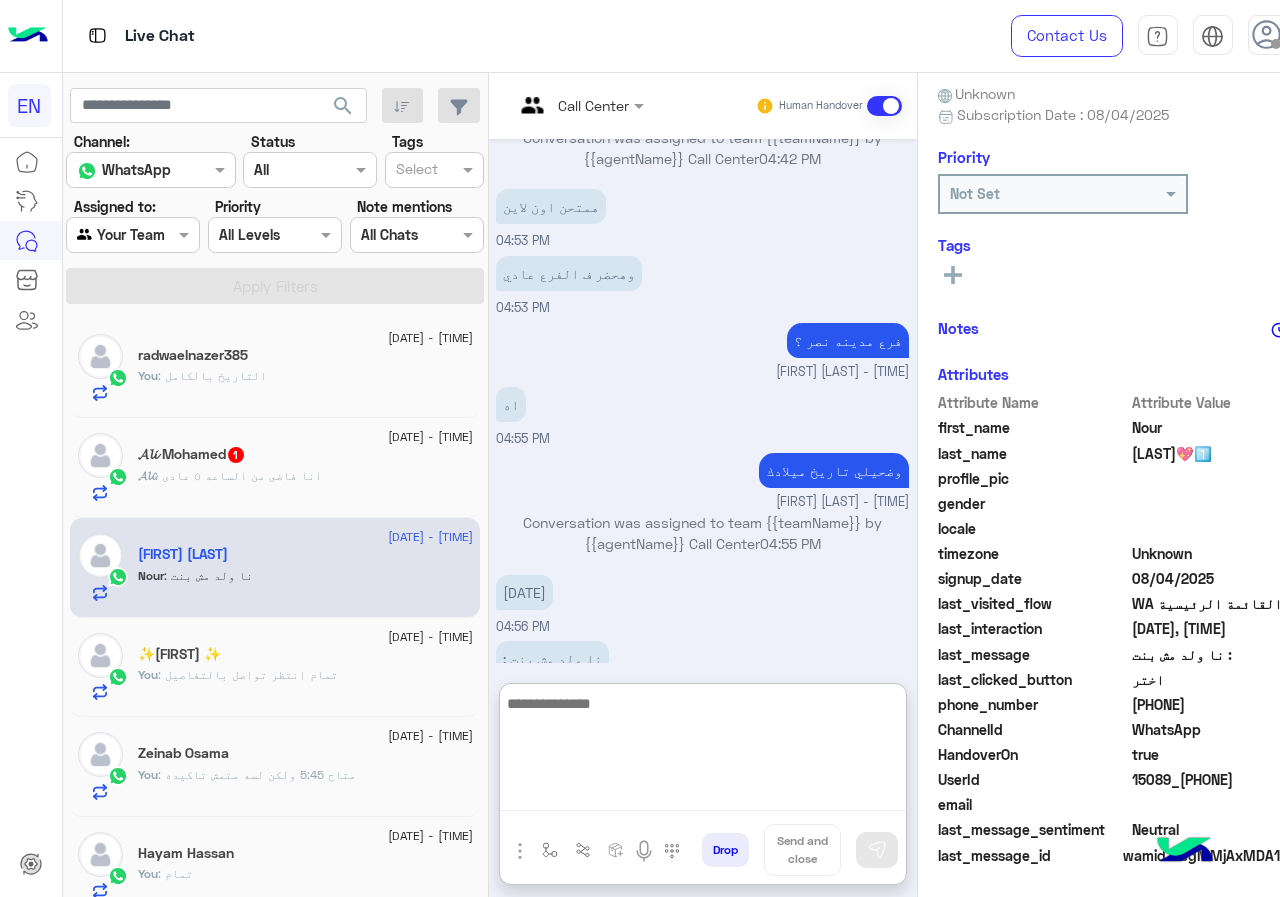 scroll, scrollTop: 974, scrollLeft: 0, axis: vertical 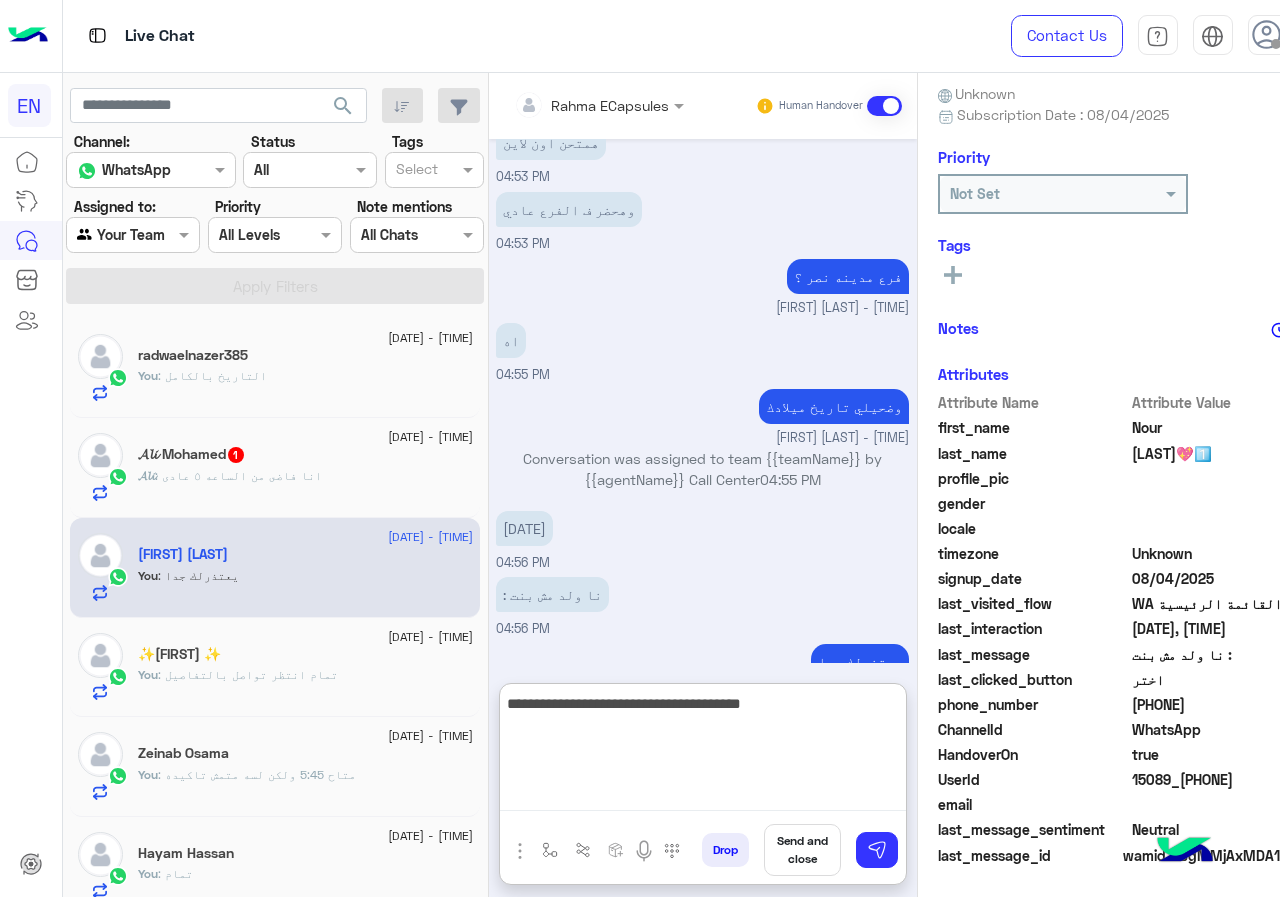 type on "**********" 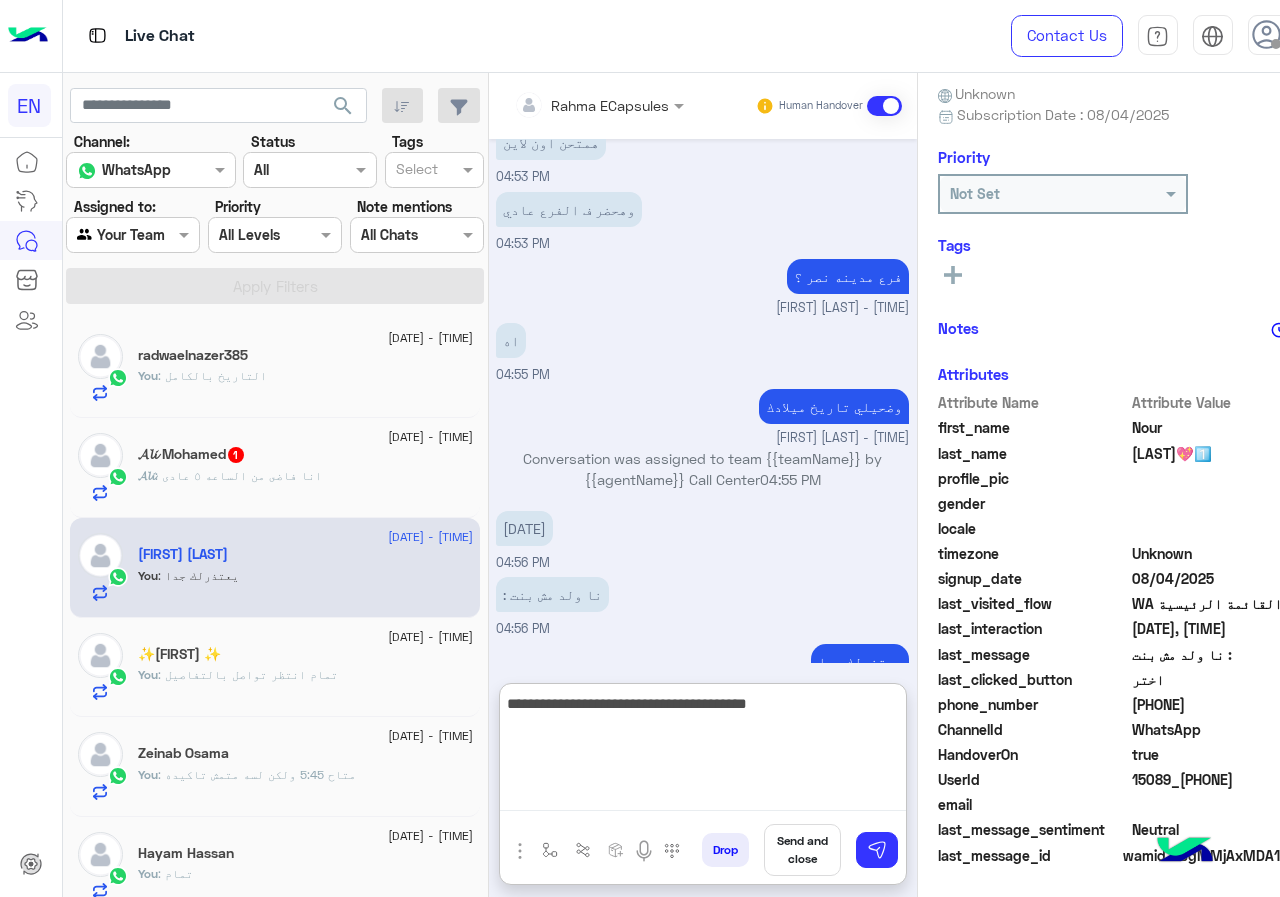 type 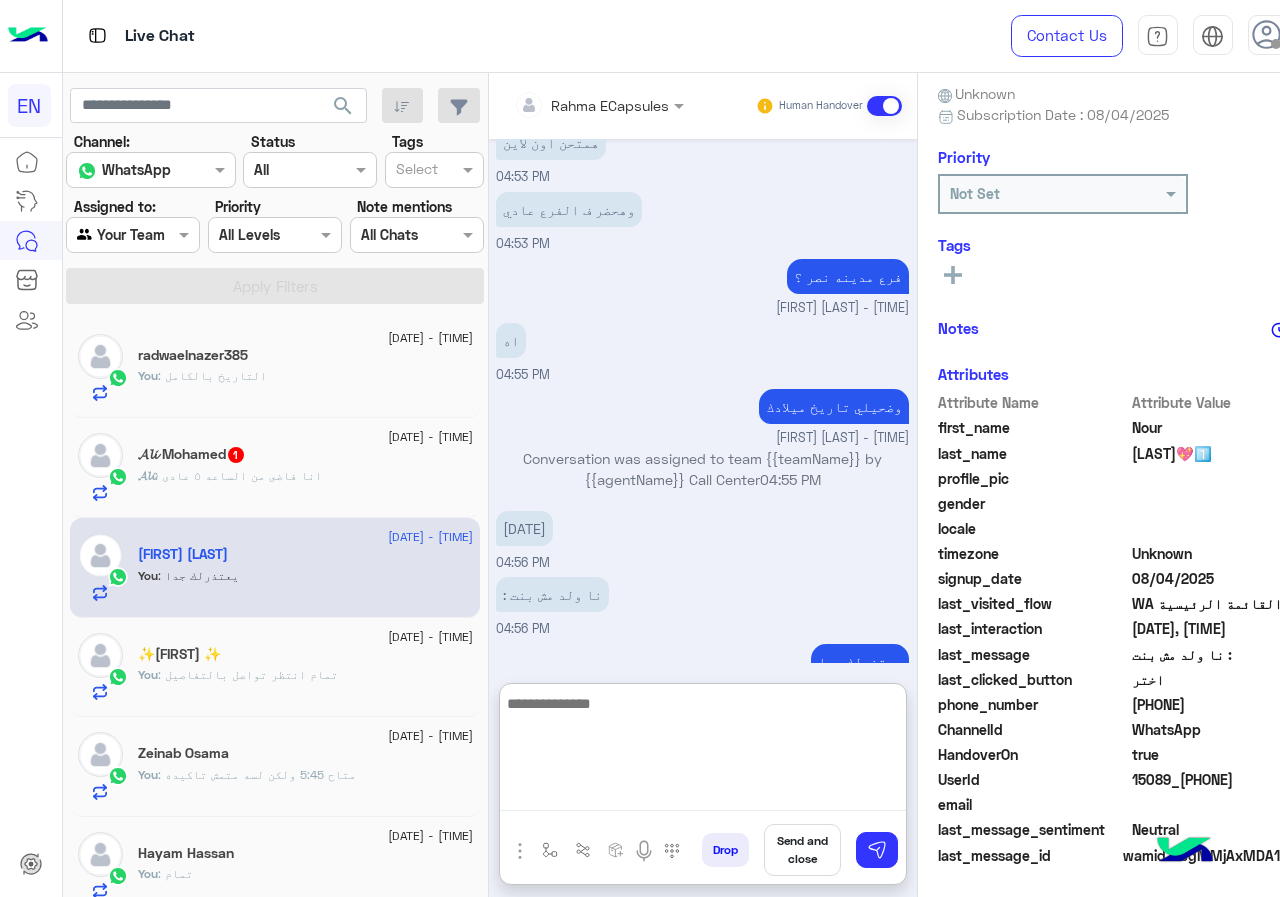 scroll, scrollTop: 1038, scrollLeft: 0, axis: vertical 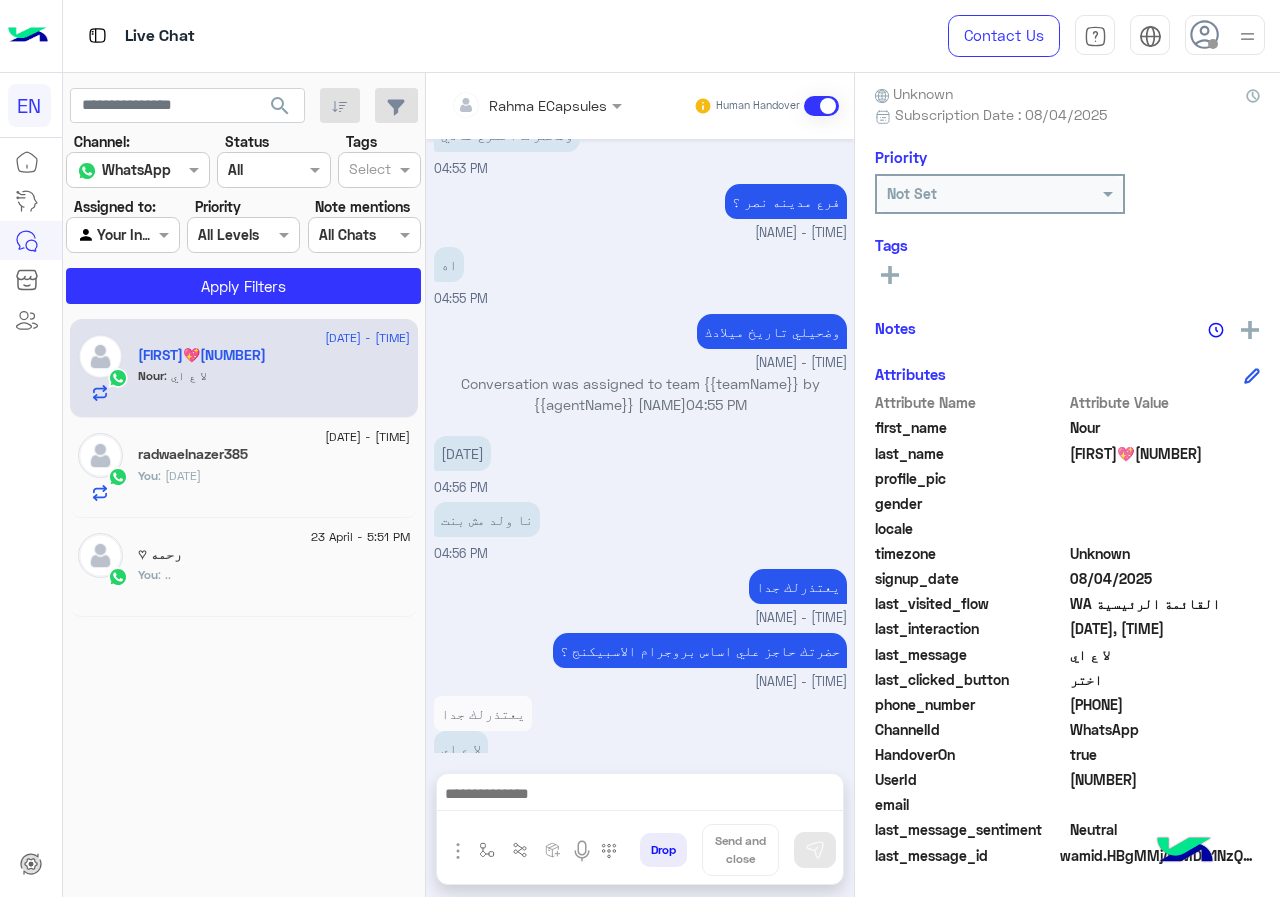 click at bounding box center [509, 105] 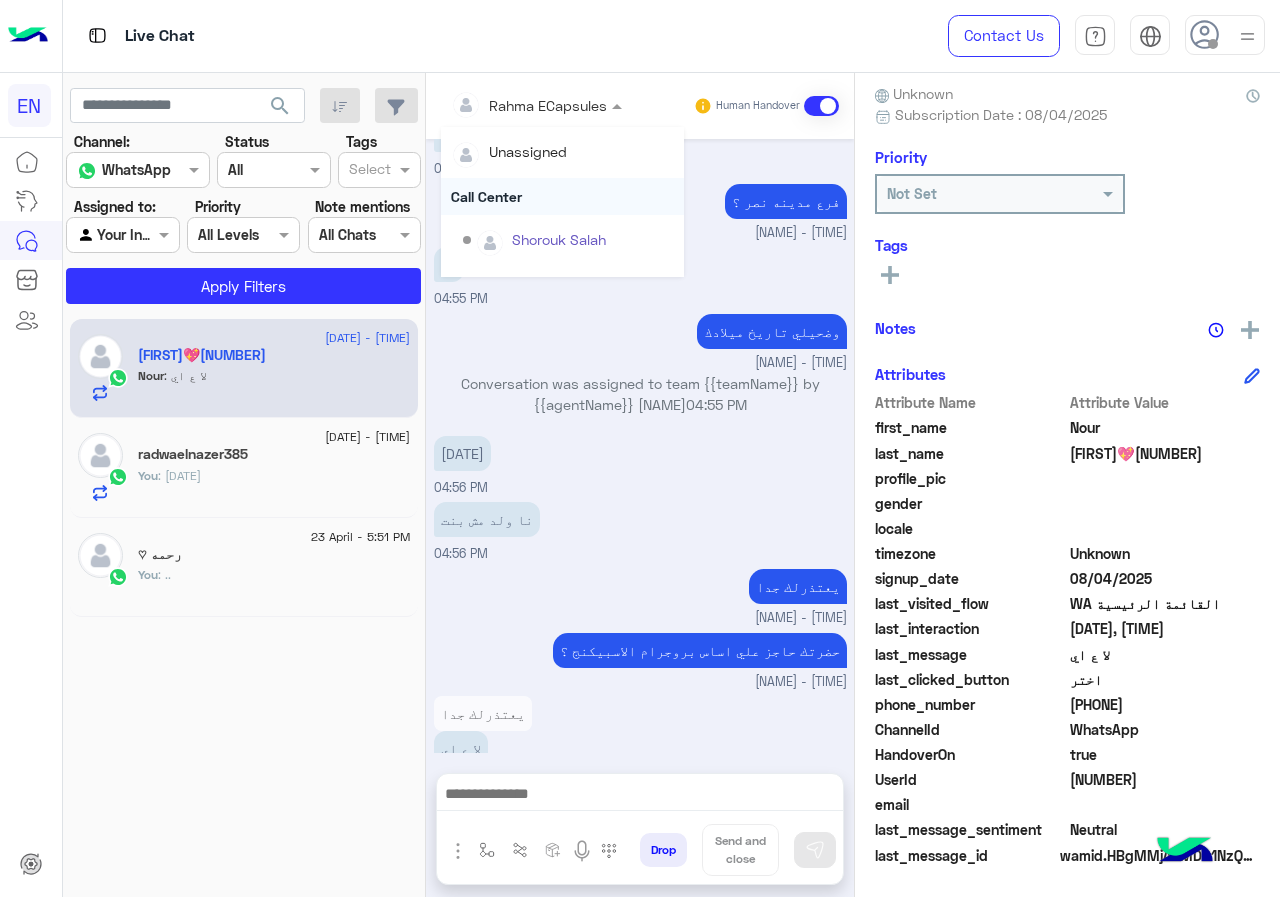 click on "Call Center" at bounding box center (562, 196) 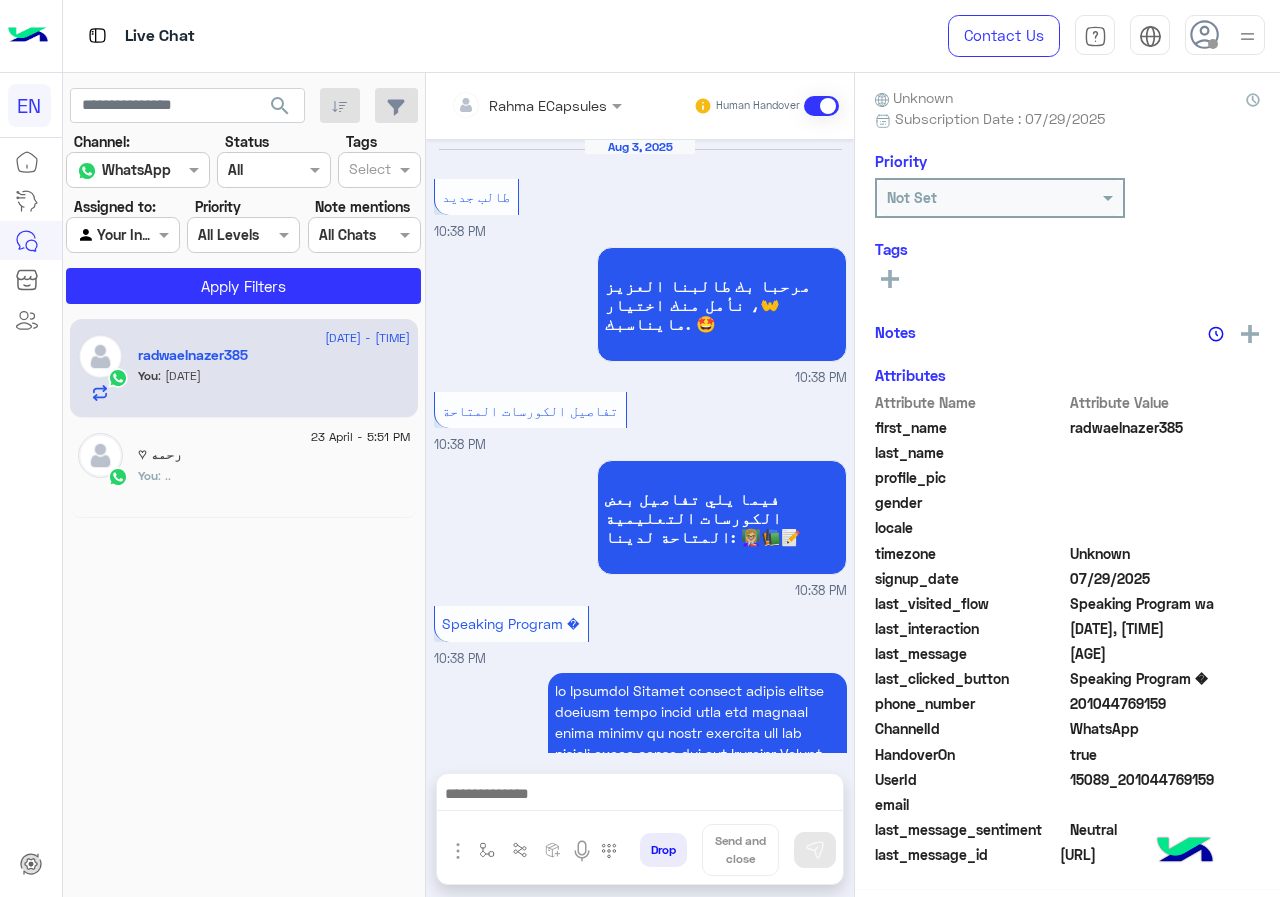 scroll, scrollTop: 1751, scrollLeft: 0, axis: vertical 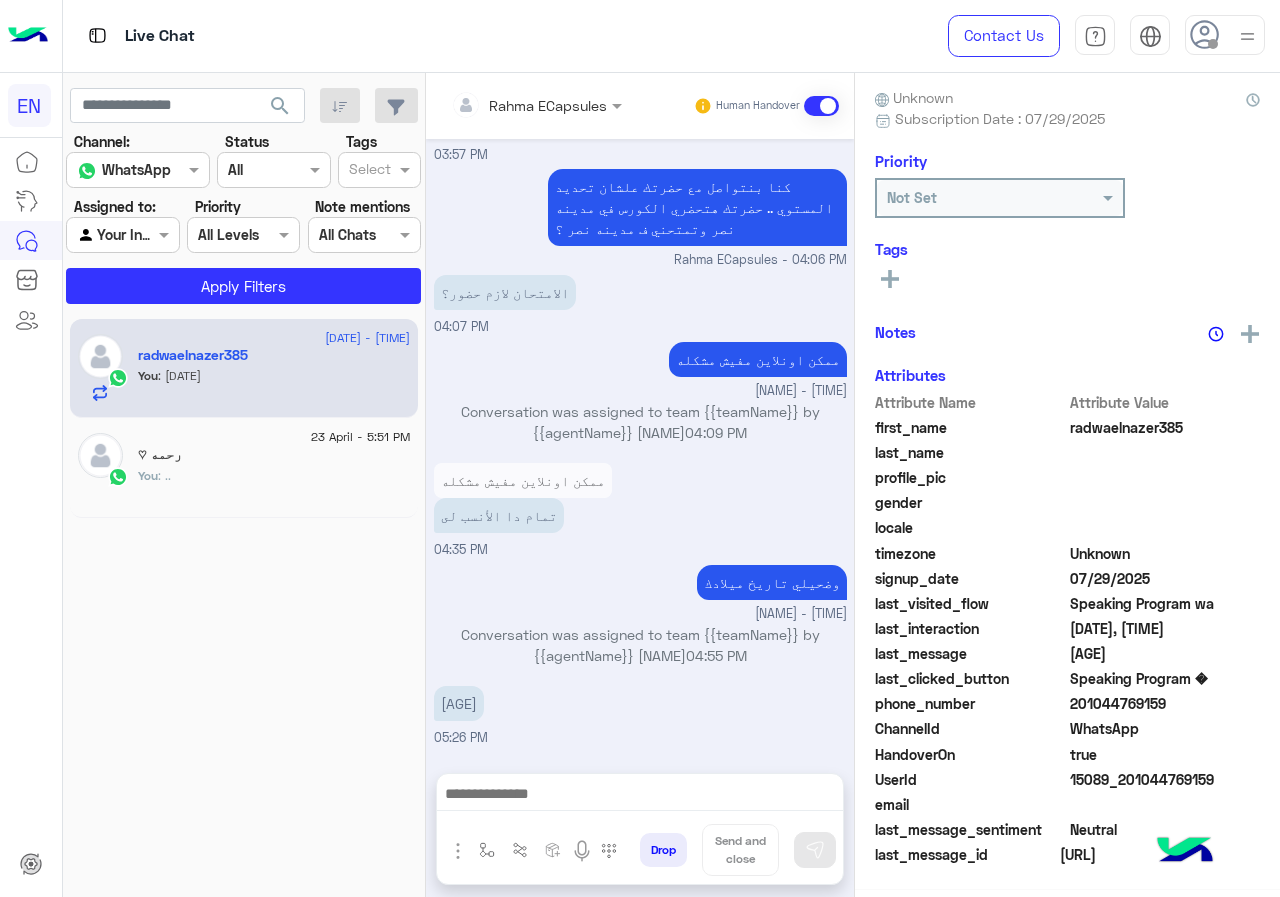 click on "Rahma ECapsules Human Handover" at bounding box center (640, 106) 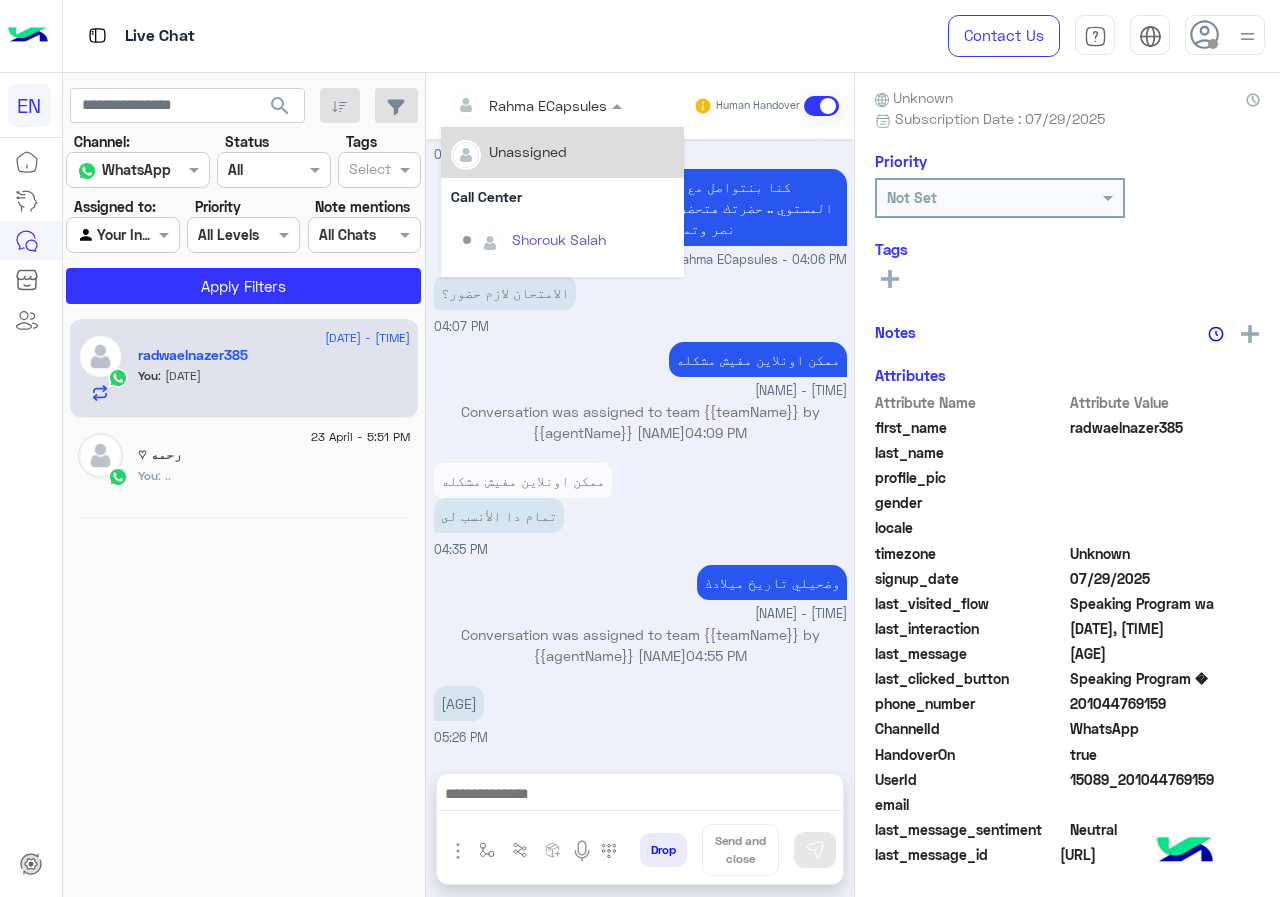 scroll, scrollTop: 180, scrollLeft: 0, axis: vertical 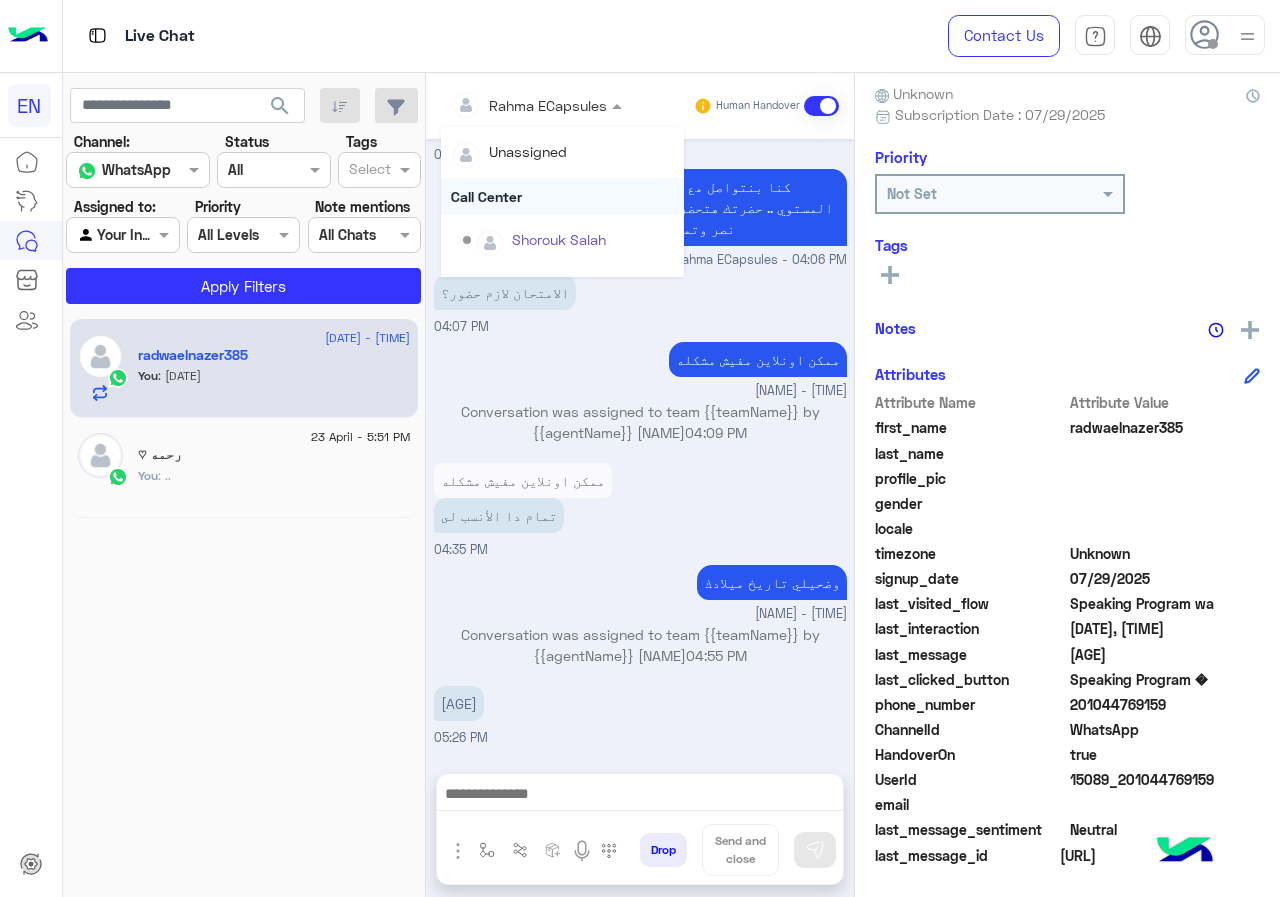 click on "Call Center" at bounding box center [562, 196] 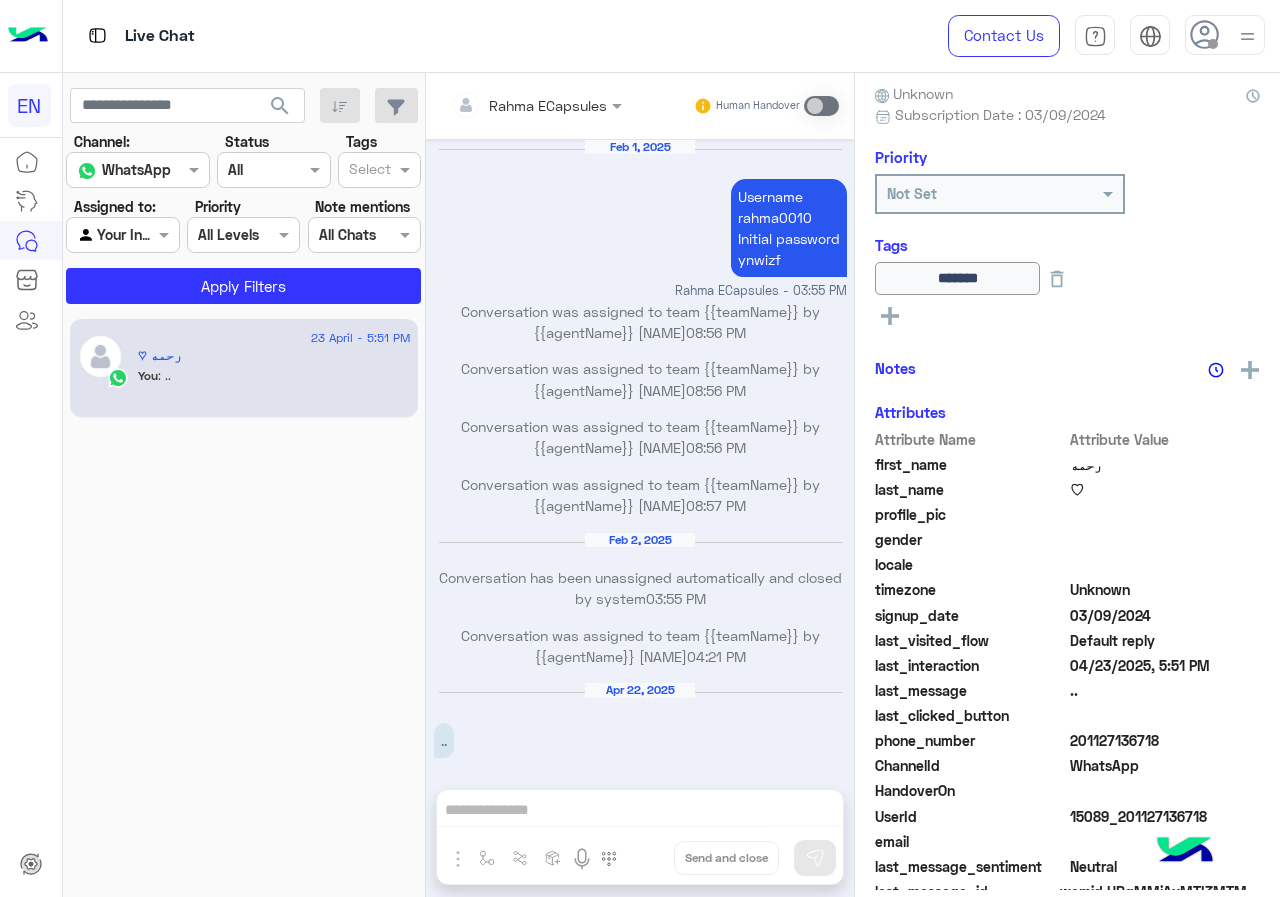 scroll, scrollTop: 826, scrollLeft: 0, axis: vertical 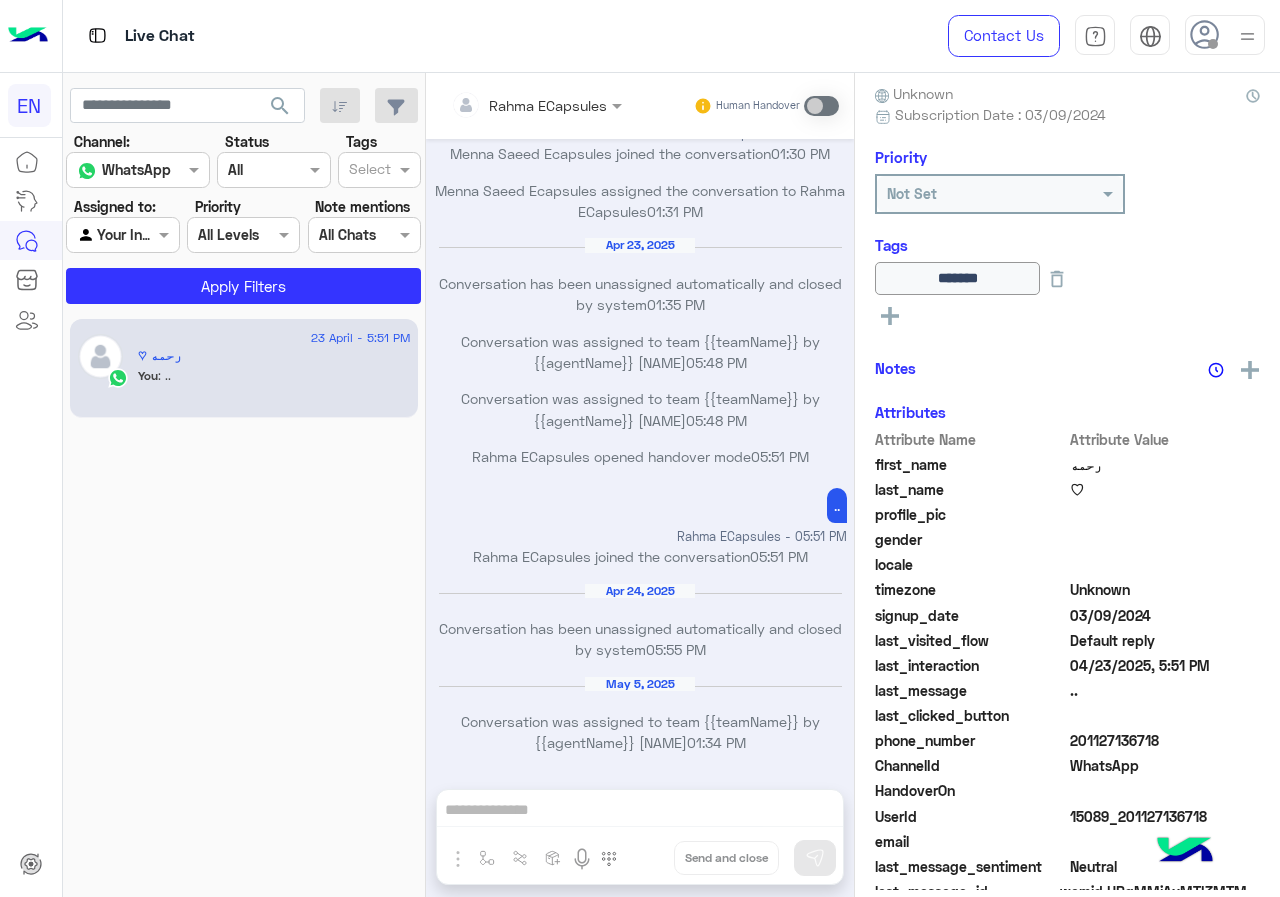 click at bounding box center [122, 234] 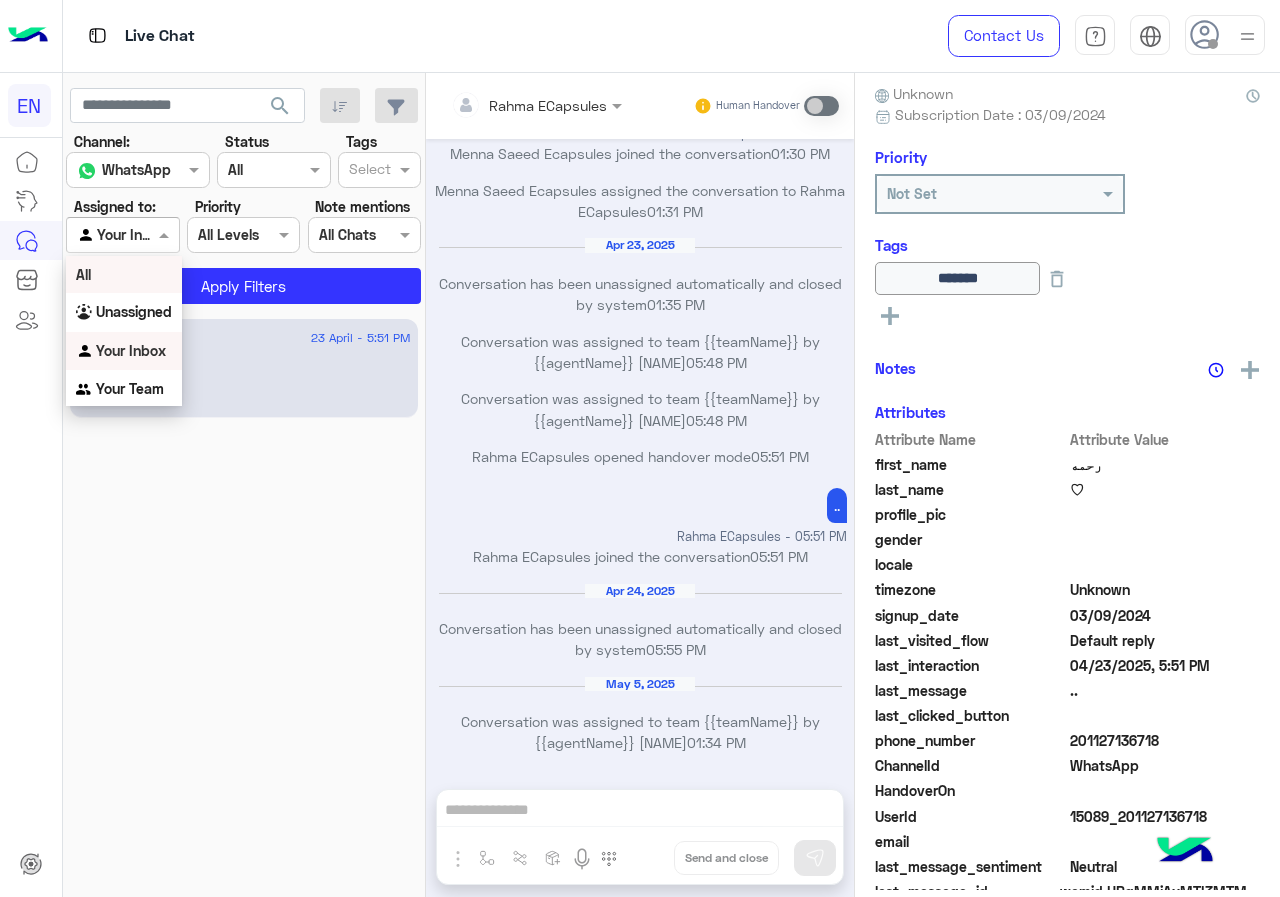 click on "Unassigned" at bounding box center (134, 311) 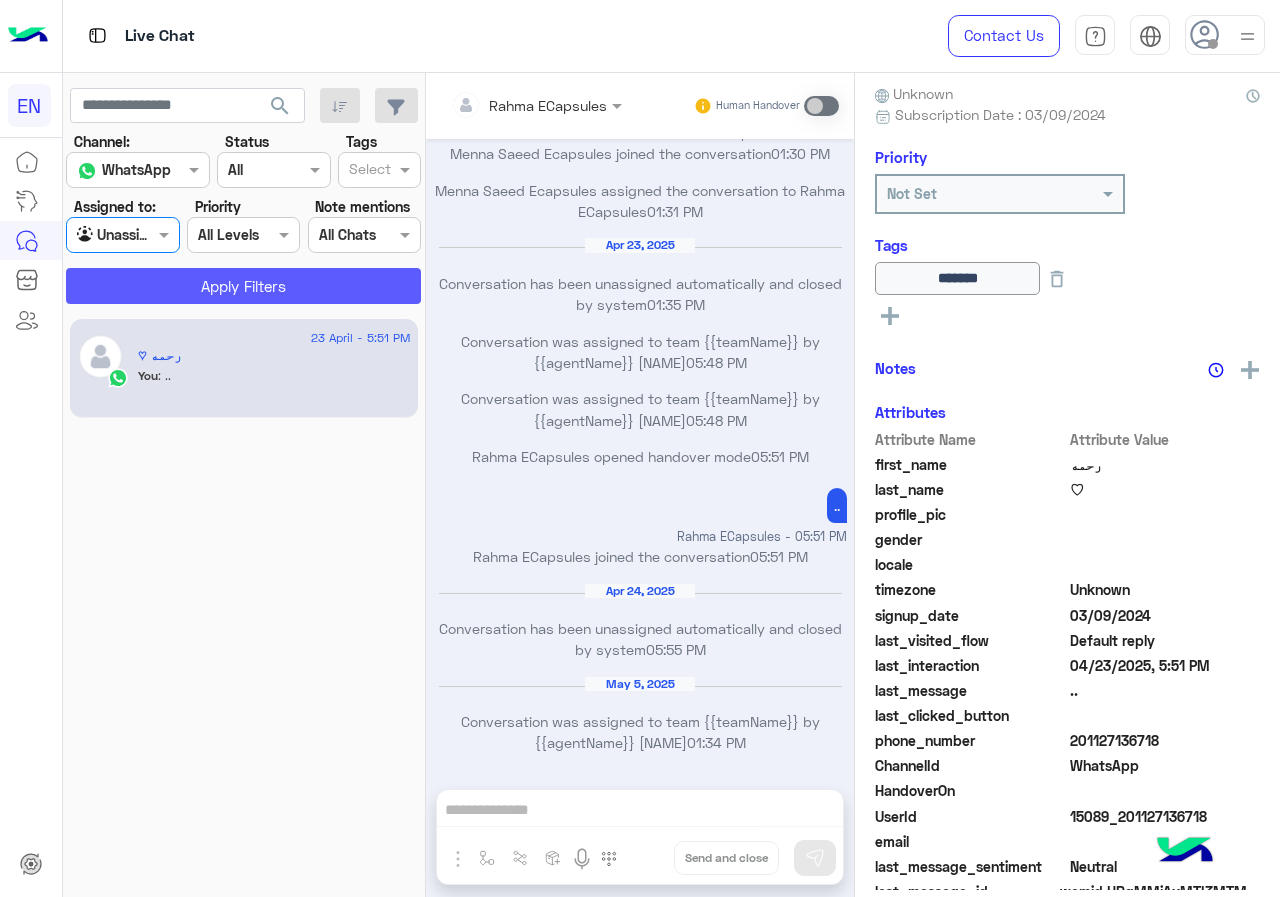 click on "Apply Filters" 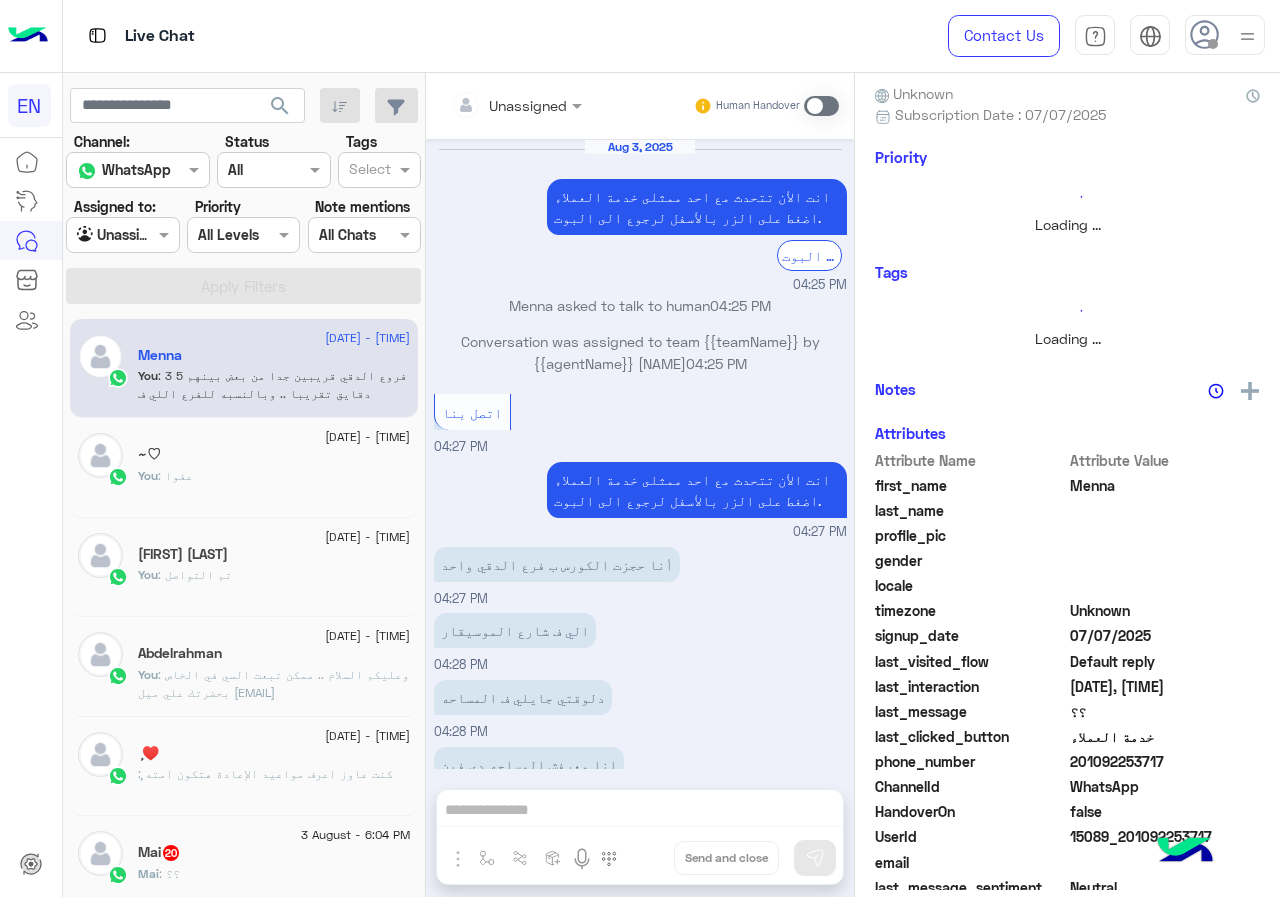 scroll, scrollTop: 840, scrollLeft: 0, axis: vertical 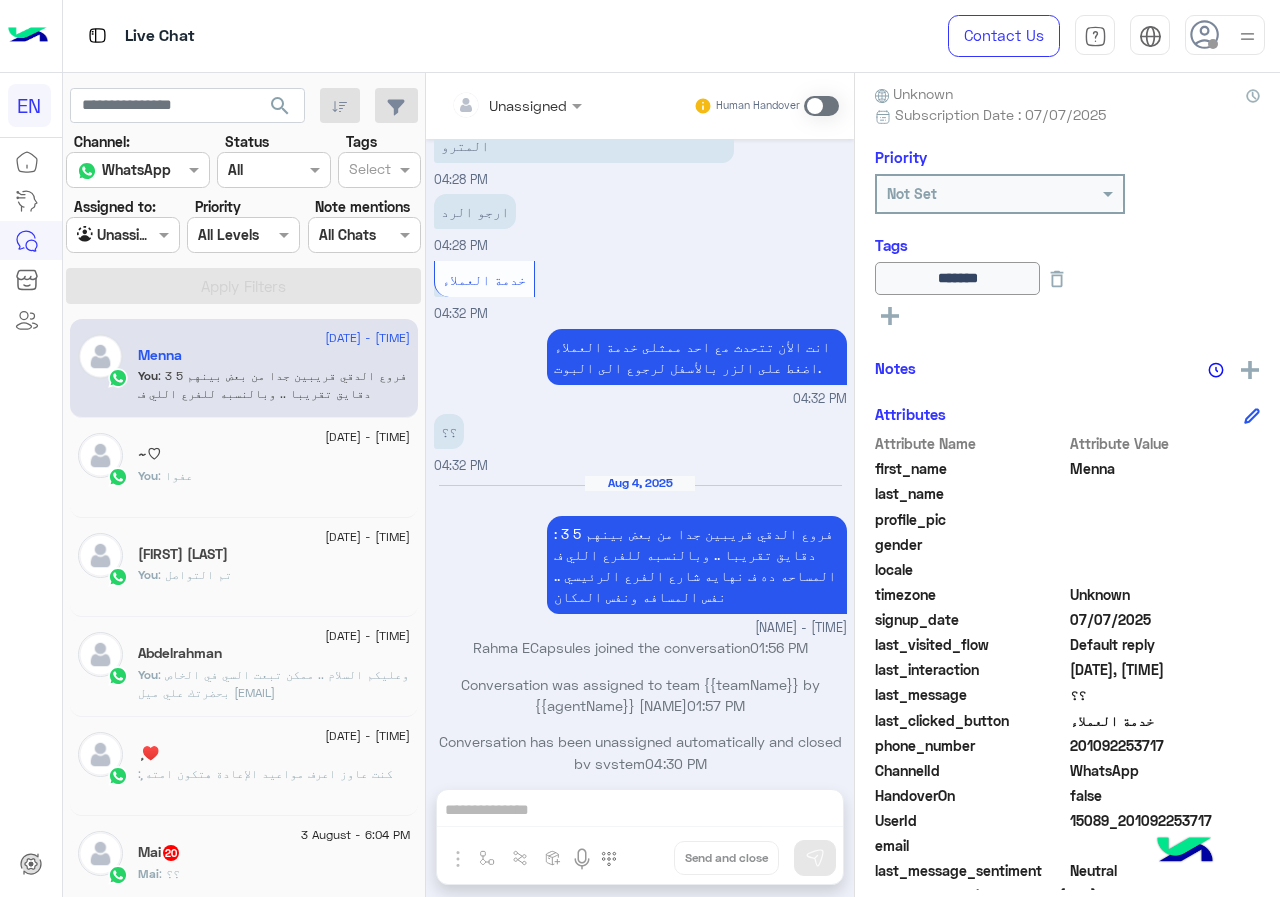 click on "Assigned to:" 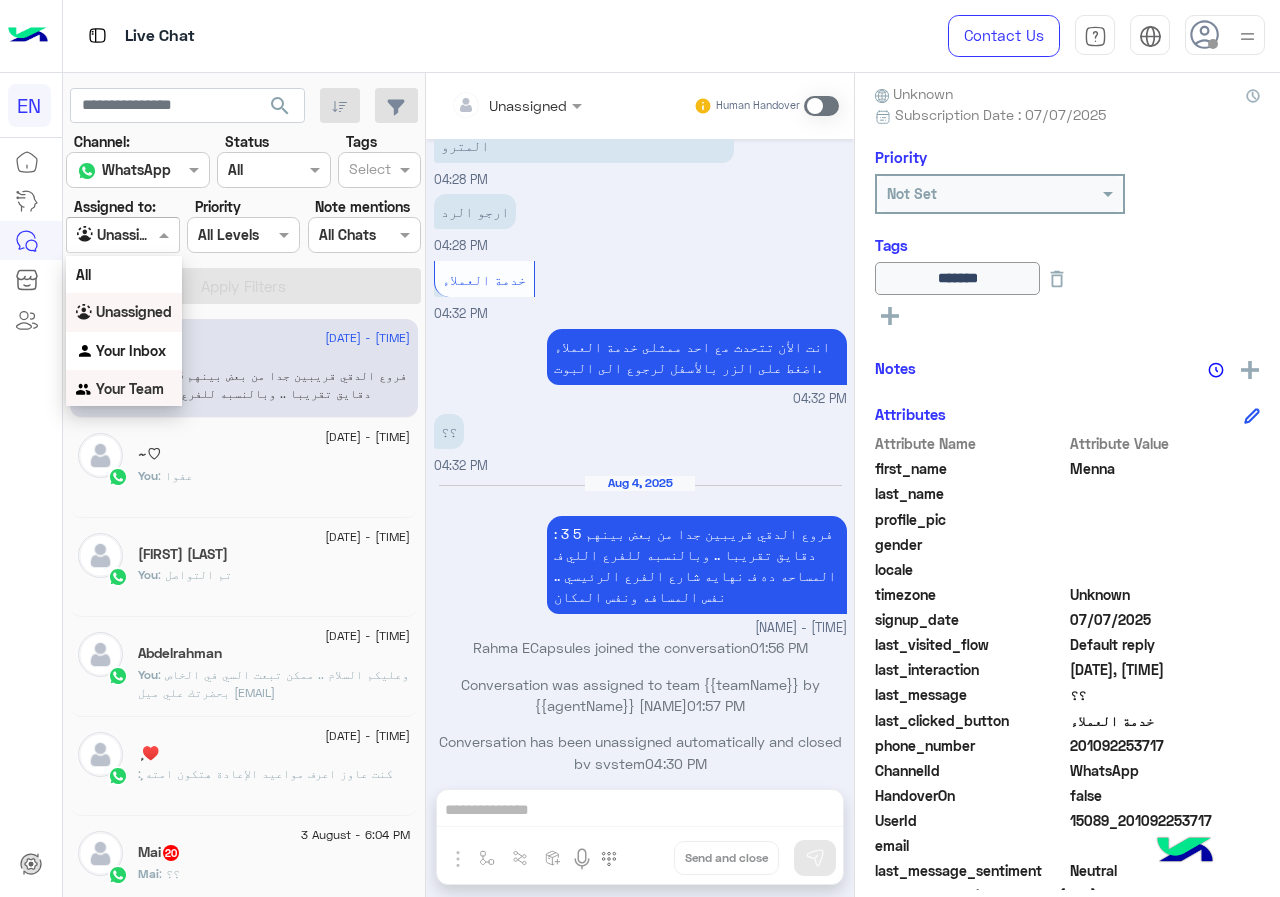 click on "Your Team" at bounding box center (130, 388) 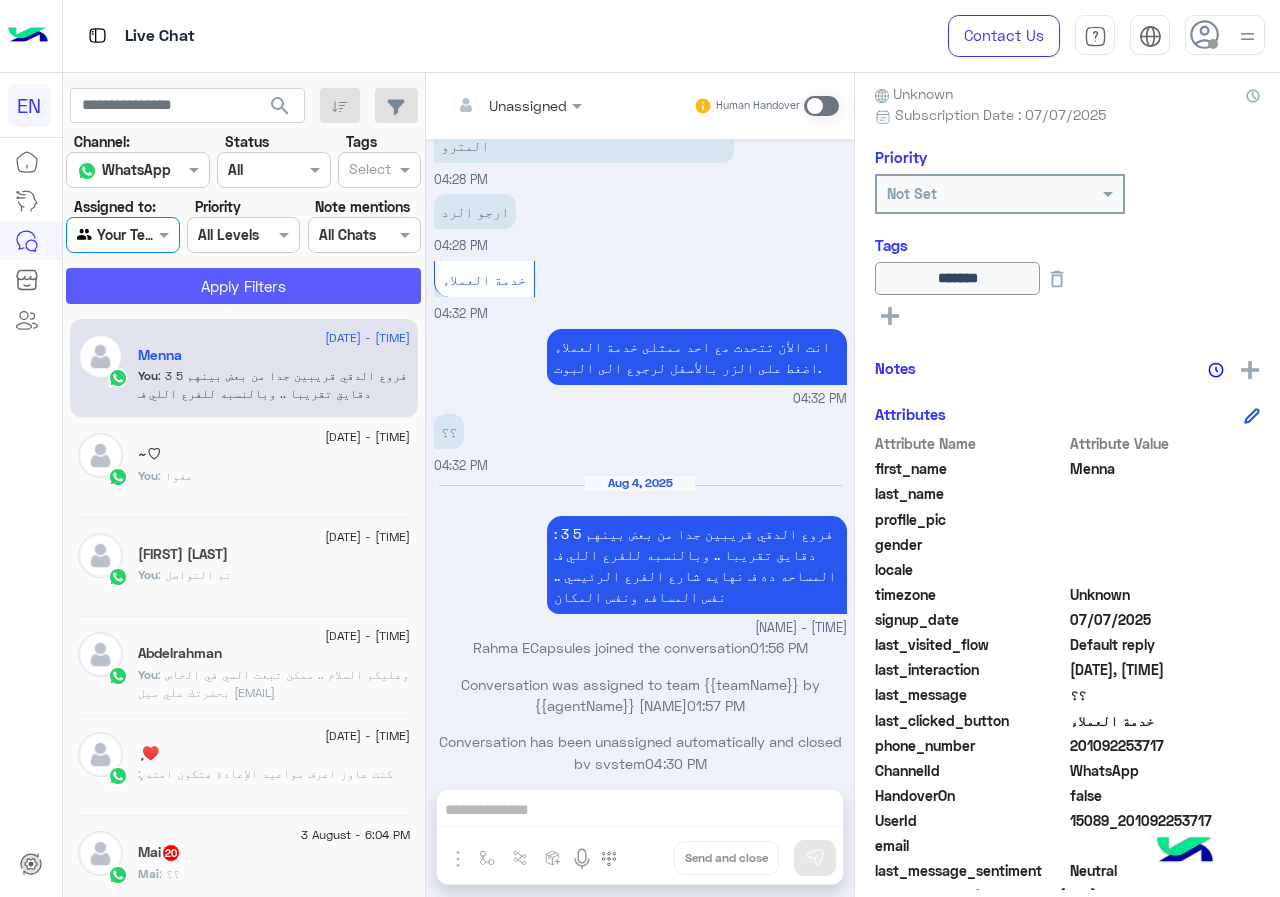 click on "Apply Filters" 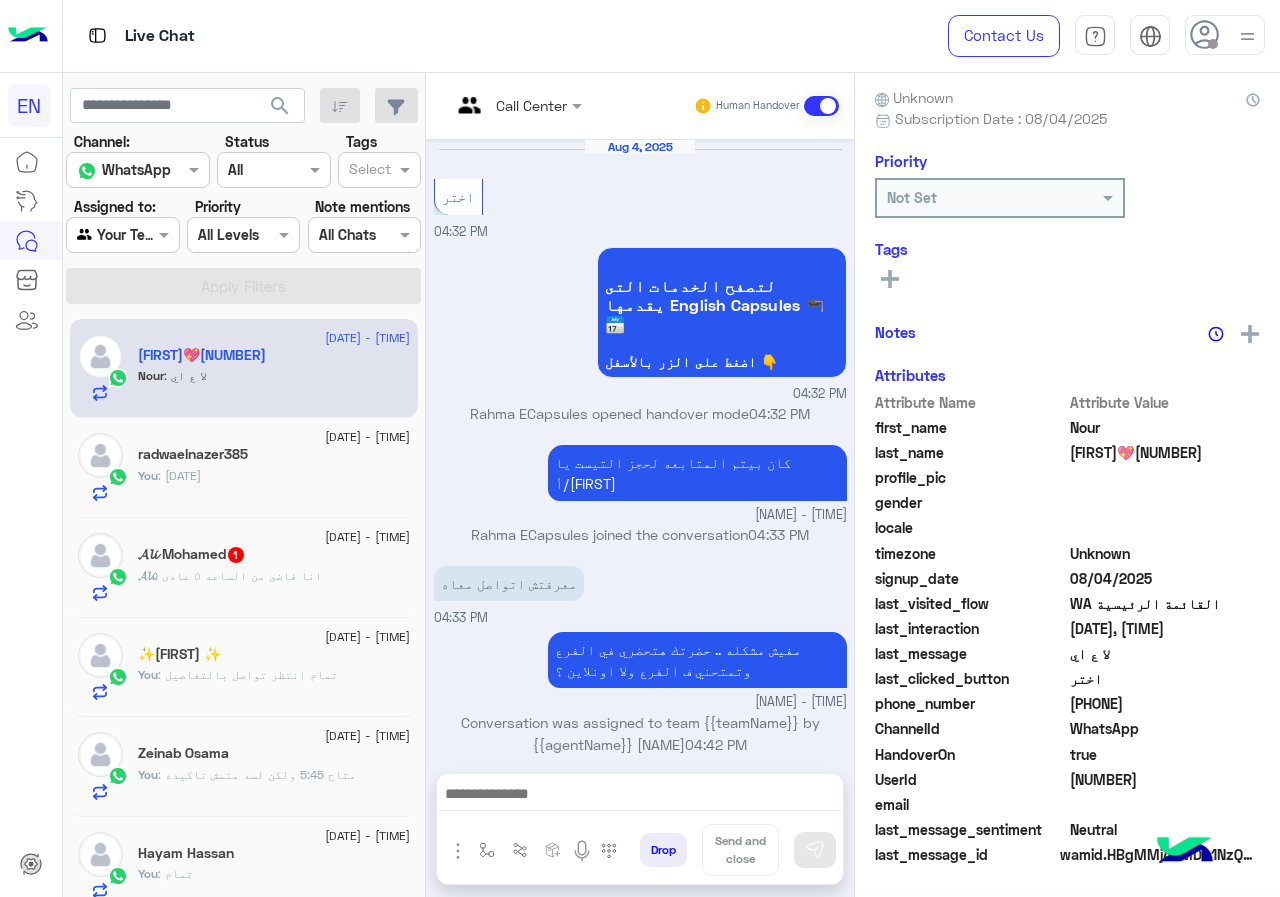 scroll, scrollTop: 783, scrollLeft: 0, axis: vertical 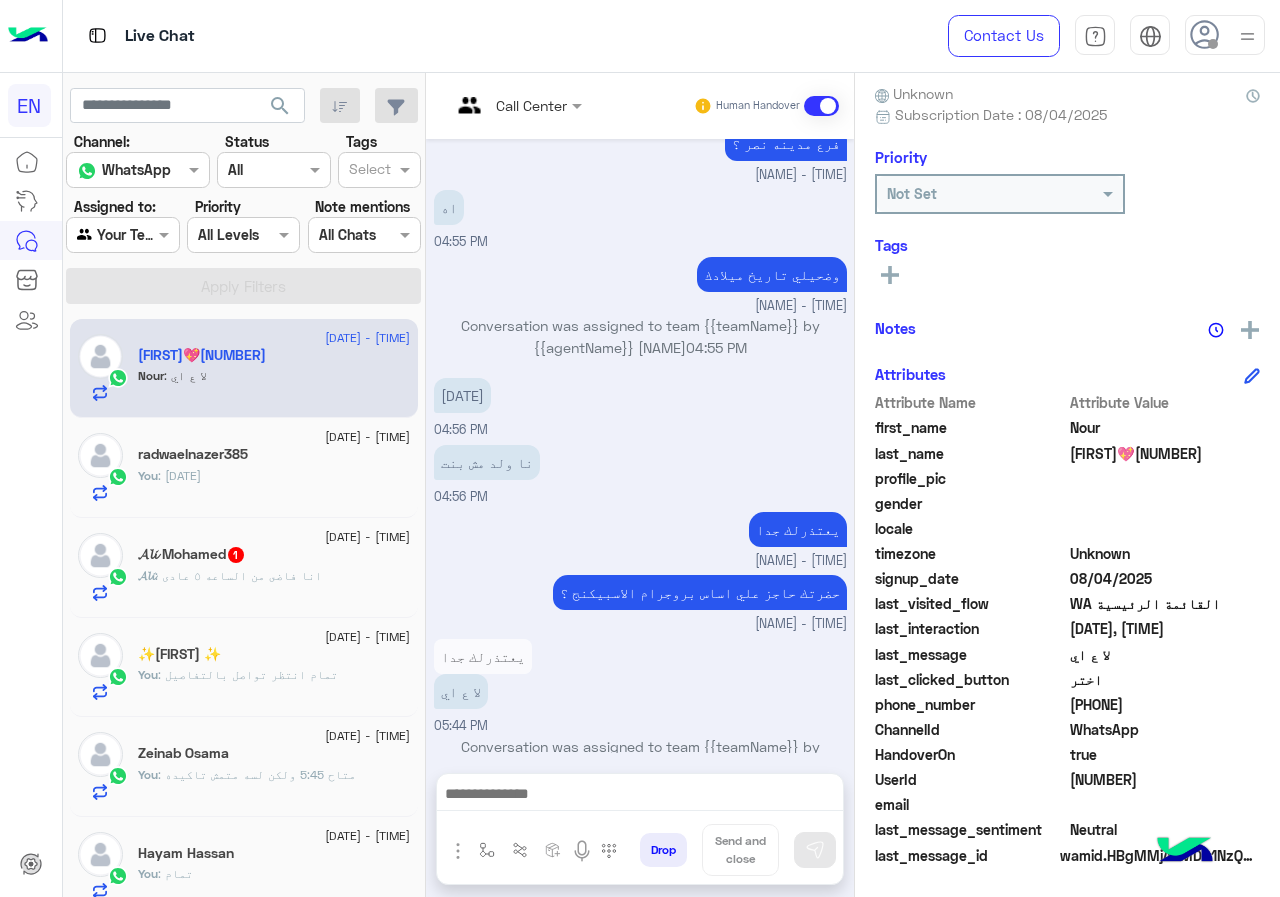 click on "𝓐𝓵𝓲 : انا فاضى من الساعه ٥ عادى" 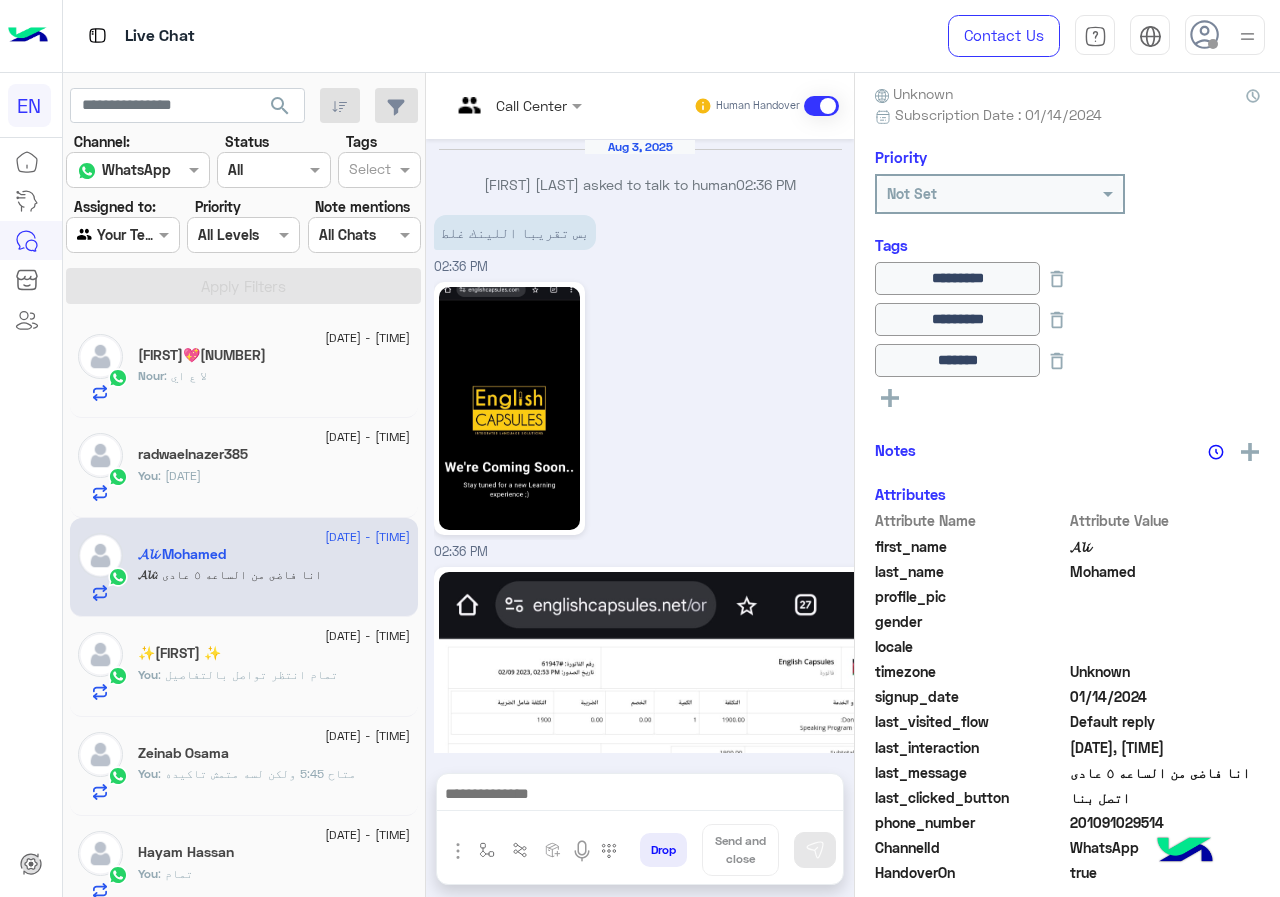 scroll, scrollTop: 1712, scrollLeft: 0, axis: vertical 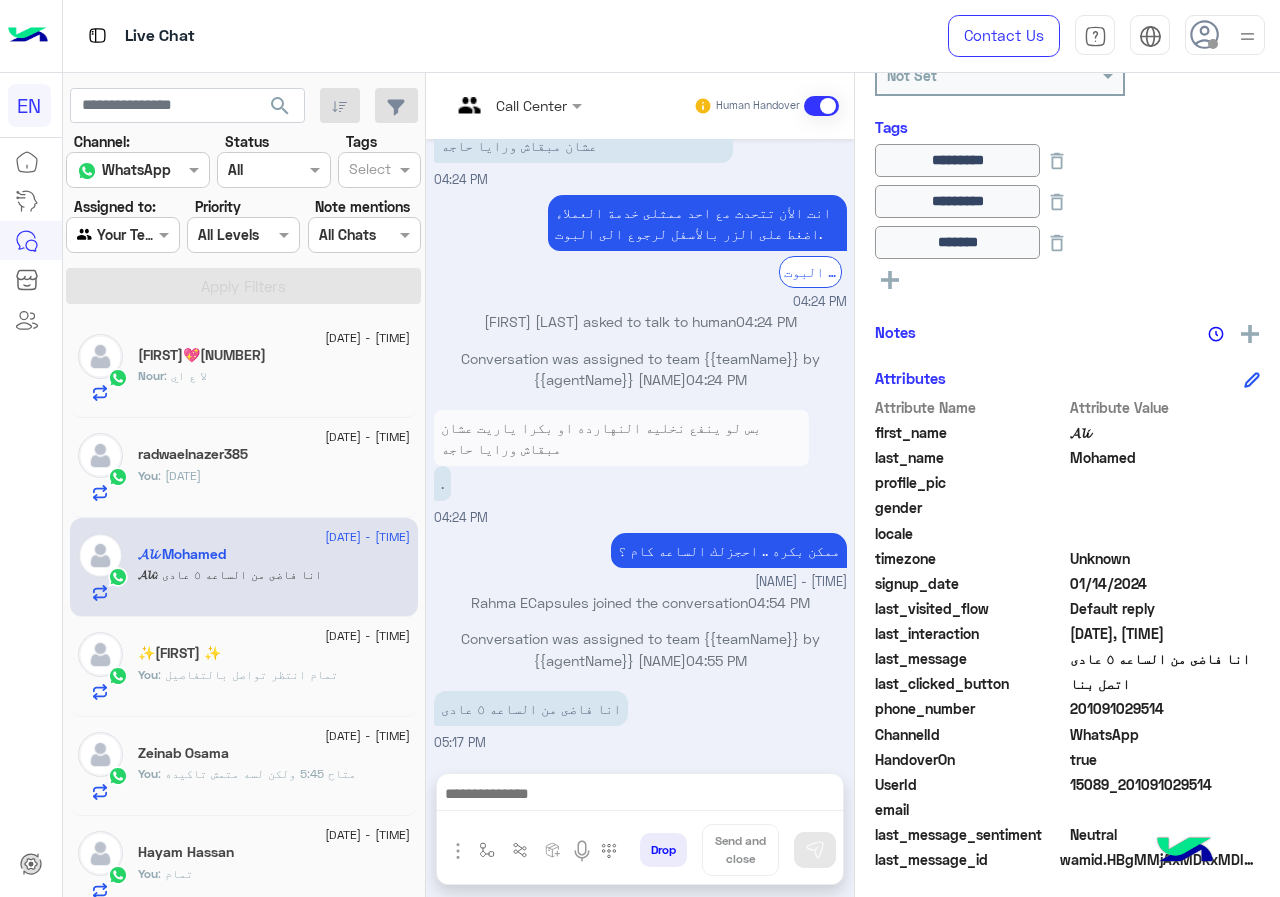 drag, startPoint x: 1138, startPoint y: 707, endPoint x: 1279, endPoint y: 699, distance: 141.22676 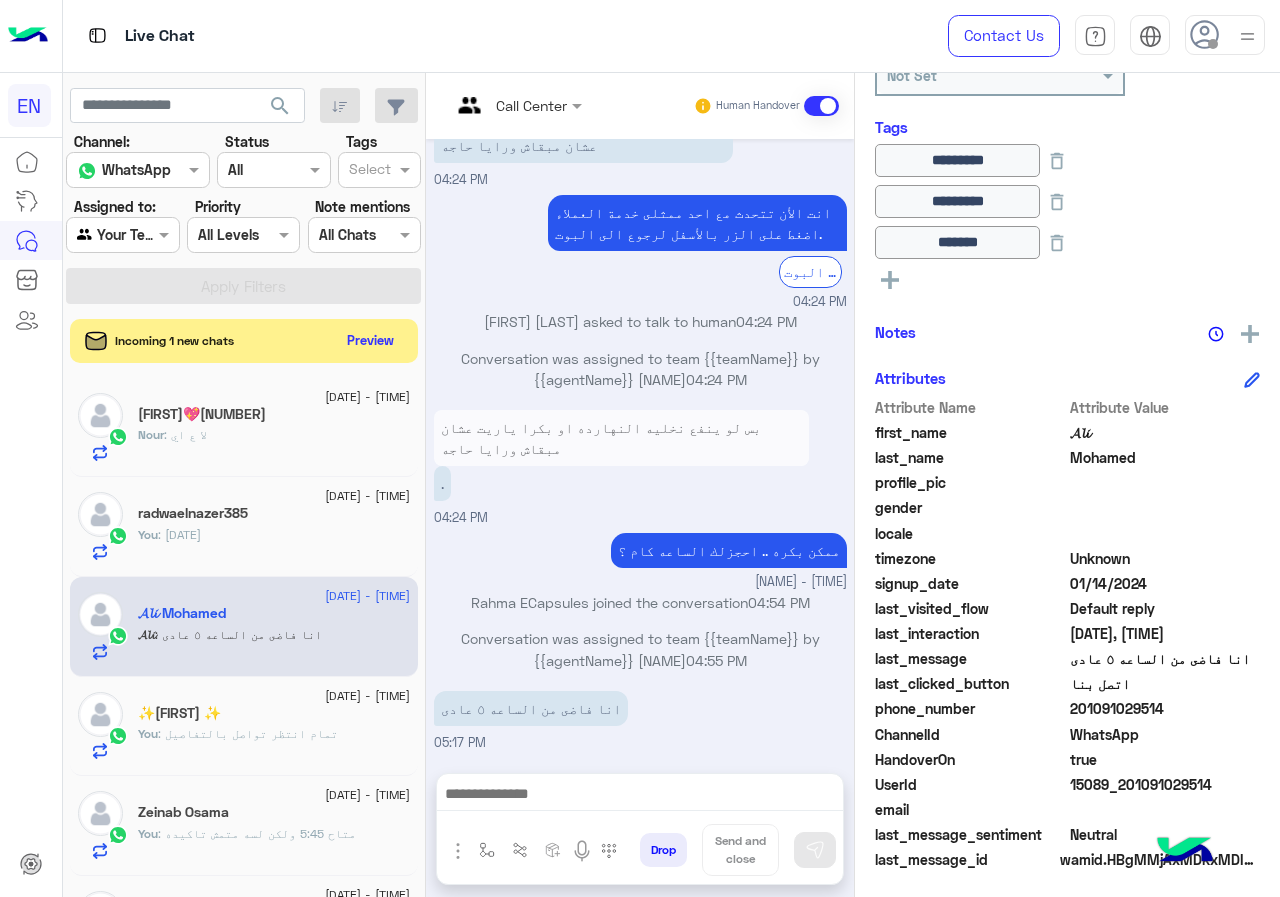 copy on "01091029514" 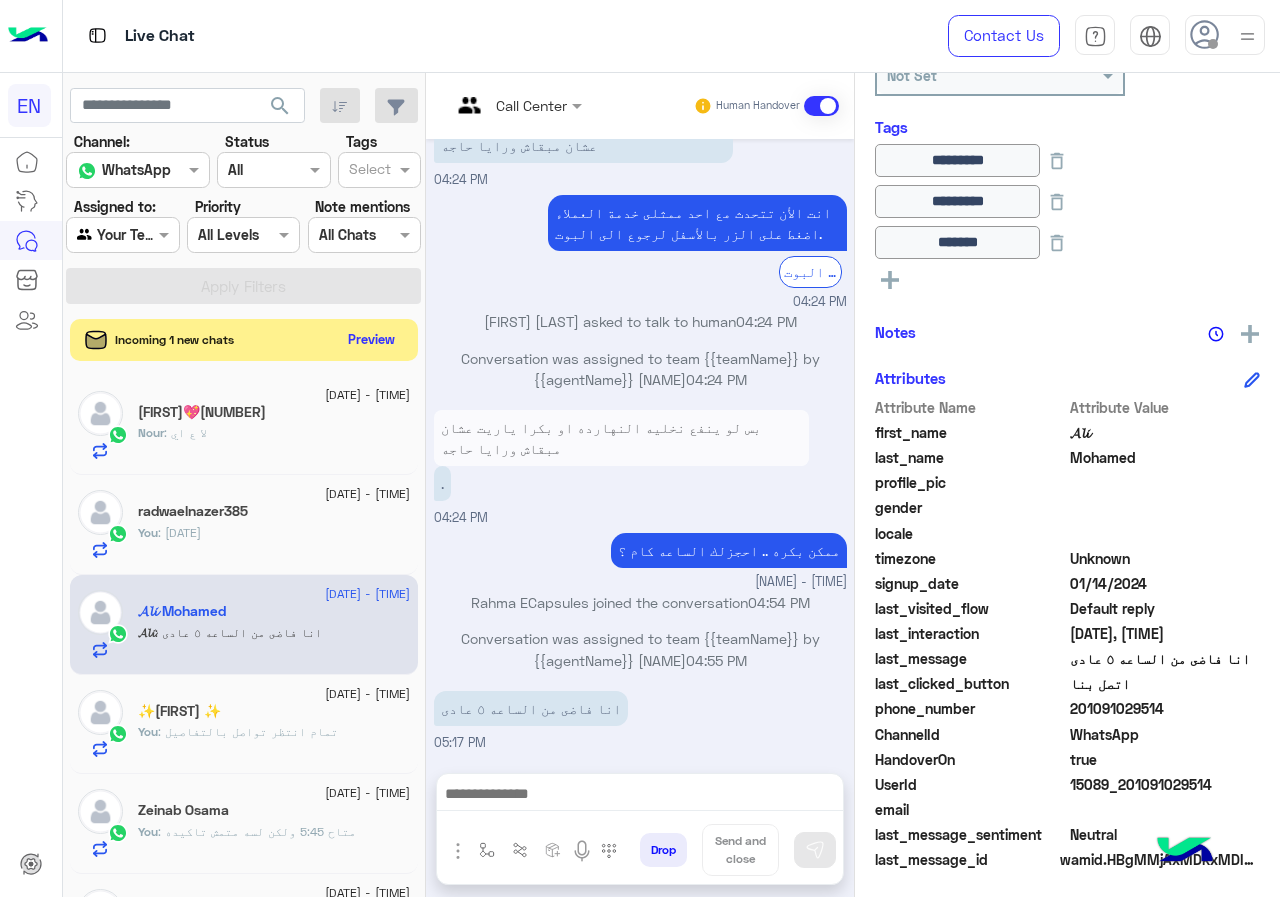 click on "Preview" 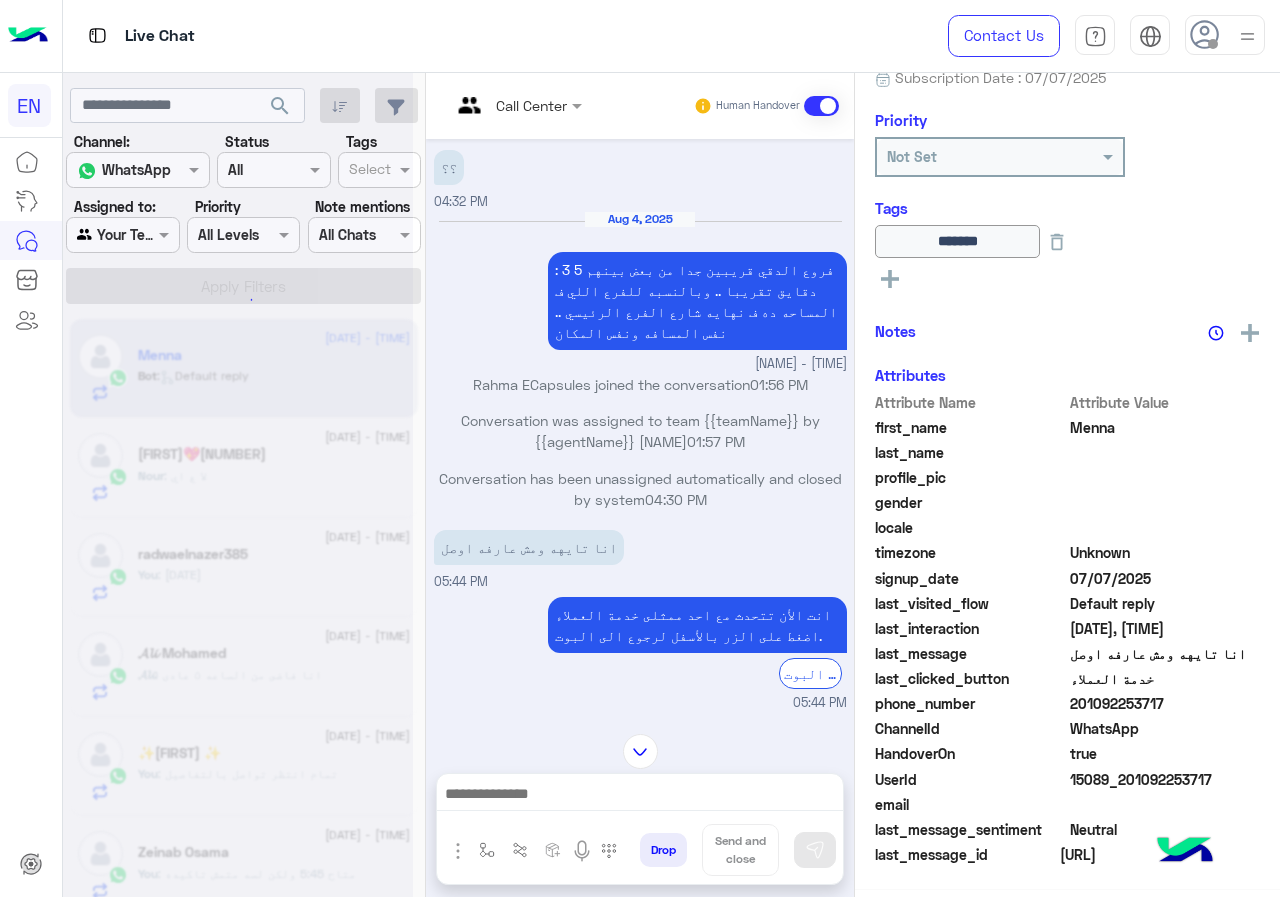 scroll, scrollTop: 217, scrollLeft: 0, axis: vertical 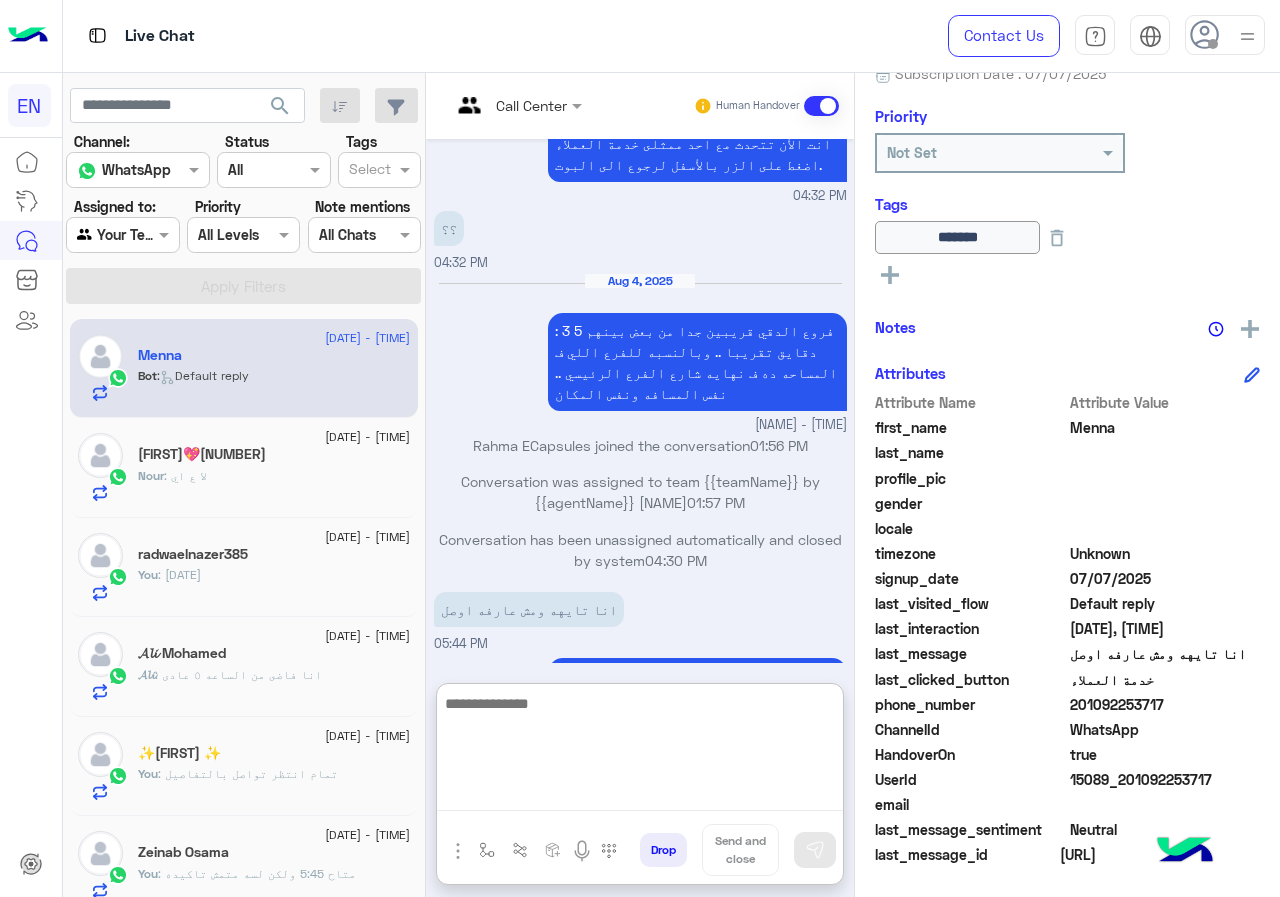 click at bounding box center [640, 751] 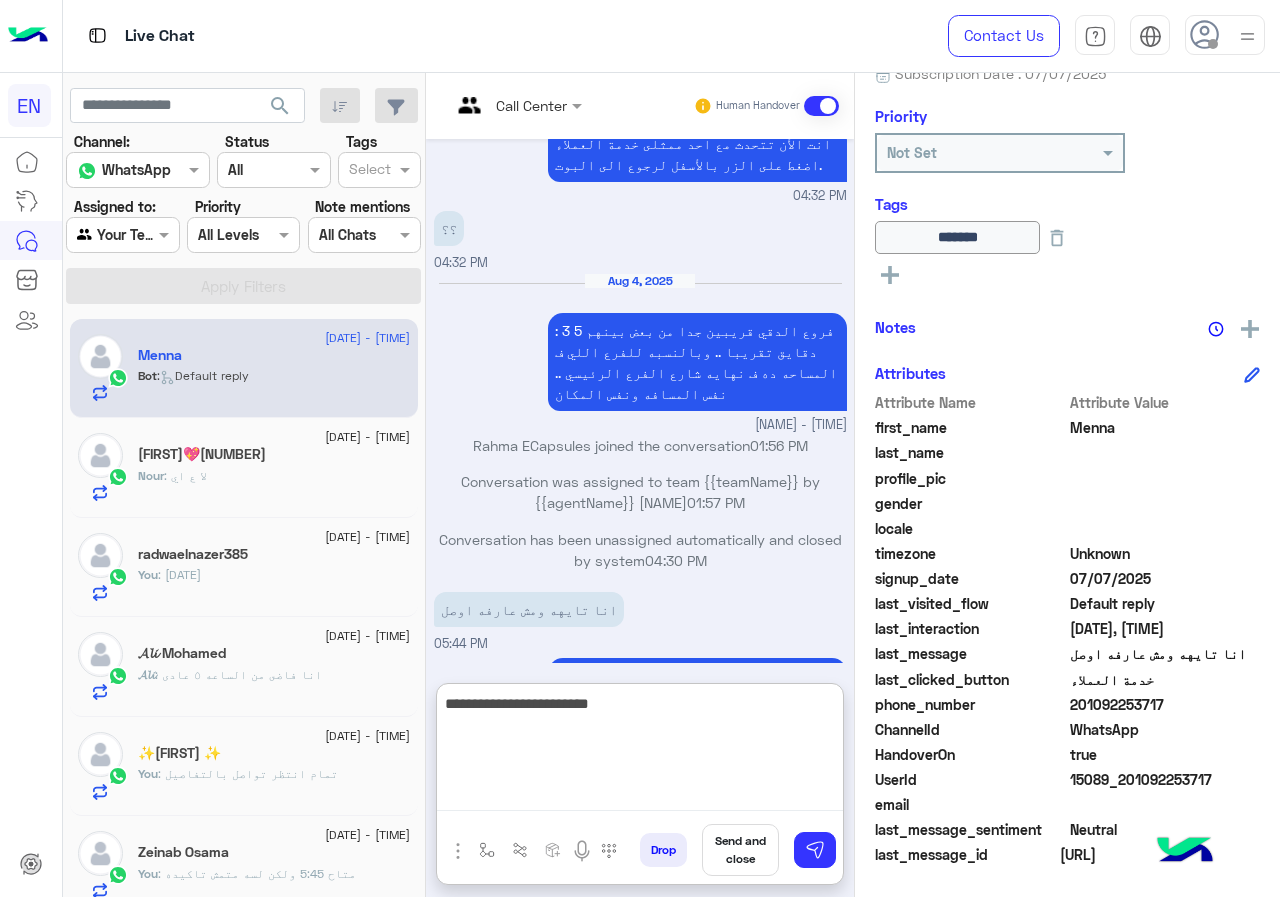 type on "**********" 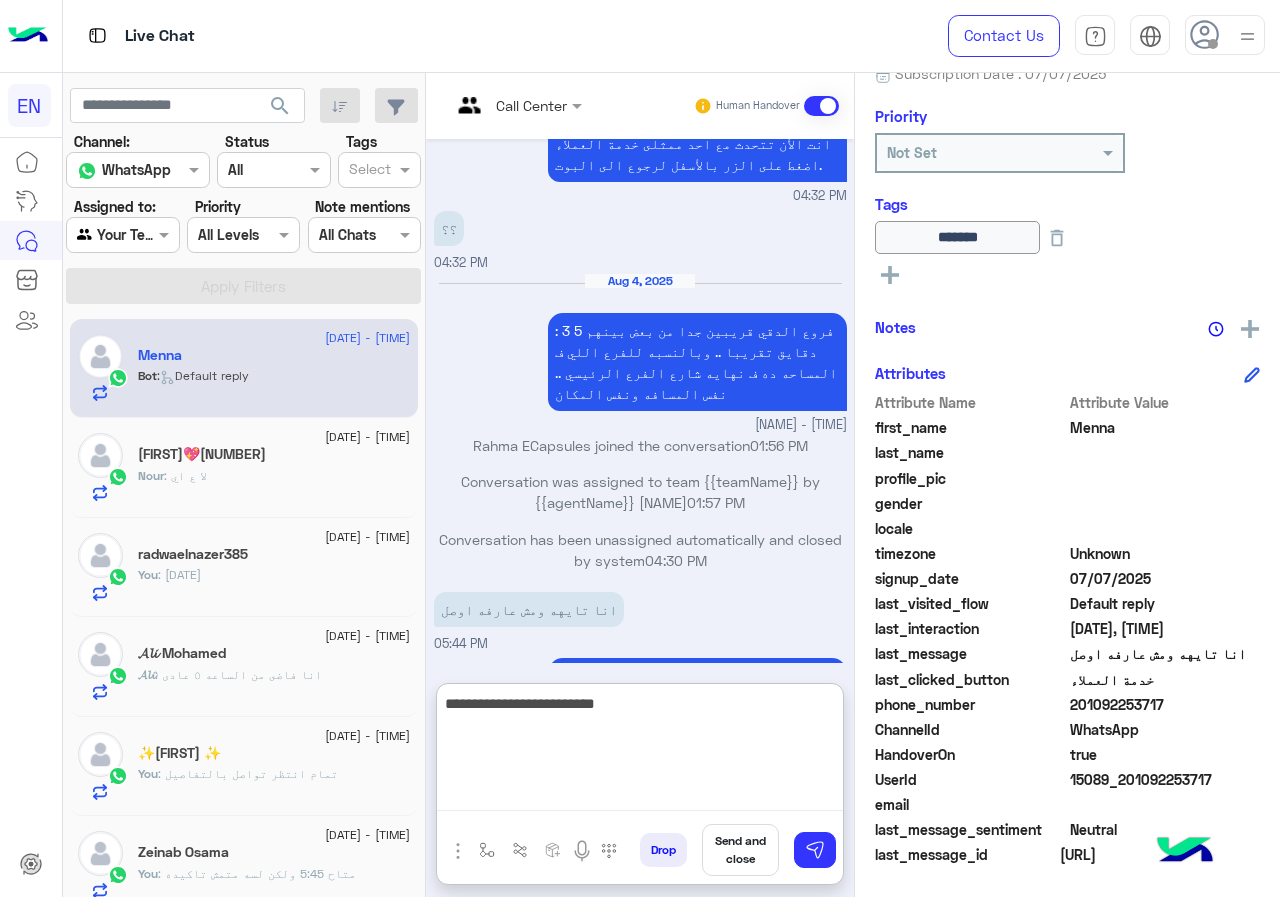 type 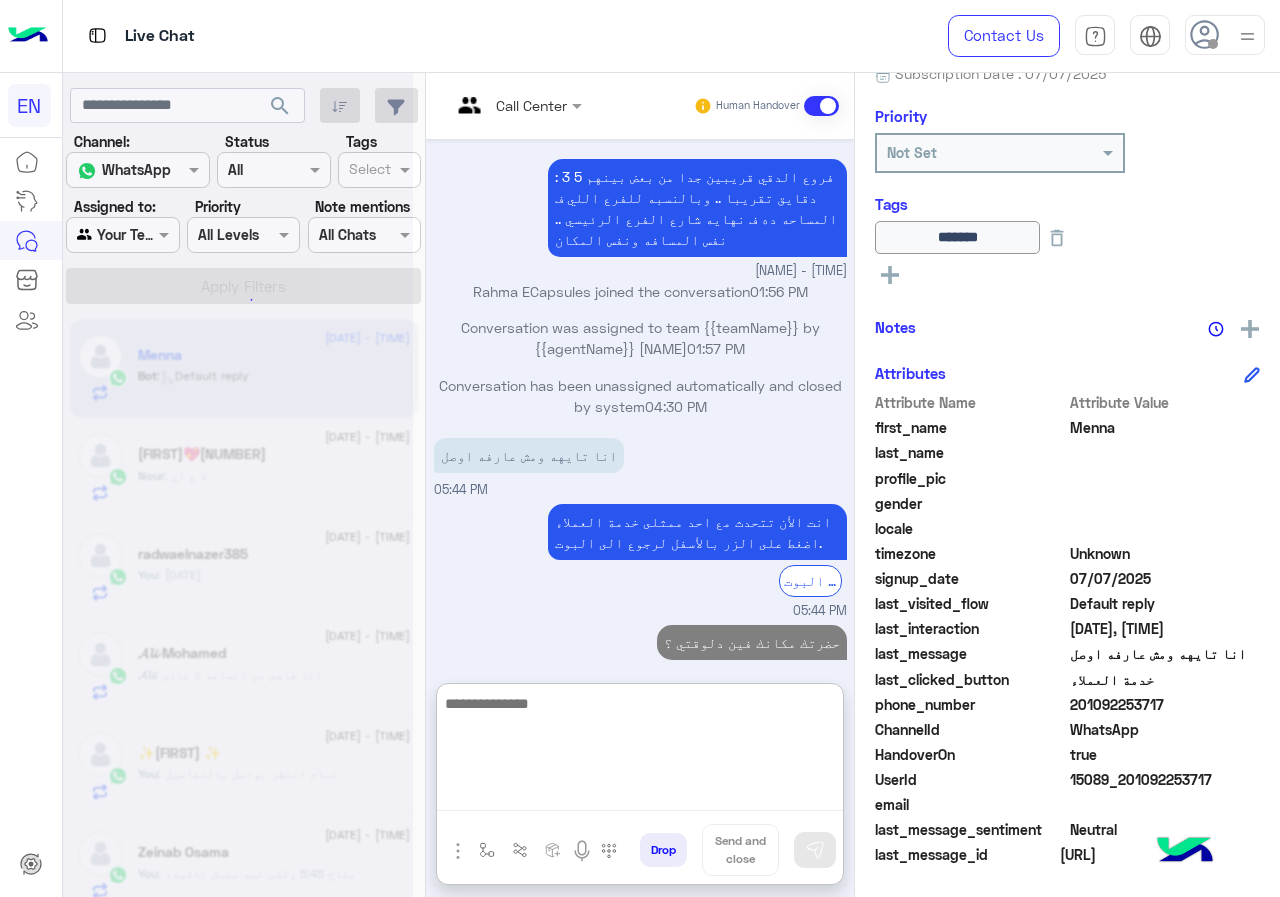 scroll, scrollTop: 3550, scrollLeft: 0, axis: vertical 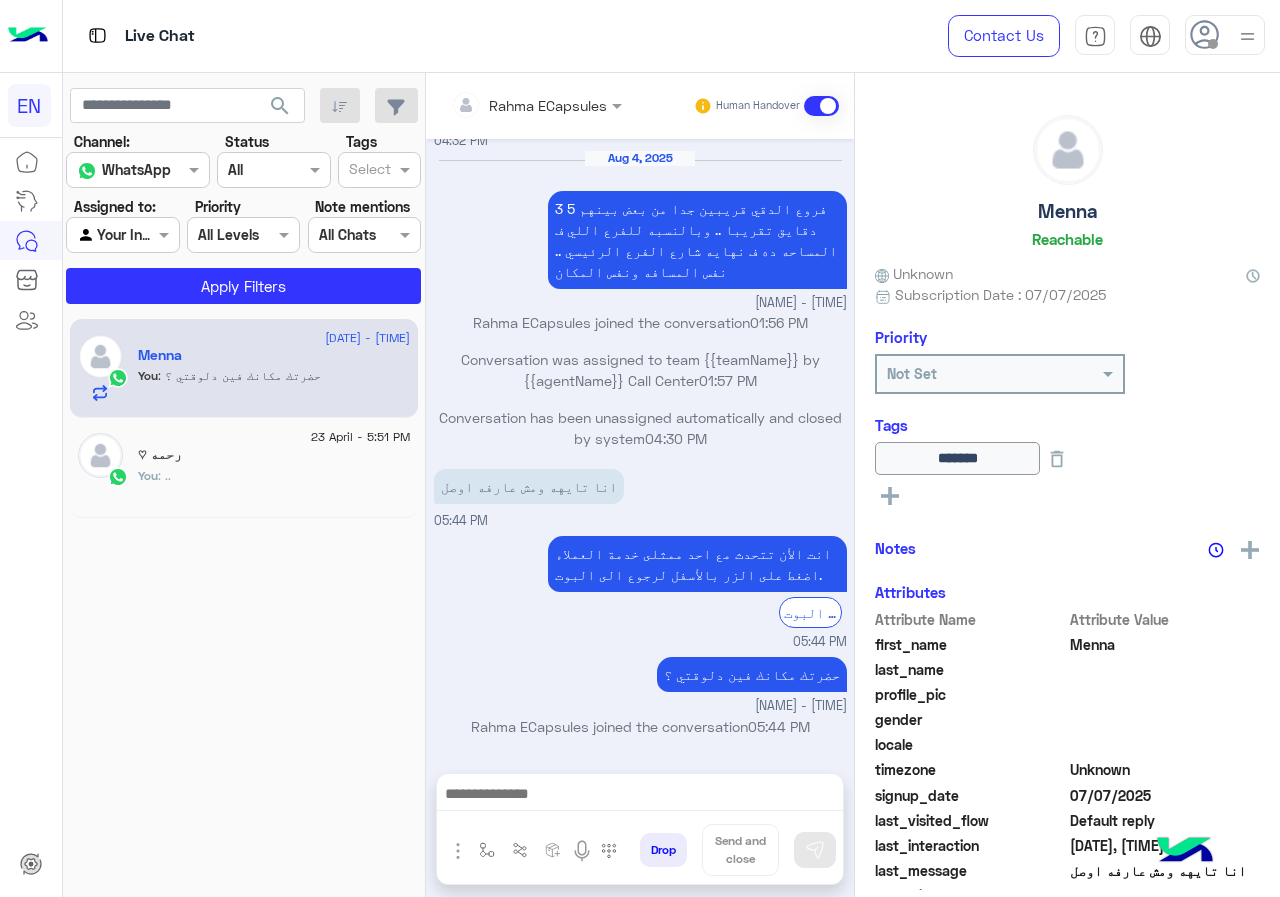 click on "Rahma ECapsules" at bounding box center [529, 105] 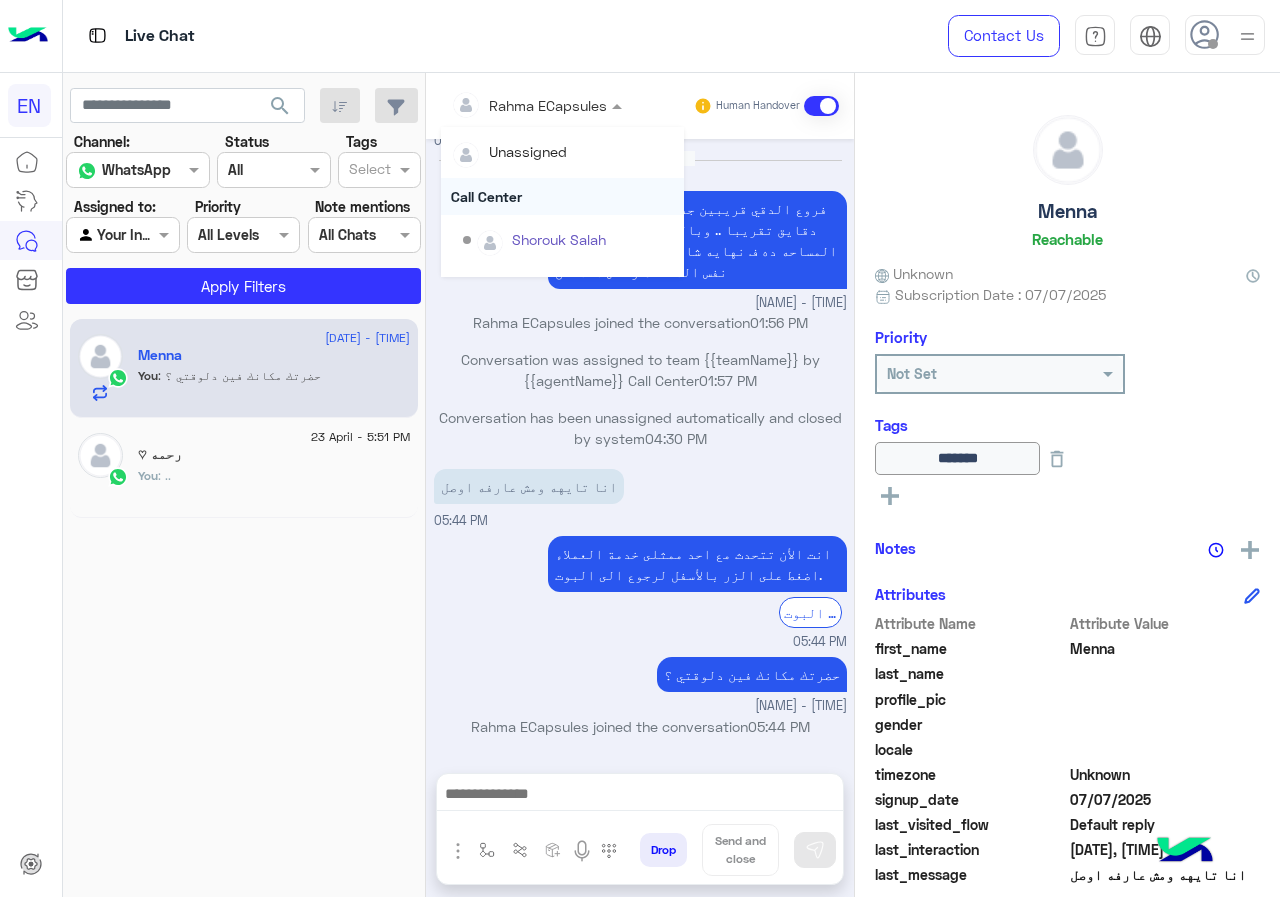 click on "Call Center" at bounding box center (562, 196) 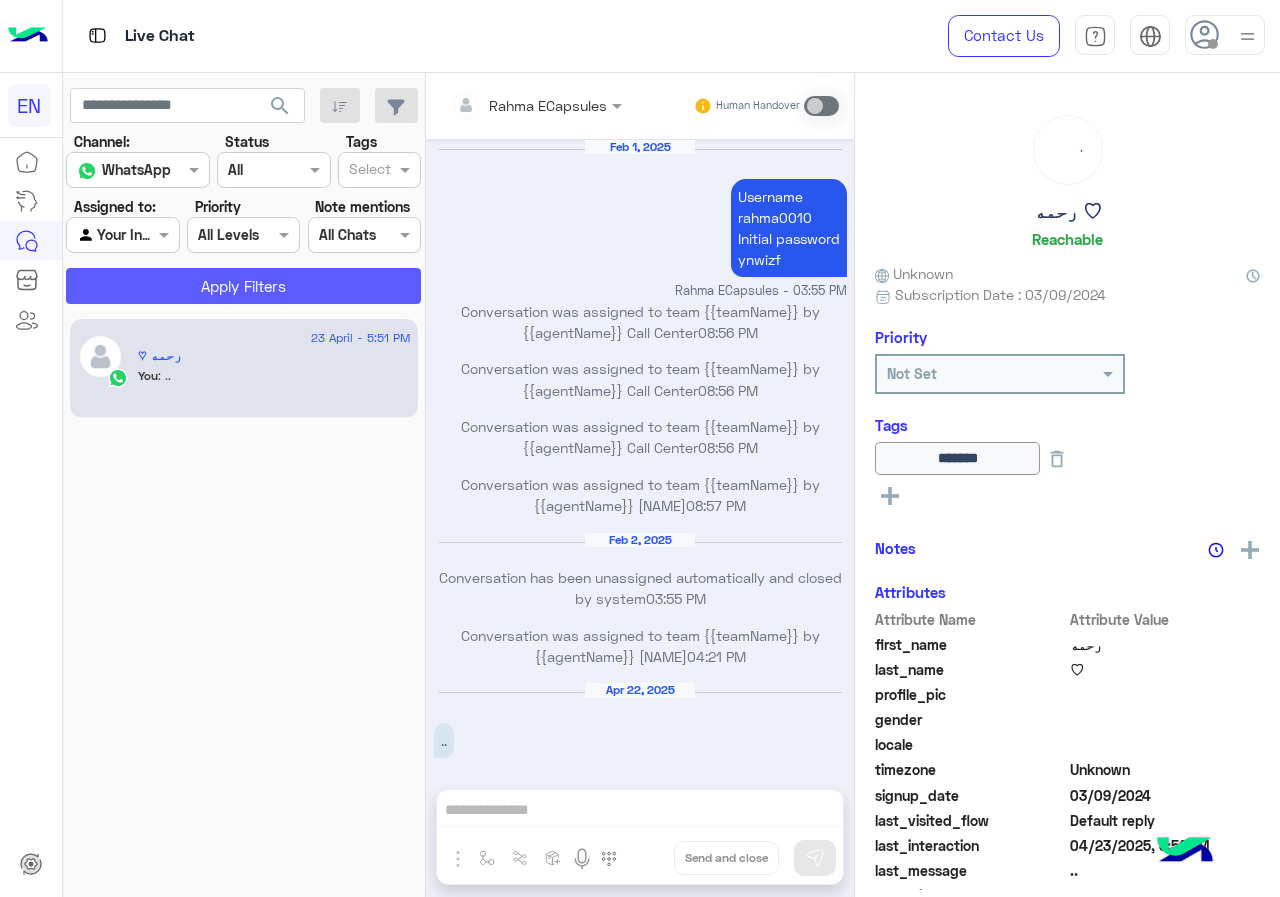 scroll, scrollTop: 826, scrollLeft: 0, axis: vertical 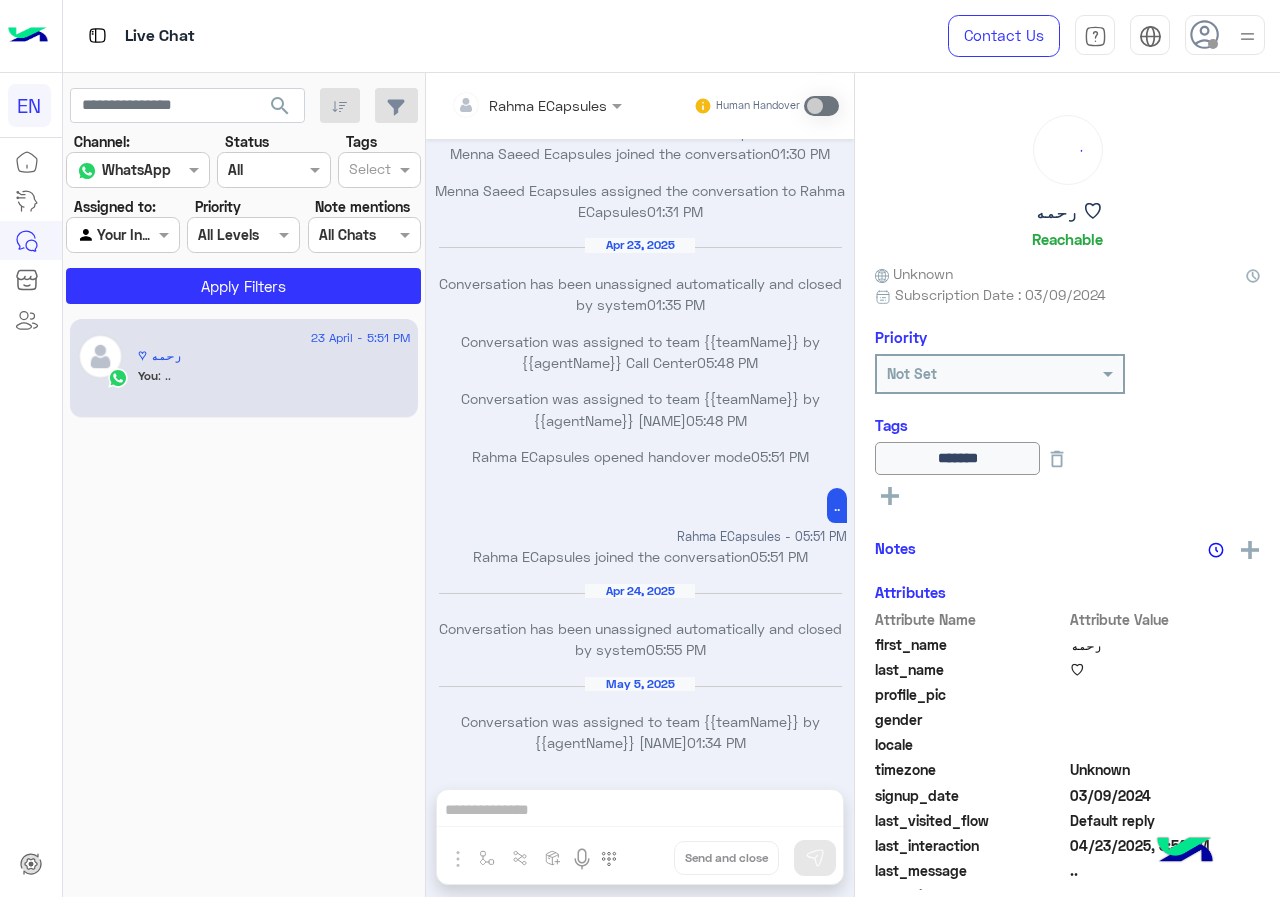 click at bounding box center (243, 234) 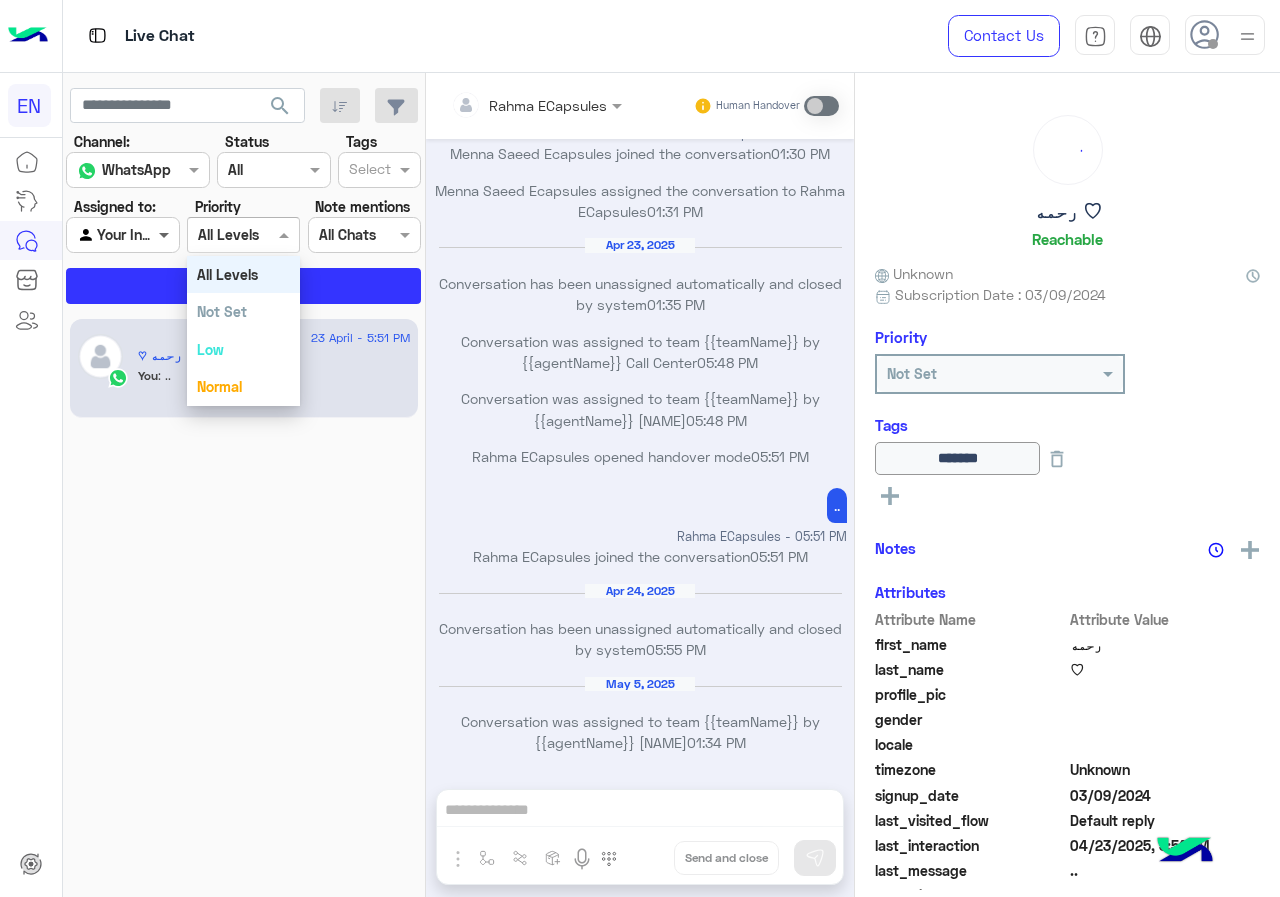 click at bounding box center (166, 234) 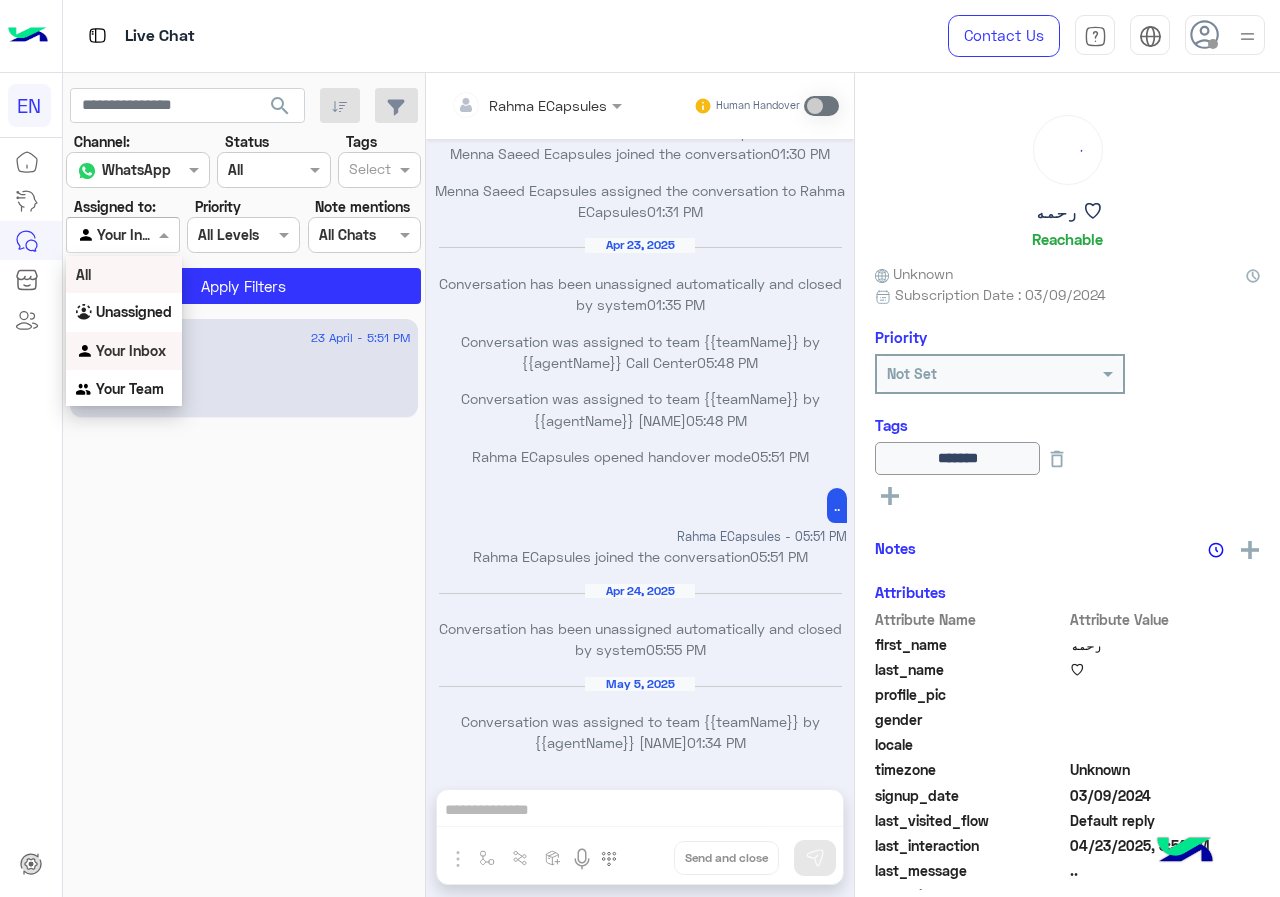 click on "Unassigned" at bounding box center (134, 311) 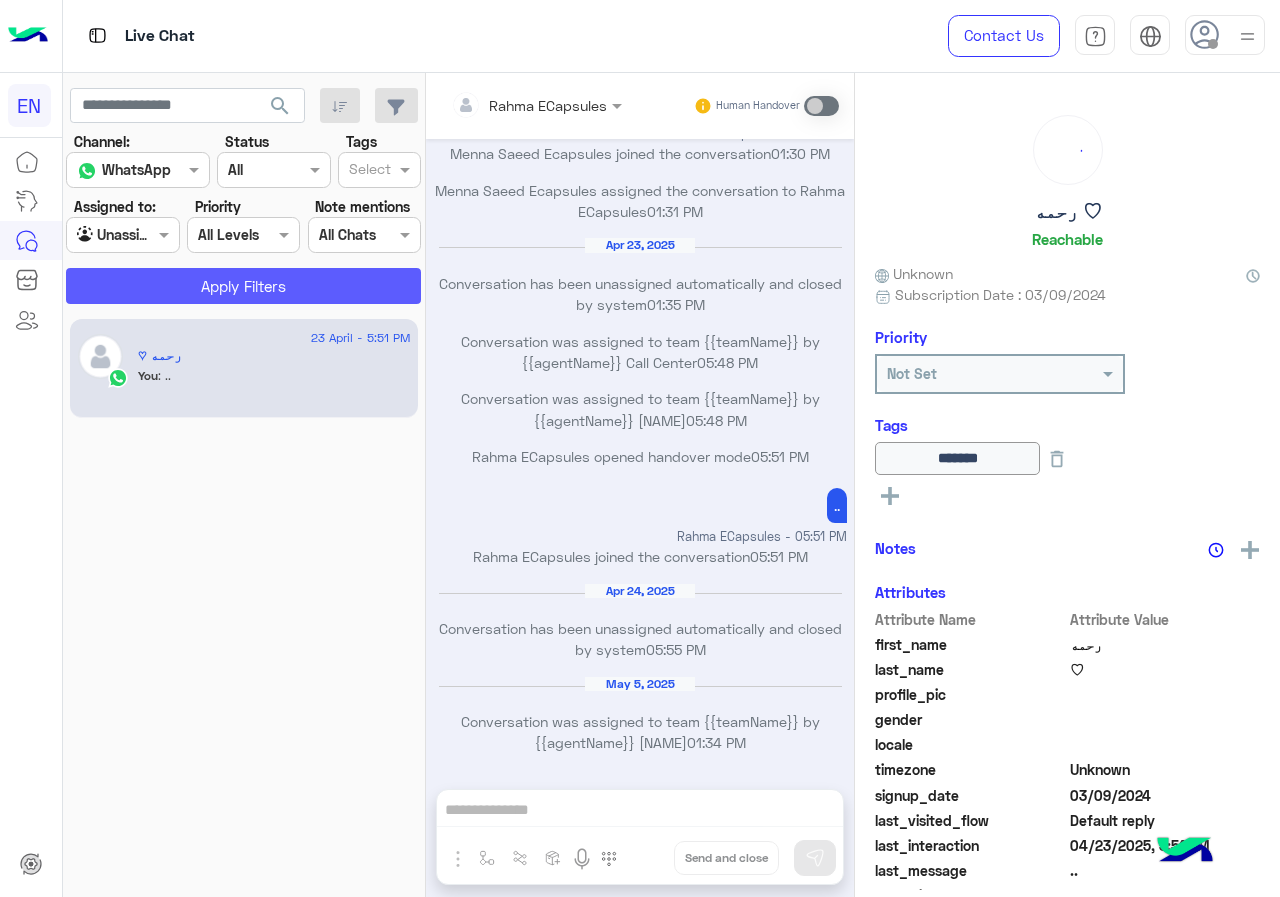 click on "Apply Filters" 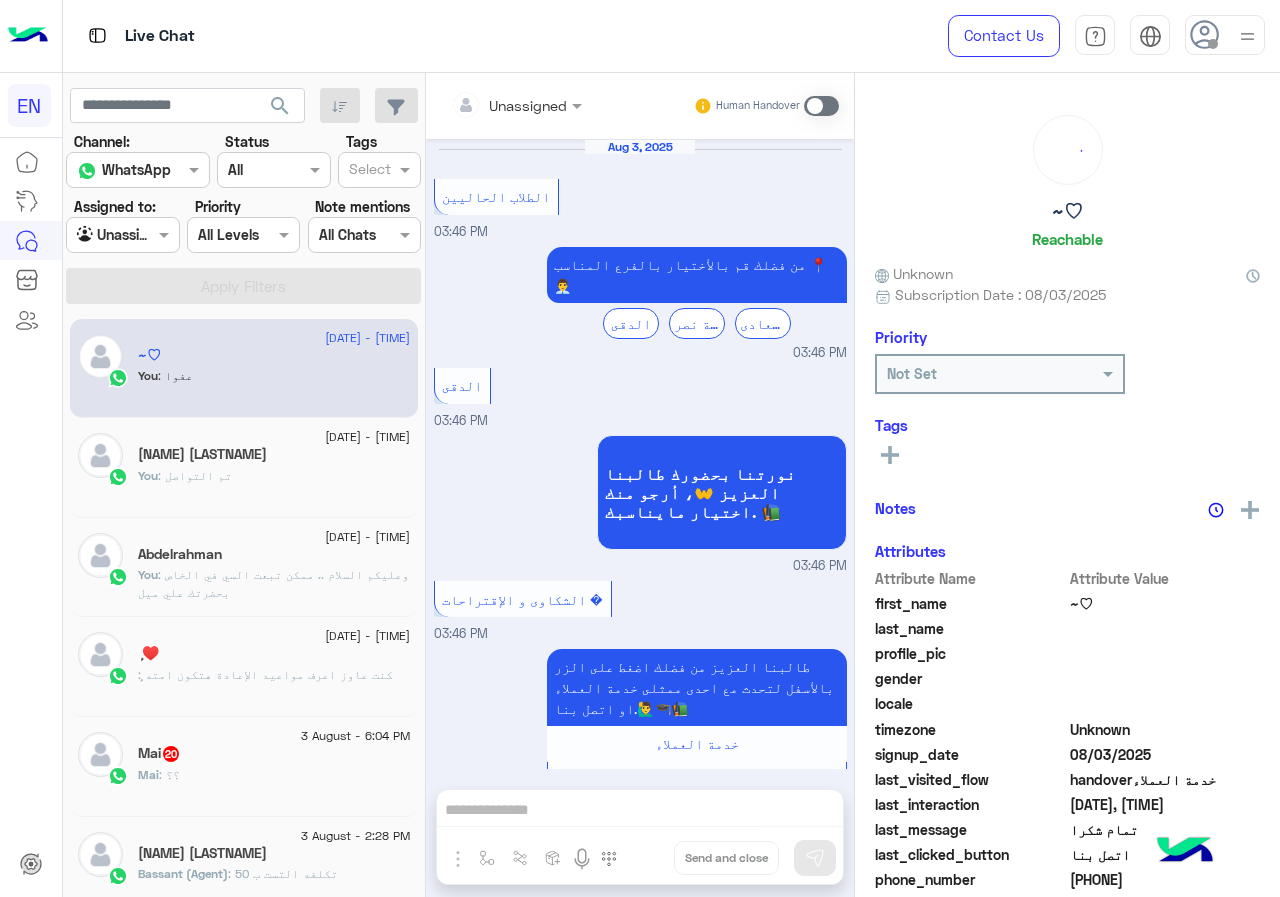 scroll, scrollTop: 1145, scrollLeft: 0, axis: vertical 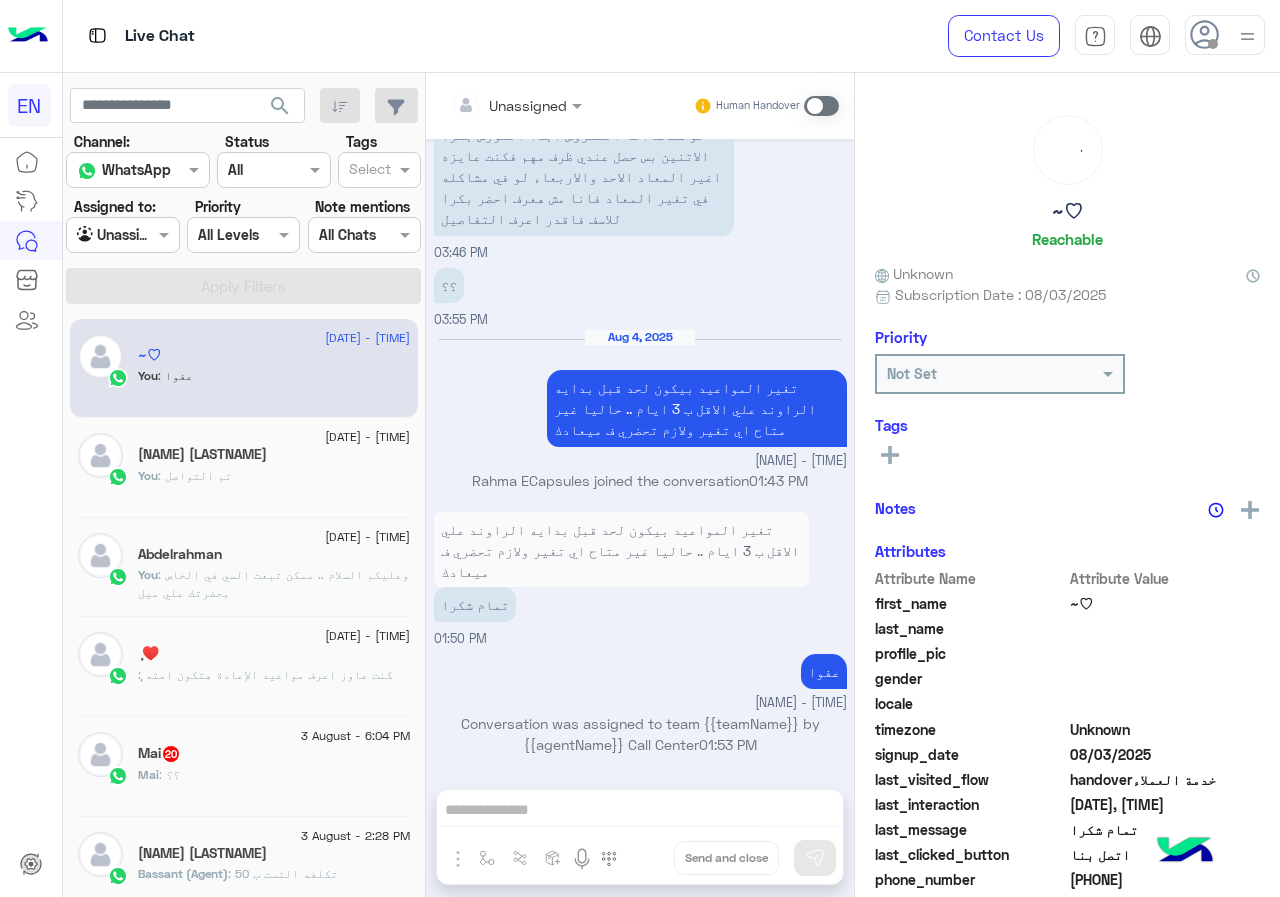 click on "Channel: Channel WhatsApp Status Channel All Tags Select Assigned to: Agent Filter Unassigned Priority All Levels All Levels Note mentions Select All Chats Apply Filters" 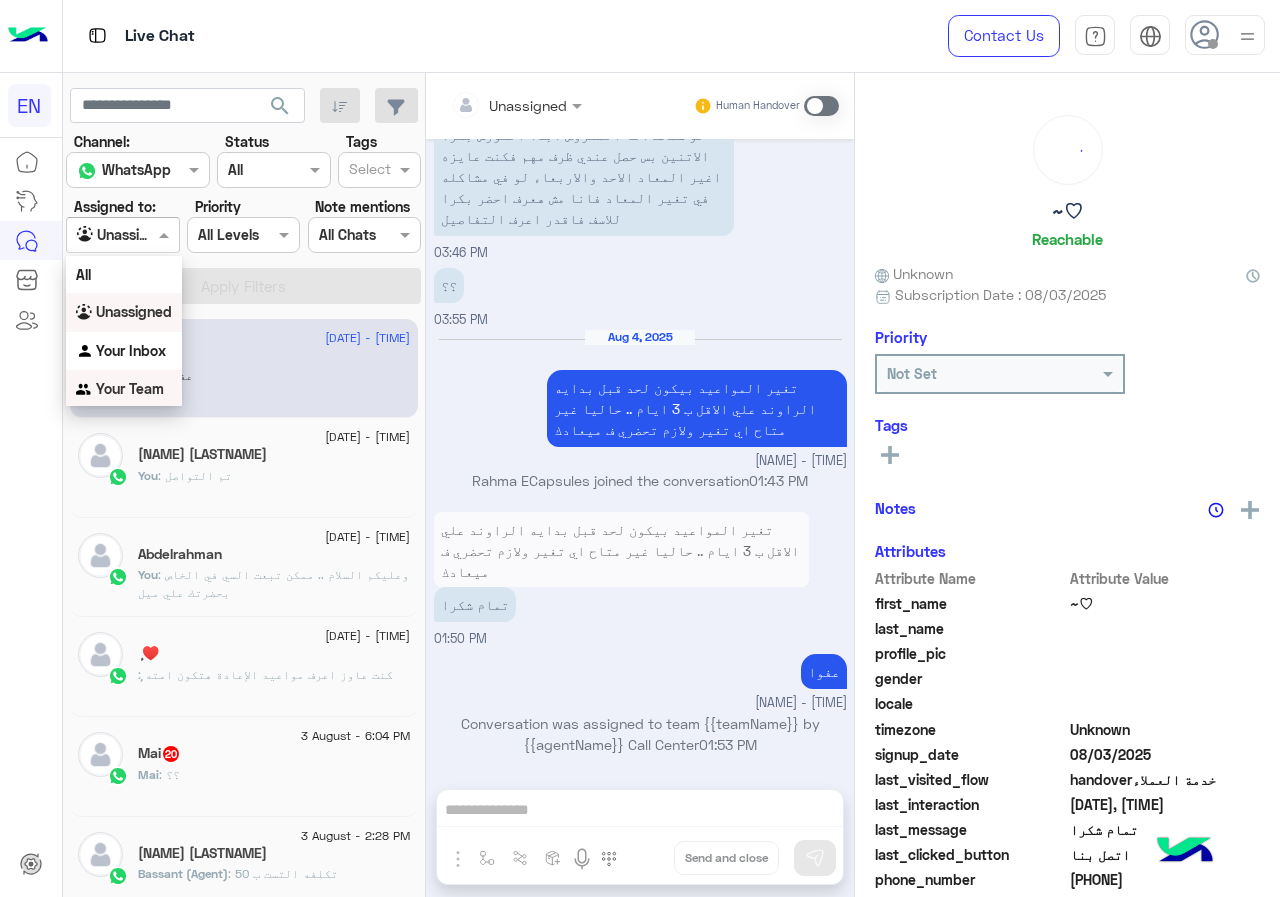 click on "Your Team" at bounding box center (130, 388) 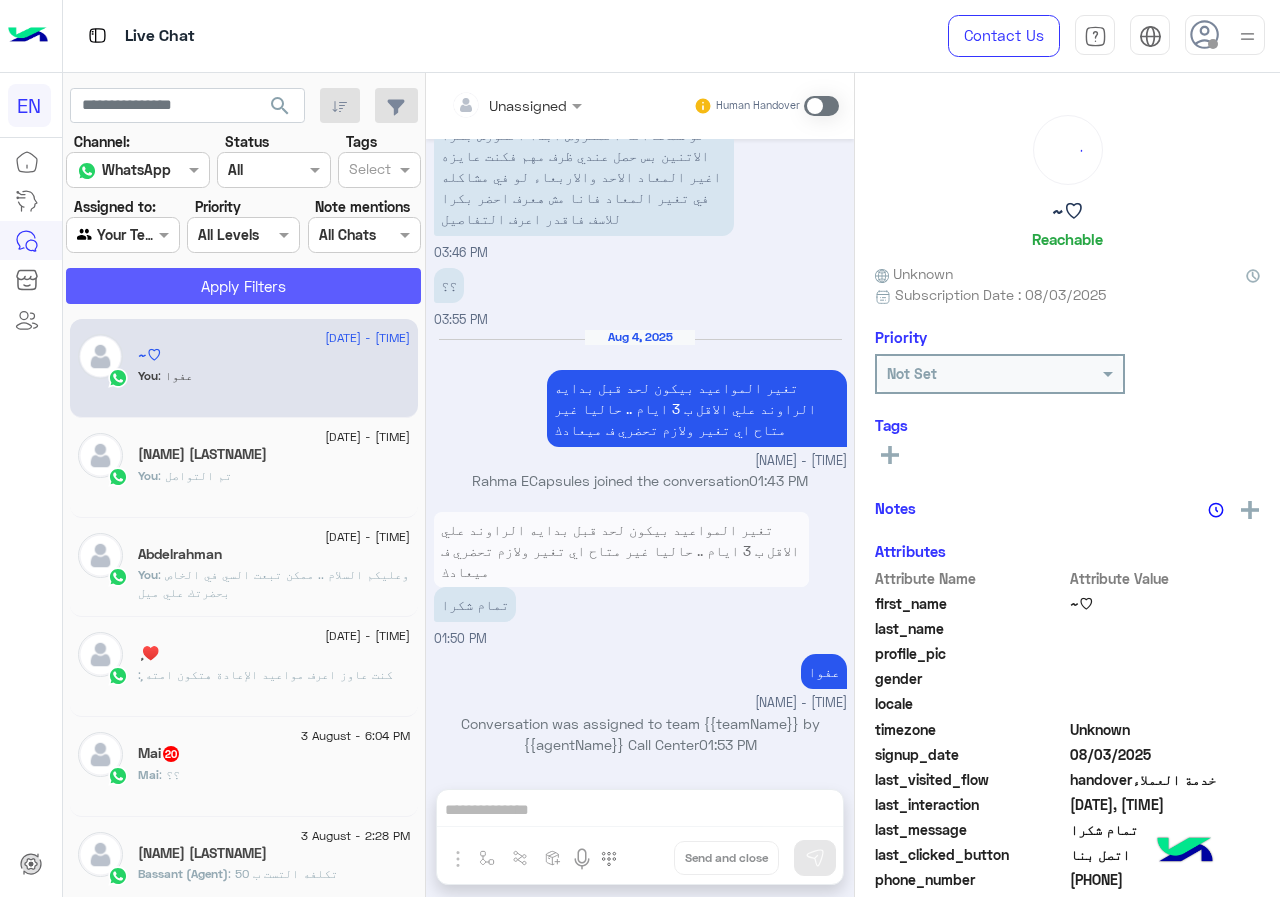 click on "Apply Filters" 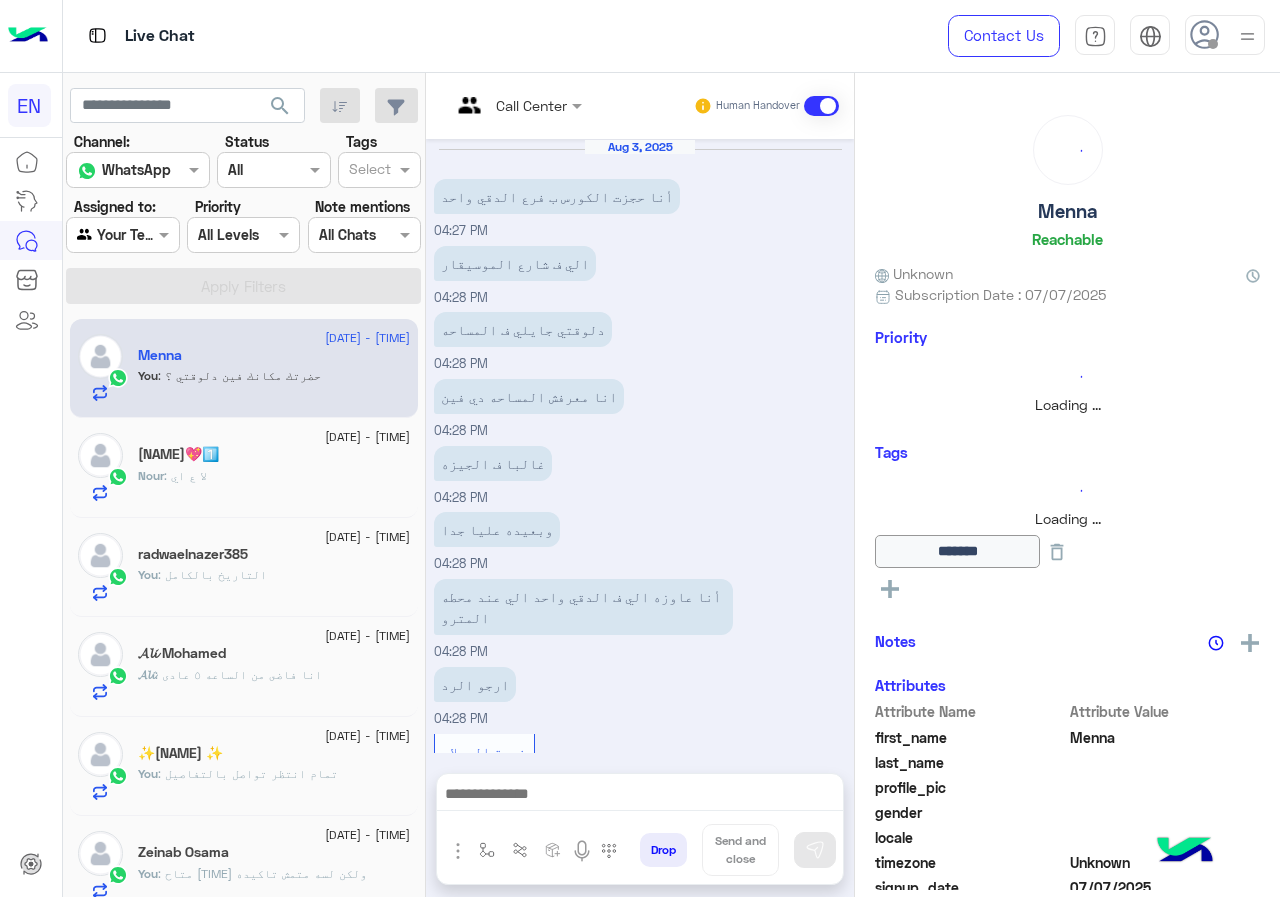 scroll, scrollTop: 855, scrollLeft: 0, axis: vertical 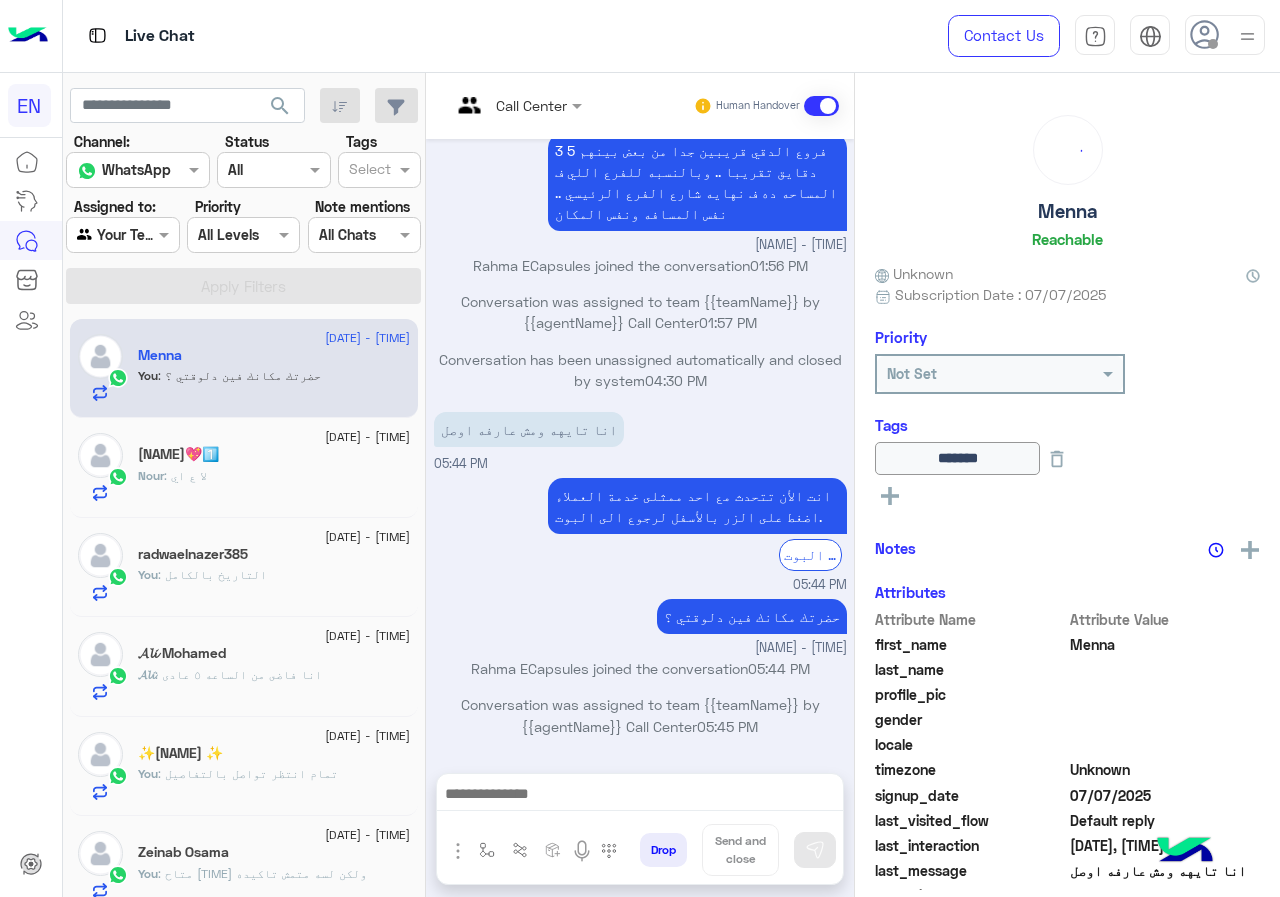 click on "Nour : لا ع اي" 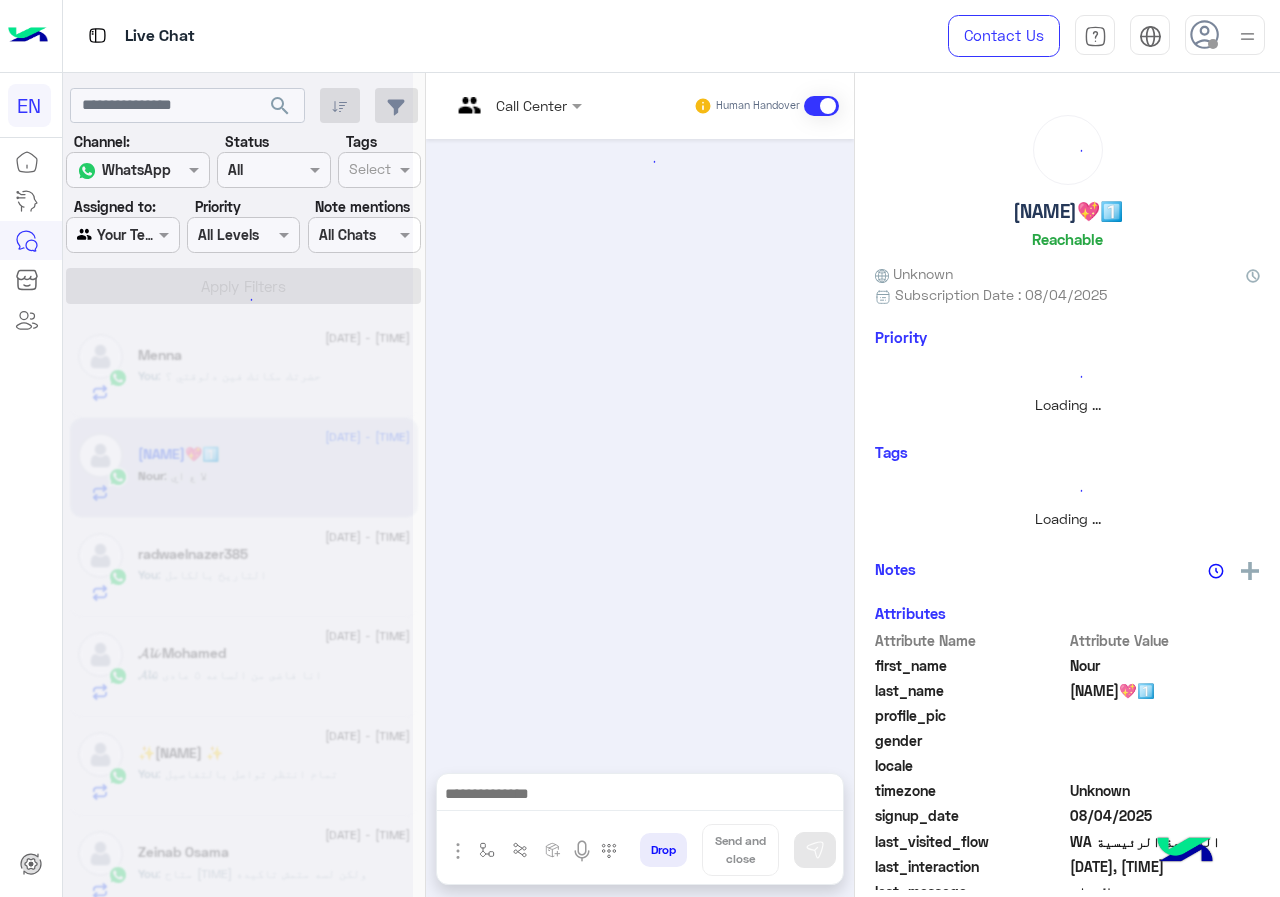 scroll, scrollTop: 783, scrollLeft: 0, axis: vertical 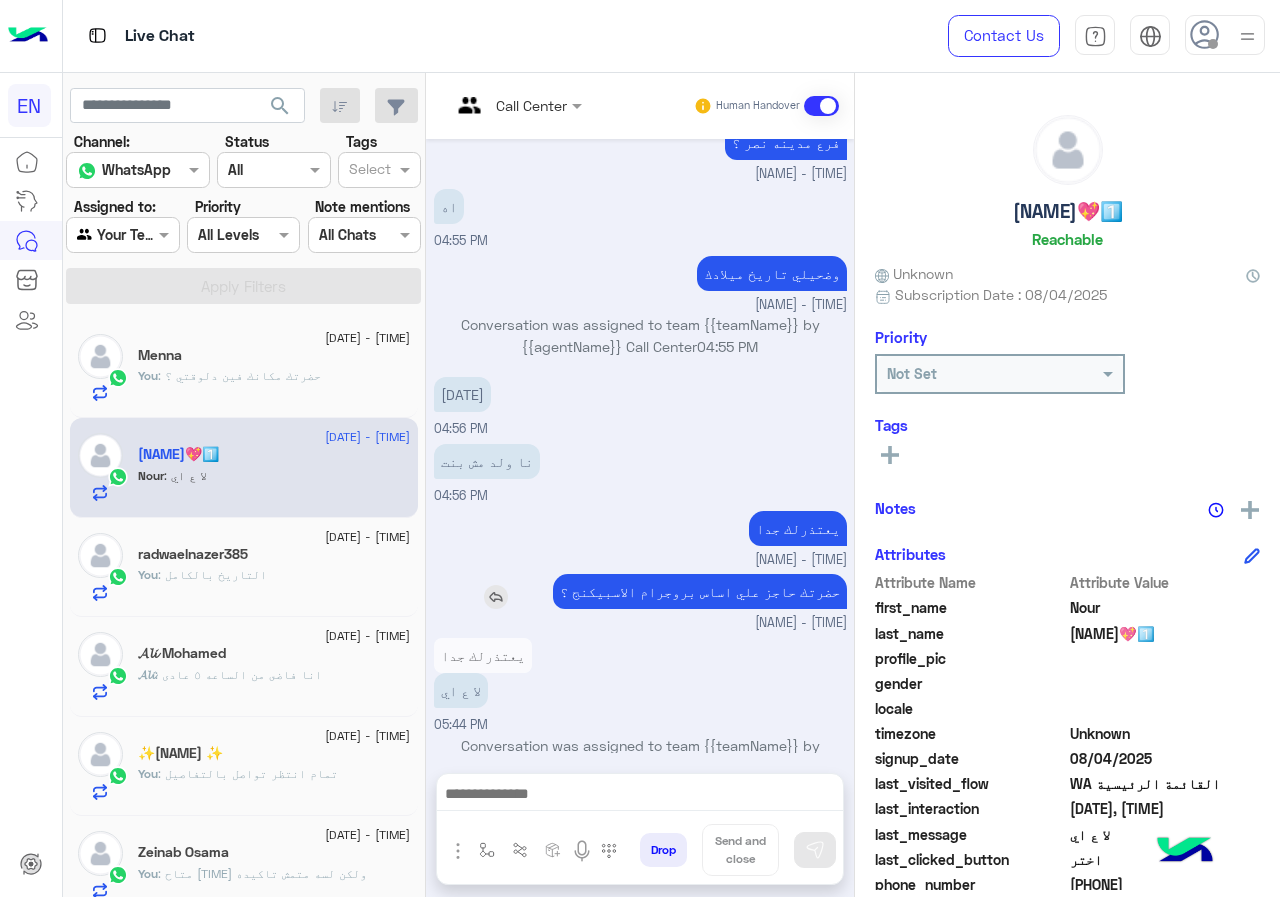 click on "حضرتك حاجز علي اساس بروجرام الاسبيكنج ؟" at bounding box center (700, 591) 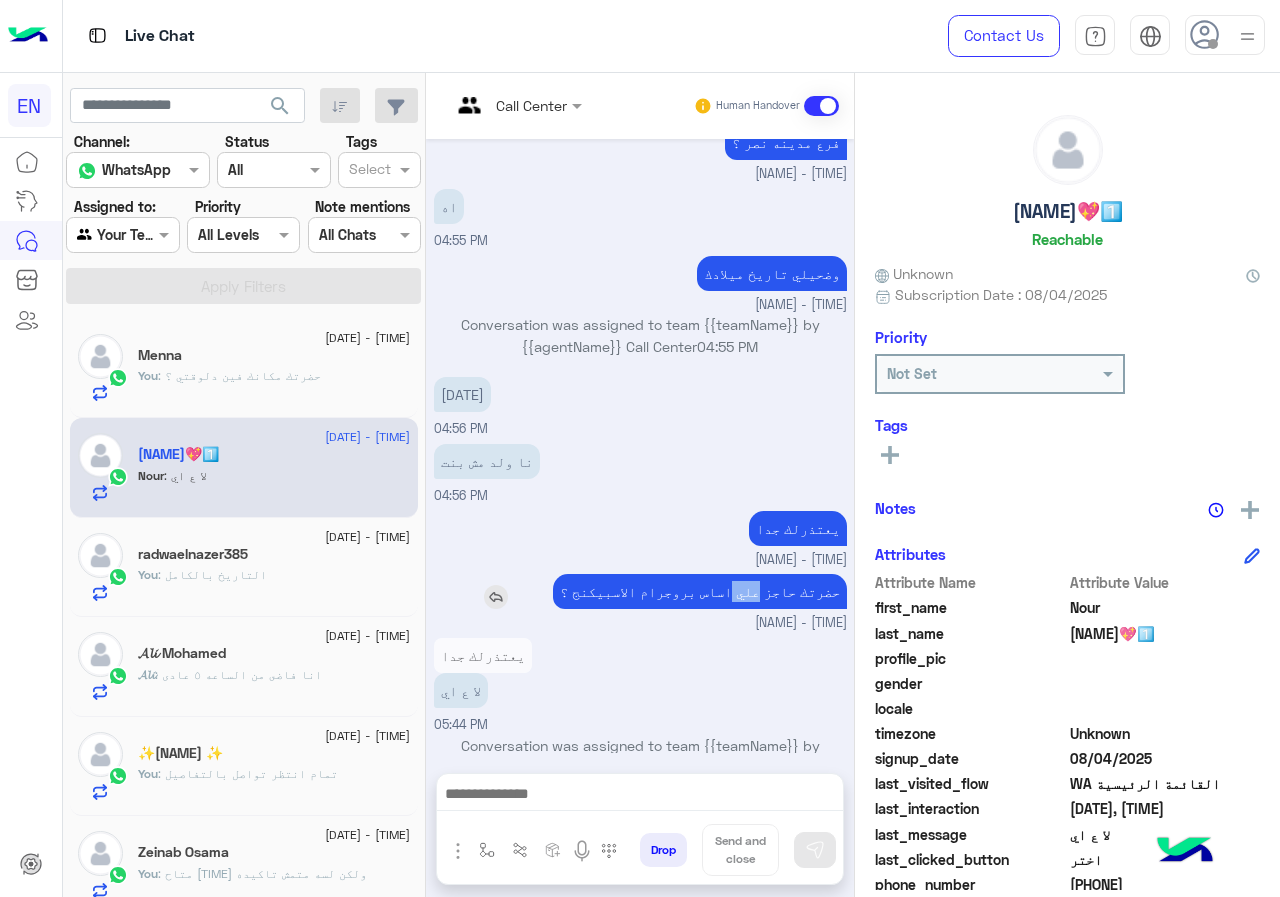 click on "حضرتك حاجز علي اساس بروجرام الاسبيكنج ؟" at bounding box center (700, 591) 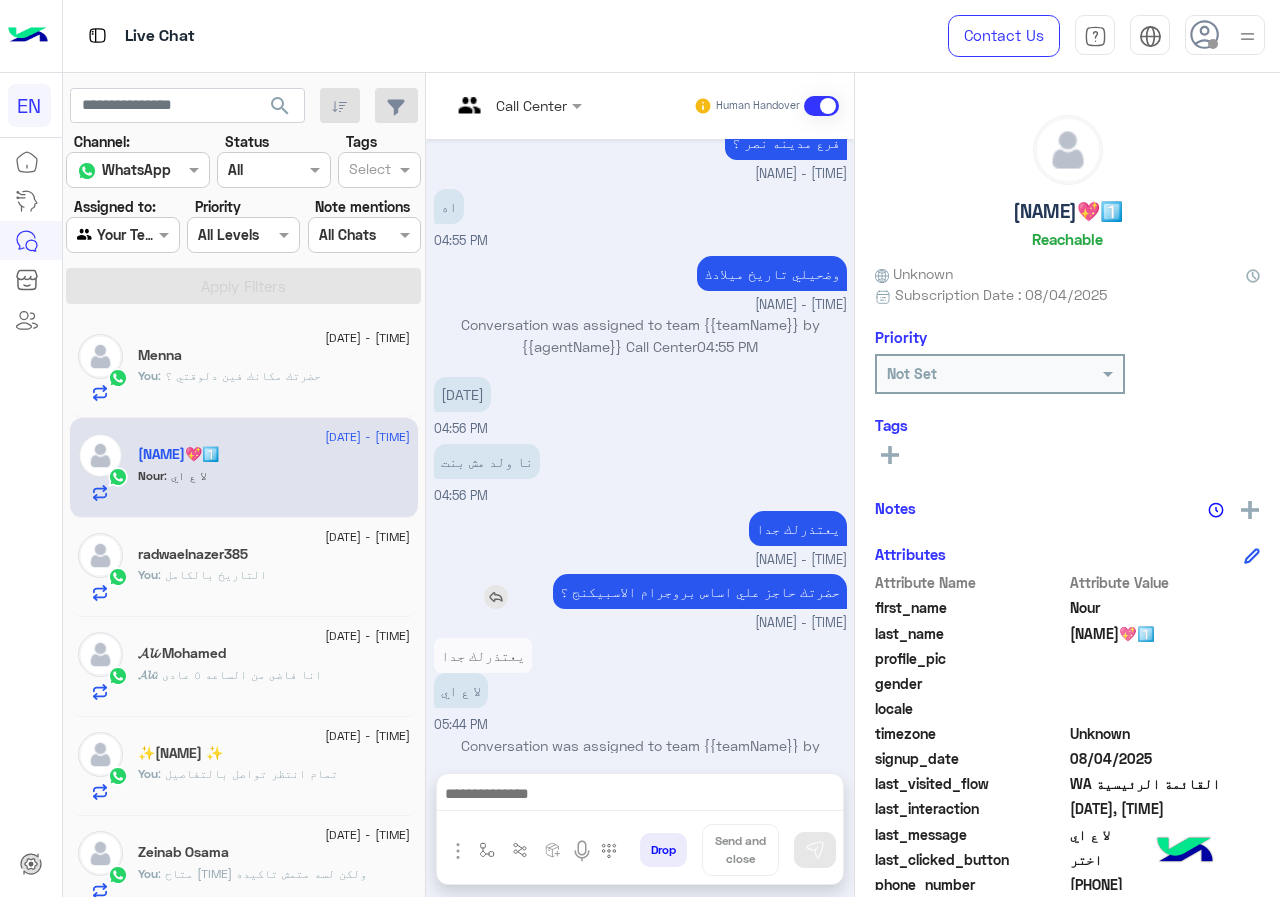 click on "حضرتك حاجز علي اساس بروجرام الاسبيكنج ؟" at bounding box center (700, 591) 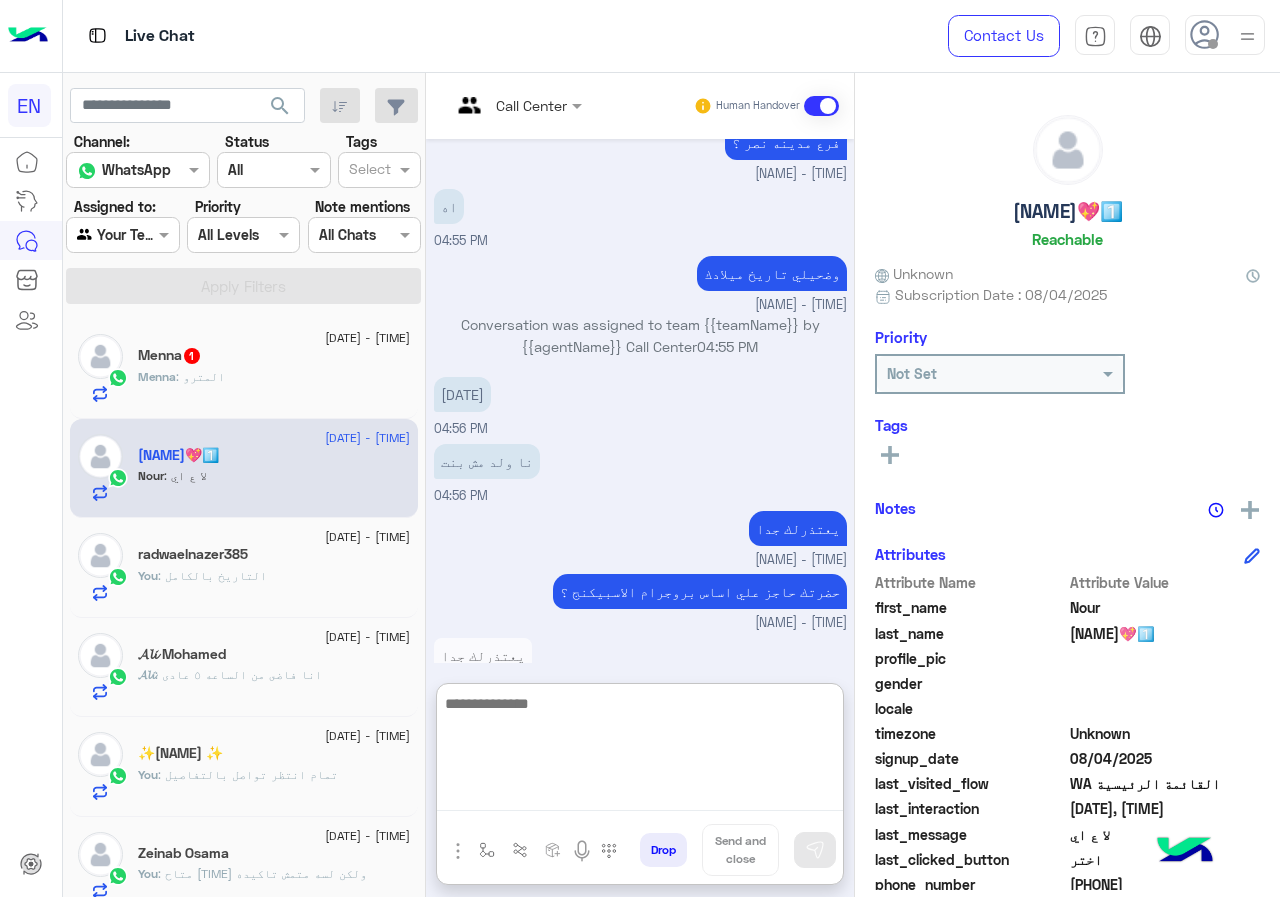 paste on "**********" 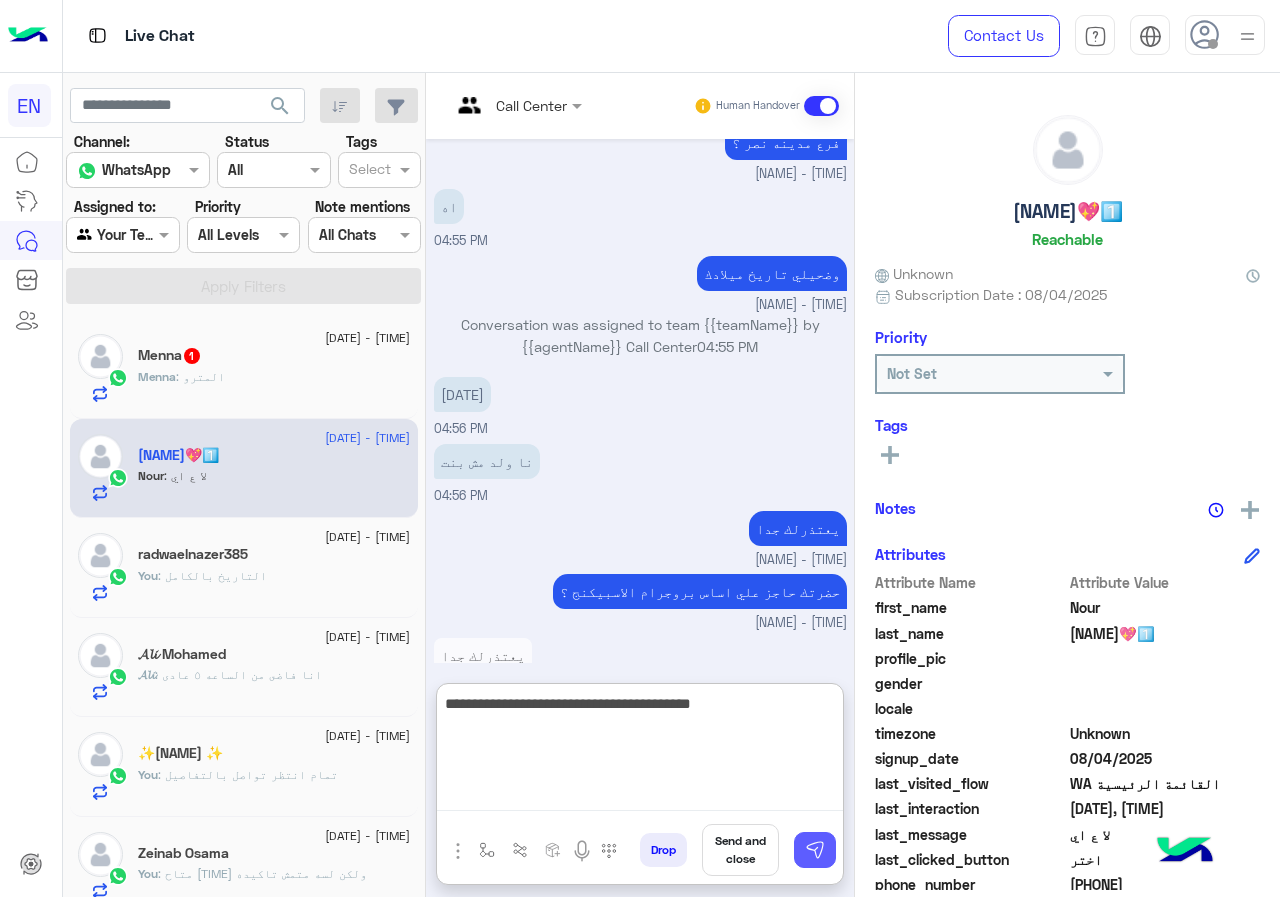 type on "**********" 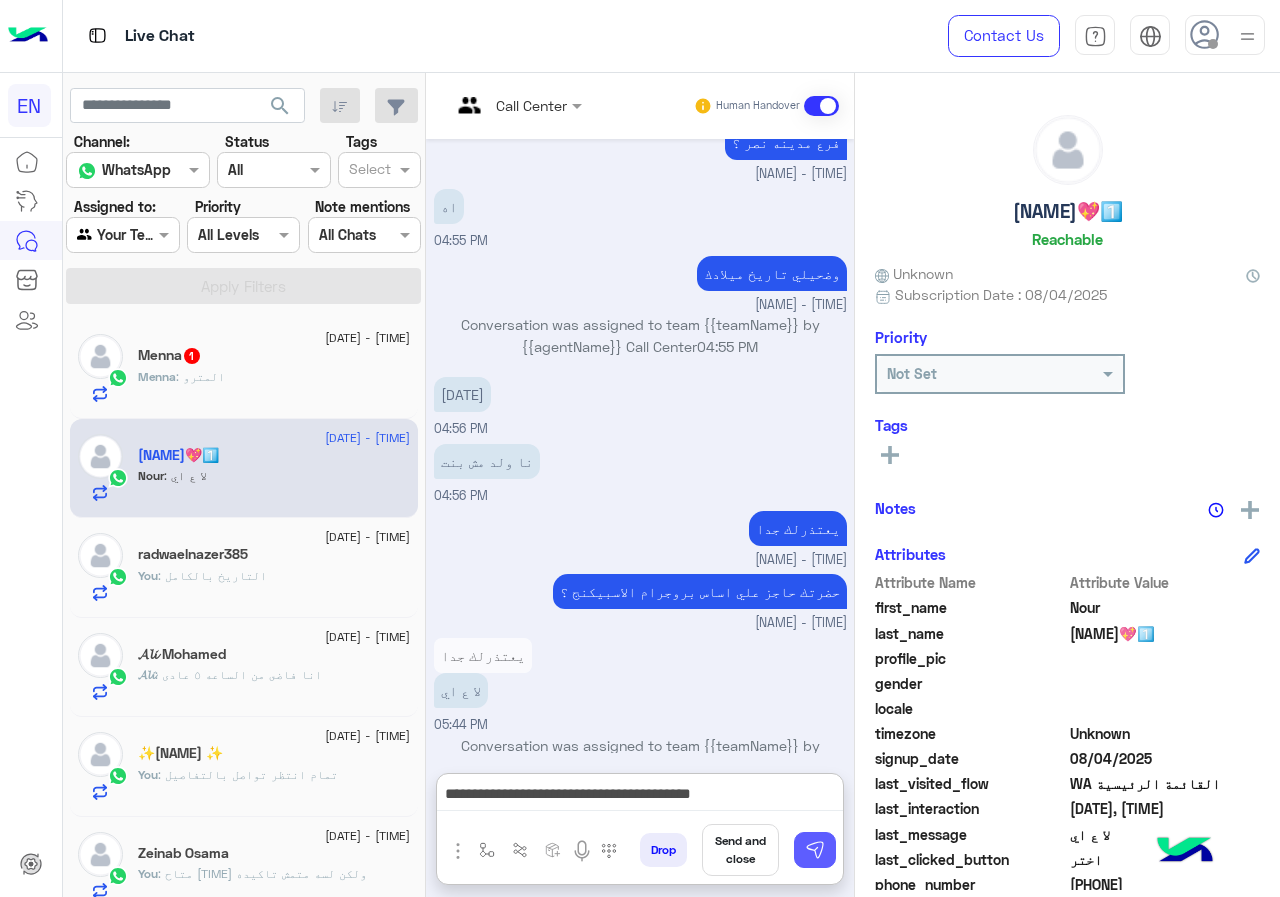 click at bounding box center (815, 850) 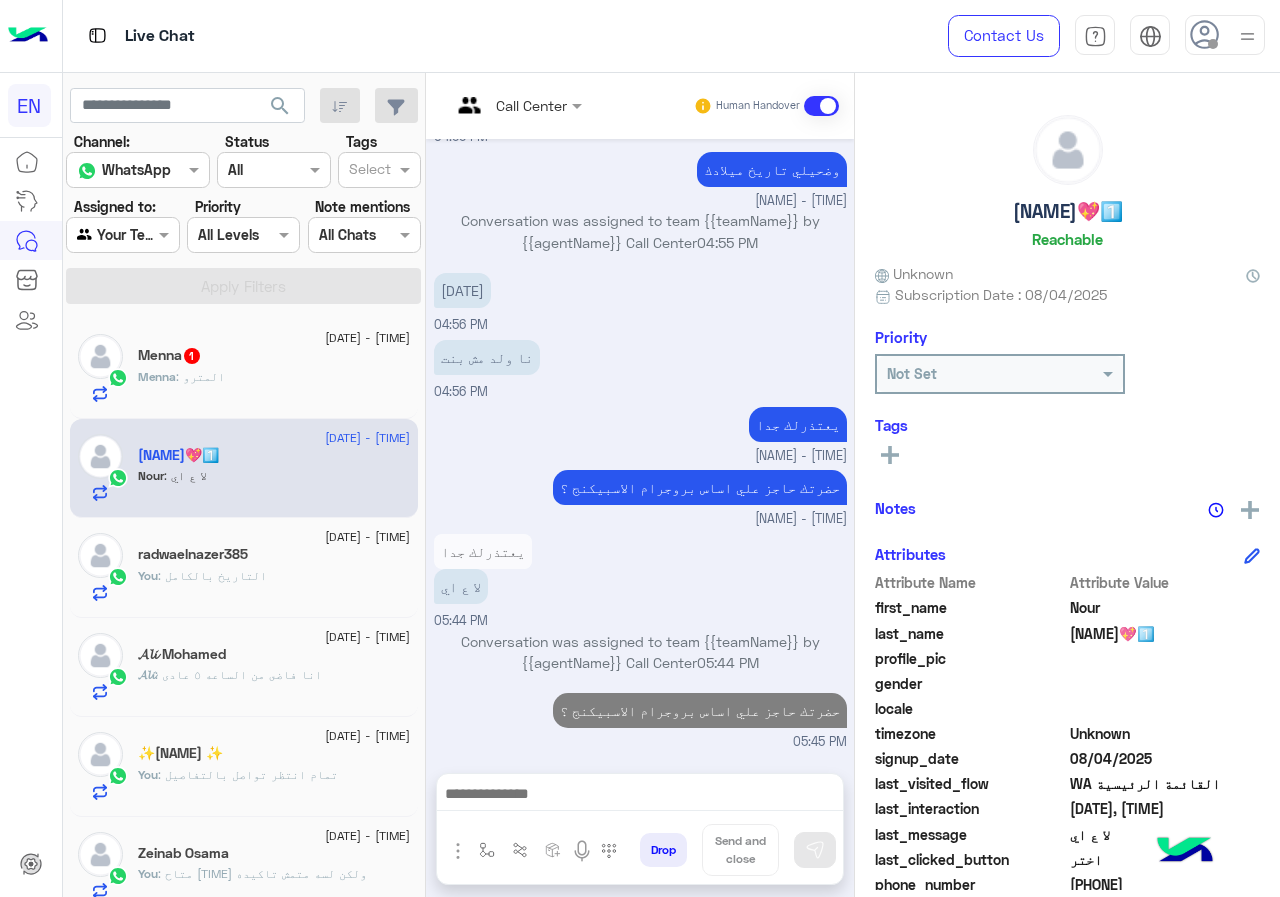 scroll, scrollTop: 847, scrollLeft: 0, axis: vertical 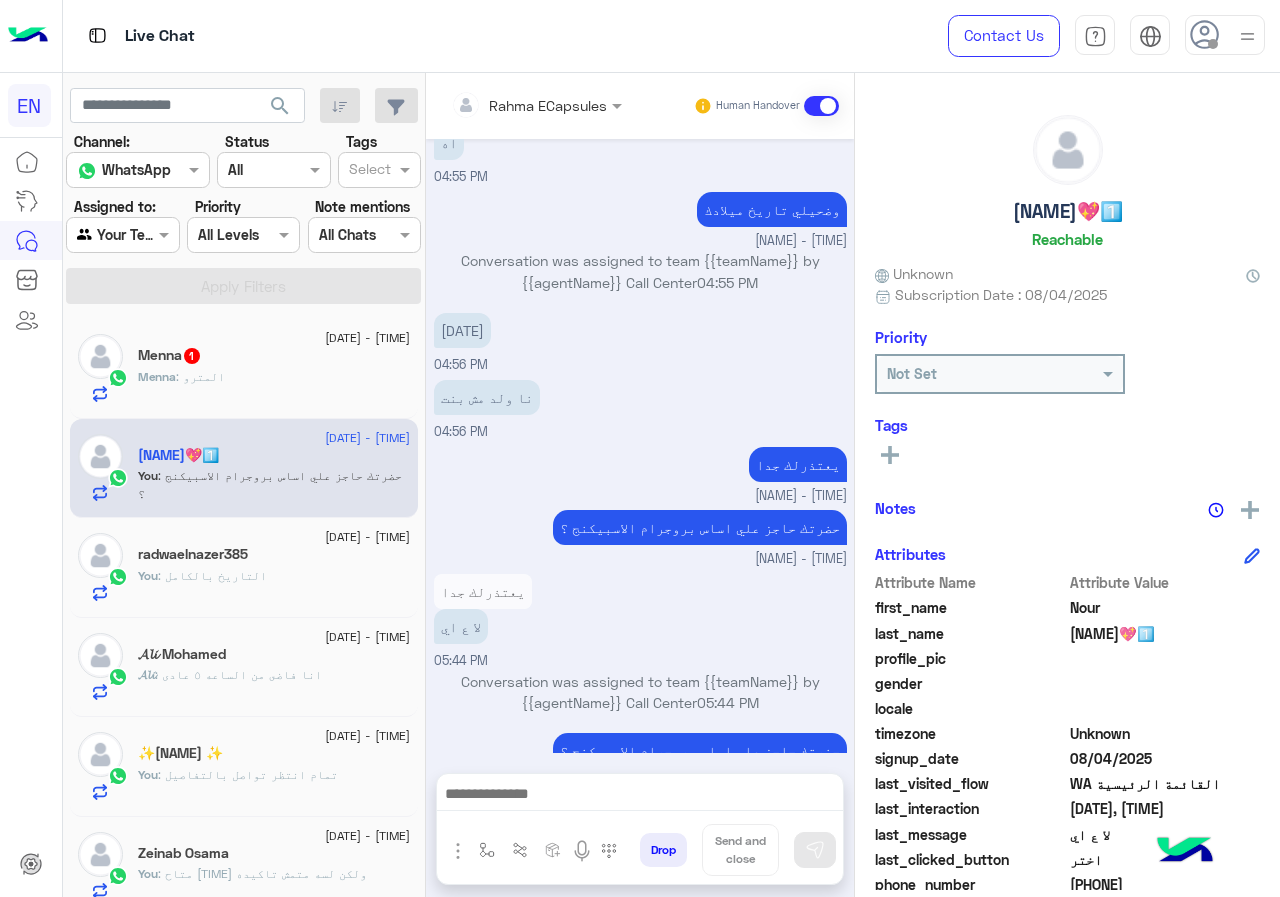 click on "Menna : المترو" 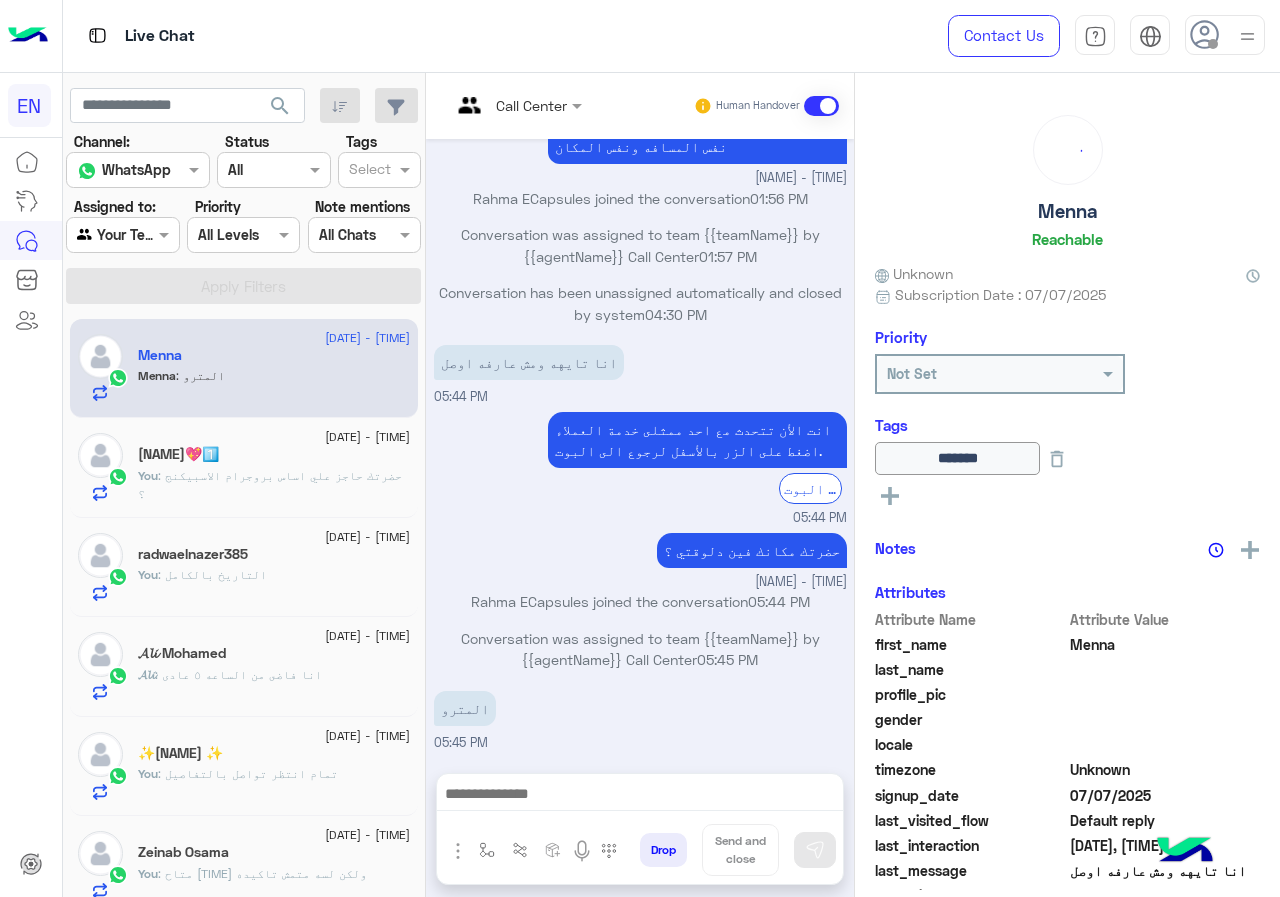scroll, scrollTop: 921, scrollLeft: 0, axis: vertical 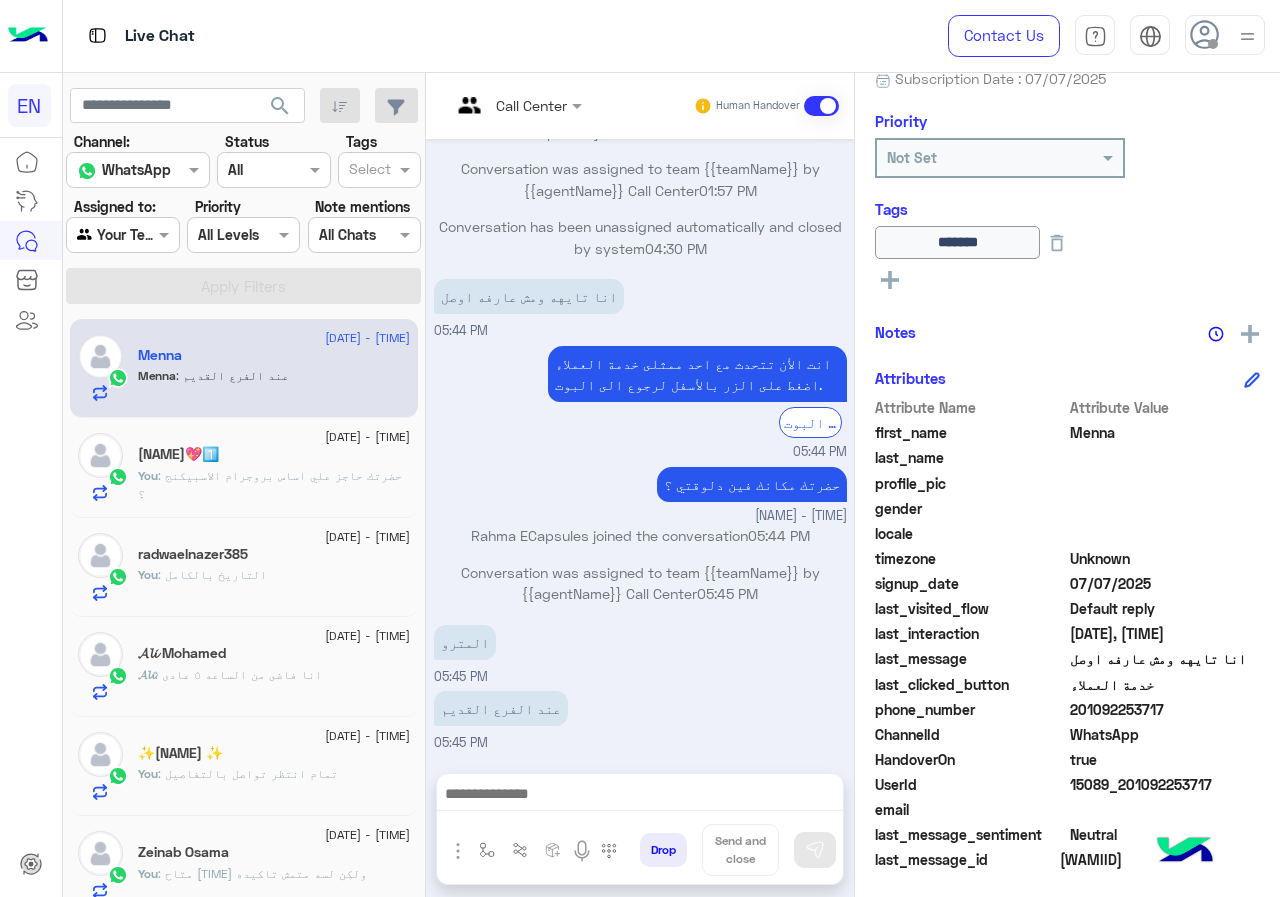 drag, startPoint x: 1140, startPoint y: 712, endPoint x: 1279, endPoint y: 698, distance: 139.70326 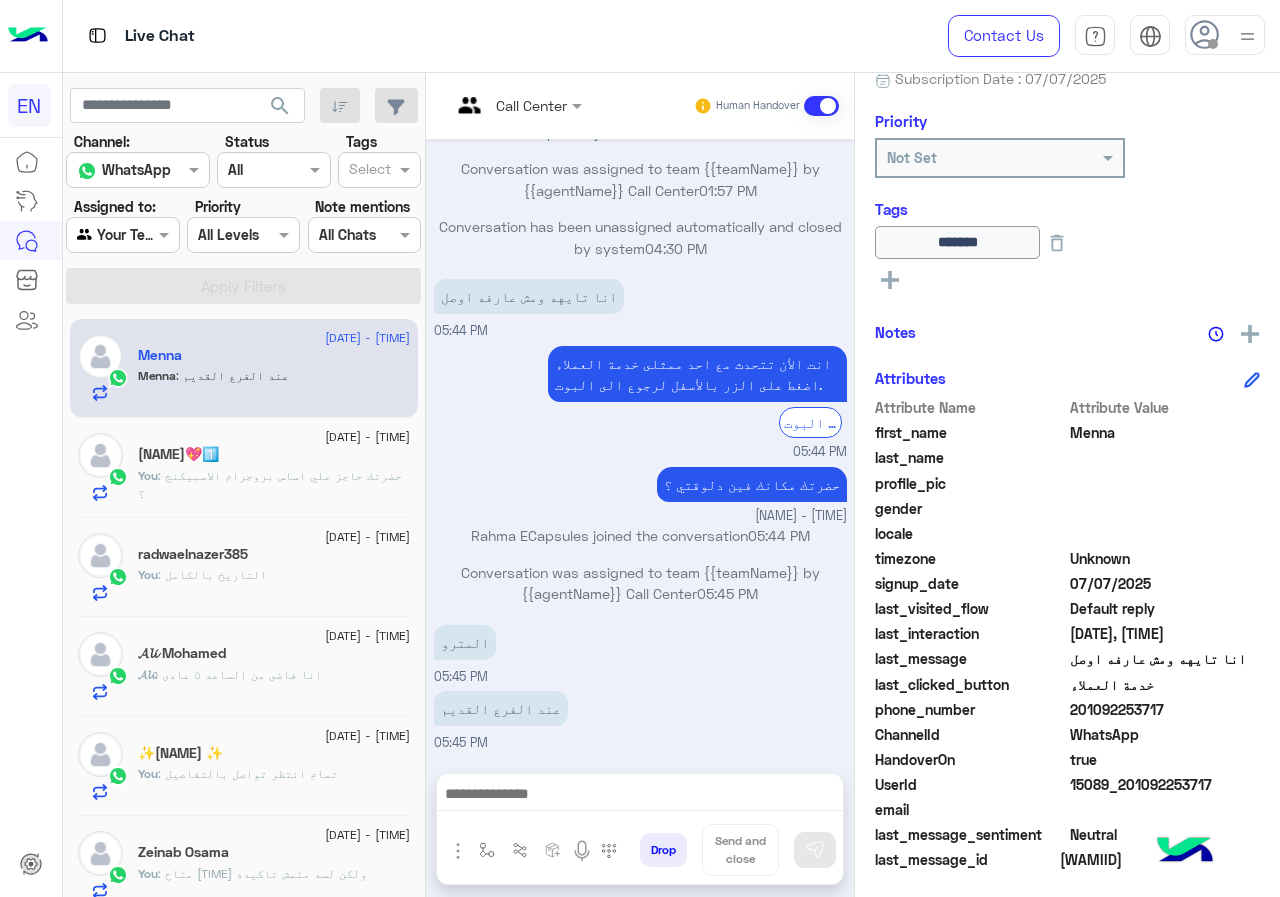 click at bounding box center [640, 799] 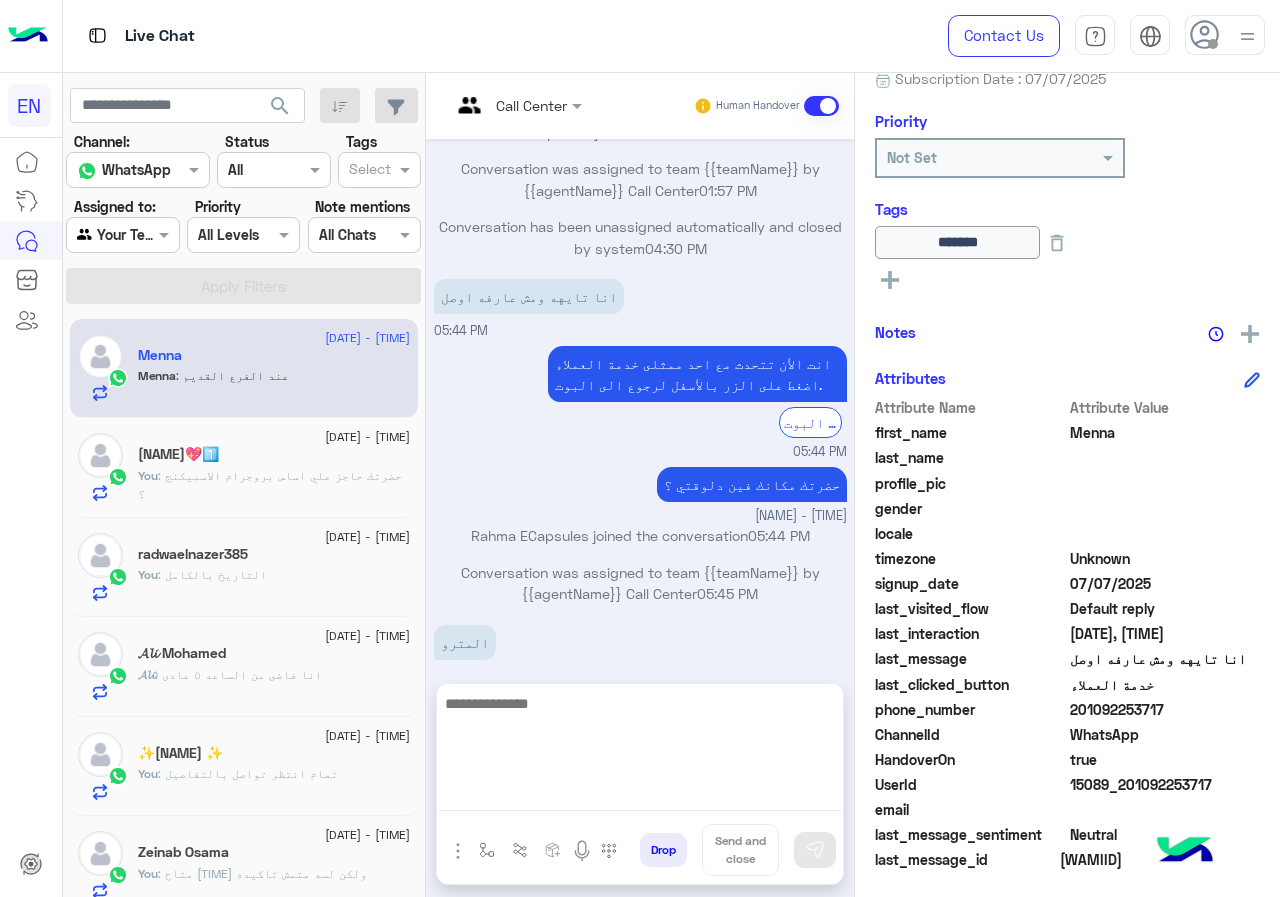 click at bounding box center (640, 751) 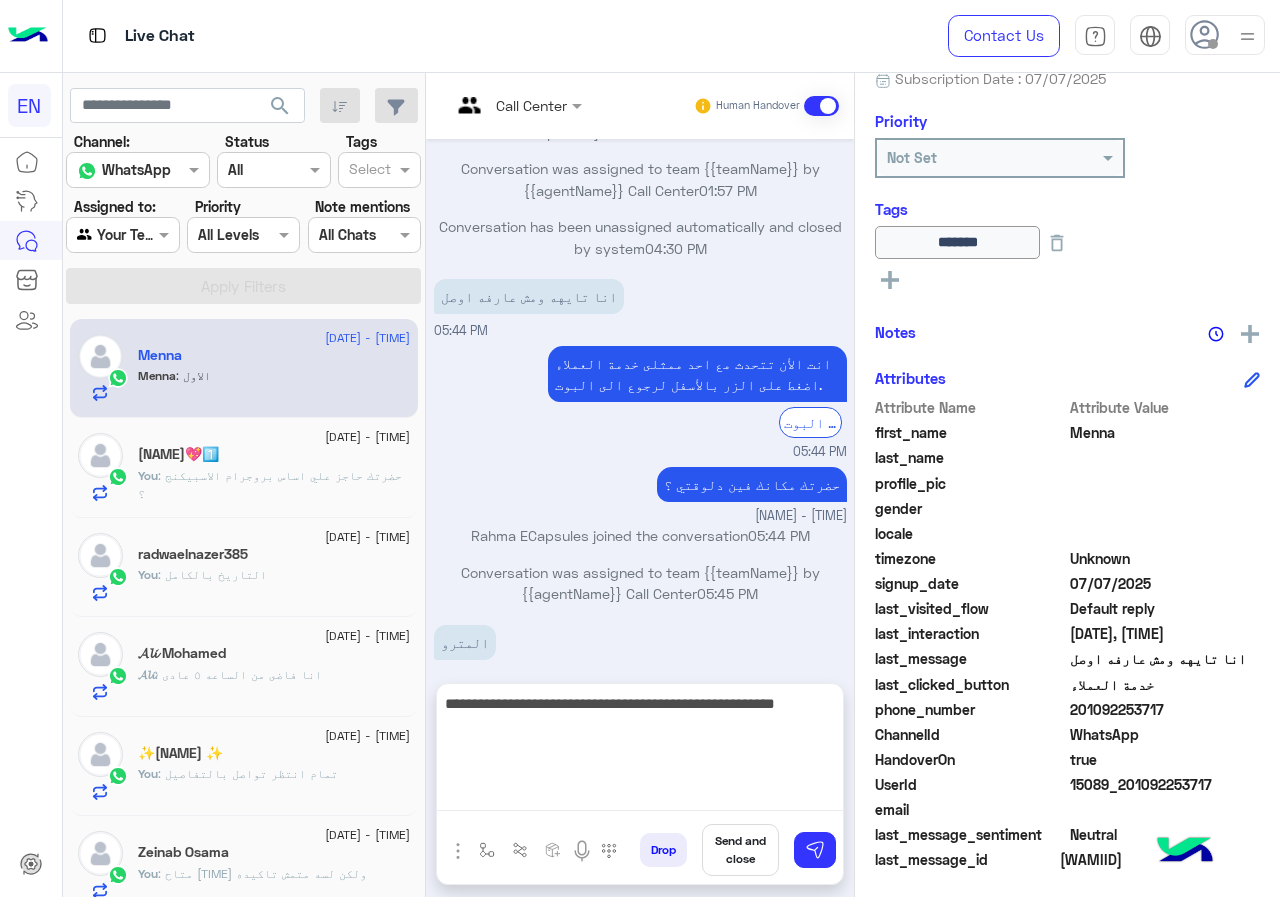 scroll, scrollTop: 1078, scrollLeft: 0, axis: vertical 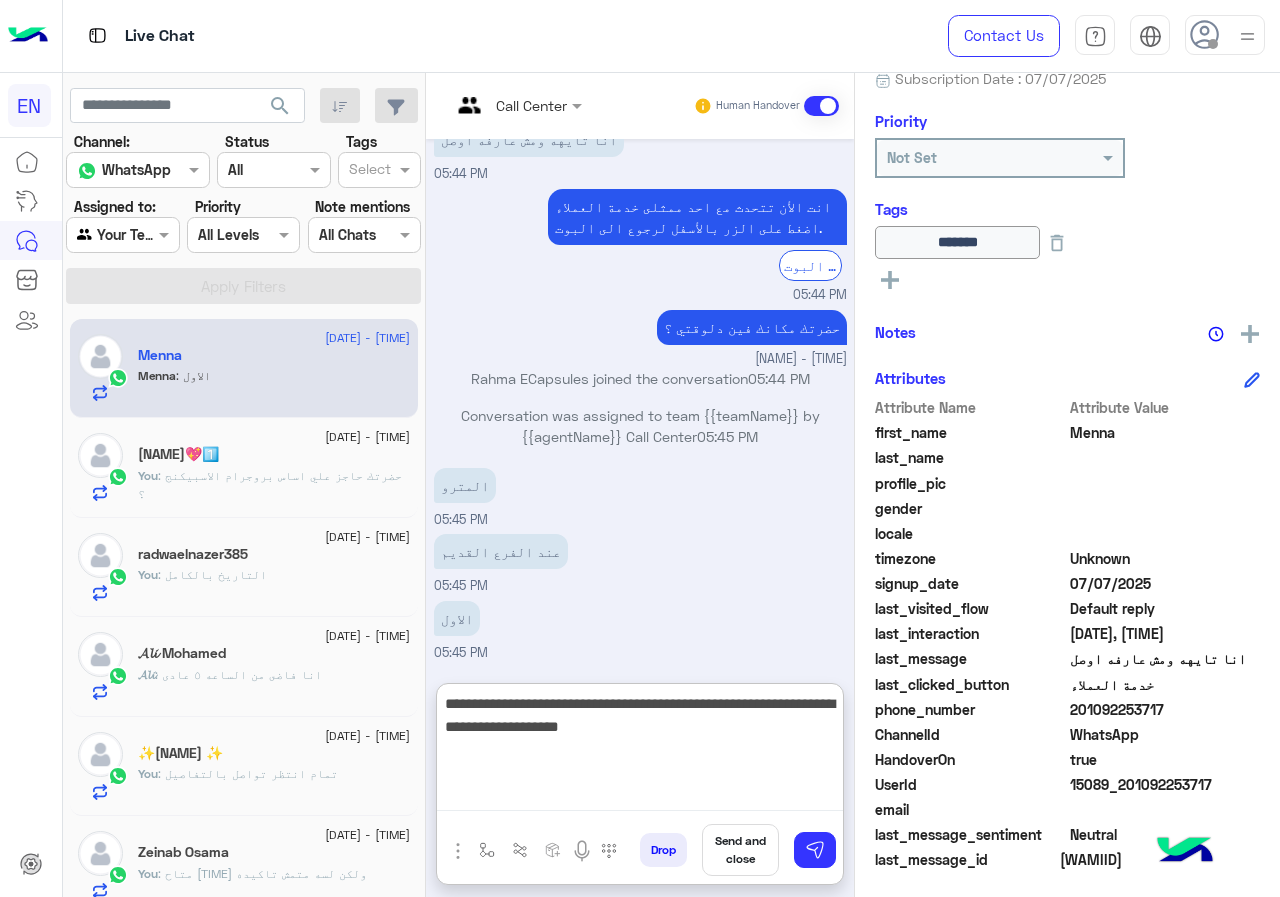 type on "**********" 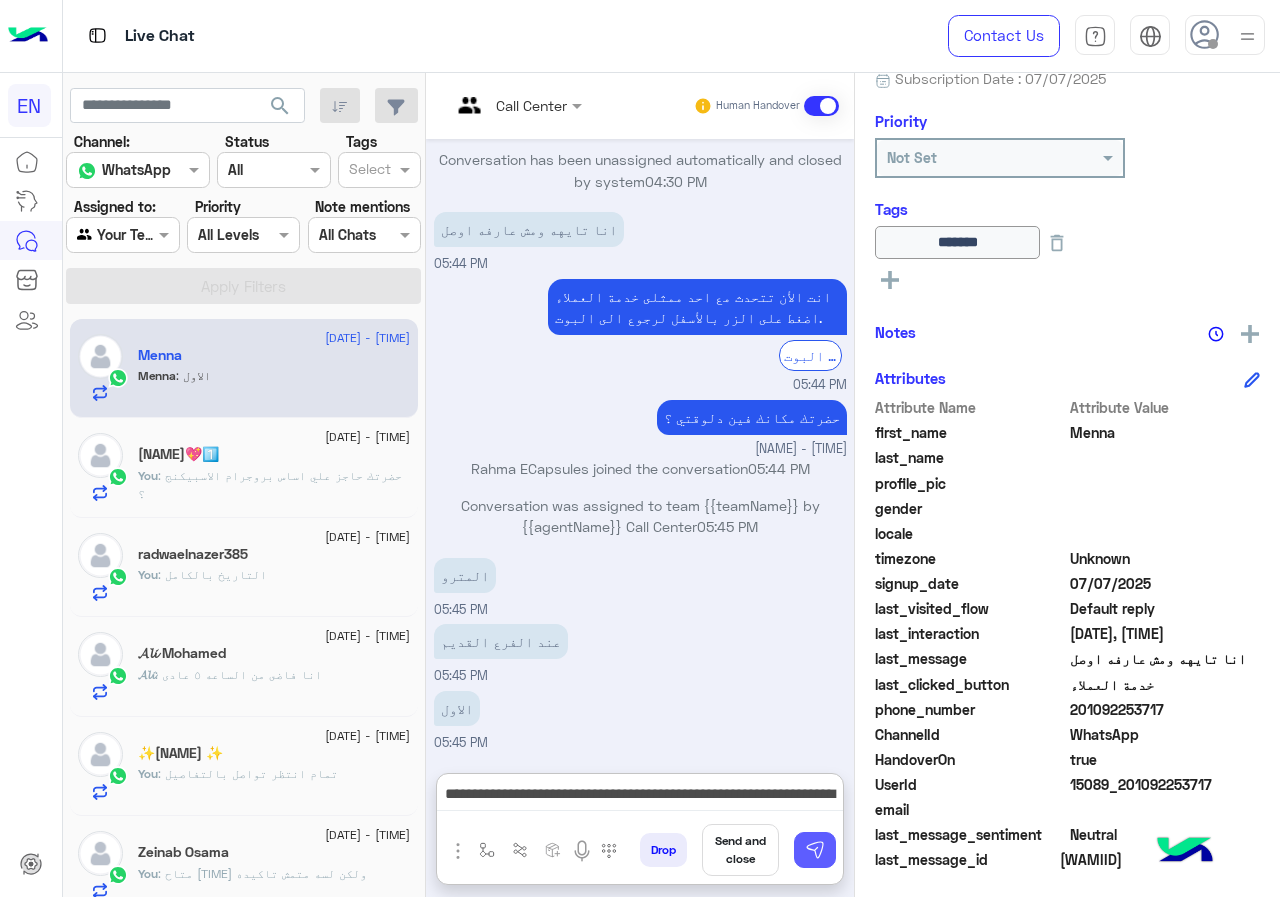 click at bounding box center [815, 850] 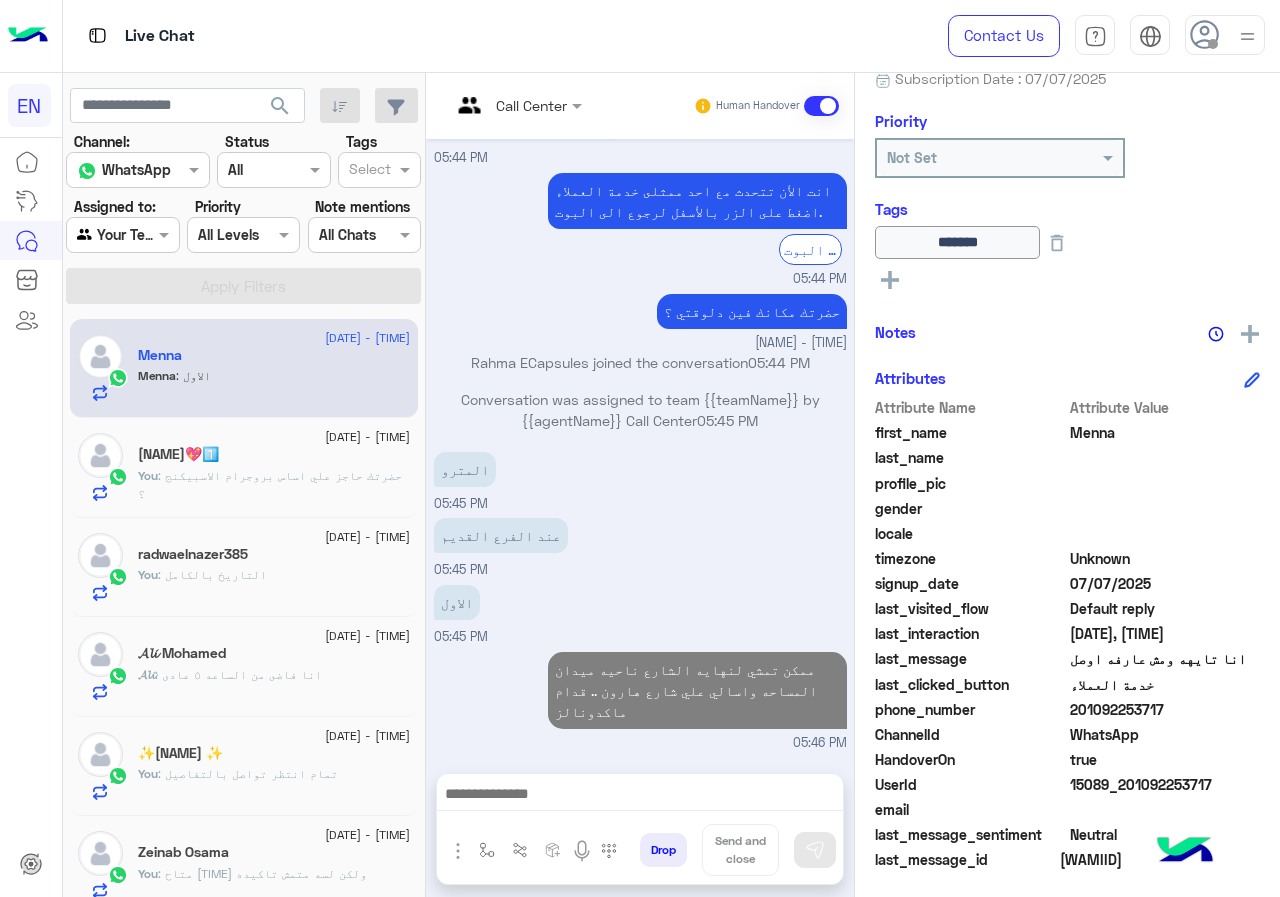 scroll, scrollTop: 1094, scrollLeft: 0, axis: vertical 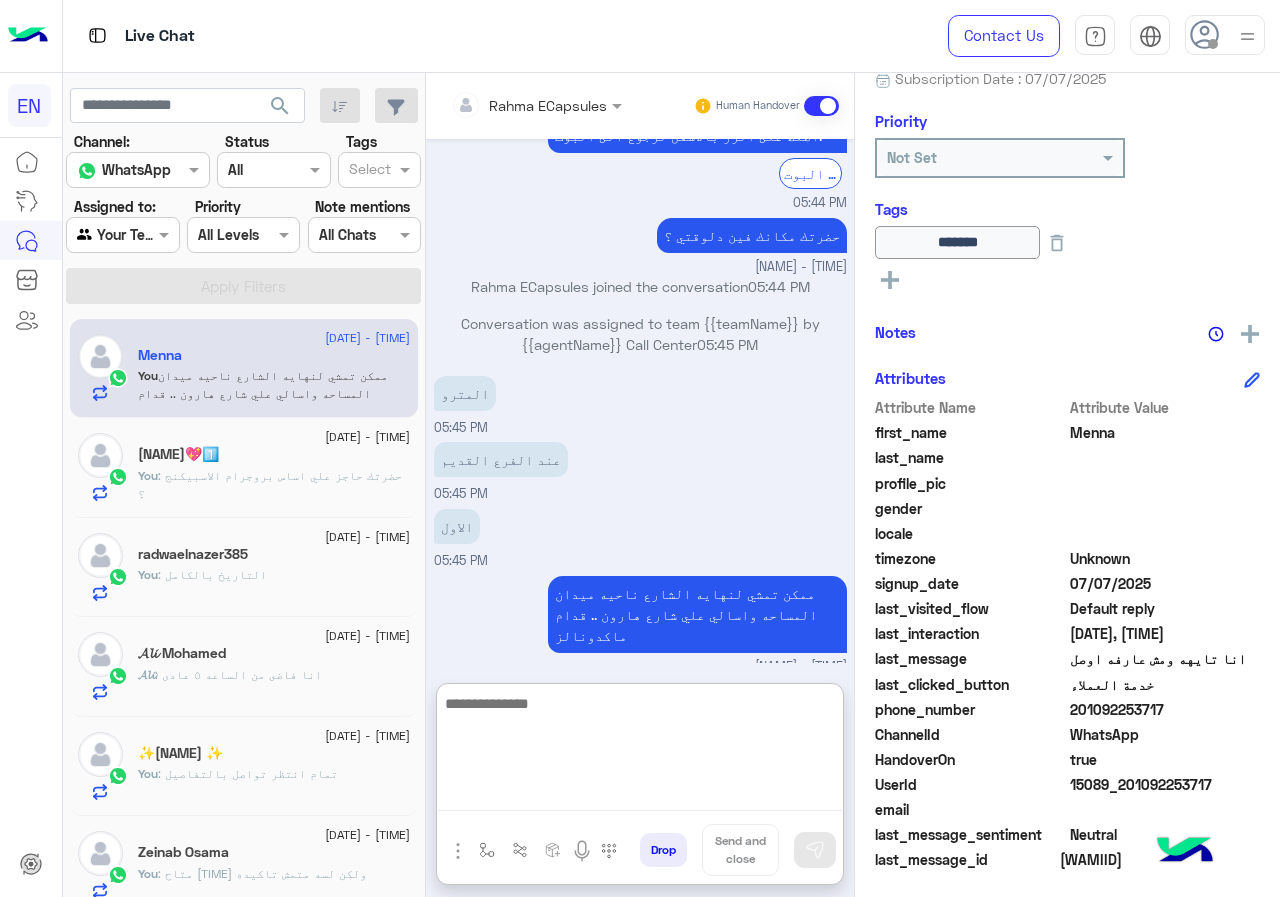 paste on "**********" 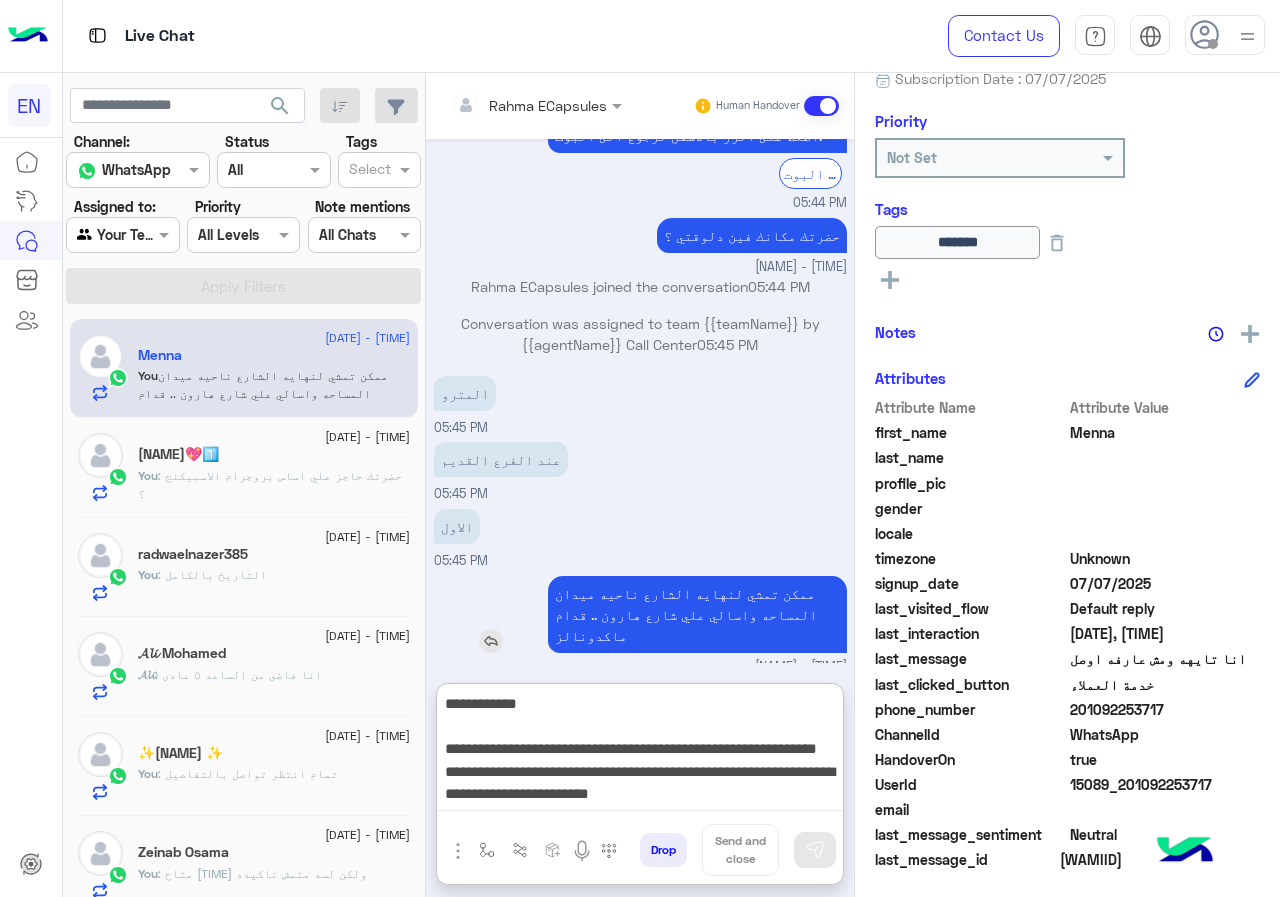 scroll, scrollTop: 39, scrollLeft: 0, axis: vertical 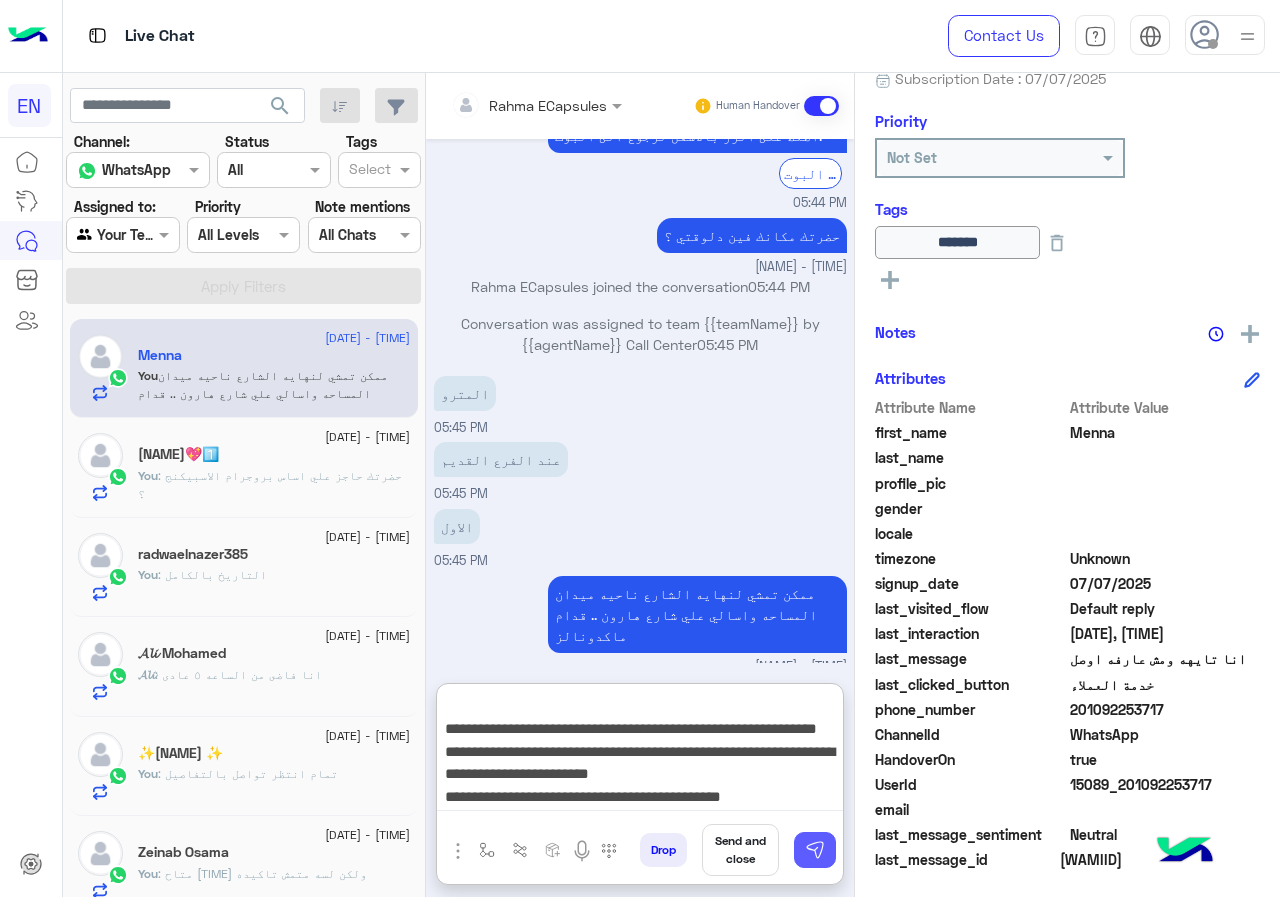type on "**********" 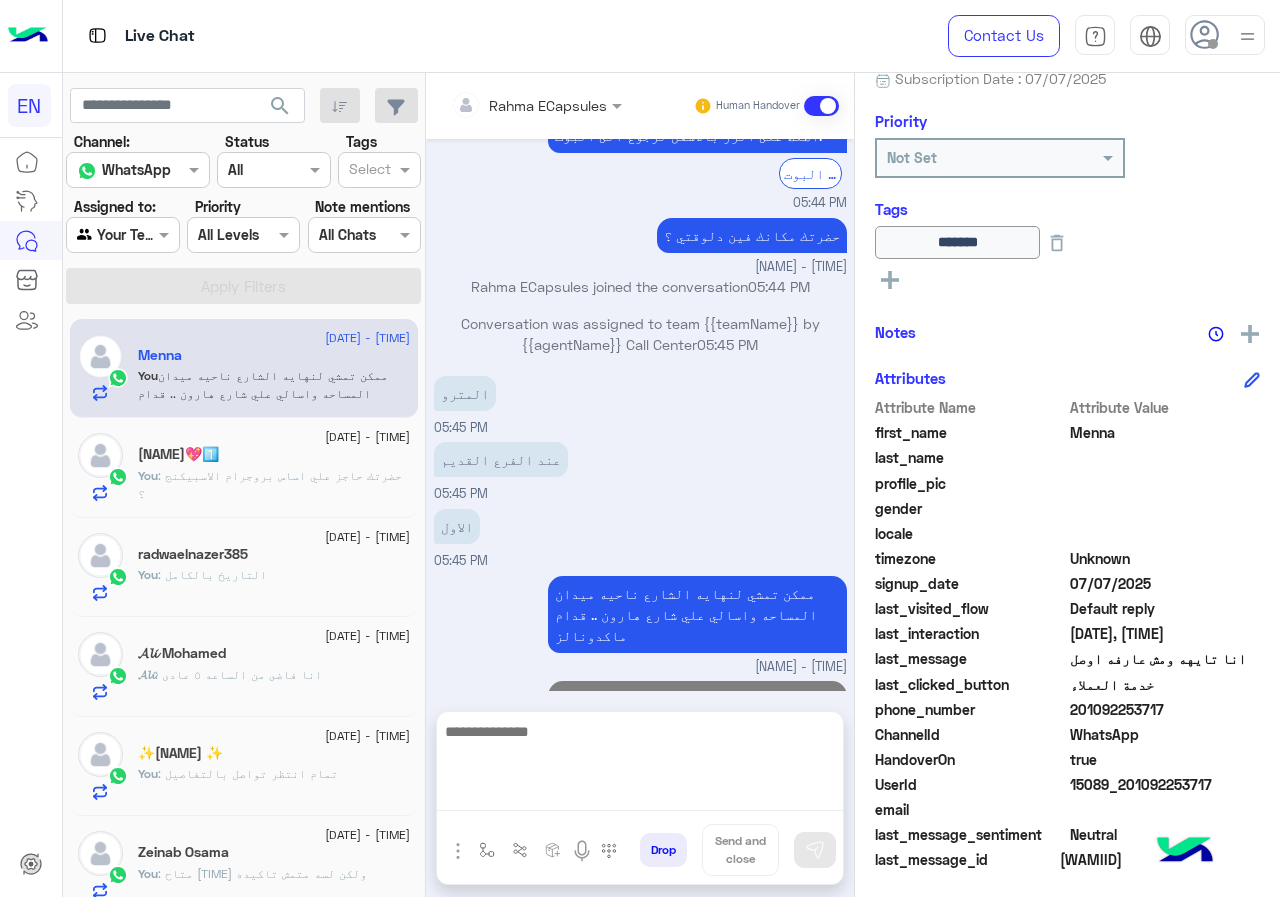 scroll, scrollTop: 0, scrollLeft: 0, axis: both 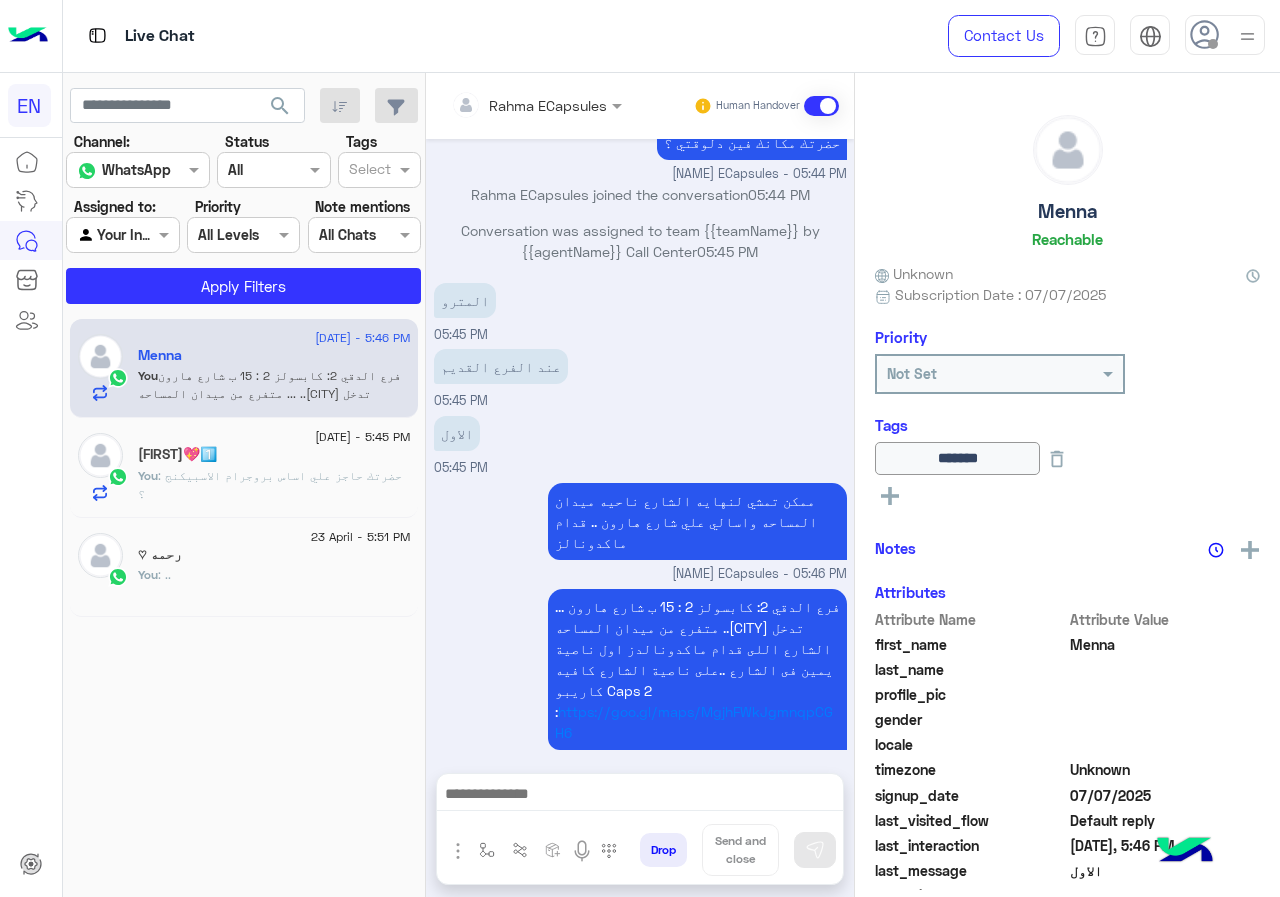 click at bounding box center (509, 105) 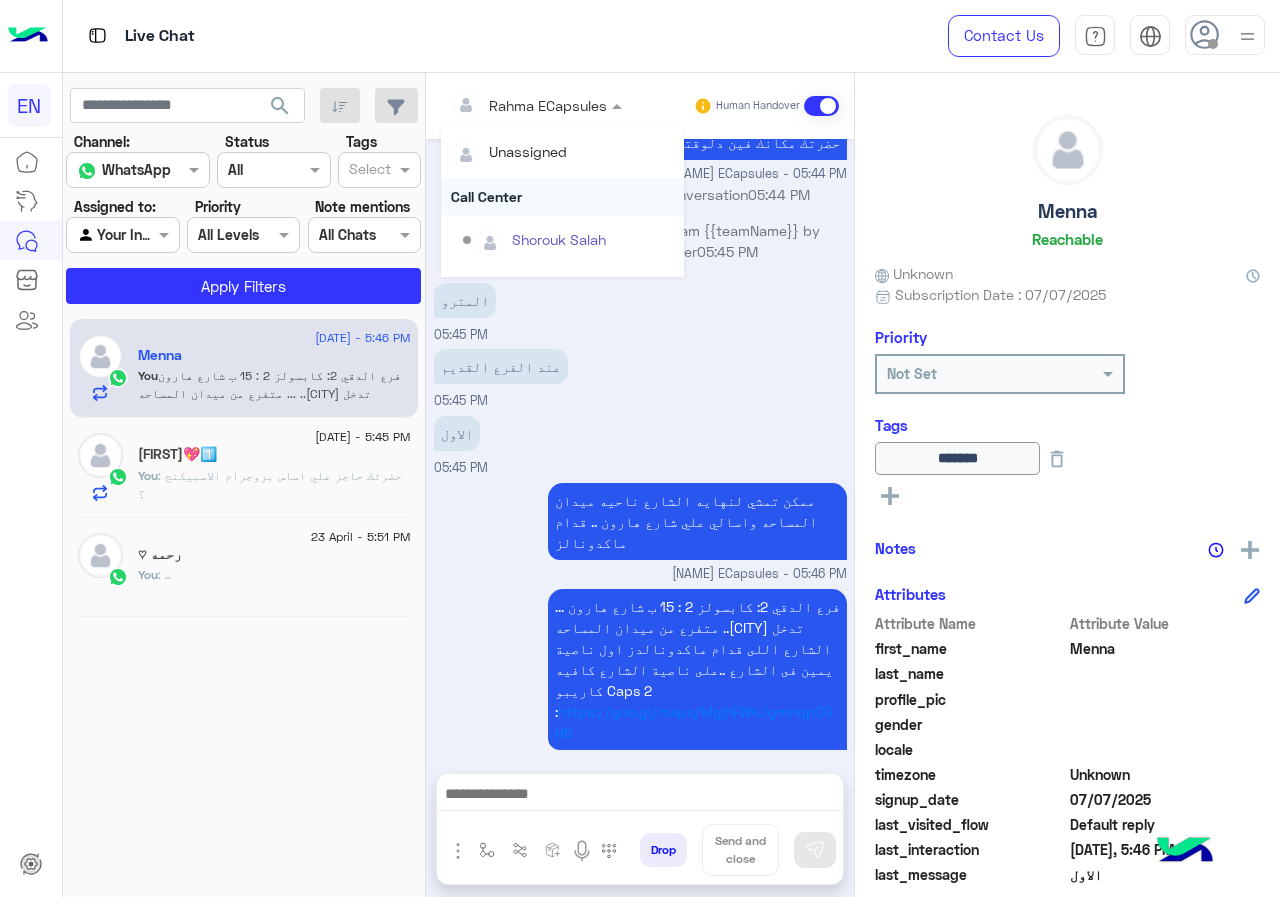 click on "Call Center" at bounding box center [562, 196] 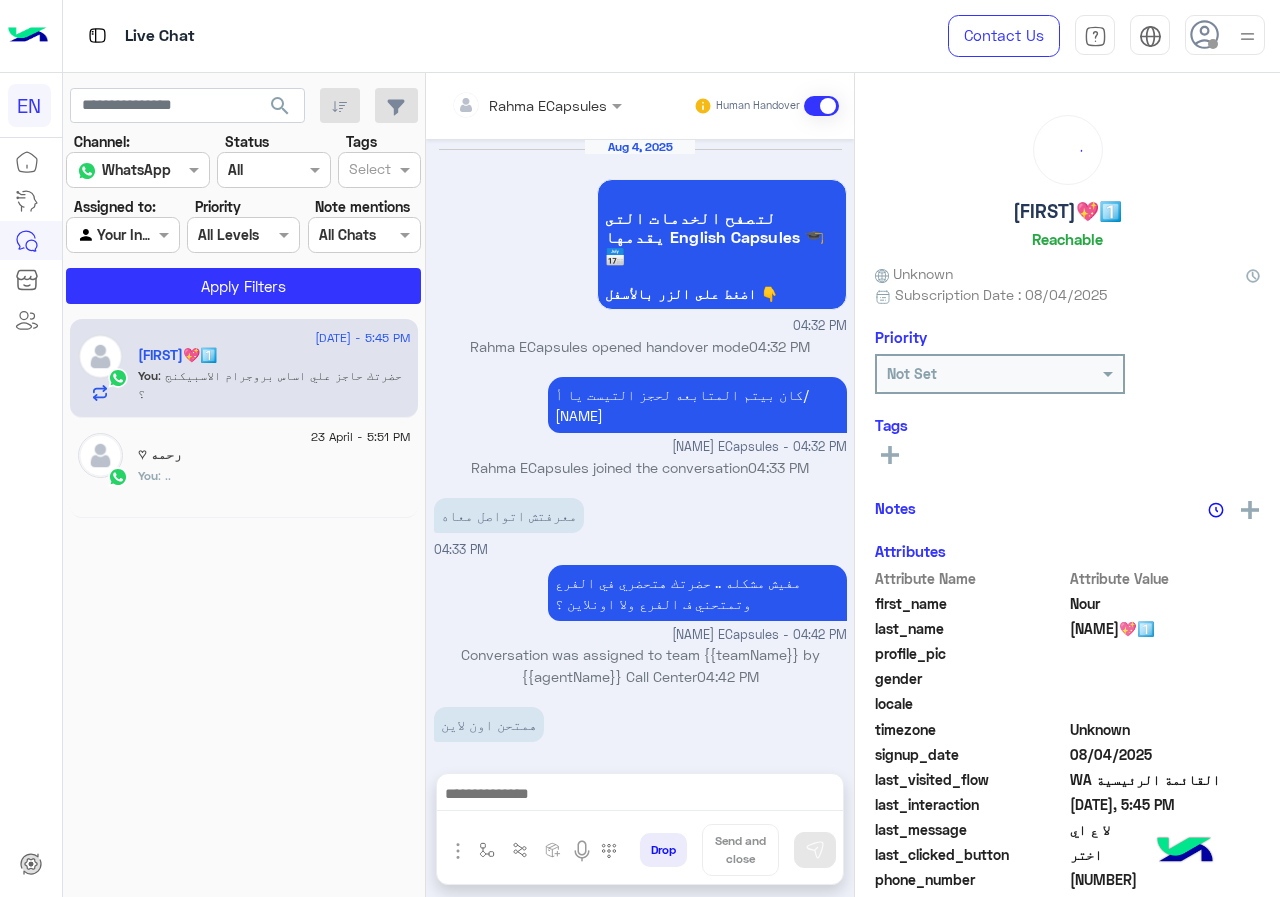 scroll, scrollTop: 779, scrollLeft: 0, axis: vertical 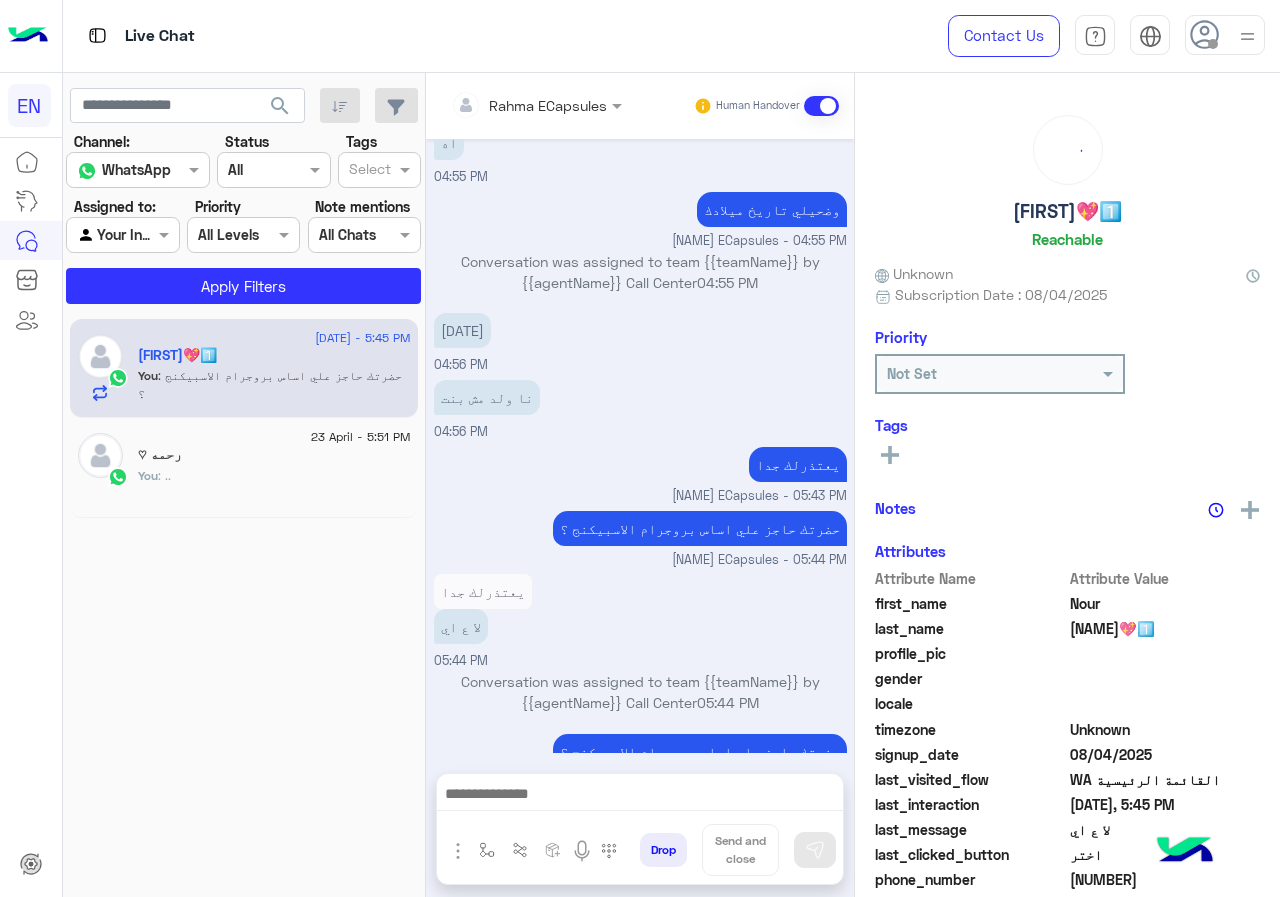 click at bounding box center (509, 105) 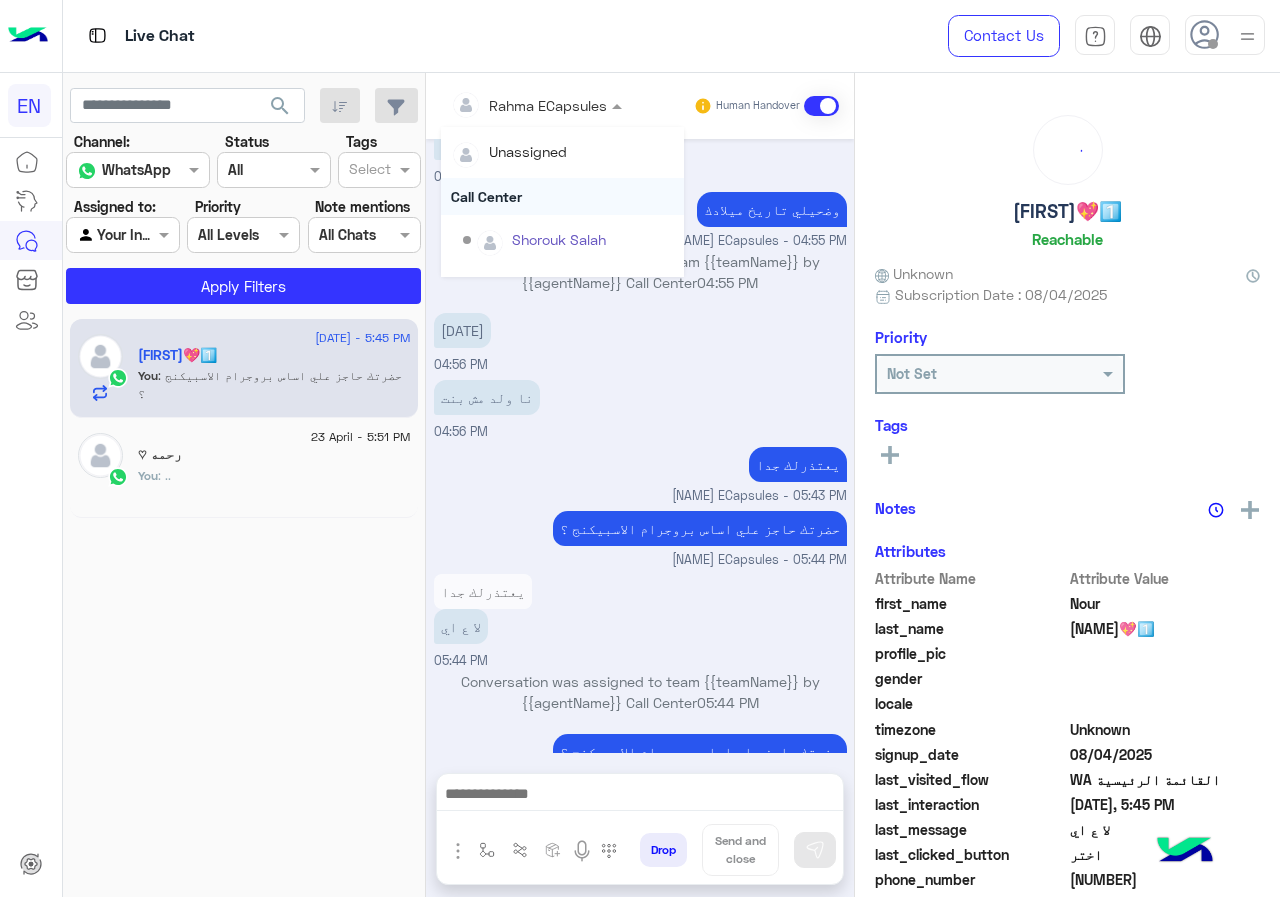 click on "Call Center" at bounding box center [562, 196] 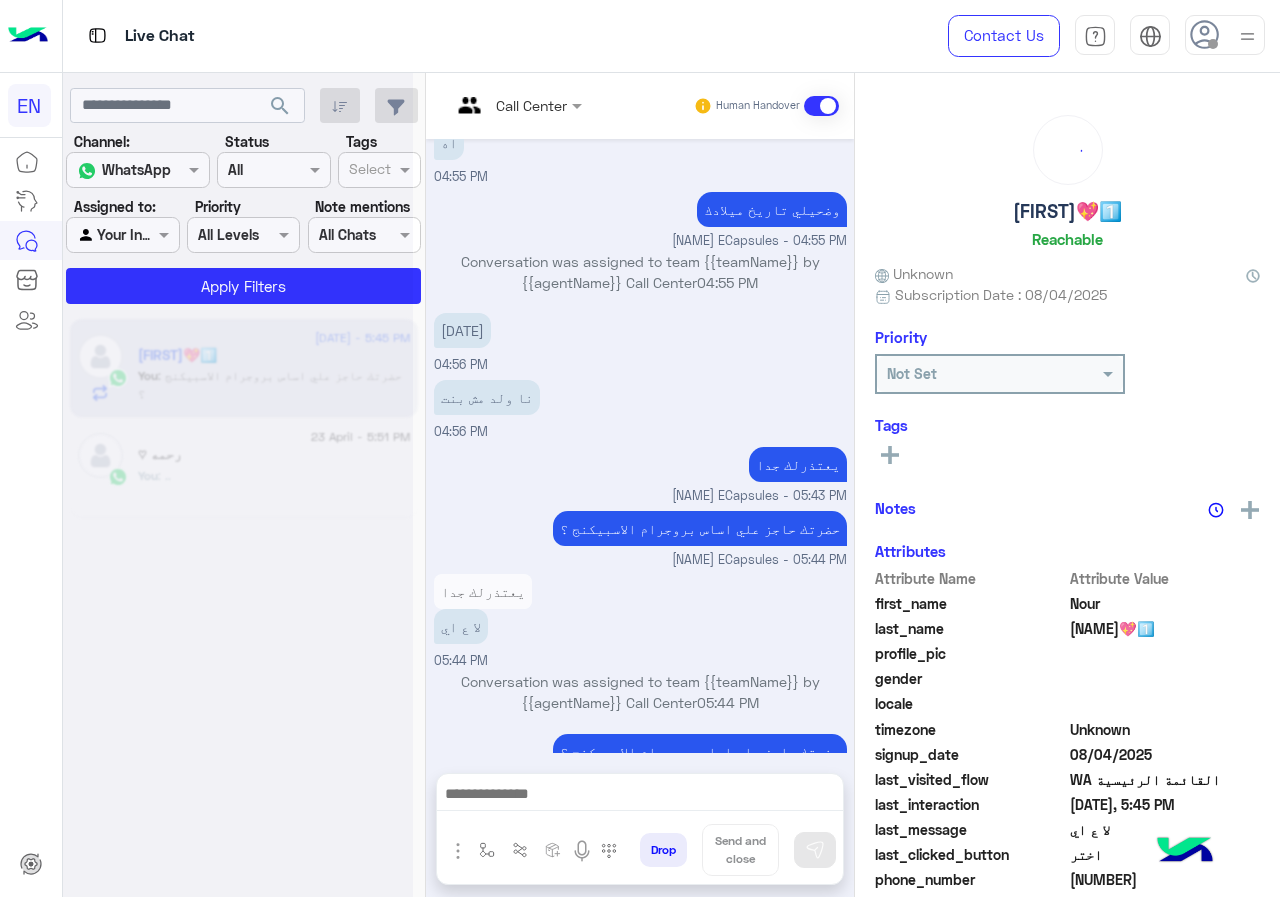 scroll, scrollTop: 0, scrollLeft: 0, axis: both 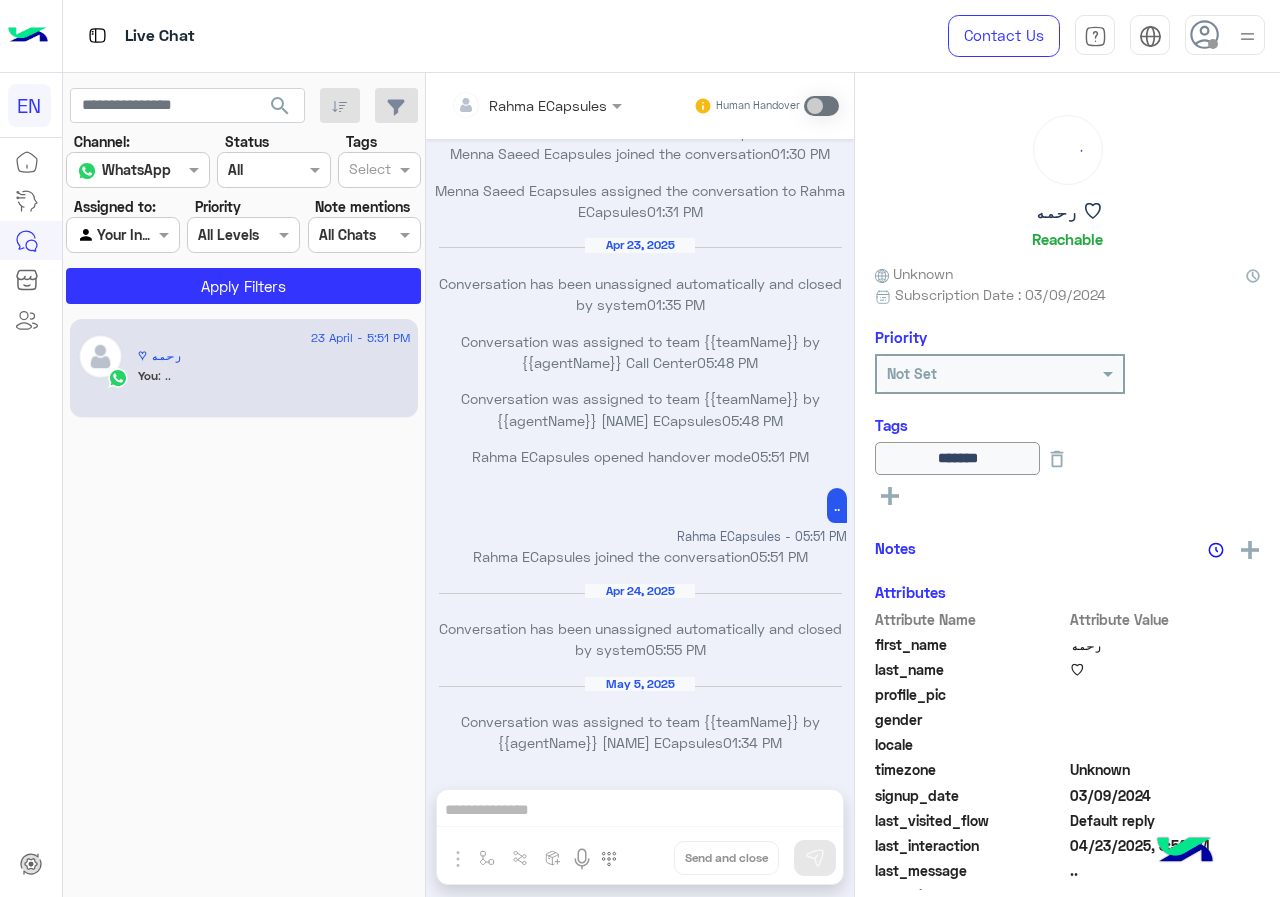 click at bounding box center [122, 234] 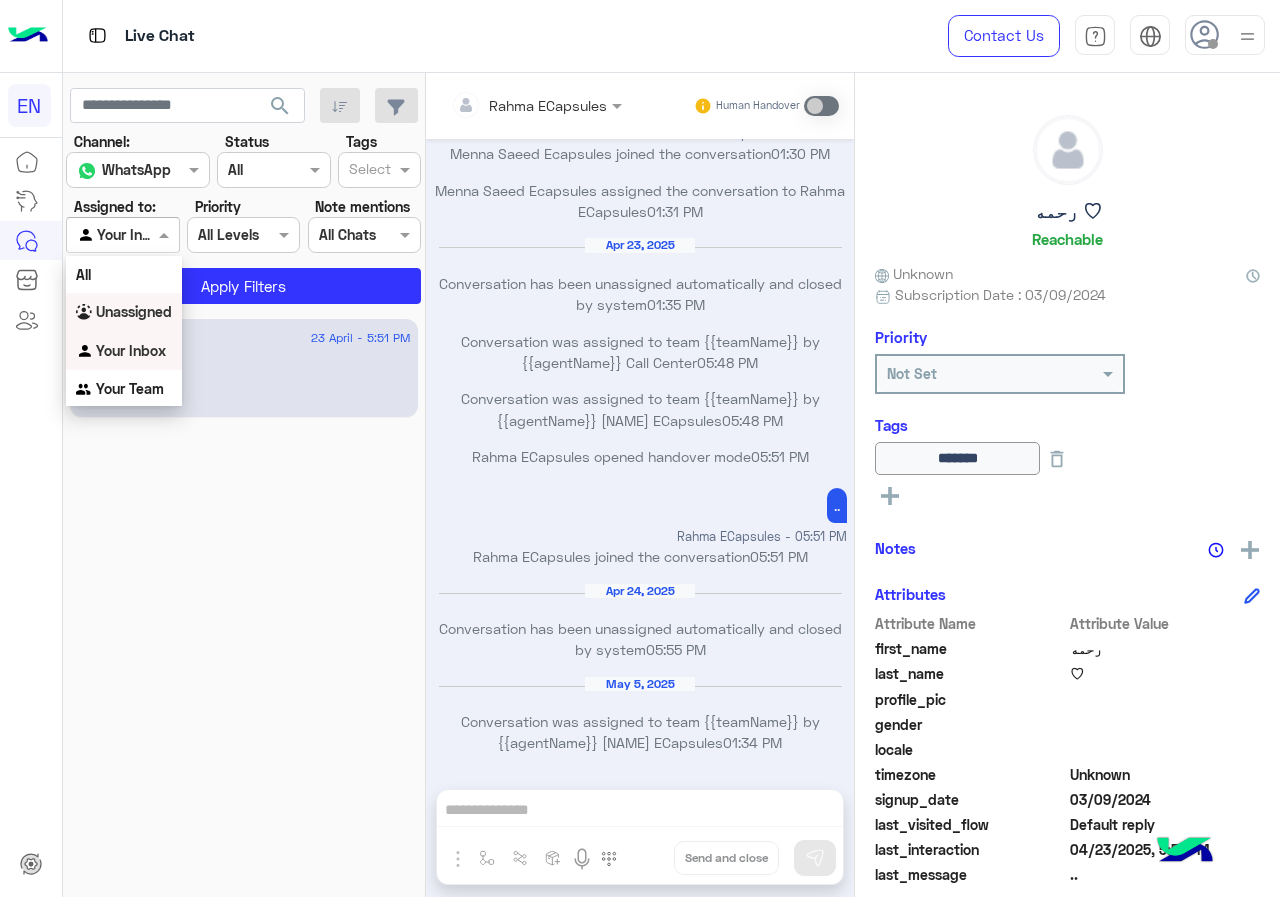 click on "Unassigned" at bounding box center (134, 311) 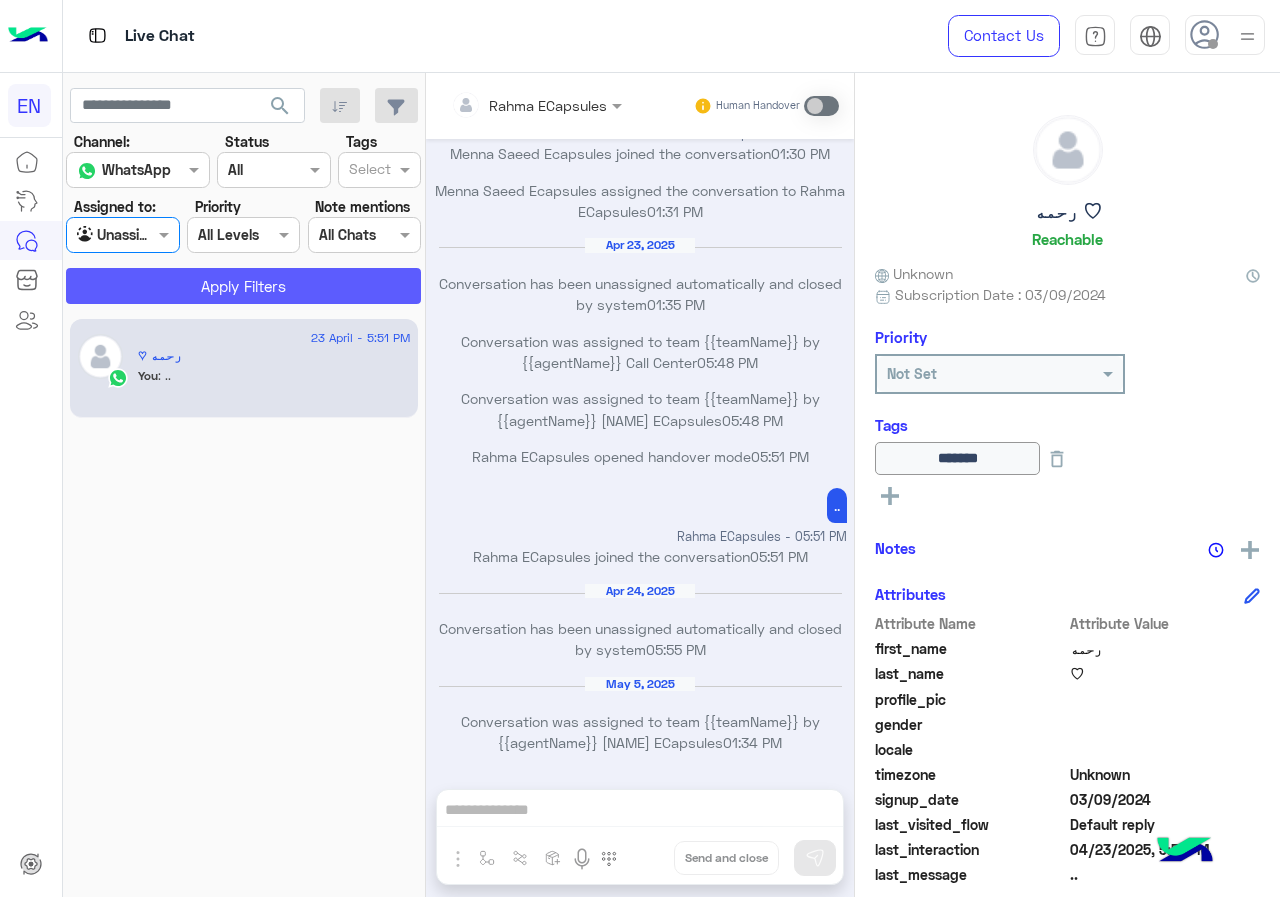 click on "Apply Filters" 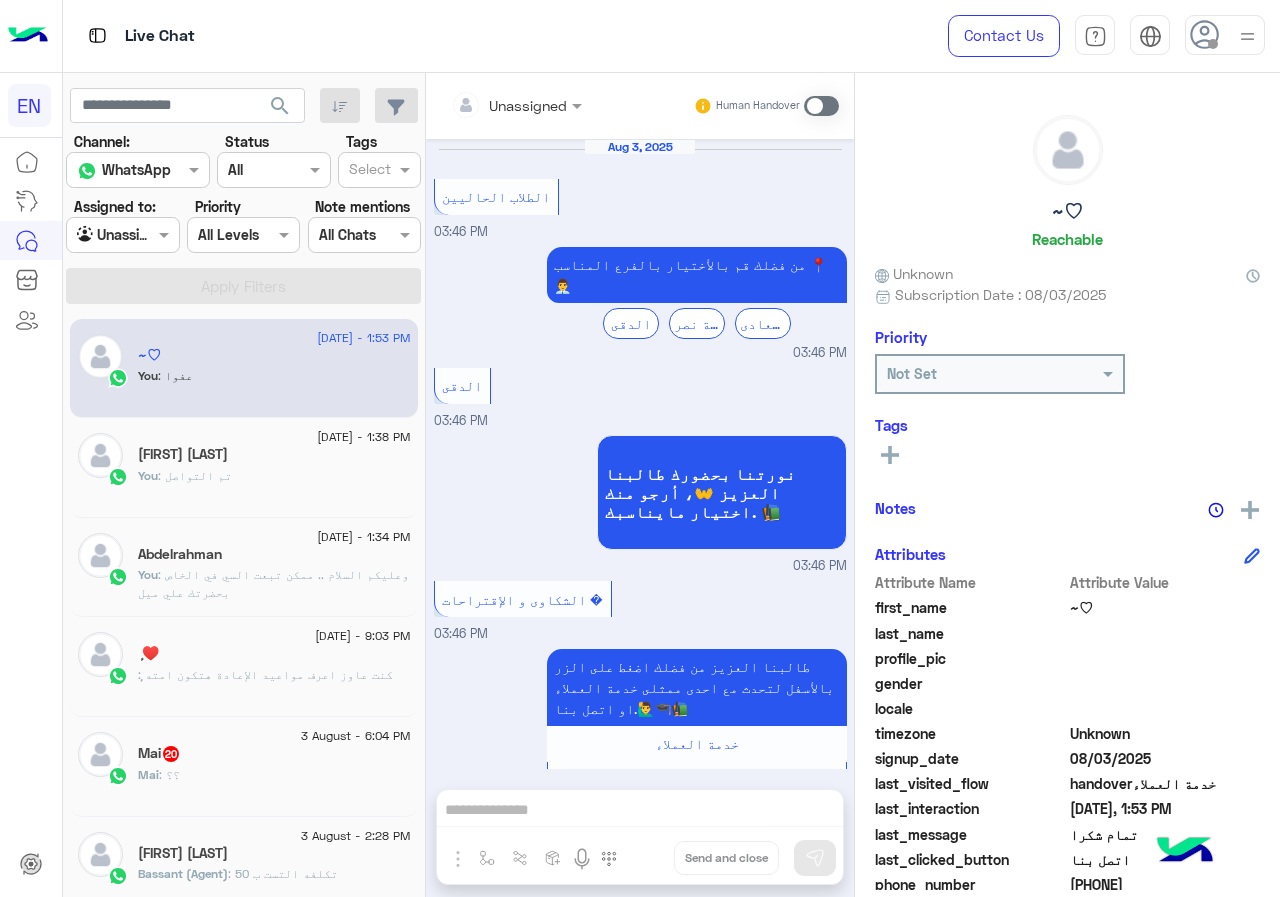 scroll, scrollTop: 1145, scrollLeft: 0, axis: vertical 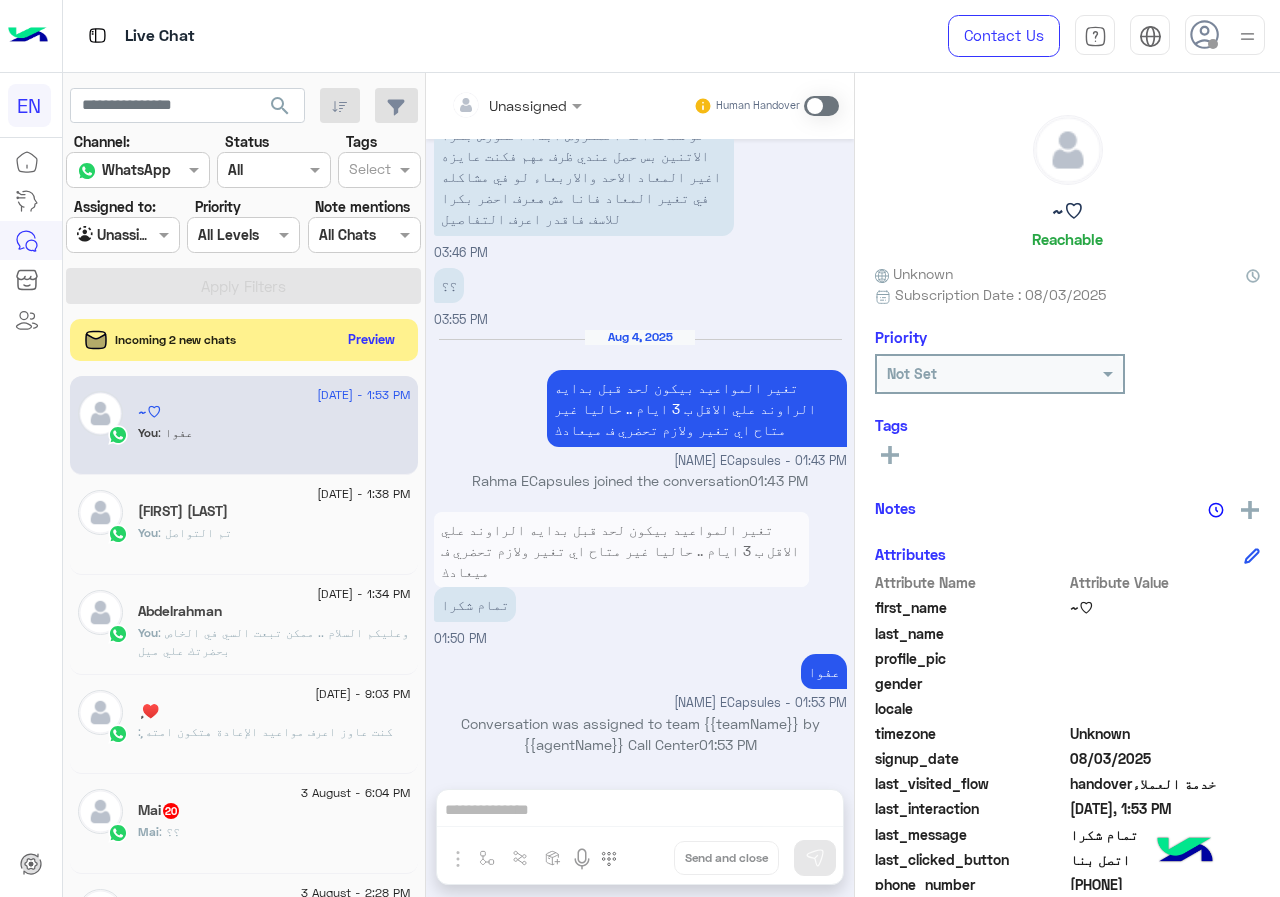 click on "Preview" 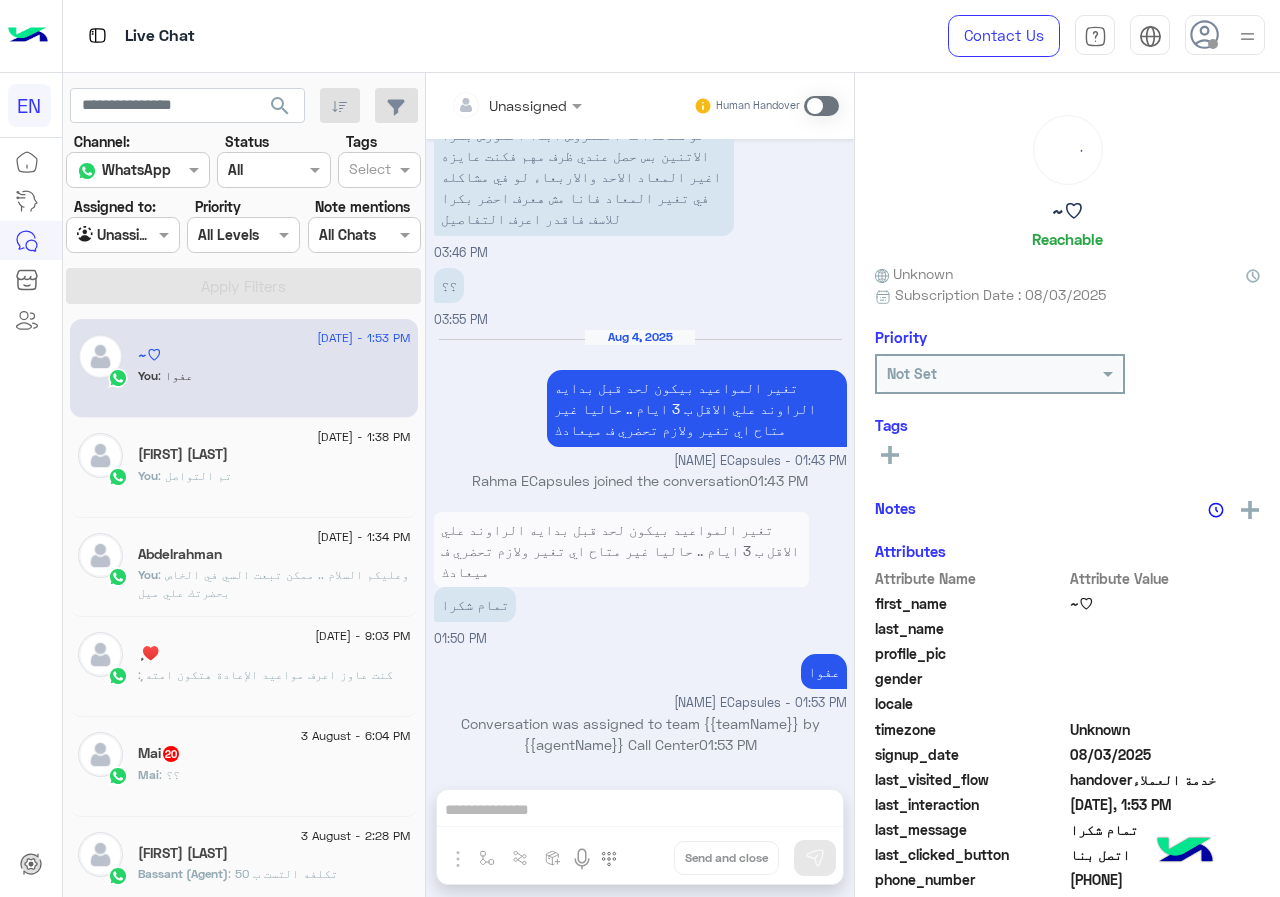 scroll, scrollTop: 1145, scrollLeft: 0, axis: vertical 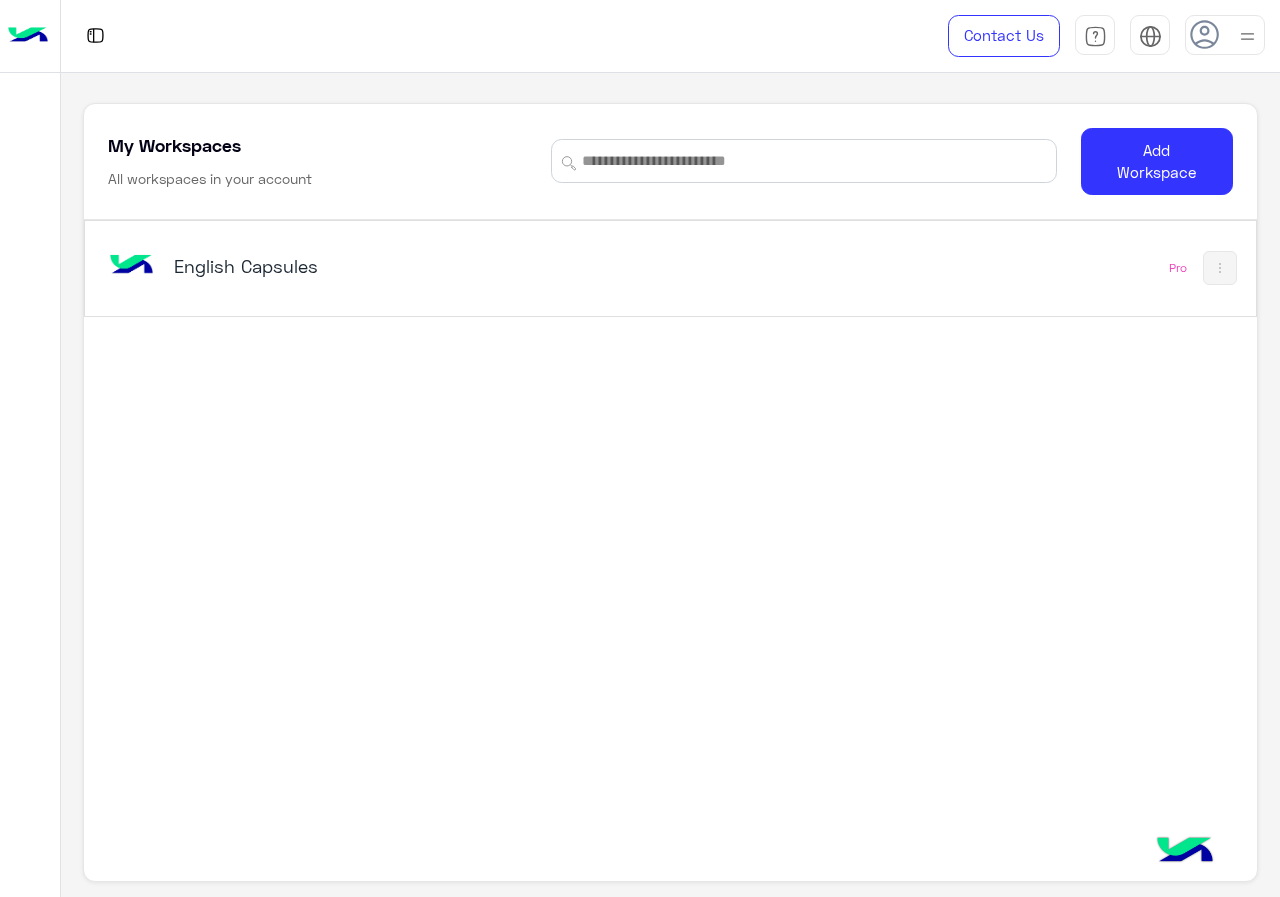 click on "English Capsules" at bounding box center [444, 268] 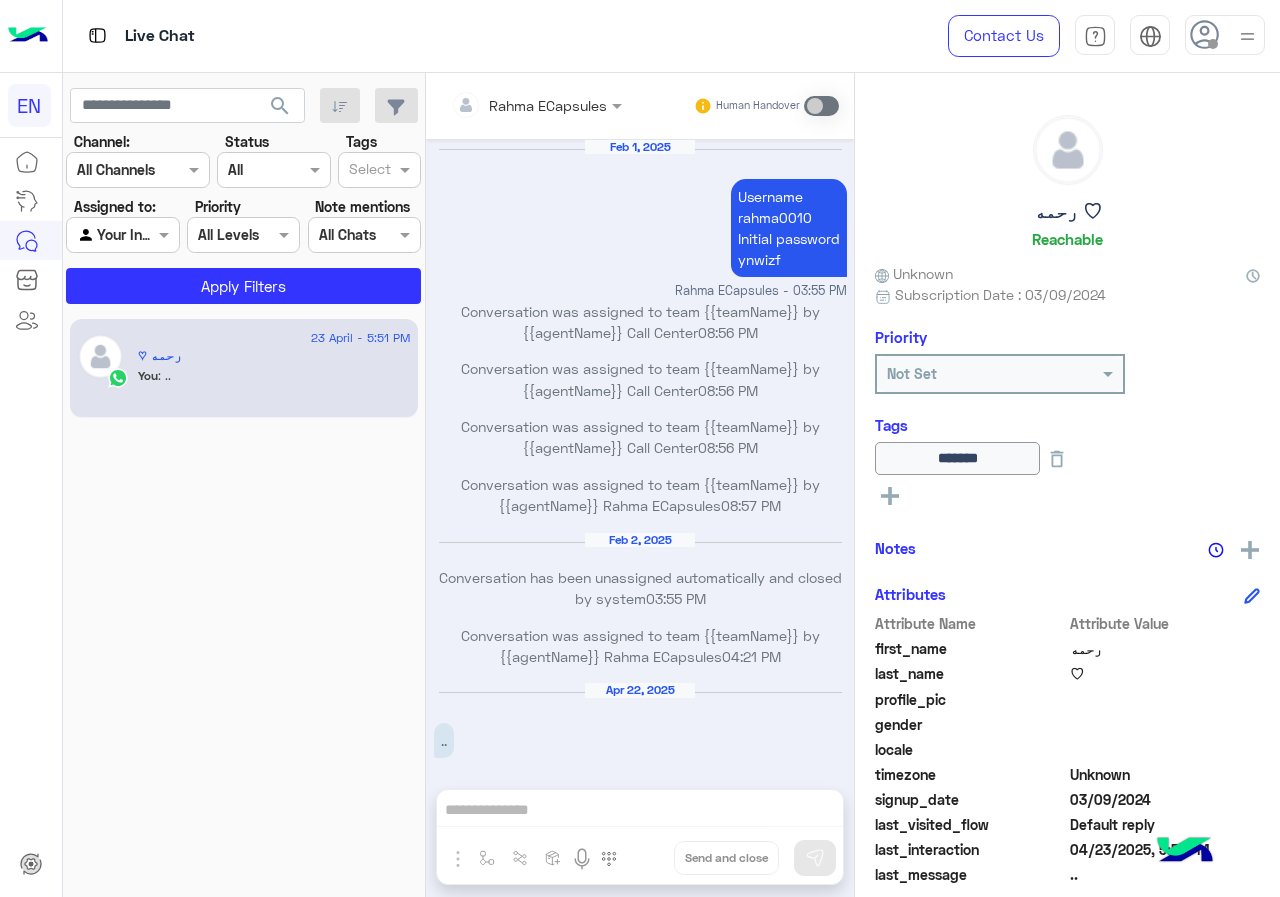scroll, scrollTop: 826, scrollLeft: 0, axis: vertical 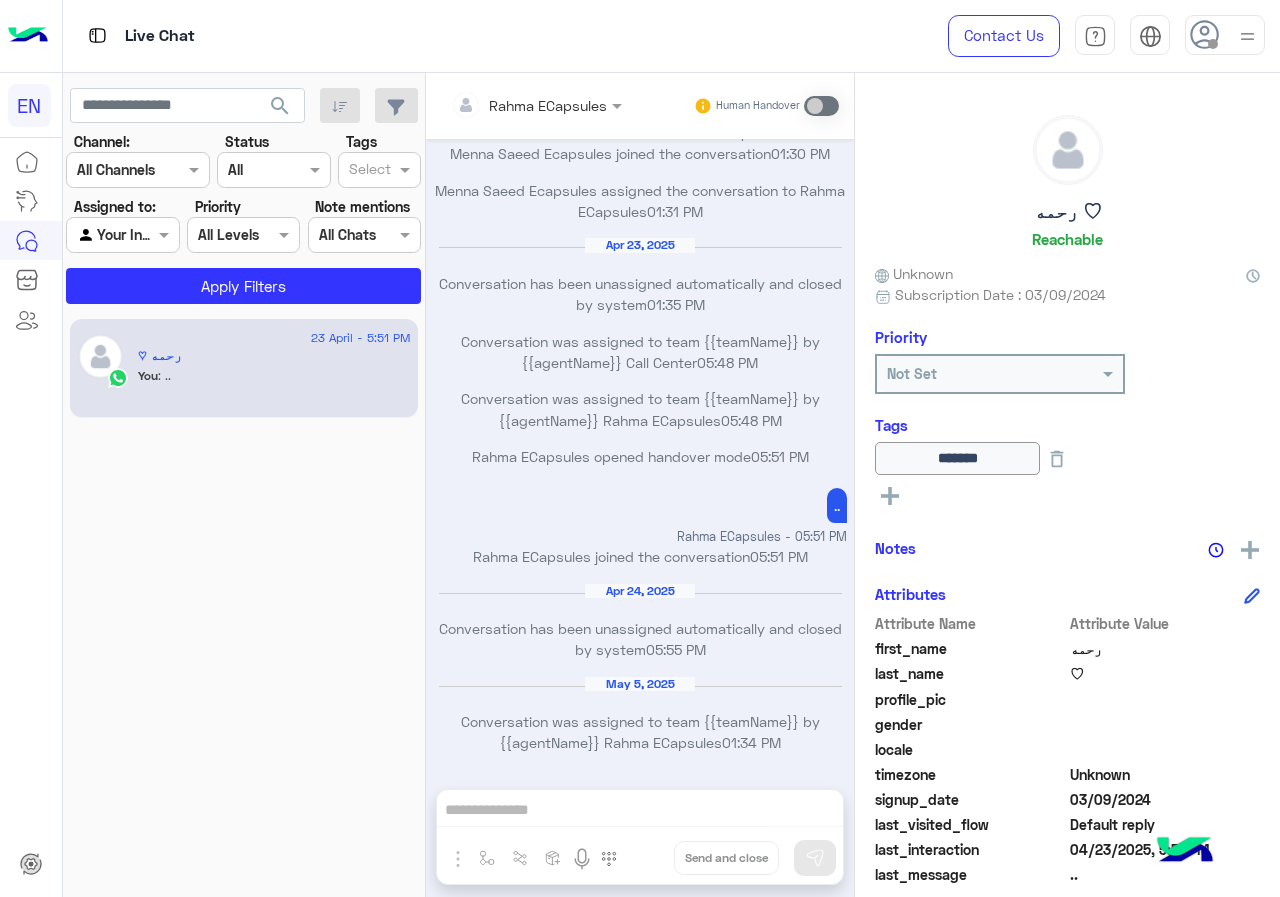 click on "Agent Filter Your Inbox" at bounding box center [122, 235] 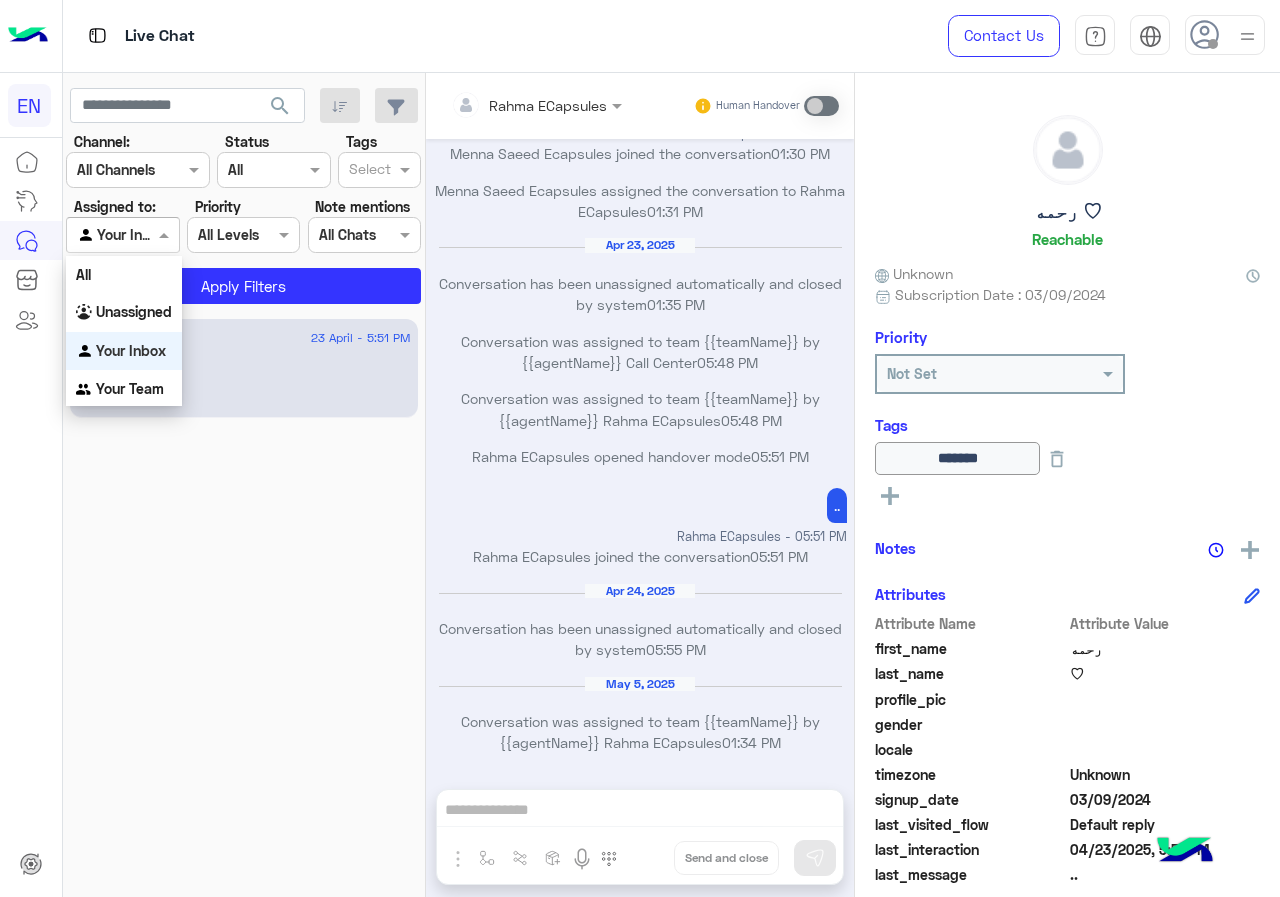 click at bounding box center [138, 169] 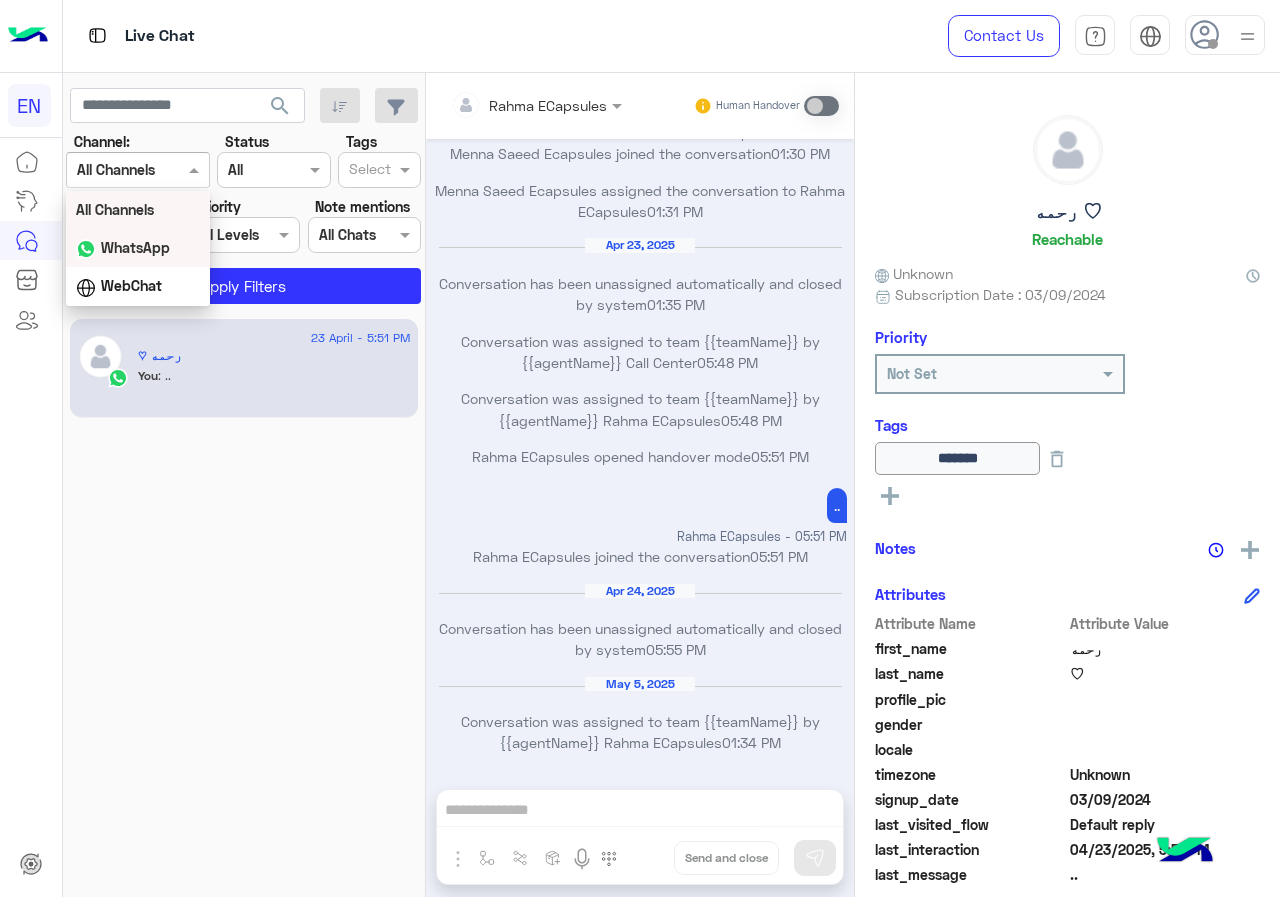 click on "WhatsApp" at bounding box center [135, 247] 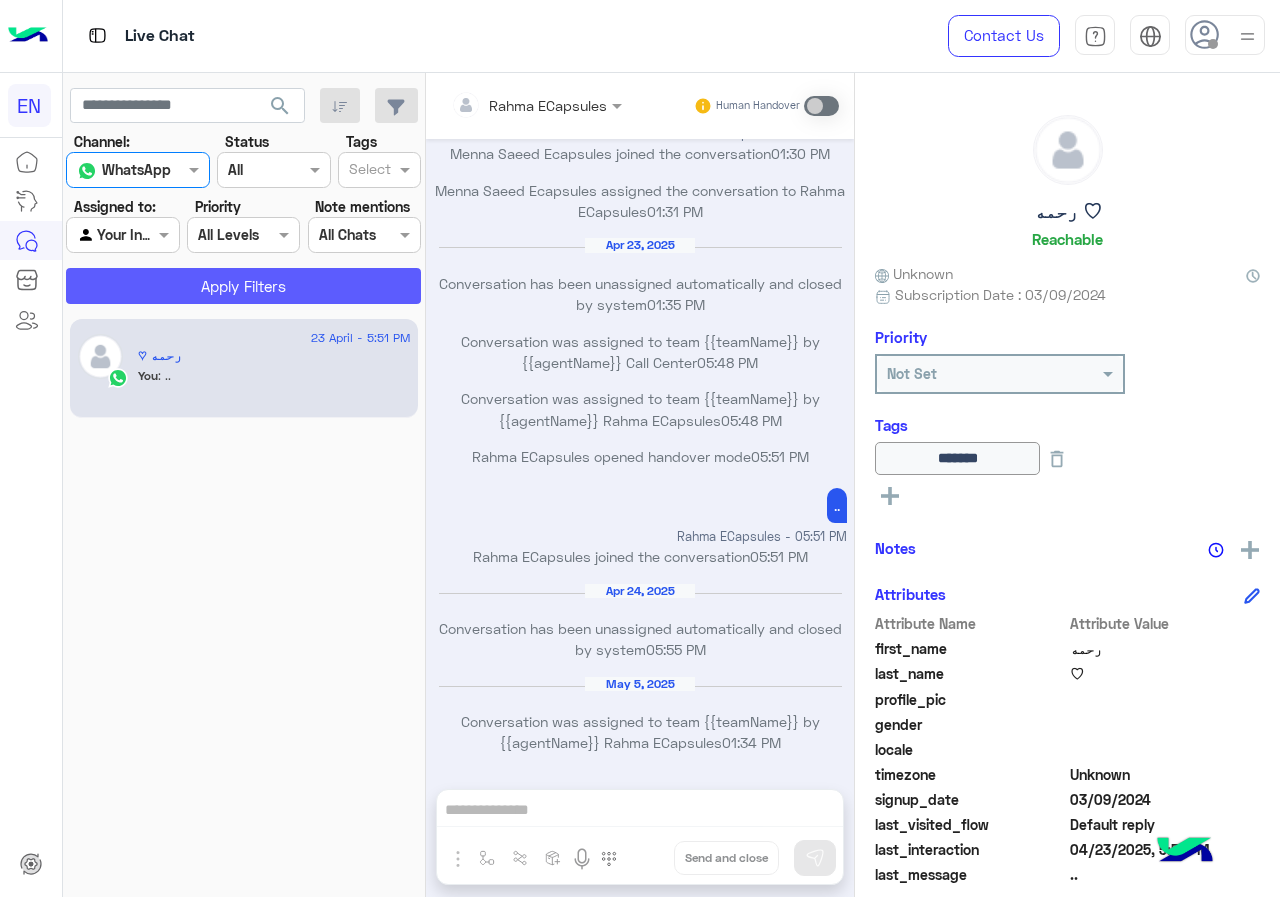click on "Apply Filters" 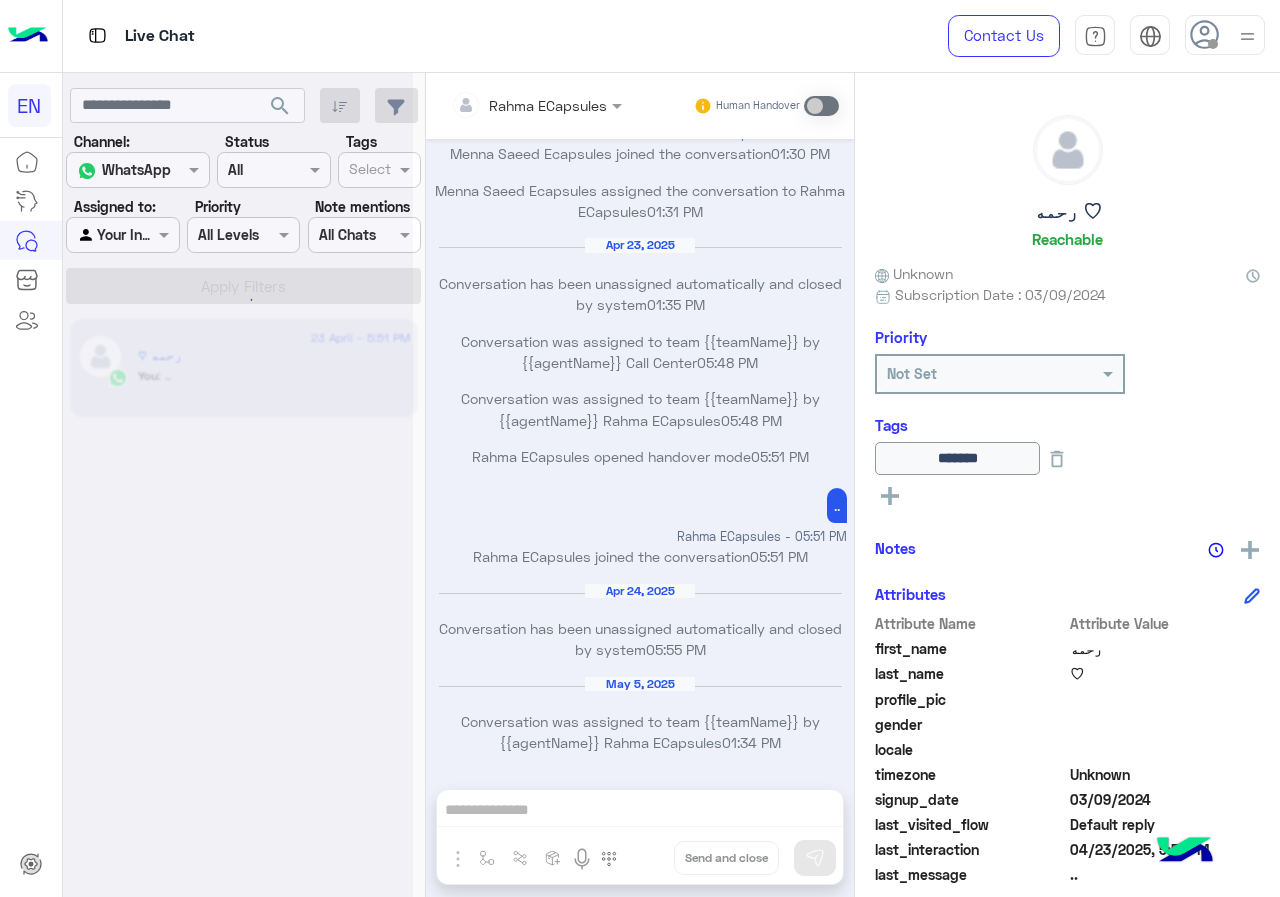 scroll, scrollTop: 0, scrollLeft: 0, axis: both 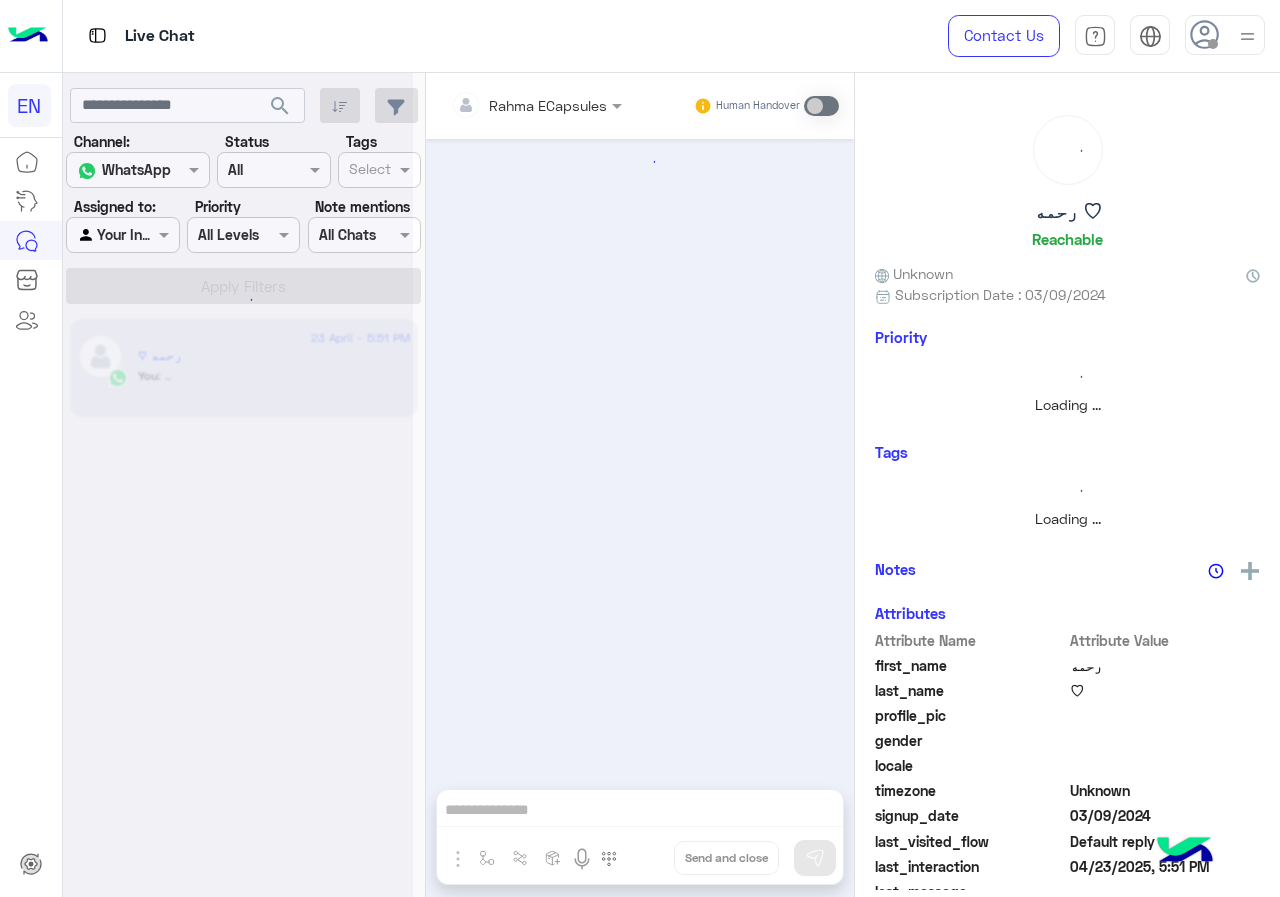 click 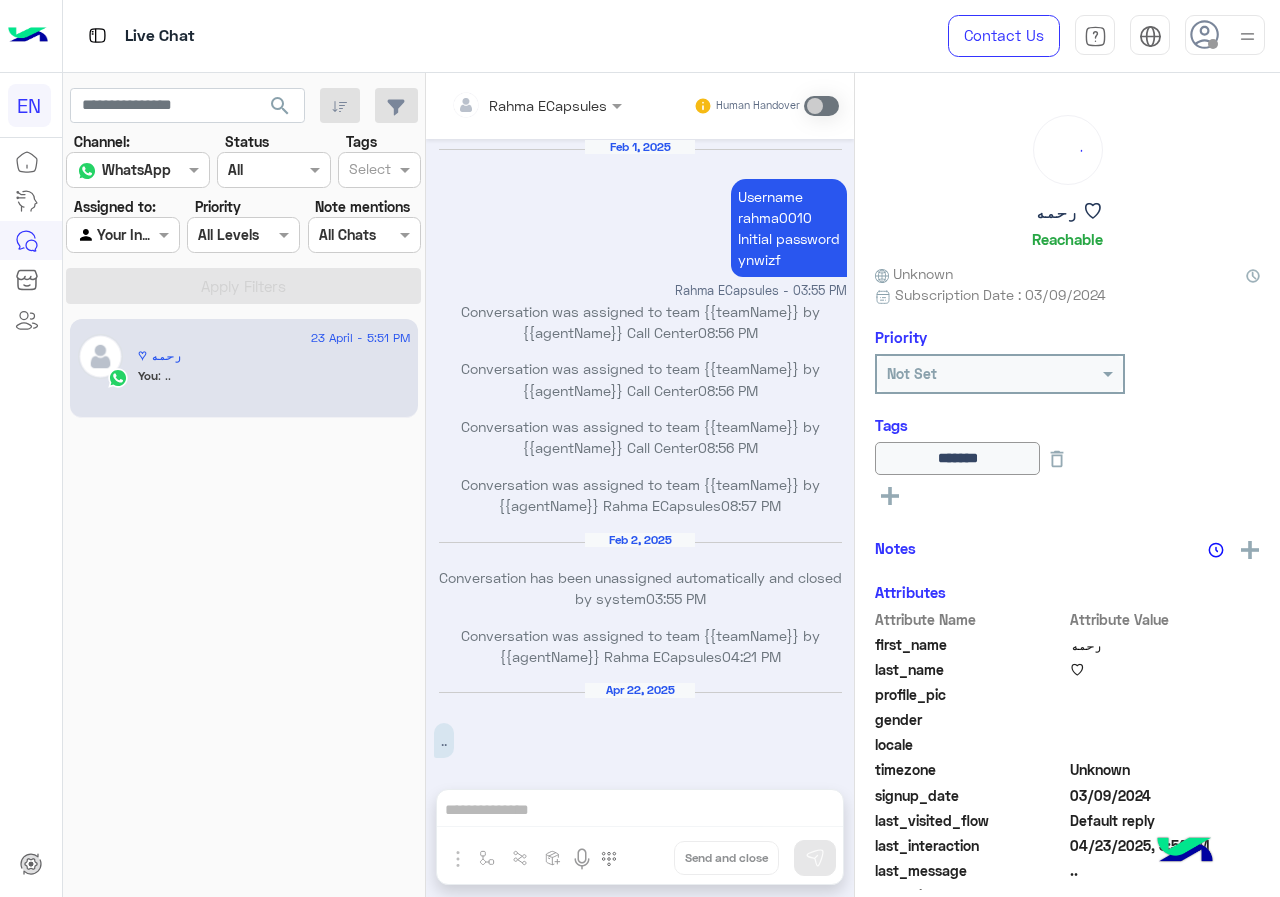 scroll, scrollTop: 826, scrollLeft: 0, axis: vertical 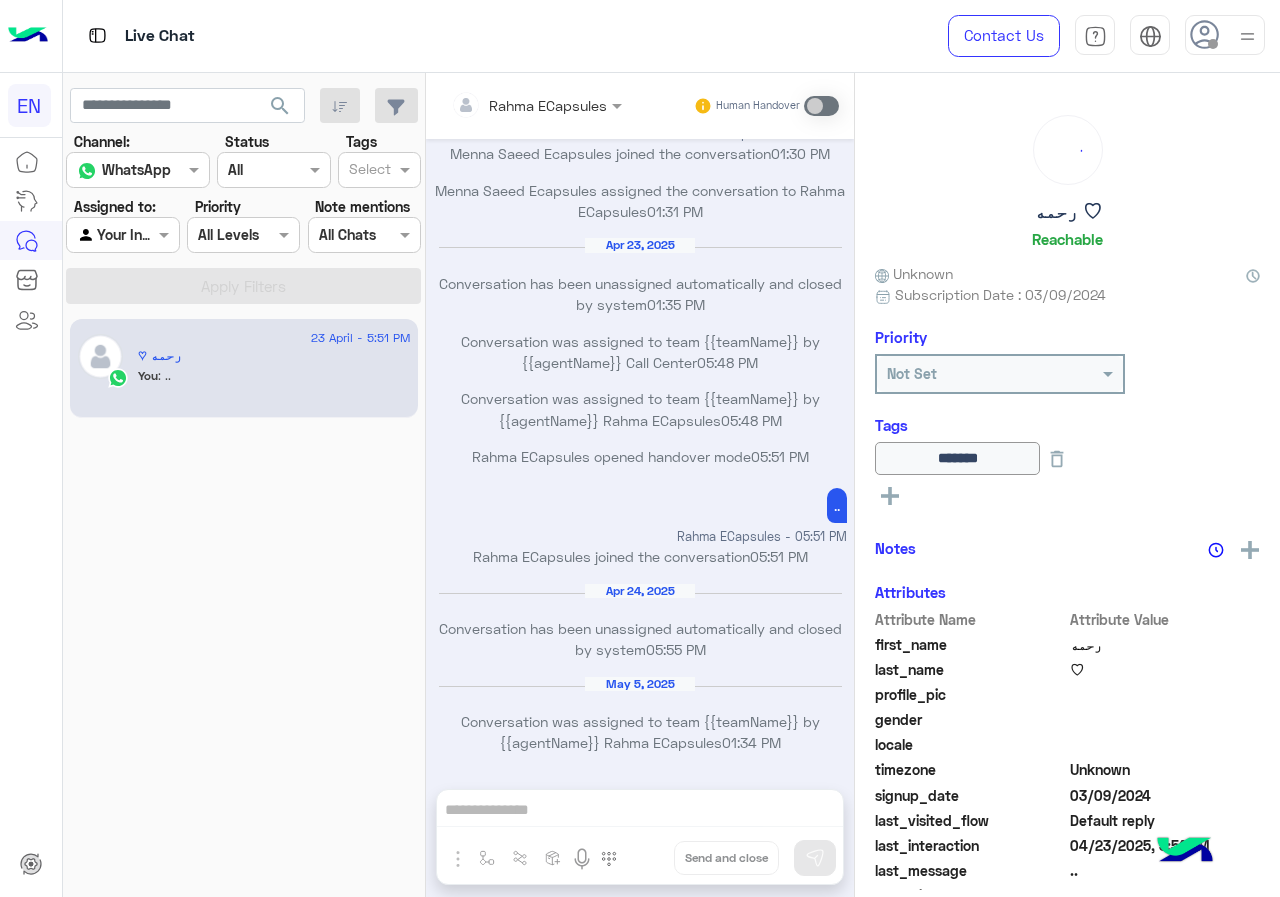 click at bounding box center [122, 234] 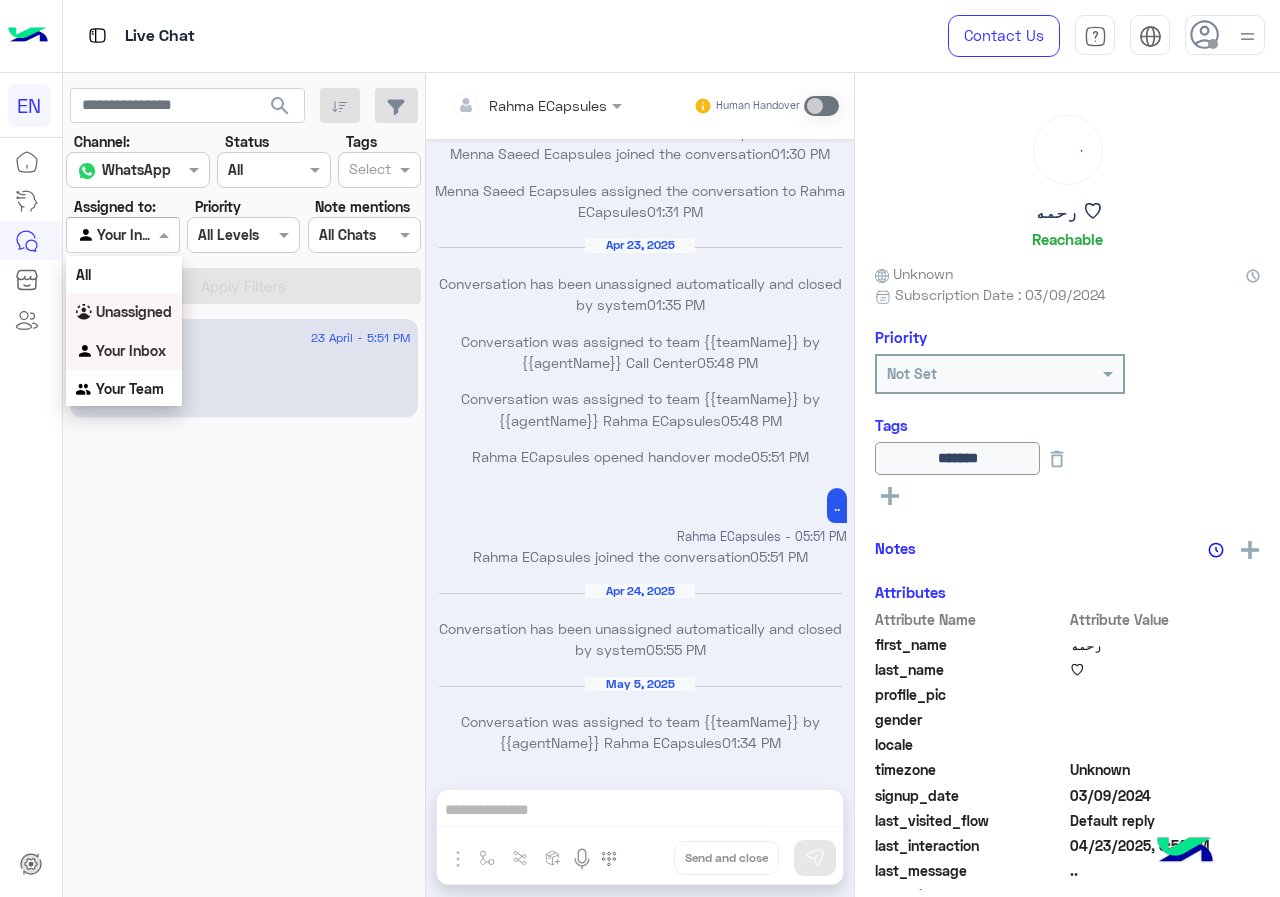 click on "Unassigned" at bounding box center (124, 312) 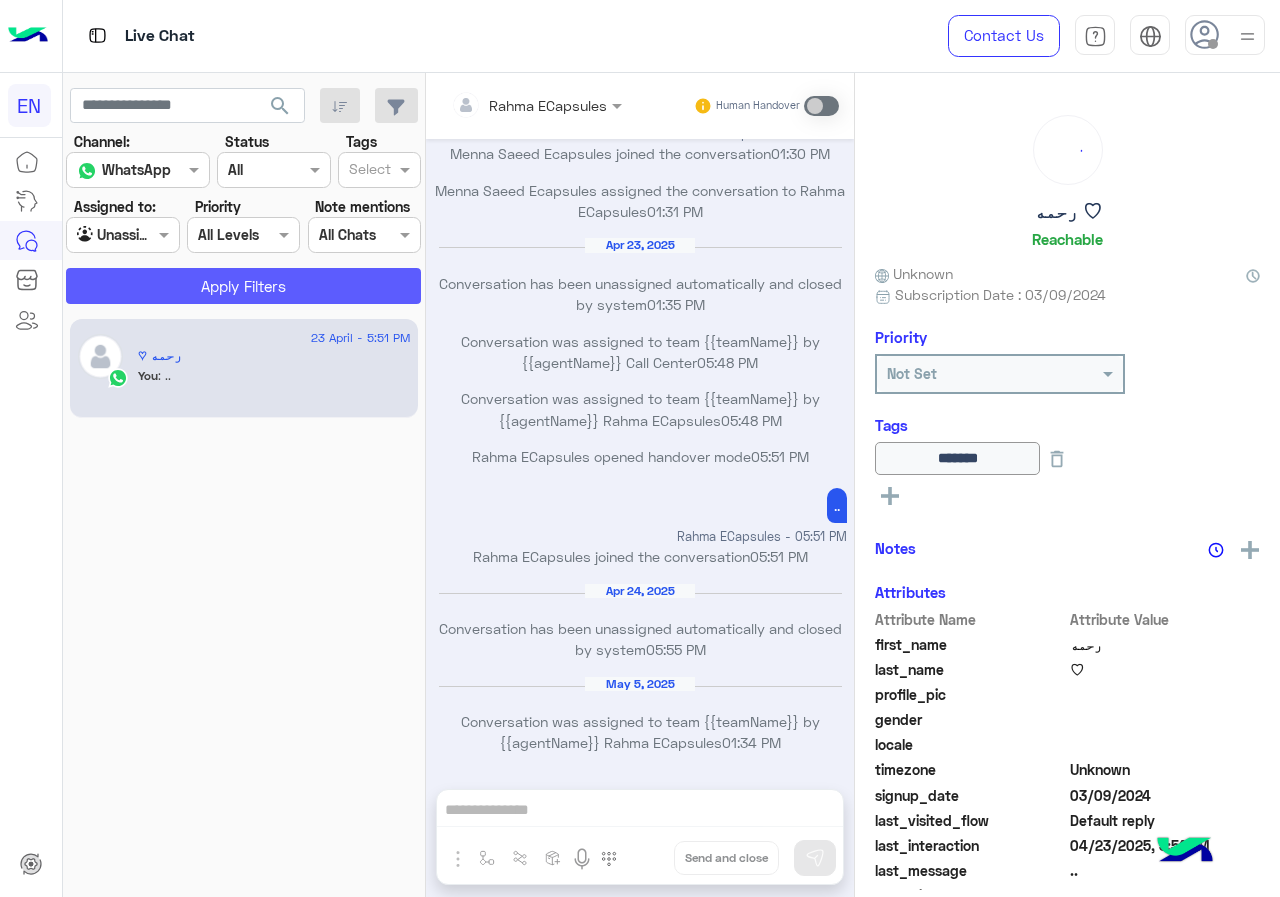 click on "Apply Filters" 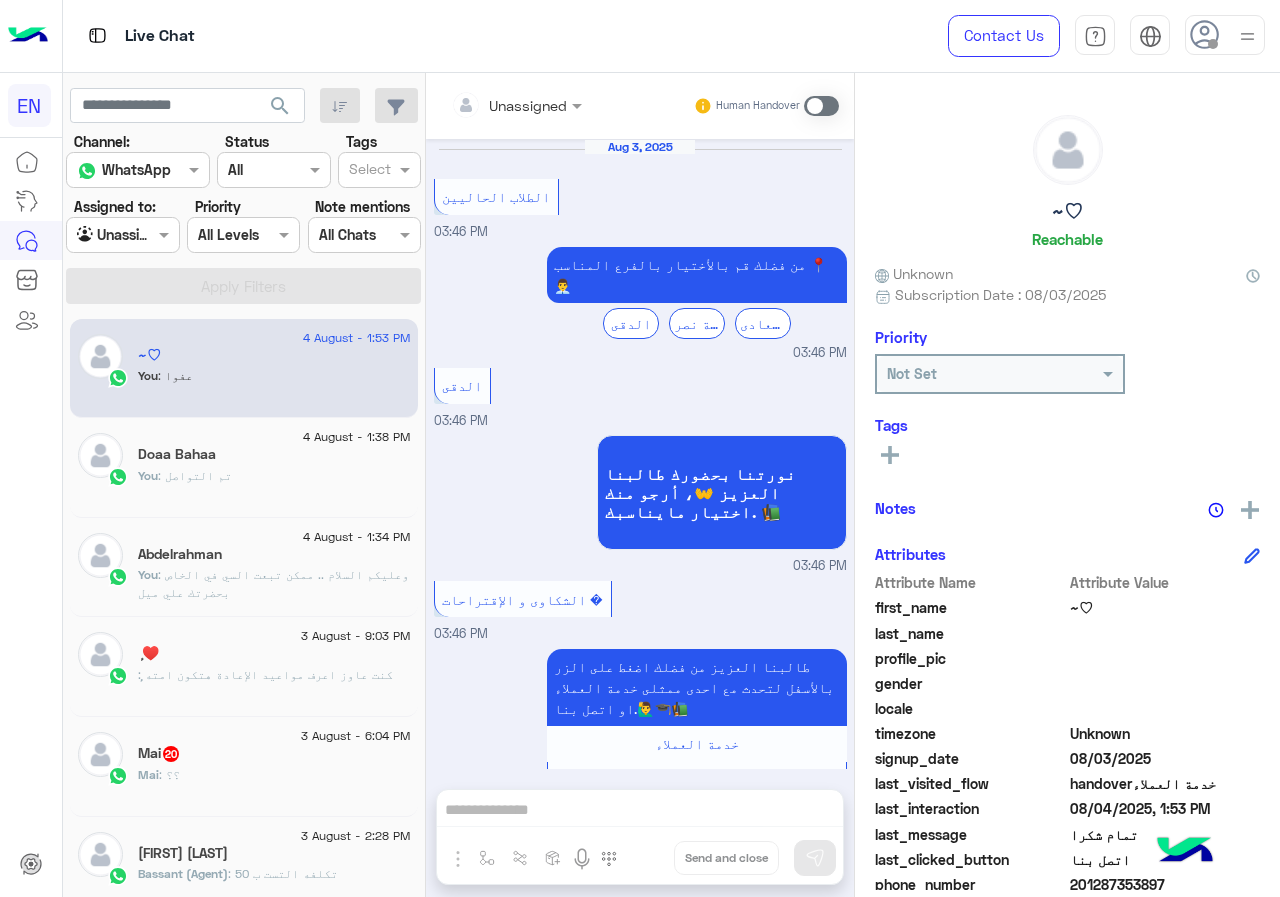 scroll, scrollTop: 1145, scrollLeft: 0, axis: vertical 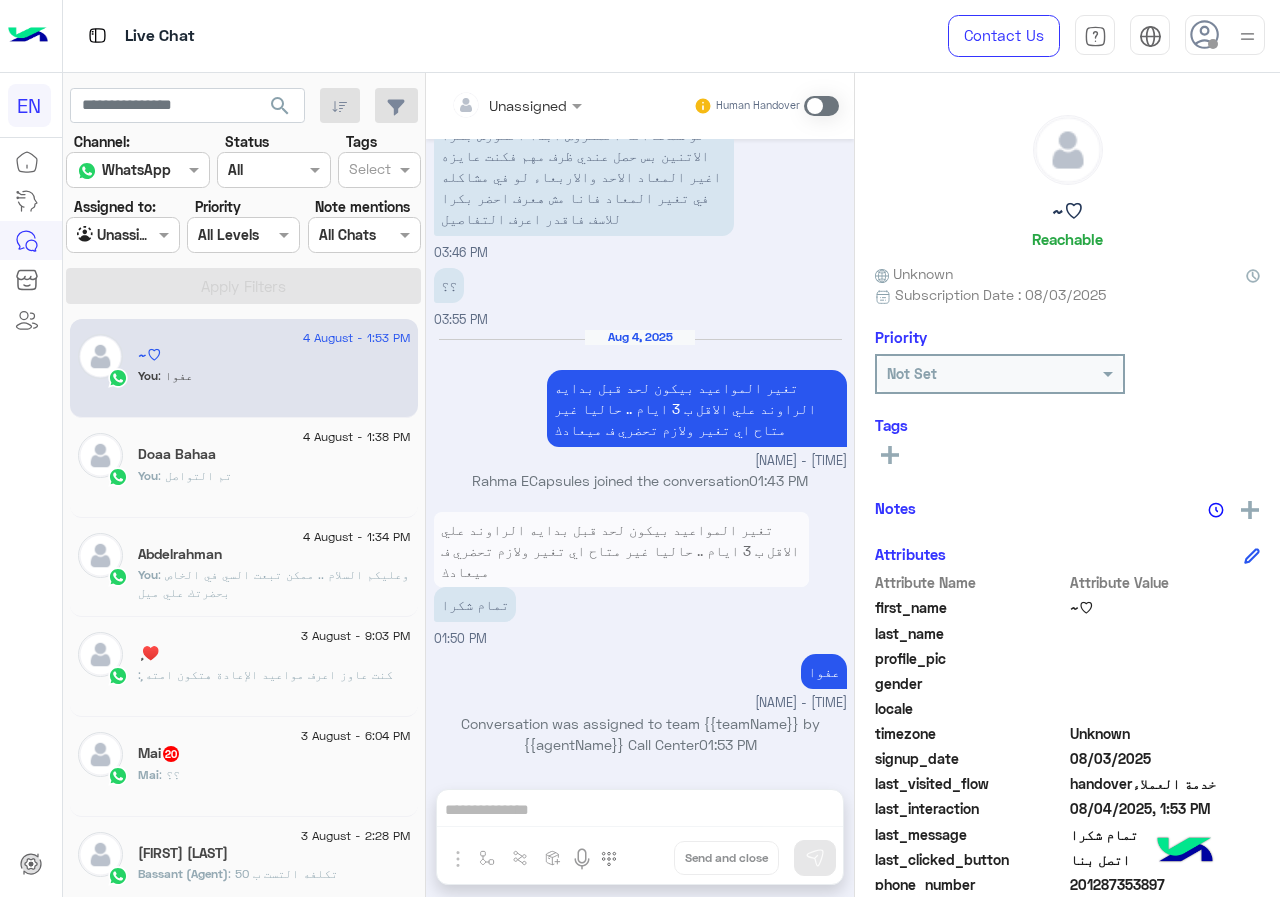 click on "ٕ ♥️" 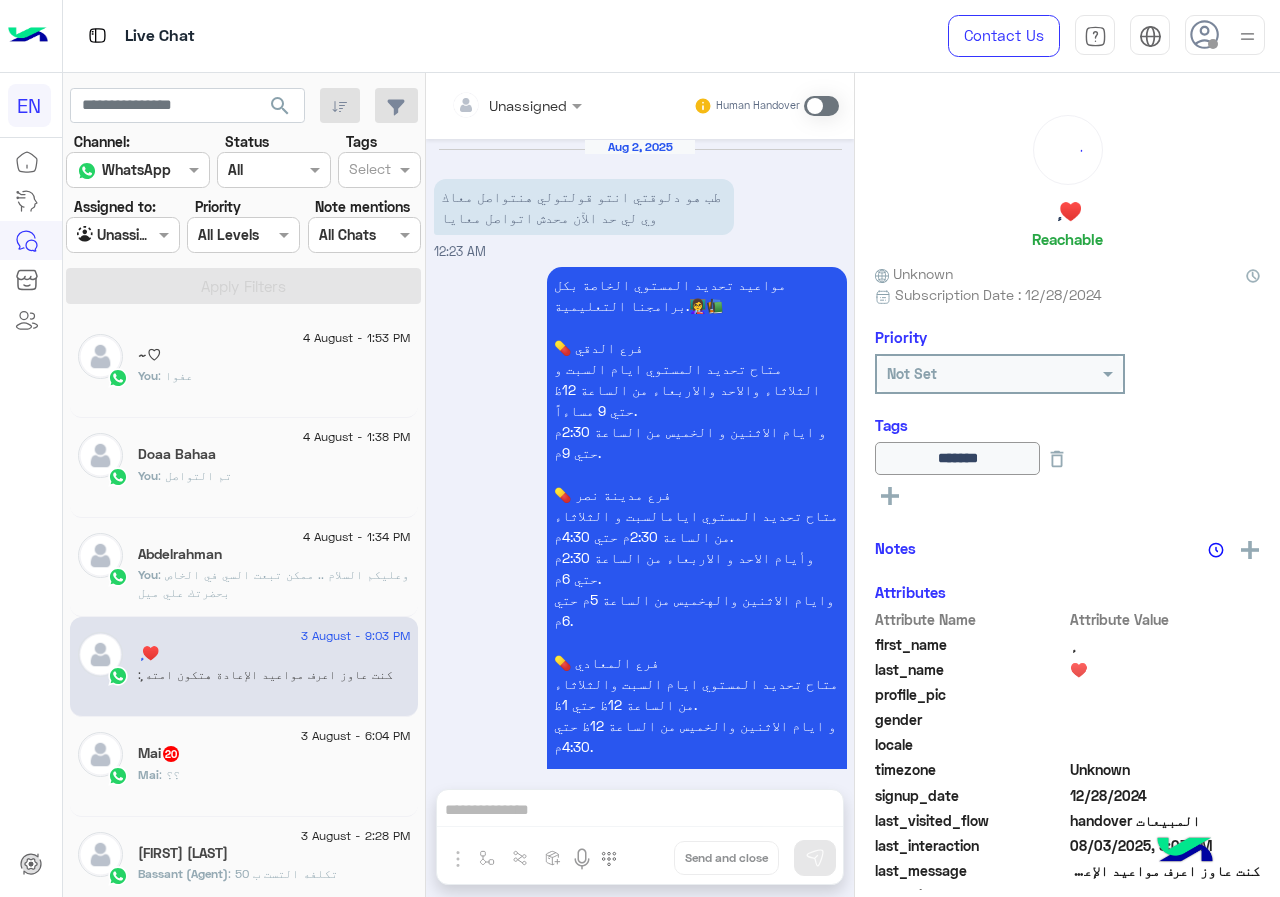 scroll, scrollTop: 1819, scrollLeft: 0, axis: vertical 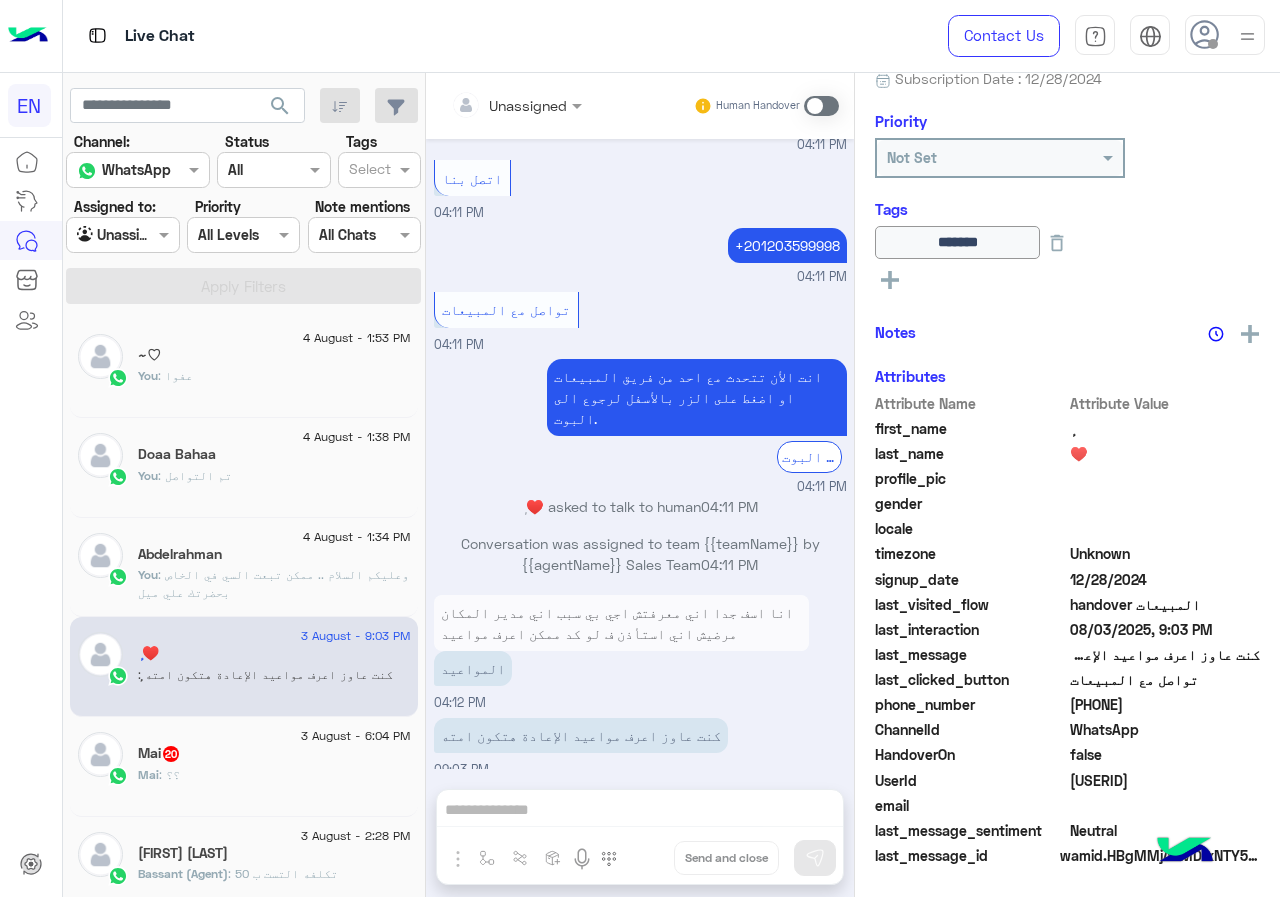 drag, startPoint x: 1074, startPoint y: 700, endPoint x: 1248, endPoint y: 706, distance: 174.10342 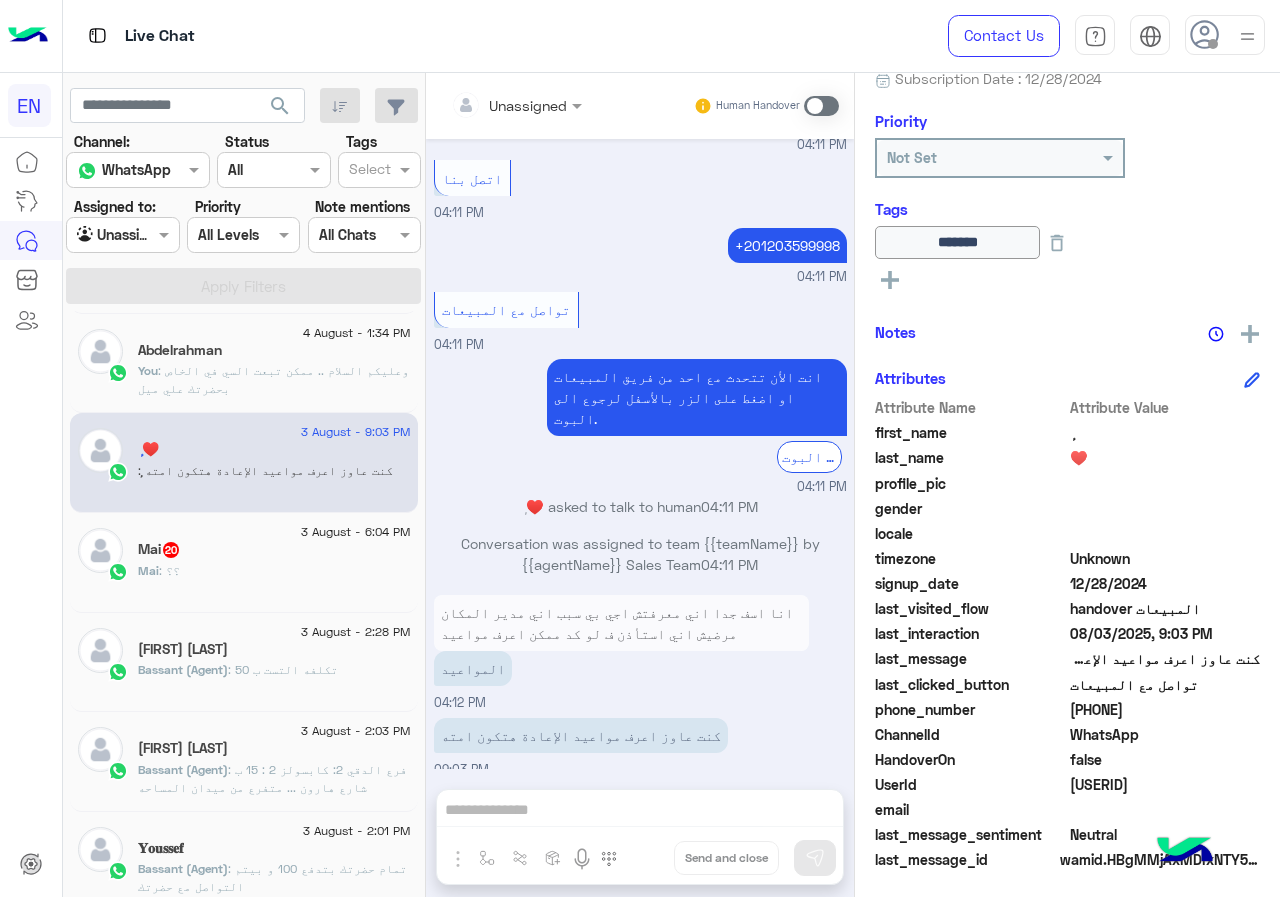 scroll, scrollTop: 0, scrollLeft: 0, axis: both 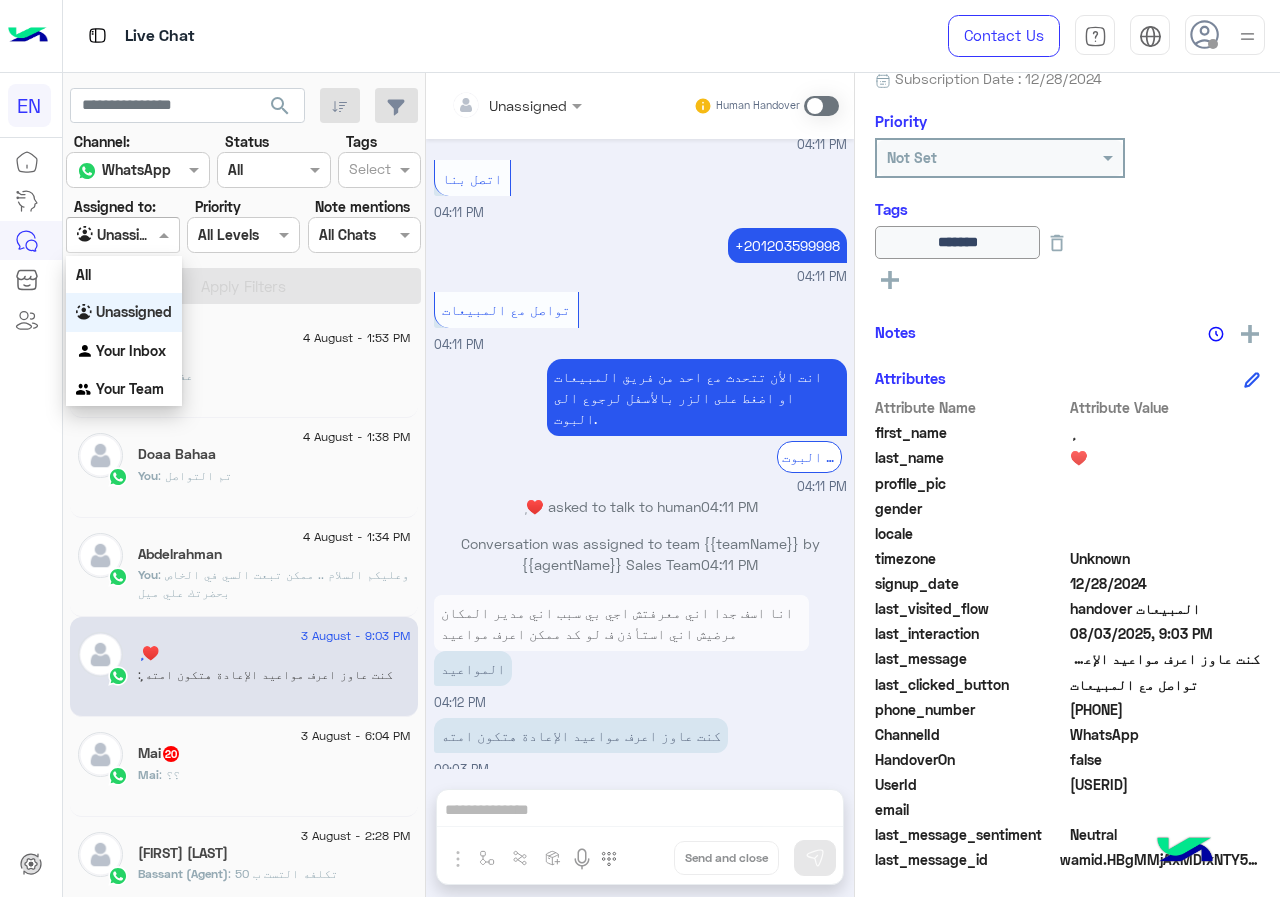 click at bounding box center (100, 235) 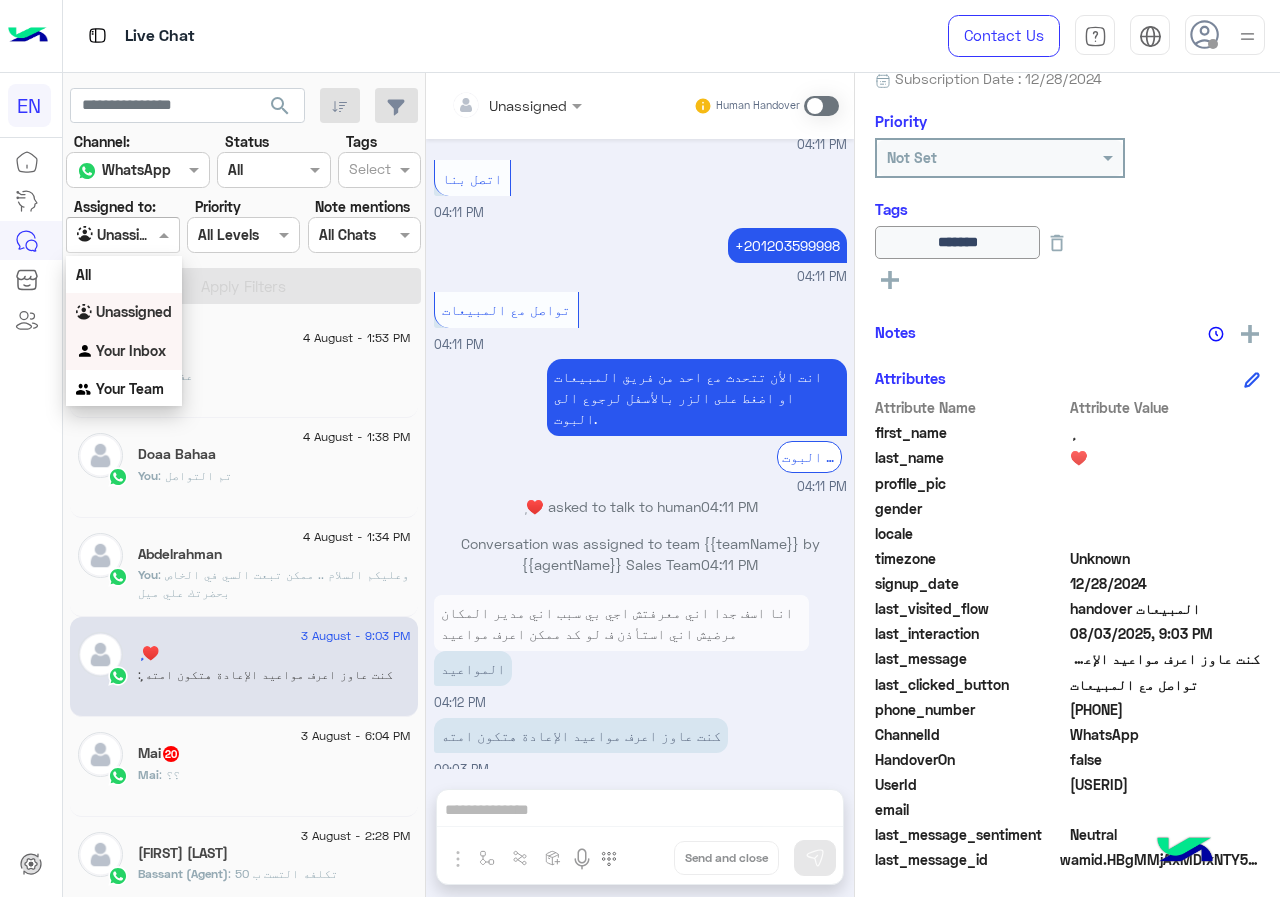 click on "Your Inbox" at bounding box center [131, 350] 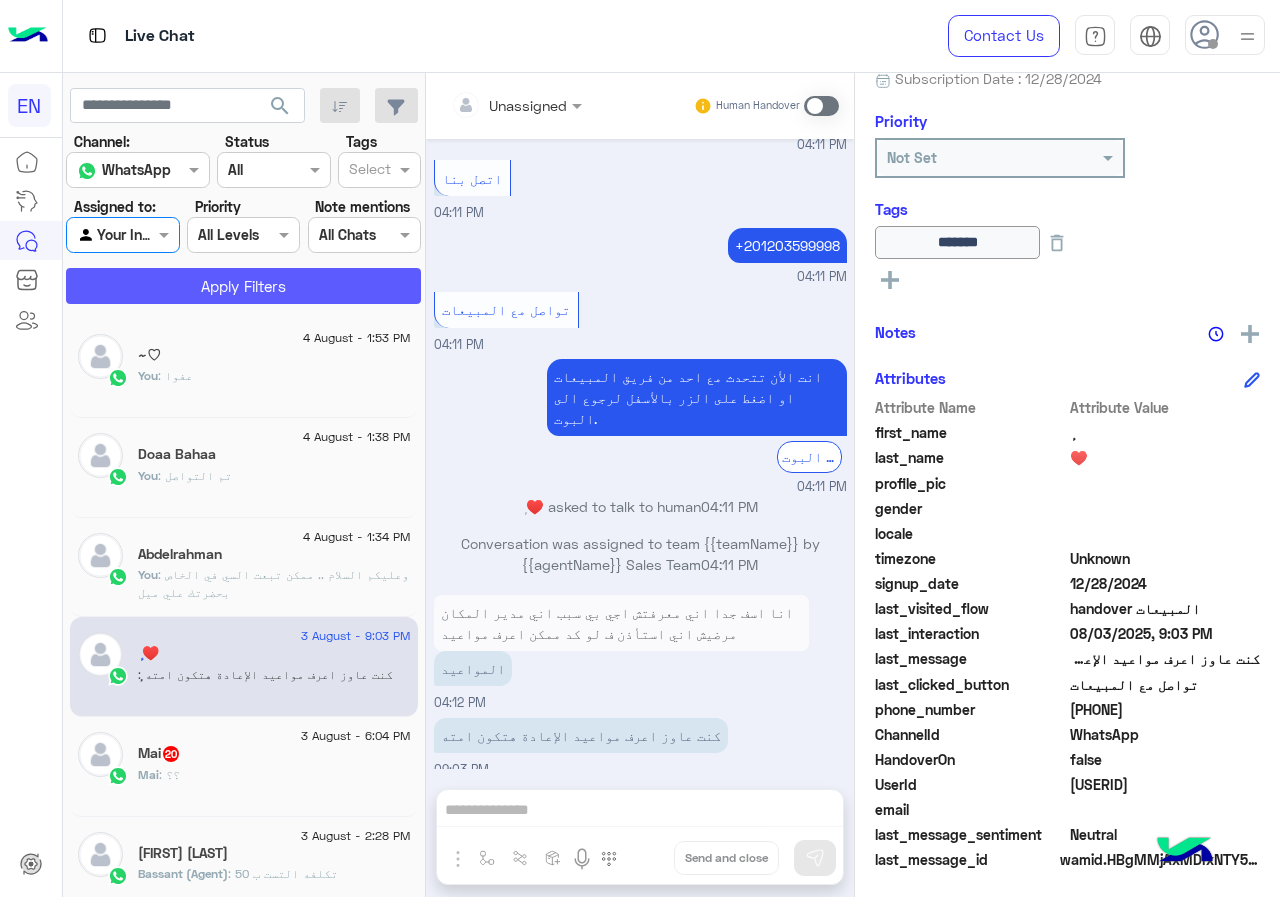 click on "Apply Filters" 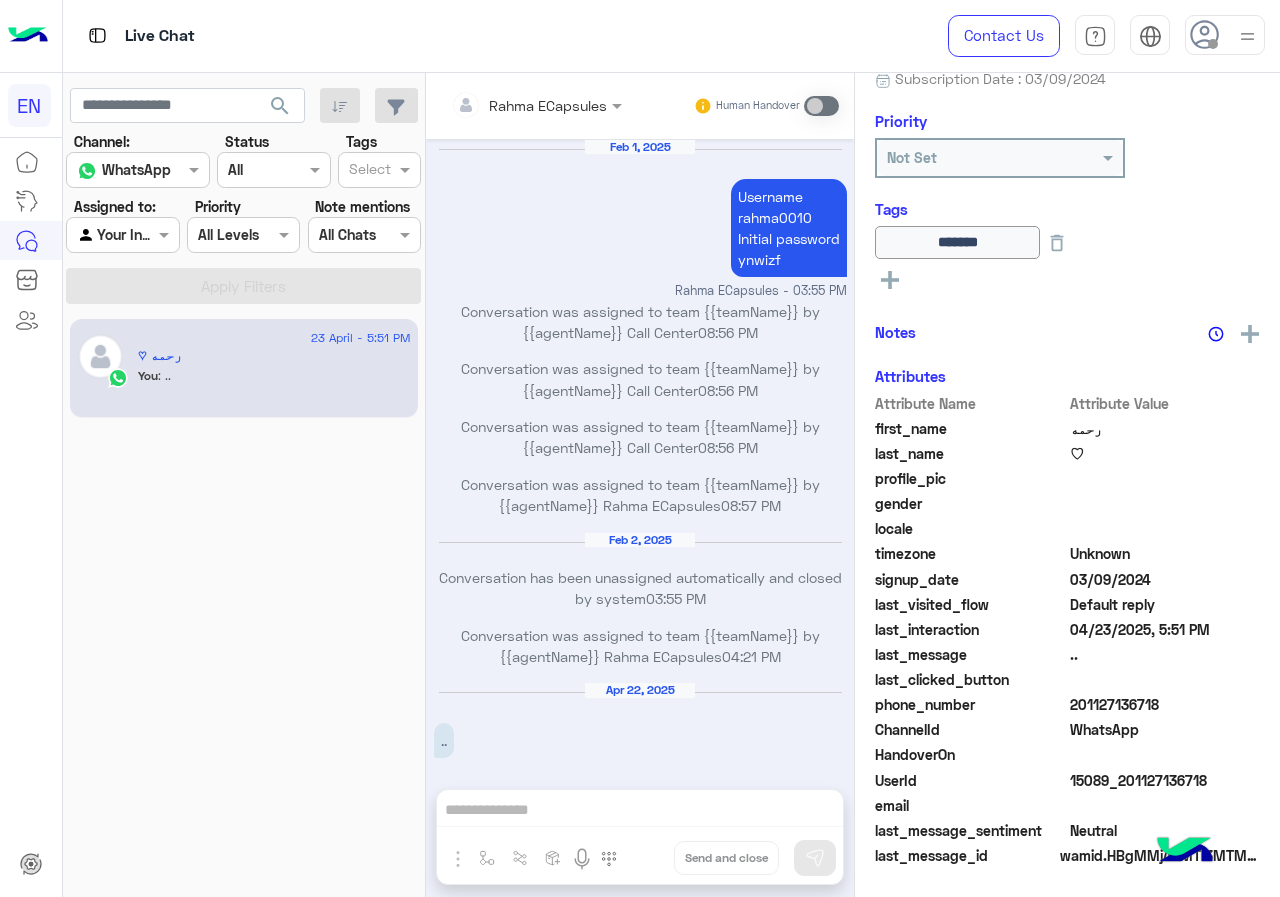 scroll, scrollTop: 826, scrollLeft: 0, axis: vertical 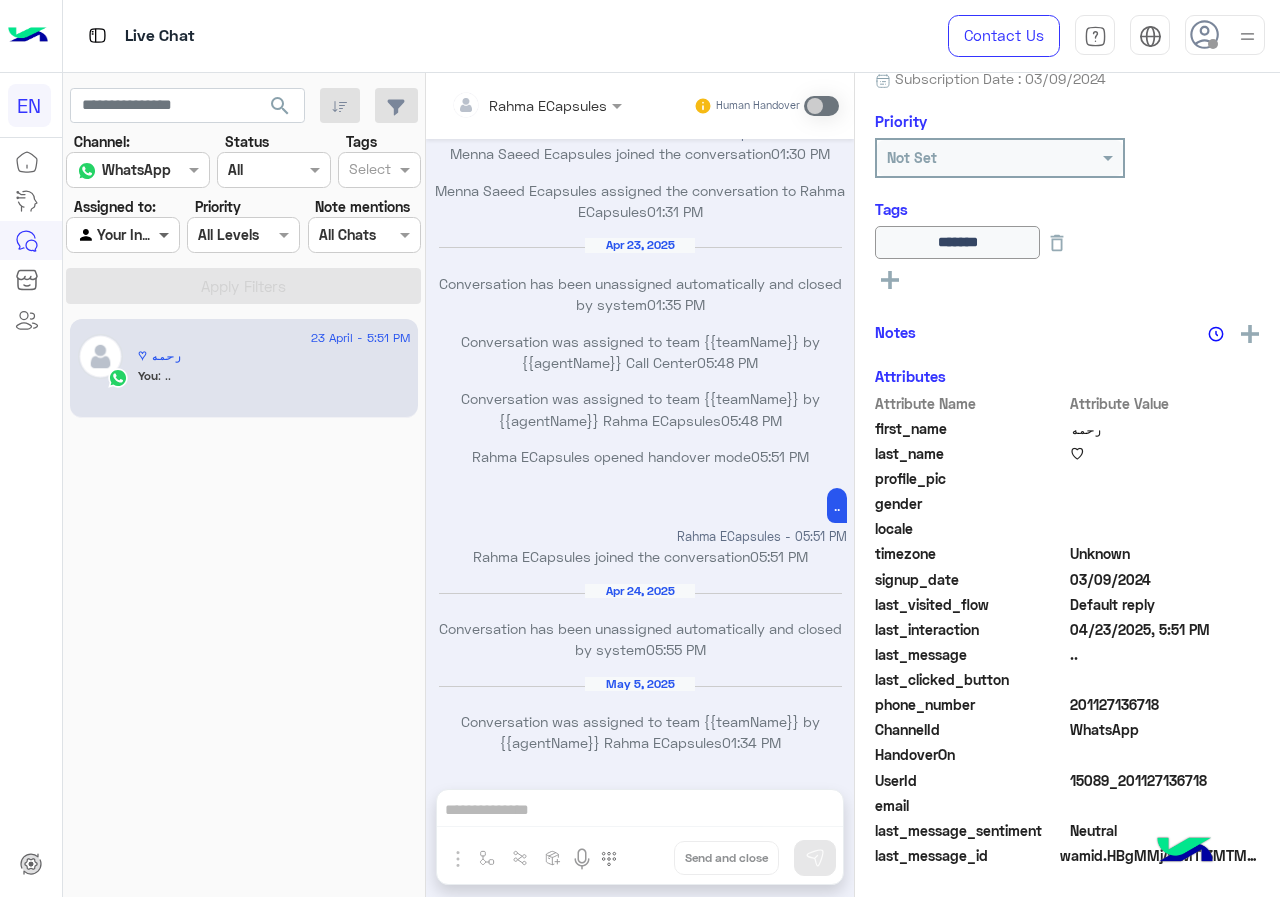 click at bounding box center (166, 234) 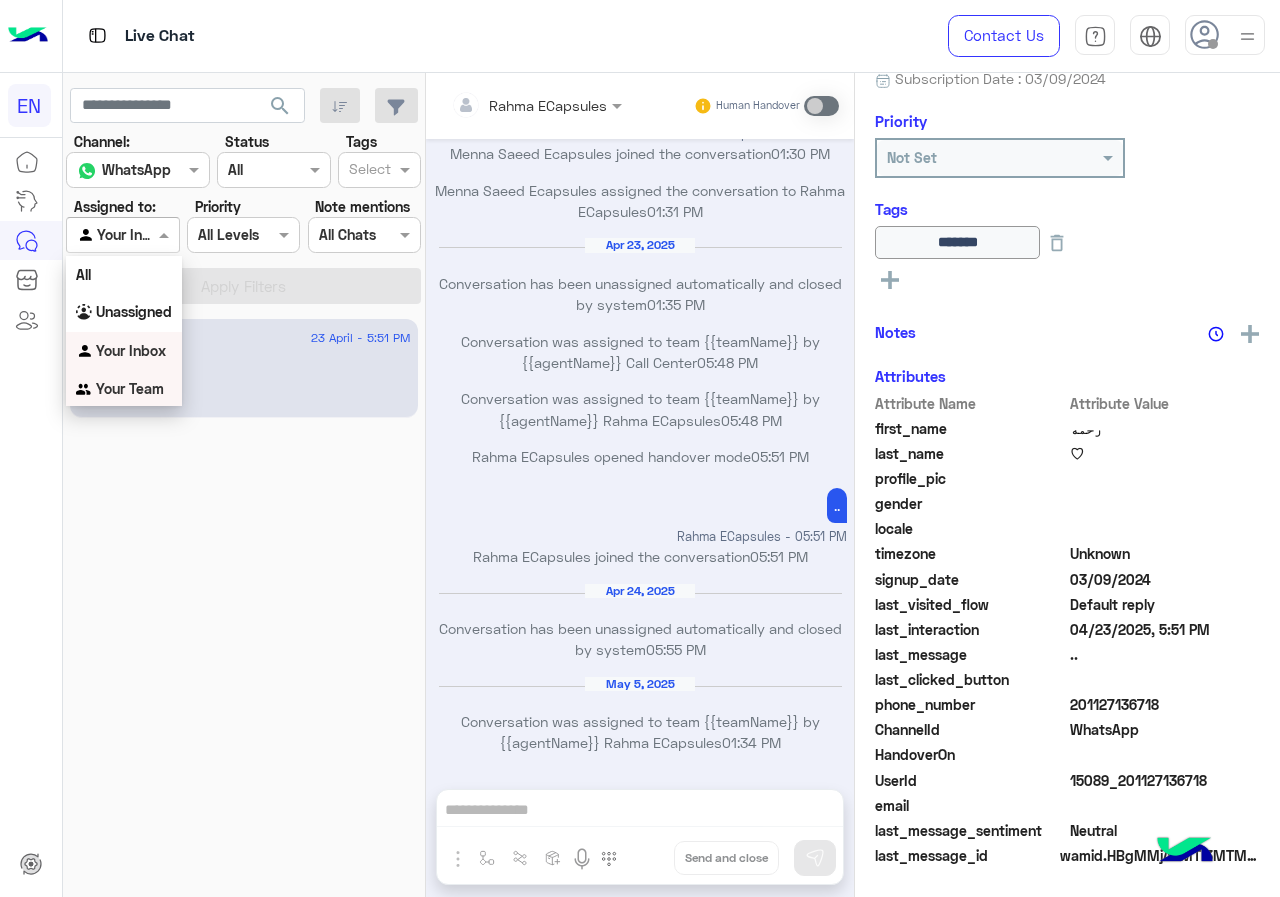 click on "Your Team" at bounding box center (124, 389) 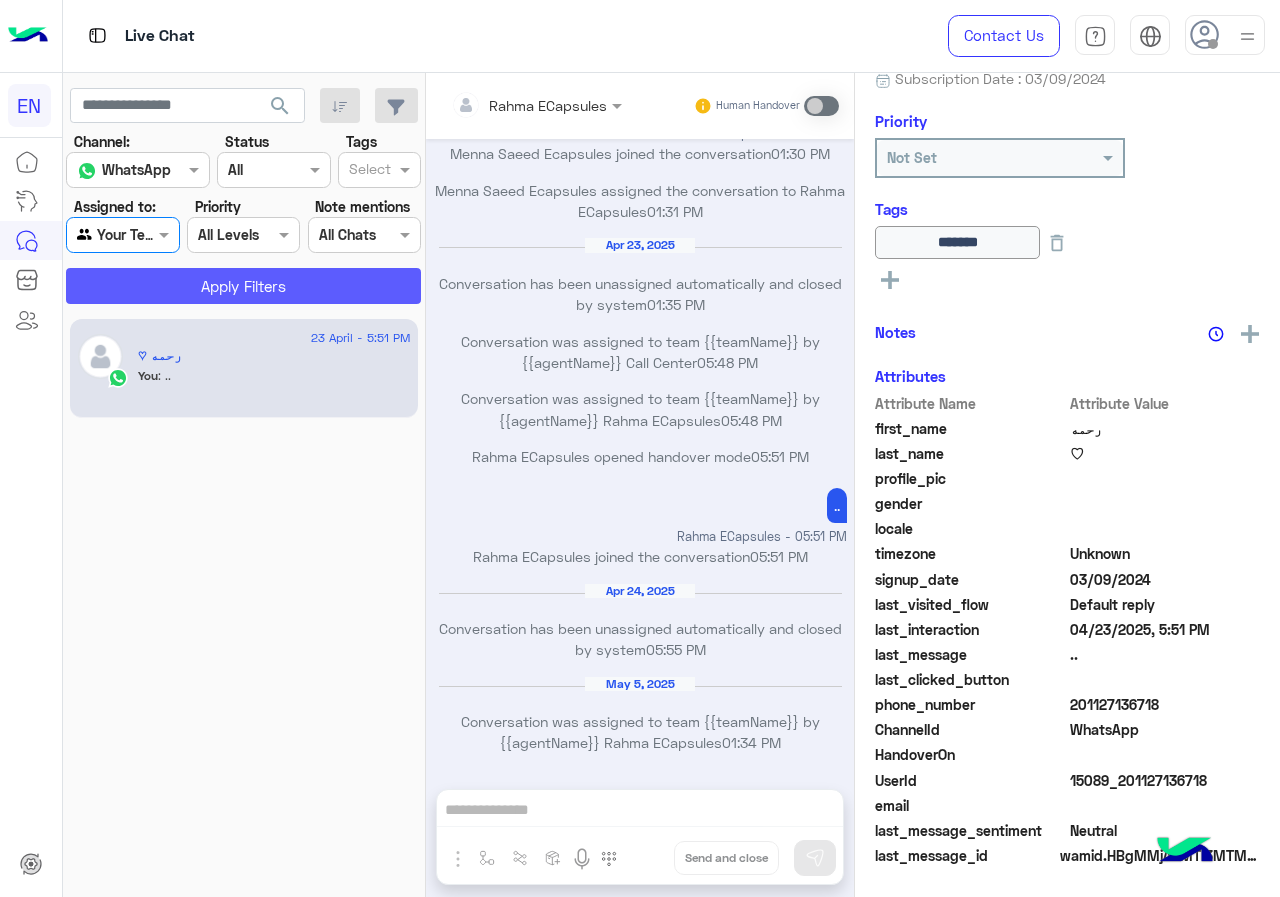 click on "Apply Filters" 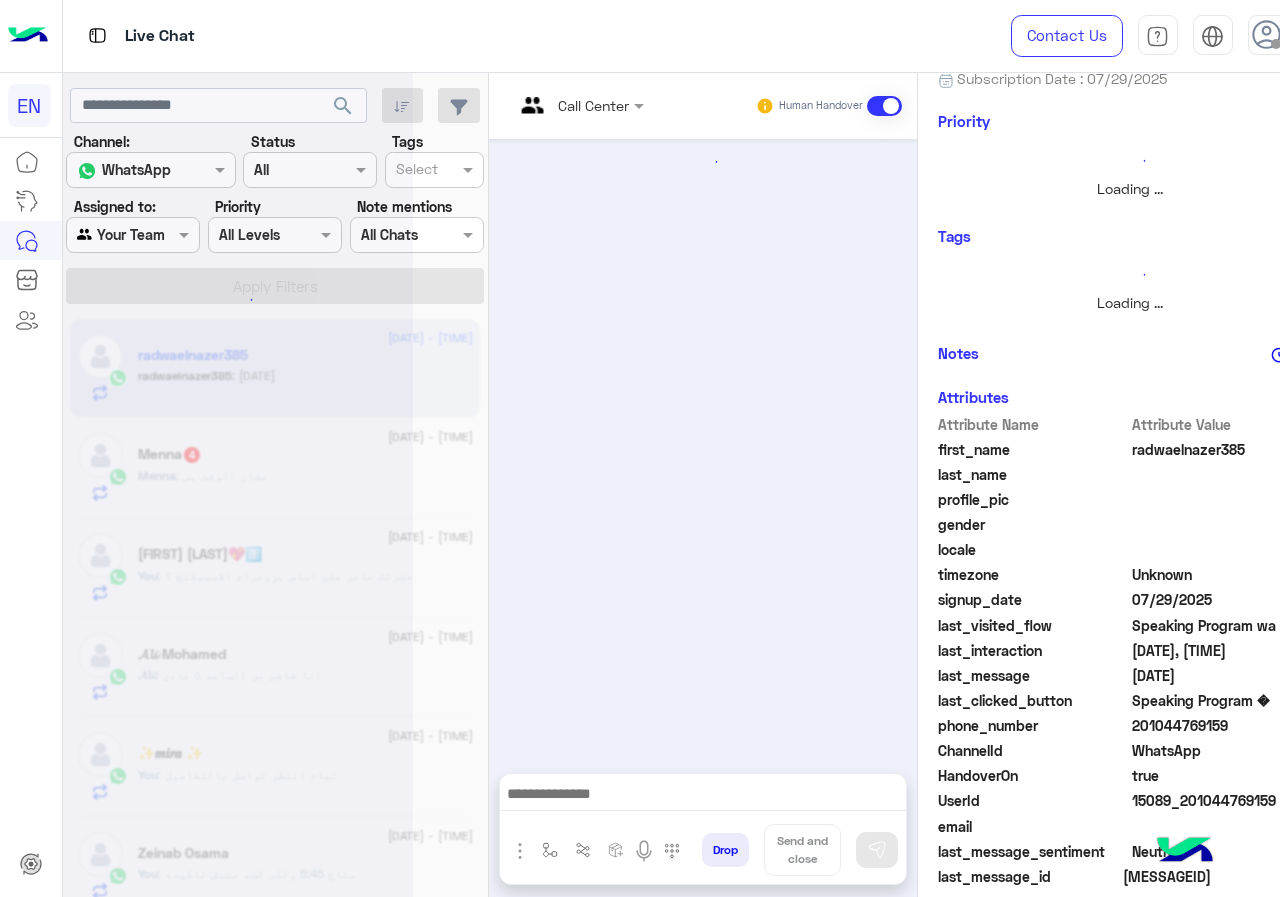 scroll, scrollTop: 0, scrollLeft: 0, axis: both 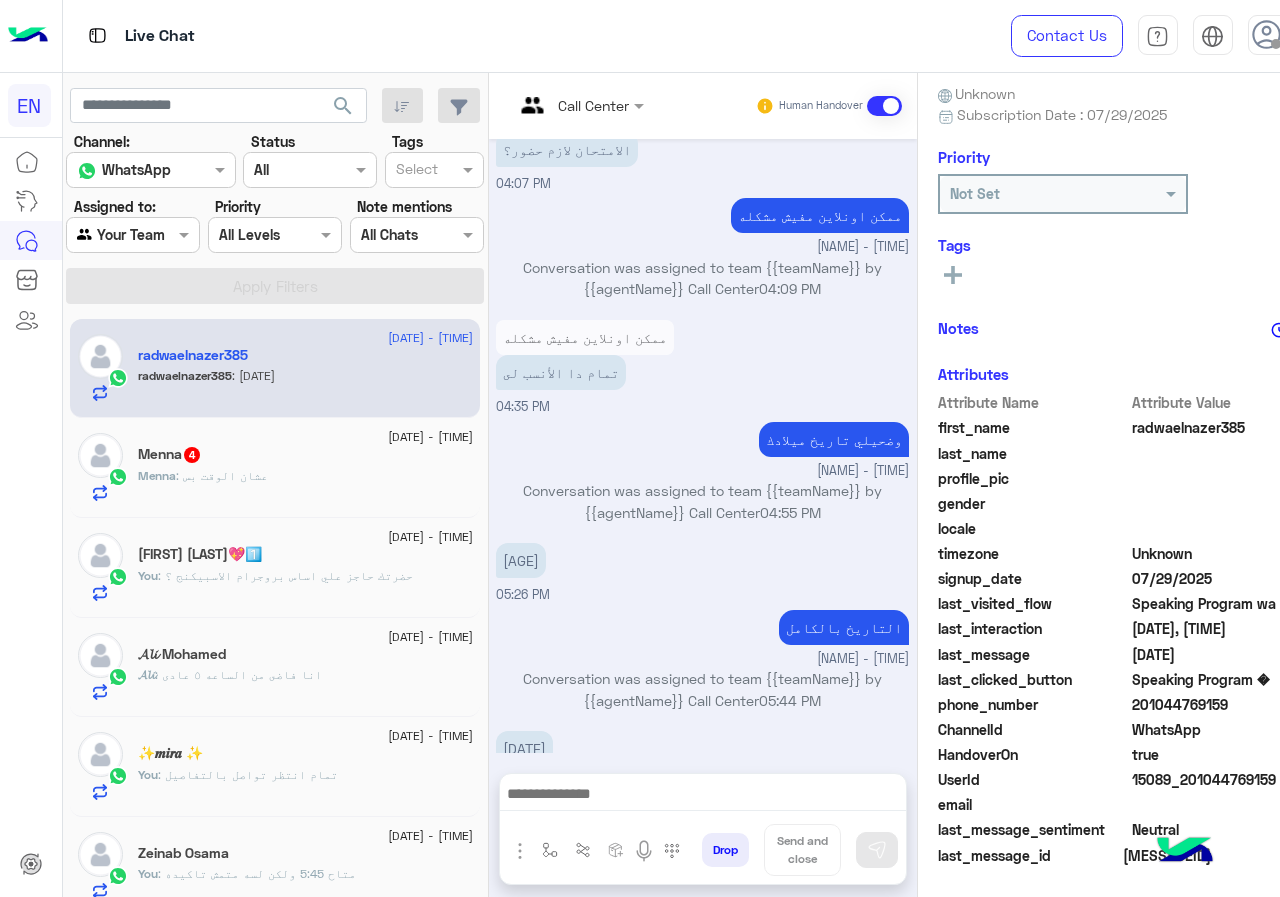drag, startPoint x: 1137, startPoint y: 704, endPoint x: 1279, endPoint y: 704, distance: 142 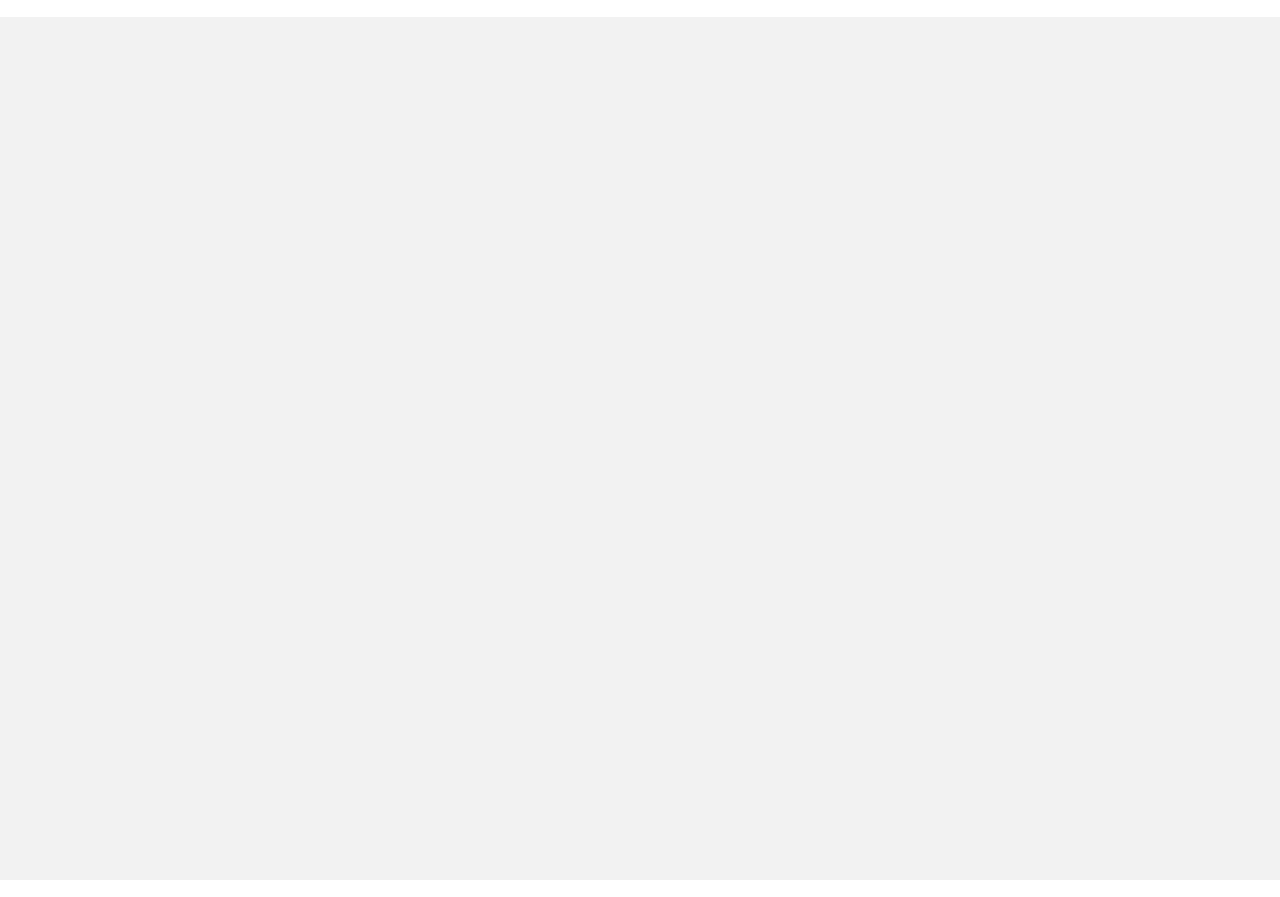 scroll, scrollTop: 0, scrollLeft: 0, axis: both 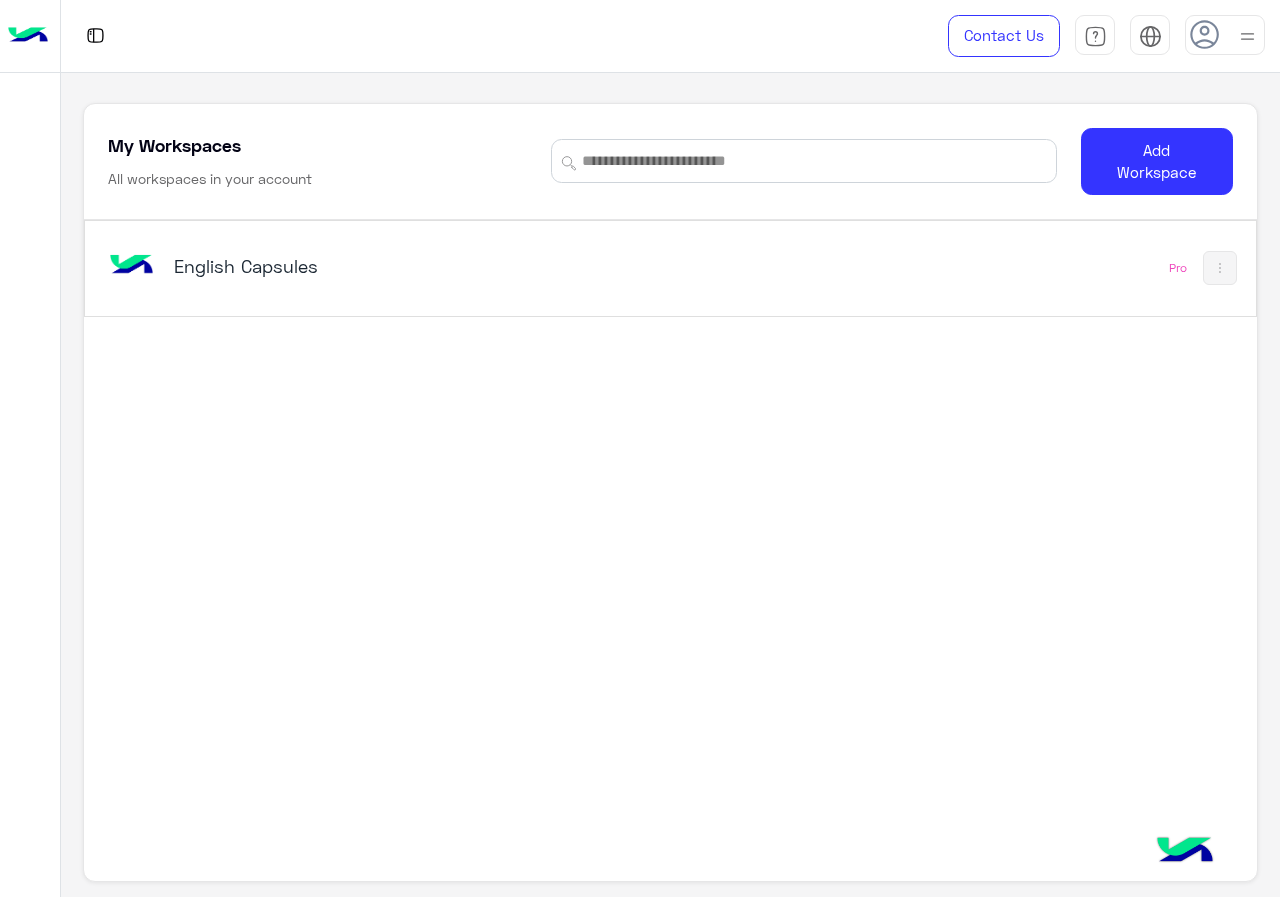 click on "English Capsules   Pro" at bounding box center (670, 268) 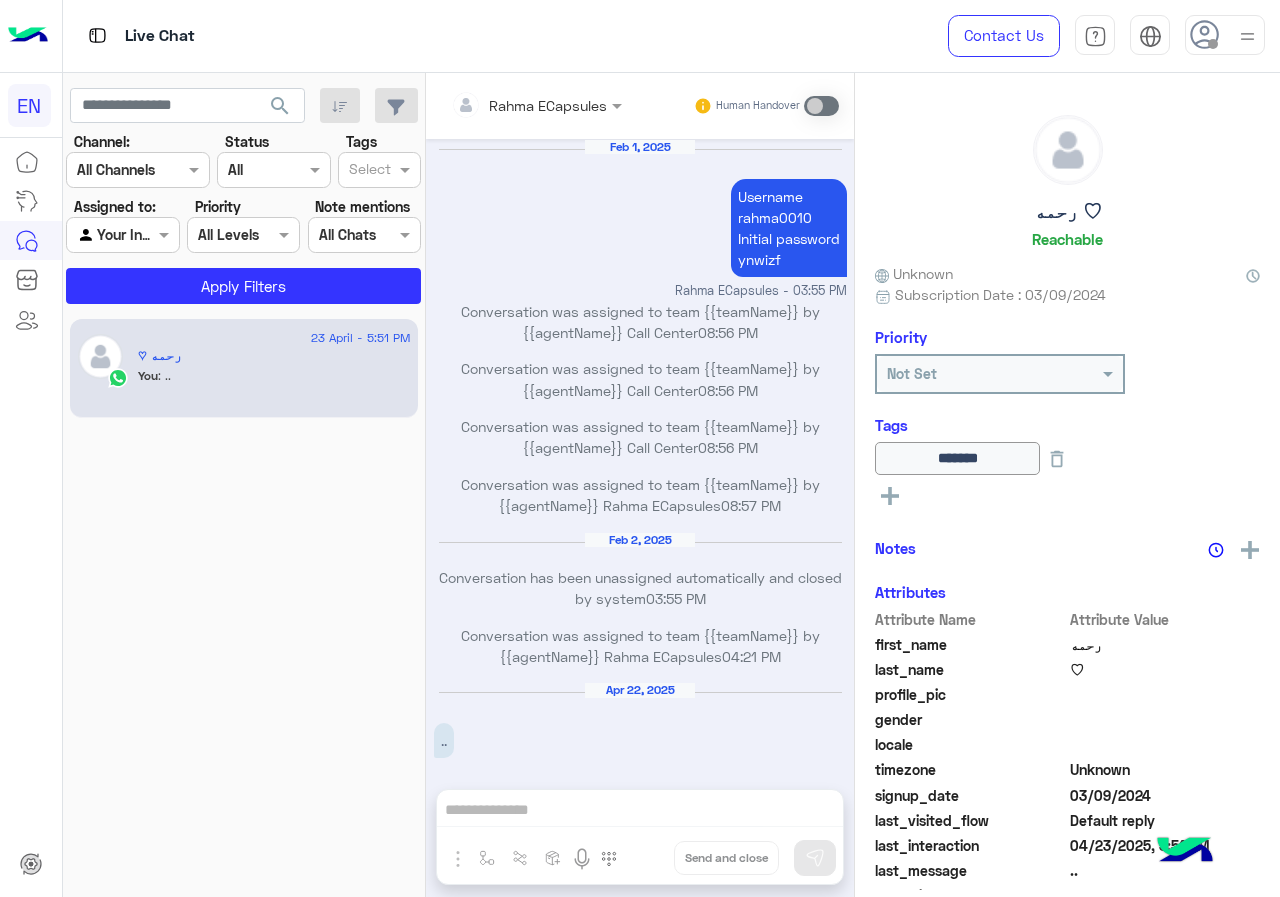 scroll, scrollTop: 826, scrollLeft: 0, axis: vertical 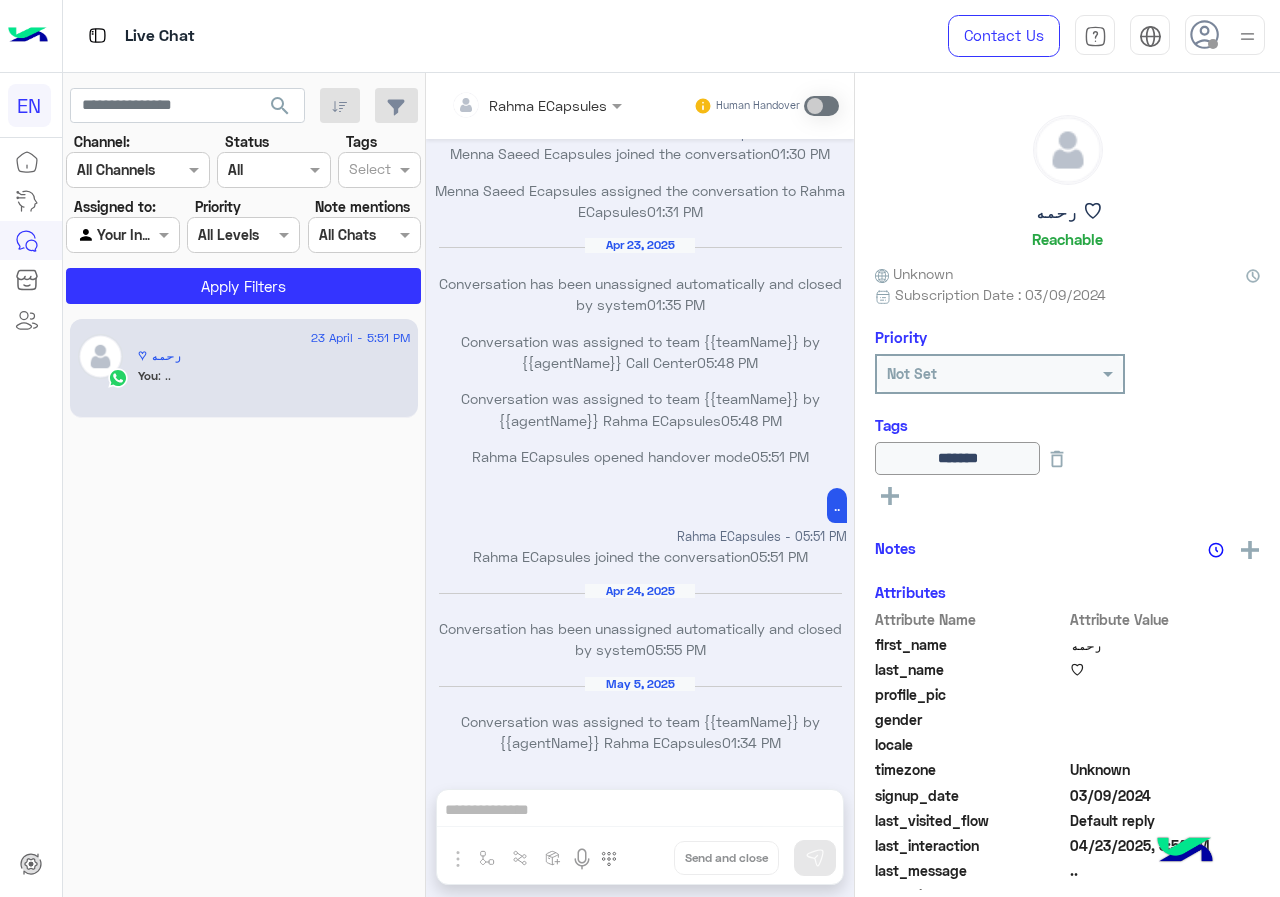 click at bounding box center [113, 170] 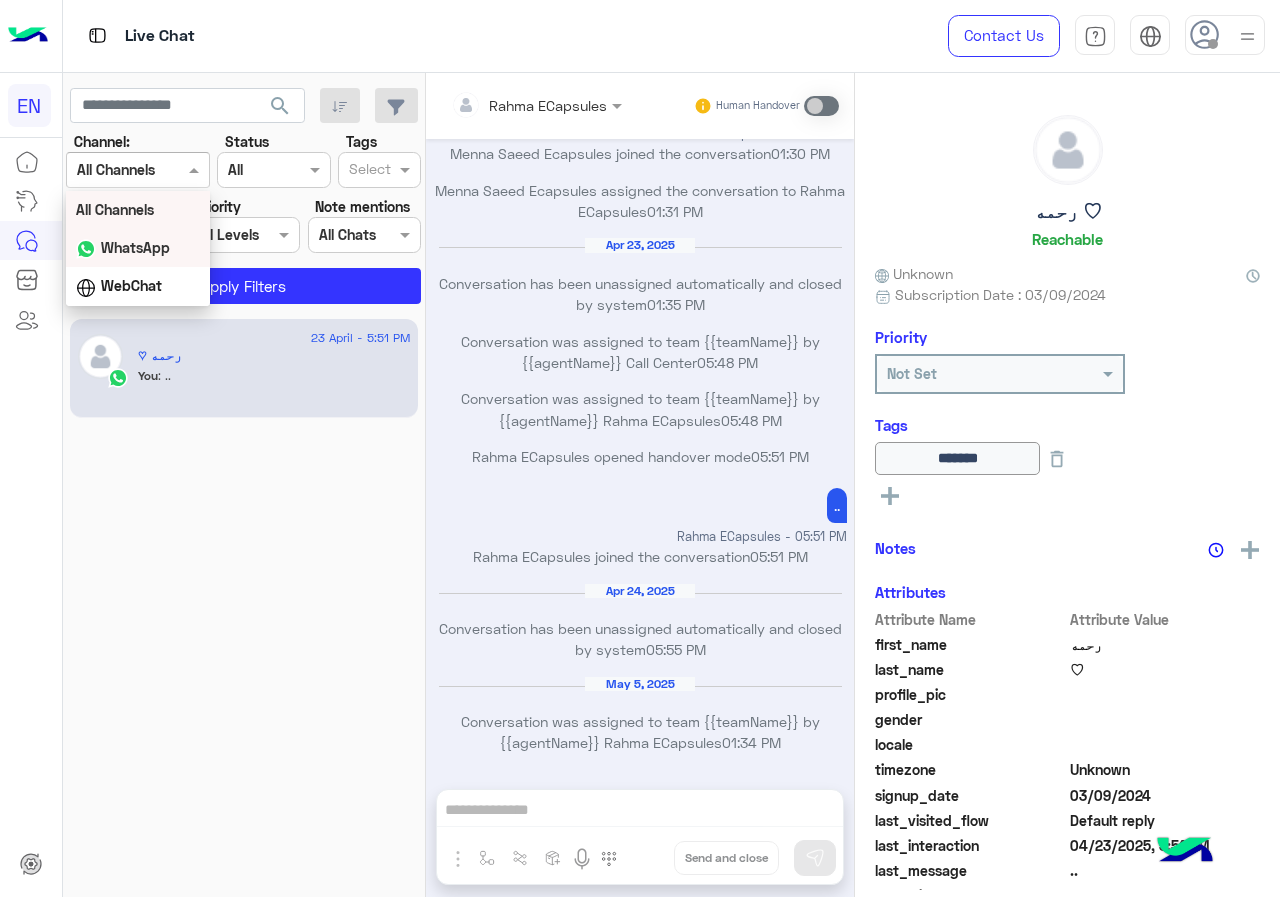 click on "WhatsApp" at bounding box center [135, 247] 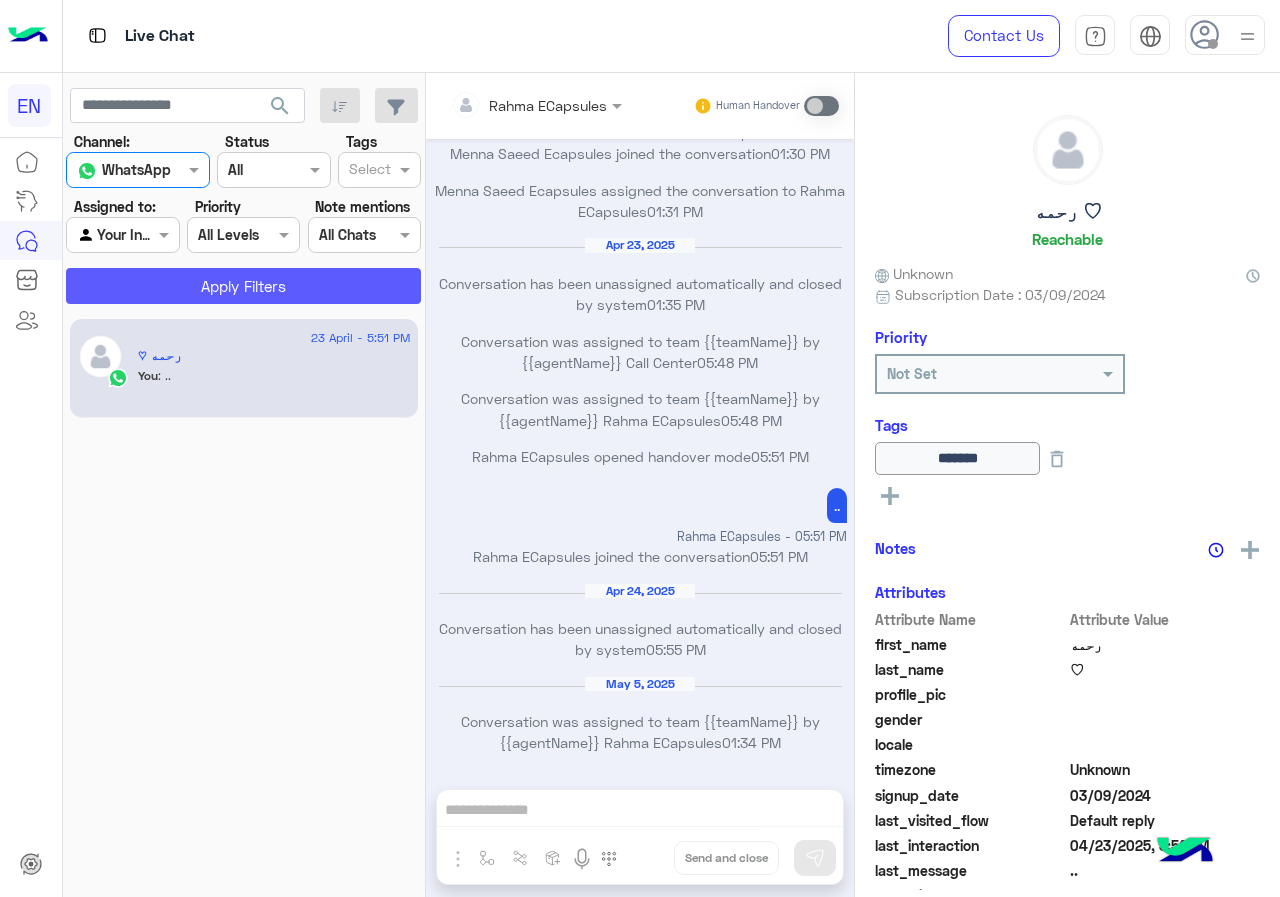 click on "Apply Filters" 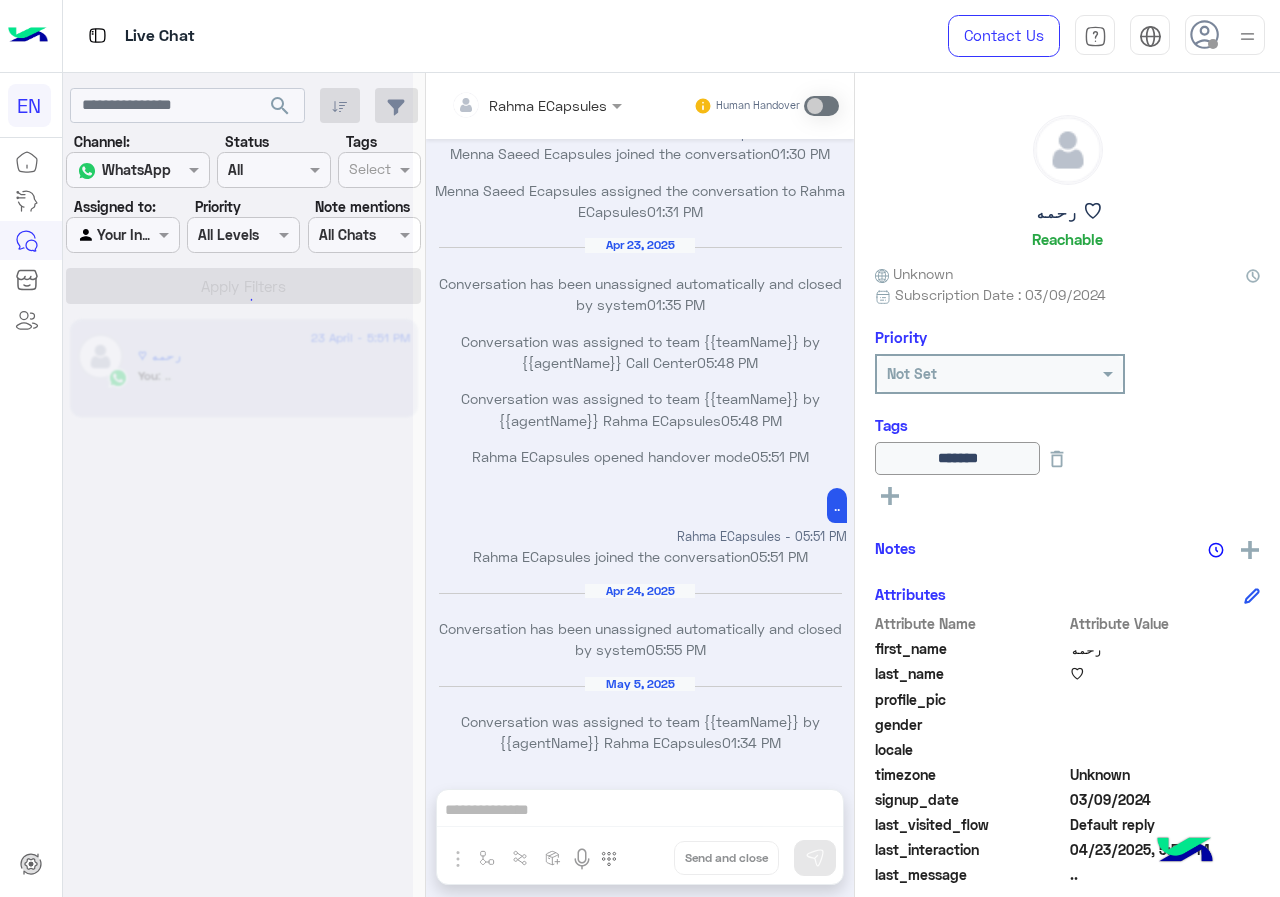 scroll, scrollTop: 0, scrollLeft: 0, axis: both 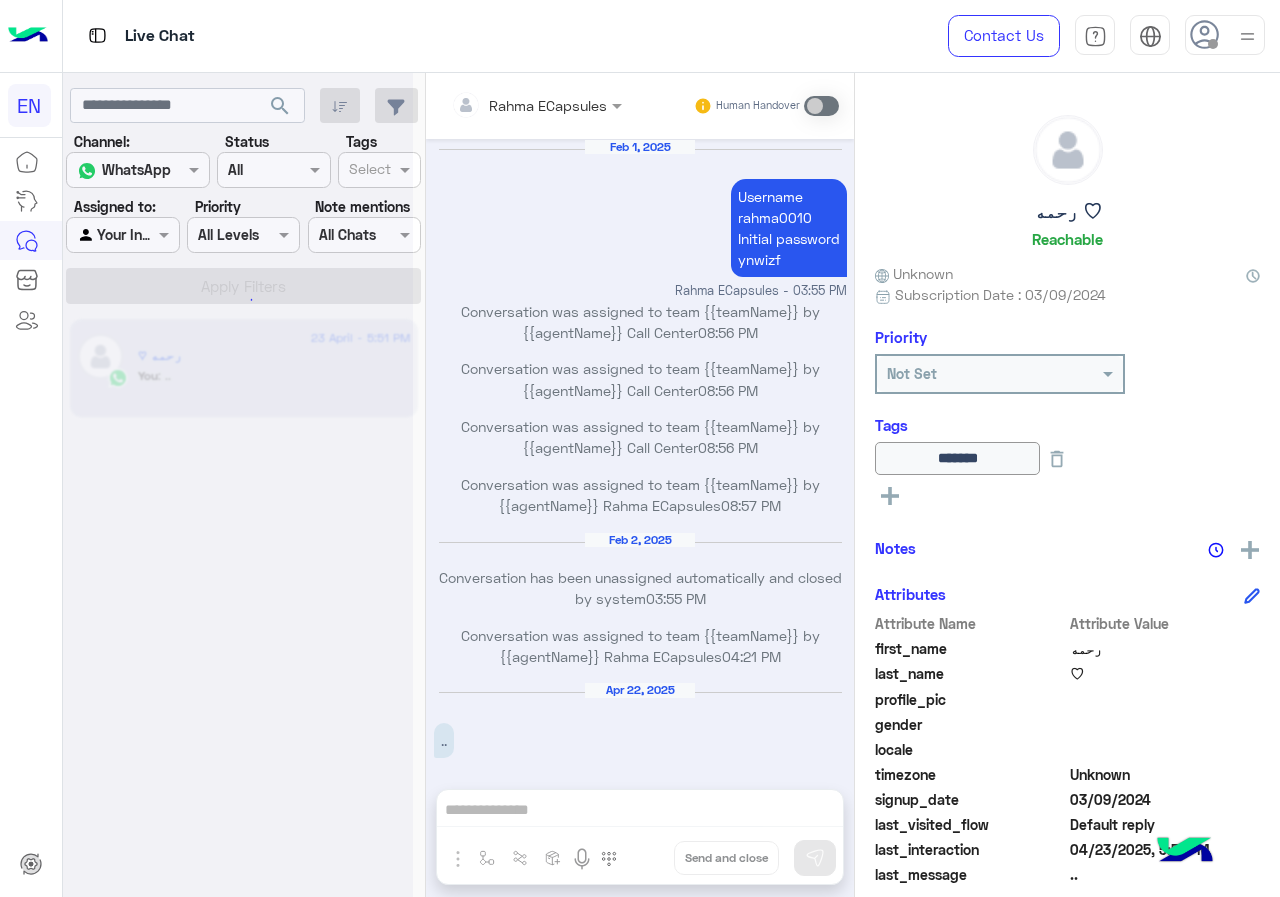 click 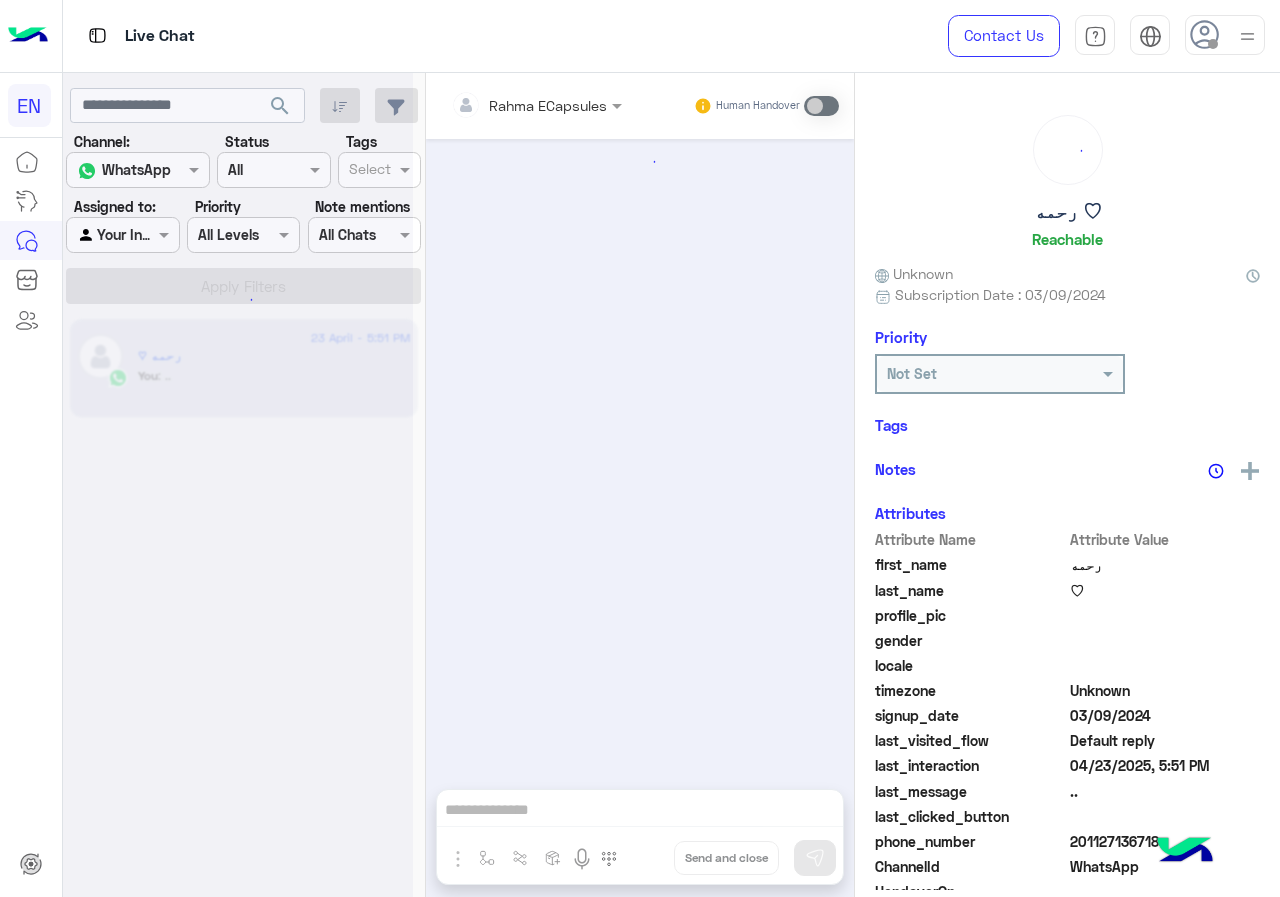 scroll, scrollTop: 826, scrollLeft: 0, axis: vertical 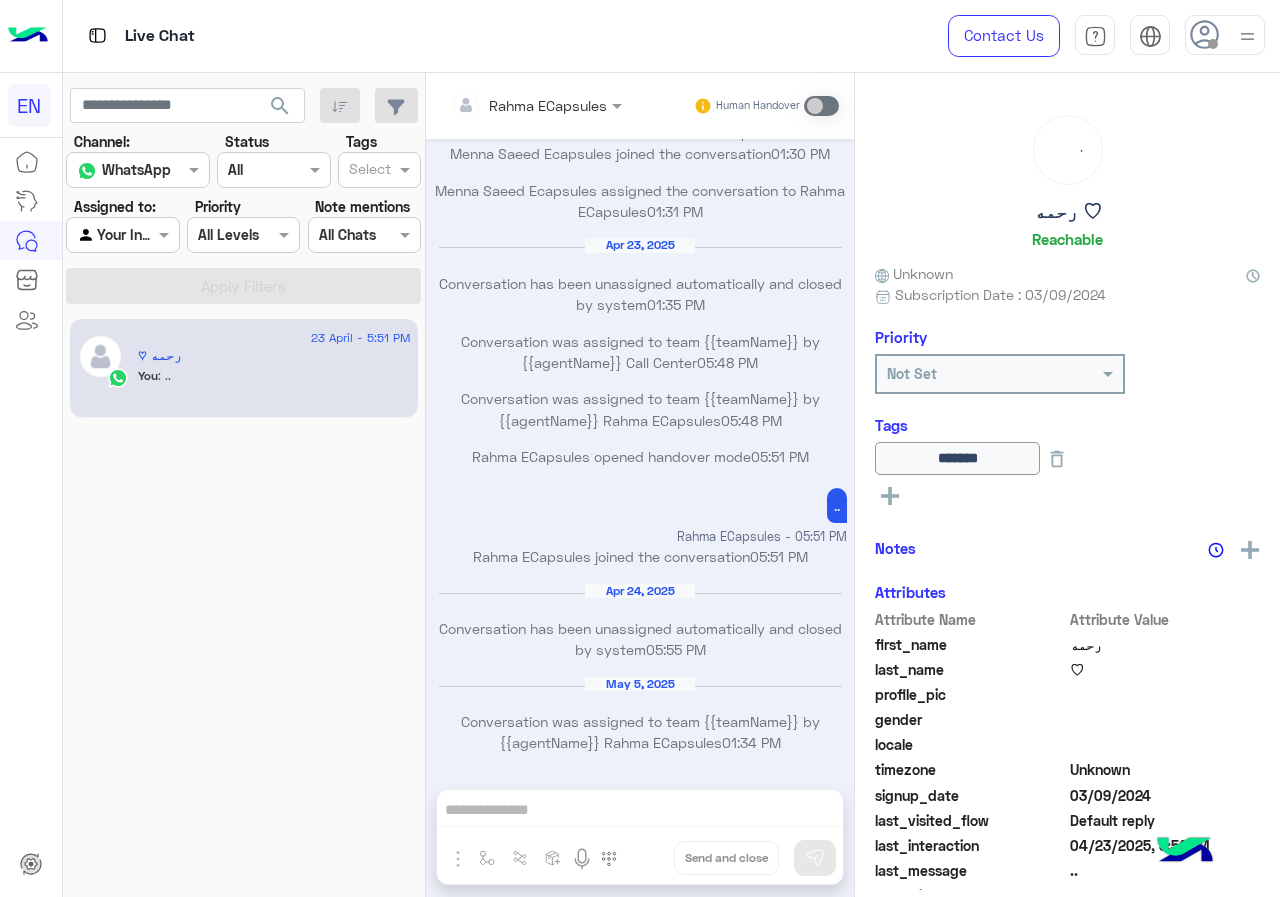 click at bounding box center (122, 234) 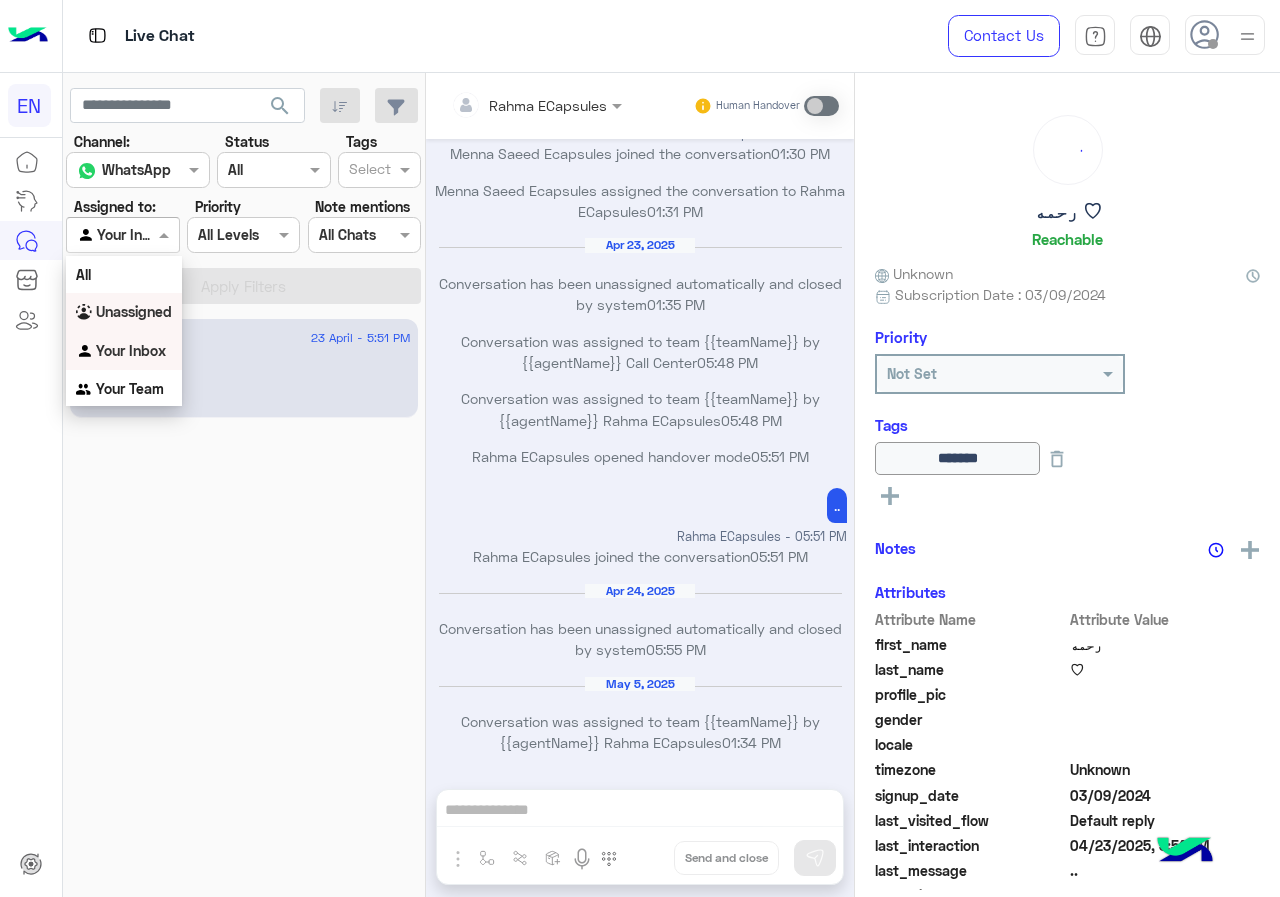 click on "Unassigned" at bounding box center [134, 311] 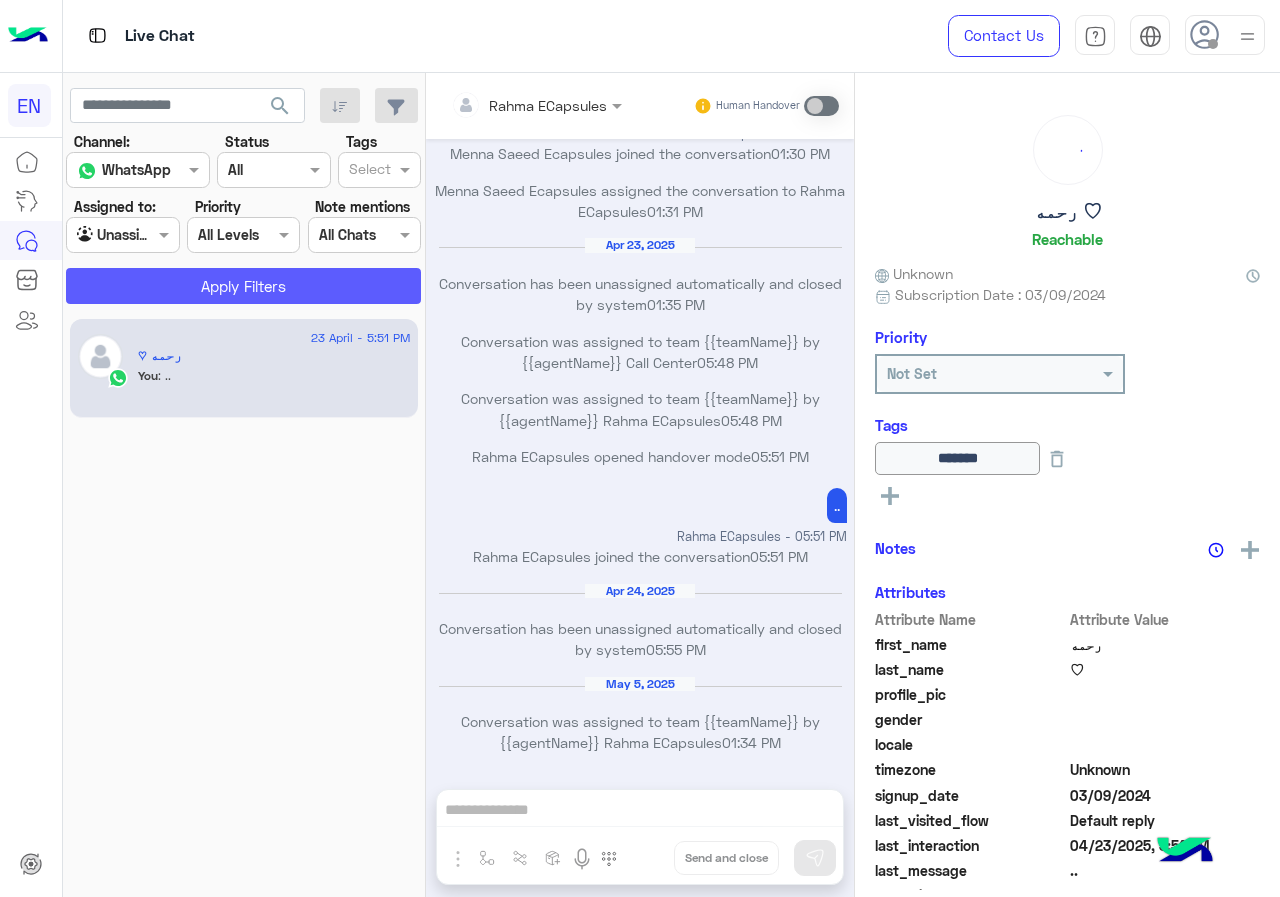 click on "Apply Filters" 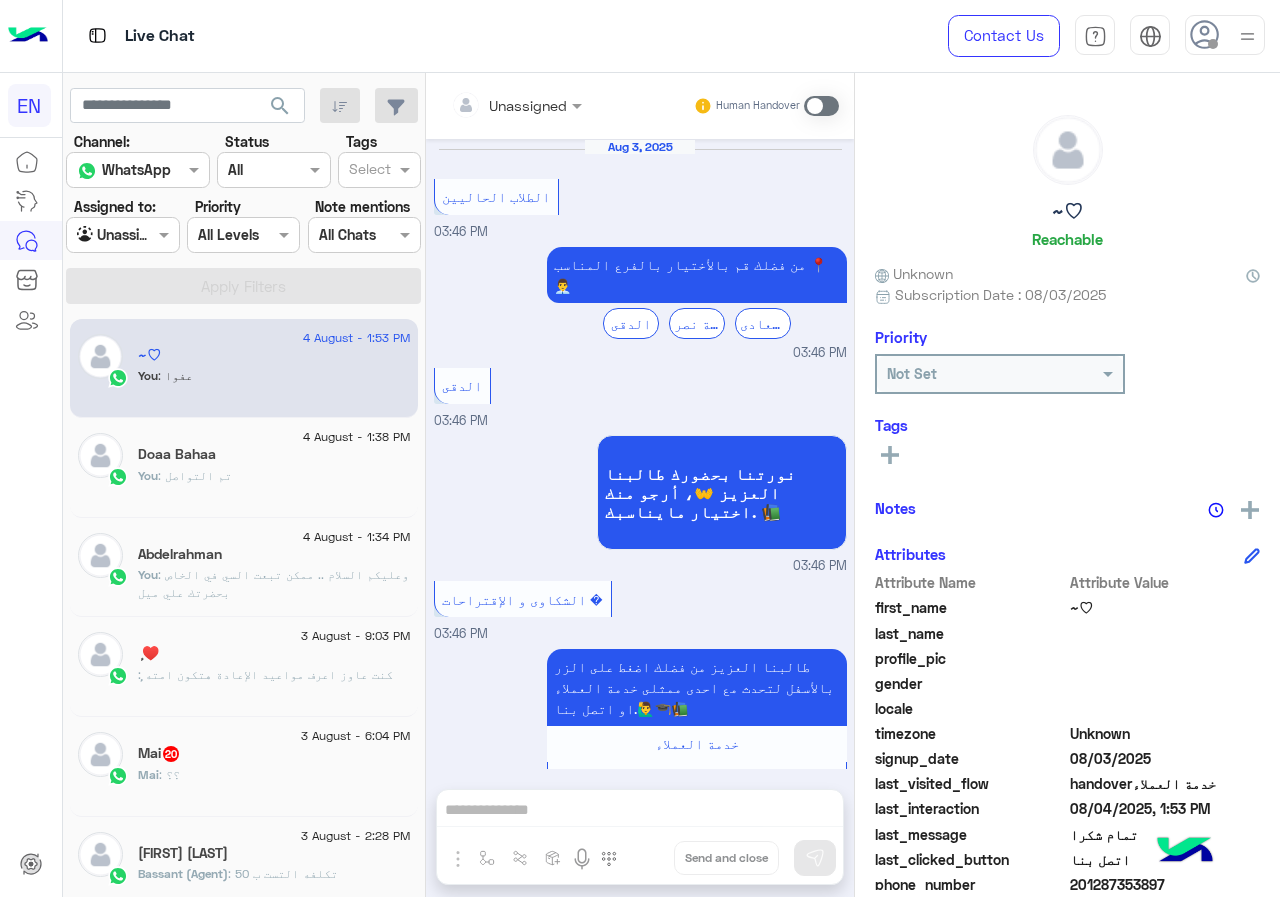scroll, scrollTop: 1145, scrollLeft: 0, axis: vertical 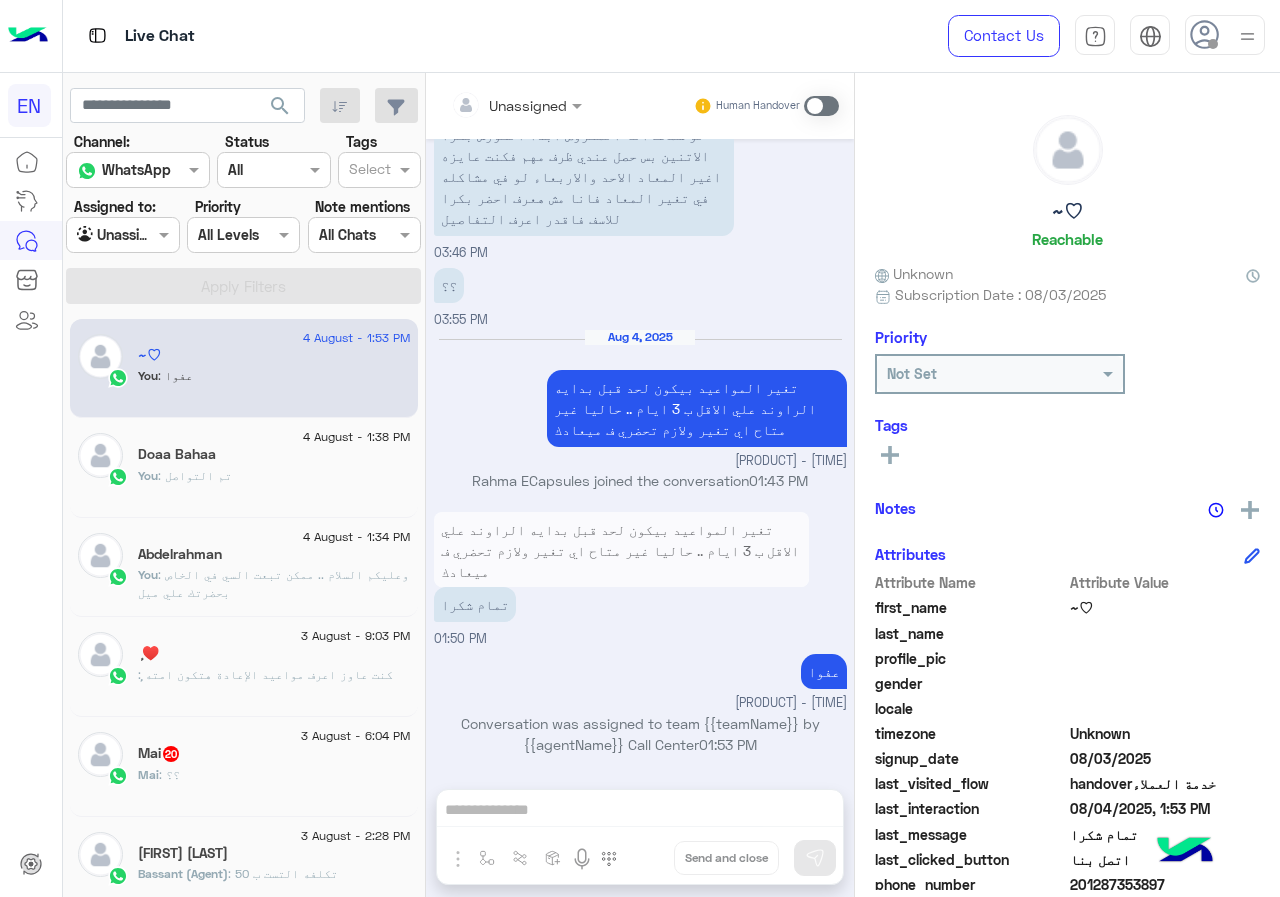 click at bounding box center (100, 235) 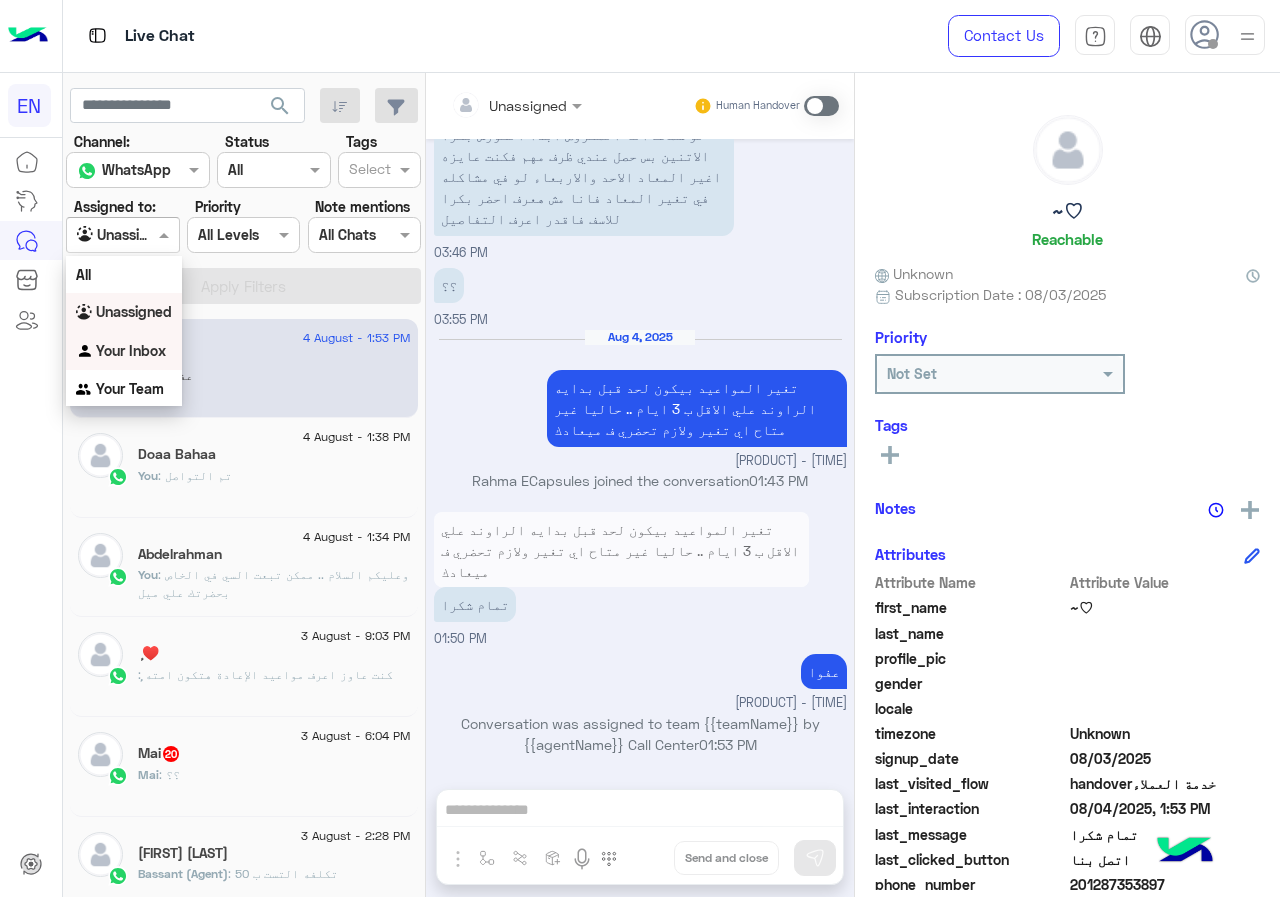 click on "Your Team" at bounding box center (124, 389) 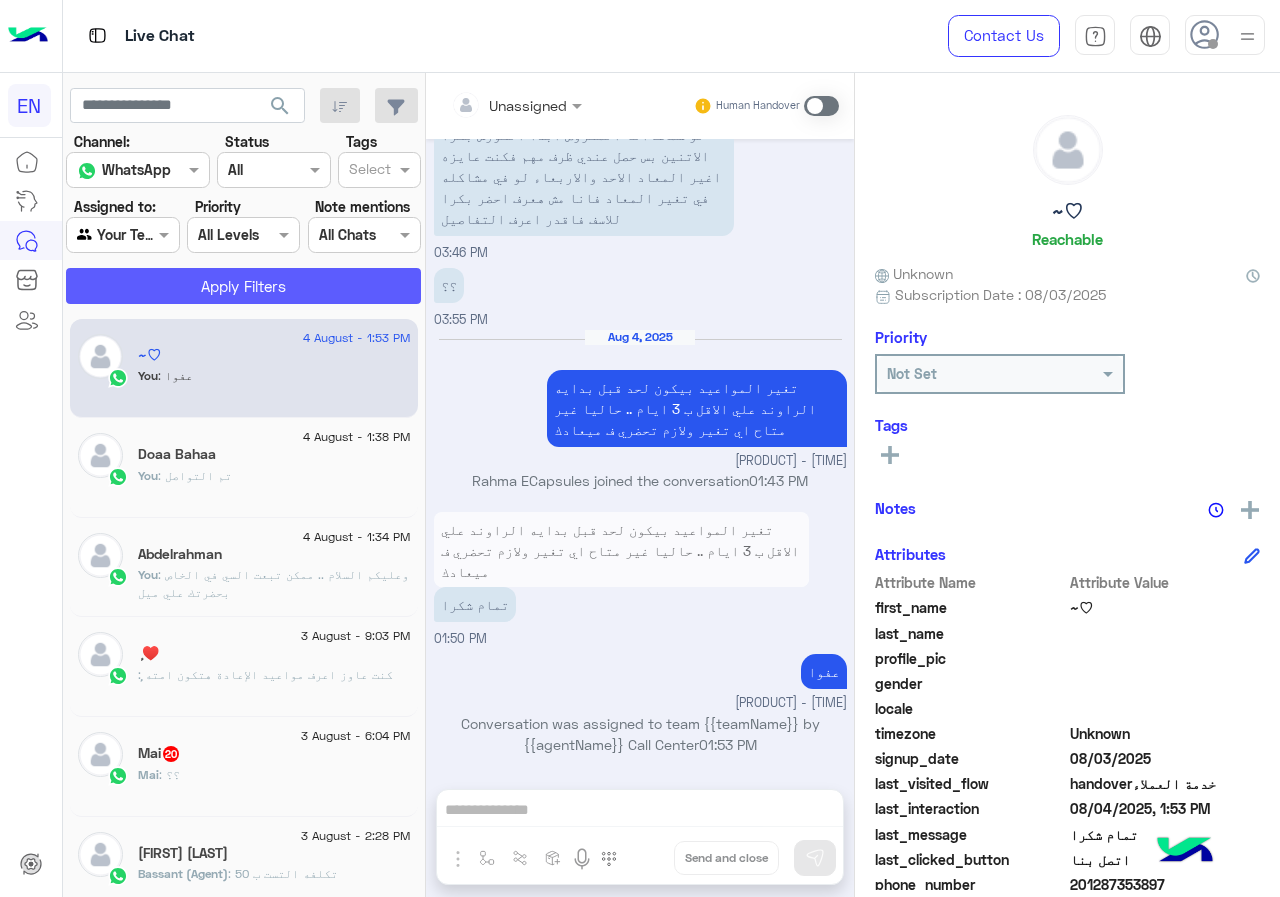 click on "Apply Filters" 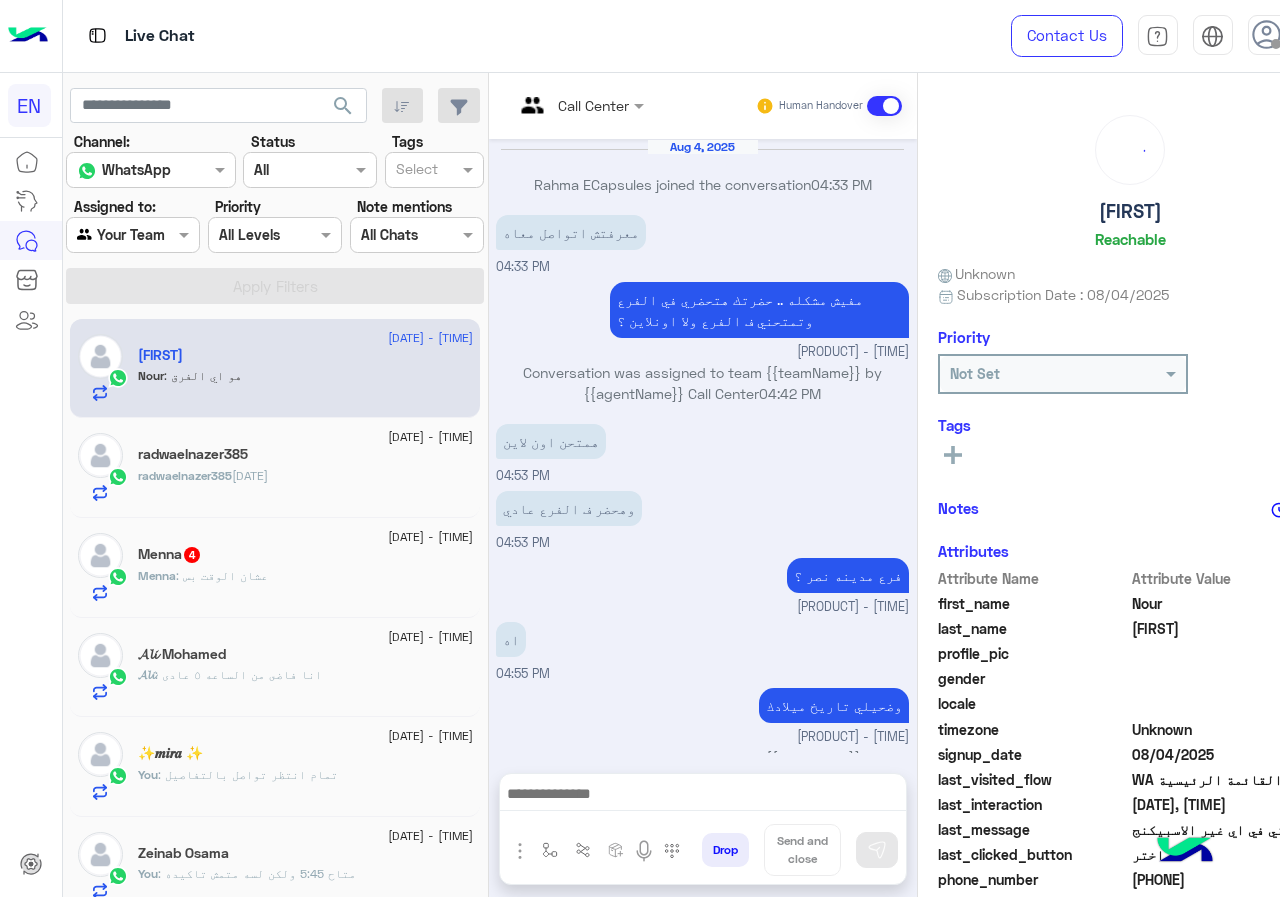scroll, scrollTop: 661, scrollLeft: 0, axis: vertical 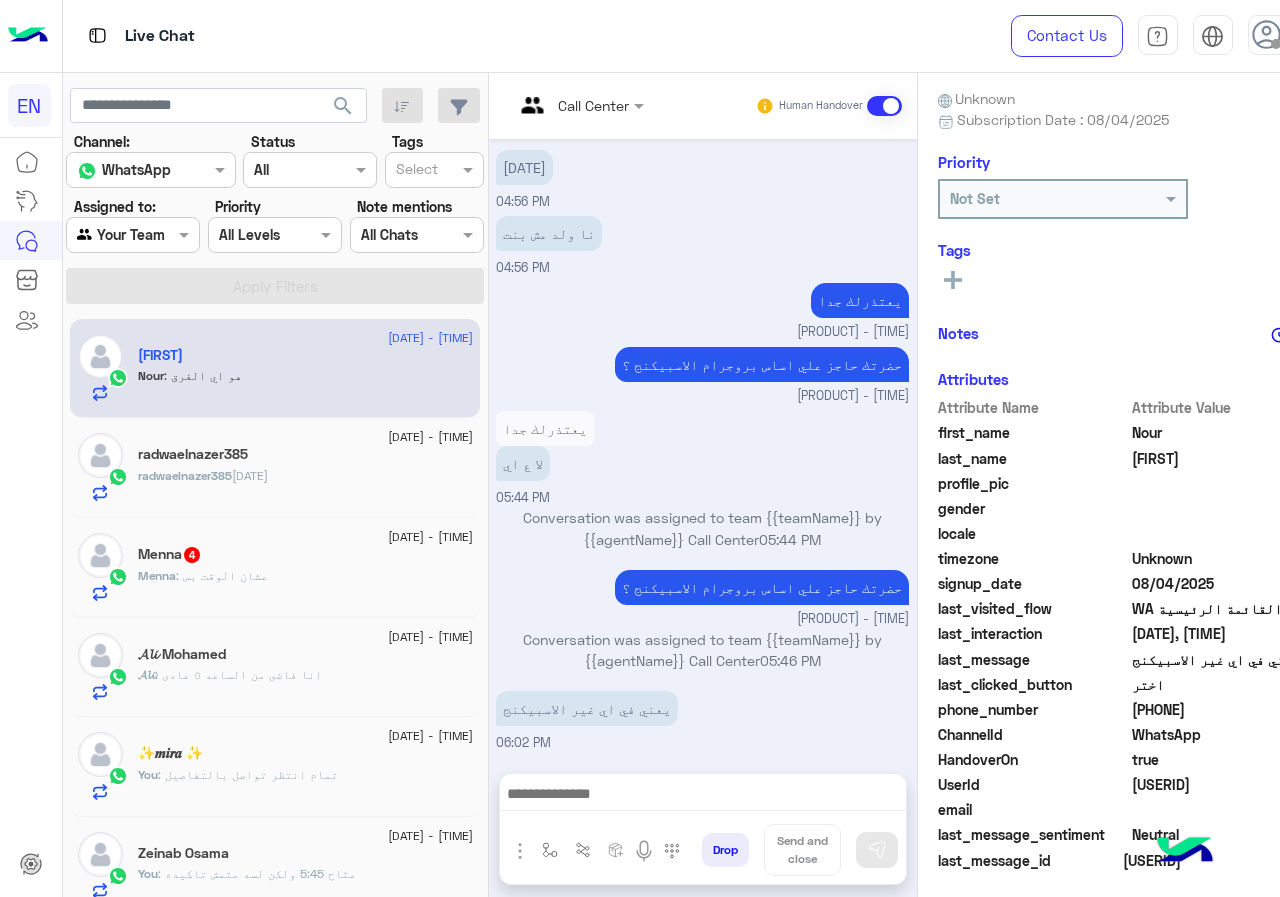 click on "Drop   Send and close" at bounding box center [800, 854] 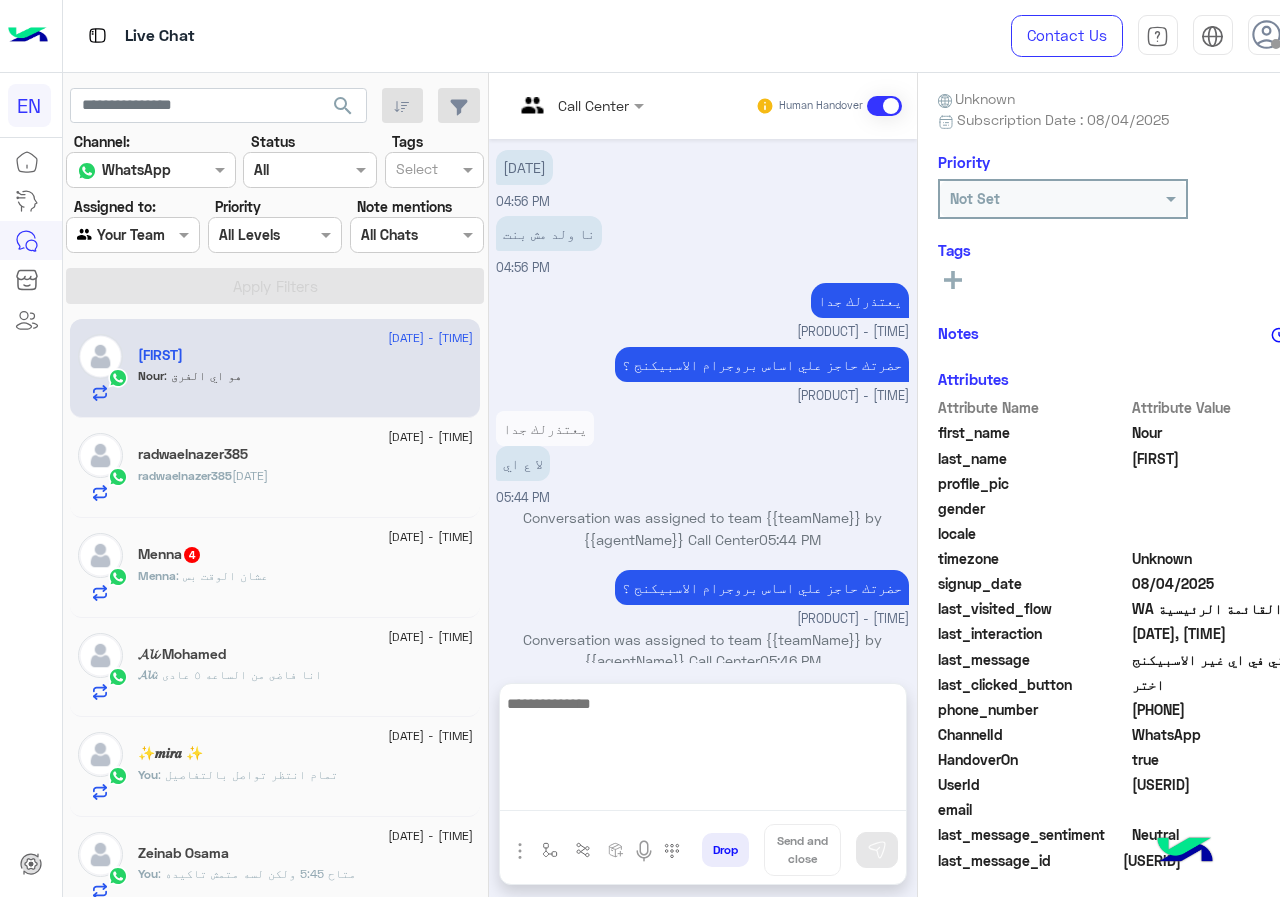 click at bounding box center [703, 751] 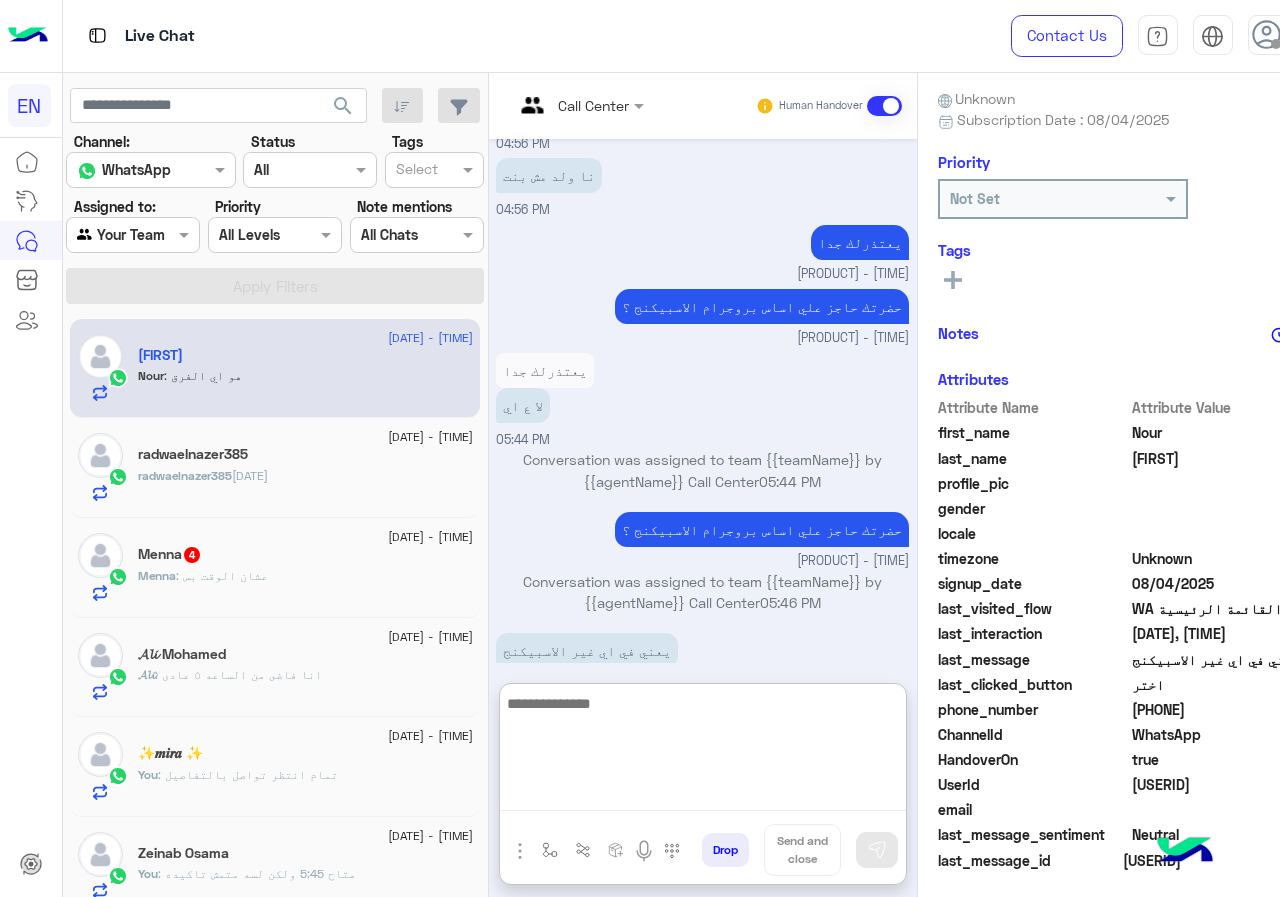 scroll, scrollTop: 750, scrollLeft: 0, axis: vertical 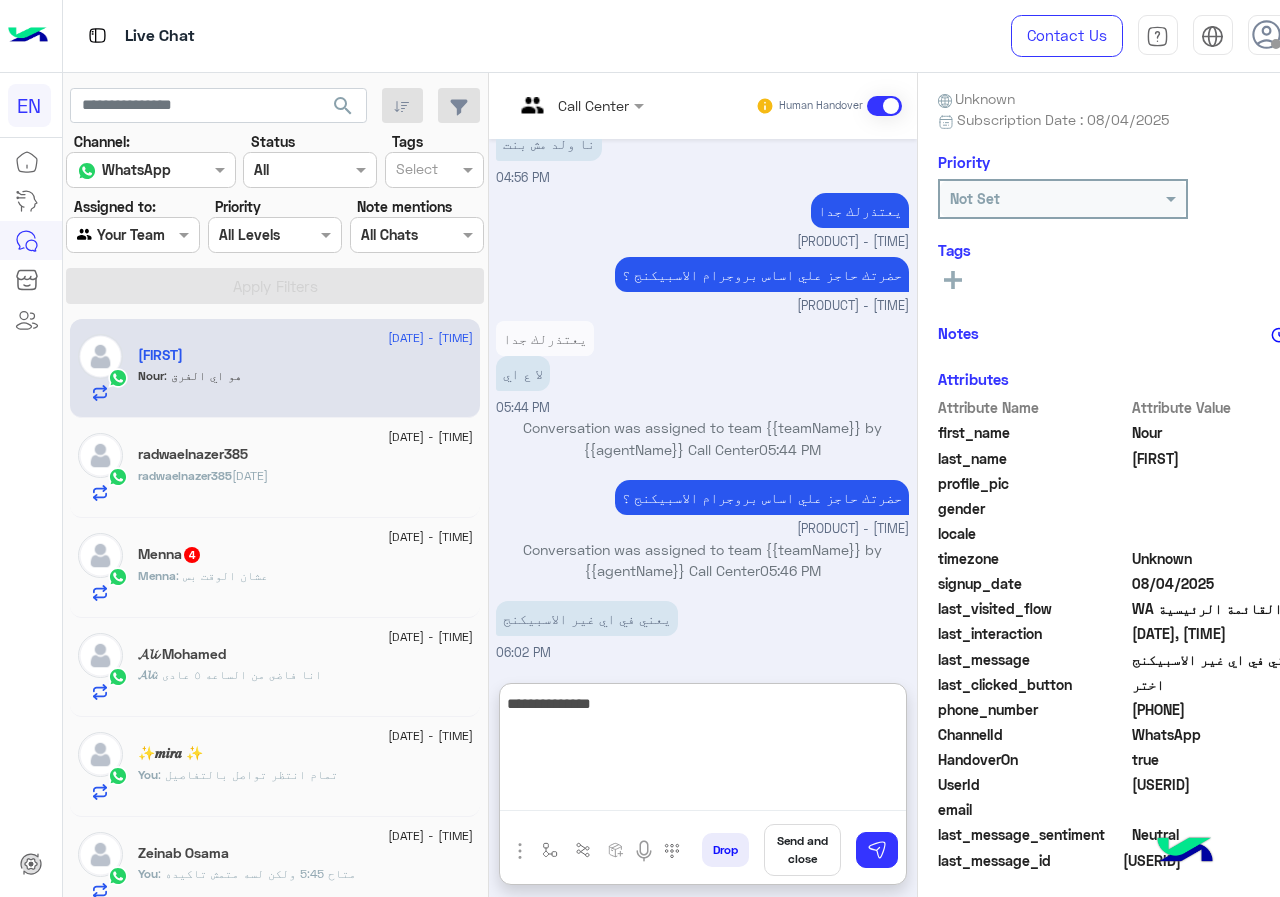 type on "**********" 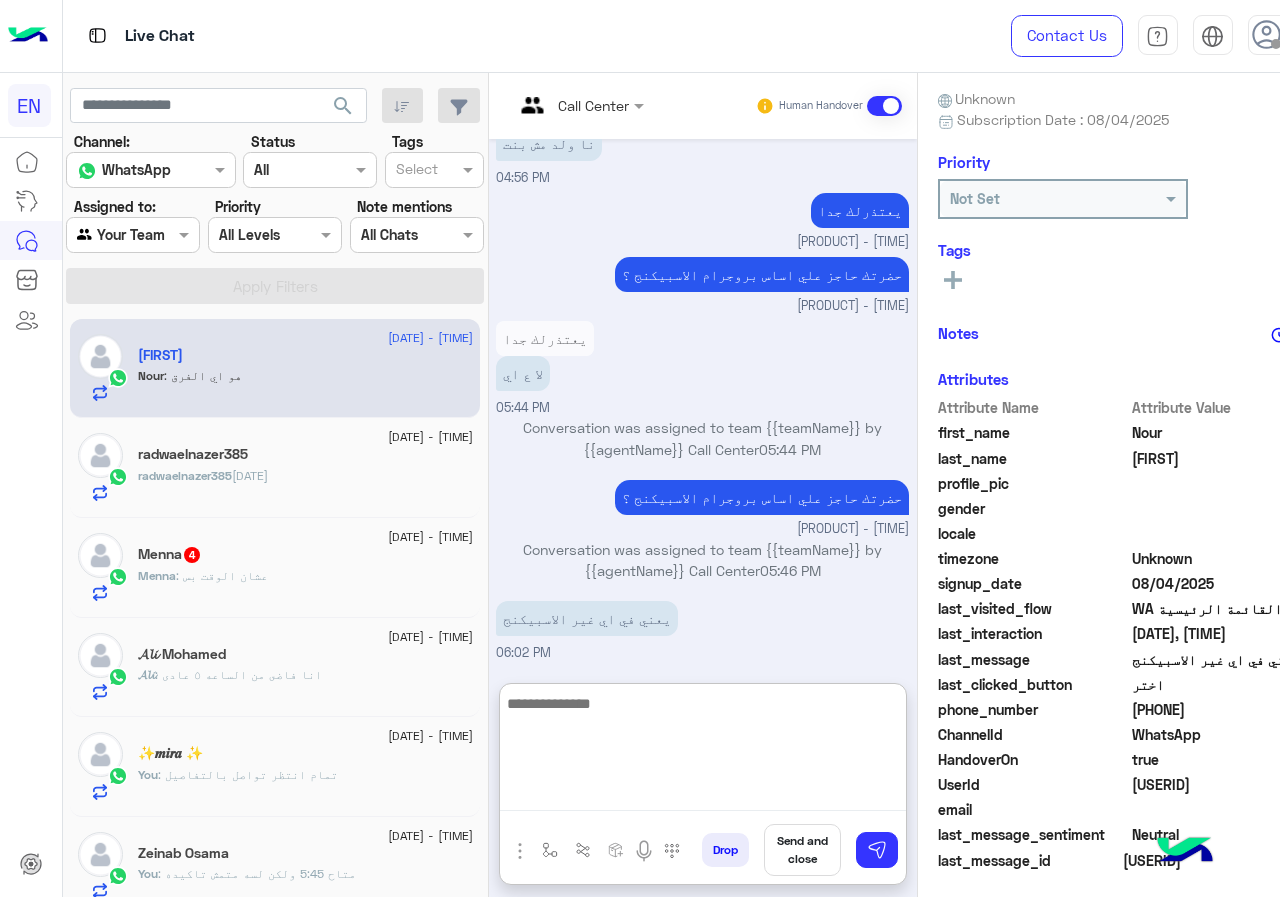 scroll, scrollTop: 814, scrollLeft: 0, axis: vertical 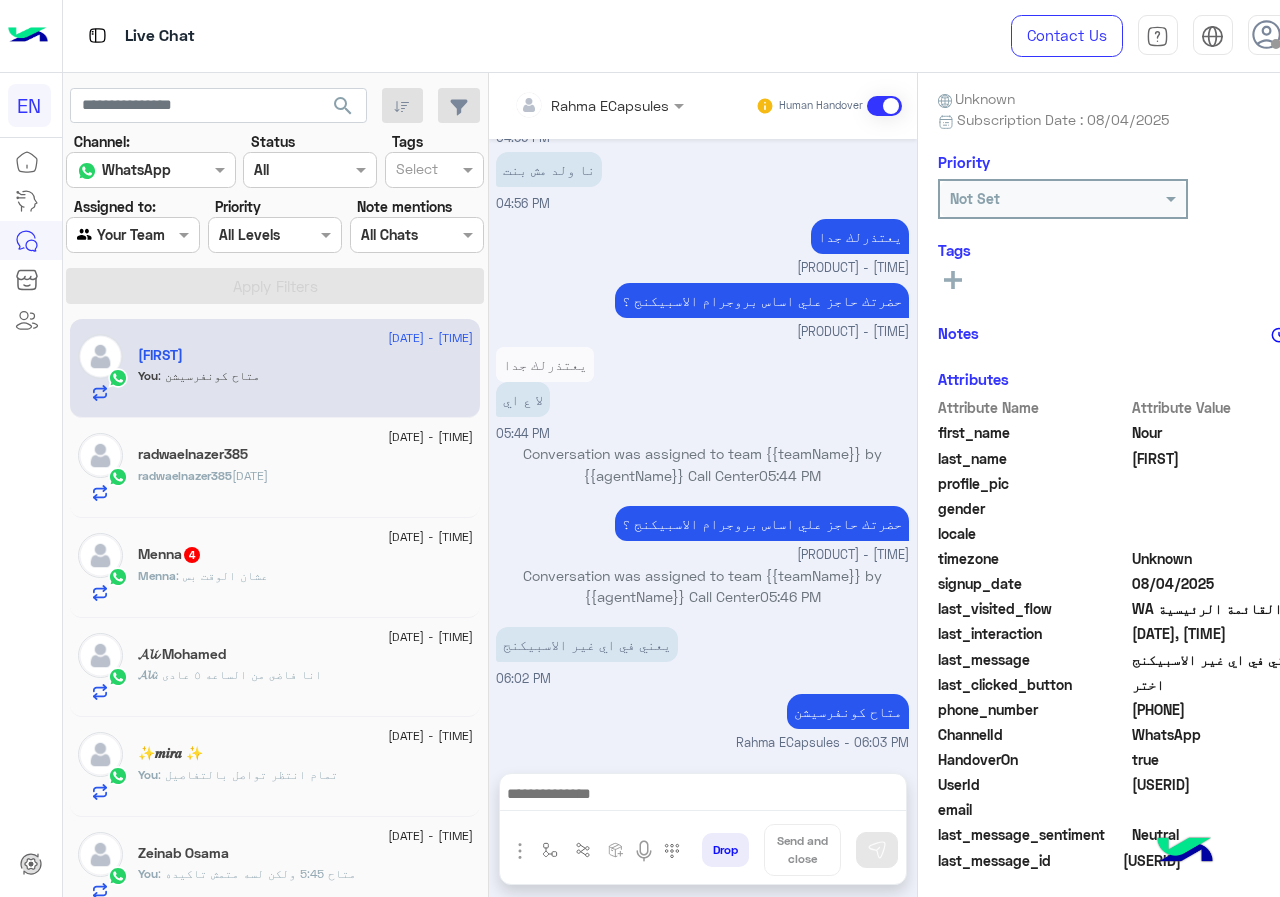 click on "radwaelnazer385 : ١/٩/٢٠٠٤" 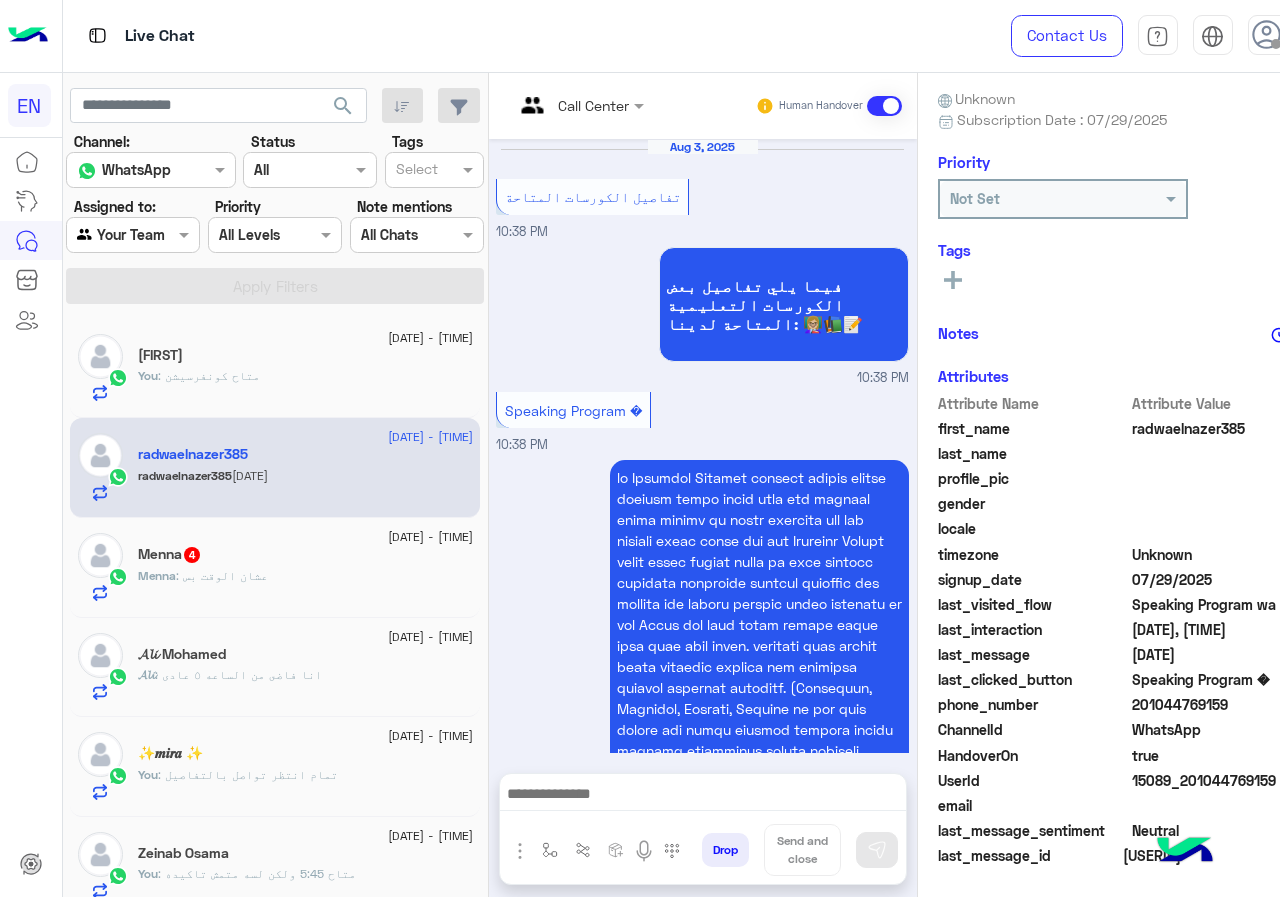scroll, scrollTop: 1681, scrollLeft: 0, axis: vertical 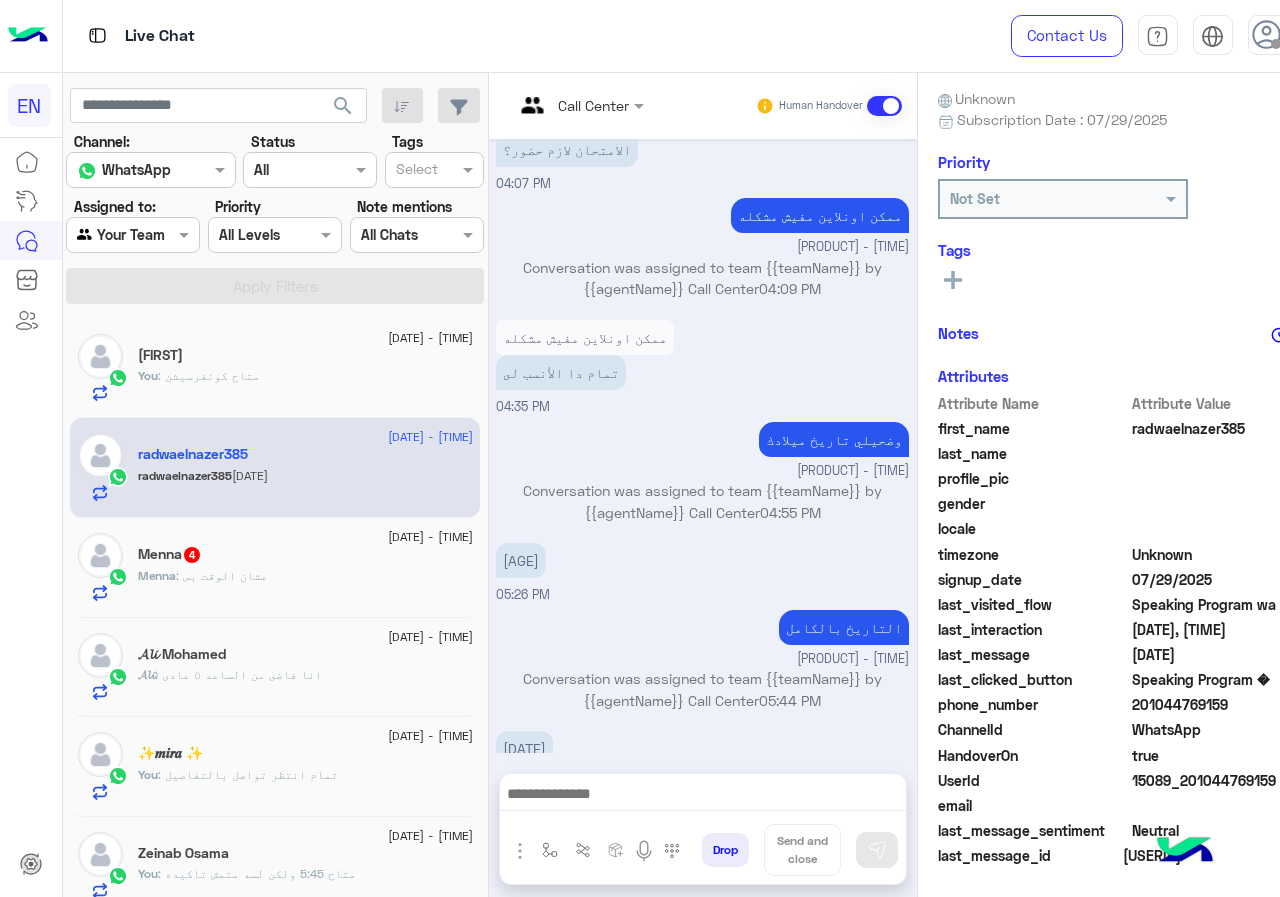 click on "201044769159" 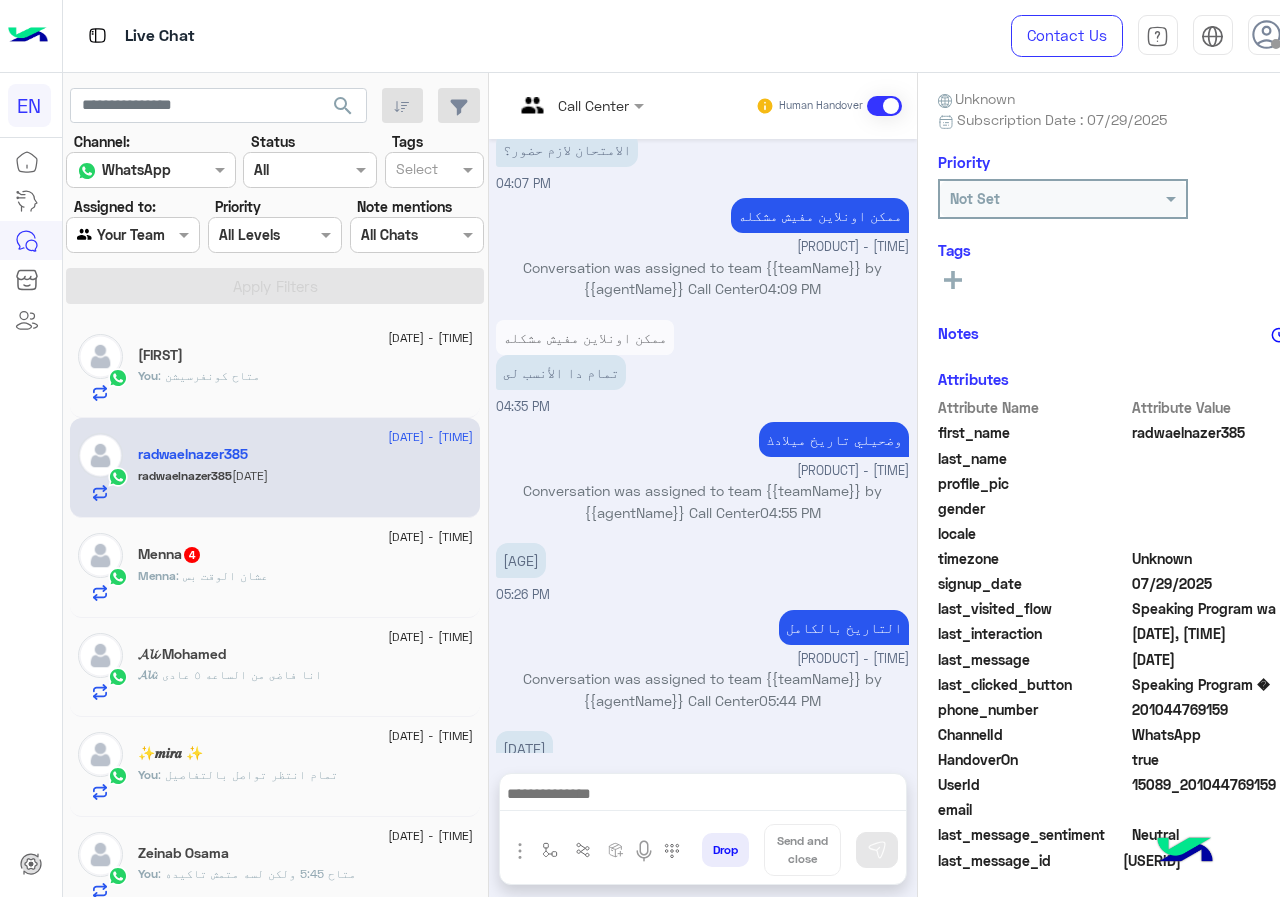 click on "201044769159" 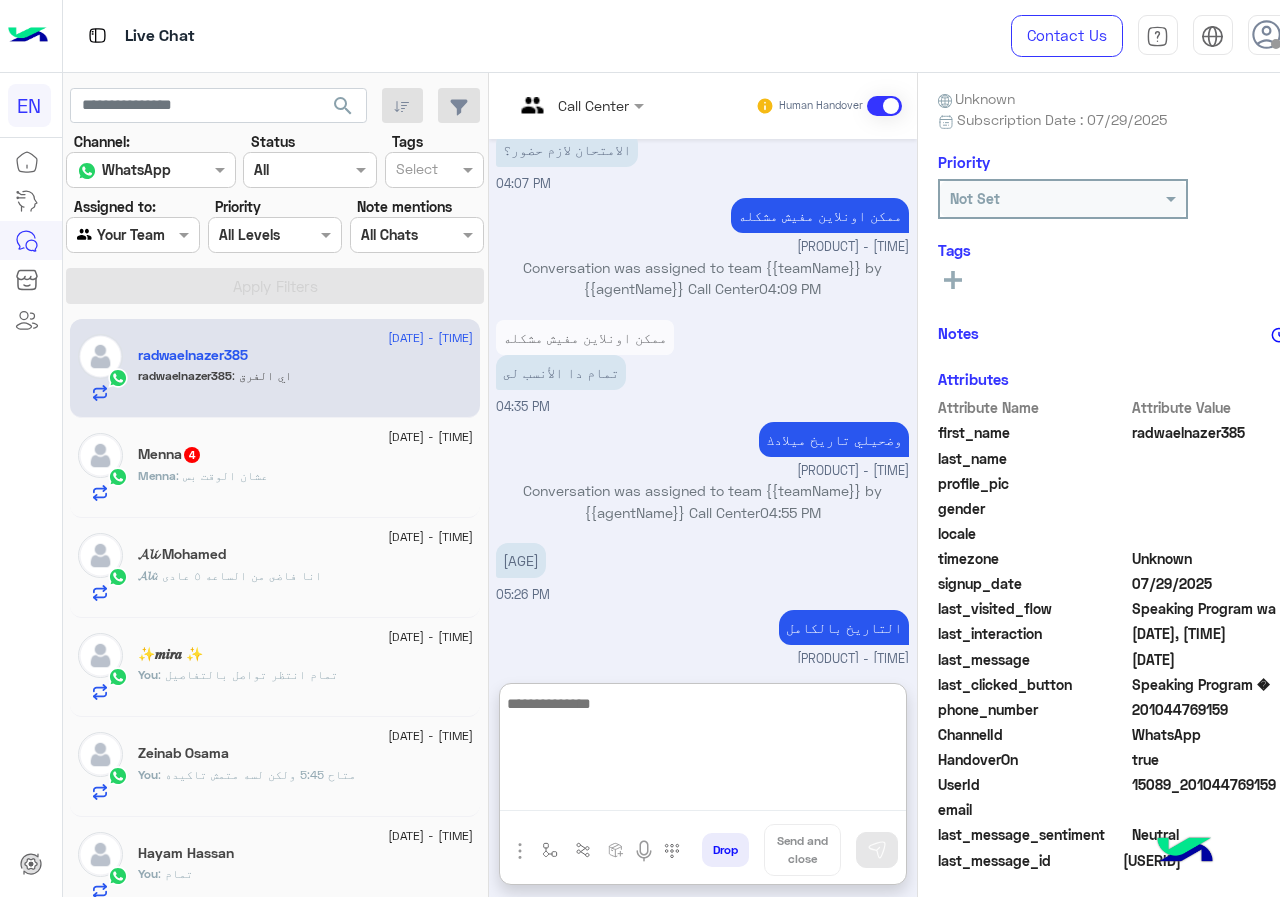 click at bounding box center [703, 751] 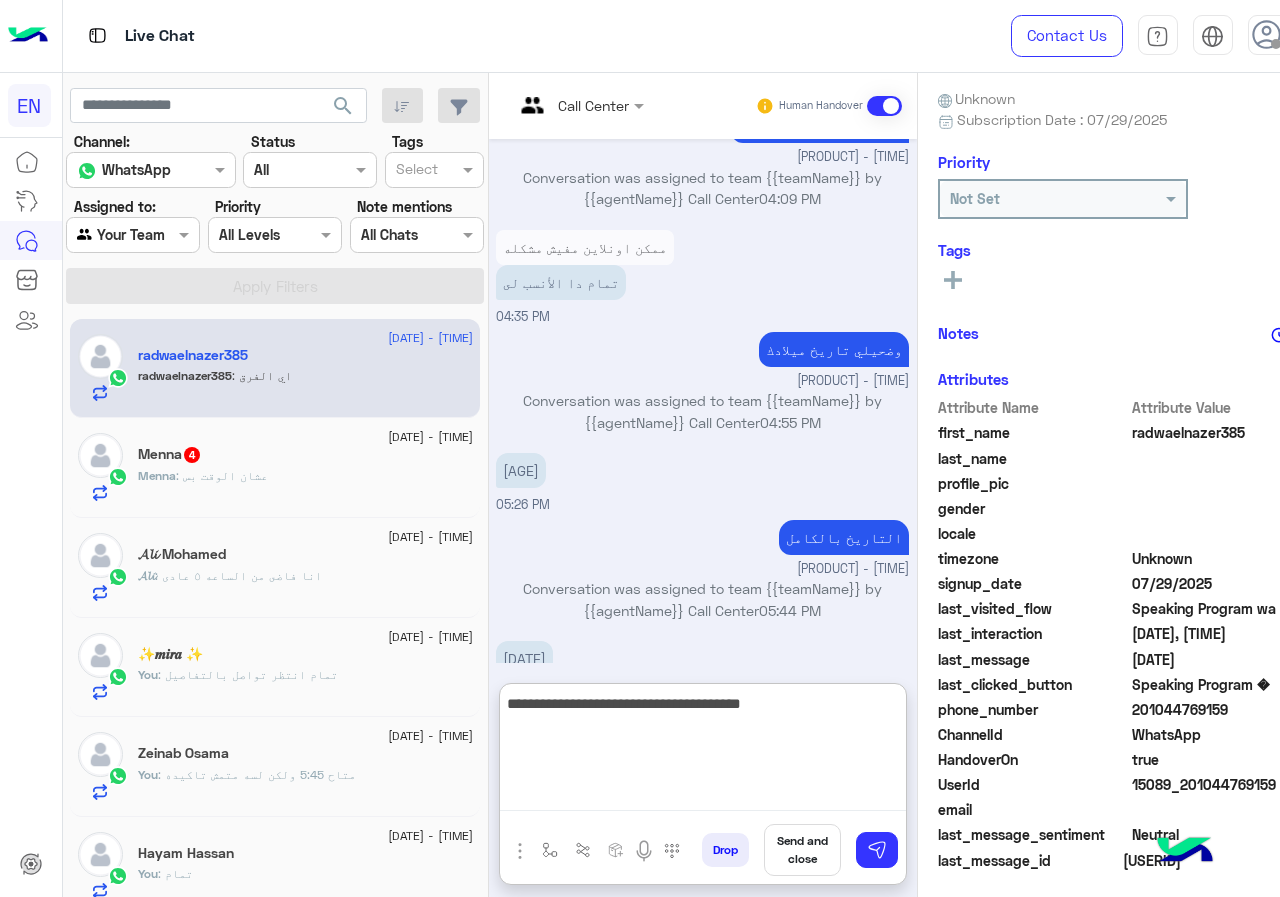 type on "**********" 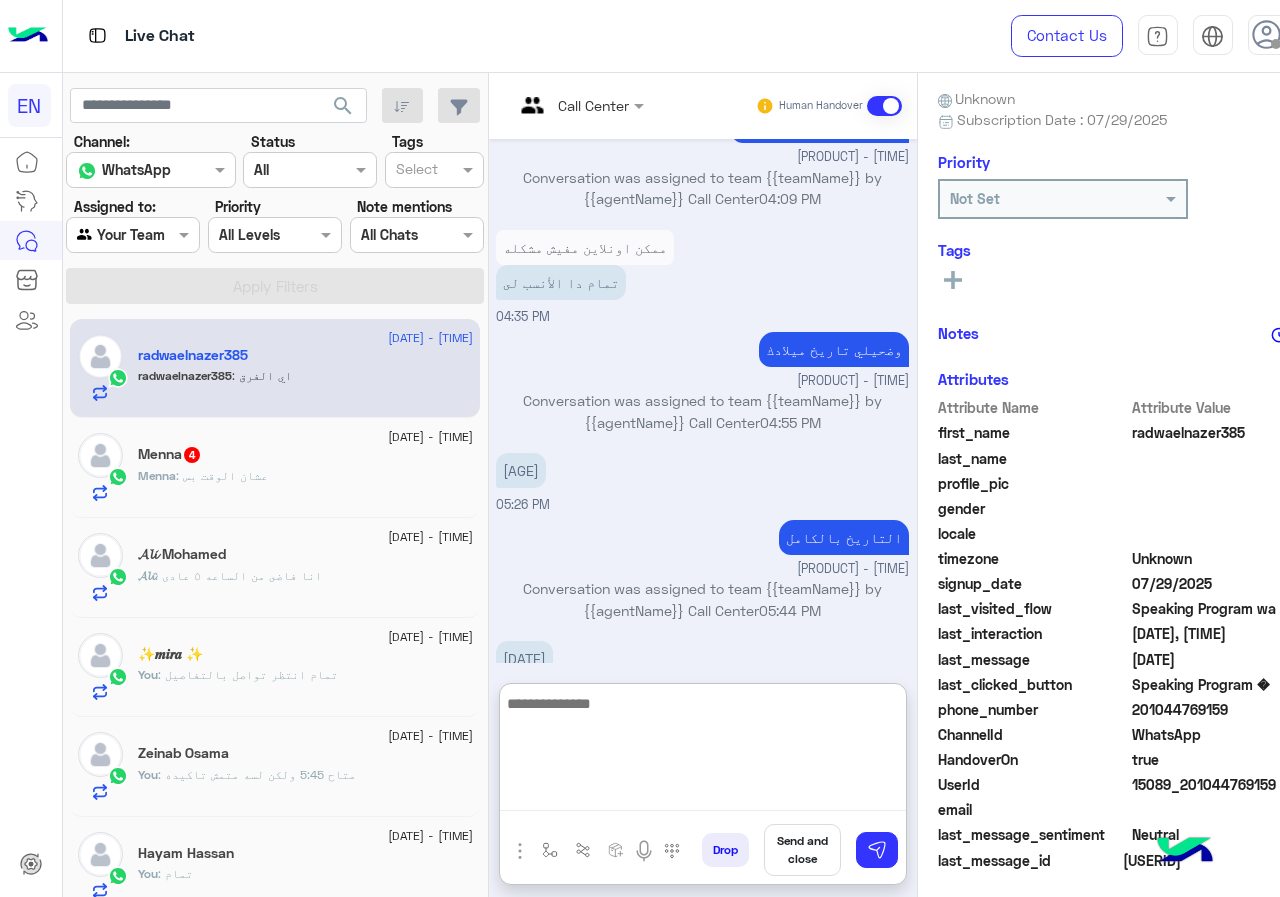 scroll, scrollTop: 1835, scrollLeft: 0, axis: vertical 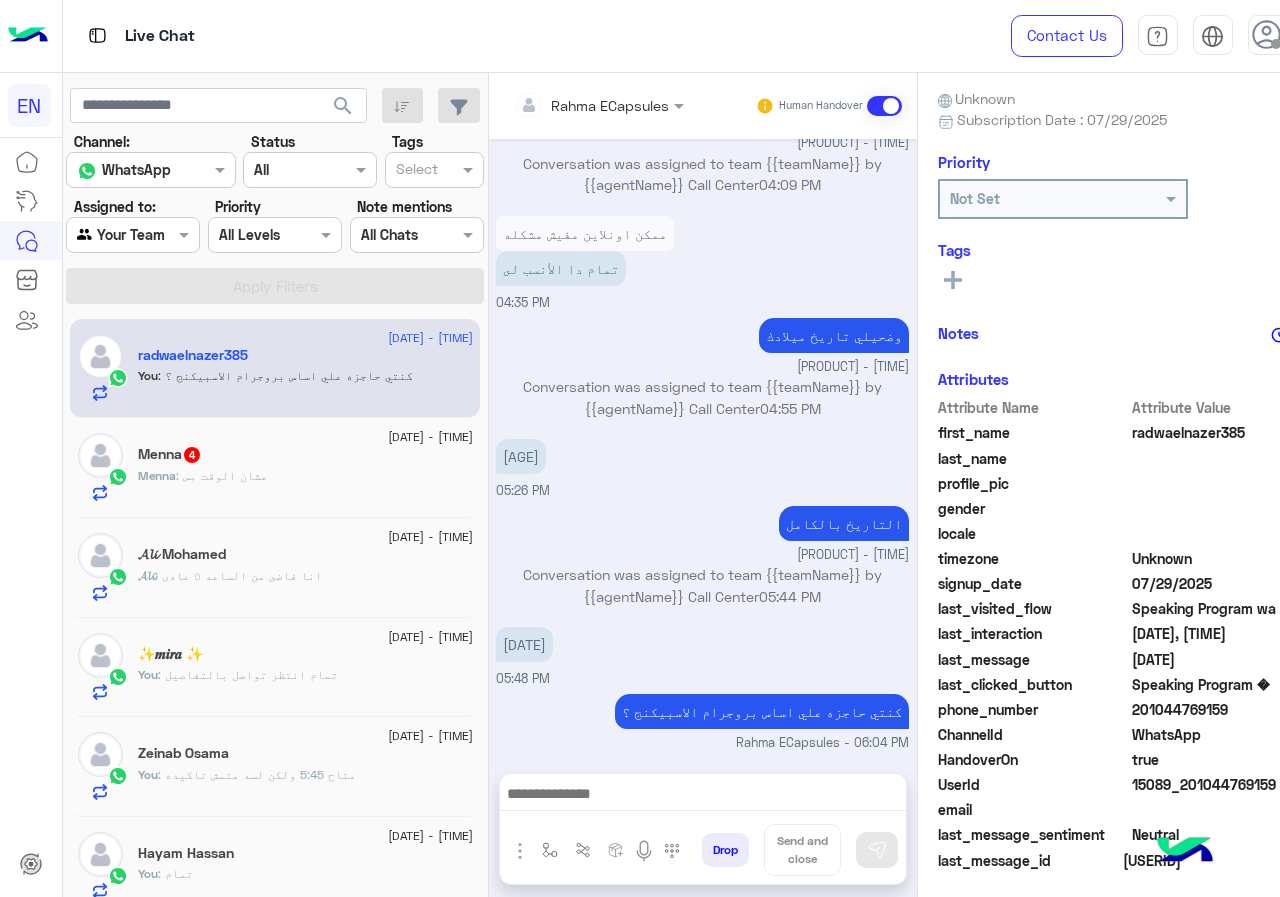 click on "Menna : عشان الوقت بس" 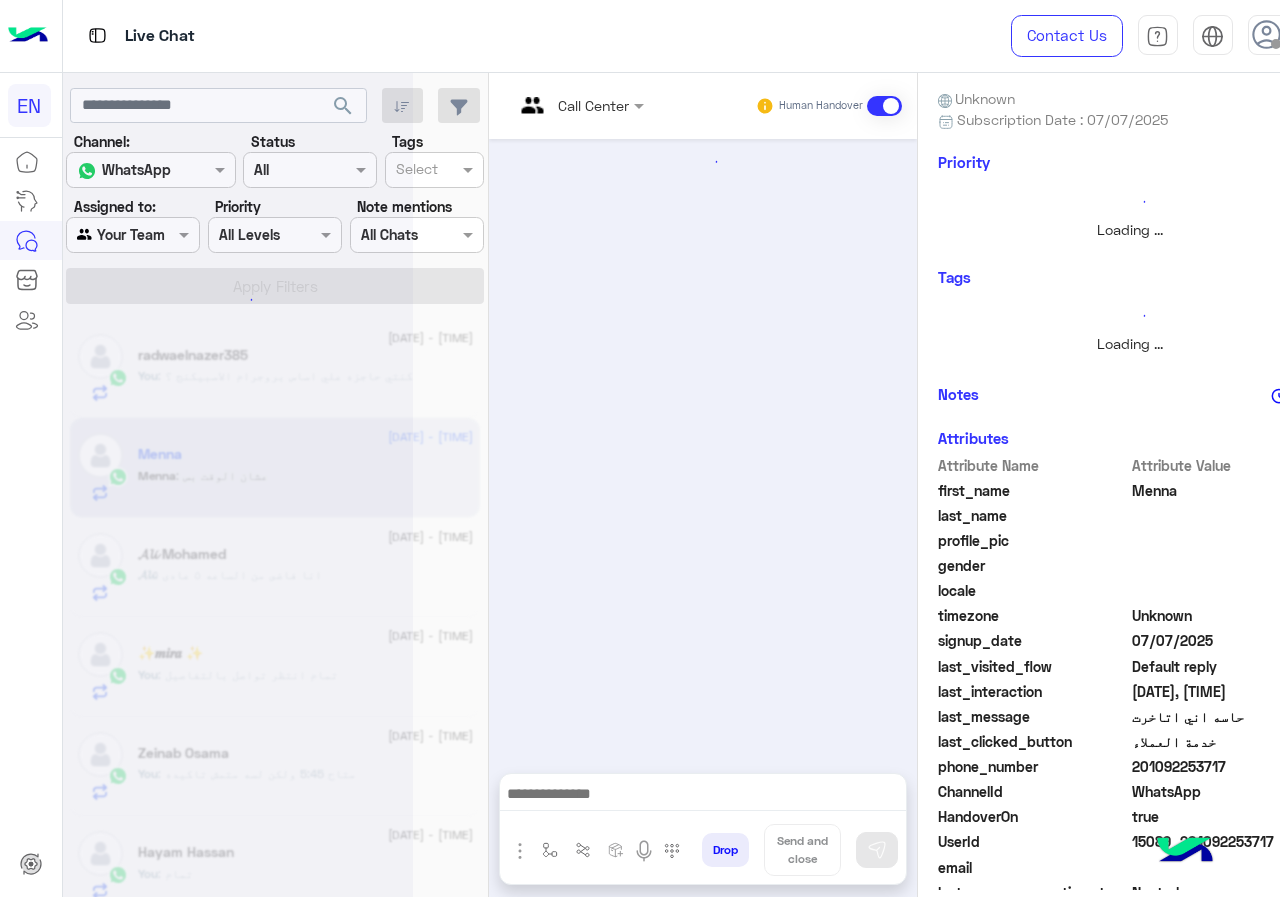 scroll, scrollTop: 175, scrollLeft: 0, axis: vertical 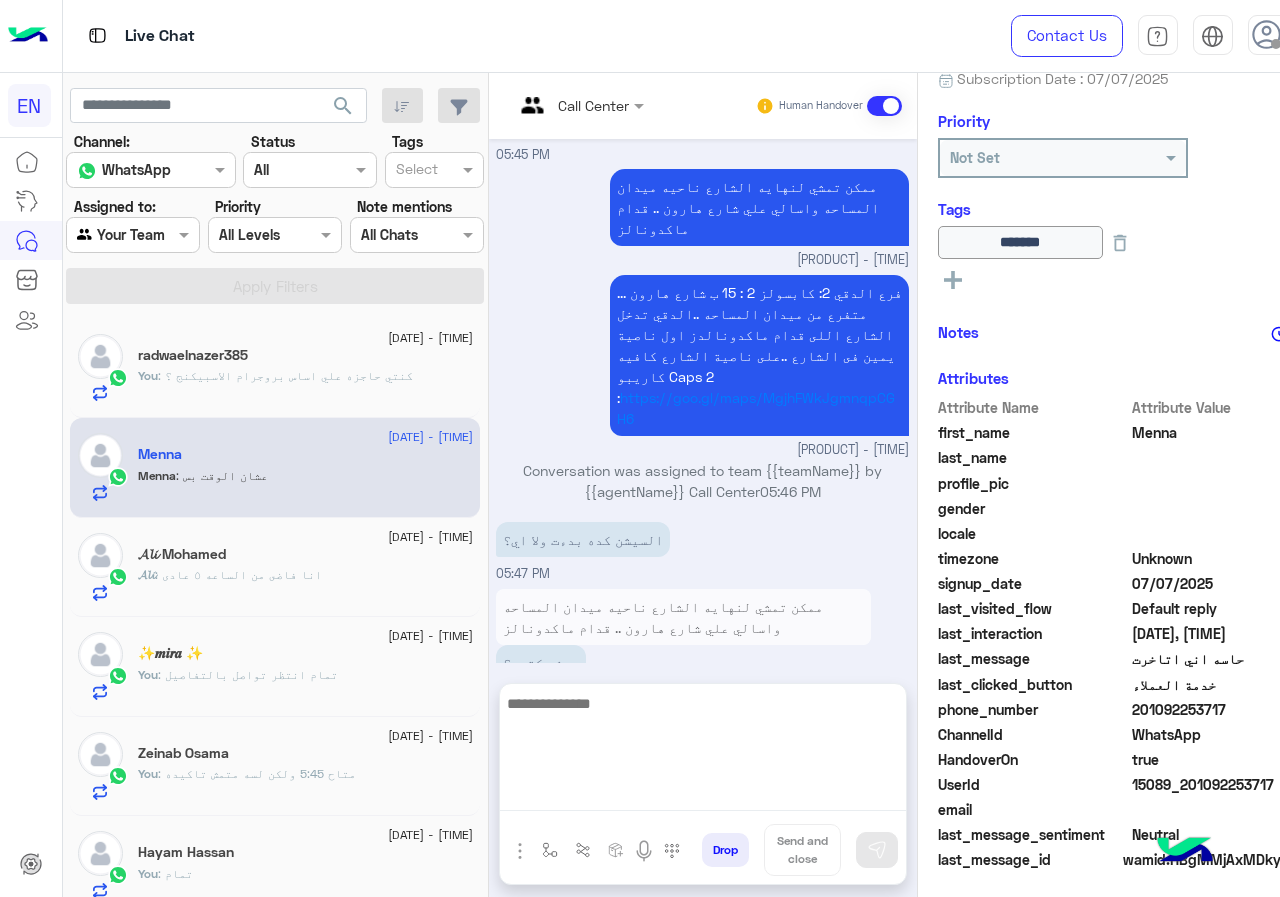 click at bounding box center [703, 751] 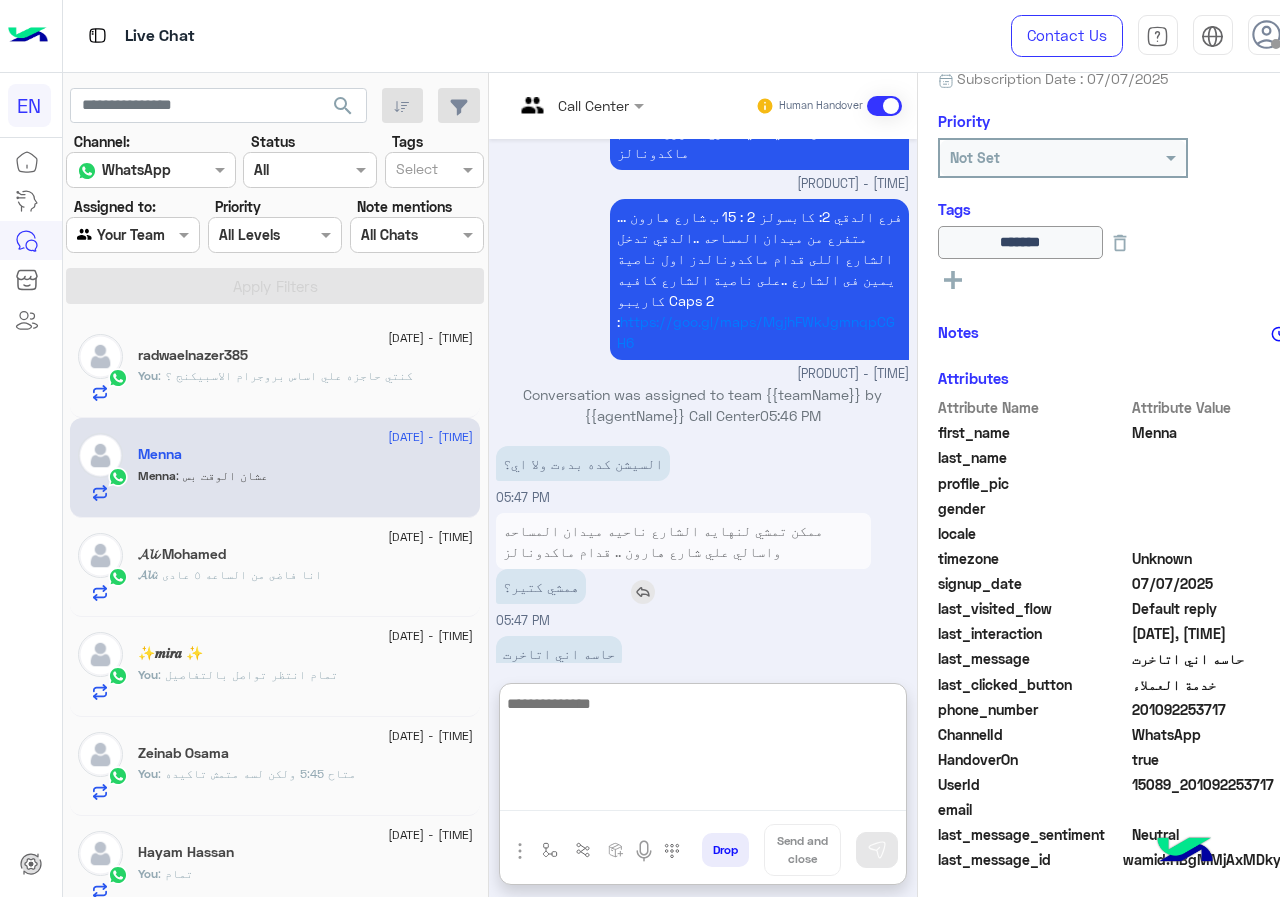 scroll, scrollTop: 1026, scrollLeft: 0, axis: vertical 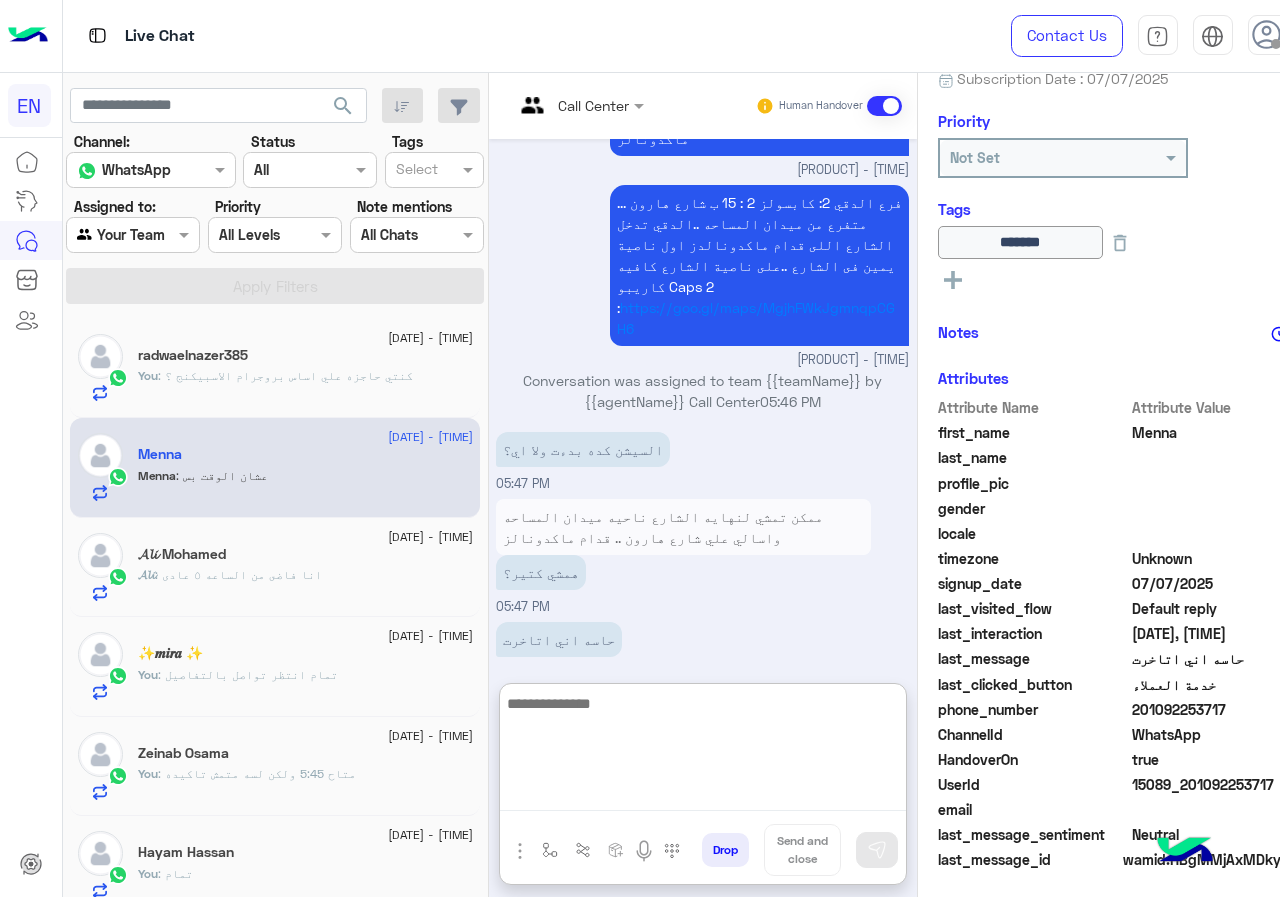 click at bounding box center [703, 751] 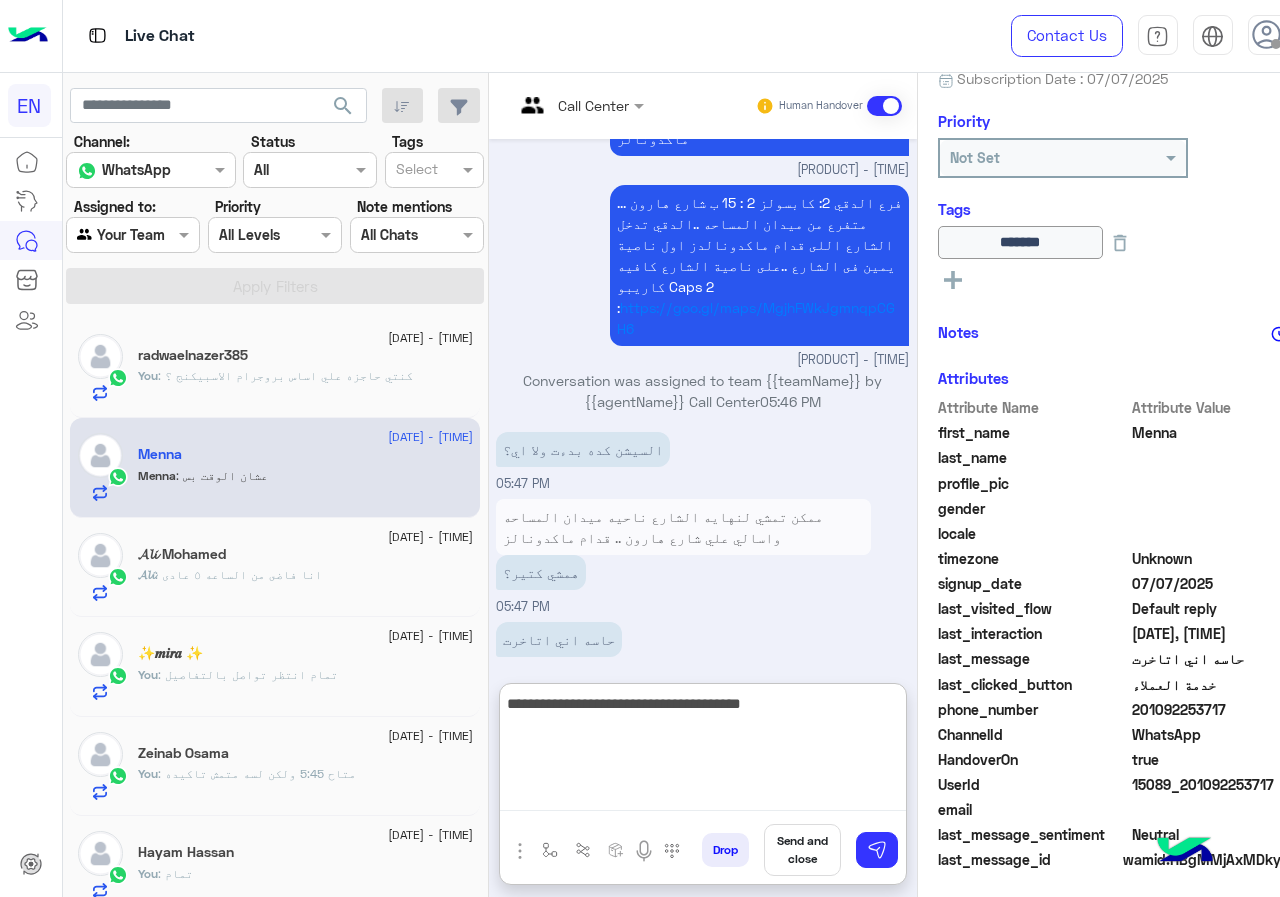 type on "**********" 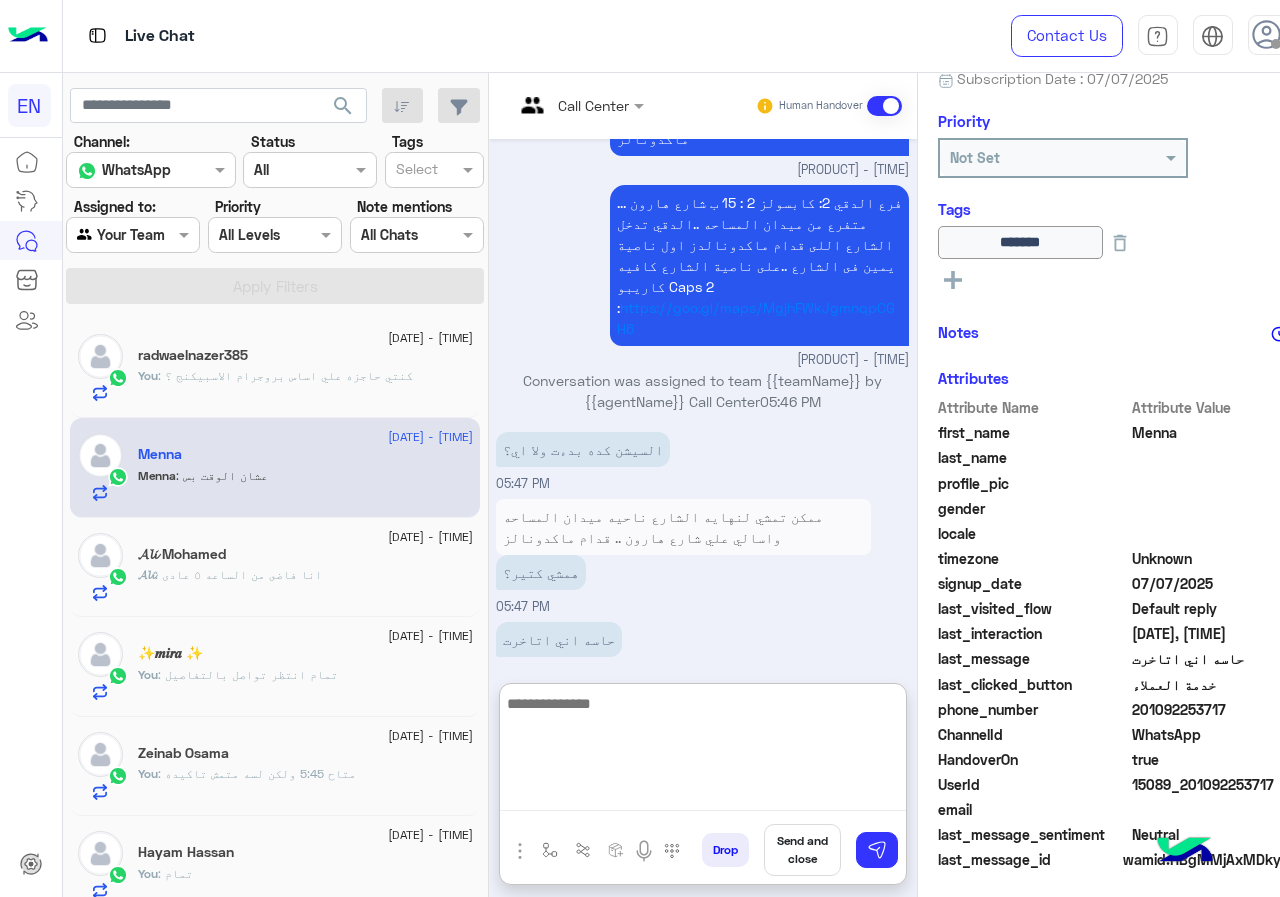 scroll, scrollTop: 1090, scrollLeft: 0, axis: vertical 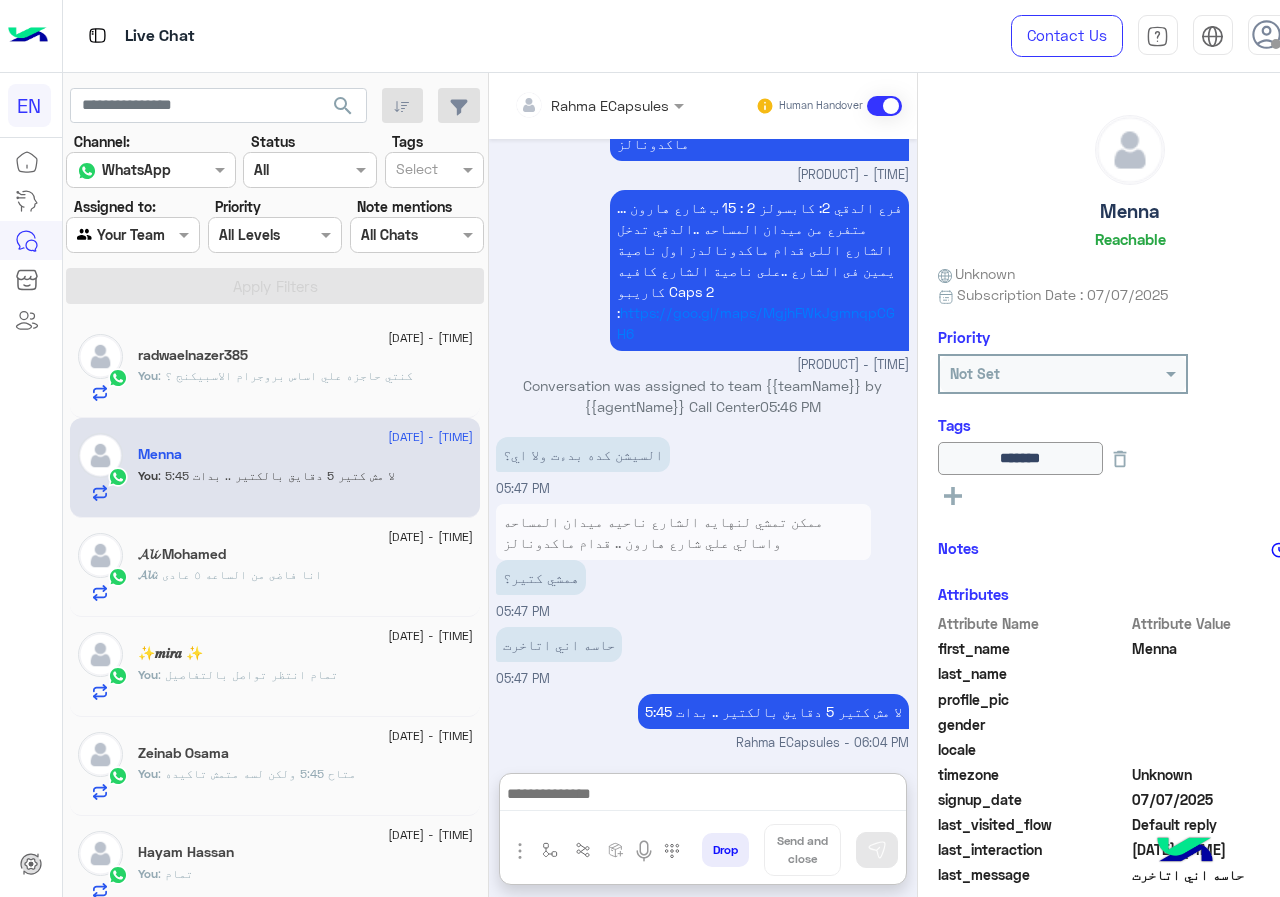 click on "𝓐𝓵𝓲 Mohamed" 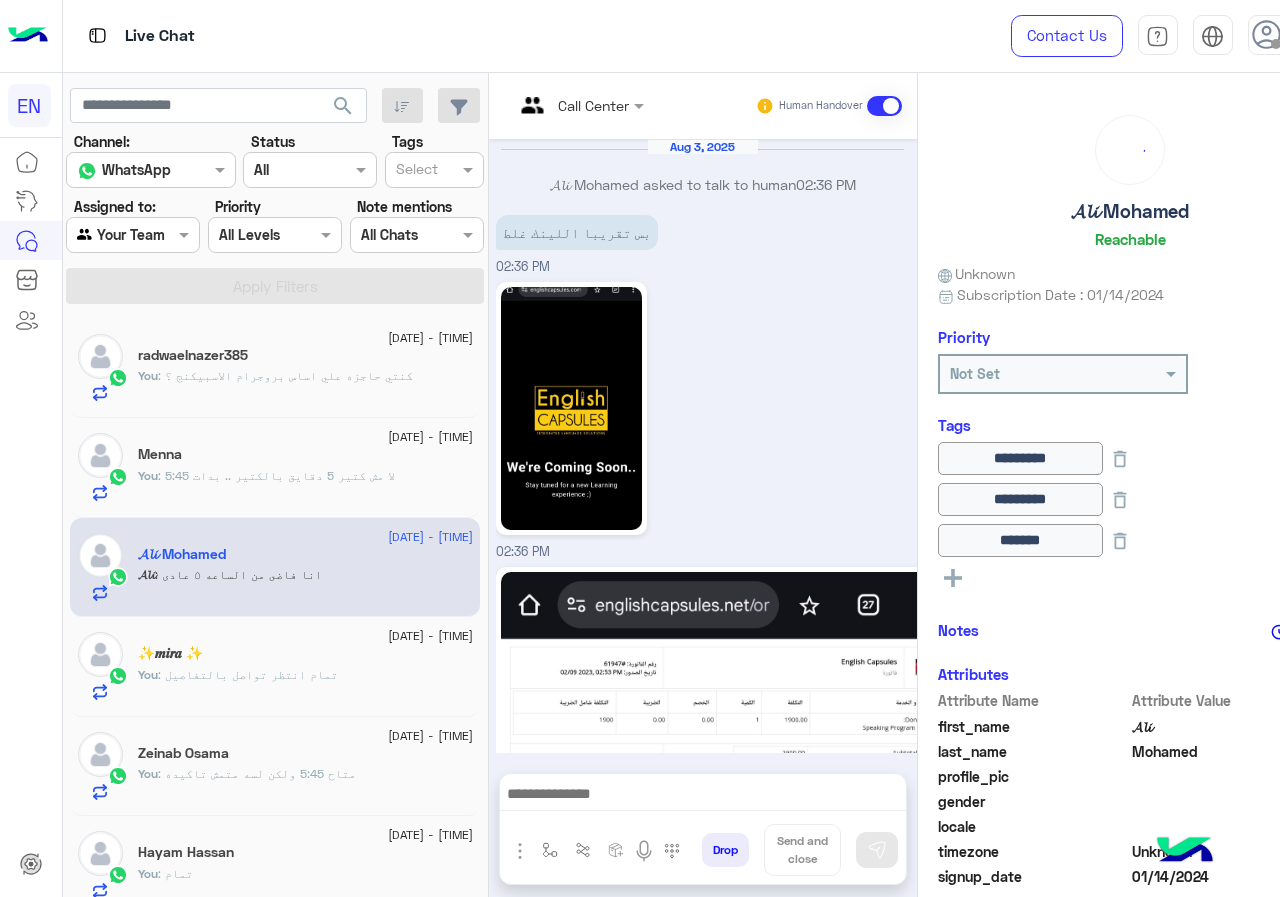 scroll, scrollTop: 1712, scrollLeft: 0, axis: vertical 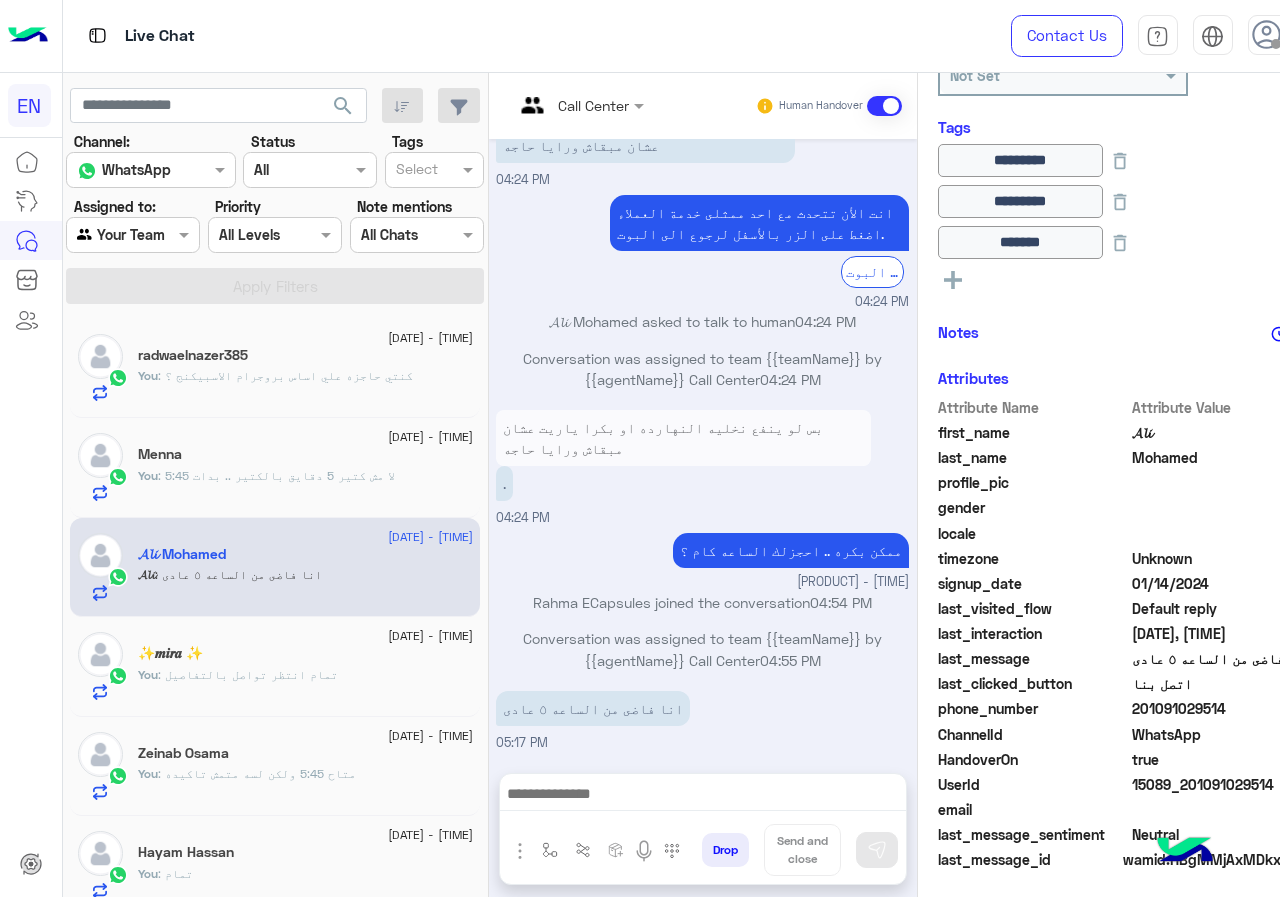 drag, startPoint x: 1131, startPoint y: 709, endPoint x: 1239, endPoint y: 709, distance: 108 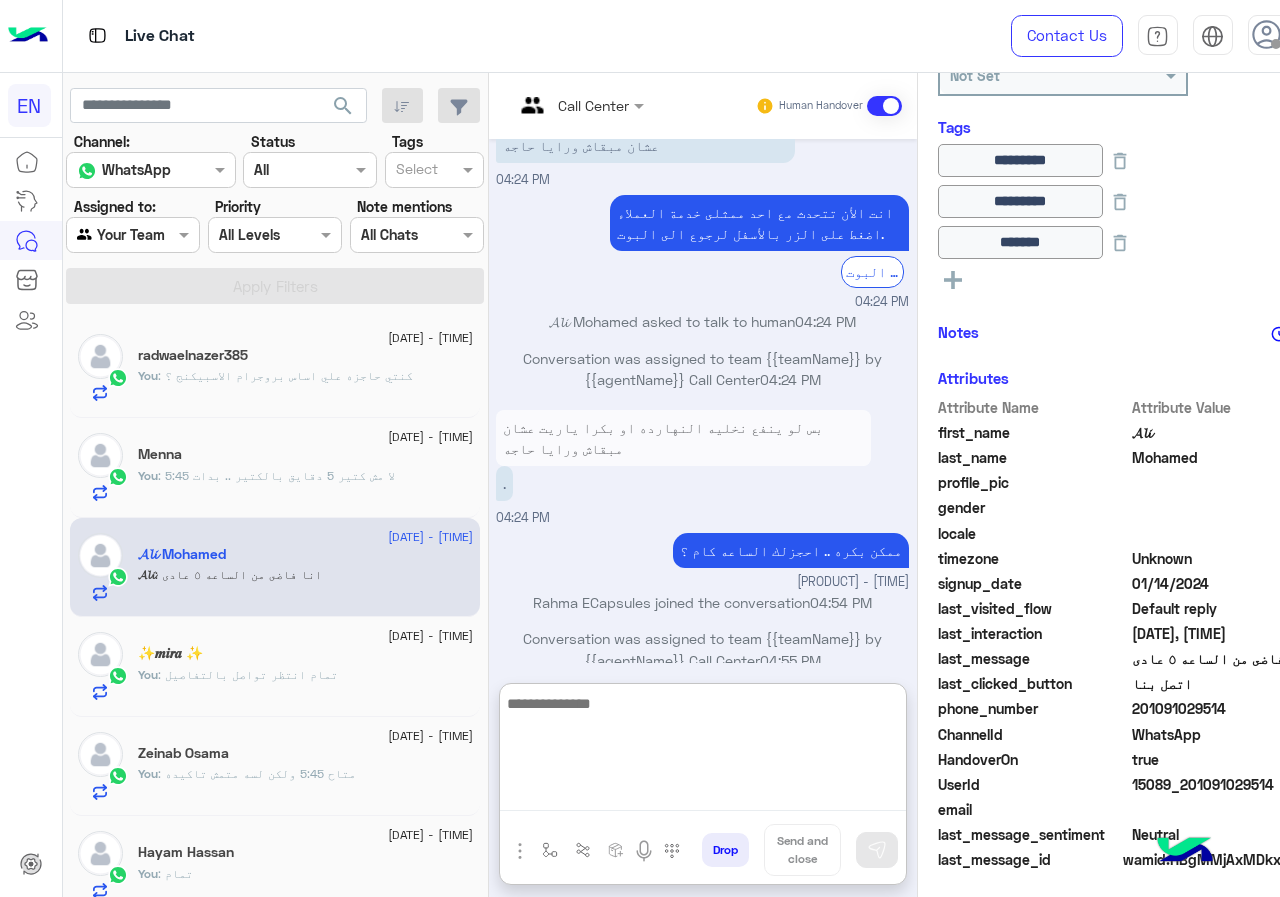 click at bounding box center (703, 751) 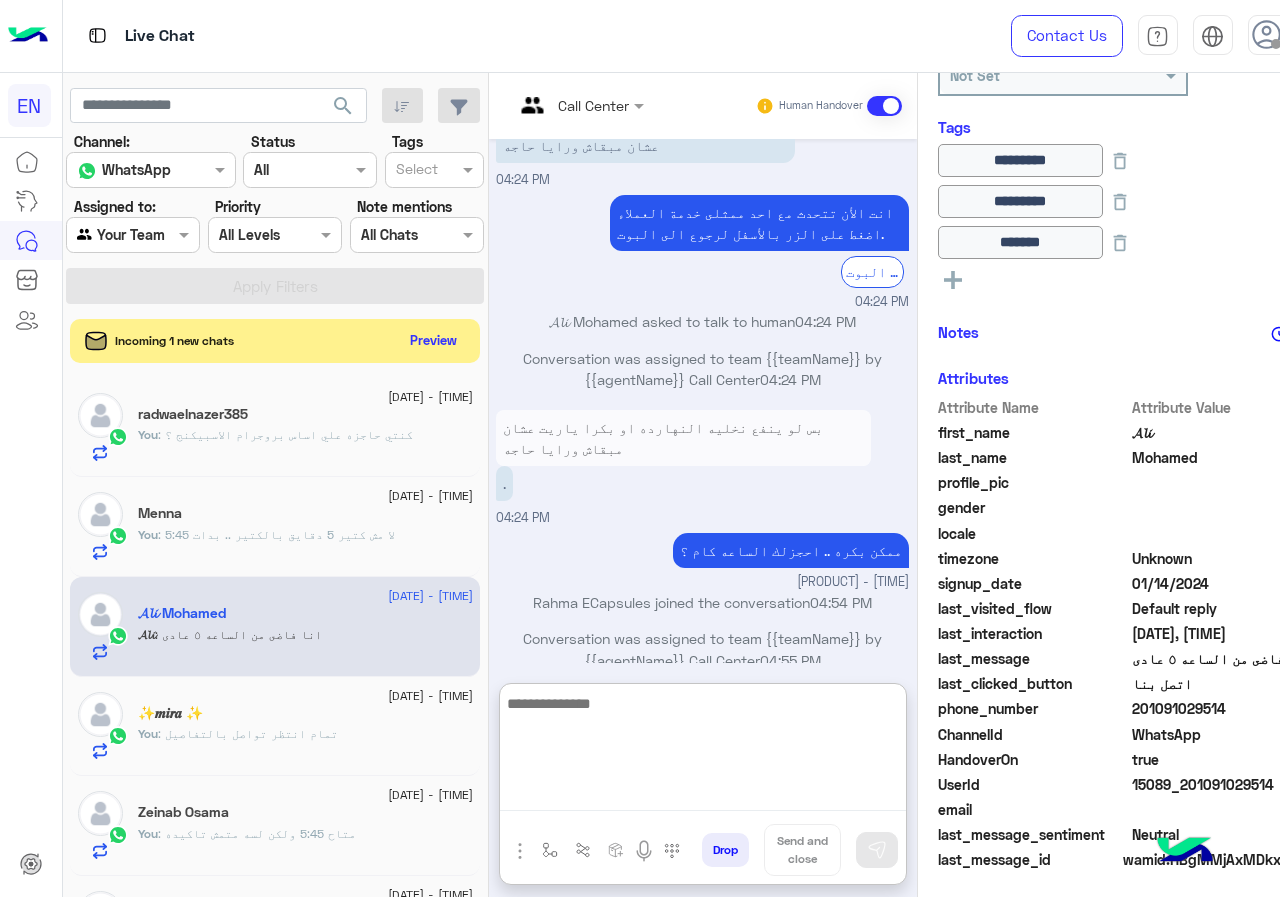 click at bounding box center [703, 751] 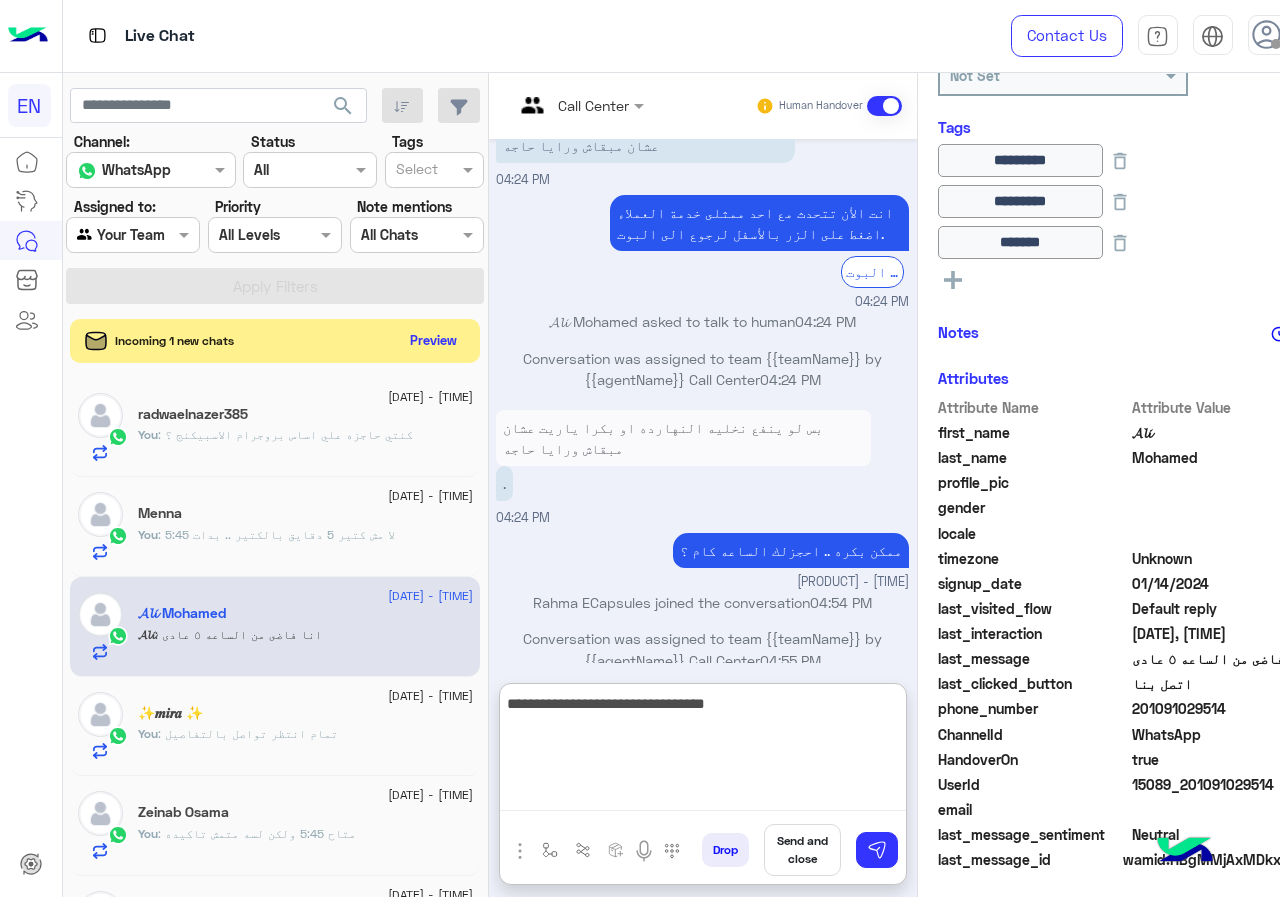 type on "**********" 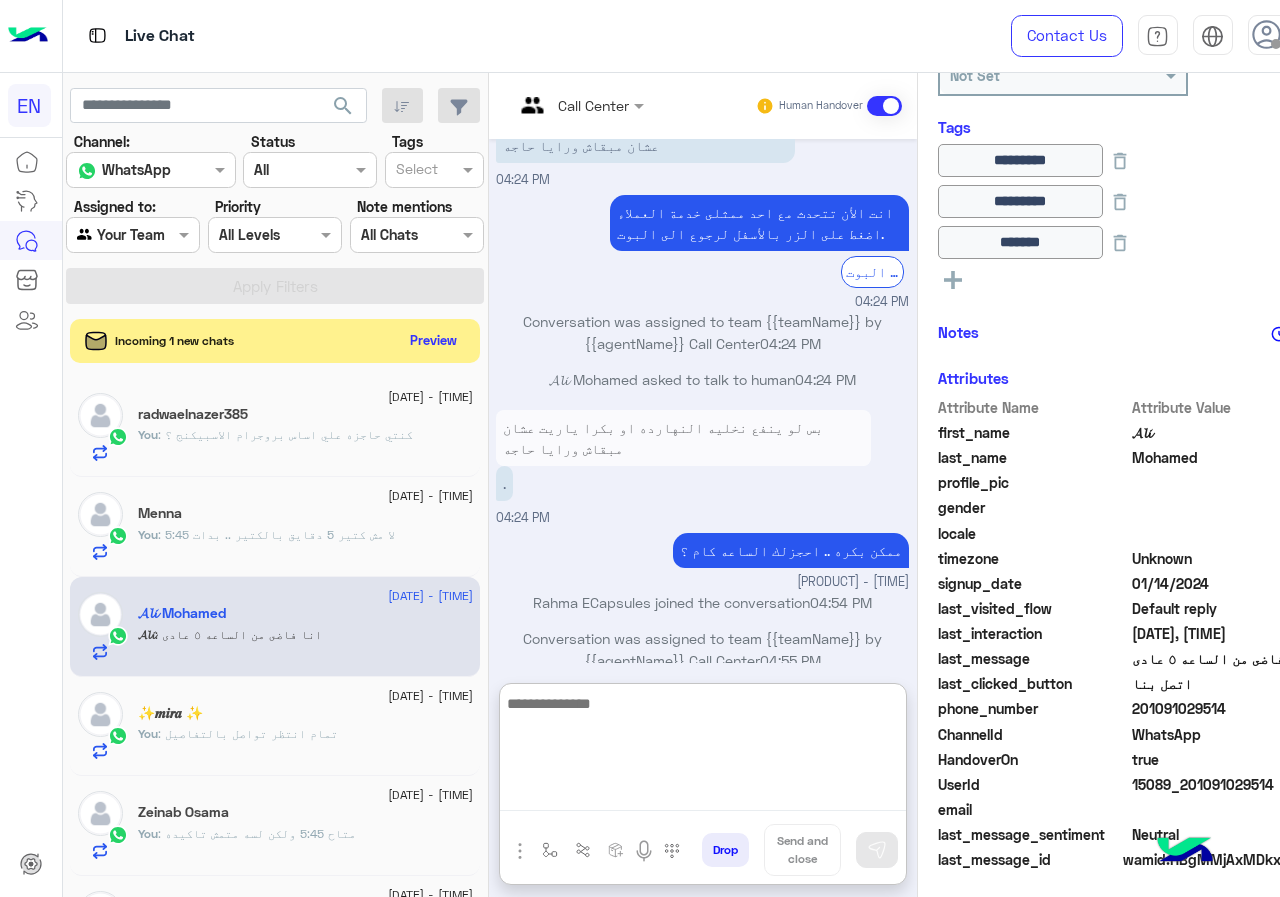 scroll, scrollTop: 1866, scrollLeft: 0, axis: vertical 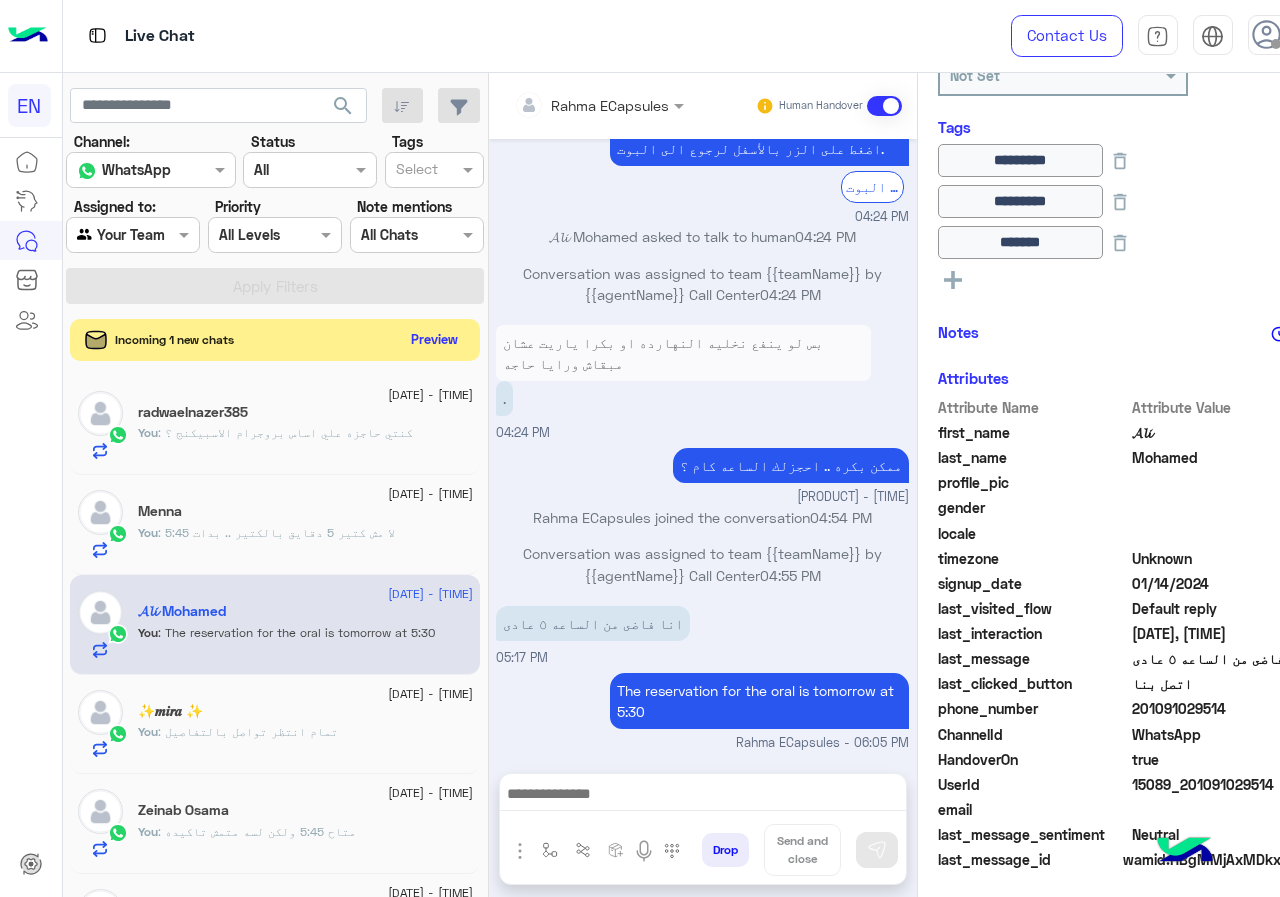 click on "Preview" 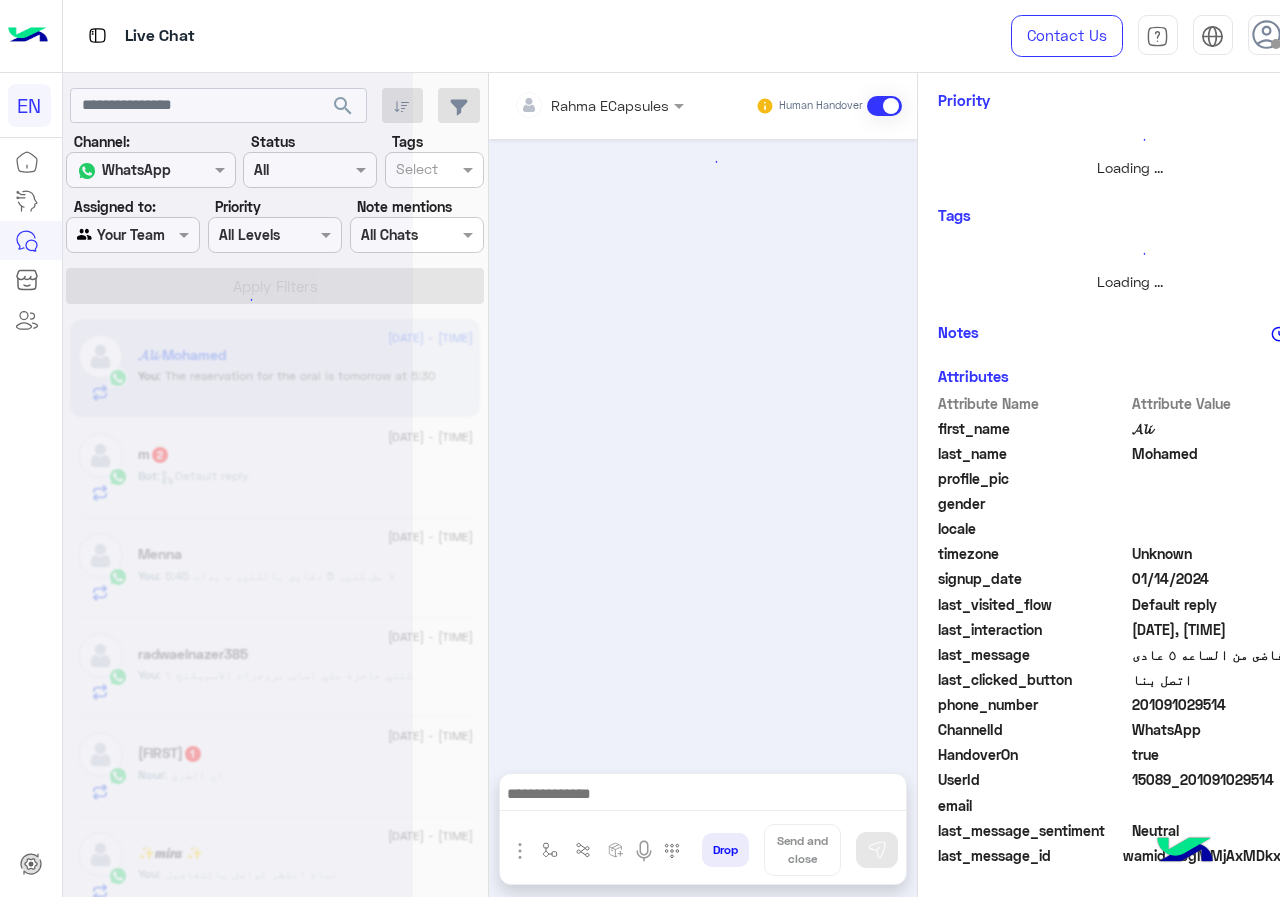 scroll, scrollTop: 237, scrollLeft: 0, axis: vertical 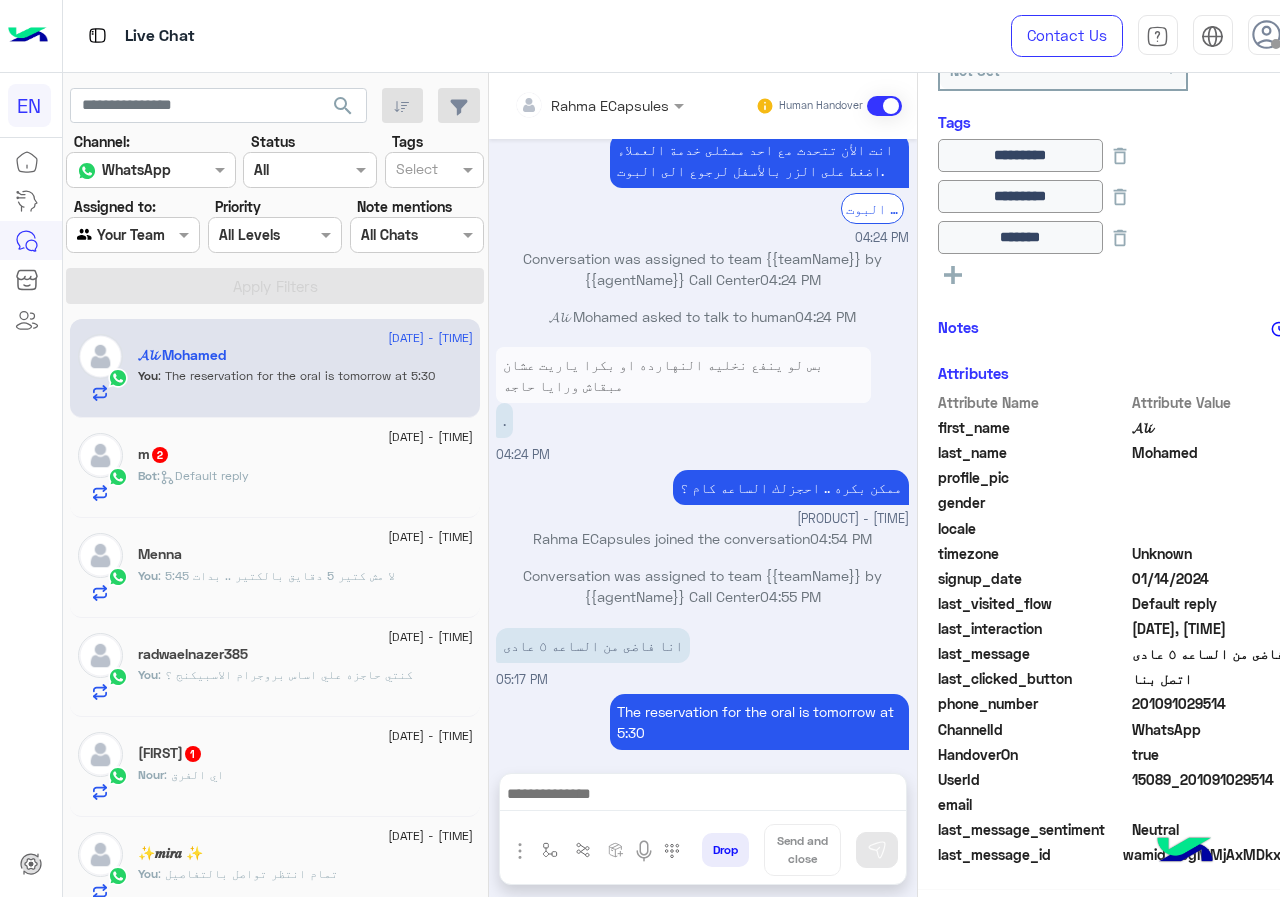 click on "m   2" 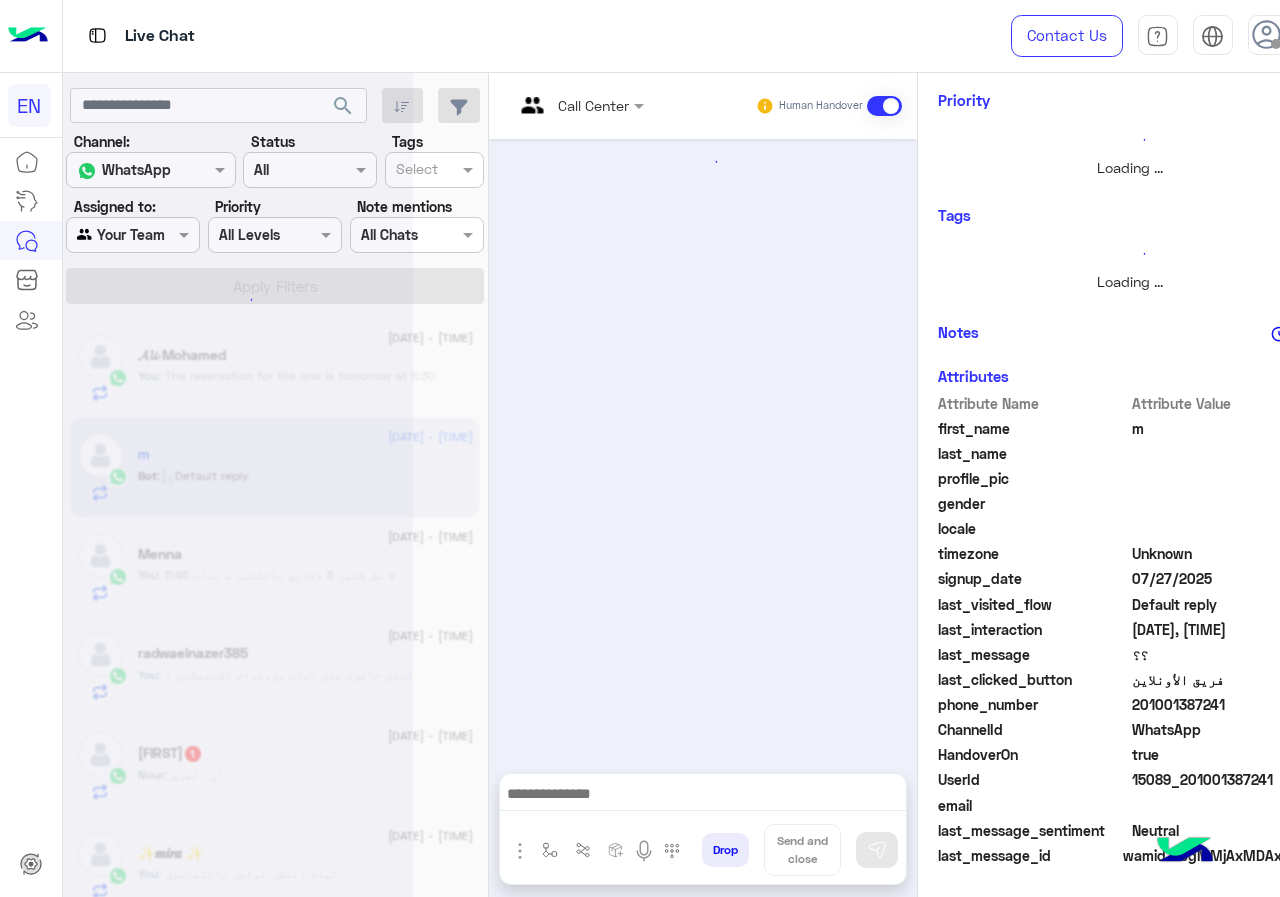 scroll, scrollTop: 176, scrollLeft: 0, axis: vertical 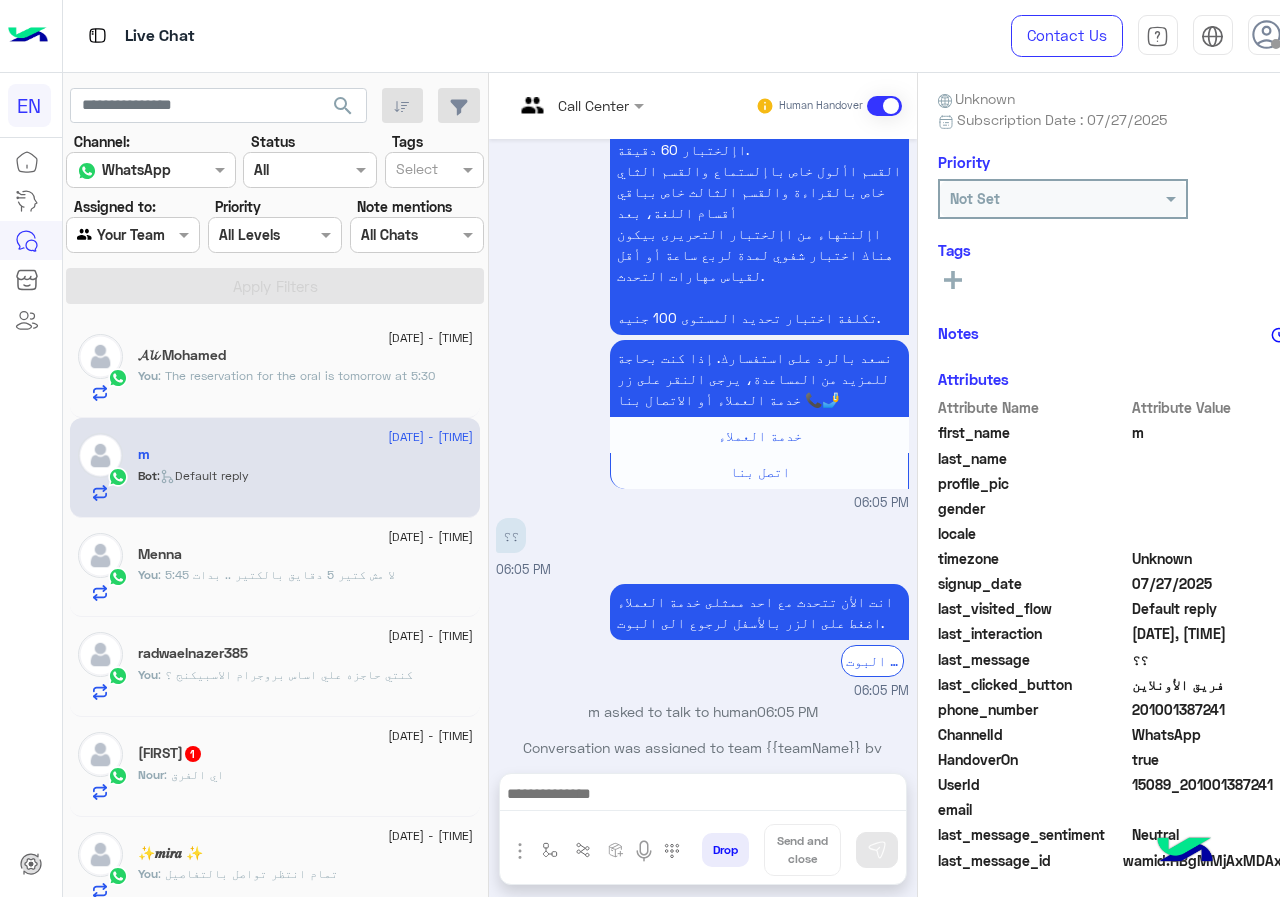 drag, startPoint x: 1135, startPoint y: 703, endPoint x: 1270, endPoint y: 700, distance: 135.03333 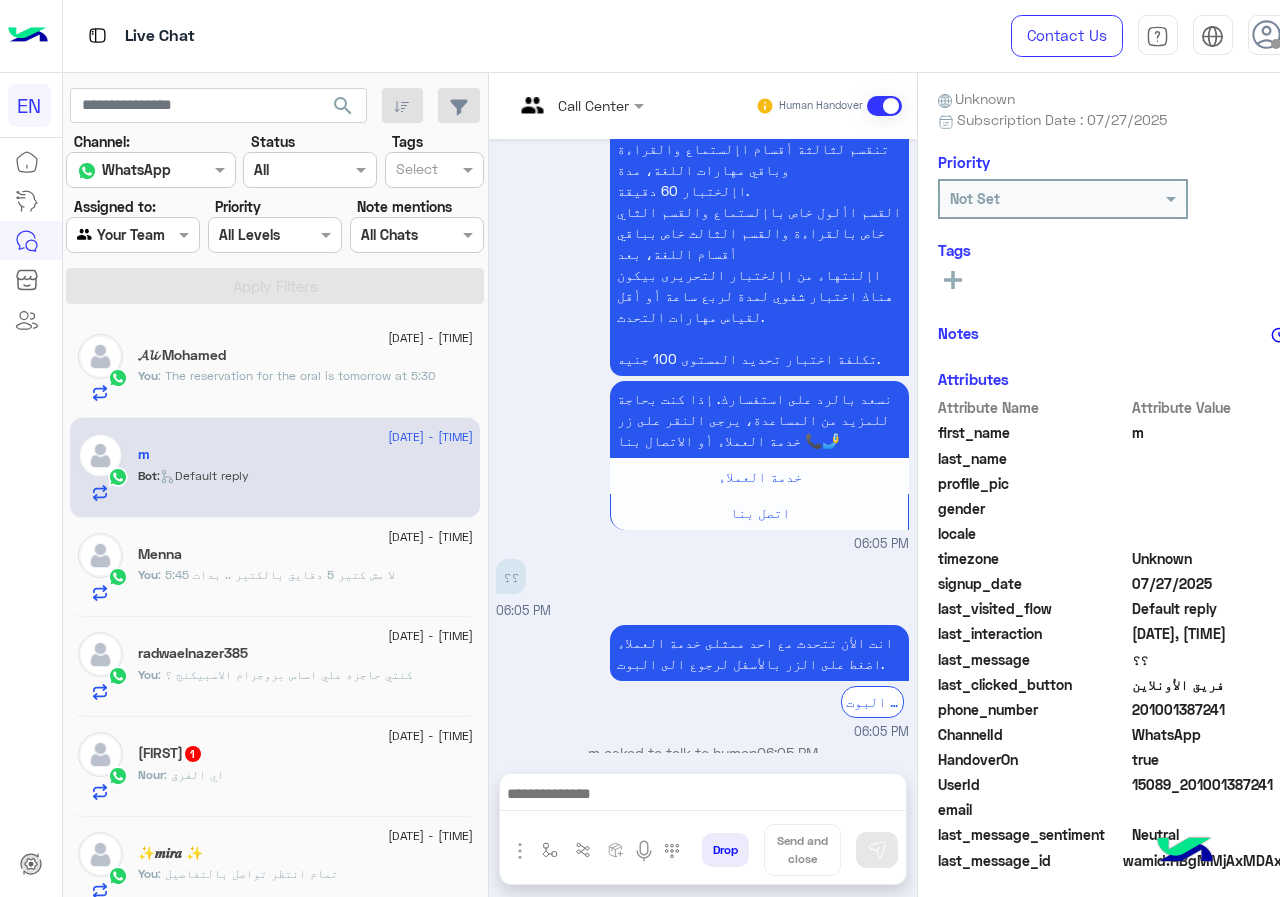 scroll, scrollTop: 1293, scrollLeft: 0, axis: vertical 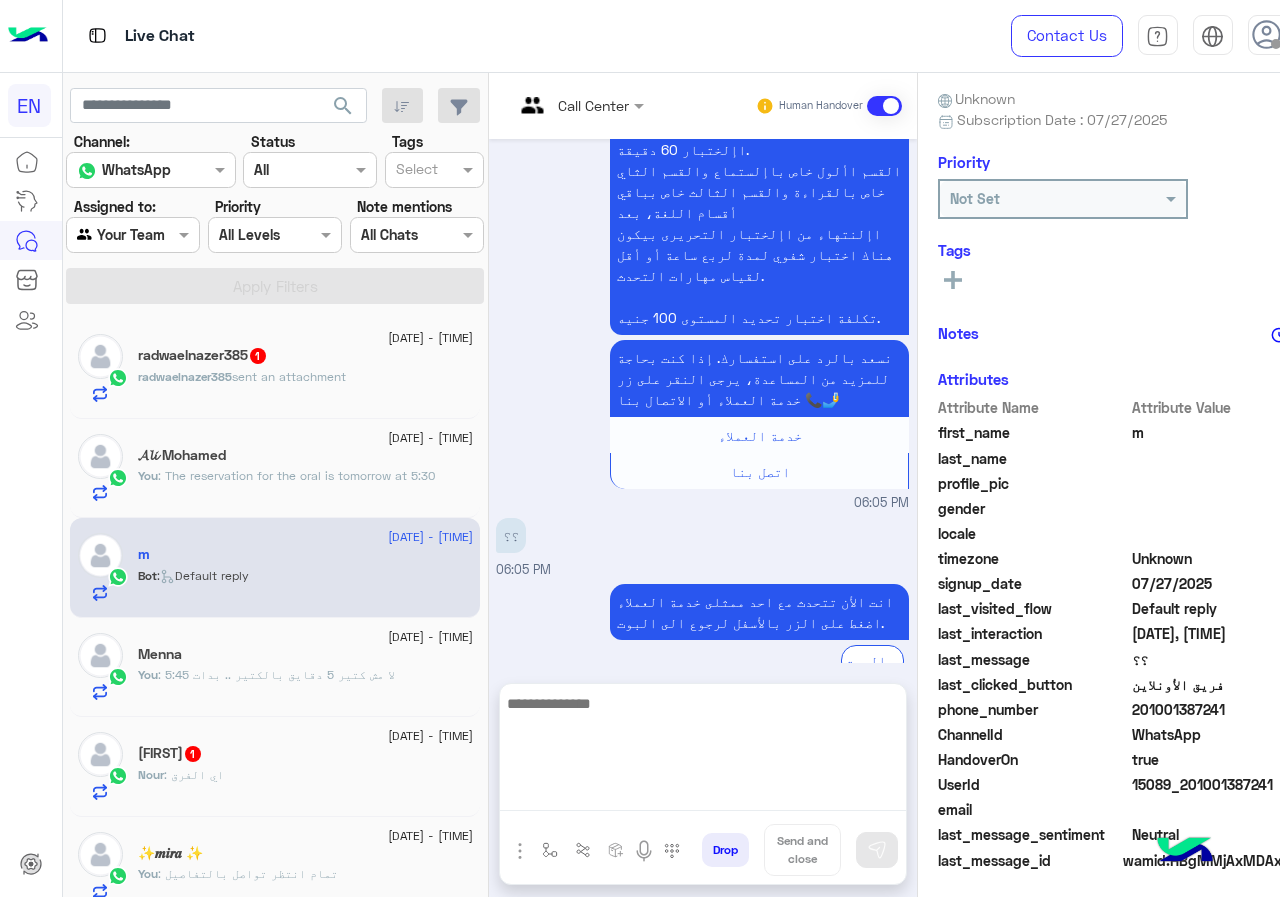 click at bounding box center [703, 751] 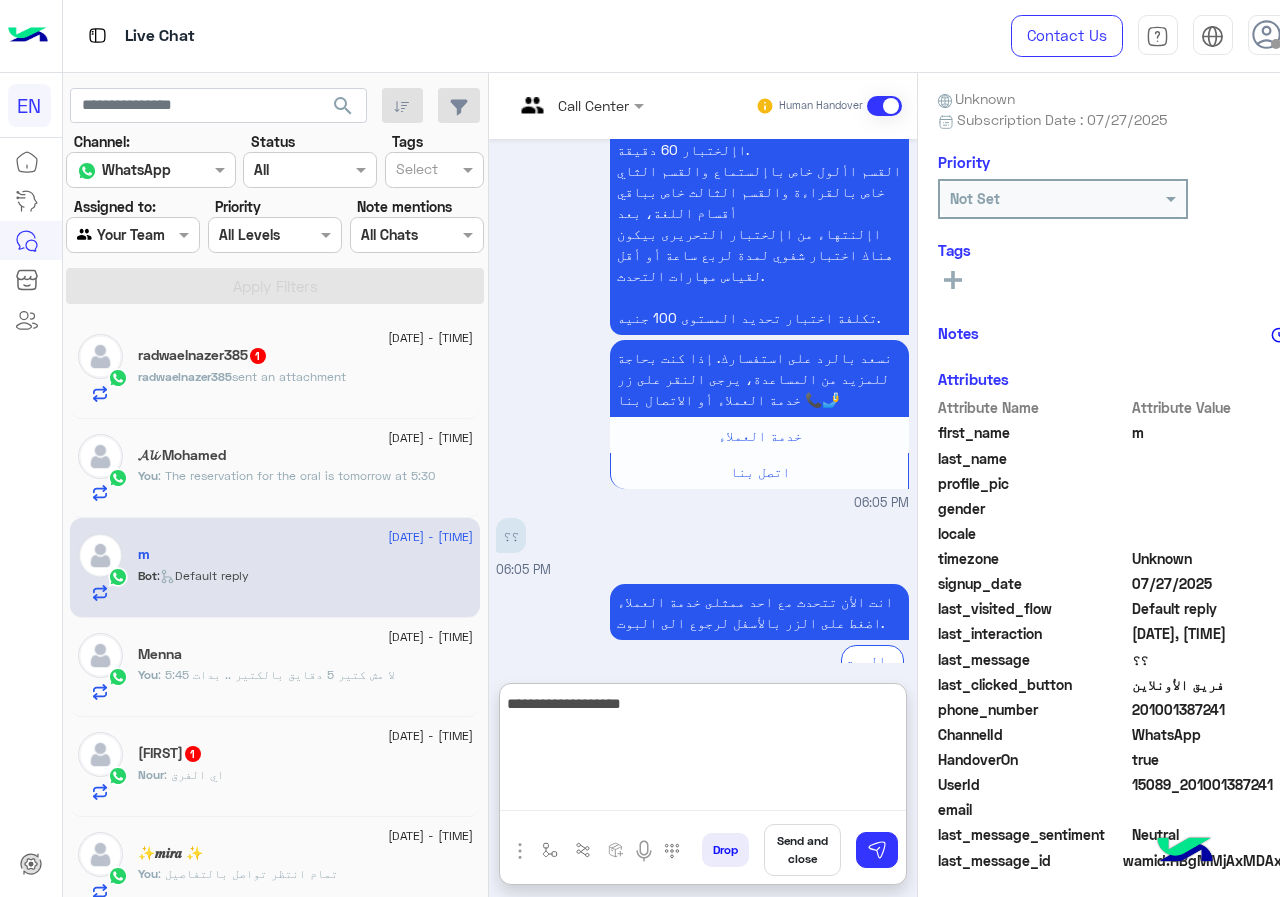 type on "**********" 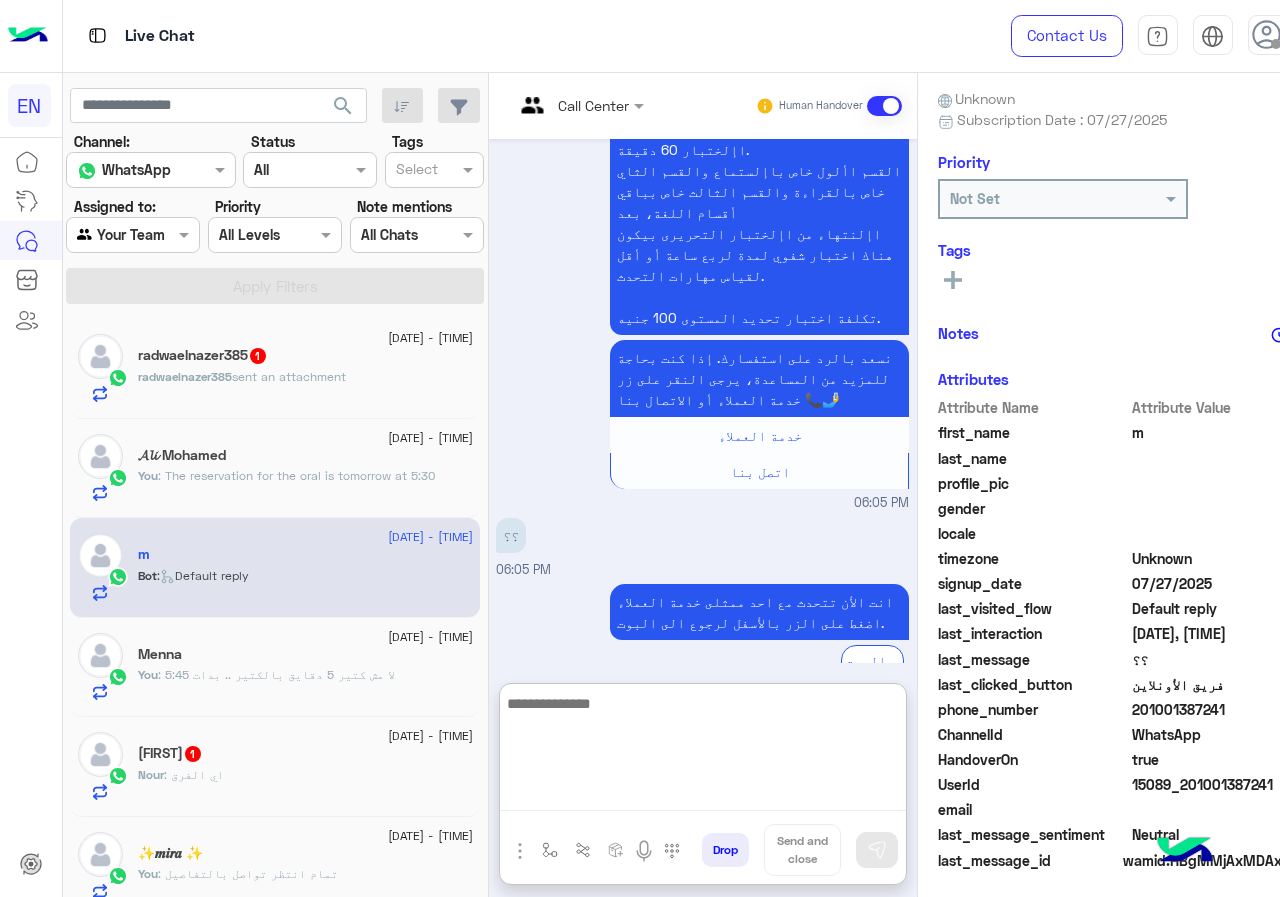 scroll, scrollTop: 1447, scrollLeft: 0, axis: vertical 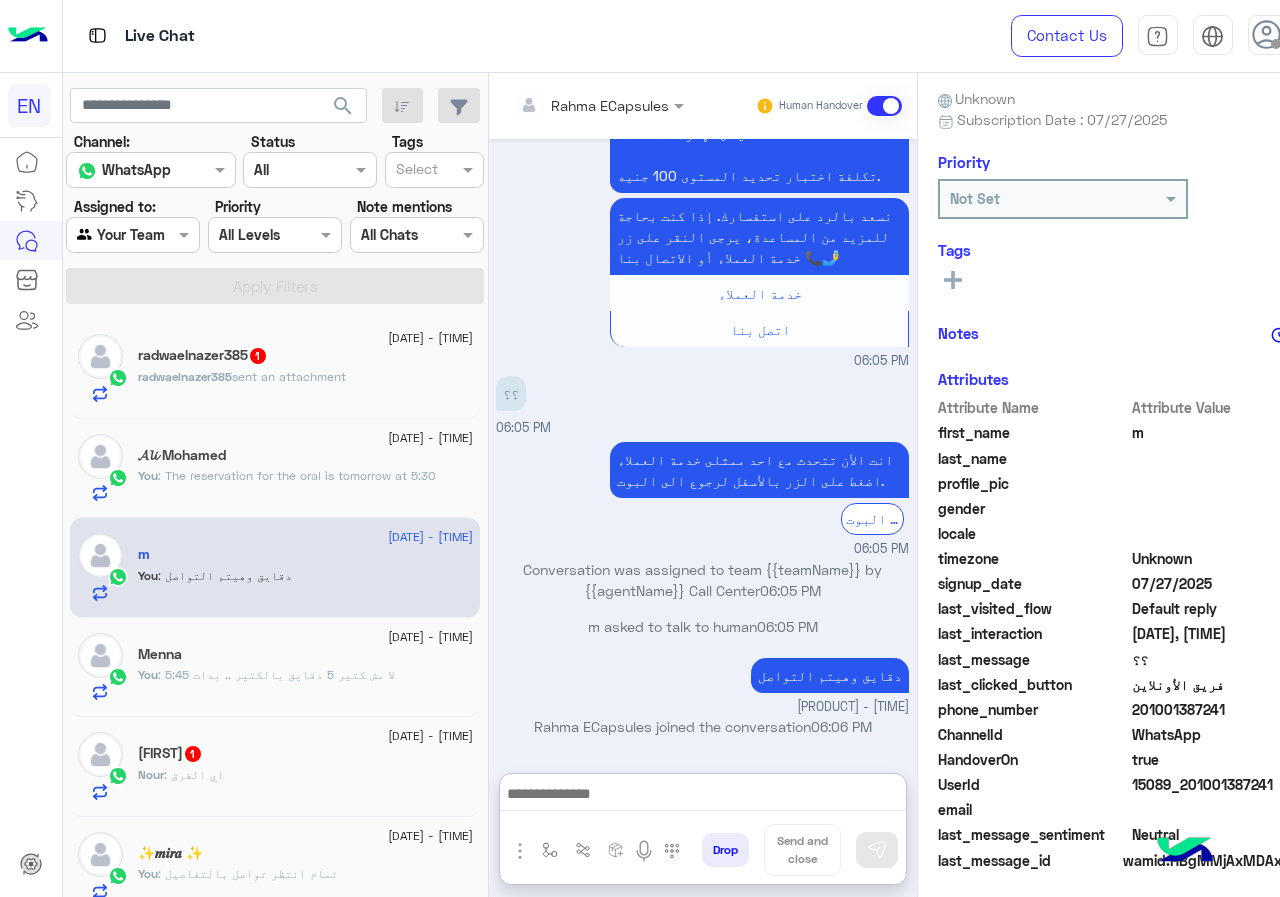 click on "Nour : اي الفرق" 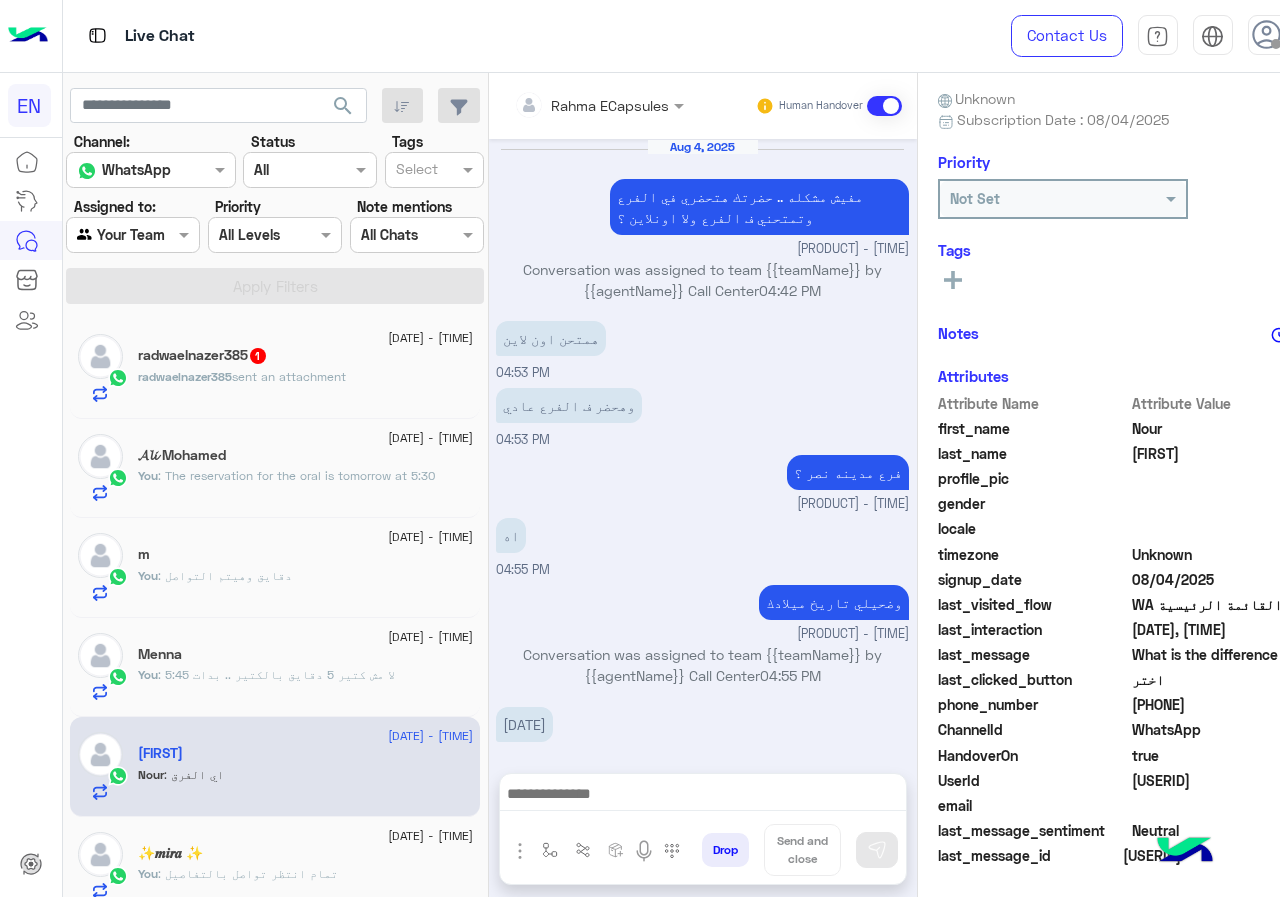 scroll, scrollTop: 688, scrollLeft: 0, axis: vertical 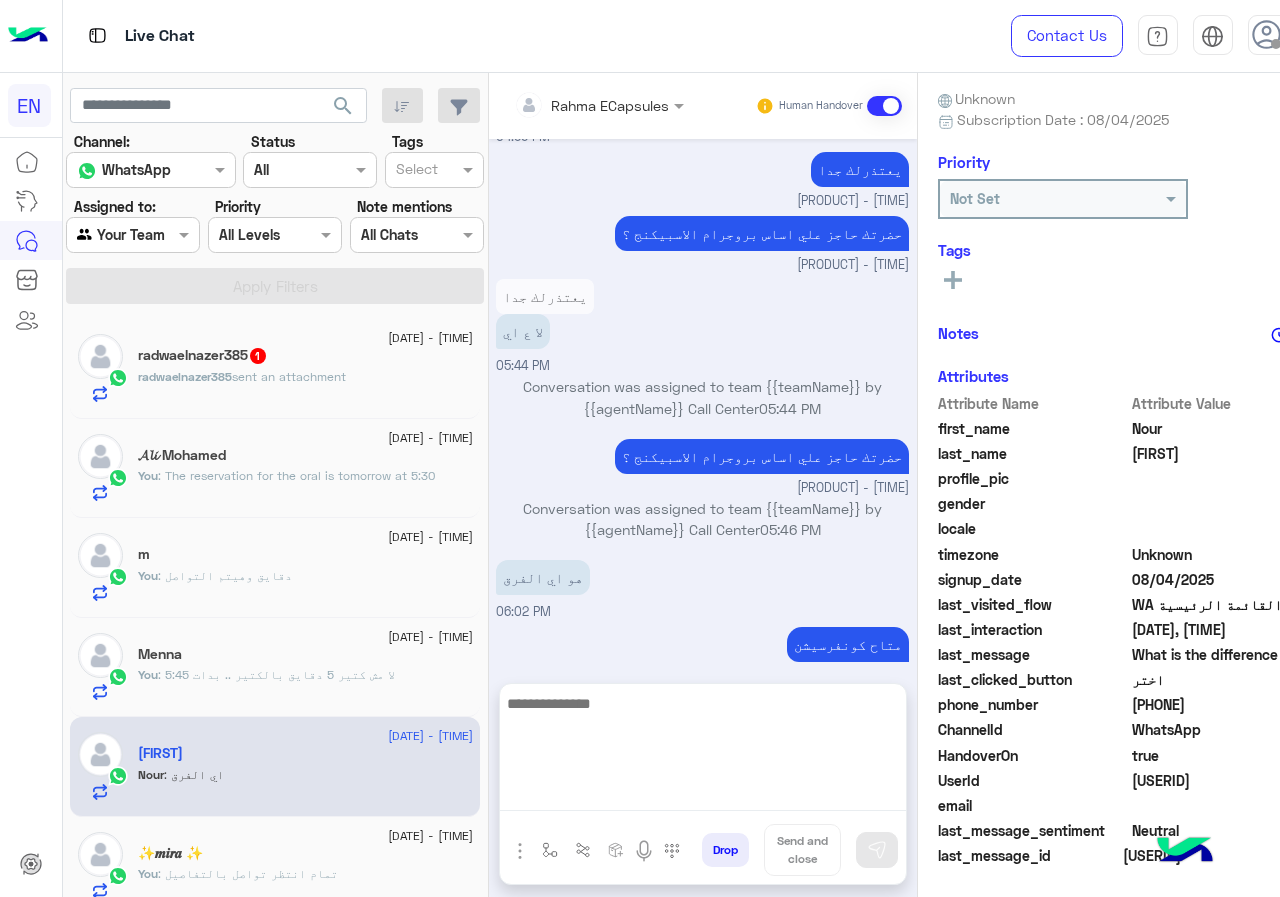 click at bounding box center (703, 751) 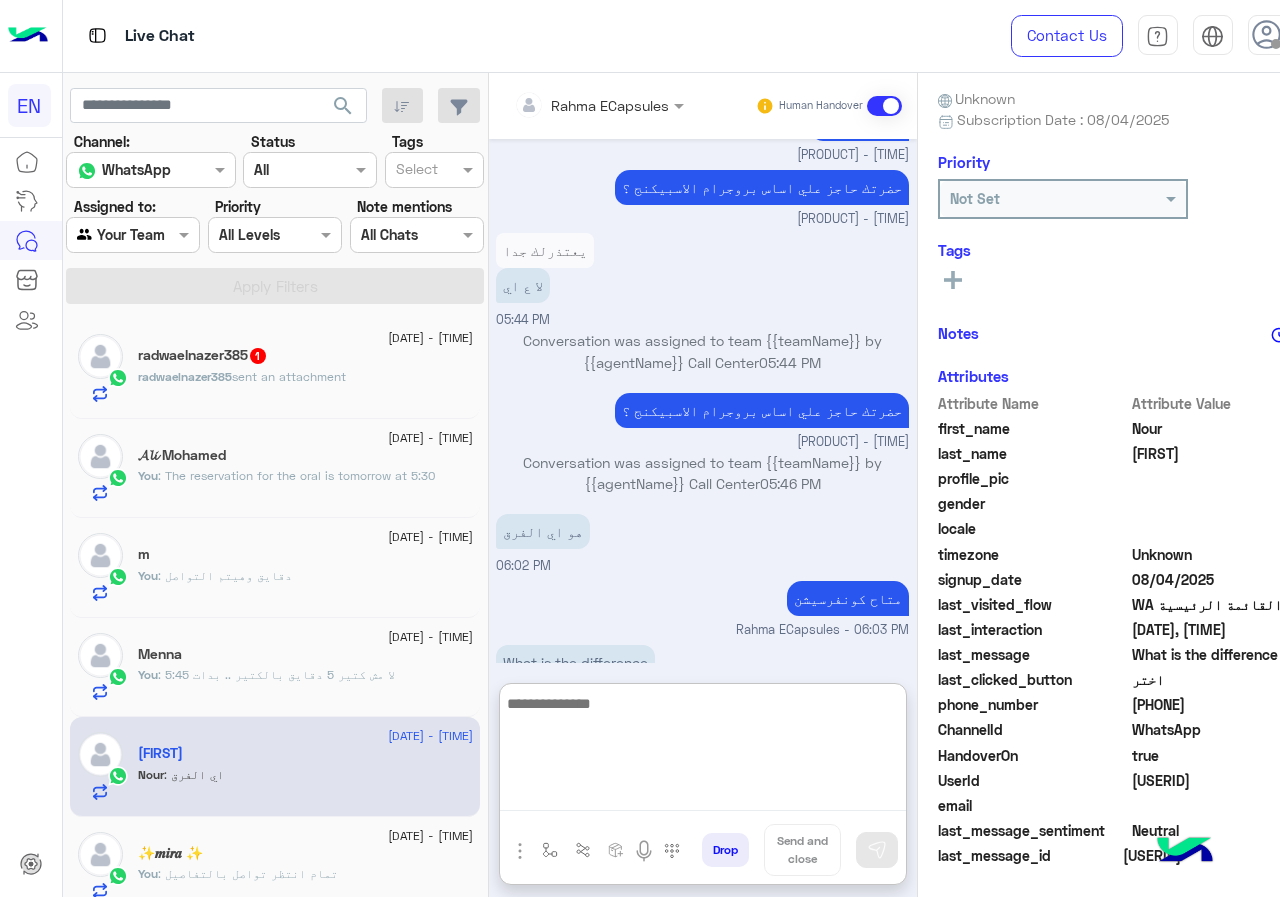 scroll, scrollTop: 777, scrollLeft: 0, axis: vertical 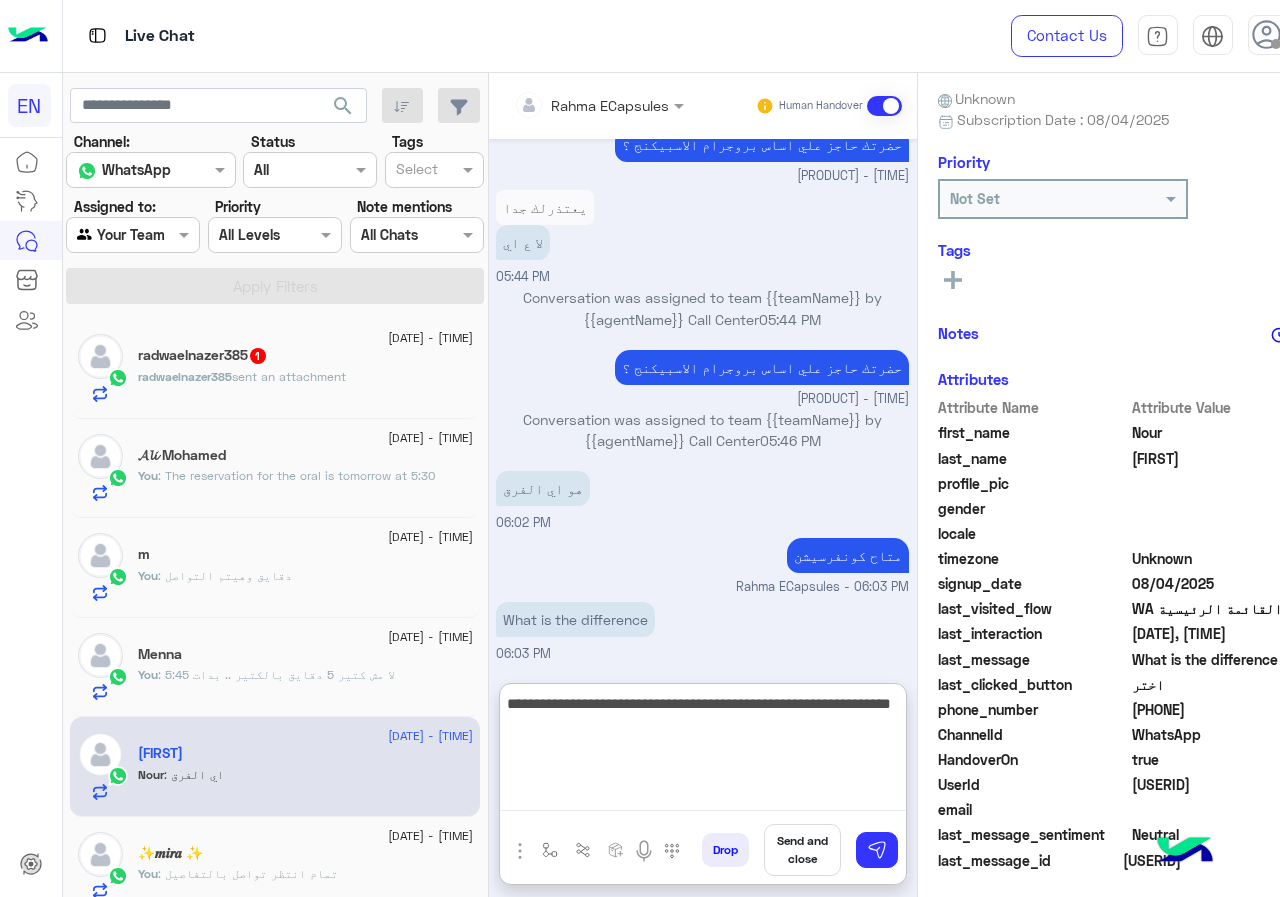 type on "**********" 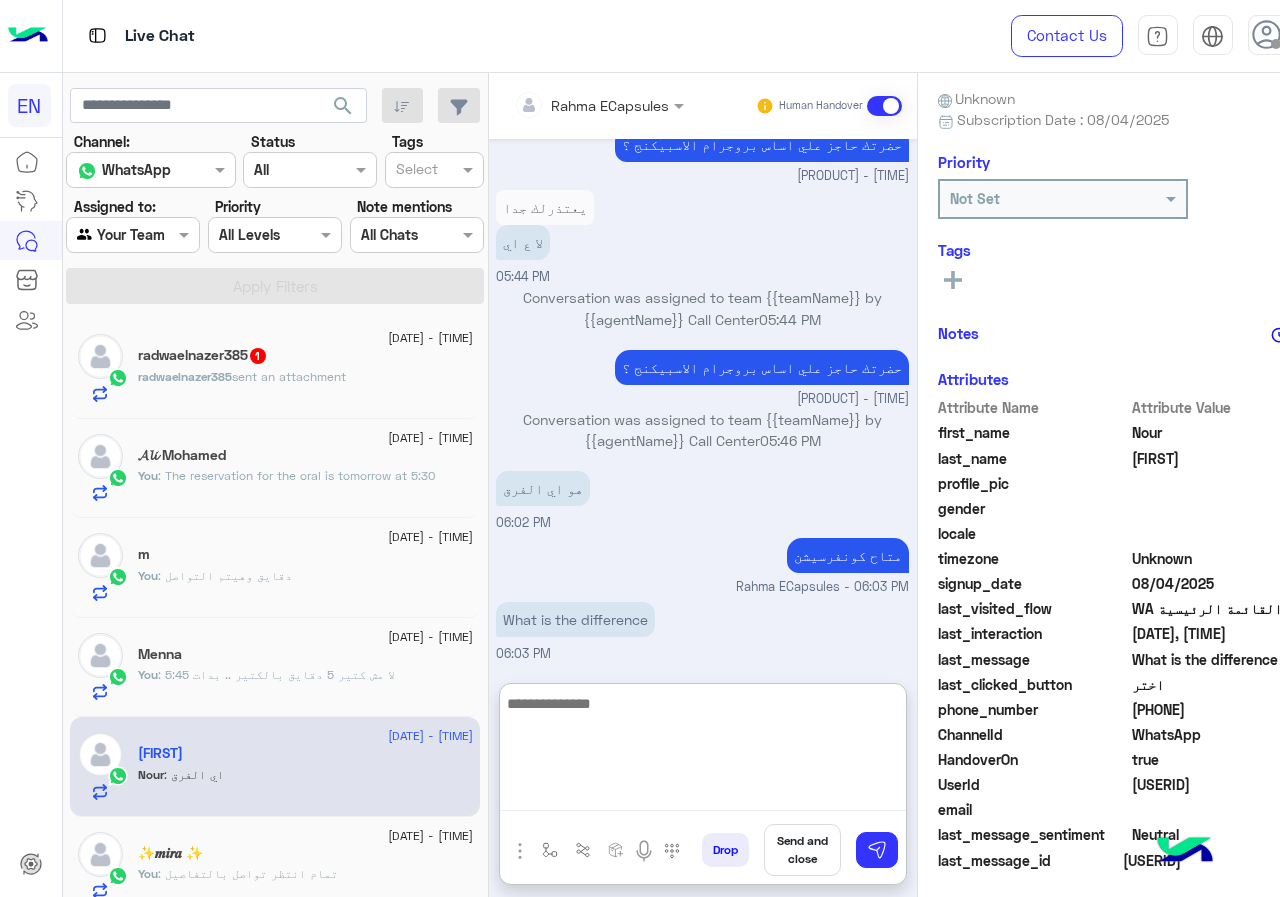 scroll, scrollTop: 863, scrollLeft: 0, axis: vertical 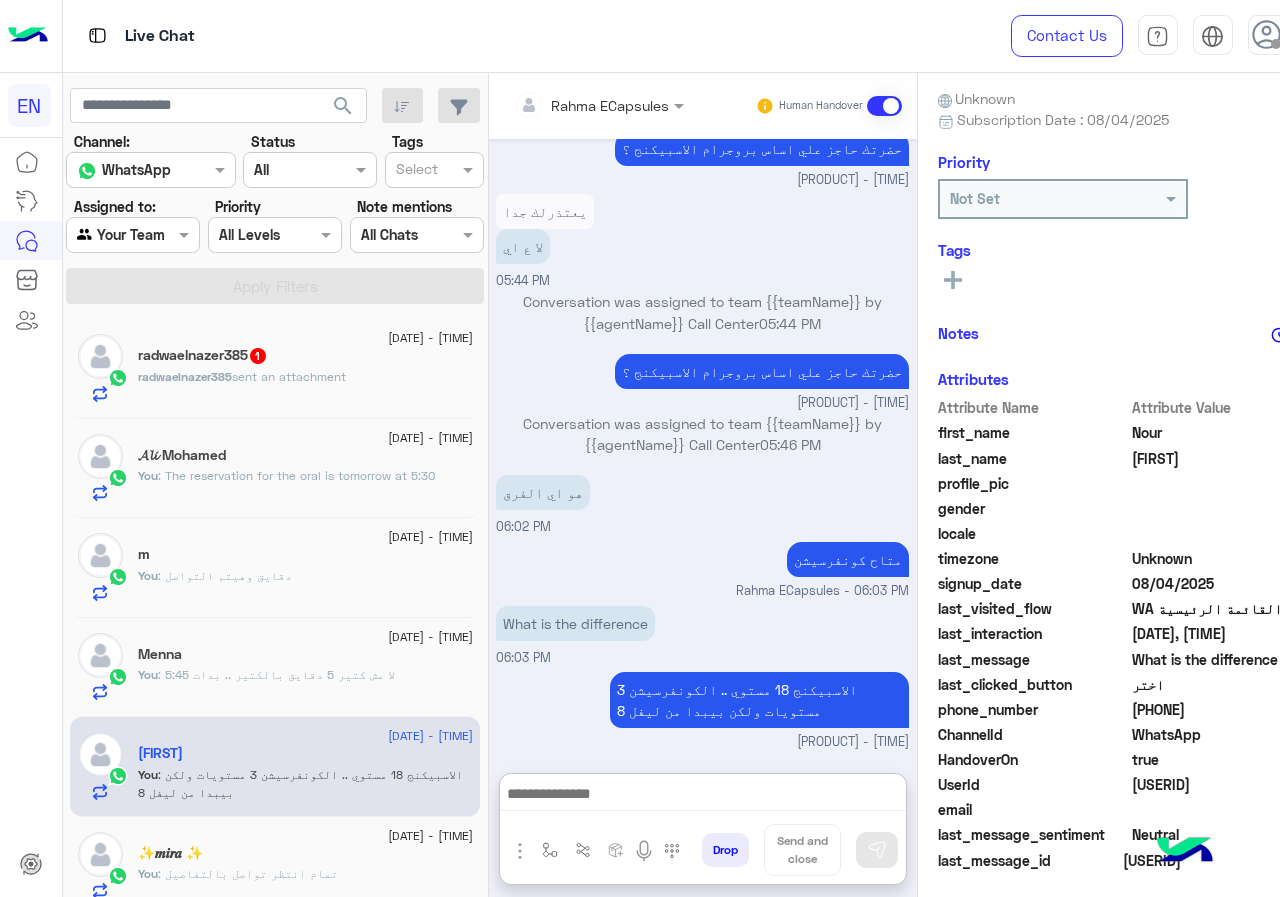 click on "sent an attachment" 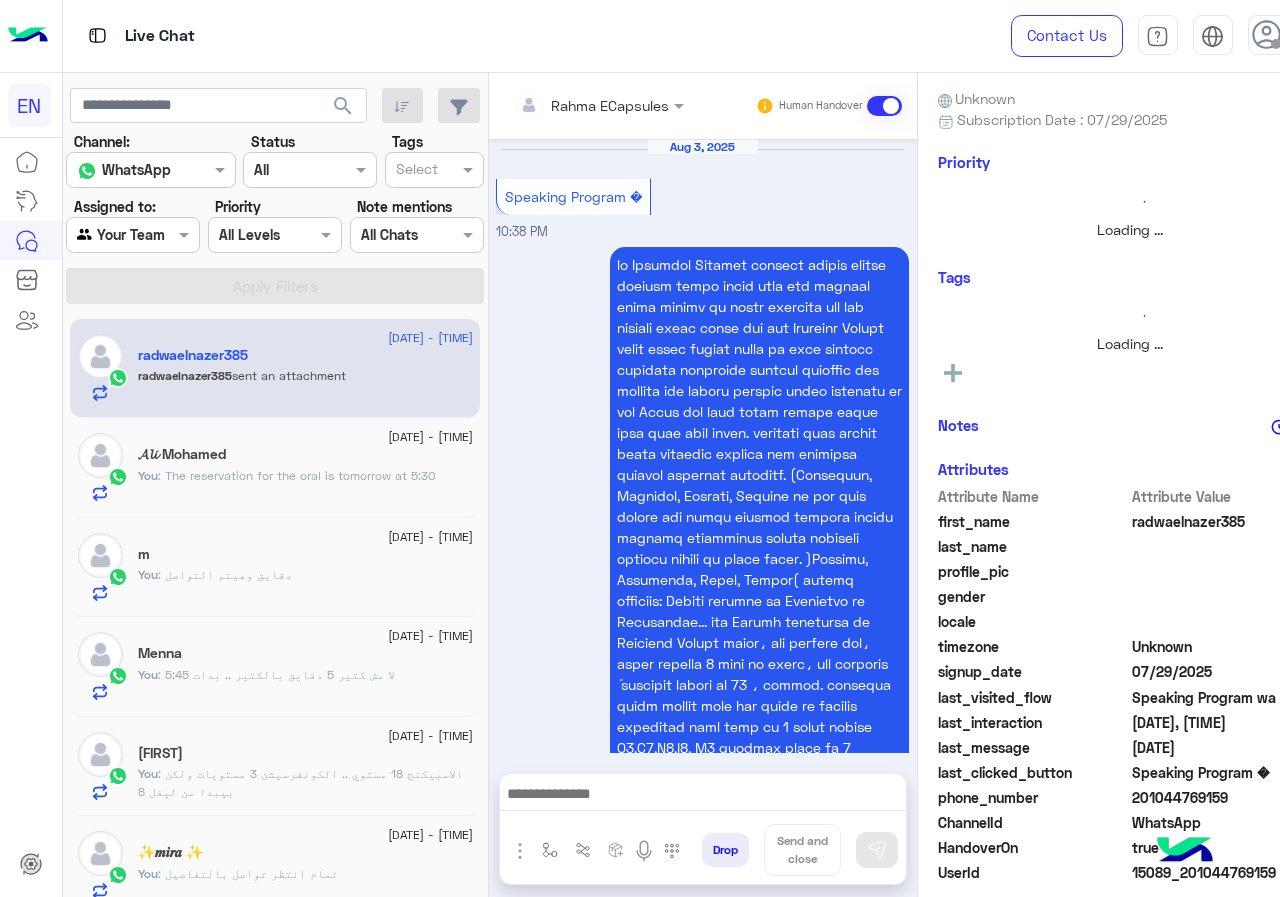 scroll, scrollTop: 1636, scrollLeft: 0, axis: vertical 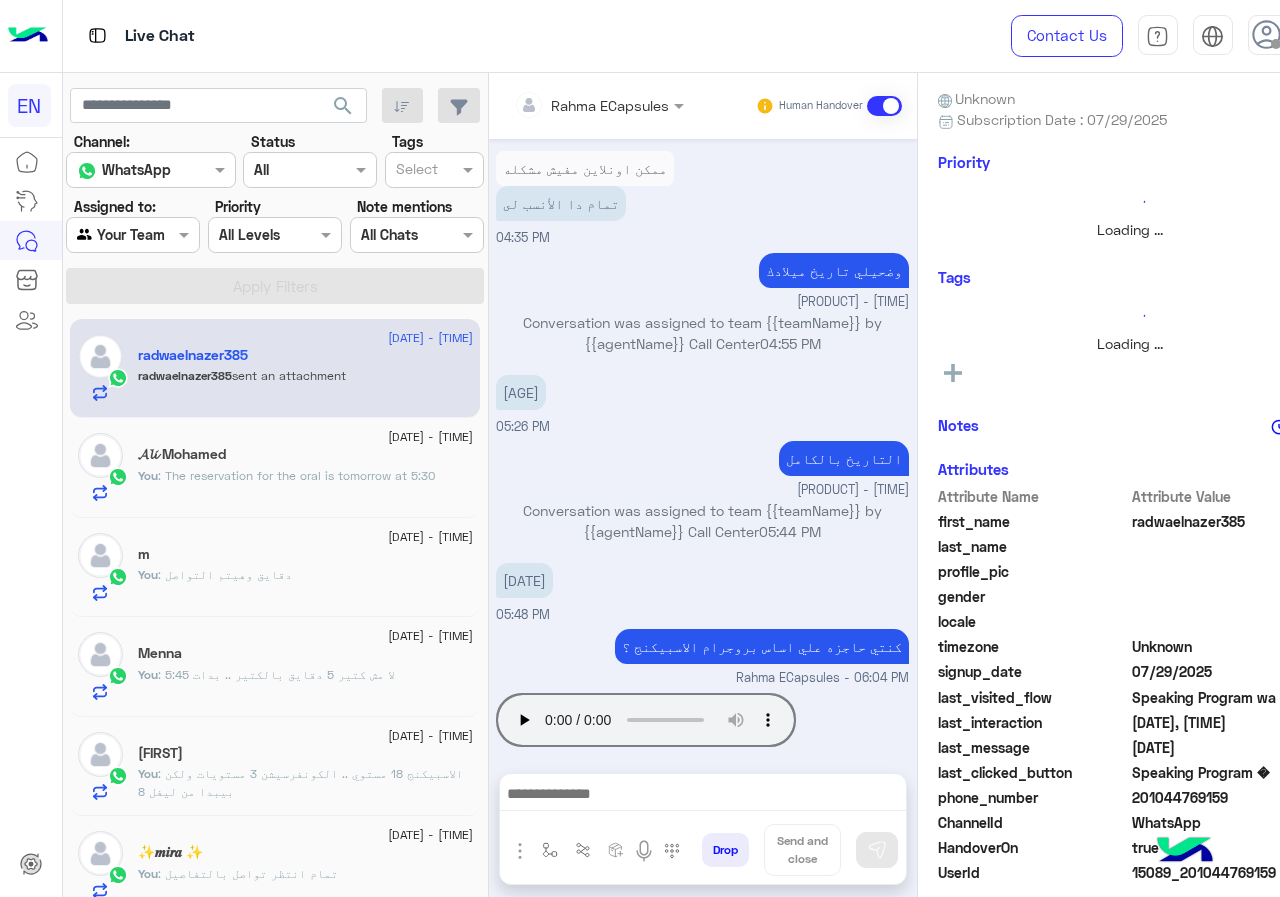 click on ": الاسبيكنج 18 مستوي .. الكونفرسيشن 3 مستويات ولكن بيبدا من ليفل 8" 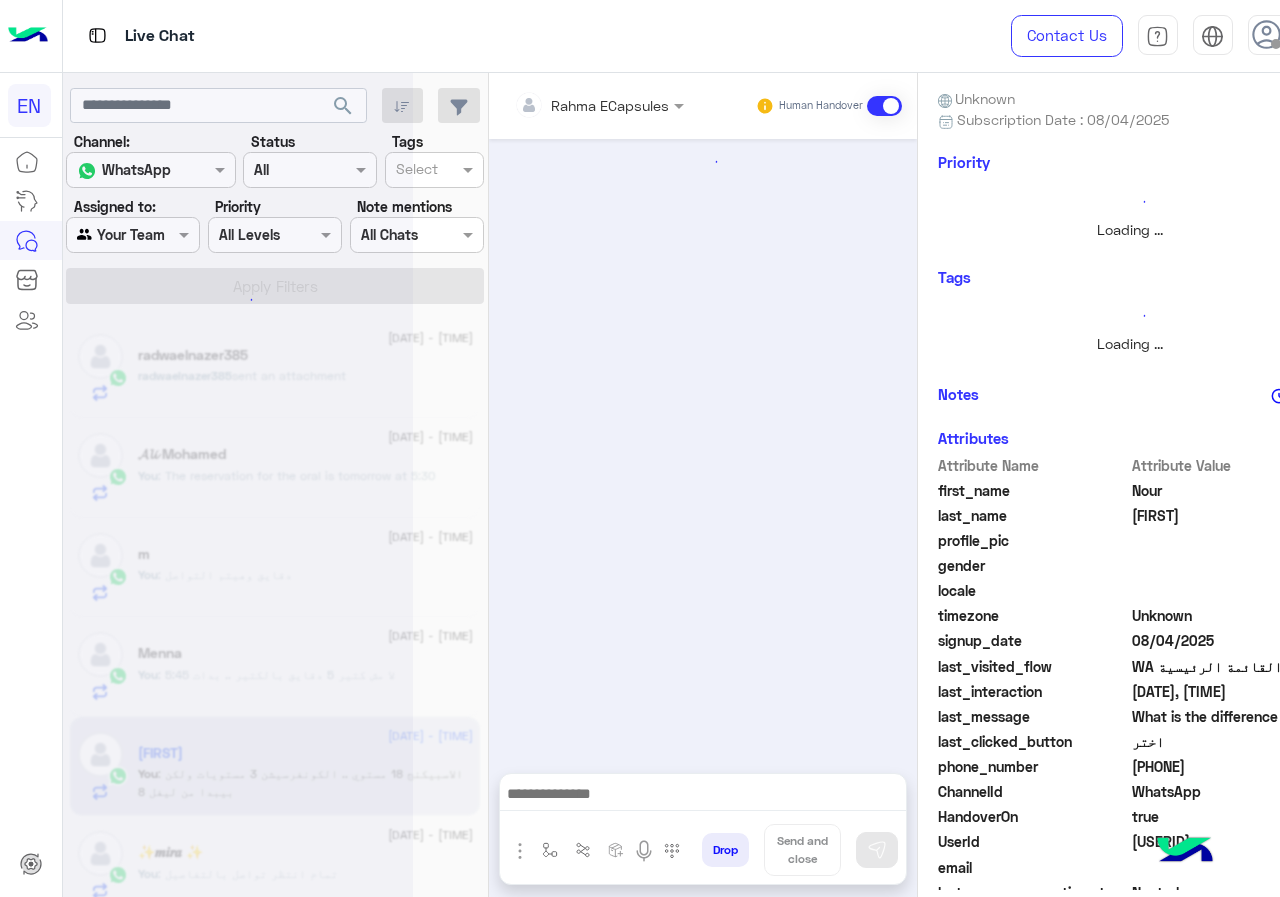 scroll, scrollTop: 688, scrollLeft: 0, axis: vertical 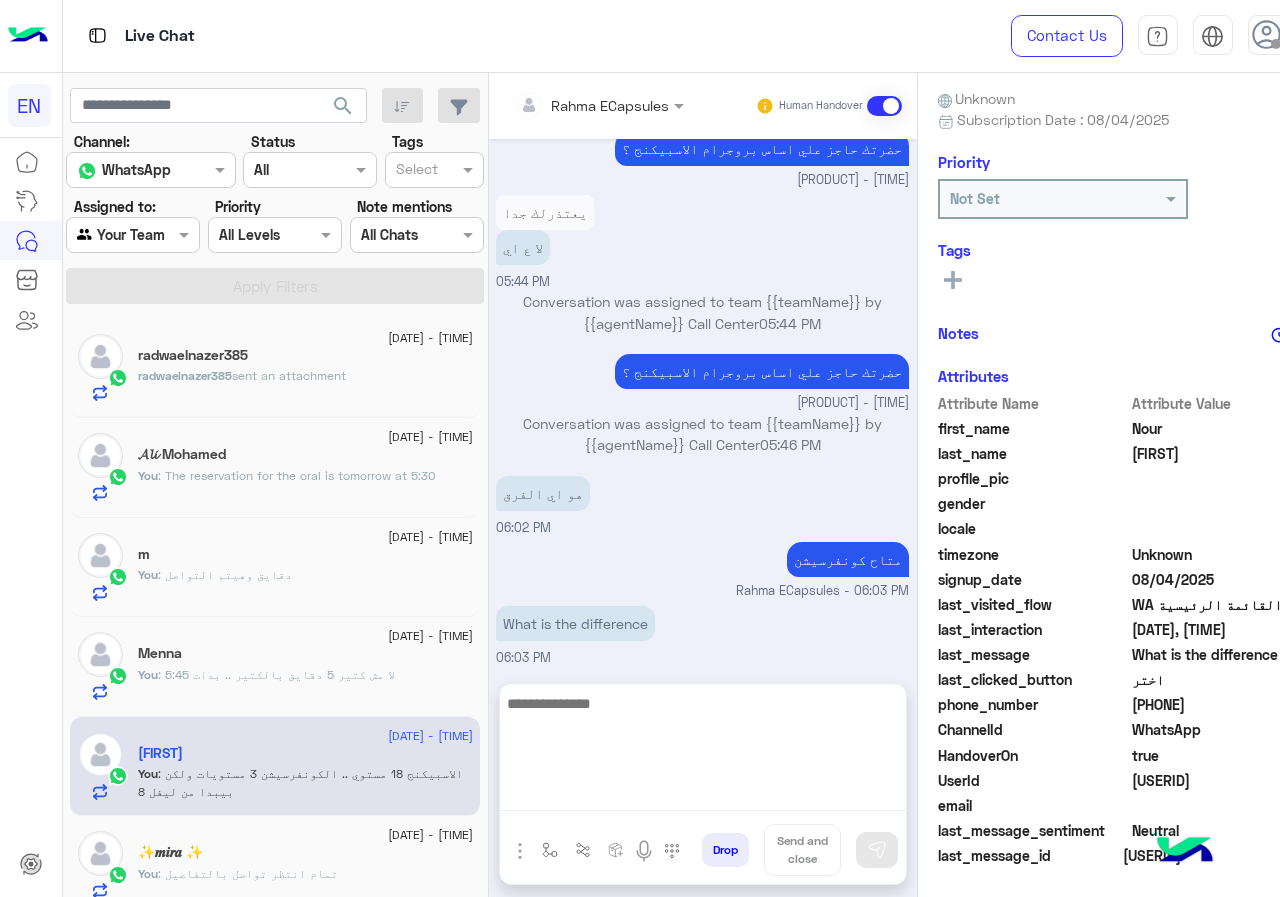 click at bounding box center (703, 751) 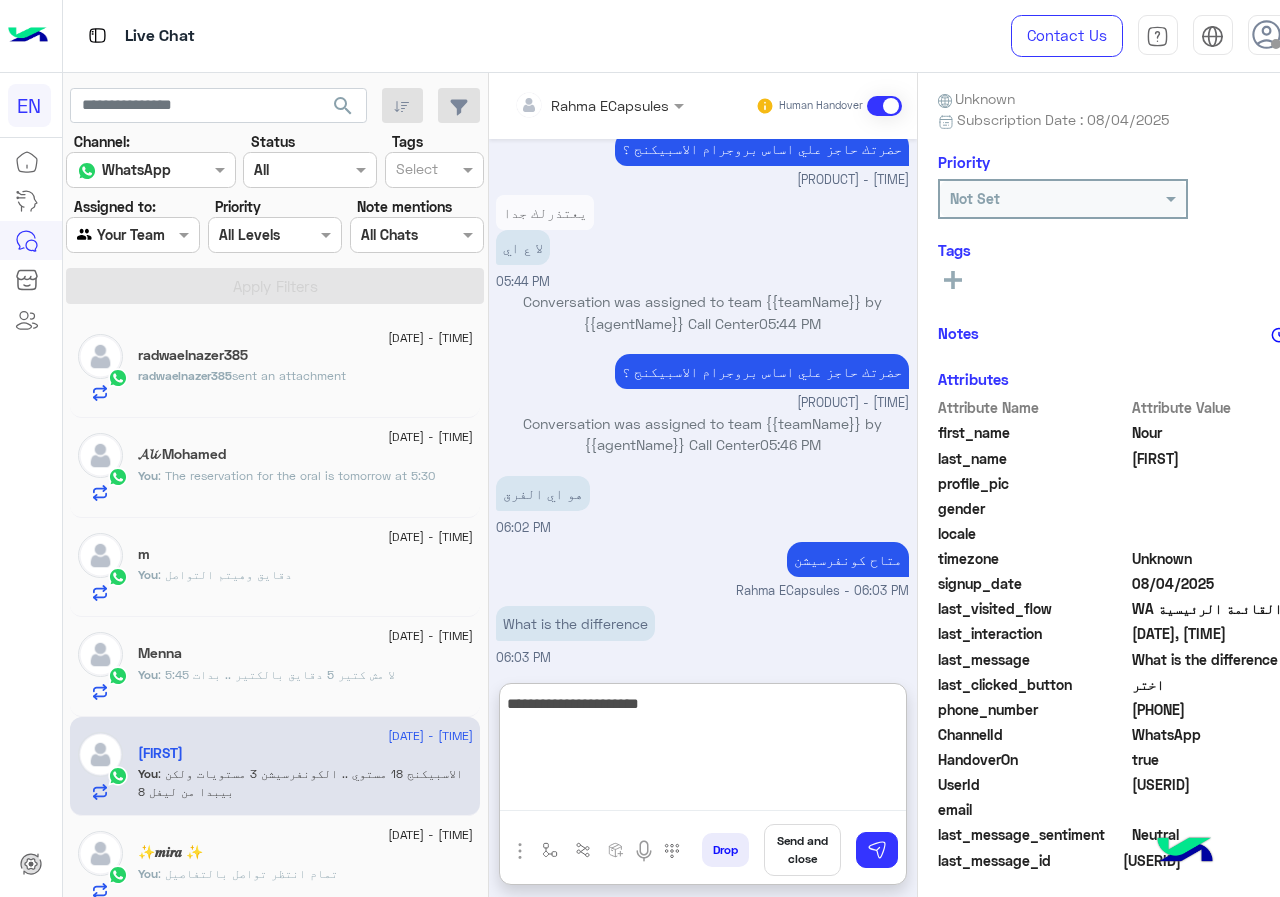 type on "**********" 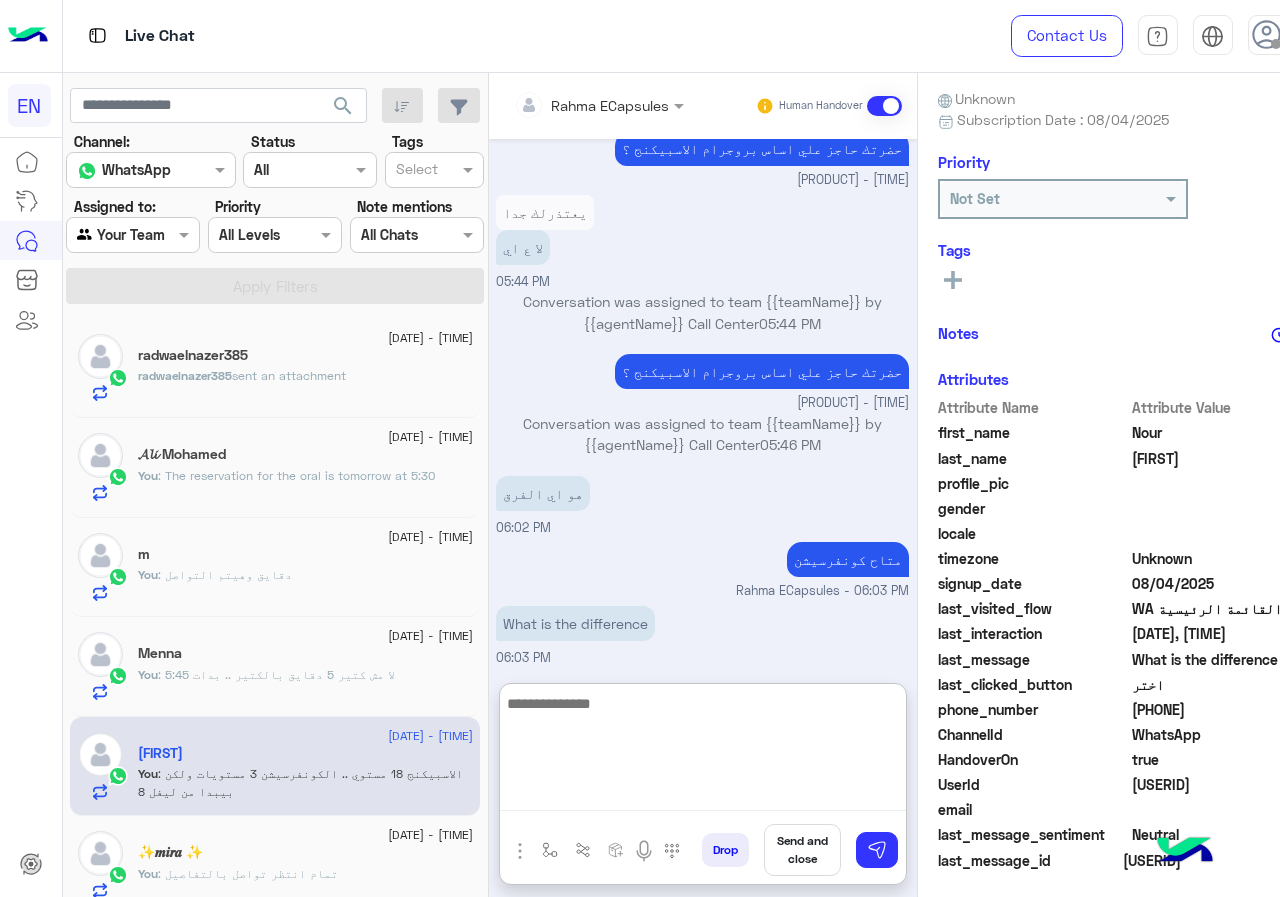 scroll, scrollTop: 842, scrollLeft: 0, axis: vertical 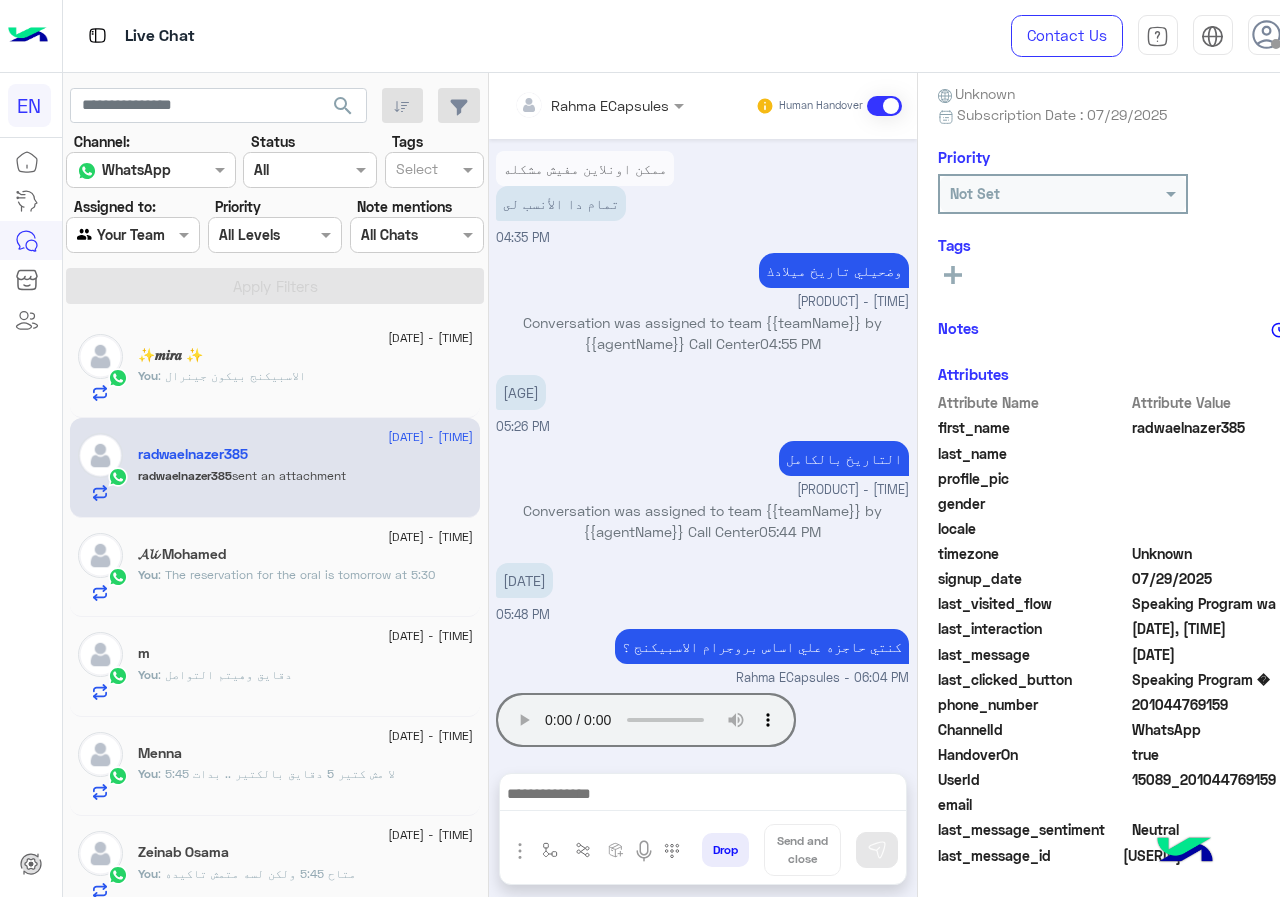 drag, startPoint x: 1136, startPoint y: 707, endPoint x: 1227, endPoint y: 695, distance: 91.787796 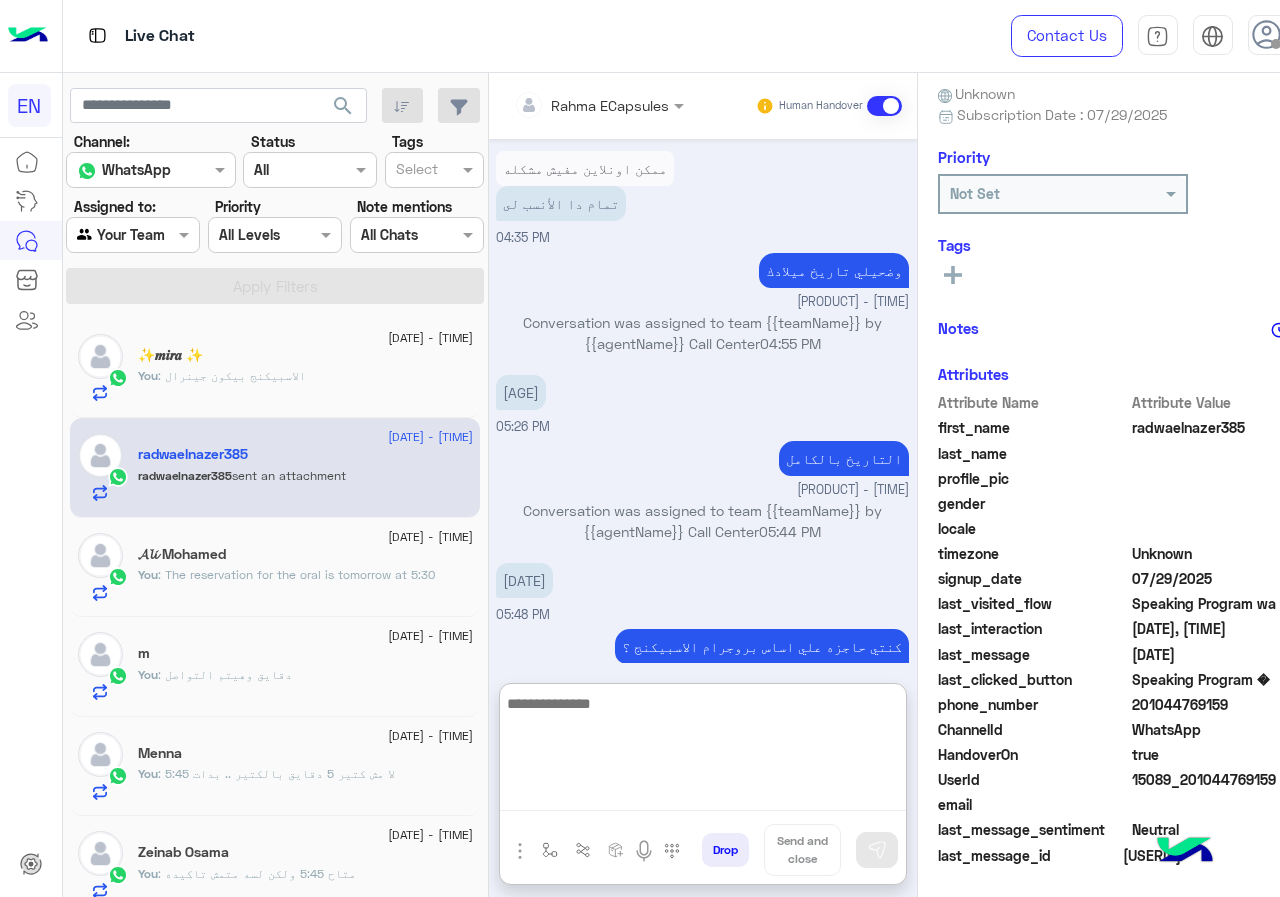 click at bounding box center (703, 751) 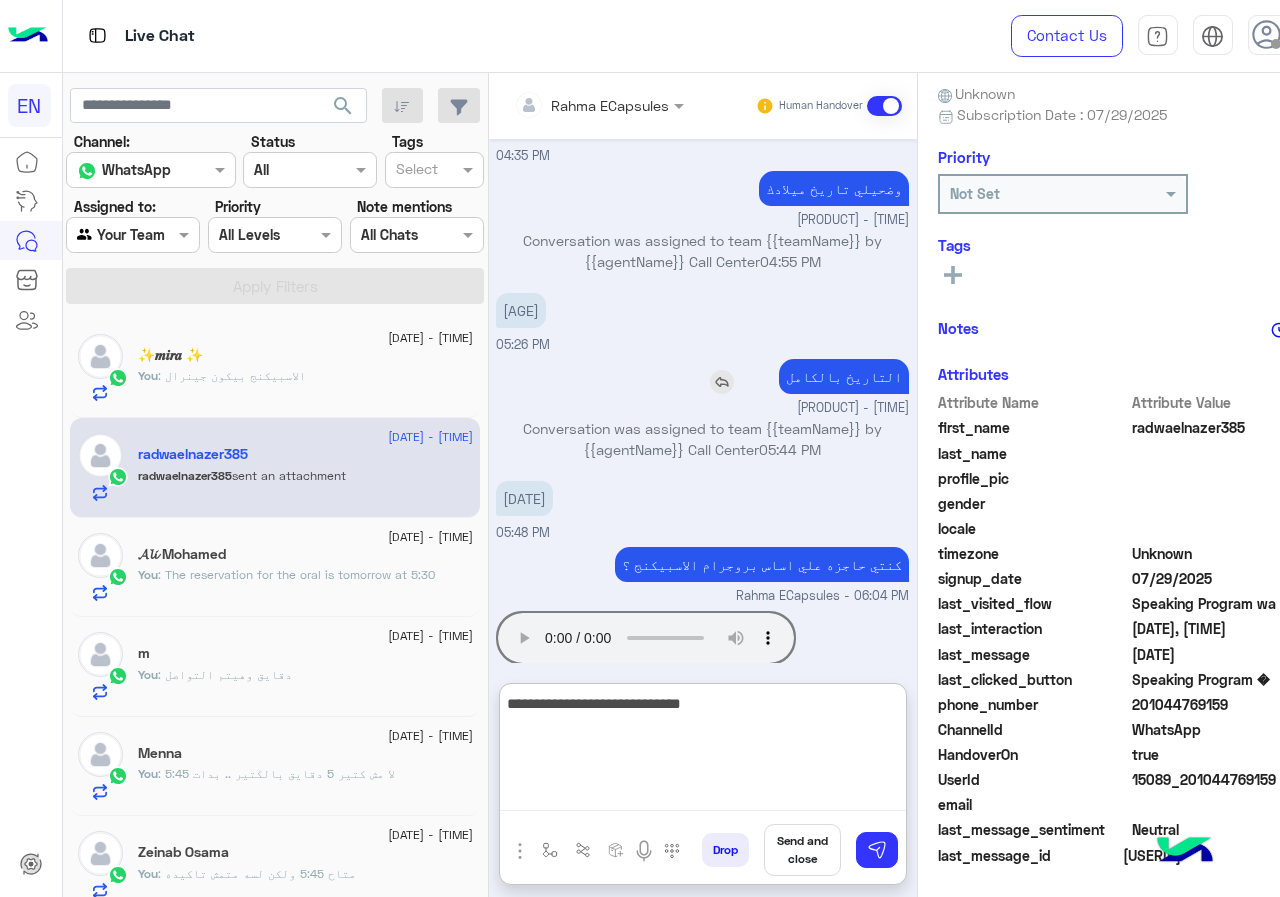 scroll, scrollTop: 1726, scrollLeft: 0, axis: vertical 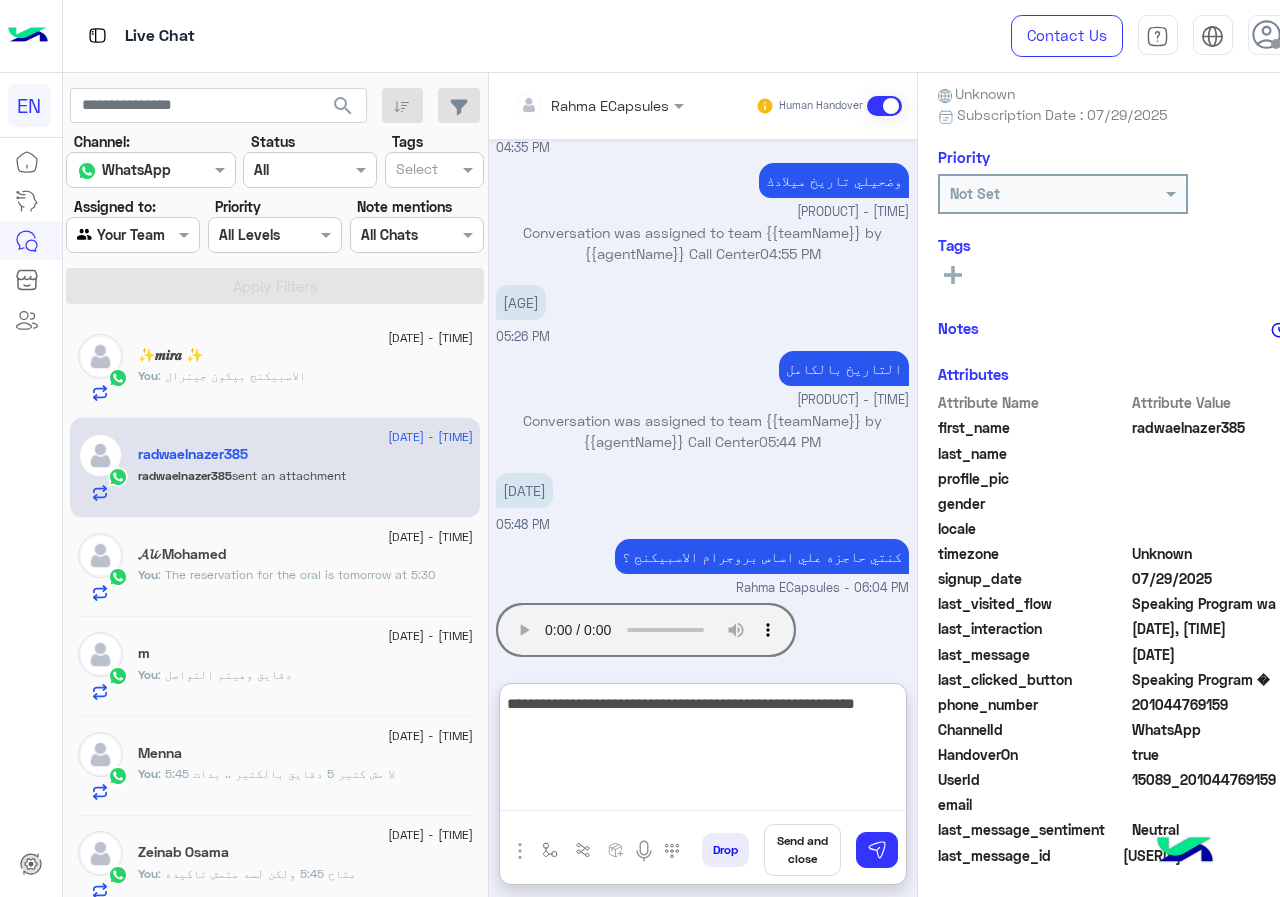 type on "**********" 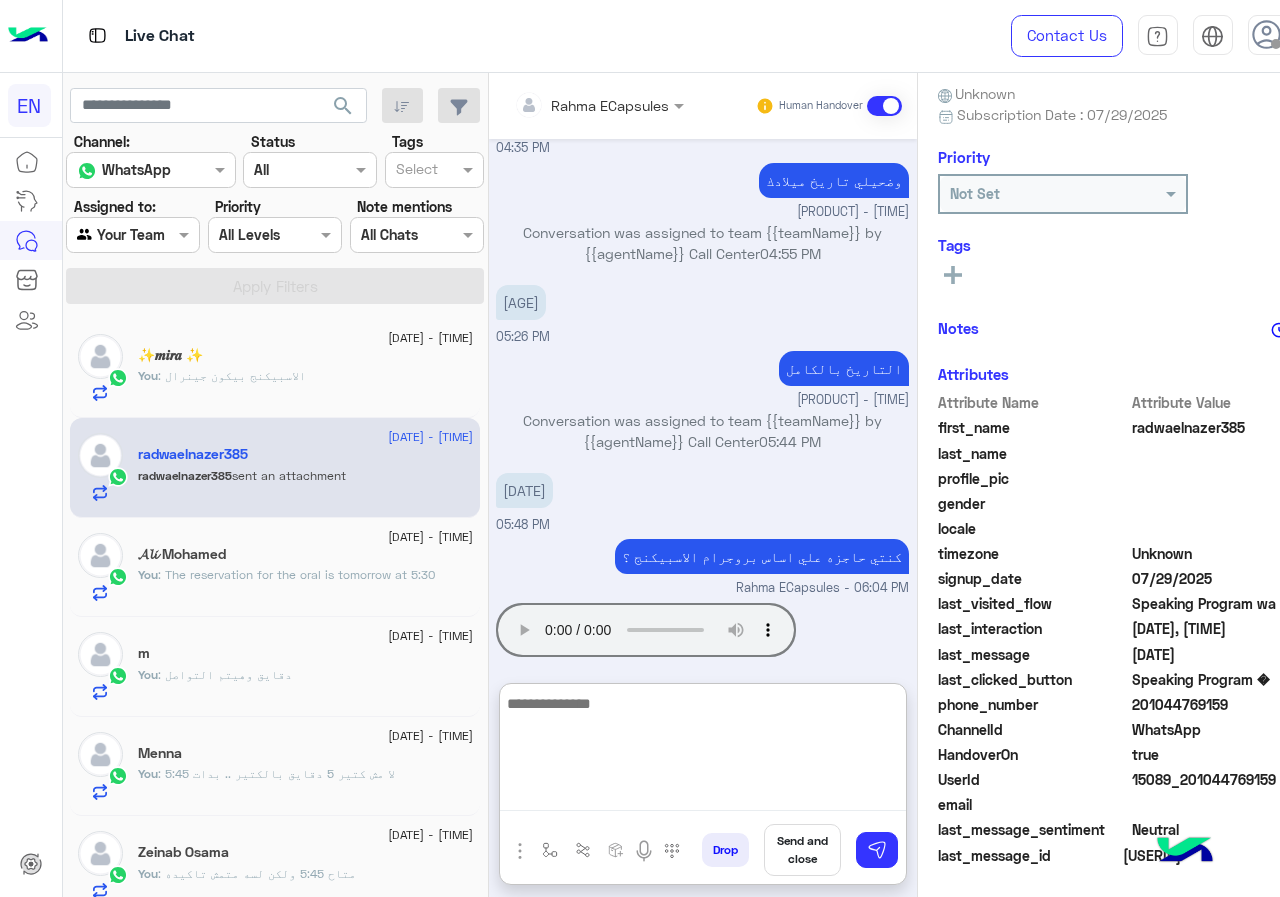 scroll, scrollTop: 1811, scrollLeft: 0, axis: vertical 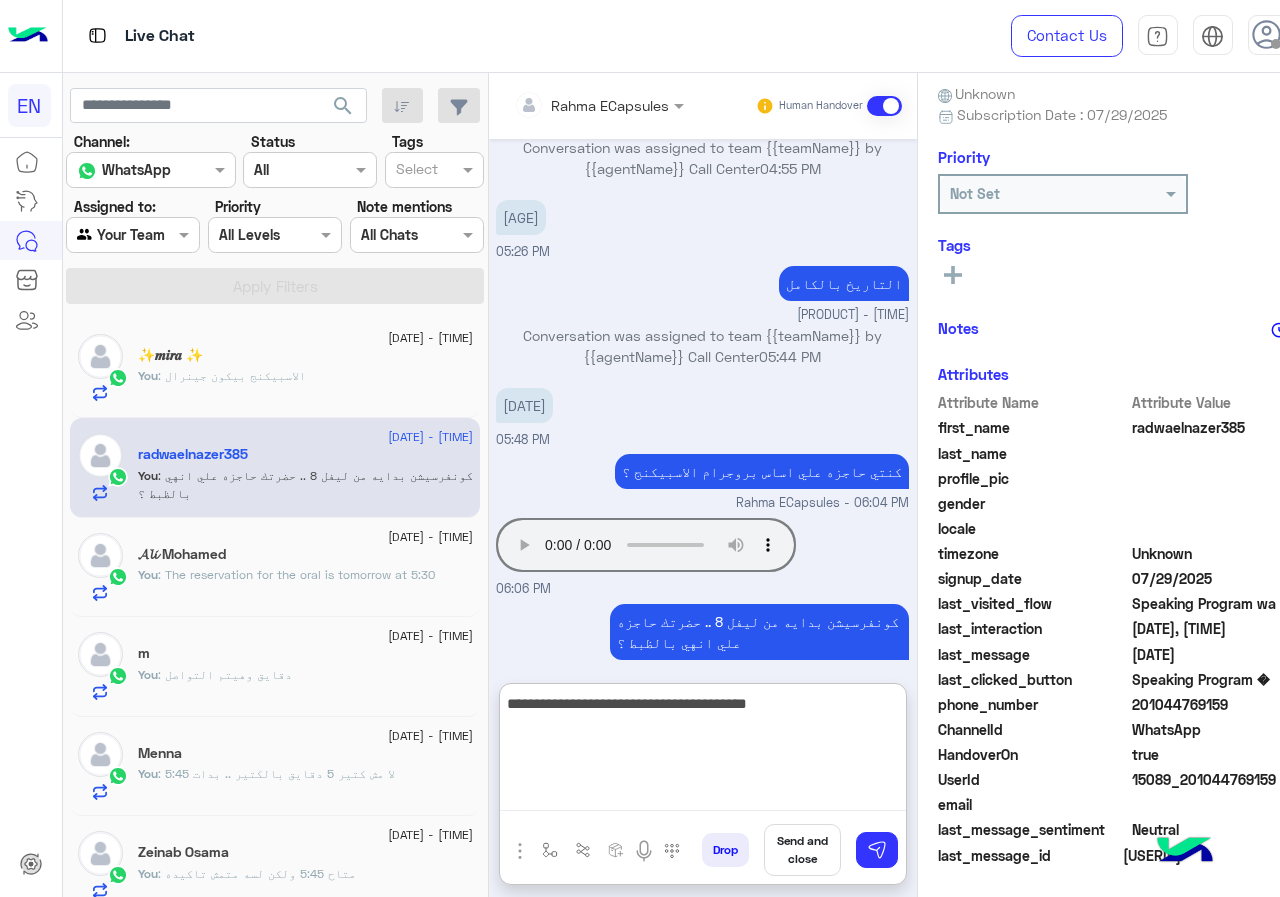 type on "**********" 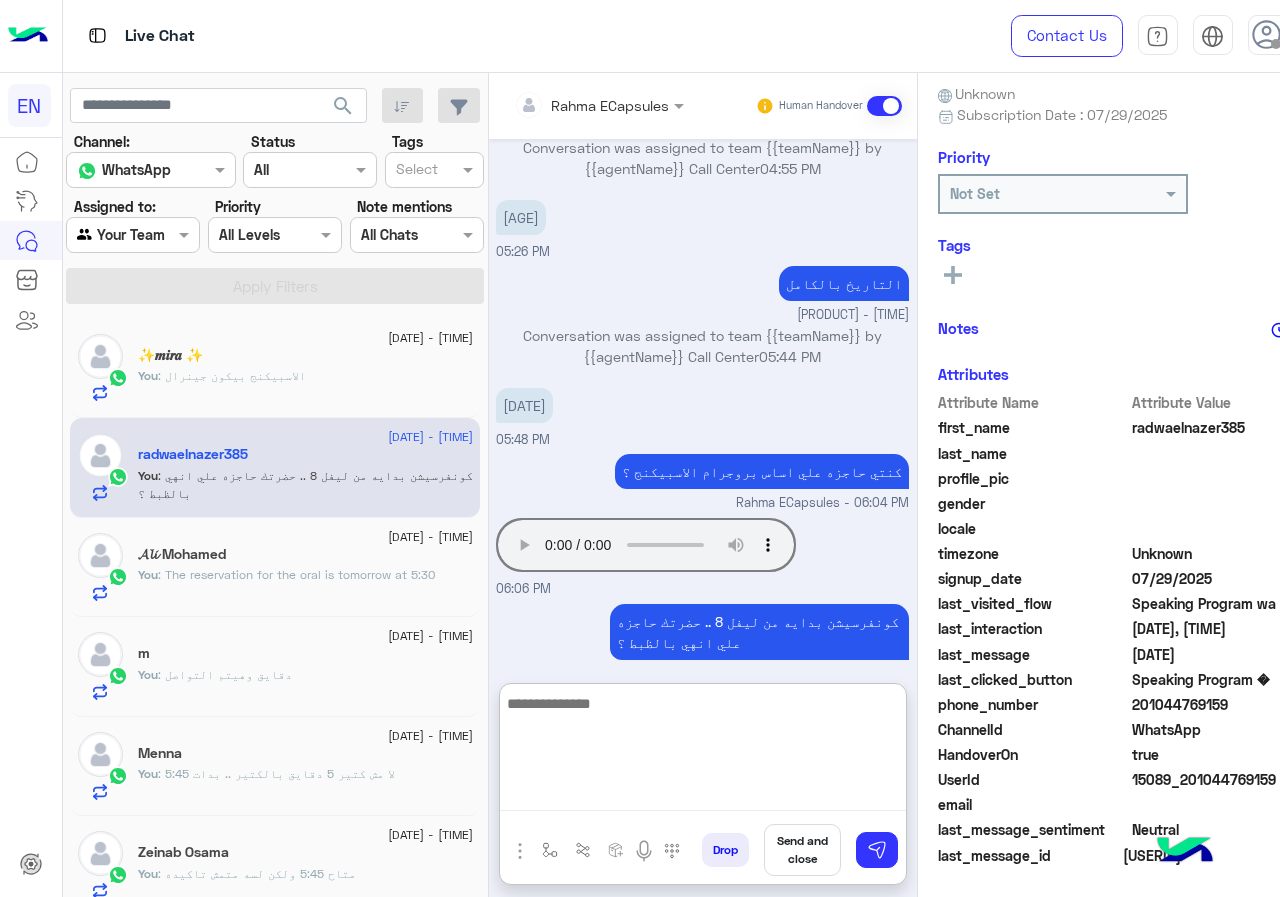 scroll, scrollTop: 1875, scrollLeft: 0, axis: vertical 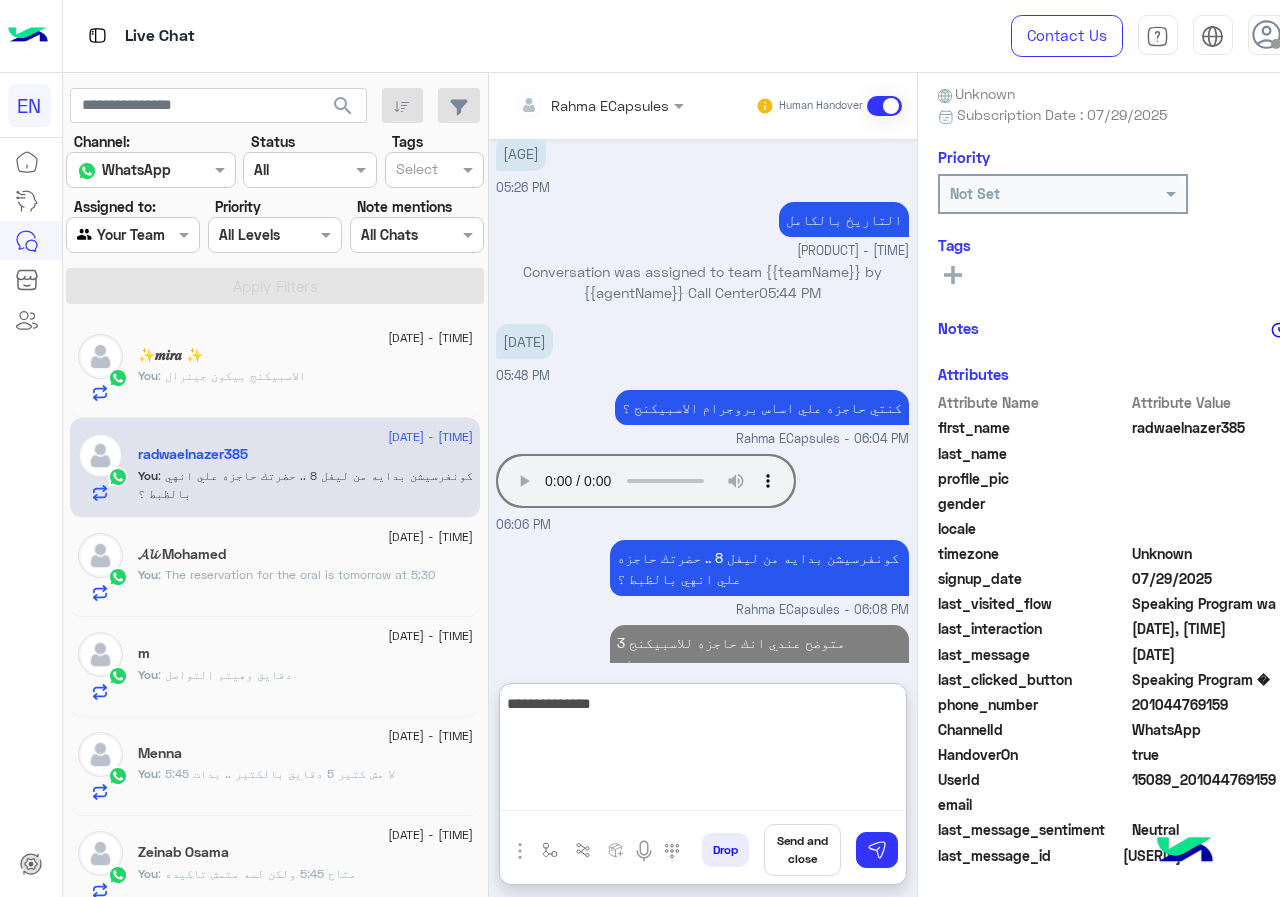 type on "**********" 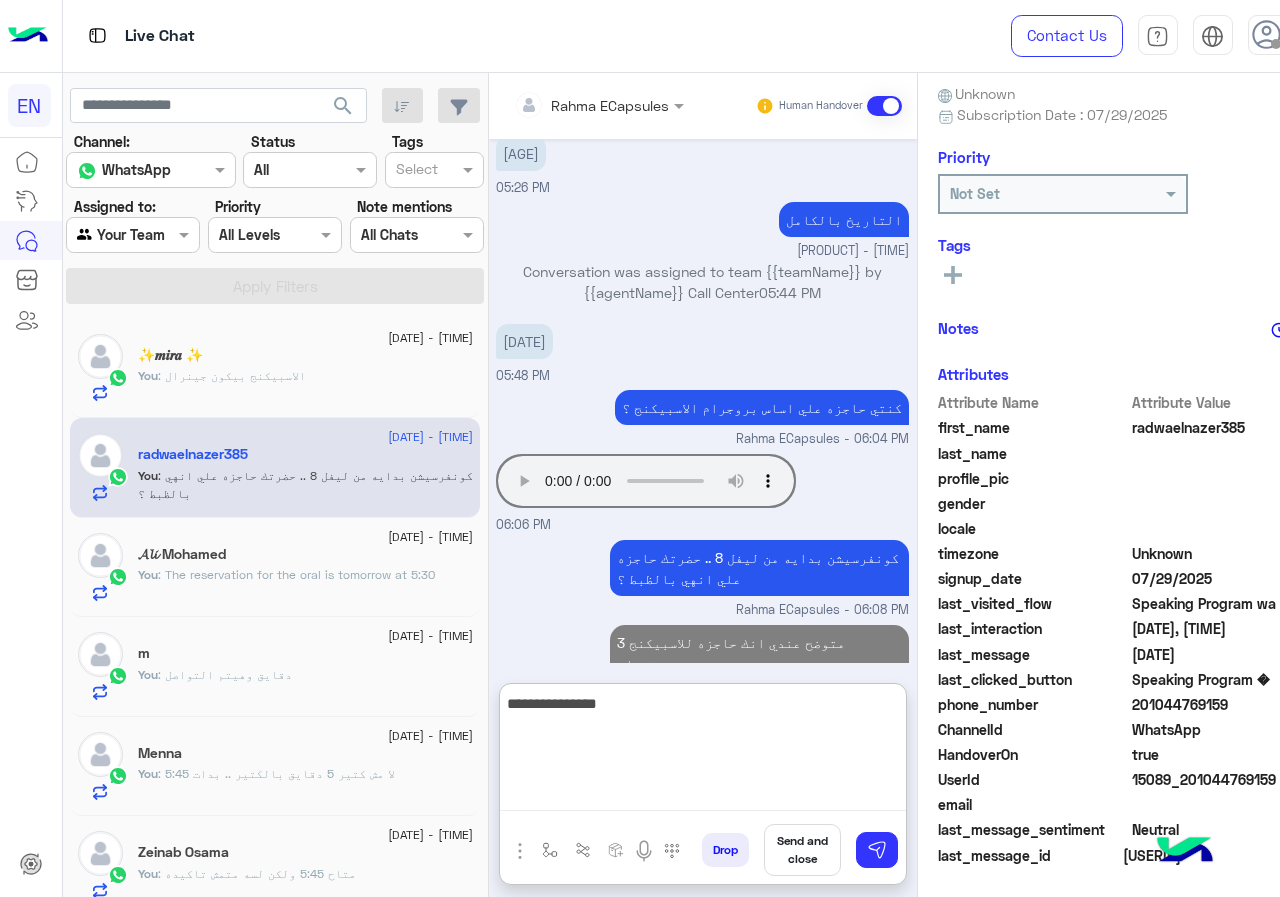 type 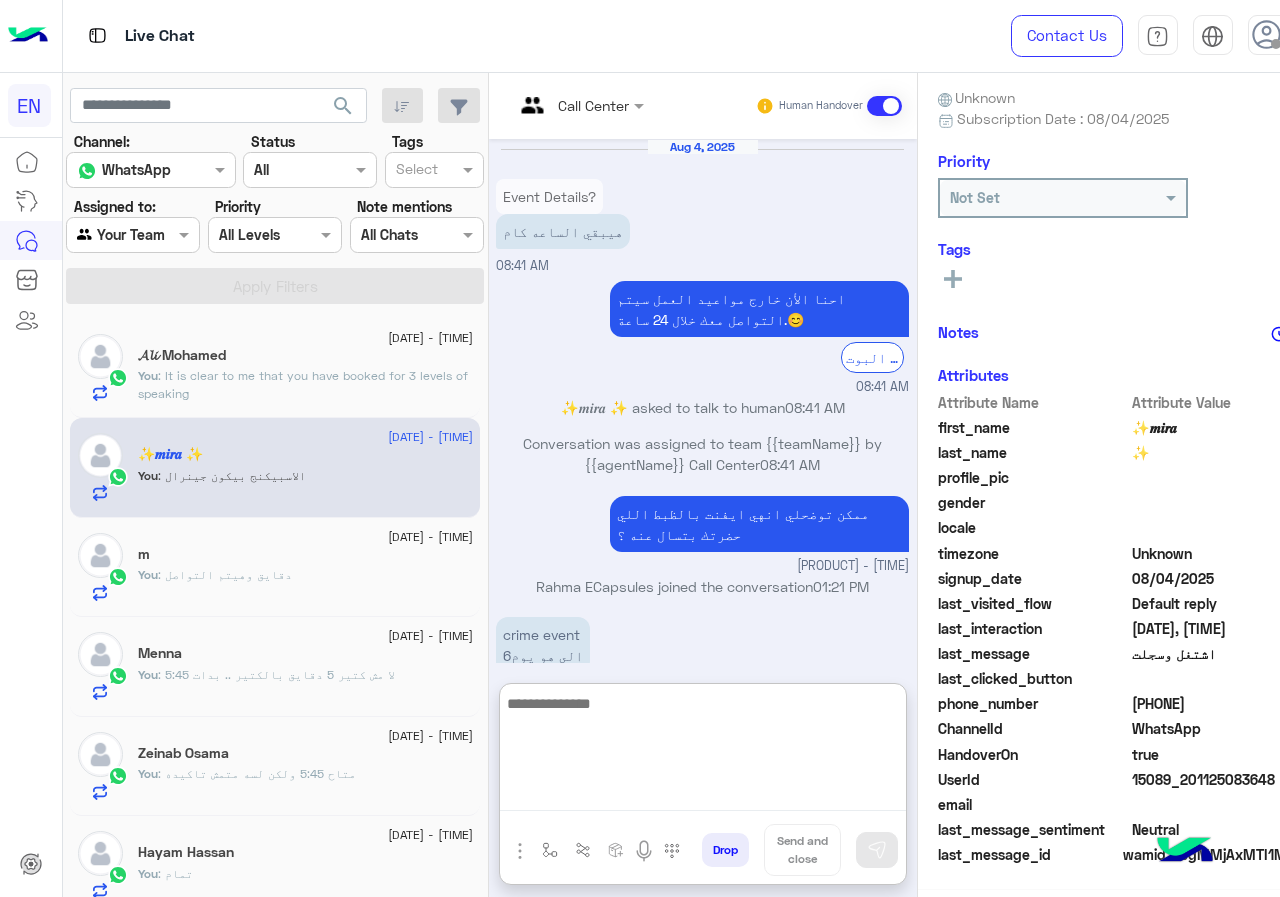 scroll, scrollTop: 1116, scrollLeft: 0, axis: vertical 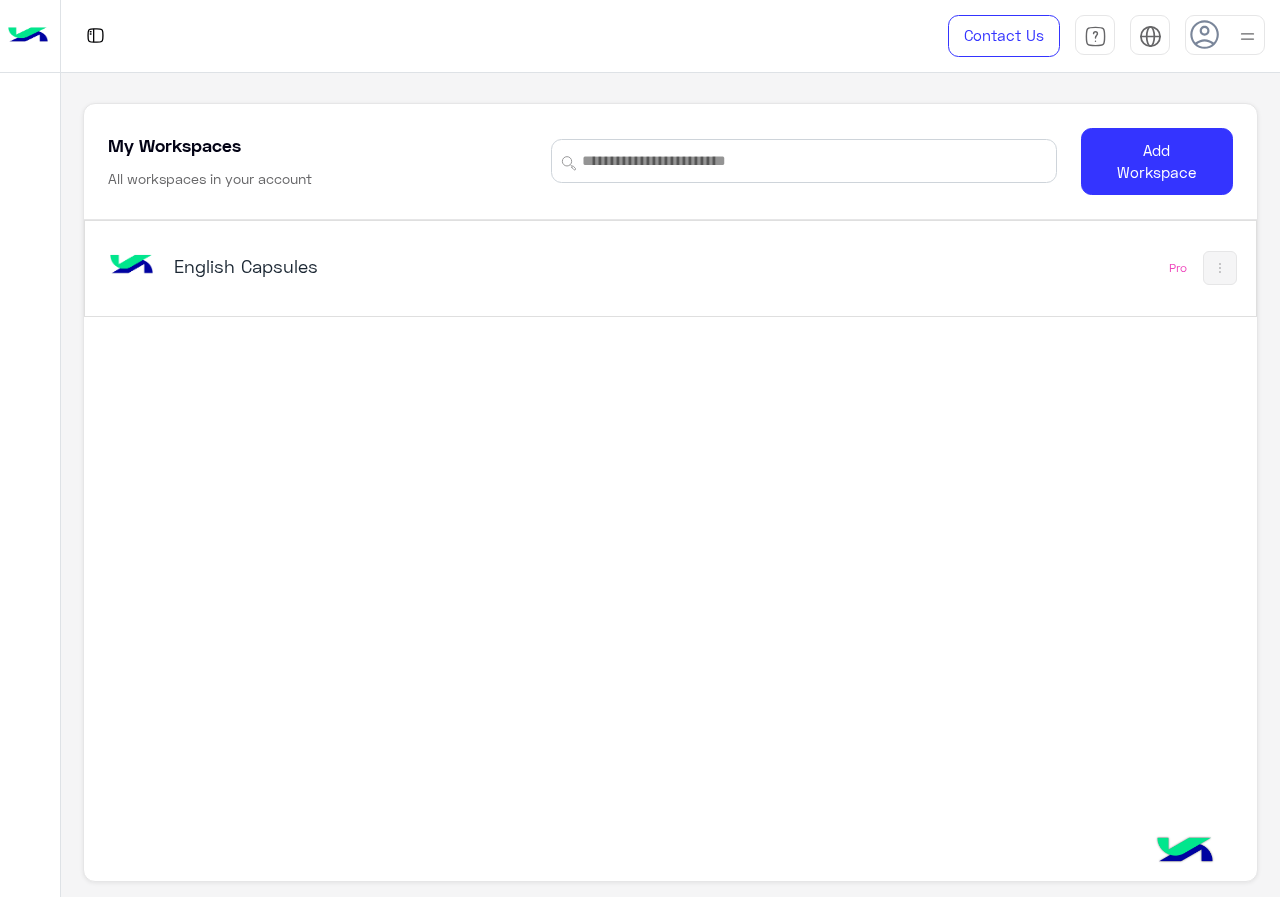 click on "English Capsules   Pro" at bounding box center (670, 268) 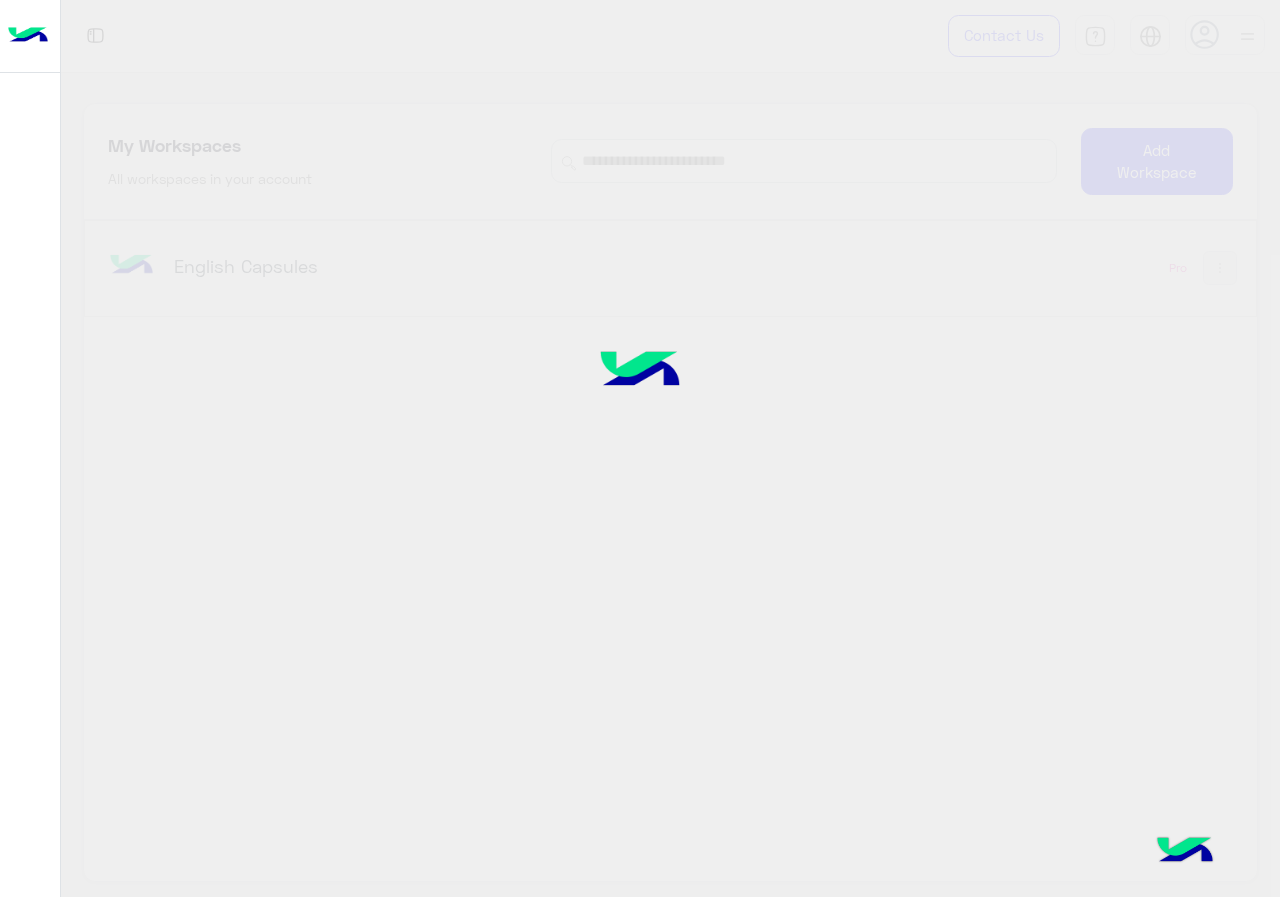 click 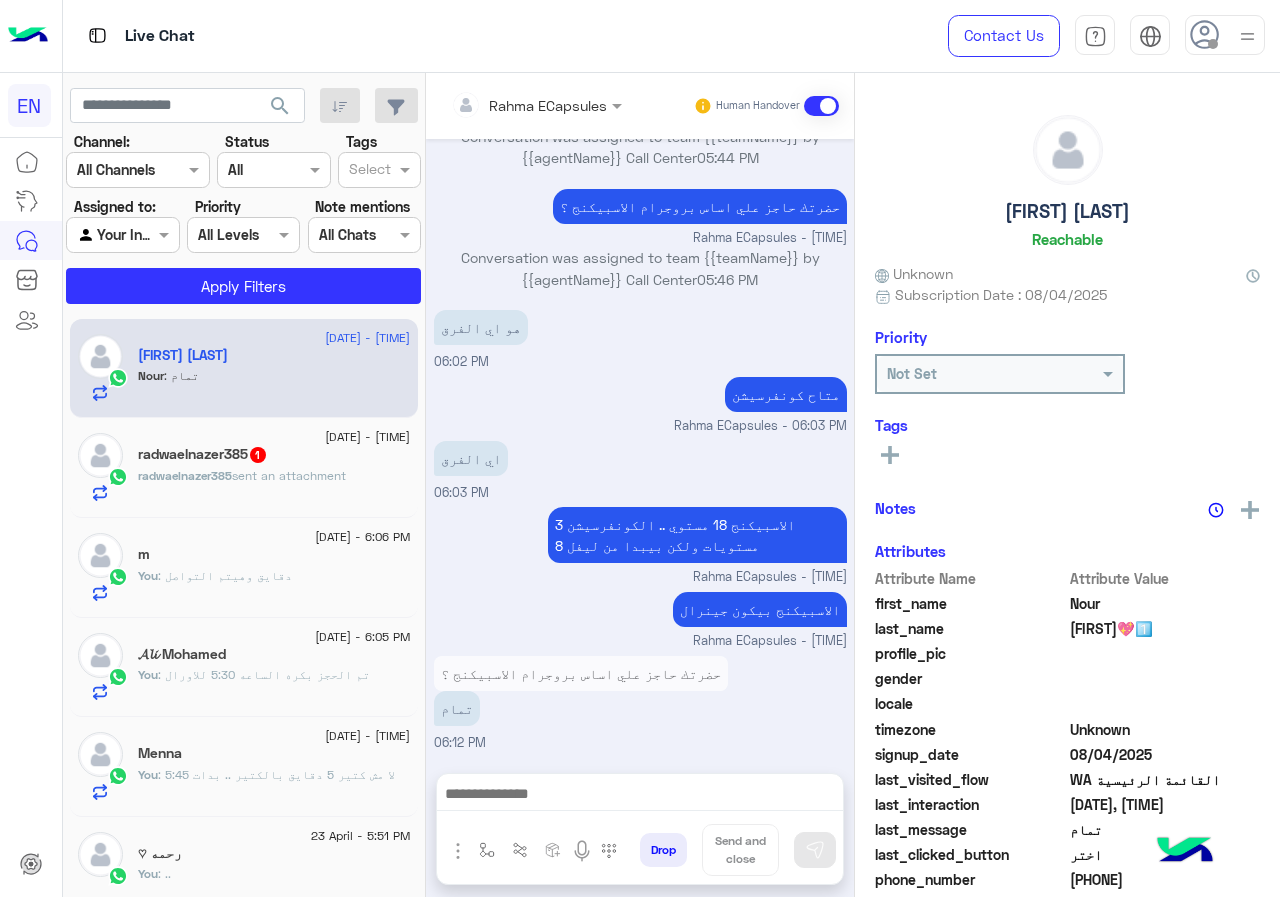 scroll, scrollTop: 728, scrollLeft: 0, axis: vertical 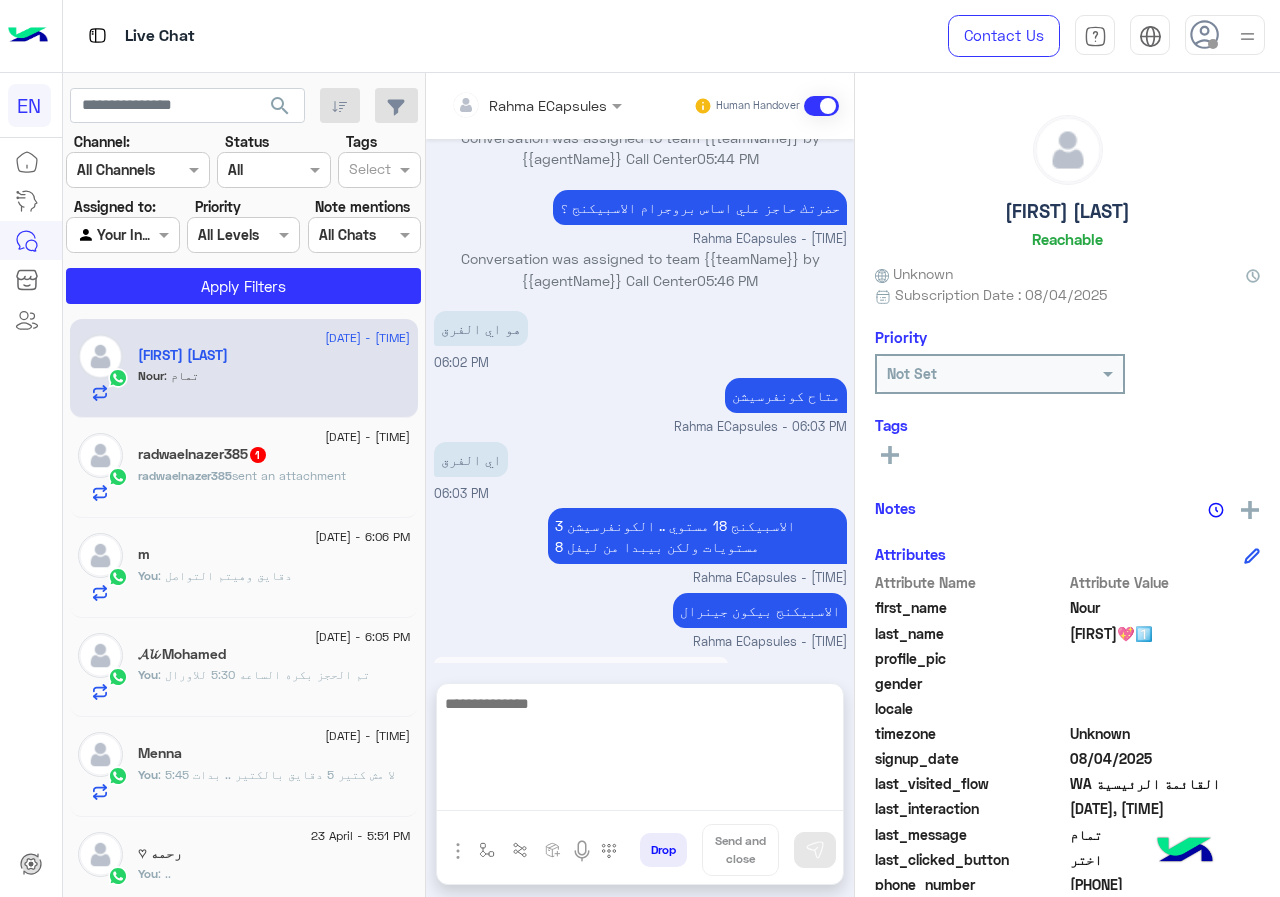 click at bounding box center [640, 751] 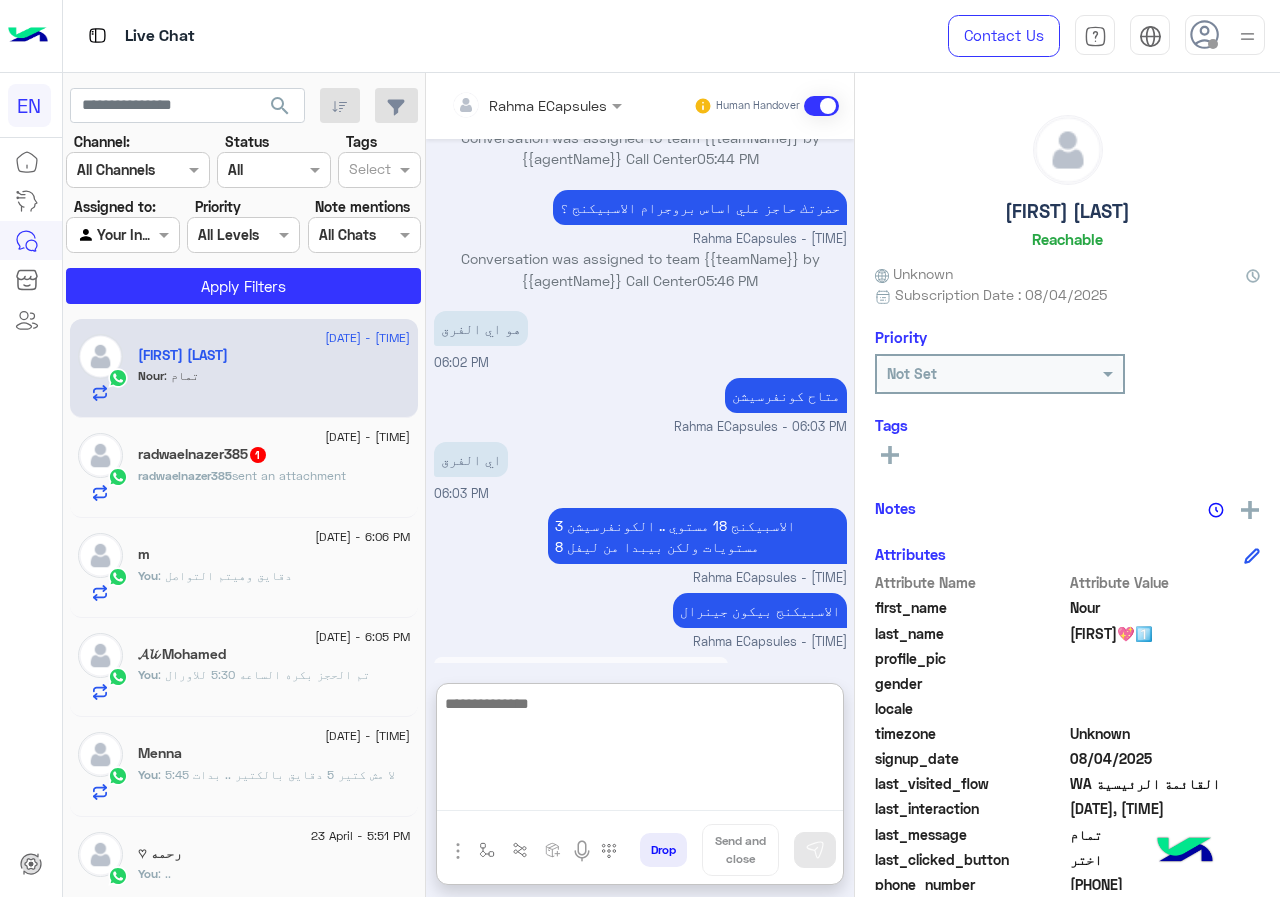 scroll, scrollTop: 818, scrollLeft: 0, axis: vertical 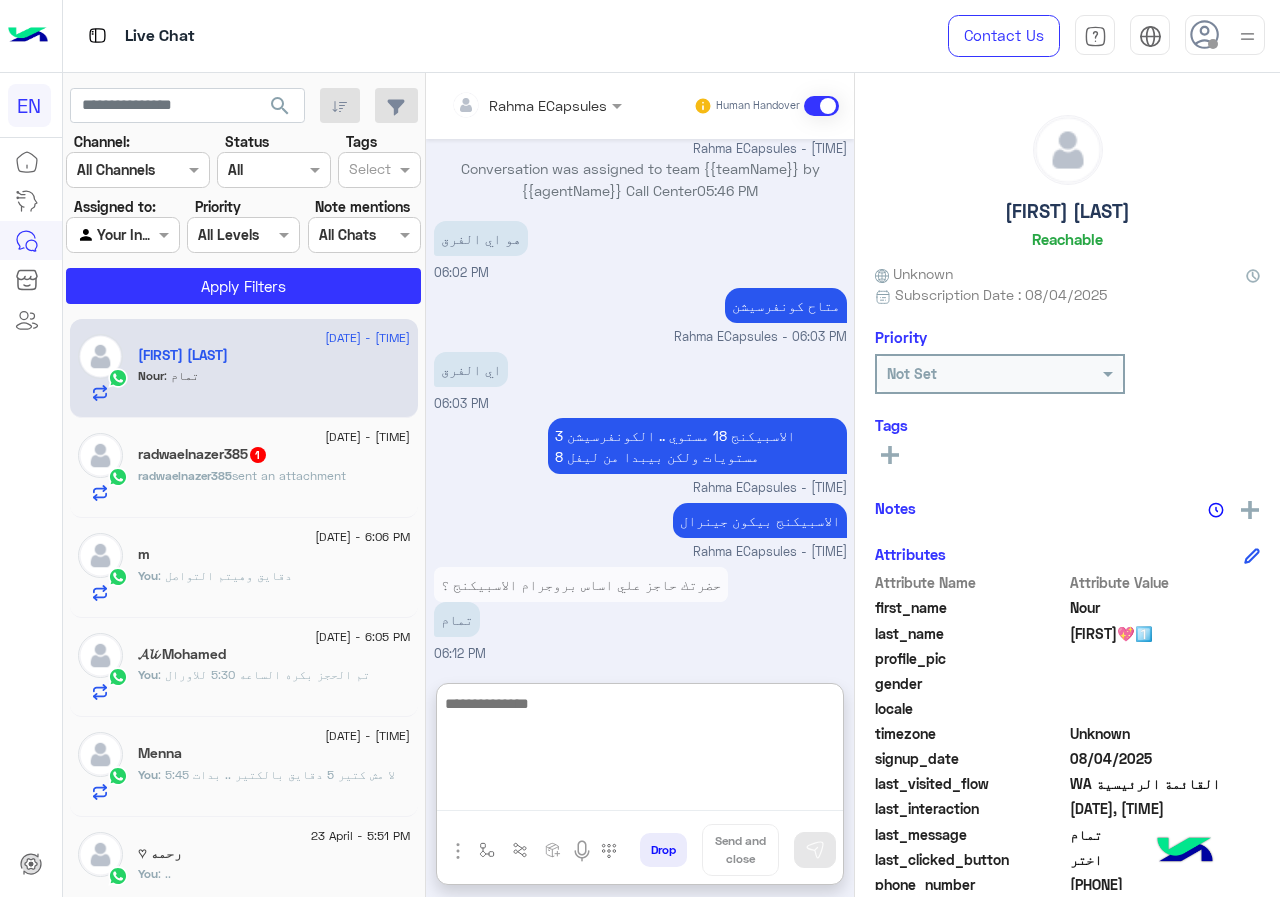 paste on "**********" 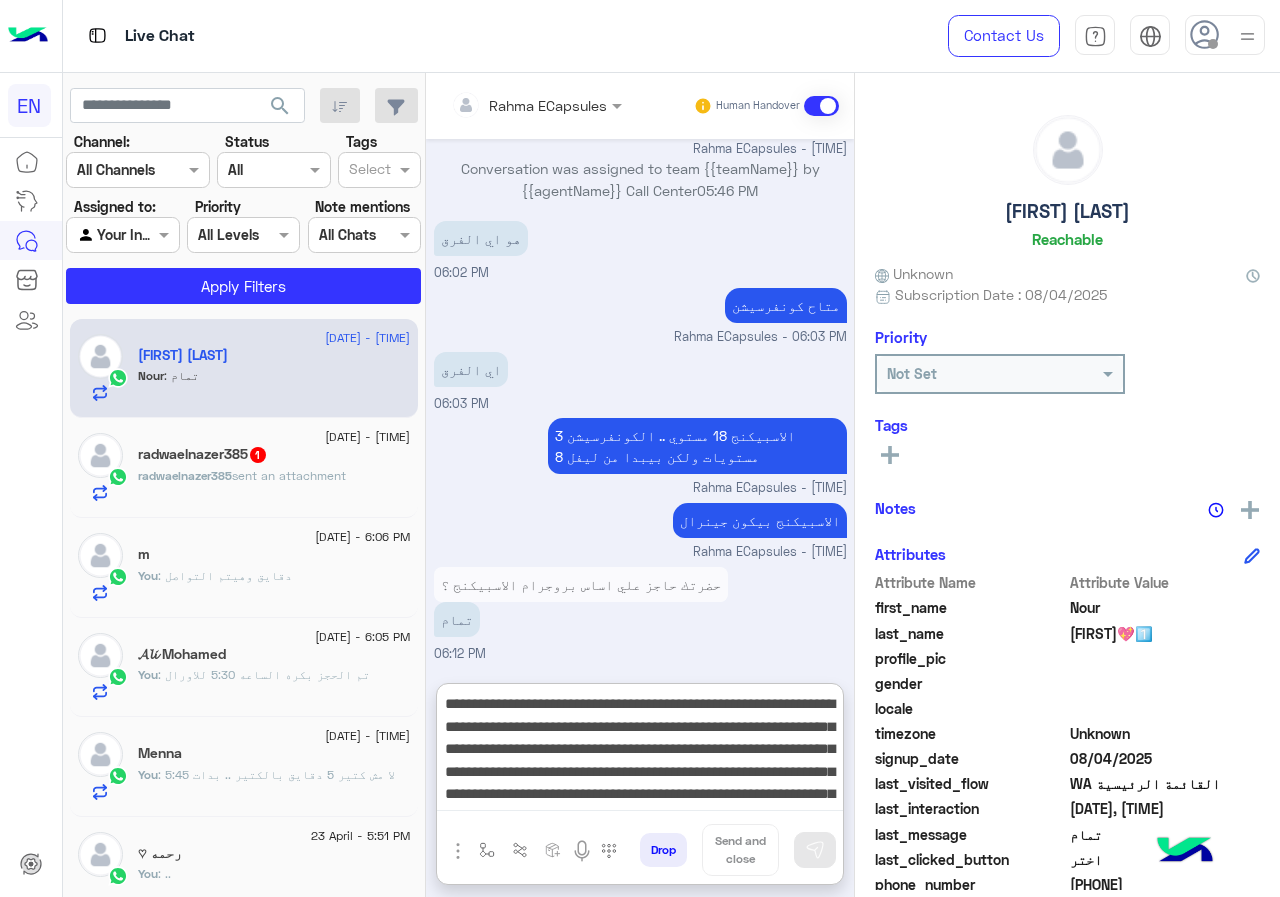 scroll, scrollTop: 151, scrollLeft: 0, axis: vertical 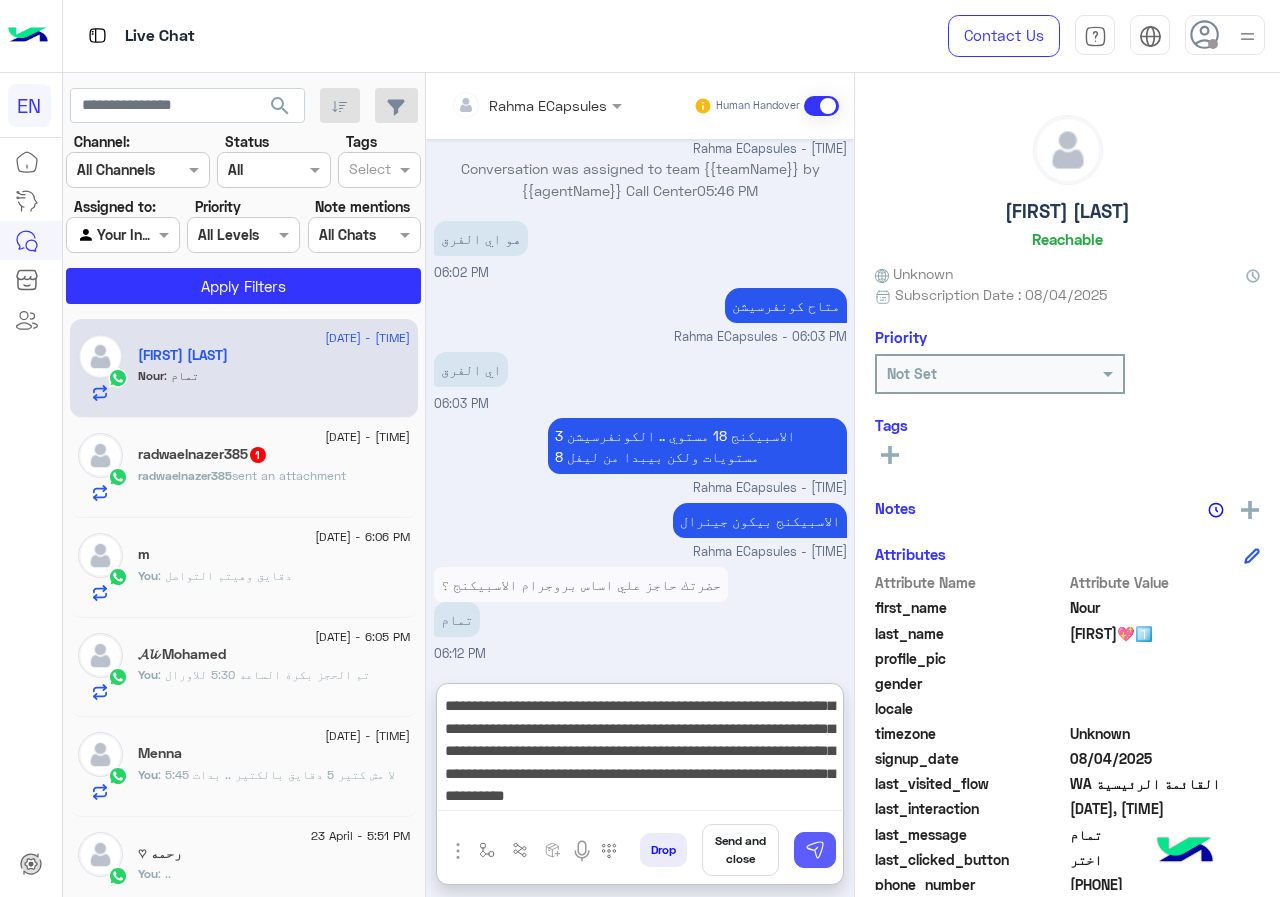 type on "**********" 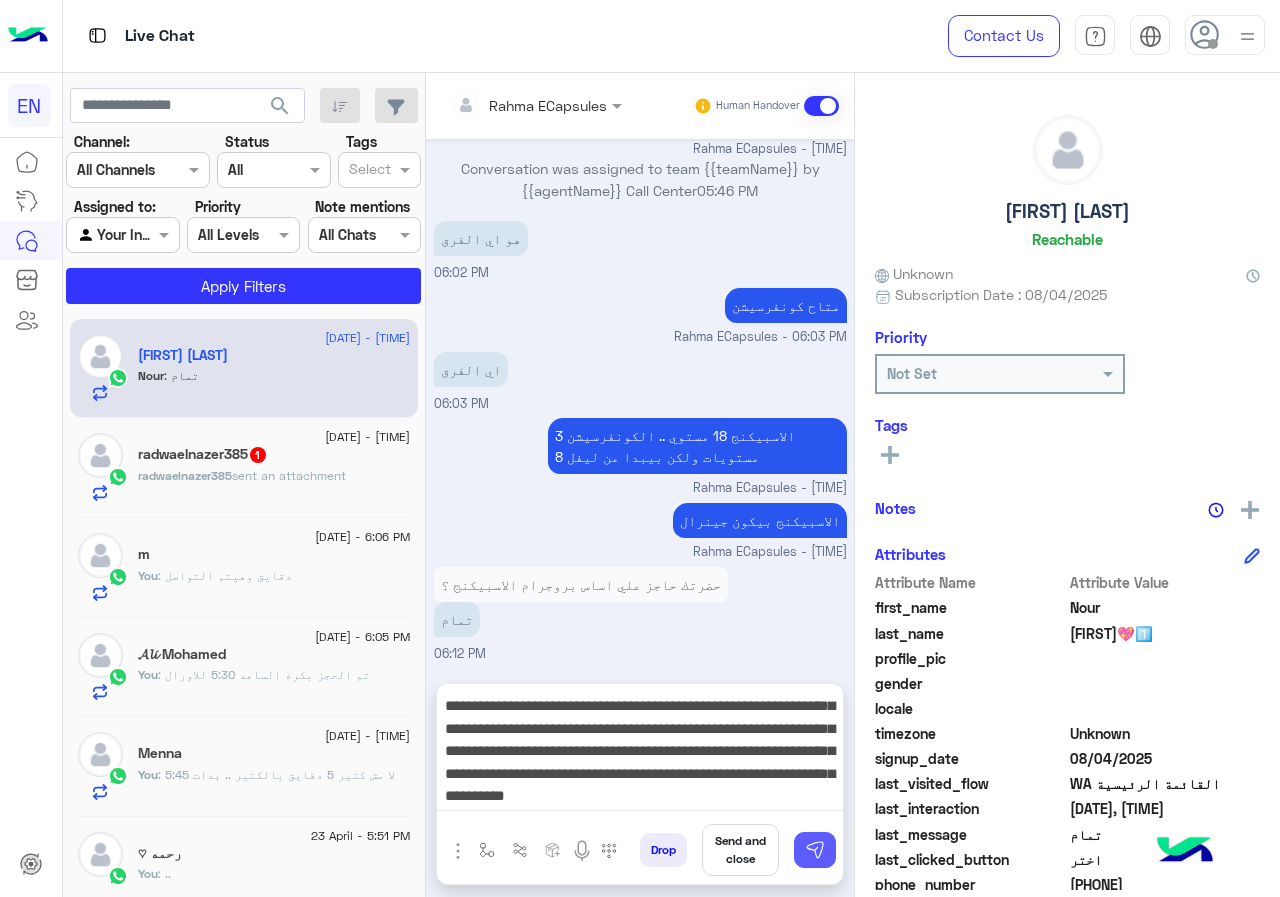 click at bounding box center [815, 850] 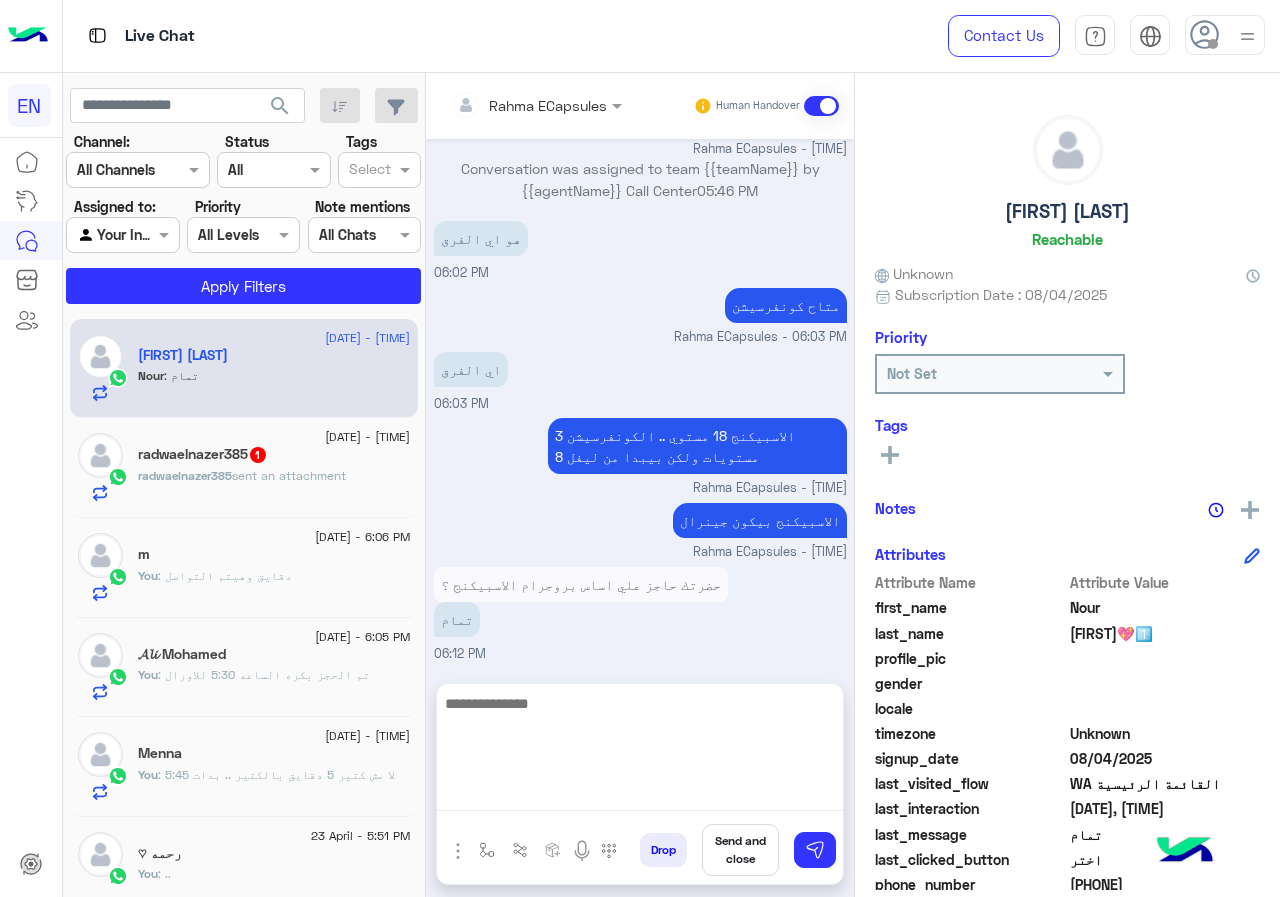 scroll, scrollTop: 0, scrollLeft: 0, axis: both 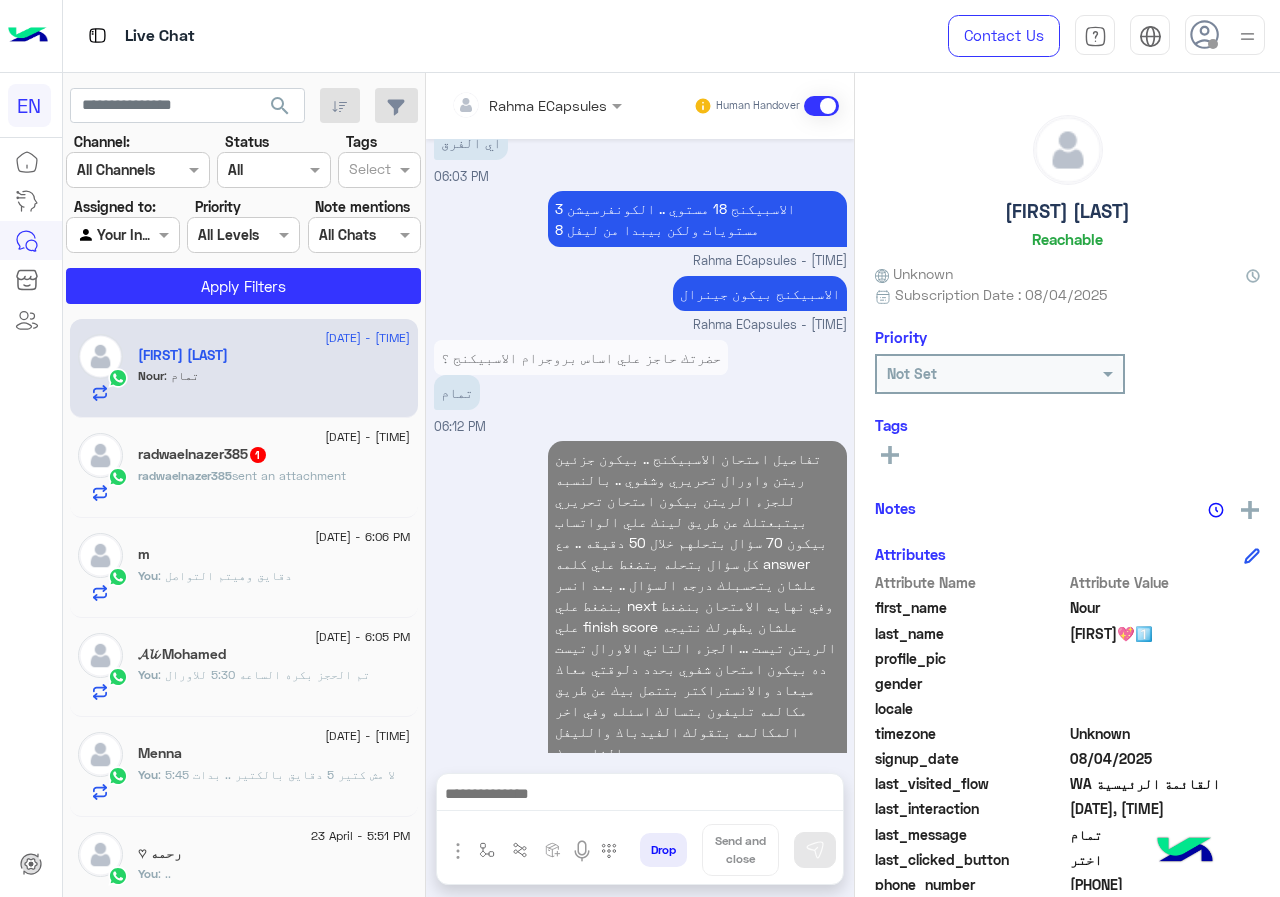 click on "[FIRST] [LAST] Human Handover     Aug 4, 2025   وهحضر ف الفرع عادي   04:53 PM  فرع [CITY] ؟  [FIRST] [LAST] -  04:55 PM  اه   04:55 PM  وضحيلي تاريخ ميلادك  [FIRST] [LAST] -  04:55 PM   Conversation was assigned to team {{teamName}} by {{agentName}} Call Center   04:55 PM      [DATE]   04:56 PM  نا ولد مش بنت   04:56 PM  يعتذرلك جدا  [FIRST] [LAST] -  05:43 PM  حضرتك حاجز علي اساس بروجرام الاسبيكنج ؟  [FIRST] [LAST] -  05:44 PM  يعتذرلك جدا لا ع اي   05:44 PM   Conversation was assigned to team {{teamName}} by {{agentName}} Call Center   05:44 PM      حضرتك حاجز علي اساس بروجرام الاسبيكنج ؟  [FIRST] [LAST] -  05:45 PM   Conversation was assigned to team {{teamName}} by {{agentName}} Call Center   05:46 PM      هو اي الفرق   06:02 PM  متاح كونفرسيشن  [FIRST] [LAST] -  06:03 PM  اي الفرق   06:03 PM  تمام  Drop" at bounding box center (640, 489) 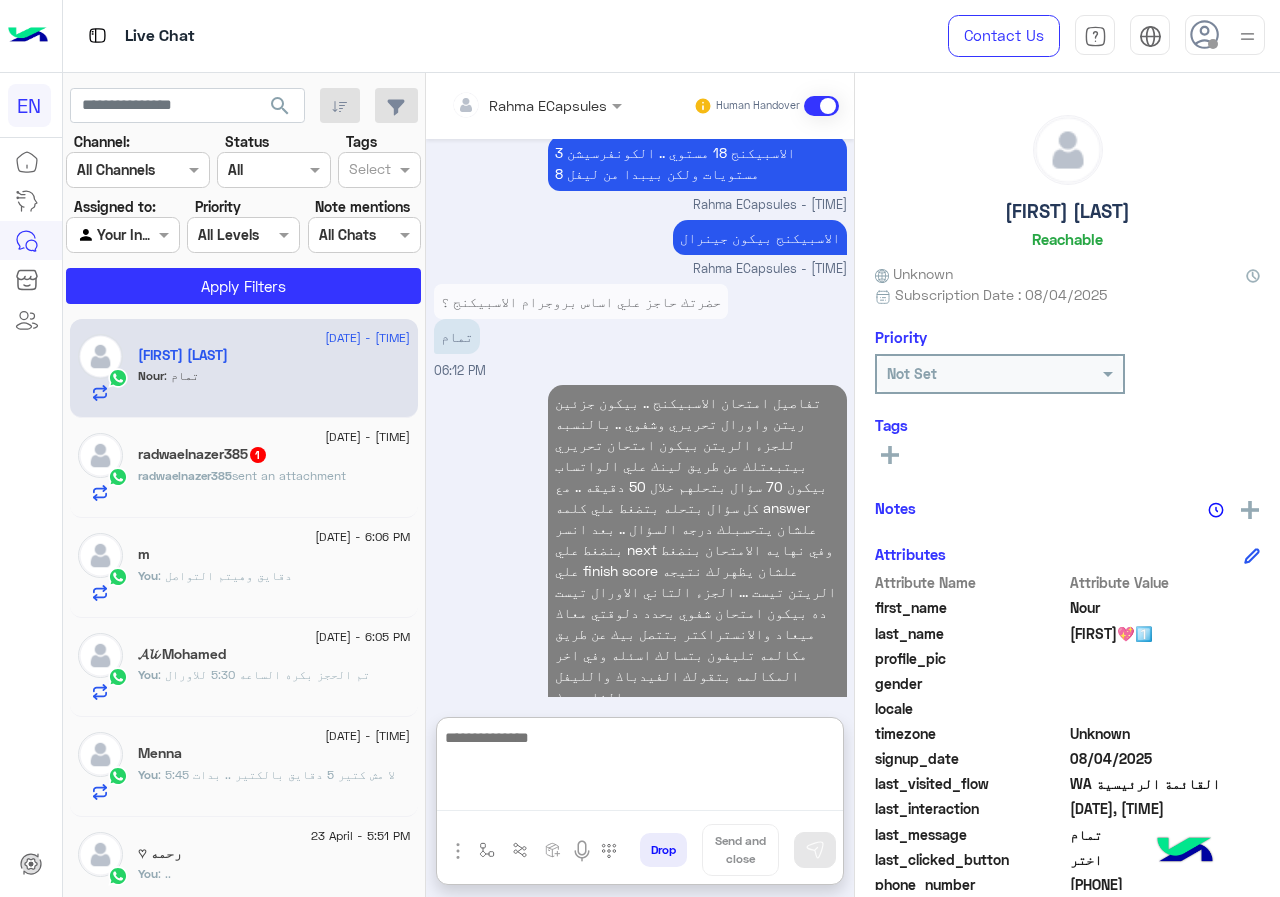 scroll, scrollTop: 1126, scrollLeft: 0, axis: vertical 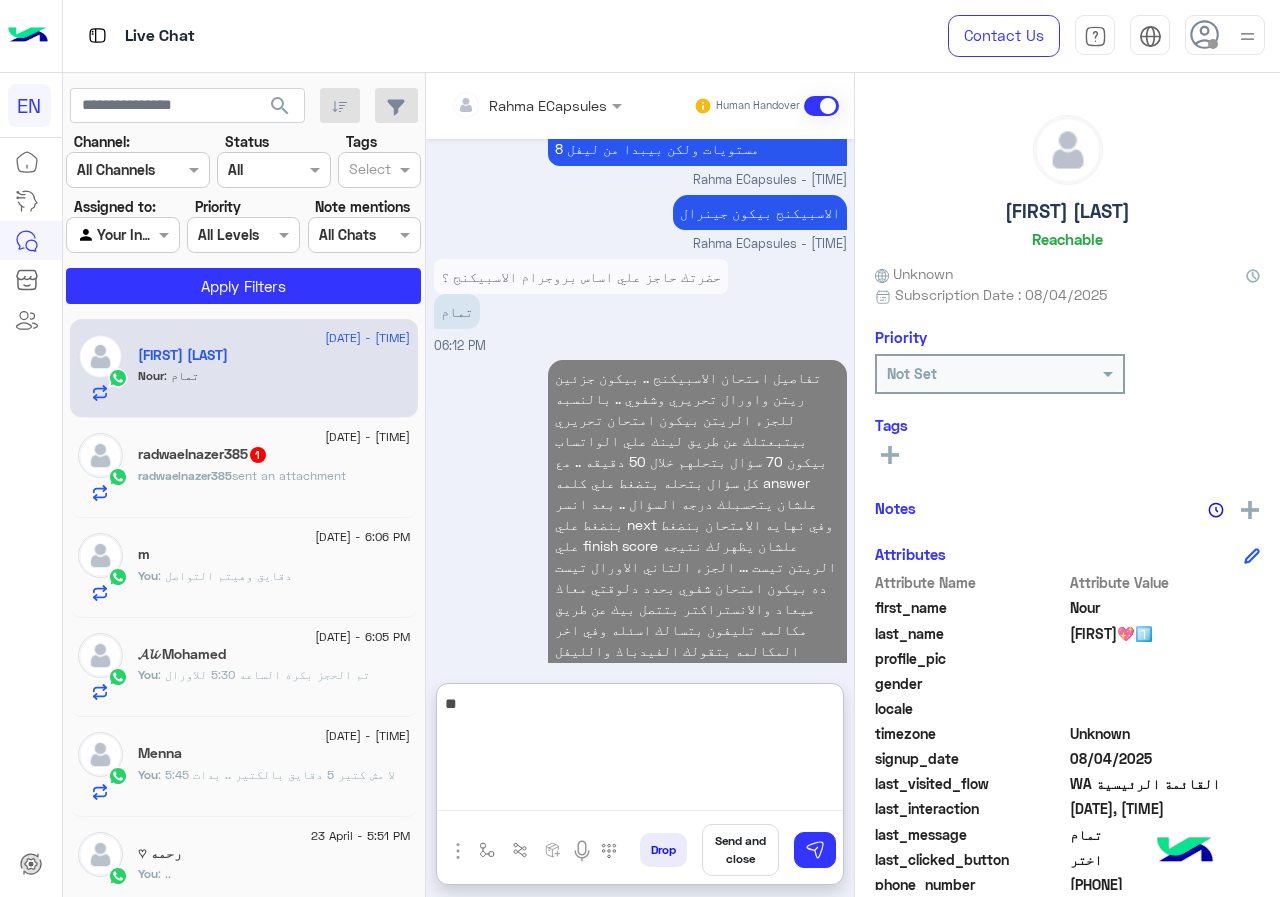 type on "*" 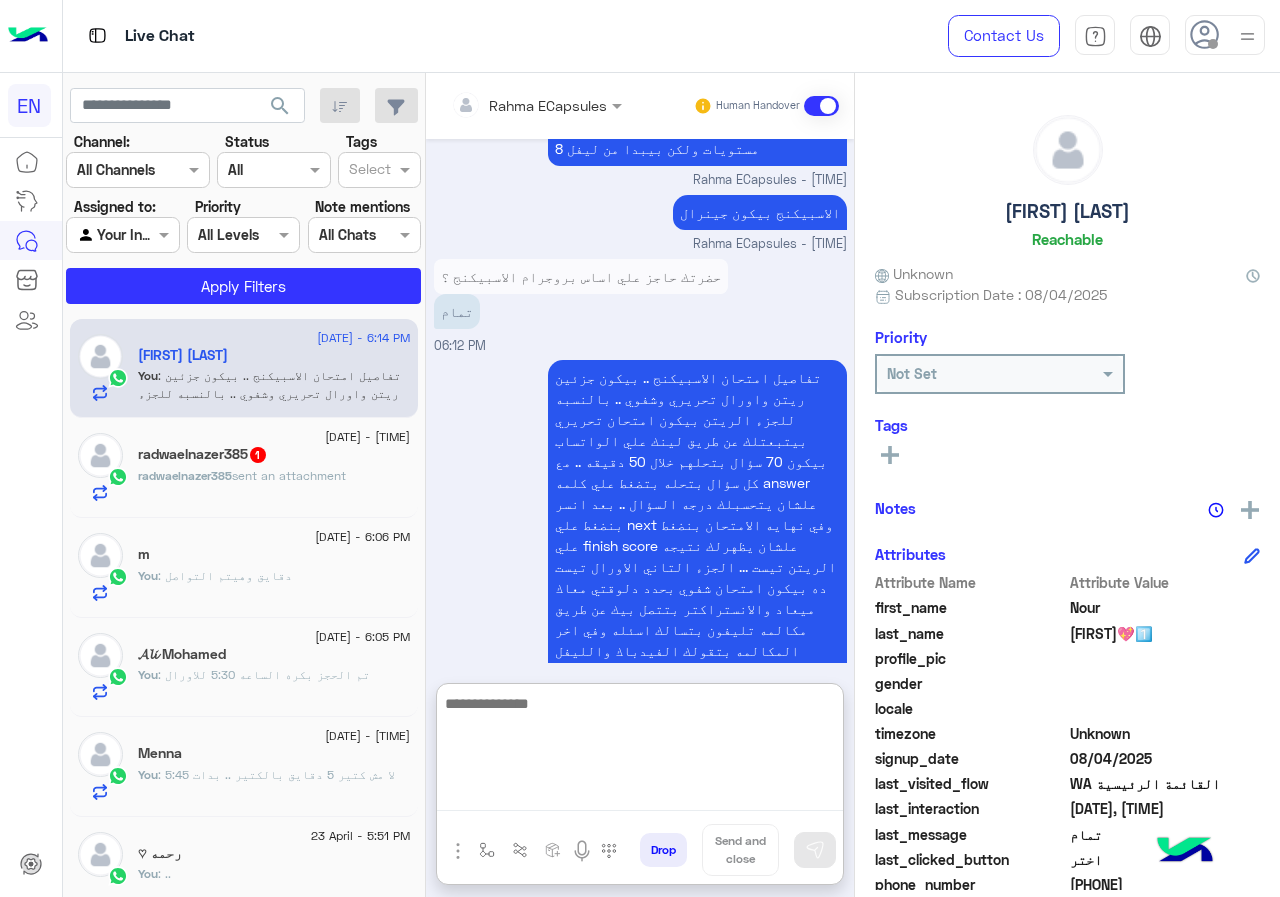 scroll, scrollTop: 1135, scrollLeft: 0, axis: vertical 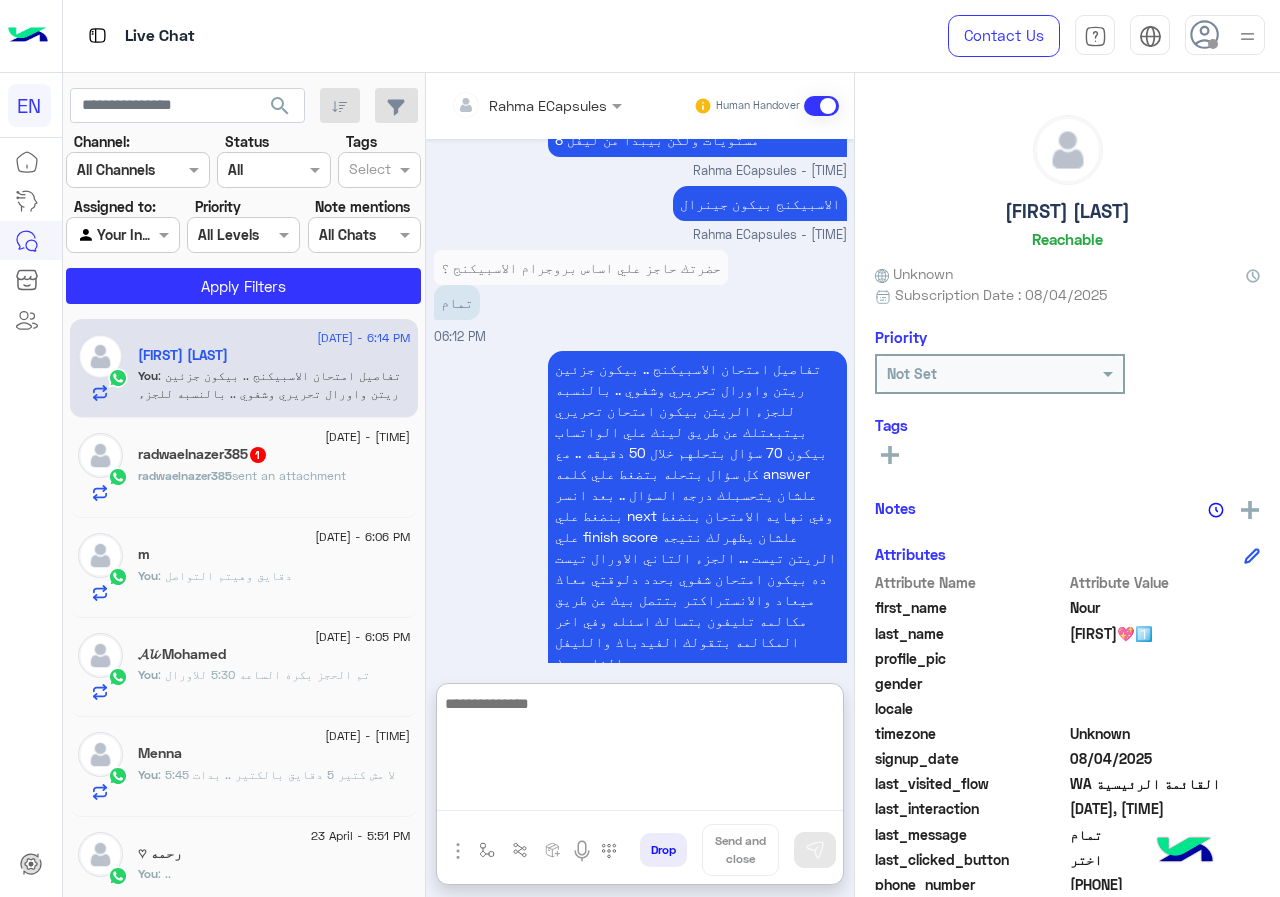 type on "*" 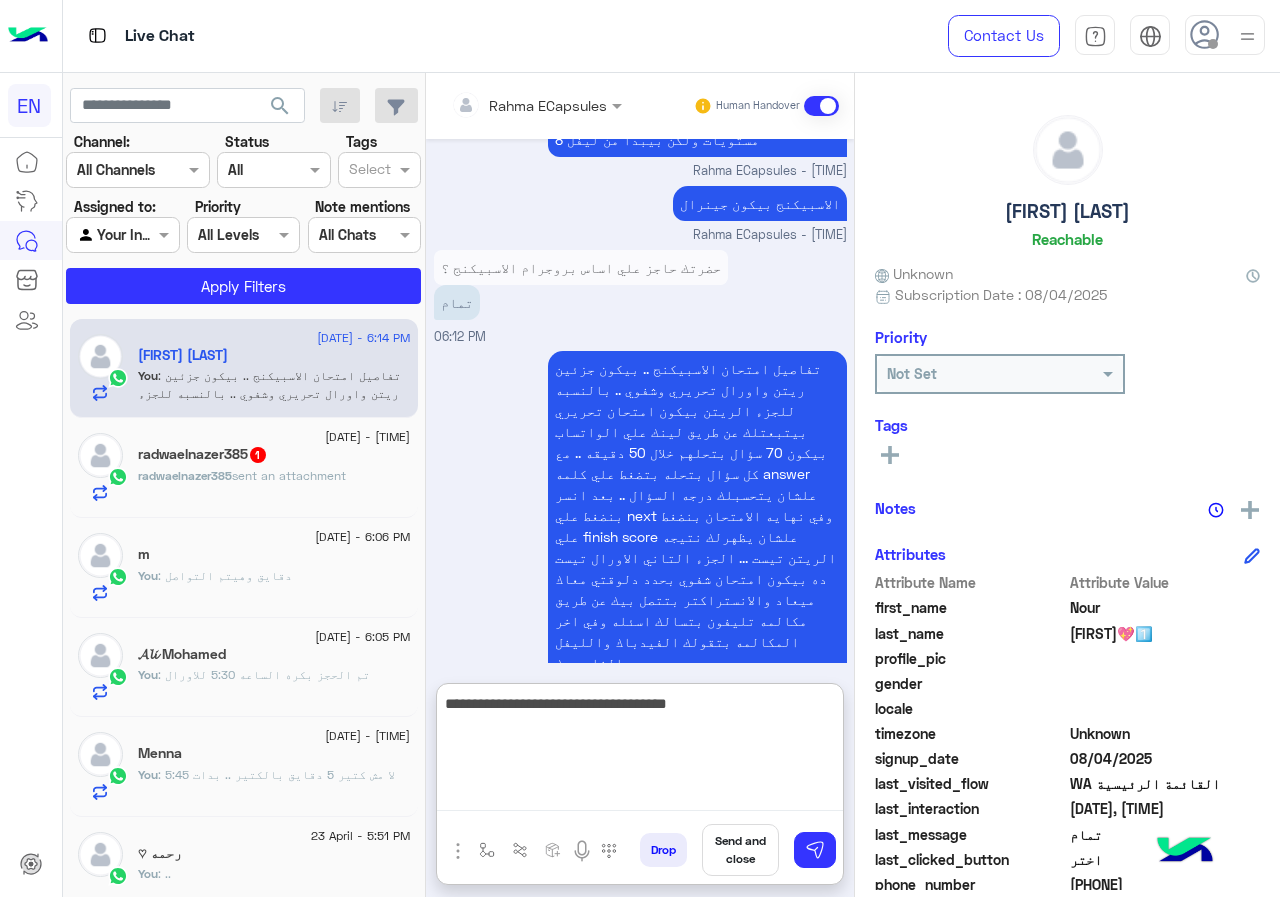 type on "**********" 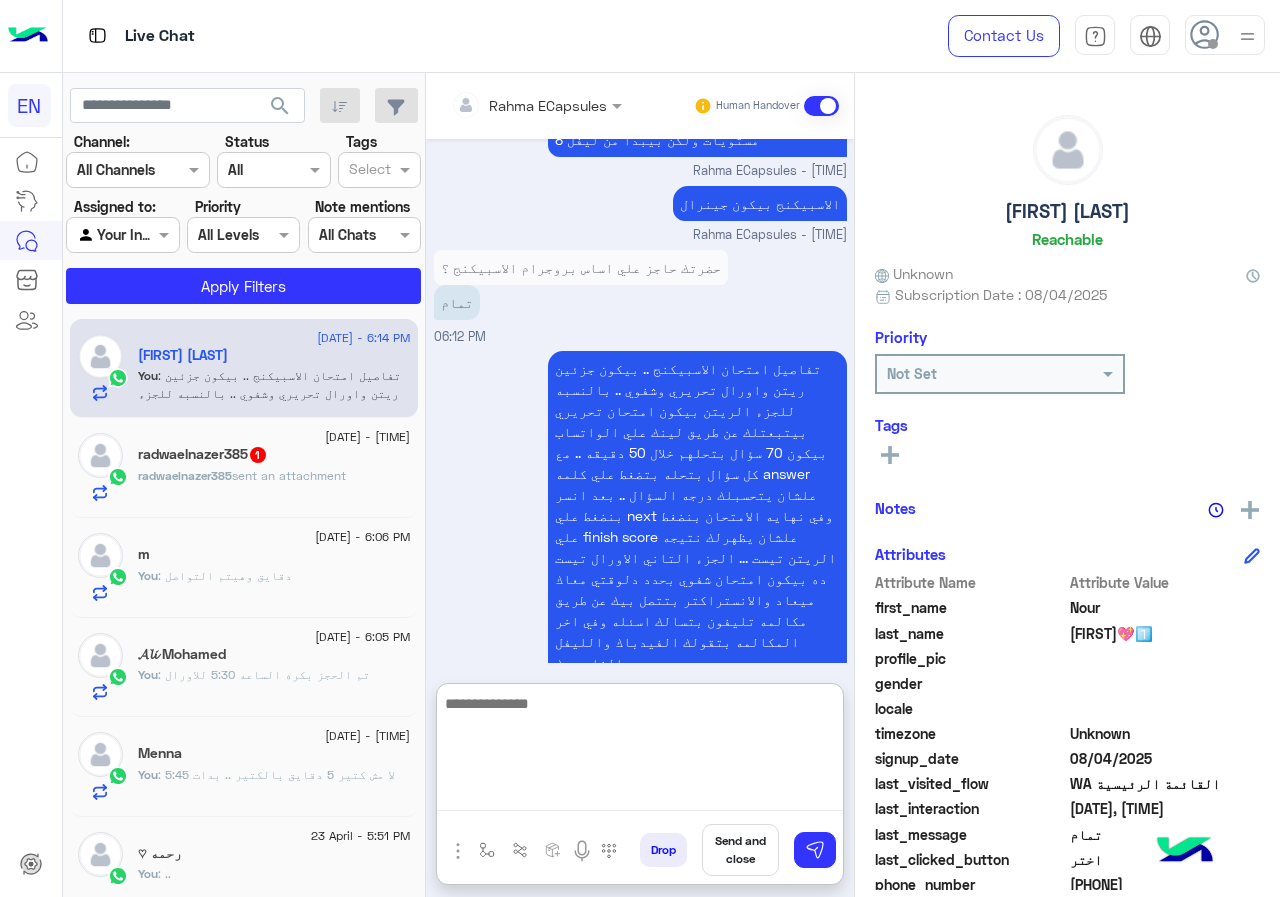 scroll, scrollTop: 1198, scrollLeft: 0, axis: vertical 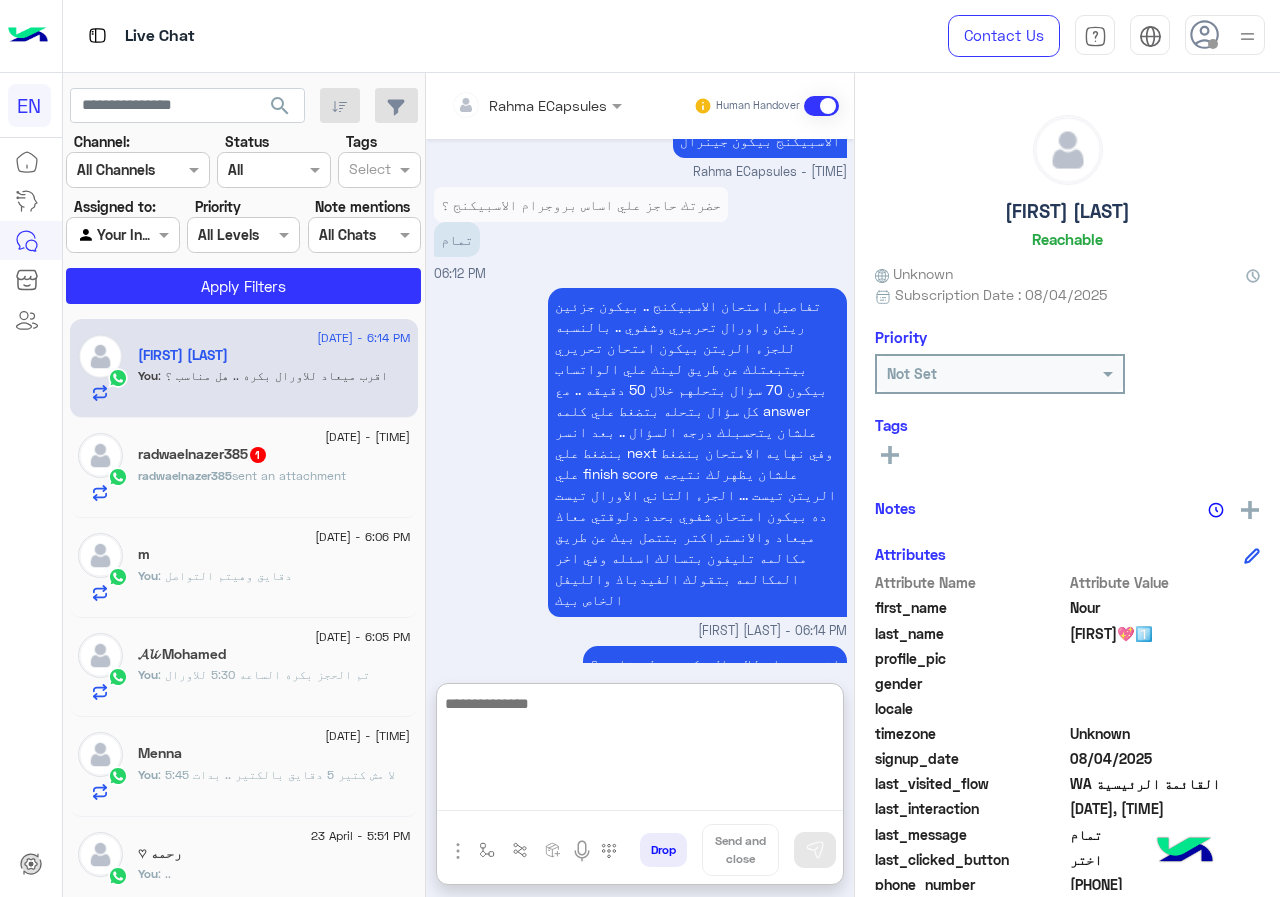 click on "Rahma ECapsules Human Handover" at bounding box center (640, 106) 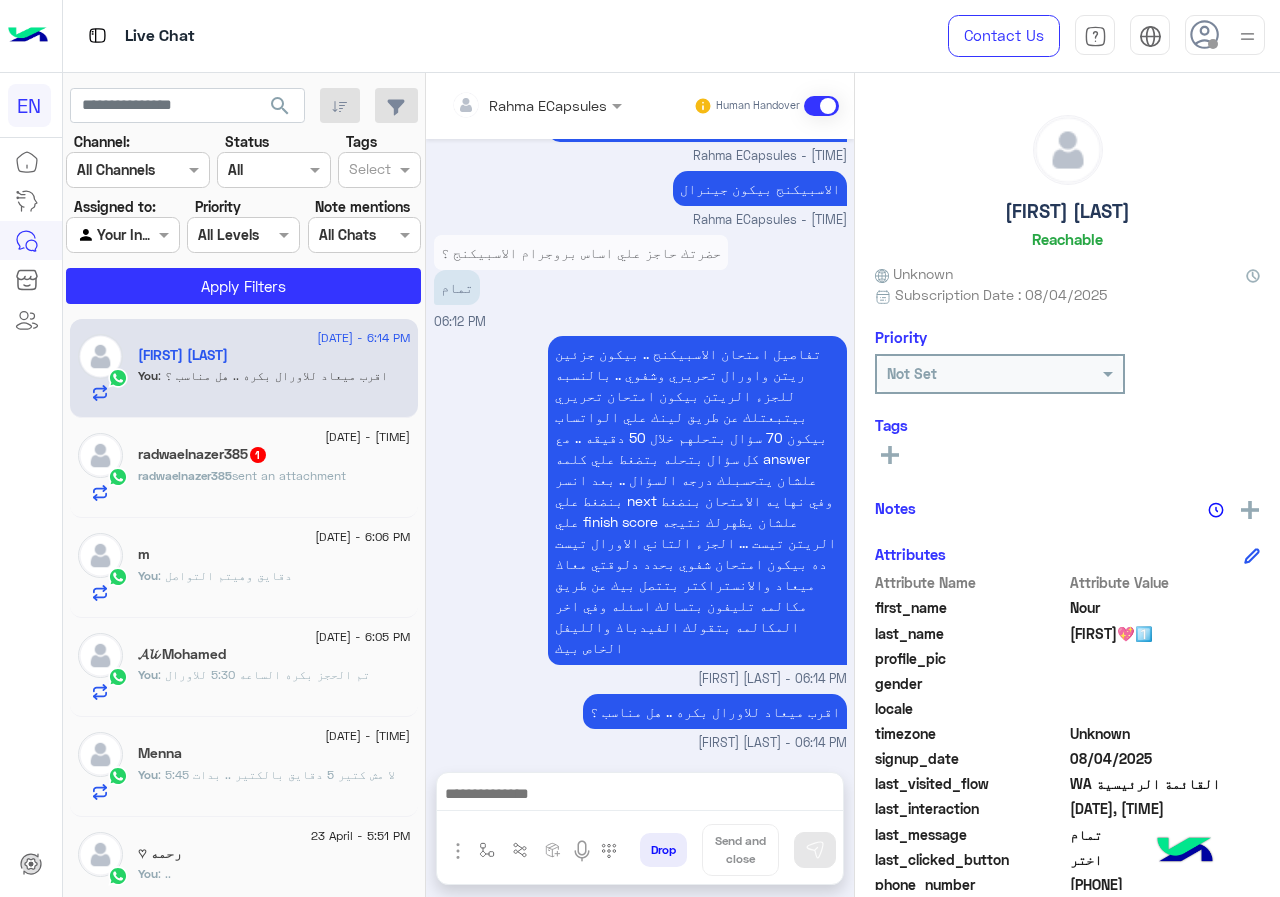 click on "Rahma ECapsules" at bounding box center [548, 105] 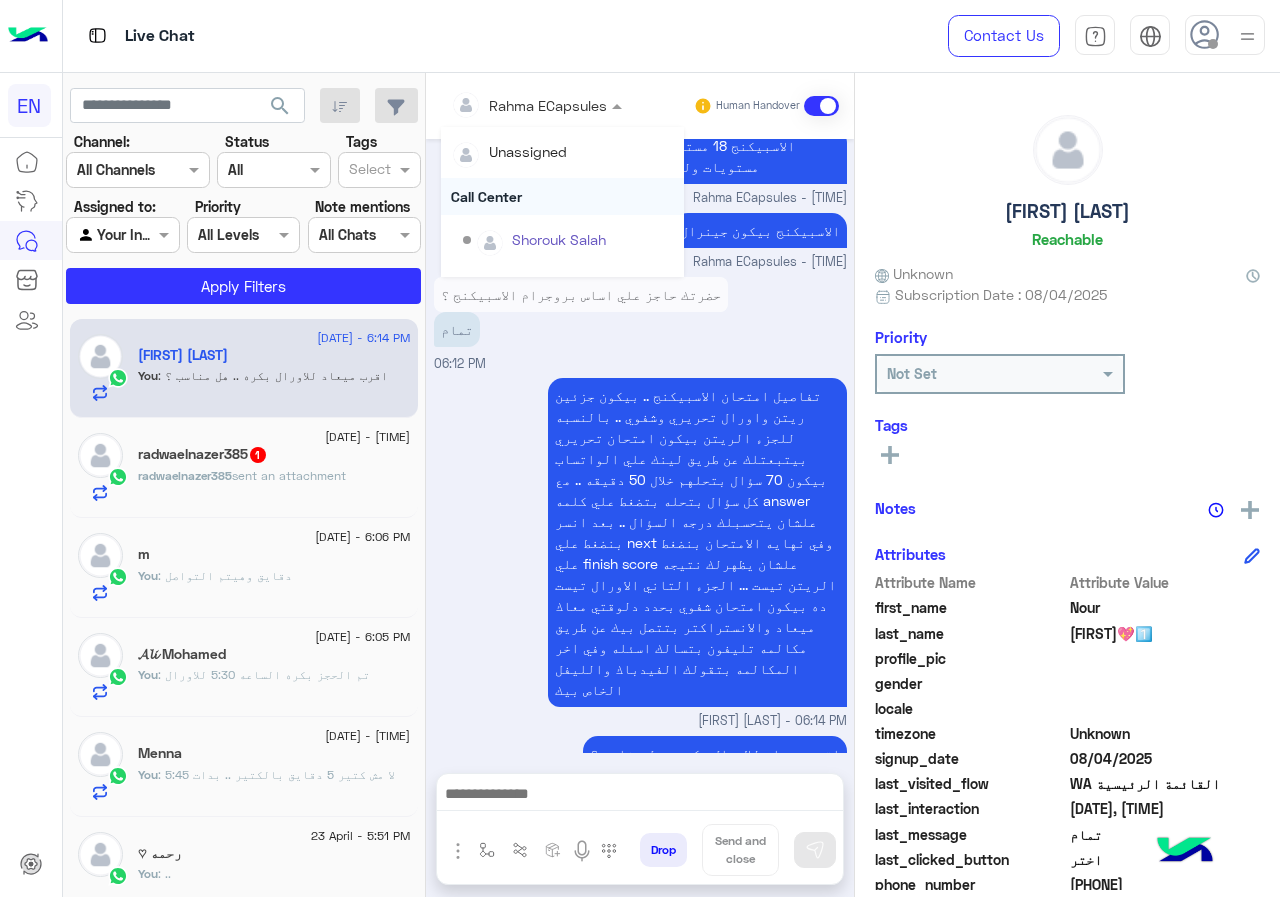 click on "Call Center" at bounding box center (562, 196) 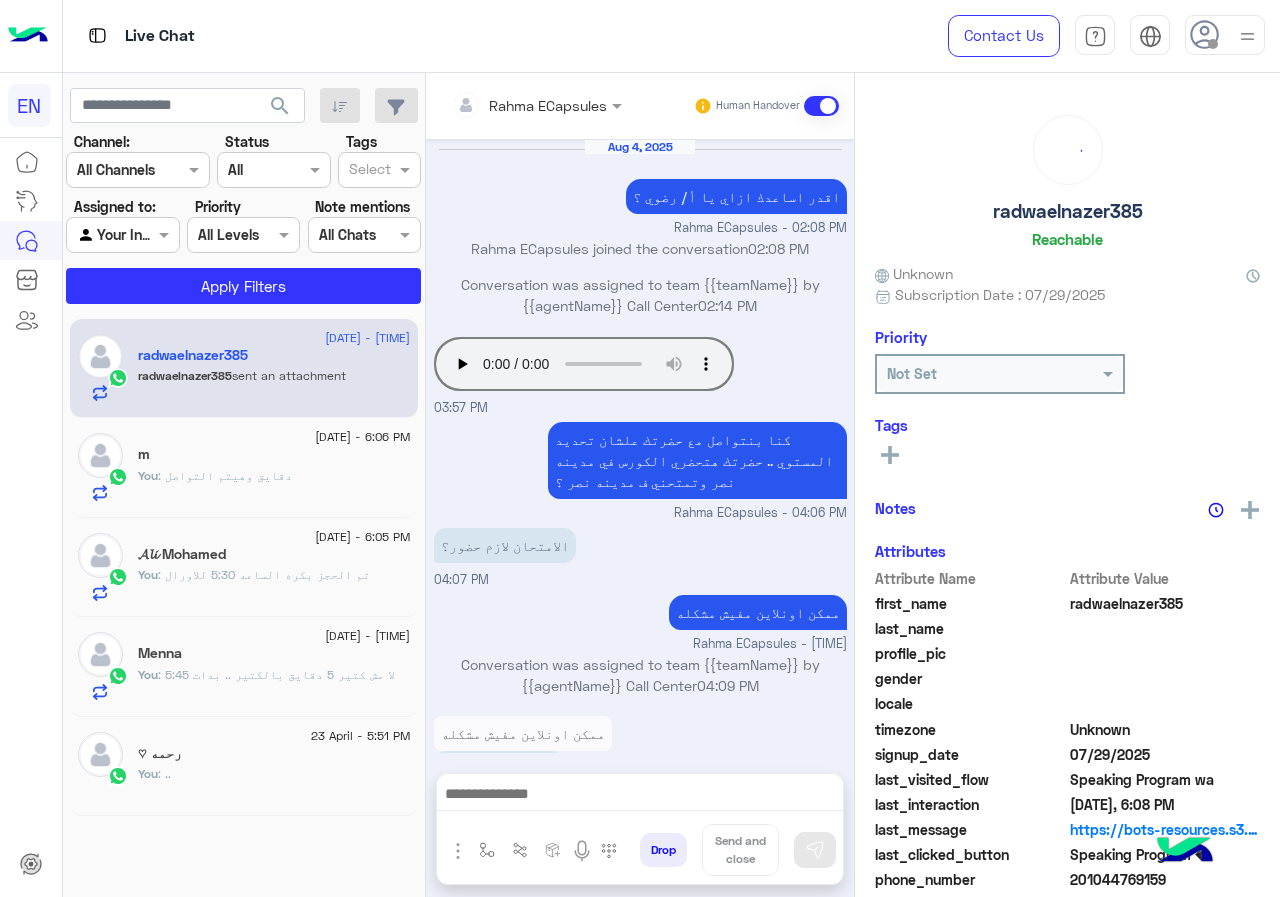 scroll, scrollTop: 820, scrollLeft: 0, axis: vertical 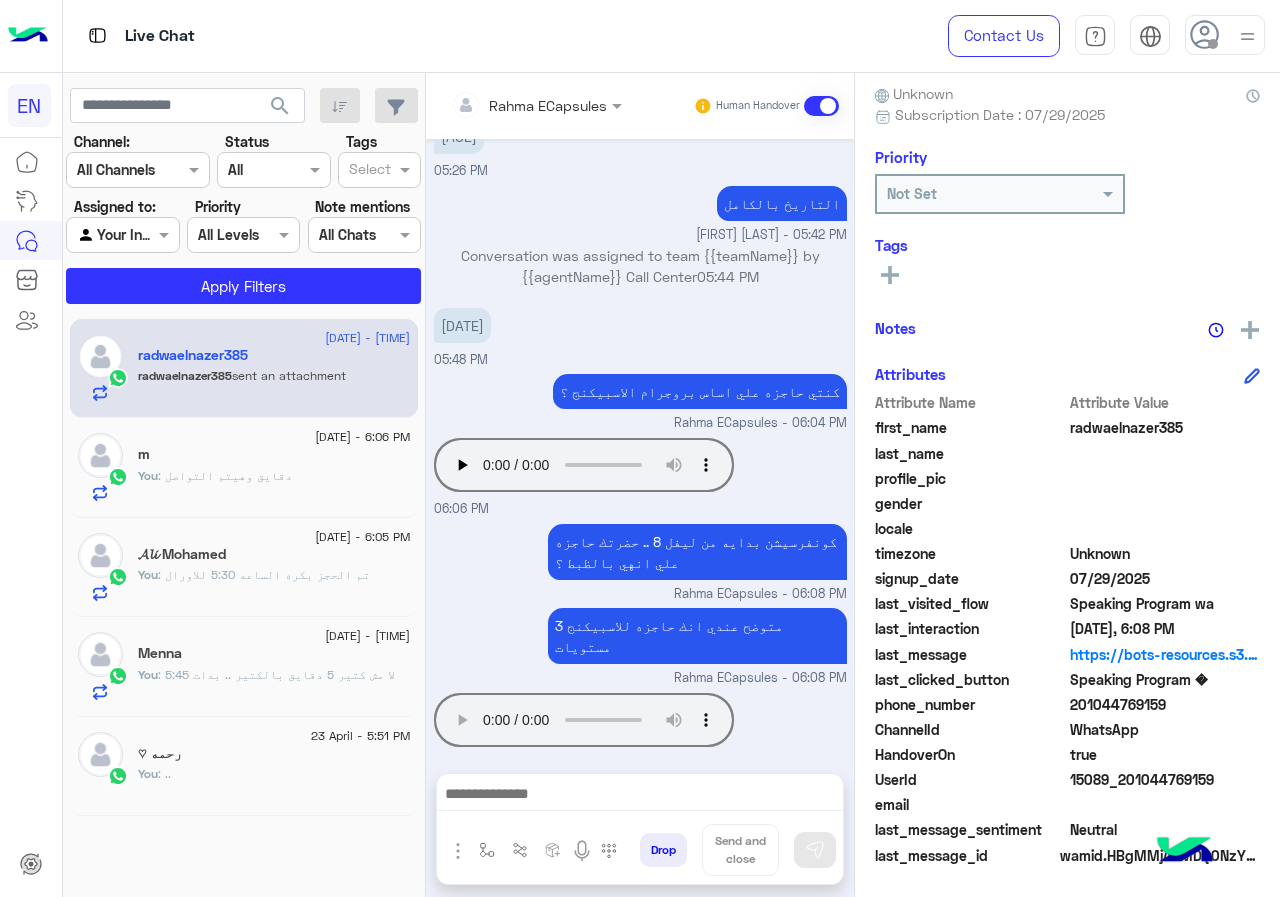 drag, startPoint x: 1073, startPoint y: 702, endPoint x: 1171, endPoint y: 704, distance: 98.02041 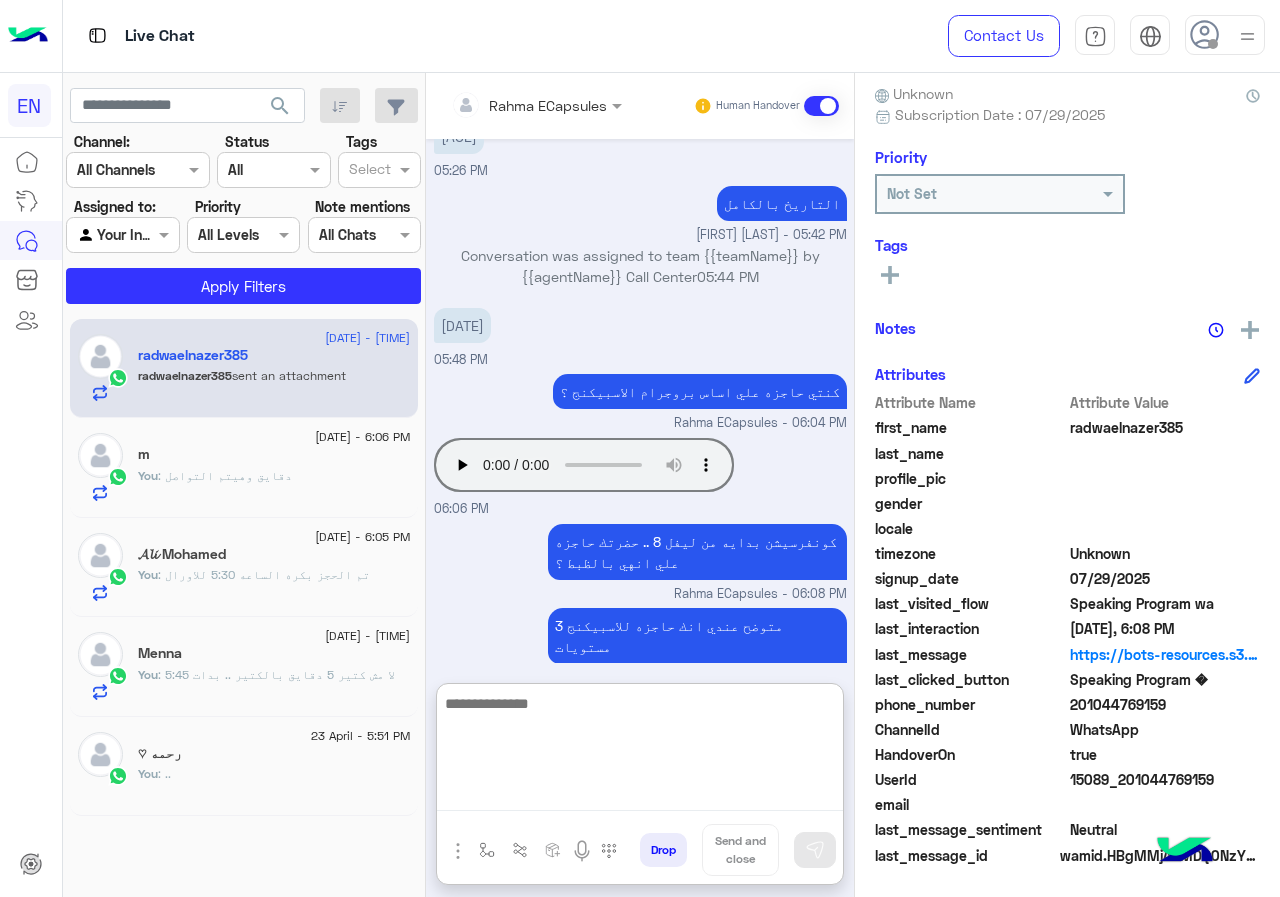 paste on "**********" 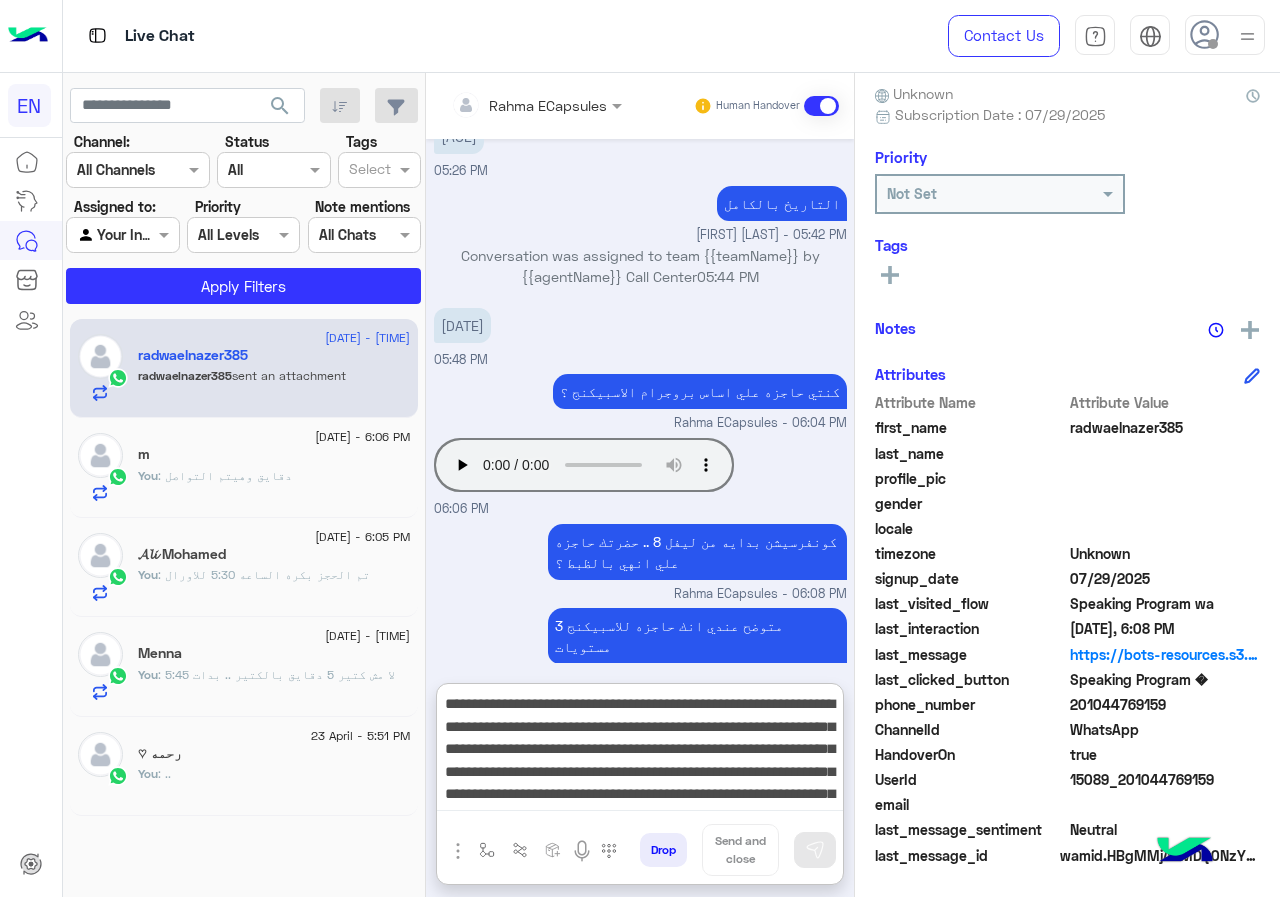 scroll, scrollTop: 106, scrollLeft: 0, axis: vertical 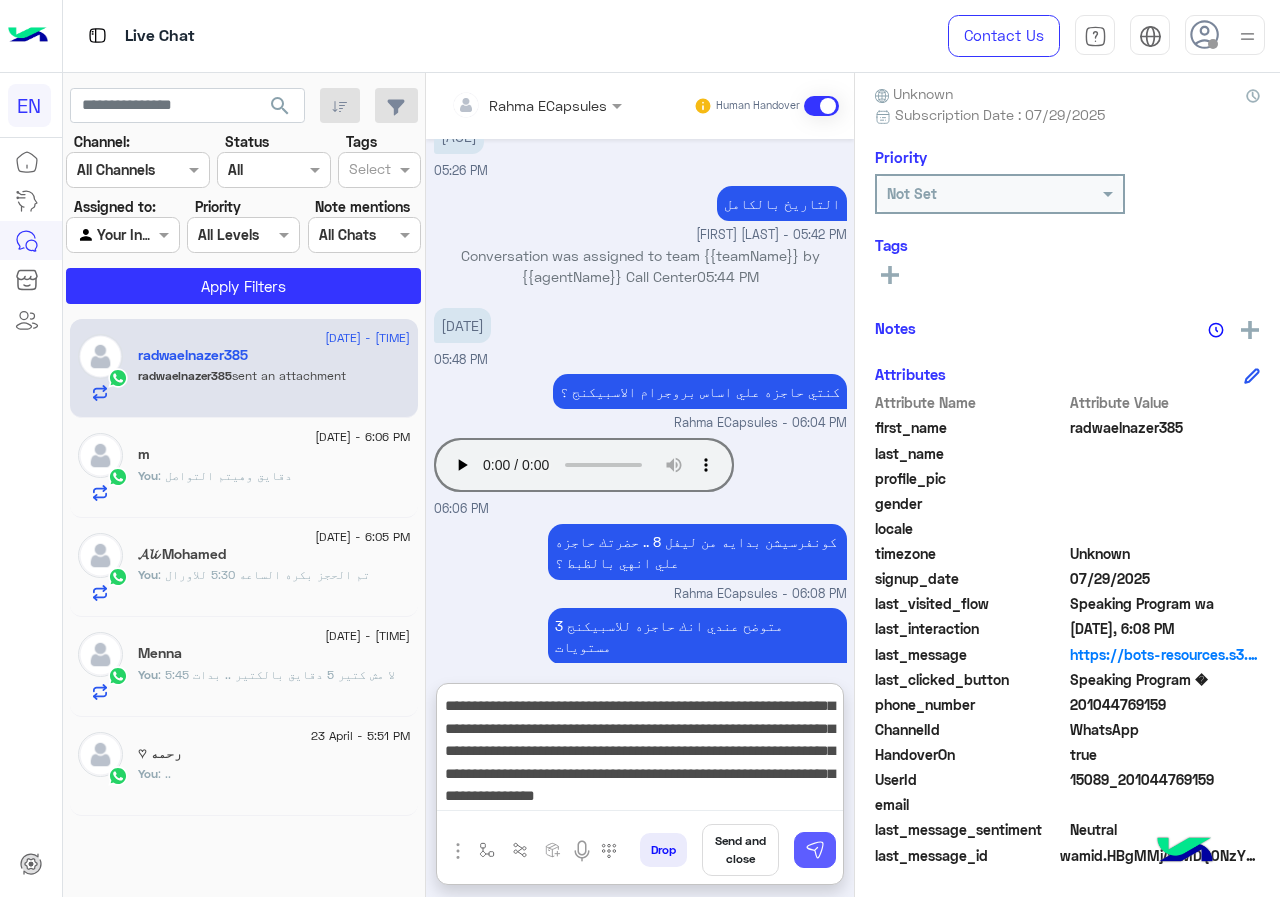 type on "**********" 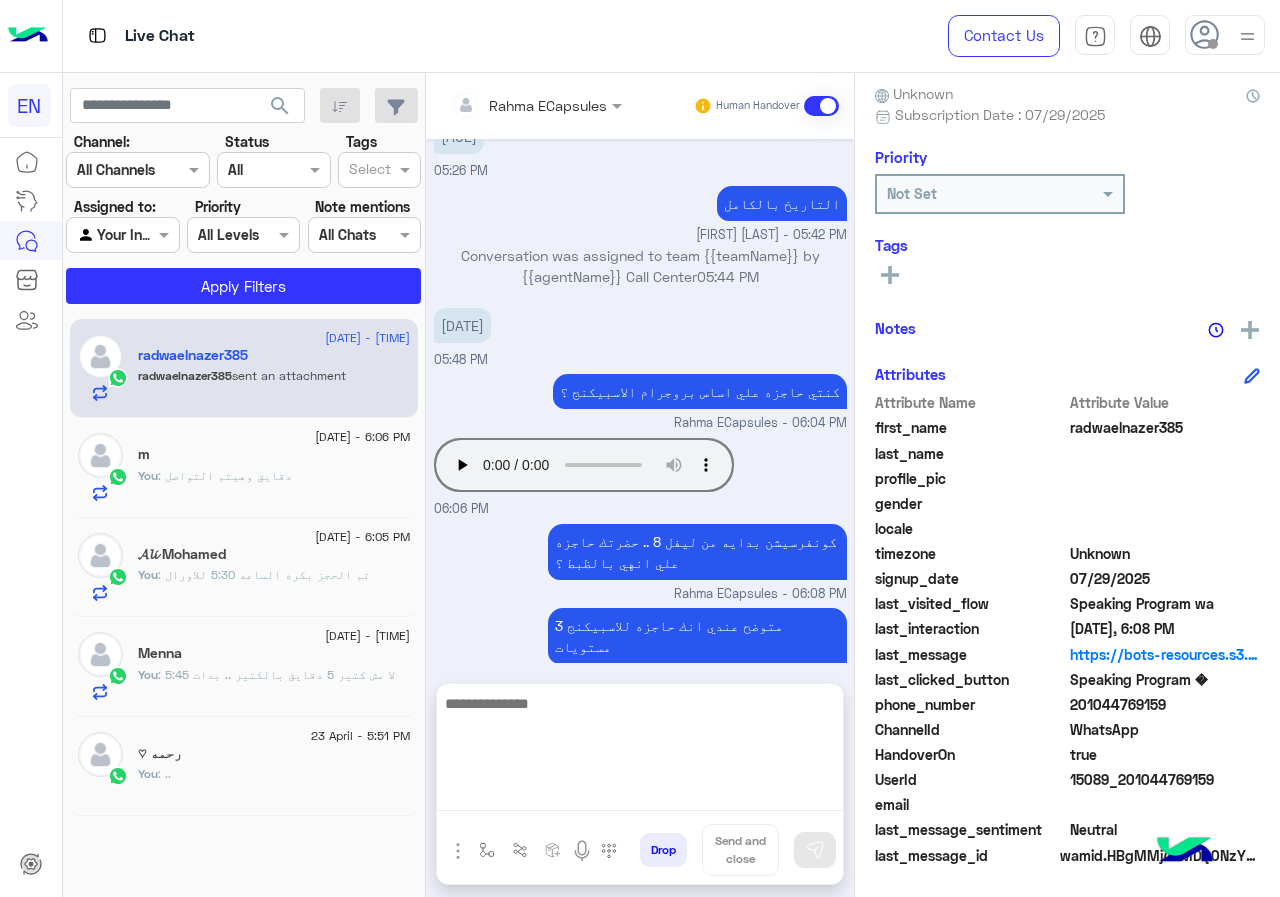 scroll, scrollTop: 0, scrollLeft: 0, axis: both 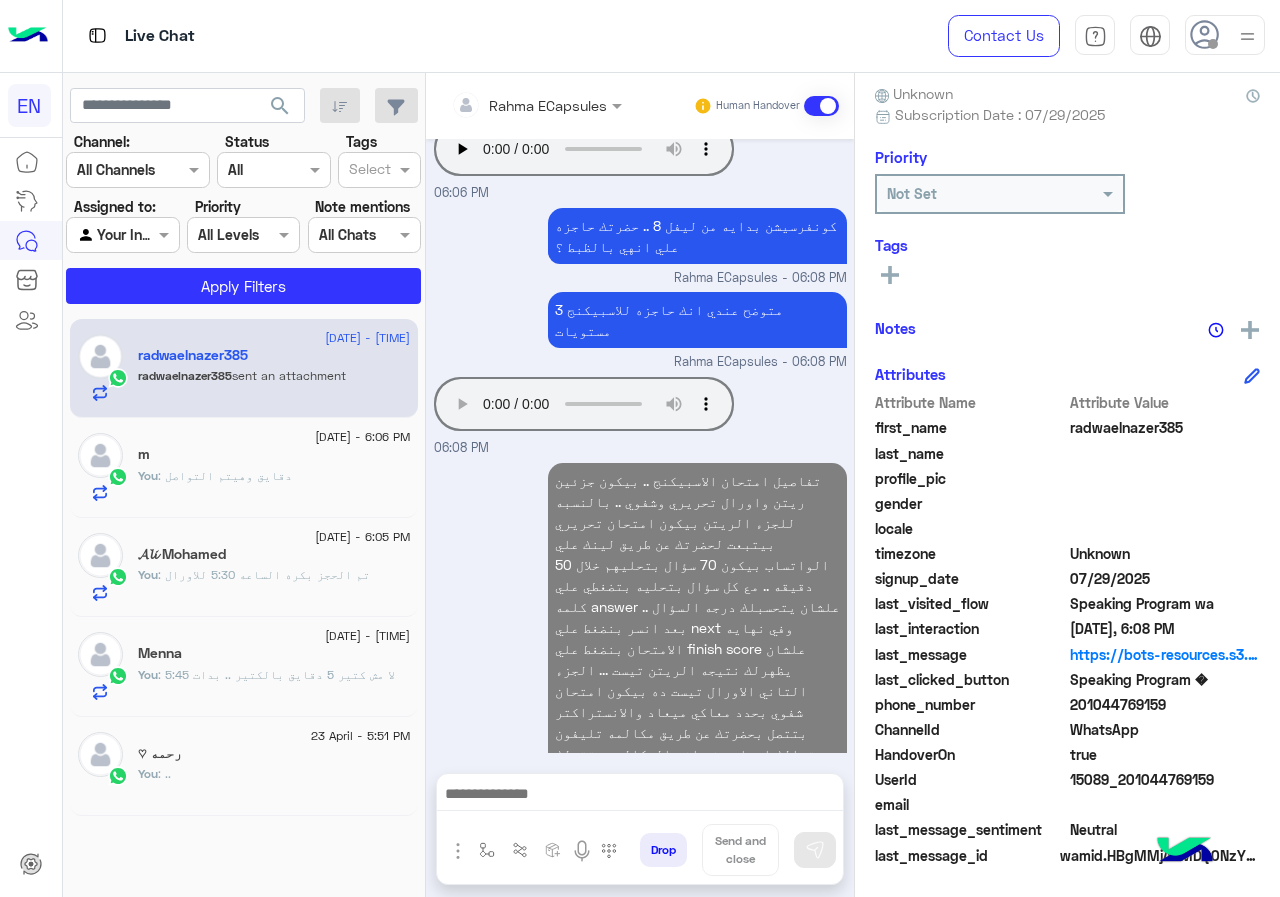 click at bounding box center [640, 796] 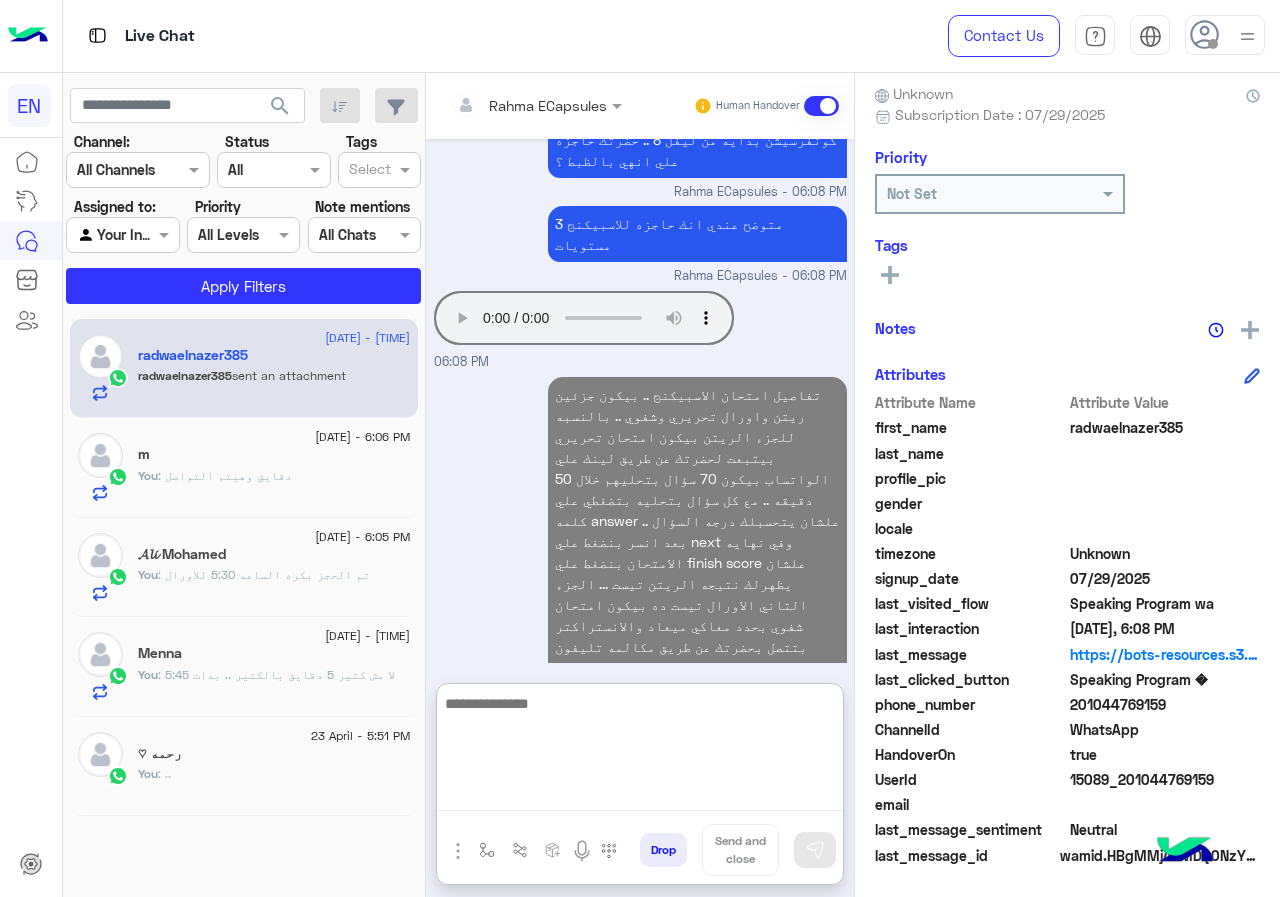 scroll, scrollTop: 1226, scrollLeft: 0, axis: vertical 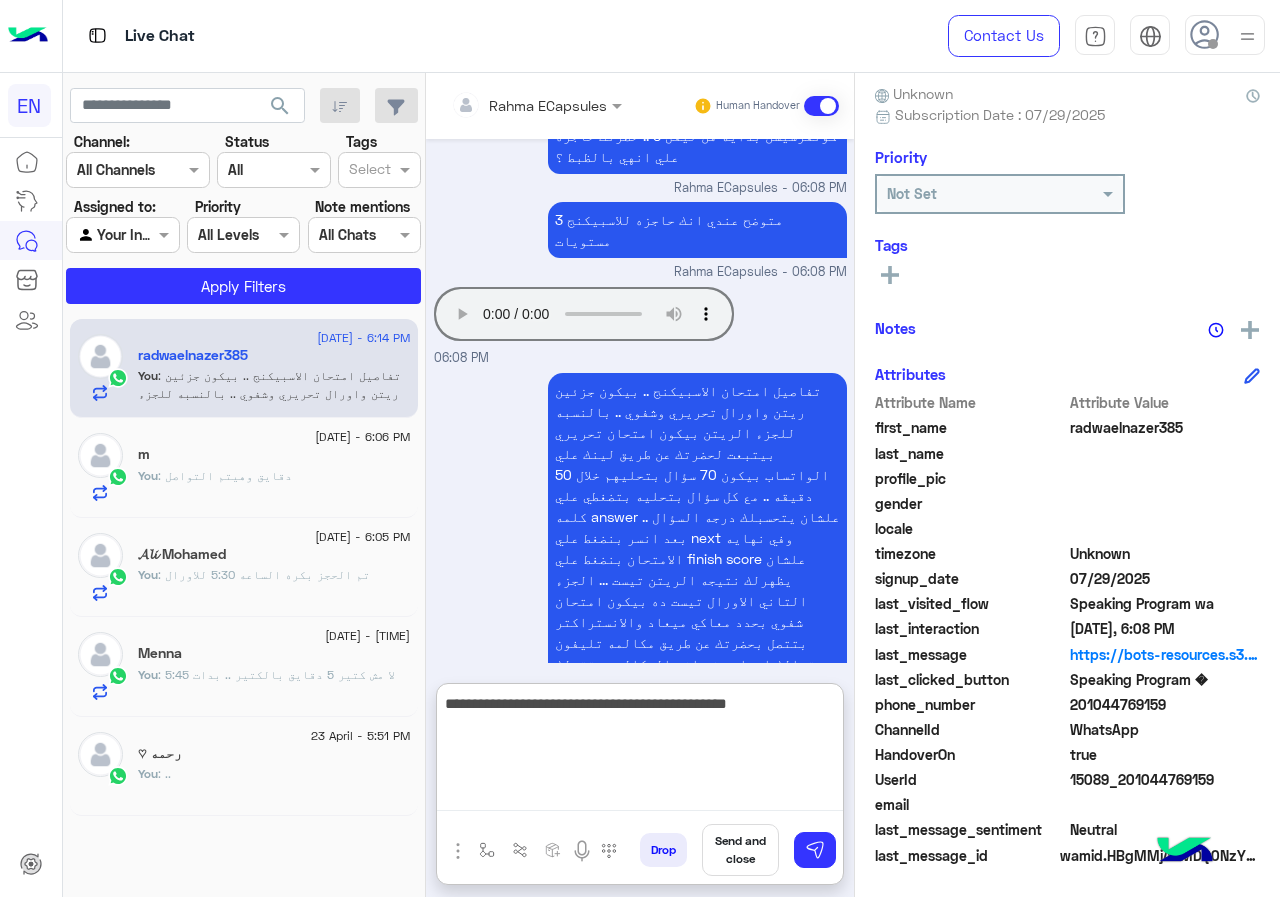 type on "**********" 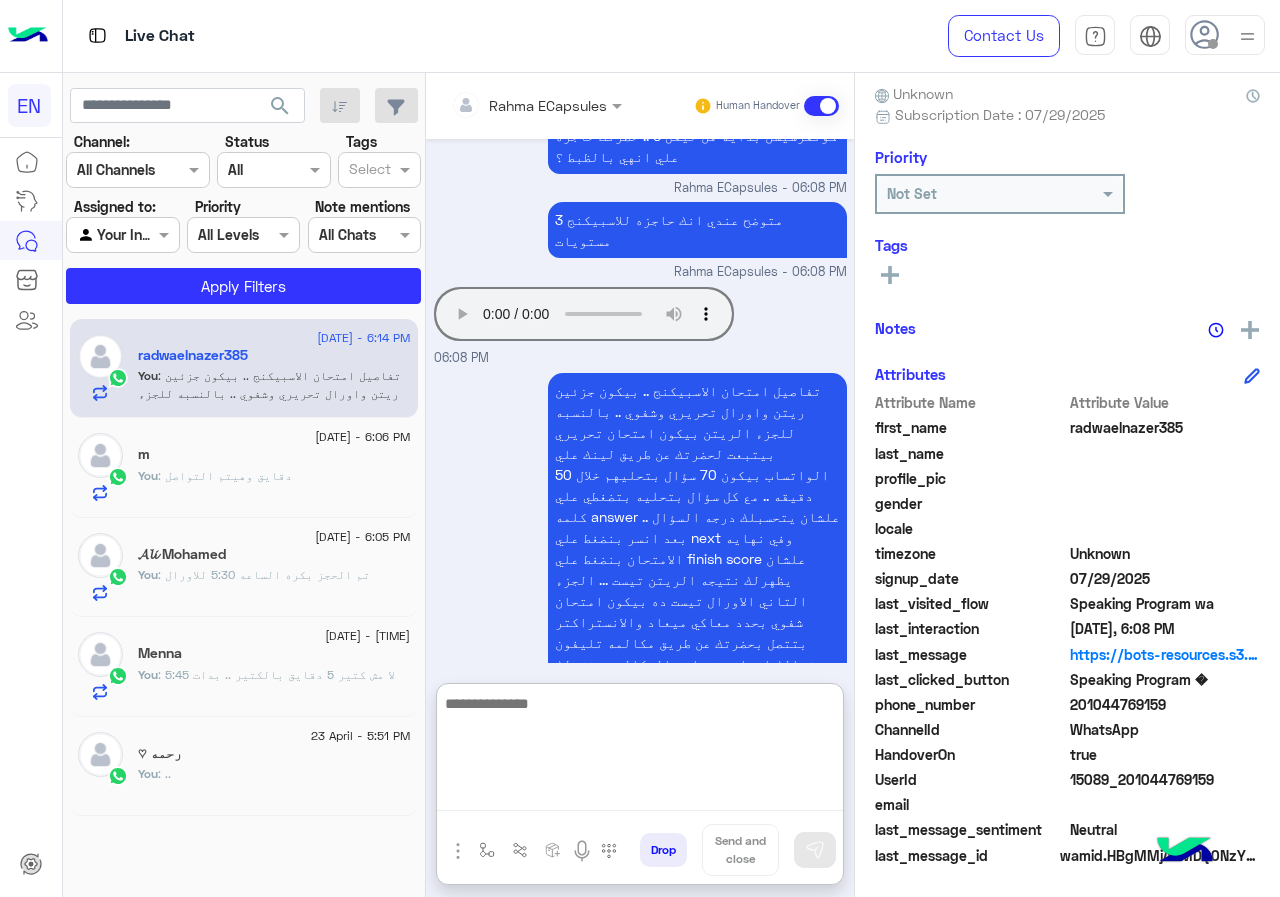 scroll, scrollTop: 1311, scrollLeft: 0, axis: vertical 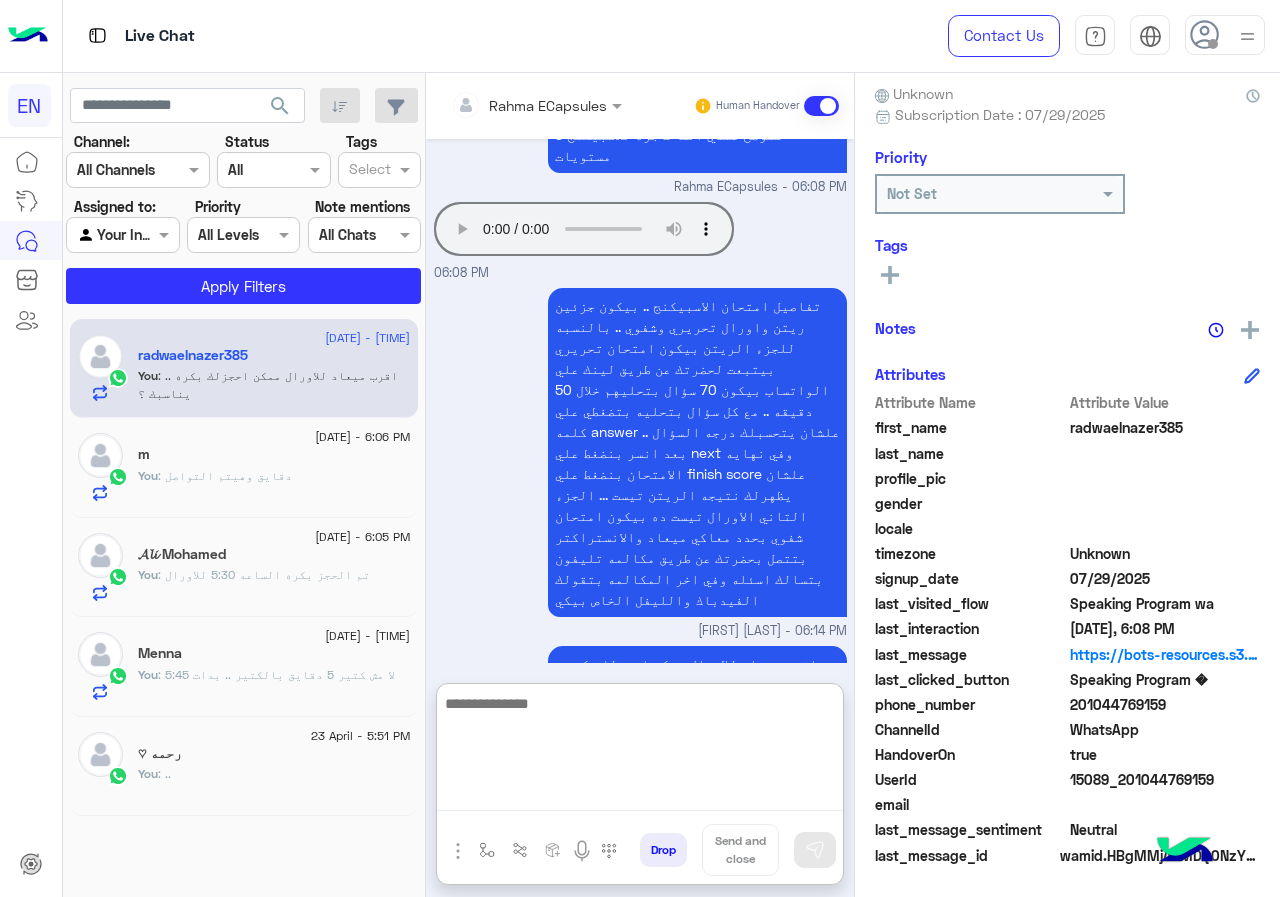 click at bounding box center [509, 105] 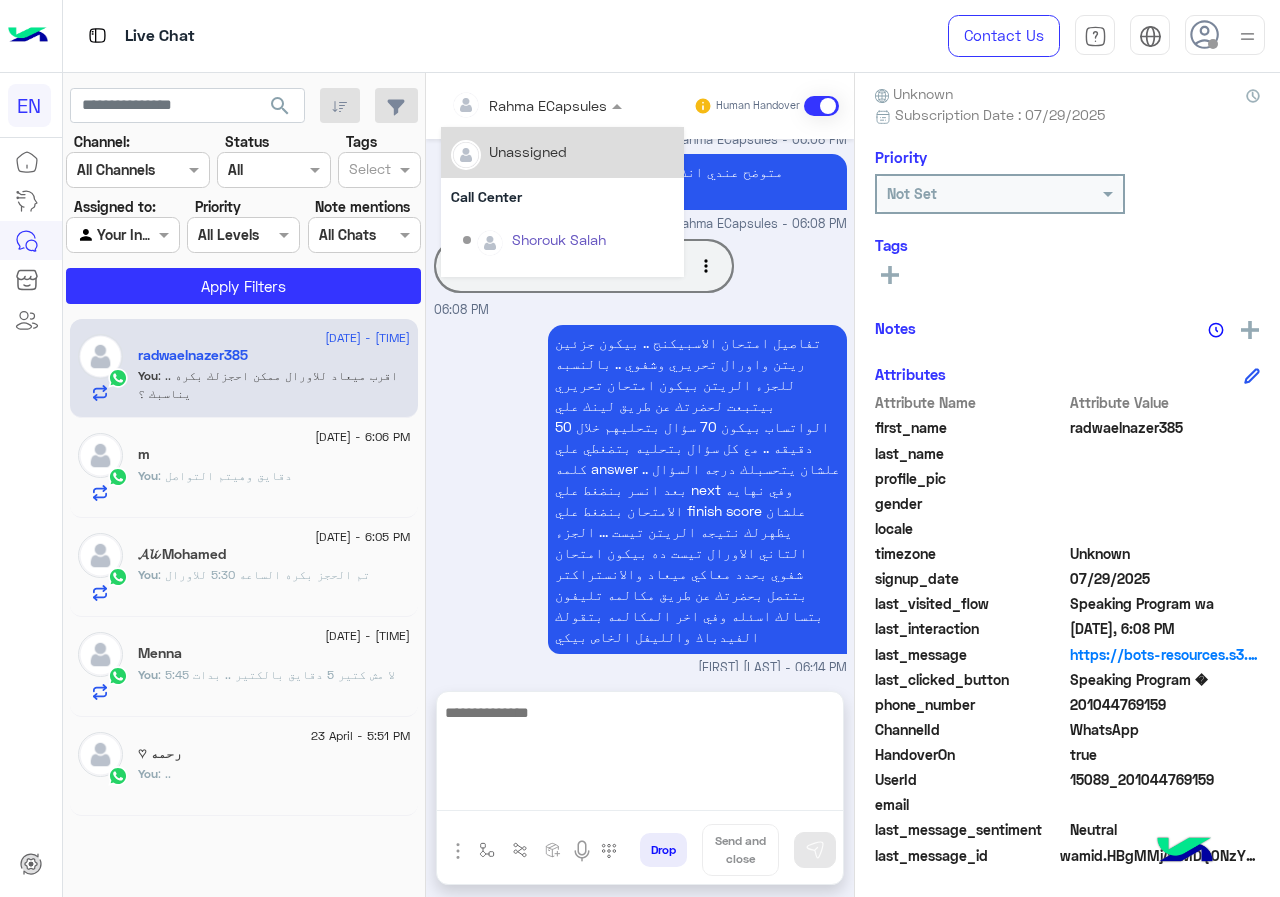 scroll, scrollTop: 1221, scrollLeft: 0, axis: vertical 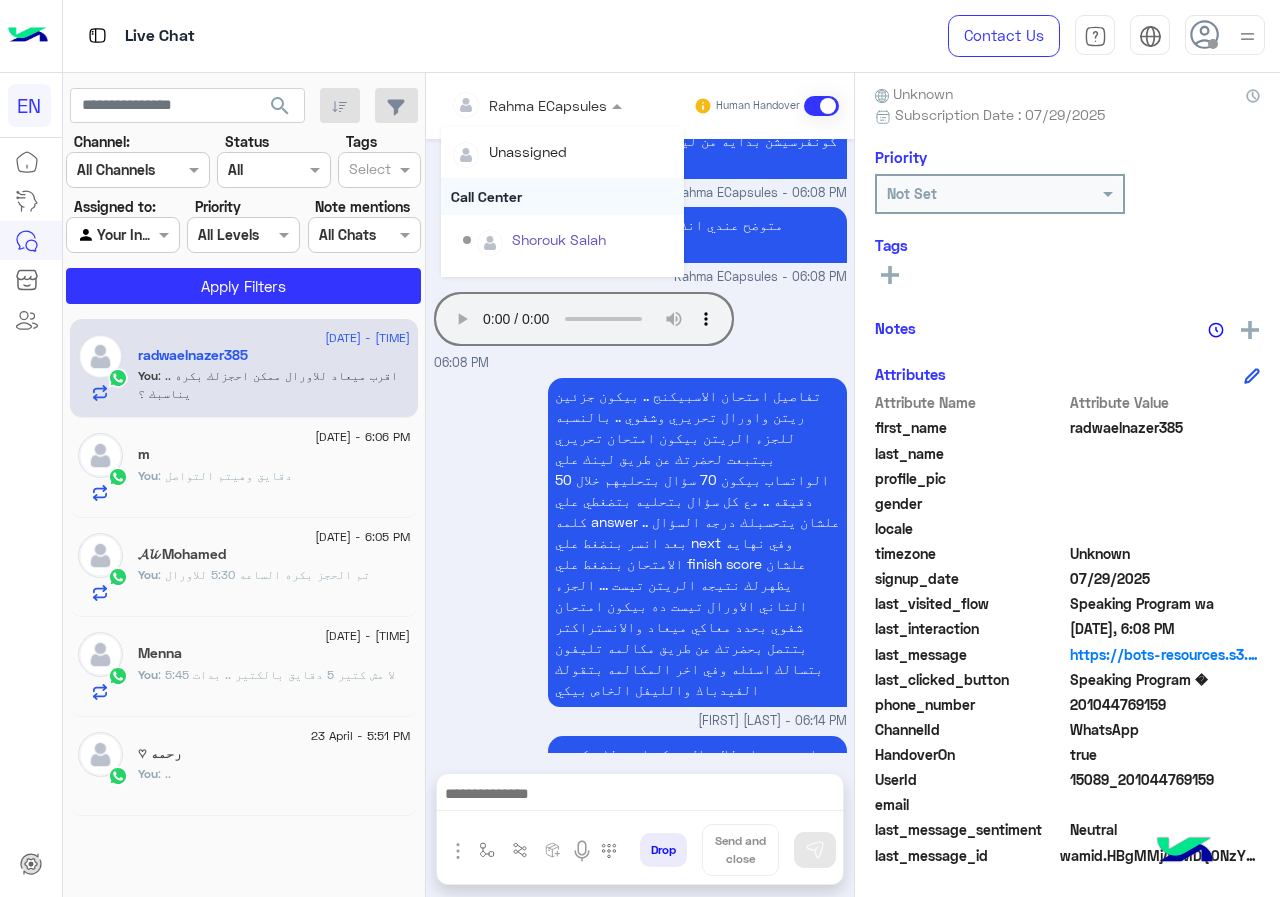 click on "Call Center" at bounding box center [562, 196] 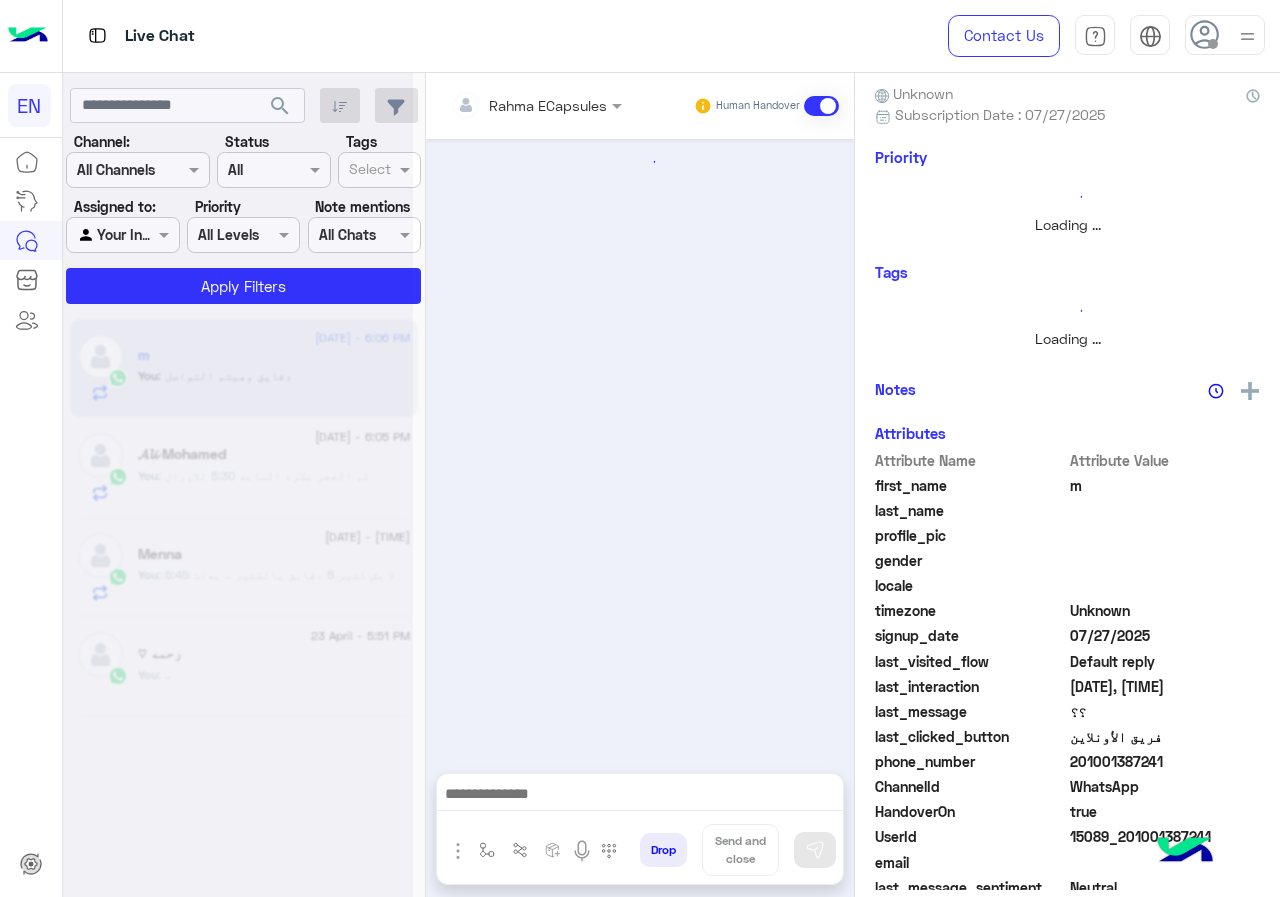 scroll, scrollTop: 0, scrollLeft: 0, axis: both 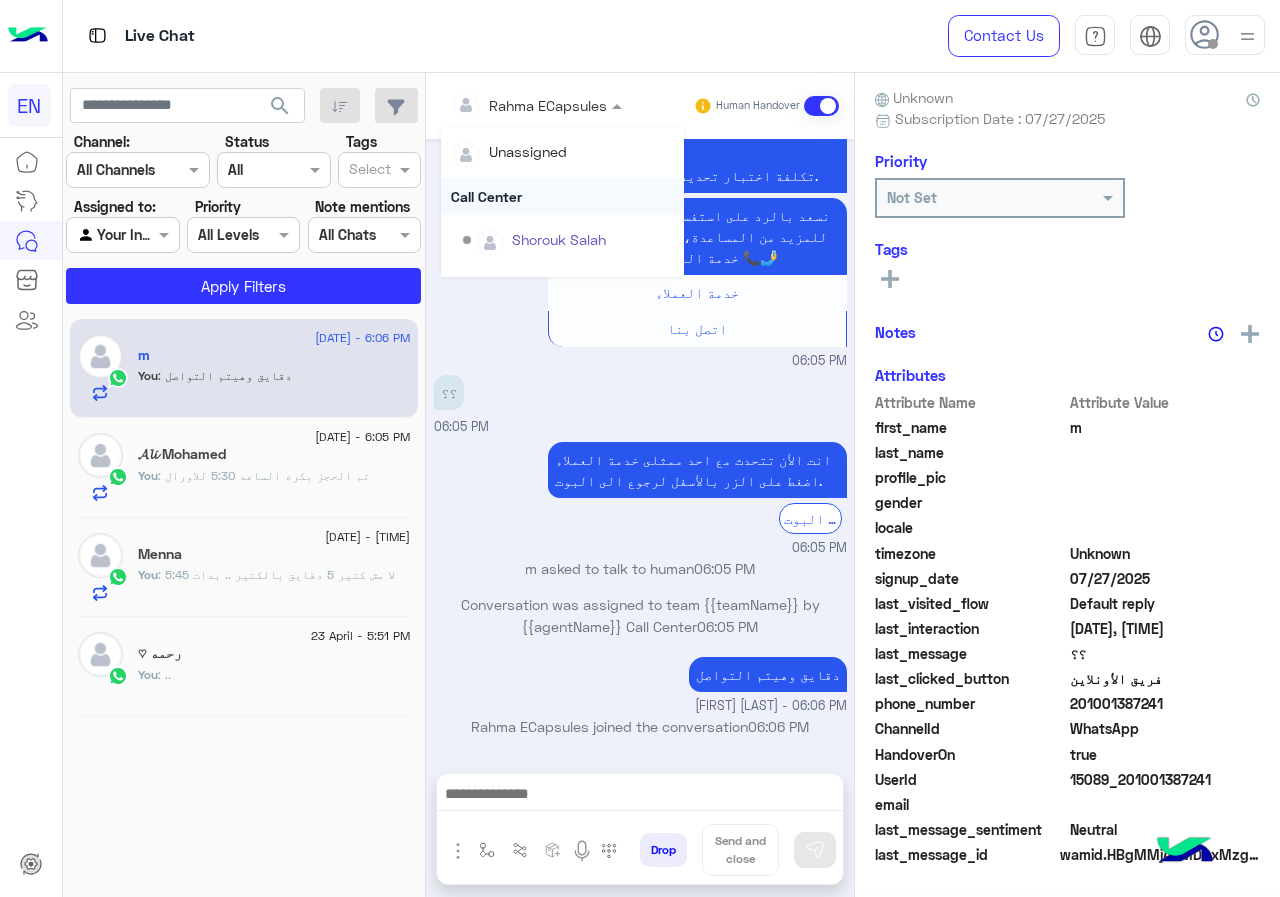 click on "Call Center" at bounding box center [562, 196] 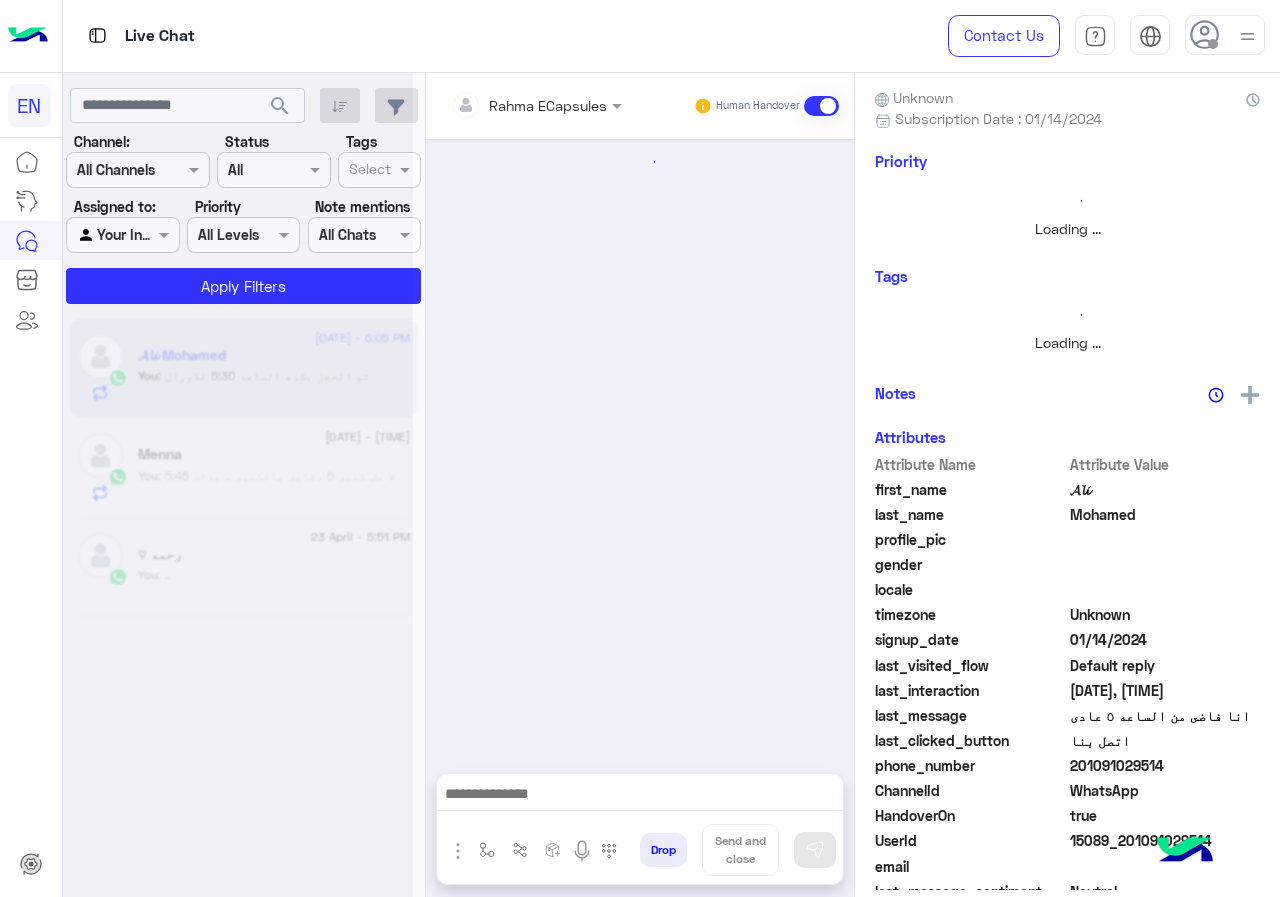 scroll, scrollTop: 180, scrollLeft: 0, axis: vertical 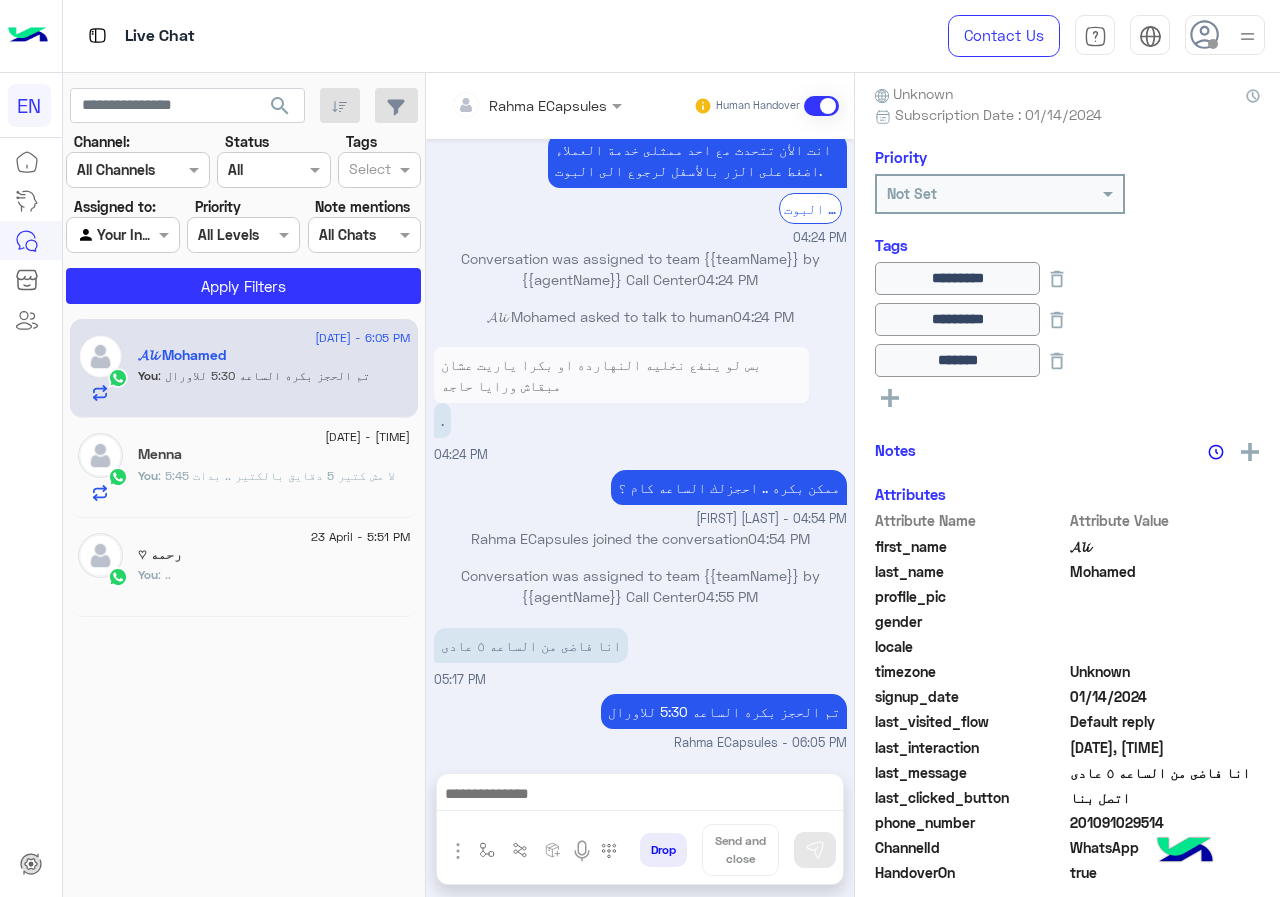 click at bounding box center [509, 105] 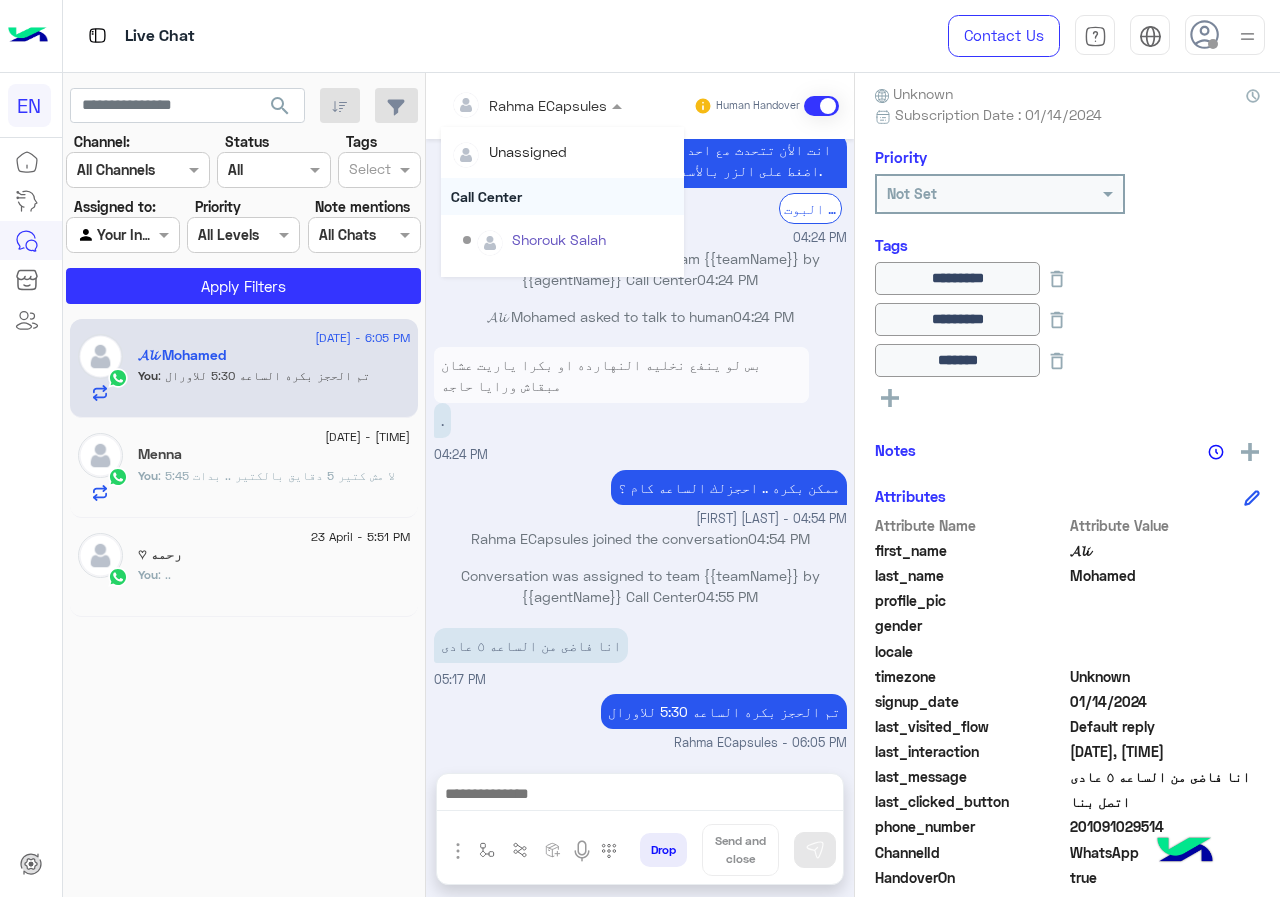 click on "Call Center" at bounding box center [562, 196] 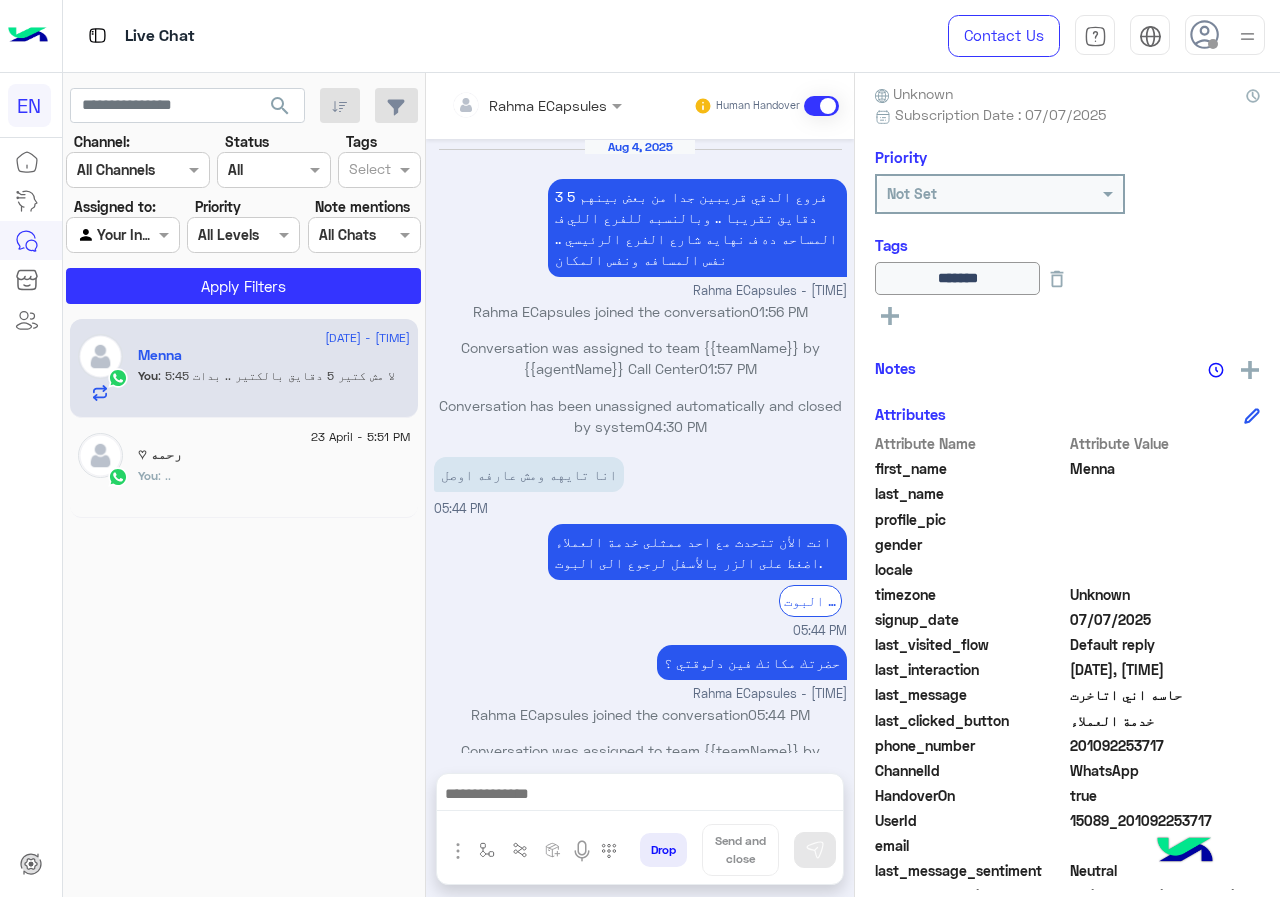 scroll, scrollTop: 898, scrollLeft: 0, axis: vertical 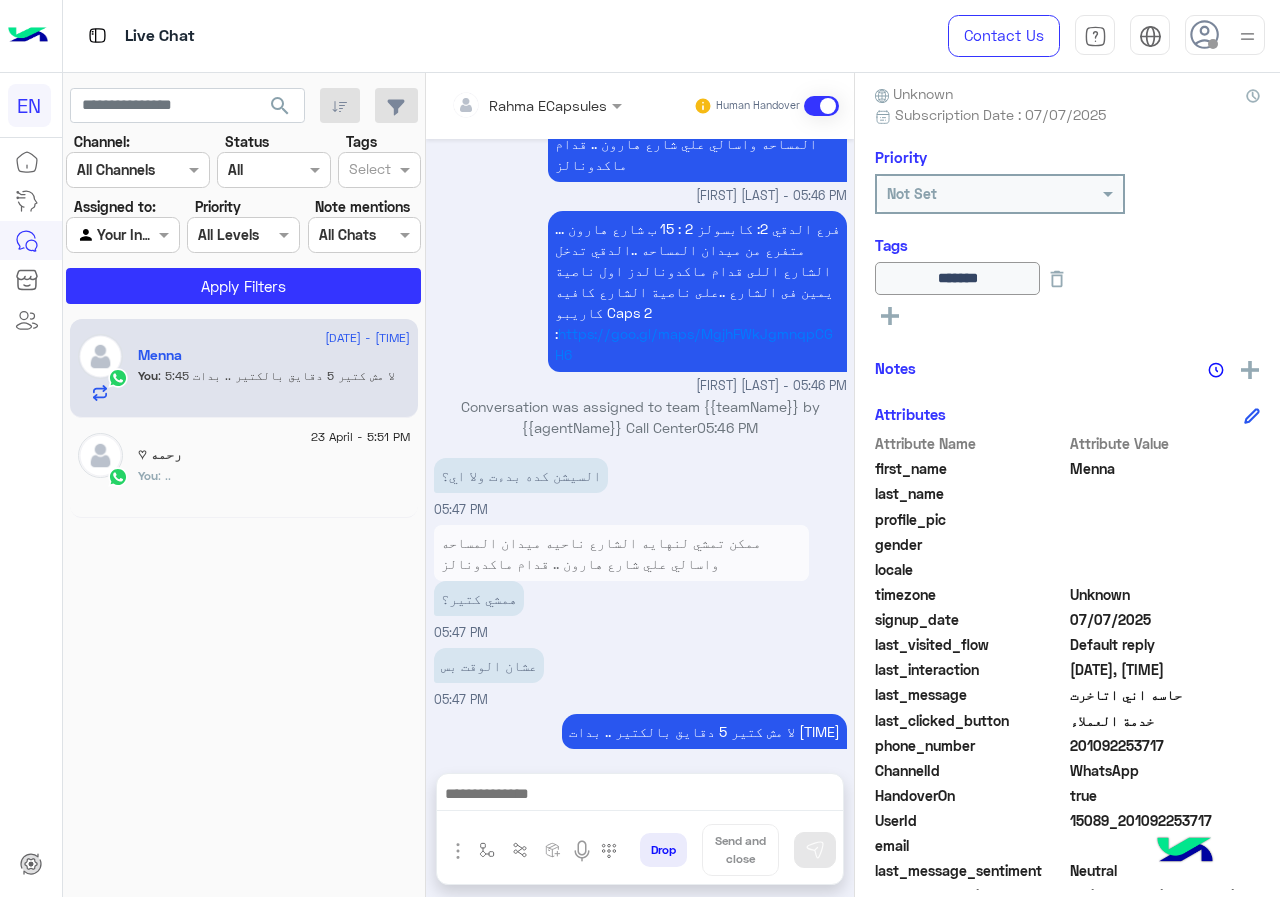 click at bounding box center (509, 105) 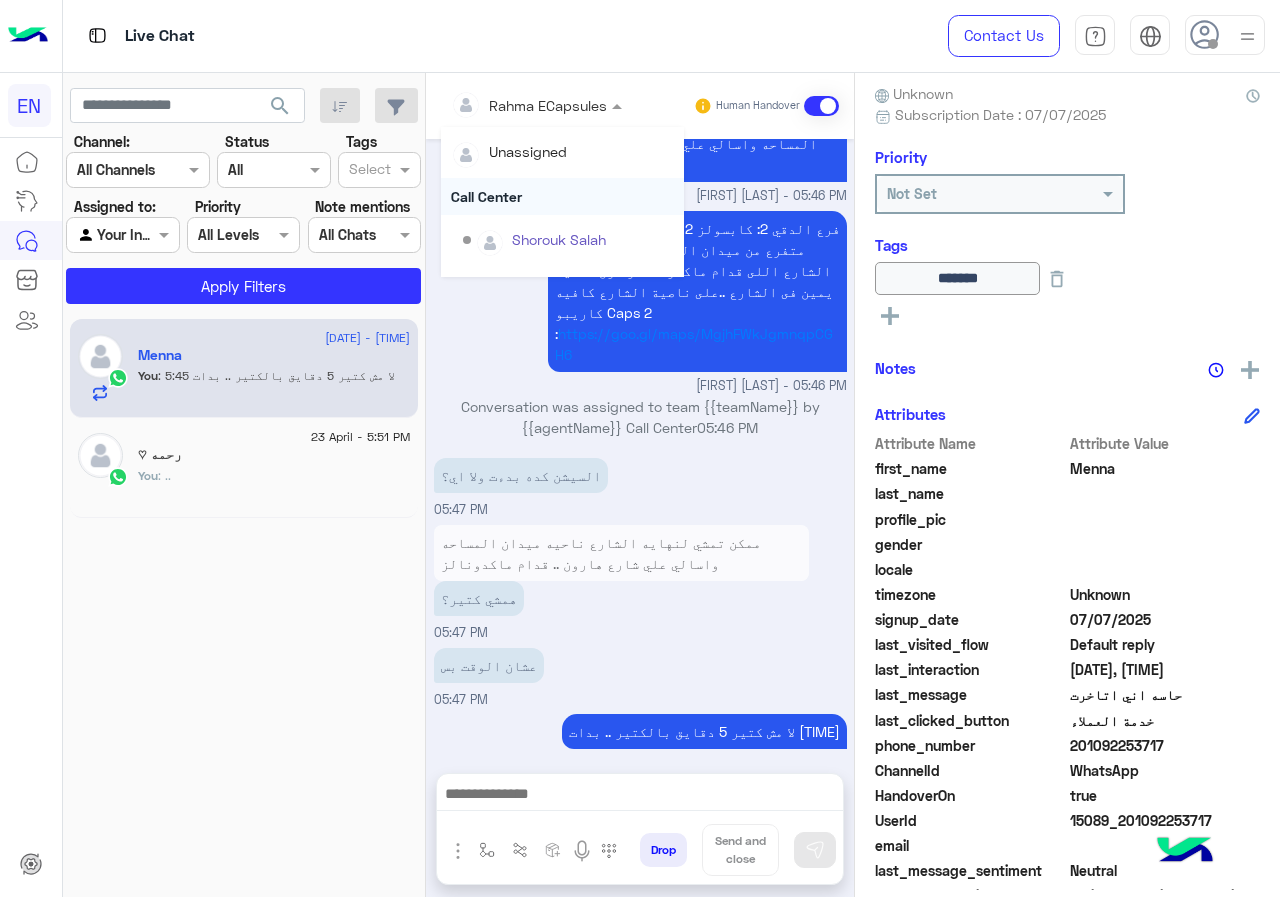 click on "Call Center" at bounding box center (562, 196) 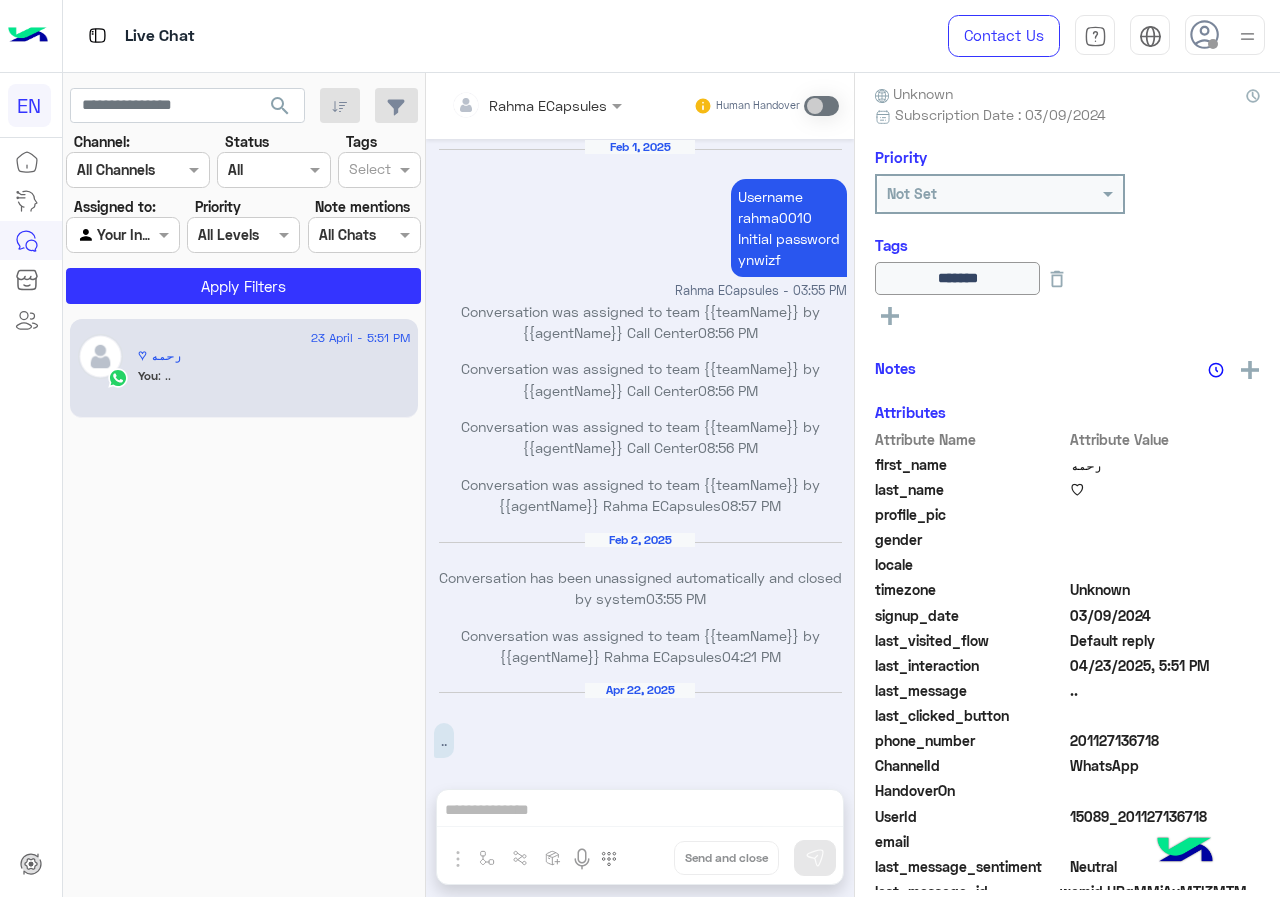 scroll, scrollTop: 826, scrollLeft: 0, axis: vertical 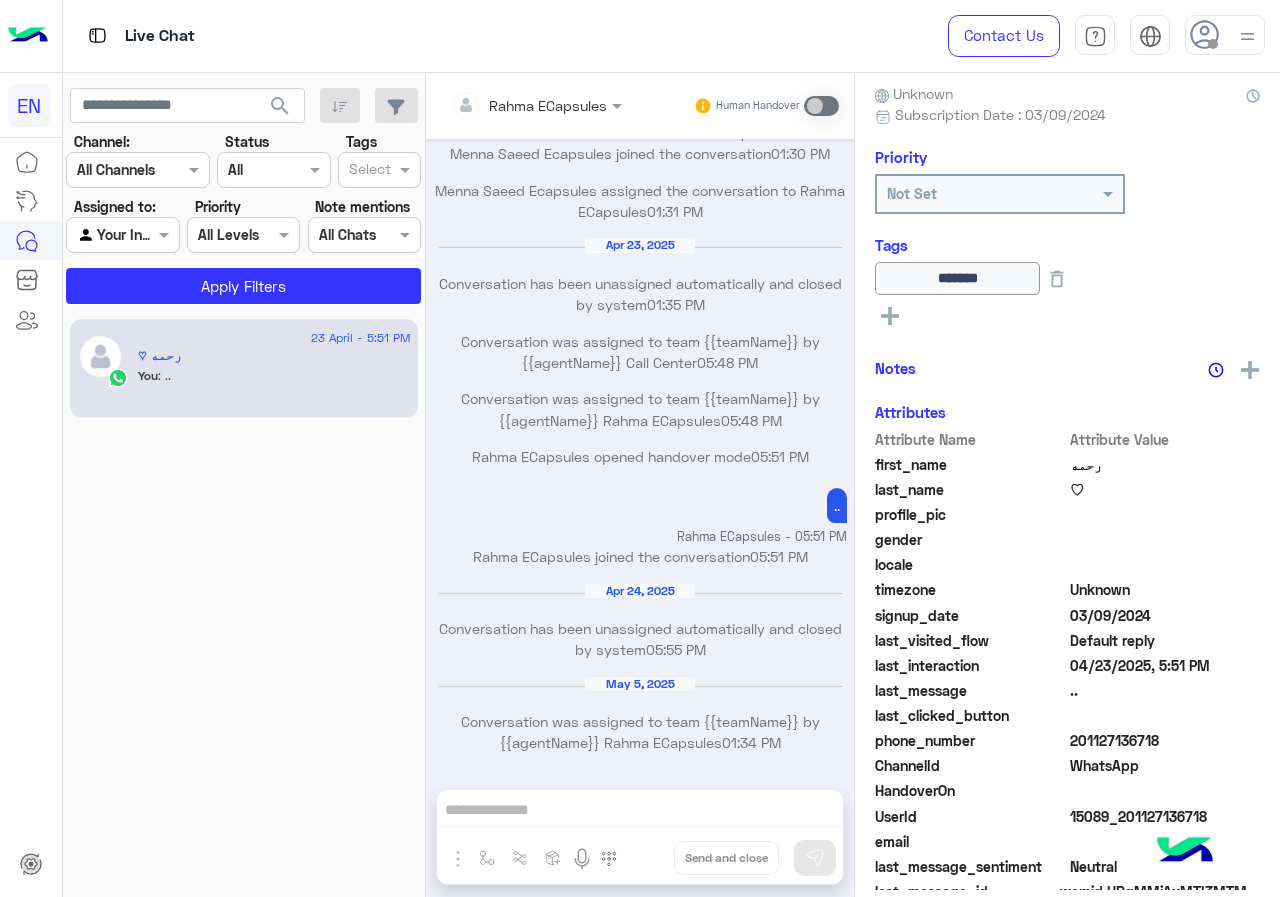 click at bounding box center (138, 169) 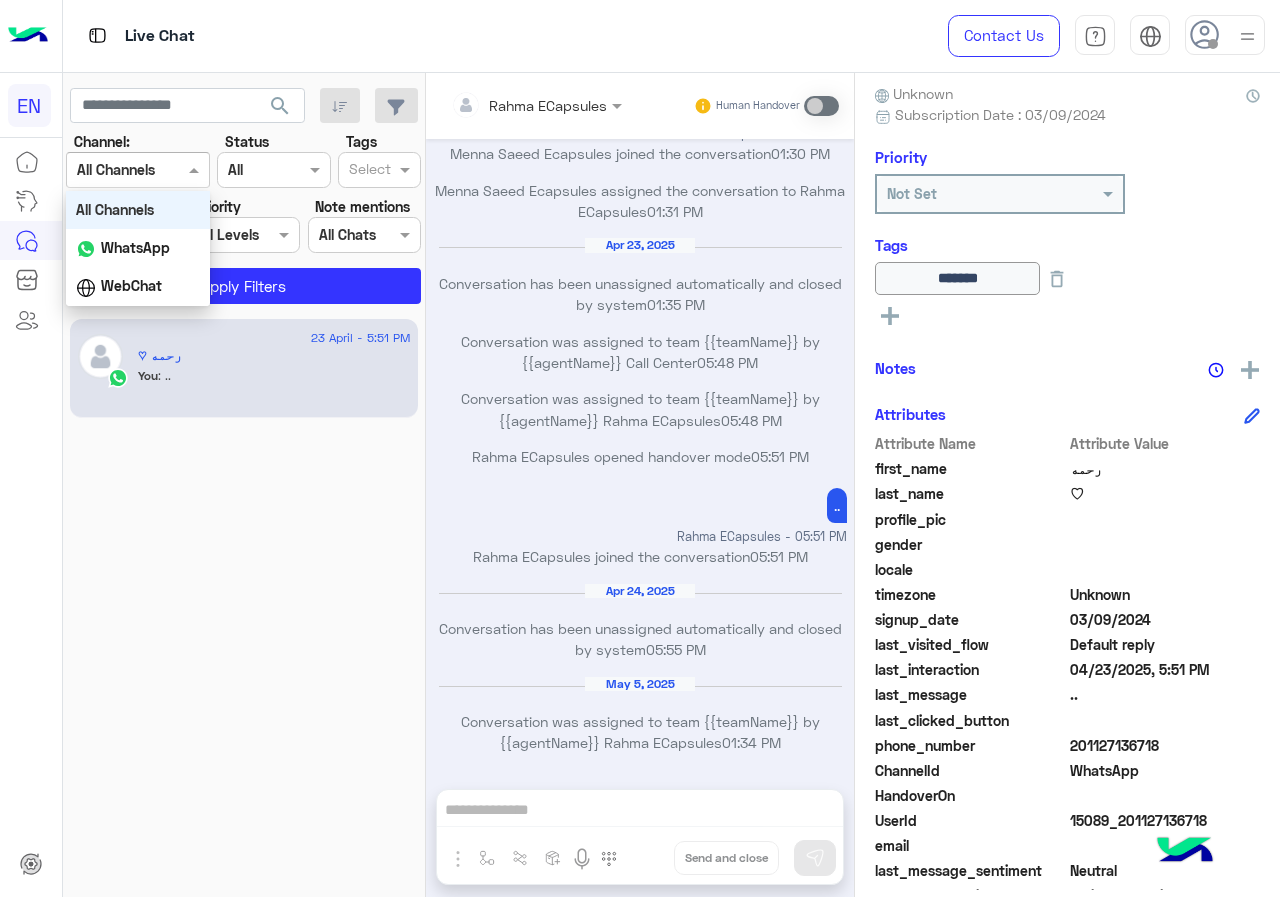 click on "WhatsApp" at bounding box center [135, 247] 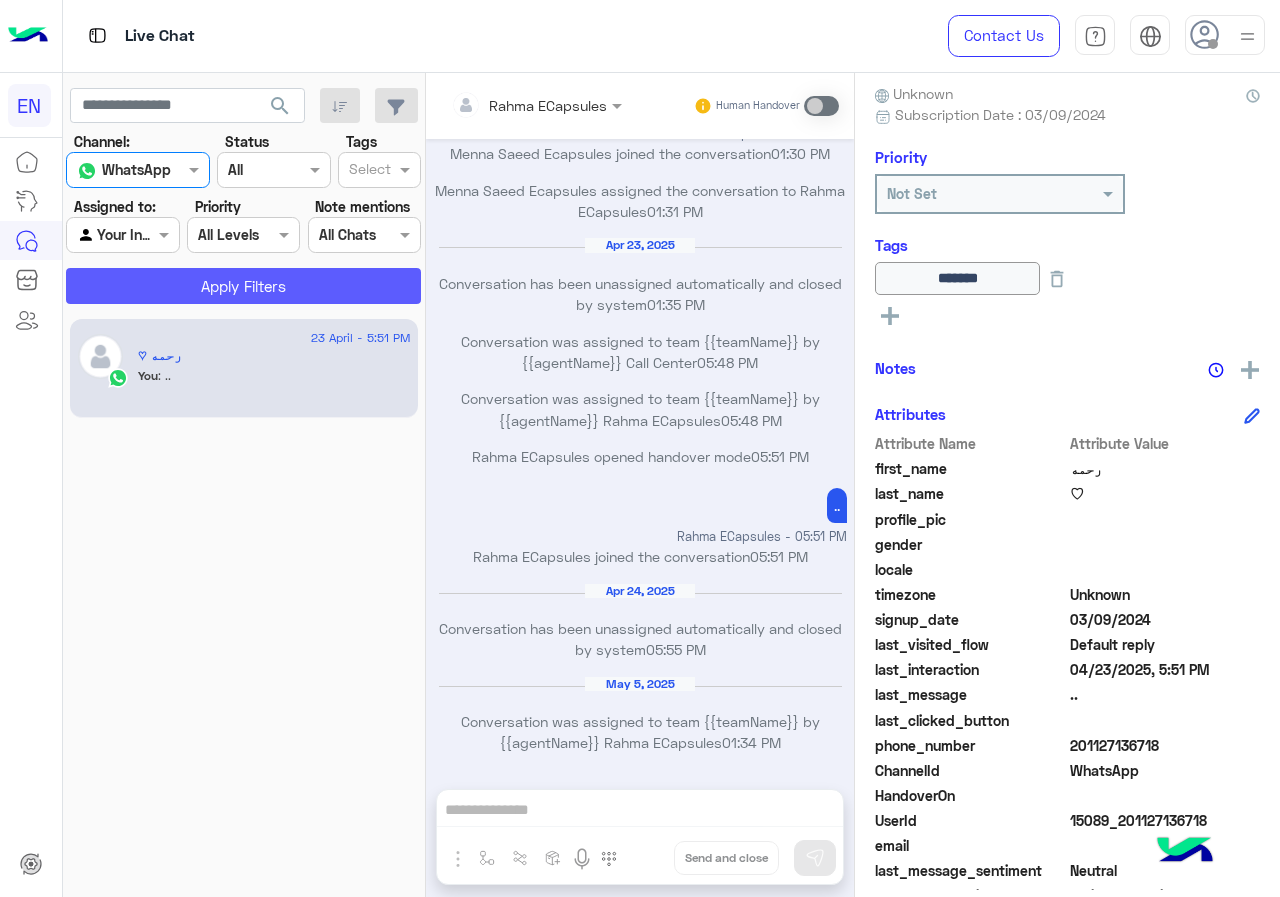 click on "Apply Filters" 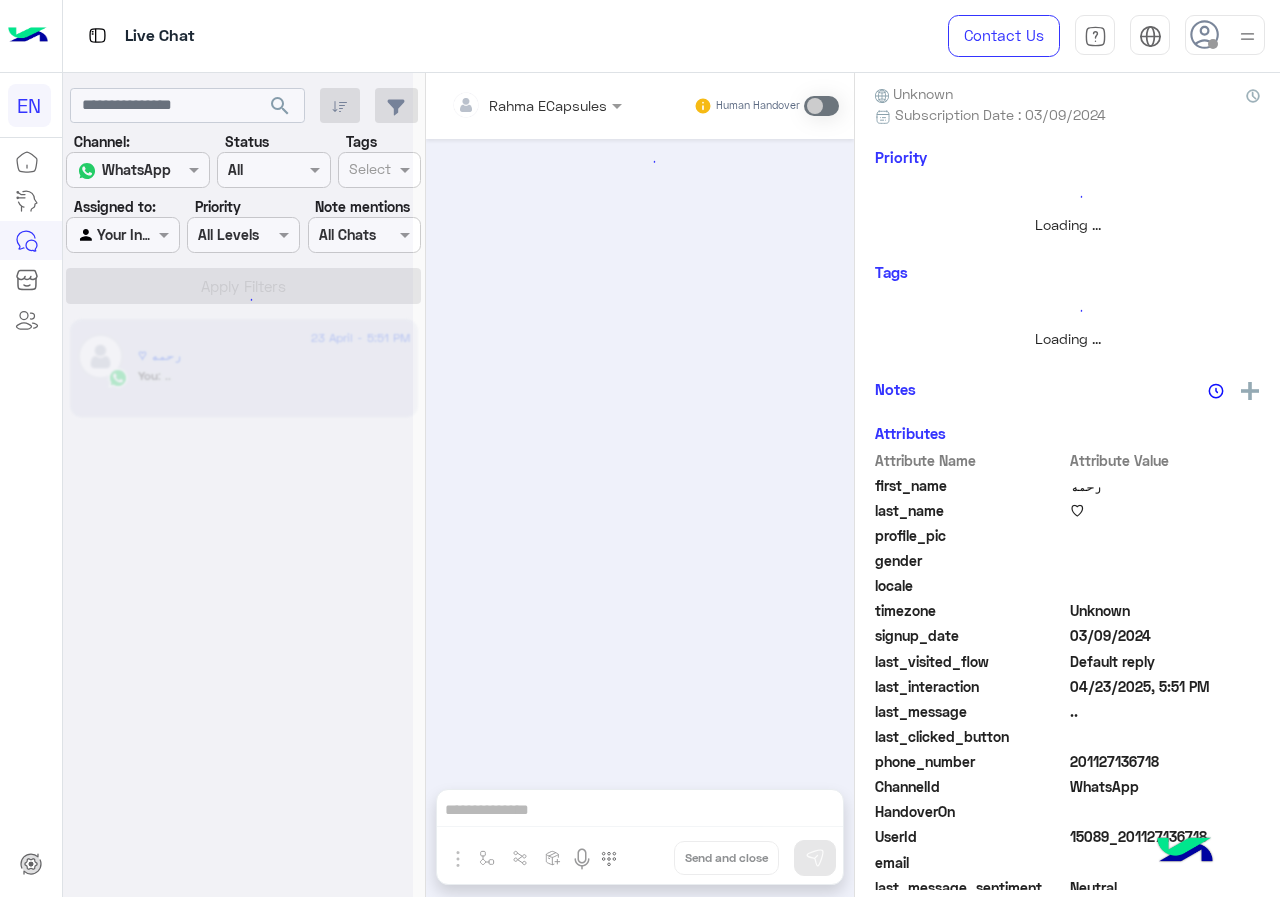 scroll, scrollTop: 0, scrollLeft: 0, axis: both 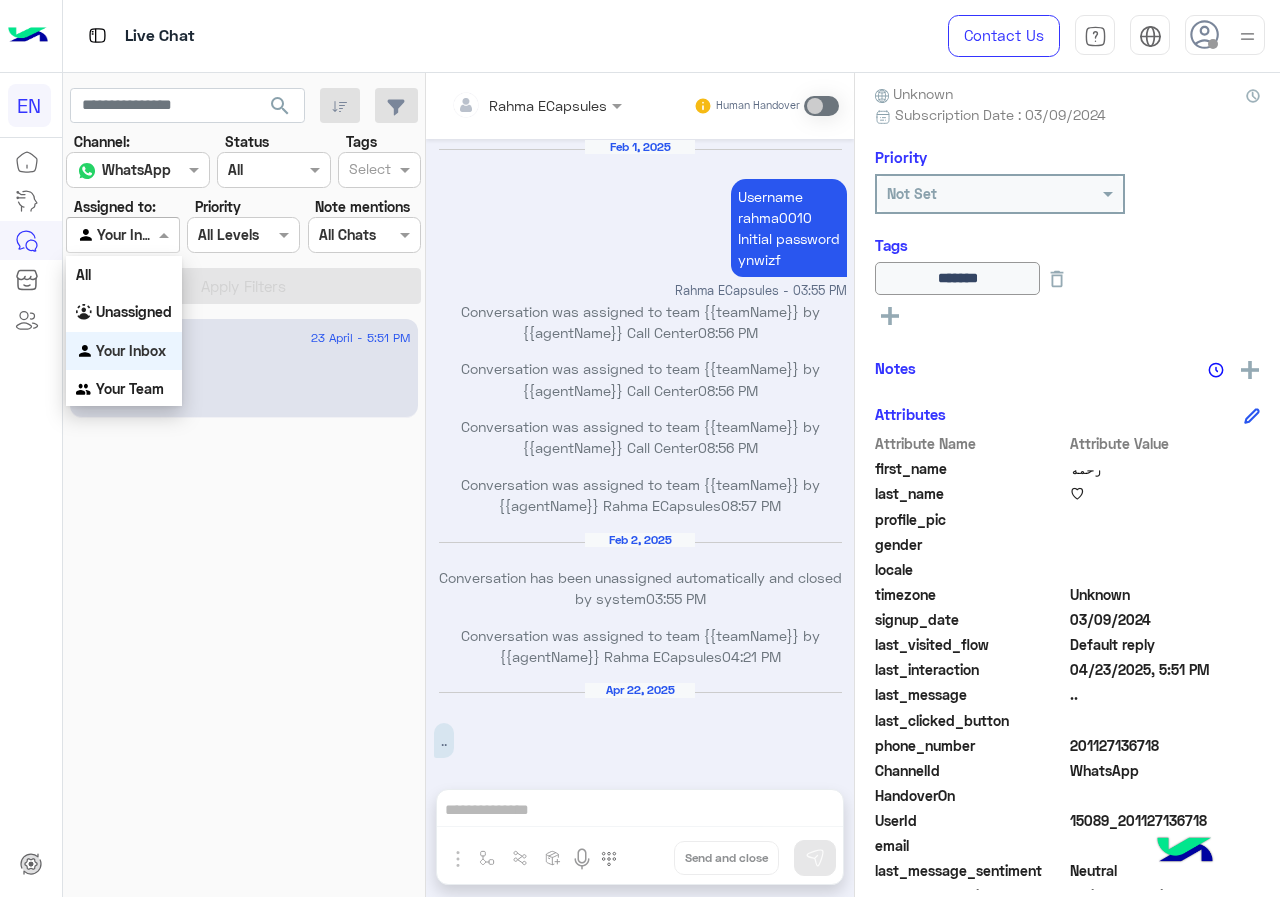 click at bounding box center [122, 234] 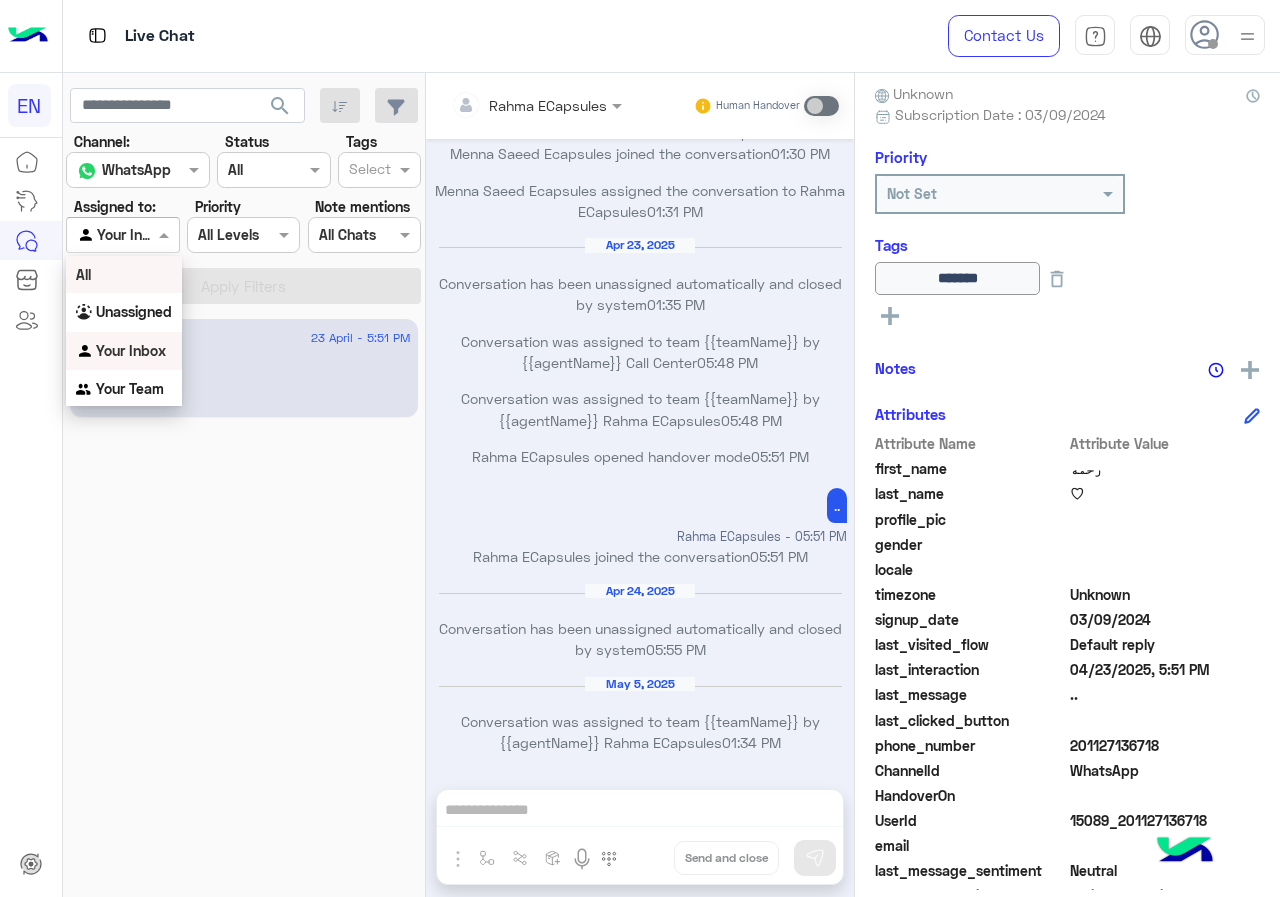 click at bounding box center (122, 234) 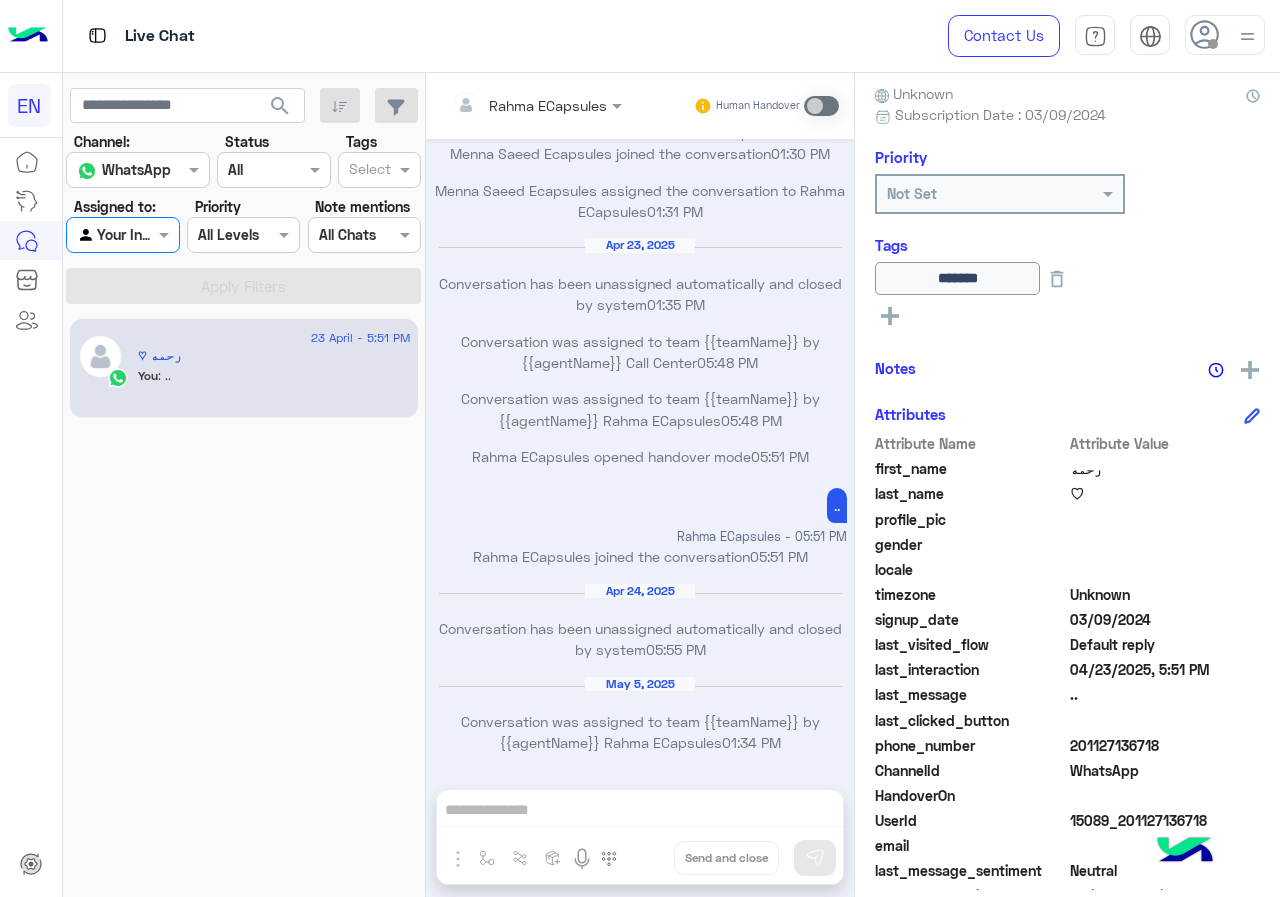 click at bounding box center [122, 234] 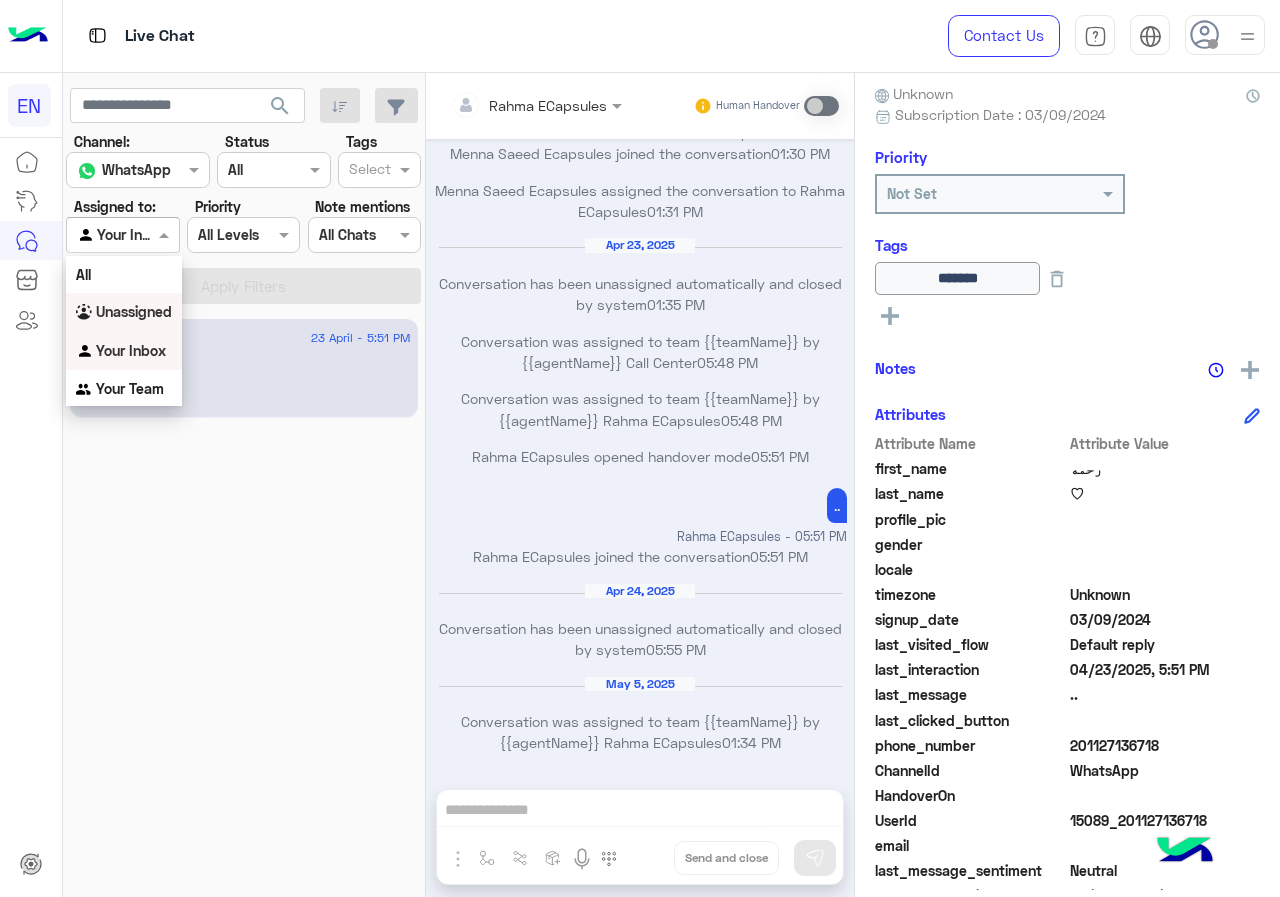 click on "Unassigned" at bounding box center (124, 312) 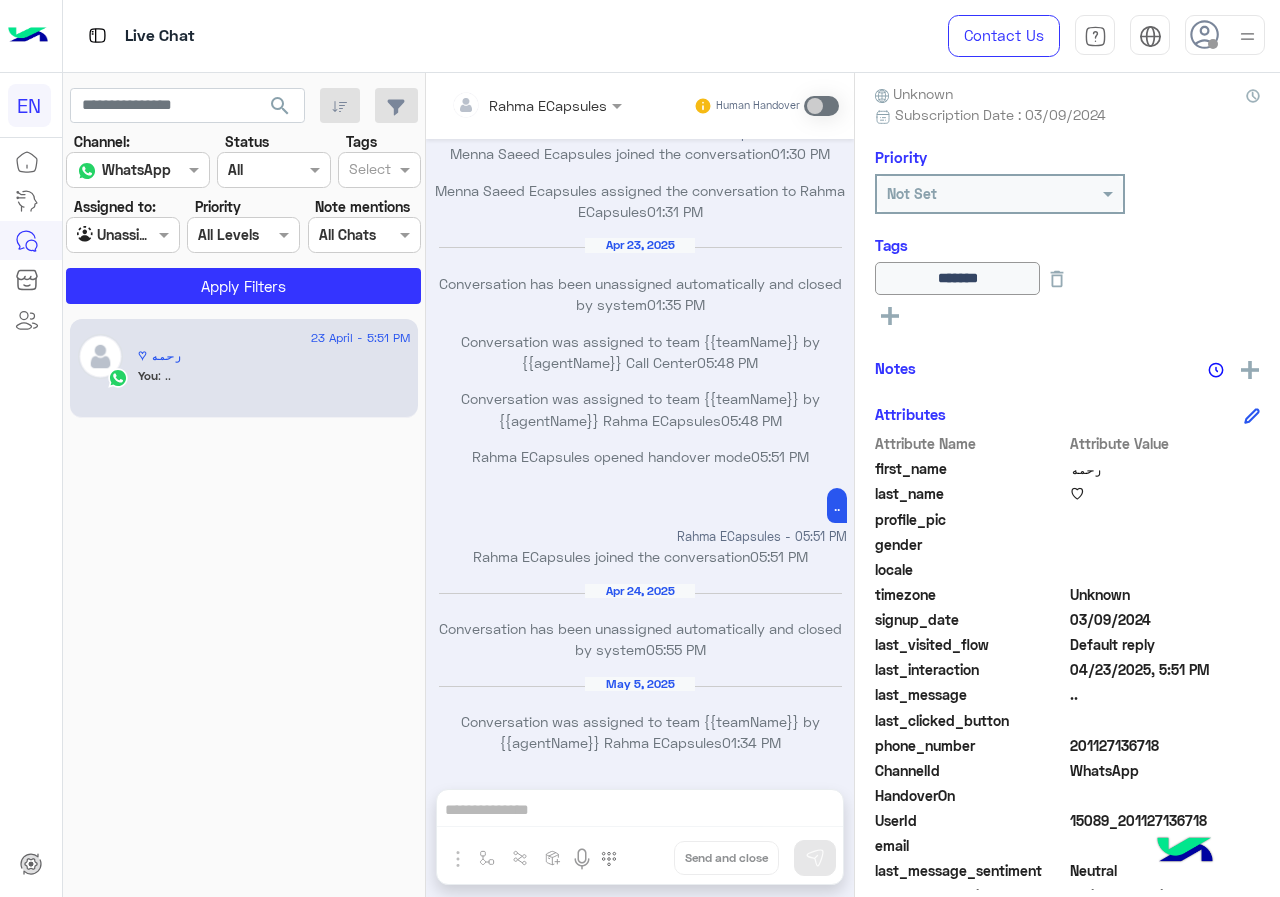 click on "search Channel: Channel WhatsApp Status Channel All Tags Select Assigned to: Agent Filter Unassigned Priority All Levels All Levels Note mentions Select All Chats Apply Filters" 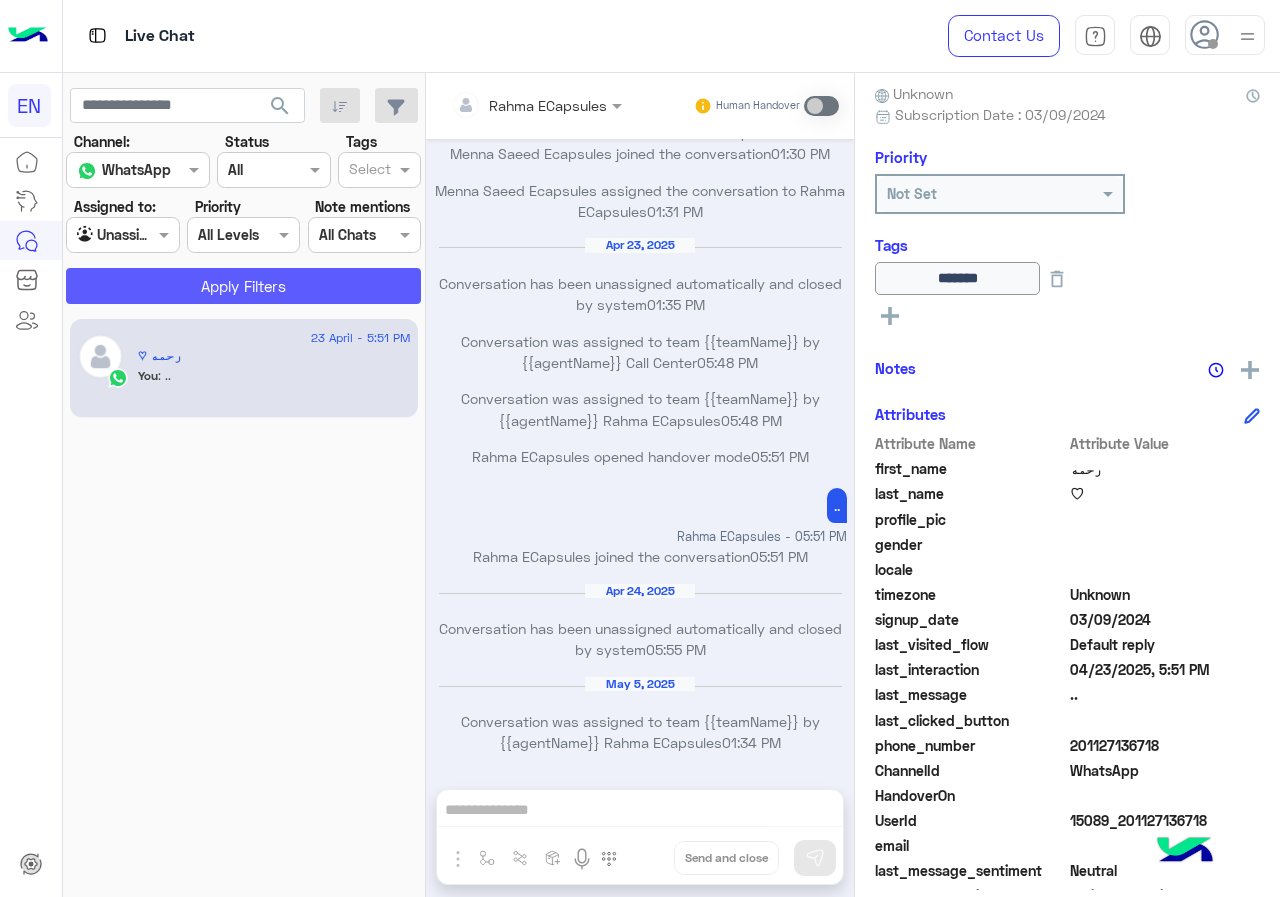 click on "Apply Filters" 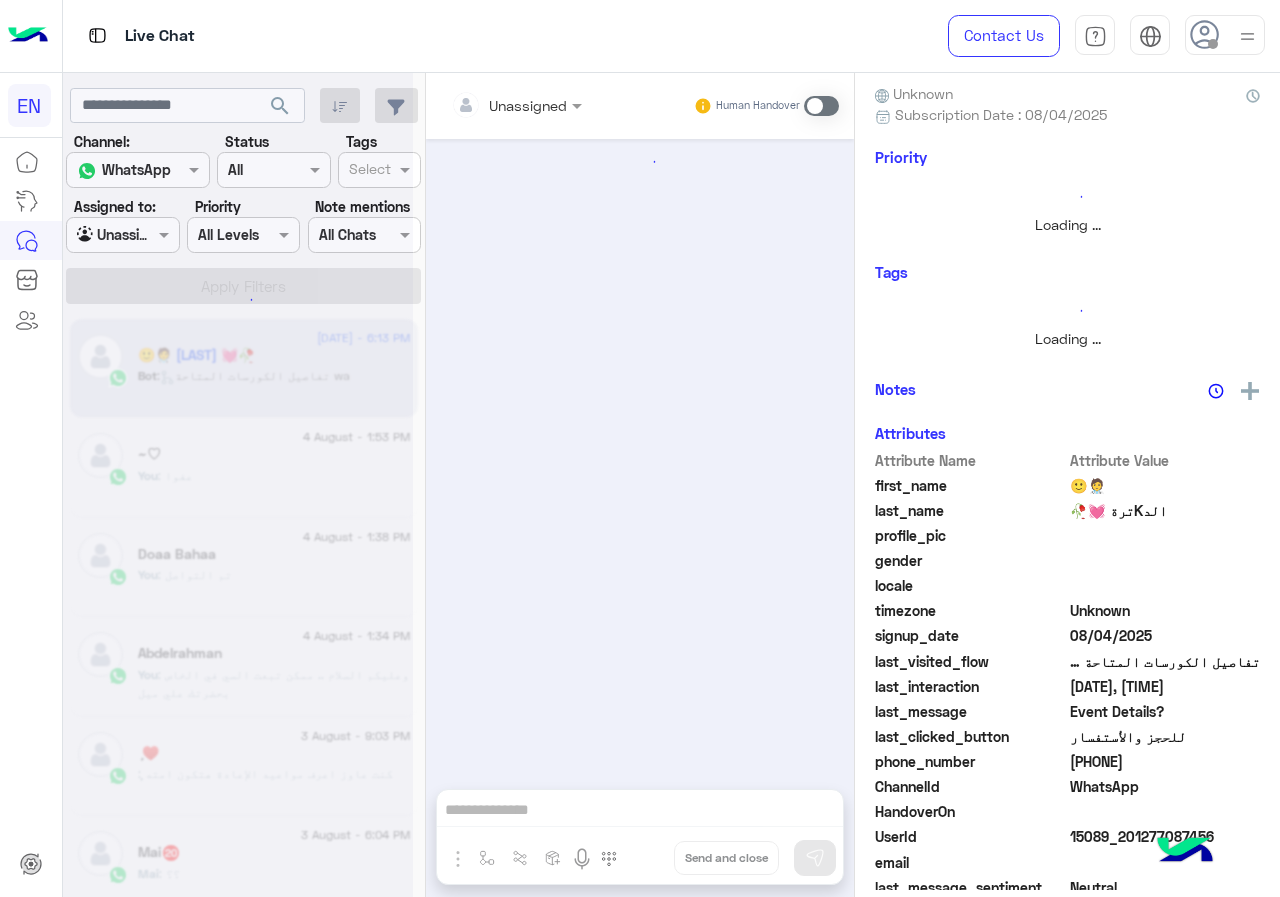 scroll, scrollTop: 0, scrollLeft: 0, axis: both 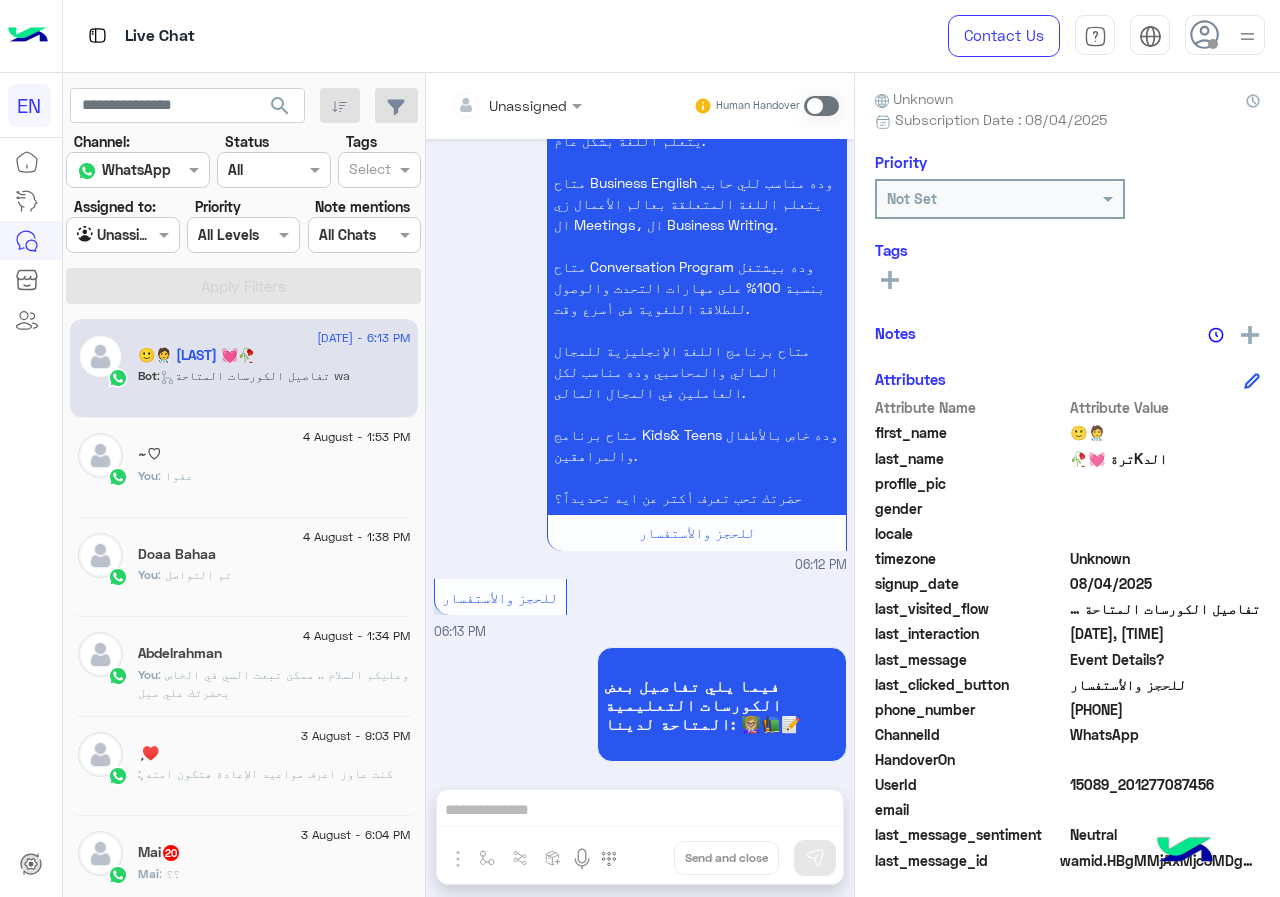 drag, startPoint x: 1073, startPoint y: 709, endPoint x: 1219, endPoint y: 709, distance: 146 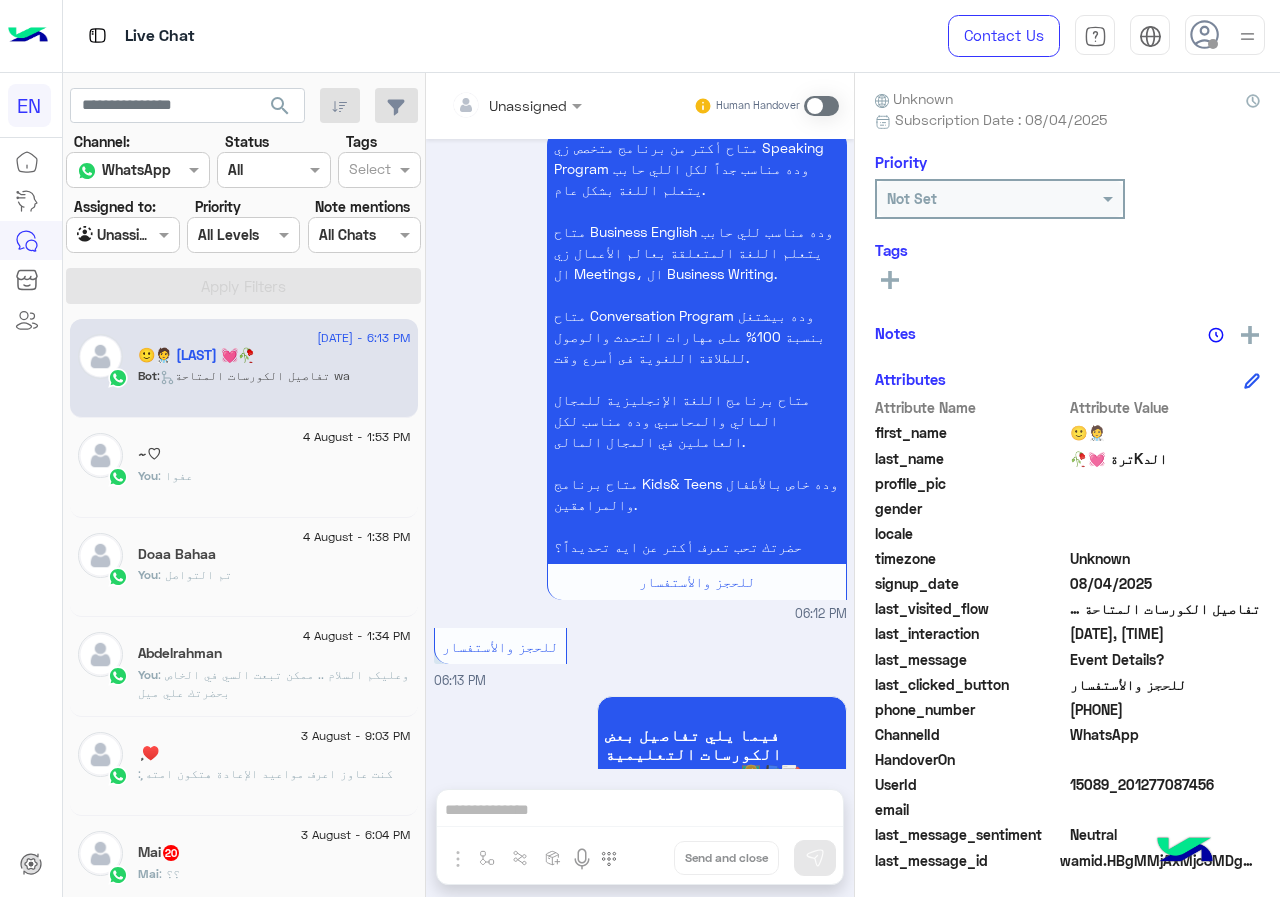 scroll, scrollTop: 165, scrollLeft: 0, axis: vertical 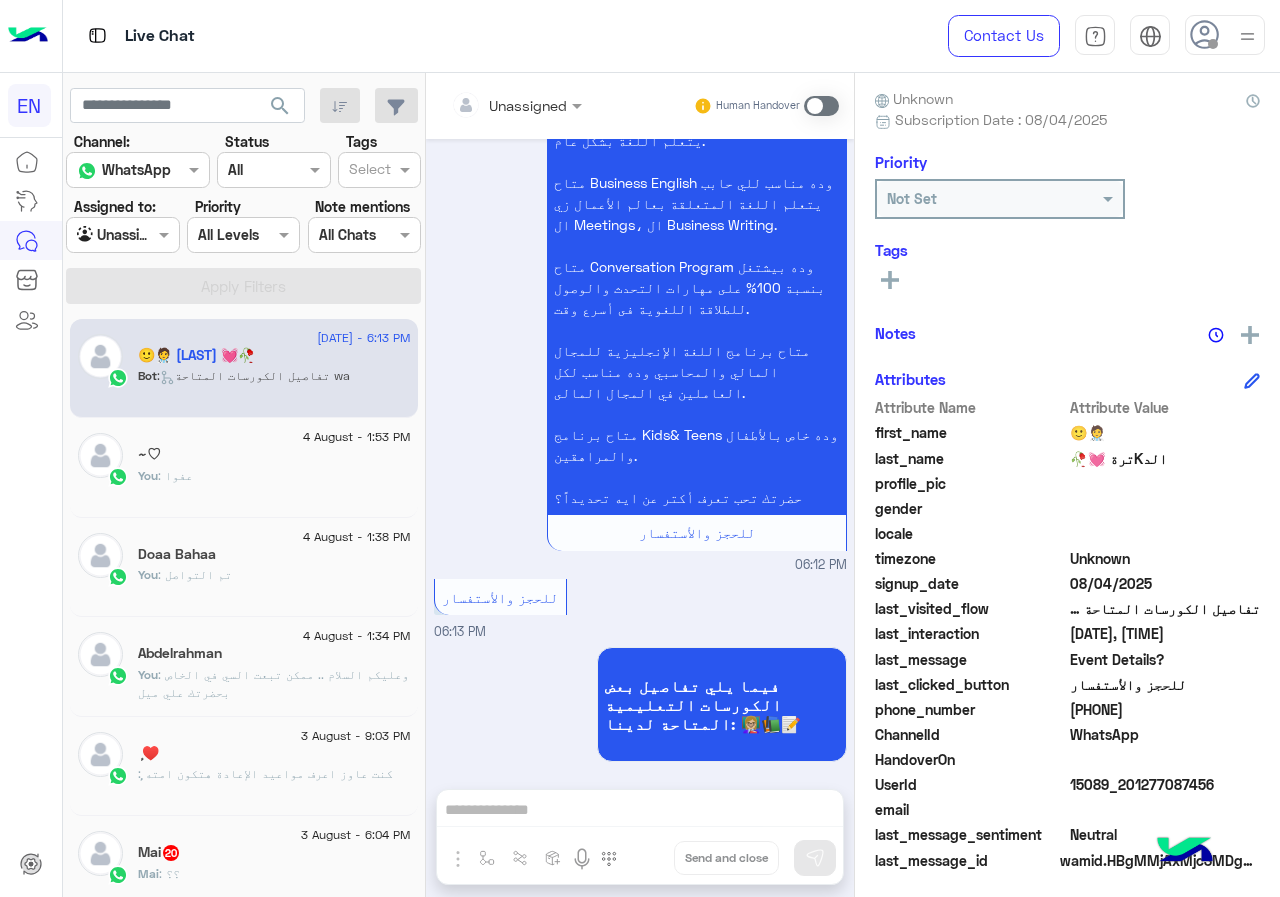 click at bounding box center (821, 106) 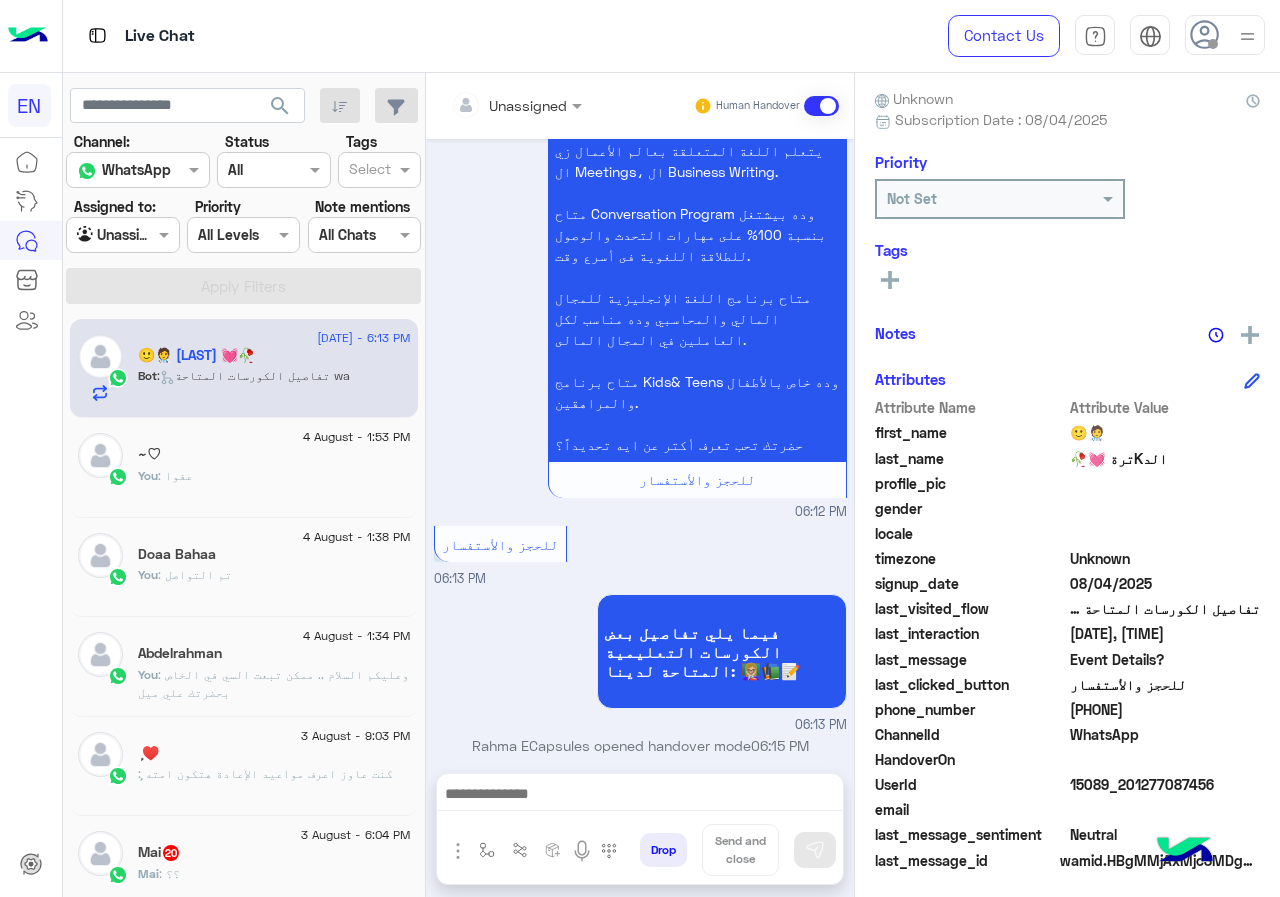 click at bounding box center [640, 796] 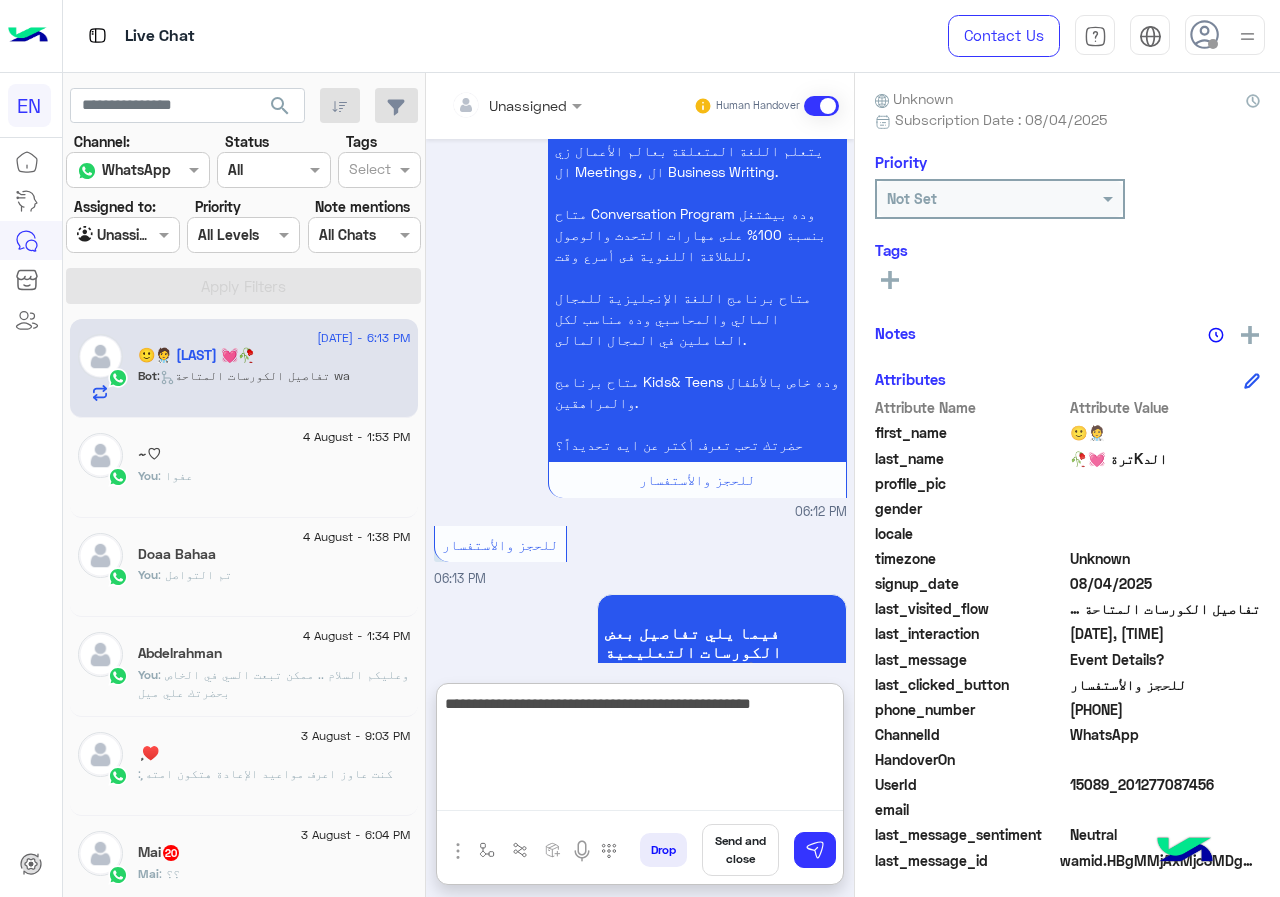 type on "**********" 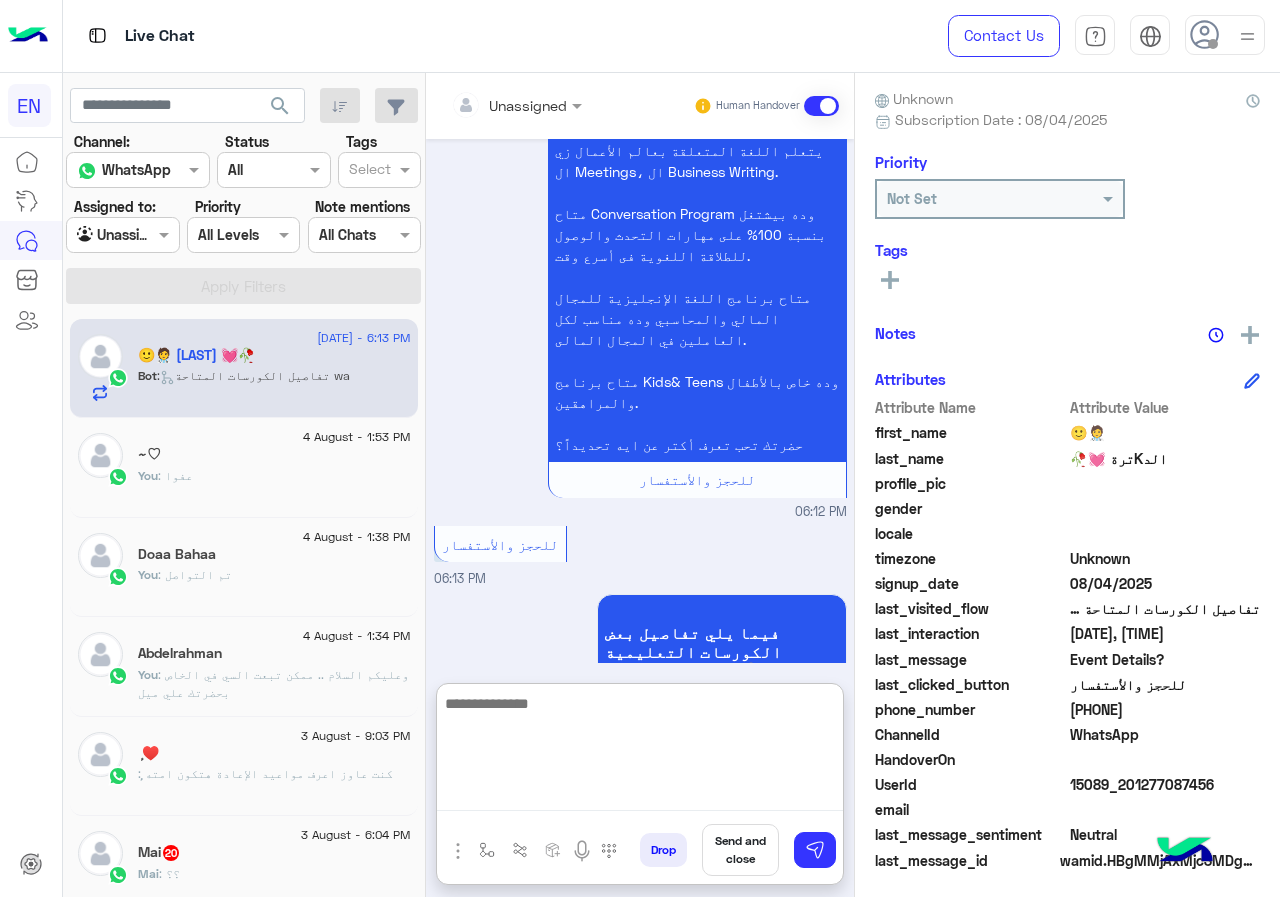 scroll, scrollTop: 392, scrollLeft: 0, axis: vertical 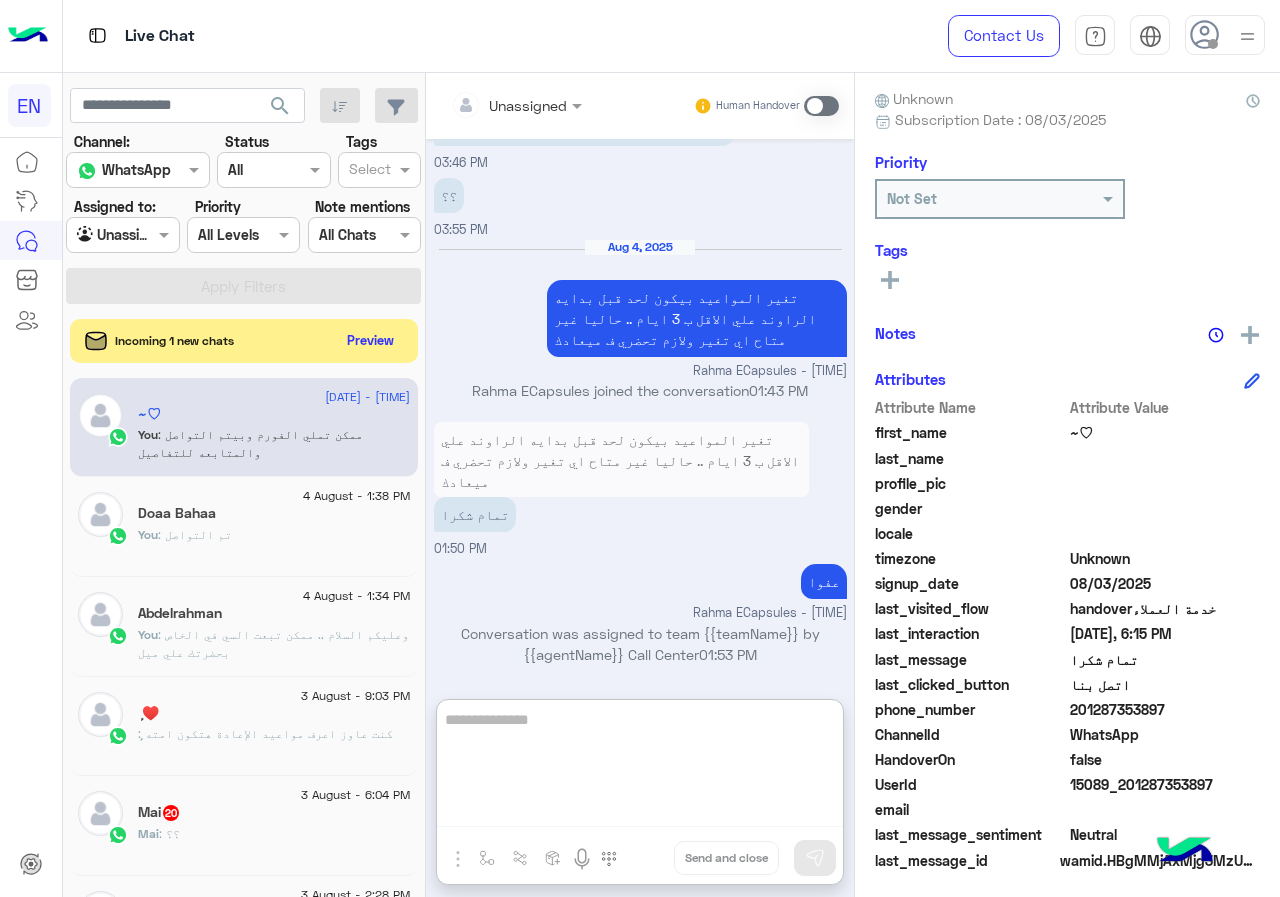 click on "Incoming 1 new chats    Preview" 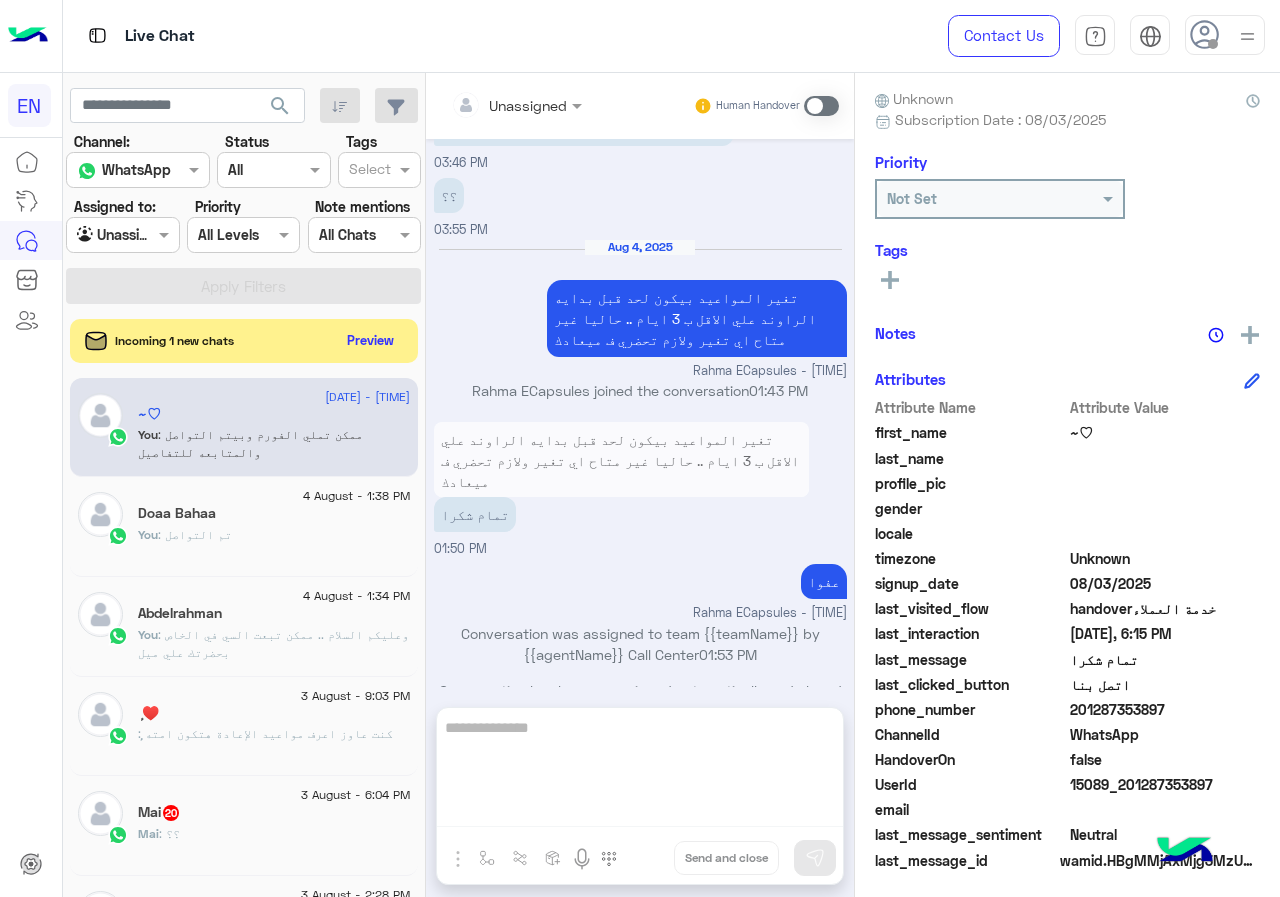 scroll, scrollTop: 1145, scrollLeft: 0, axis: vertical 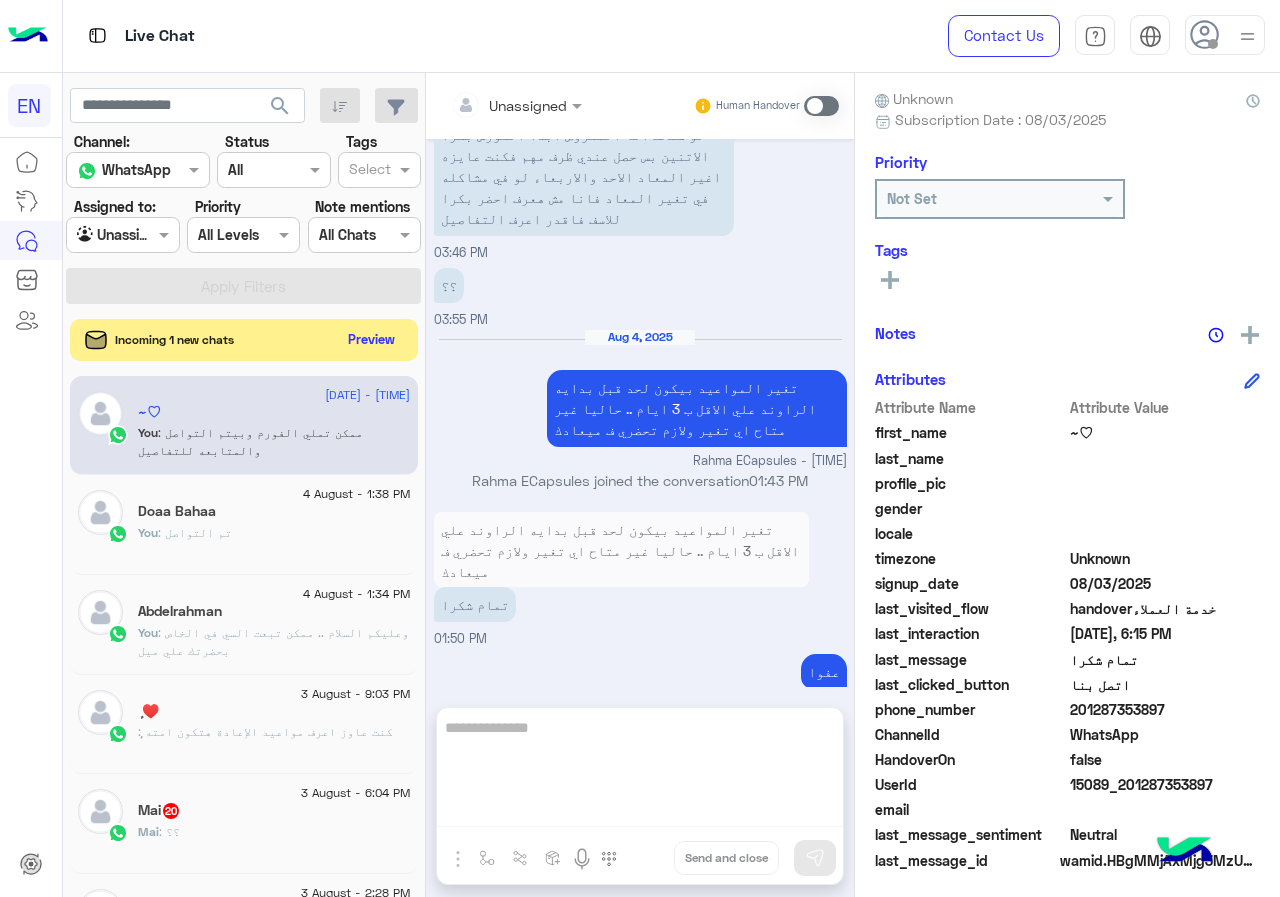 click on "Preview" 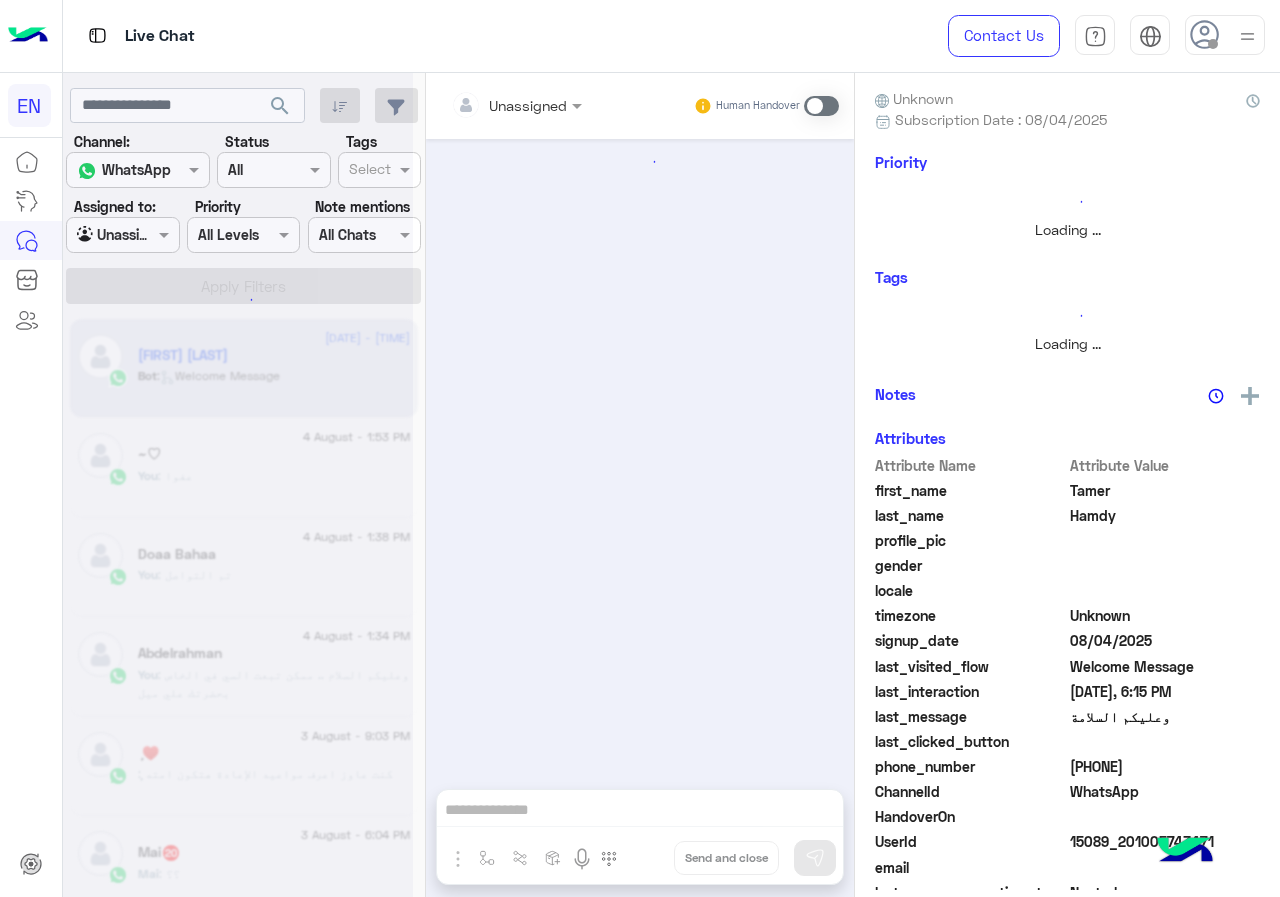 scroll, scrollTop: 0, scrollLeft: 0, axis: both 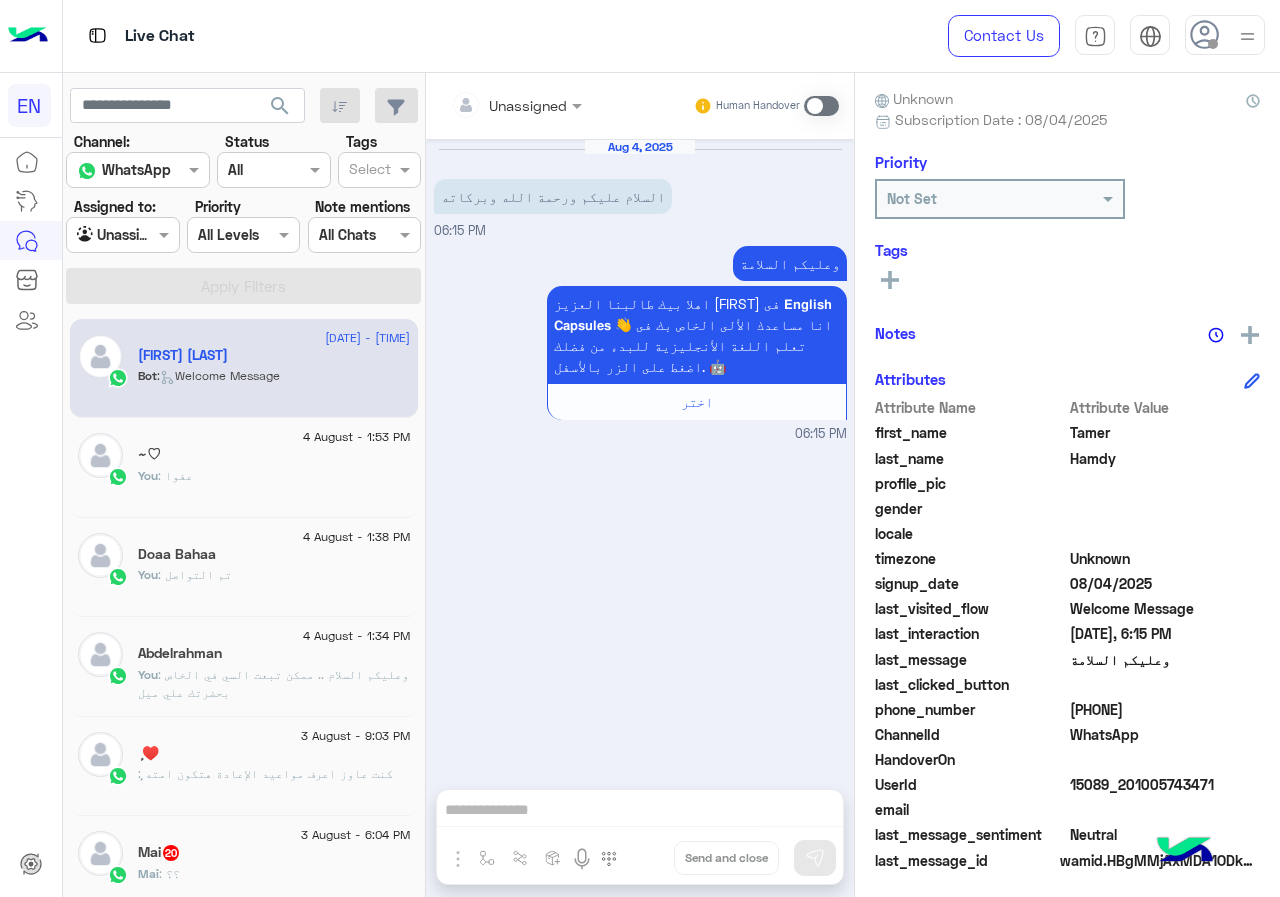 drag, startPoint x: 1074, startPoint y: 706, endPoint x: 1209, endPoint y: 707, distance: 135.00371 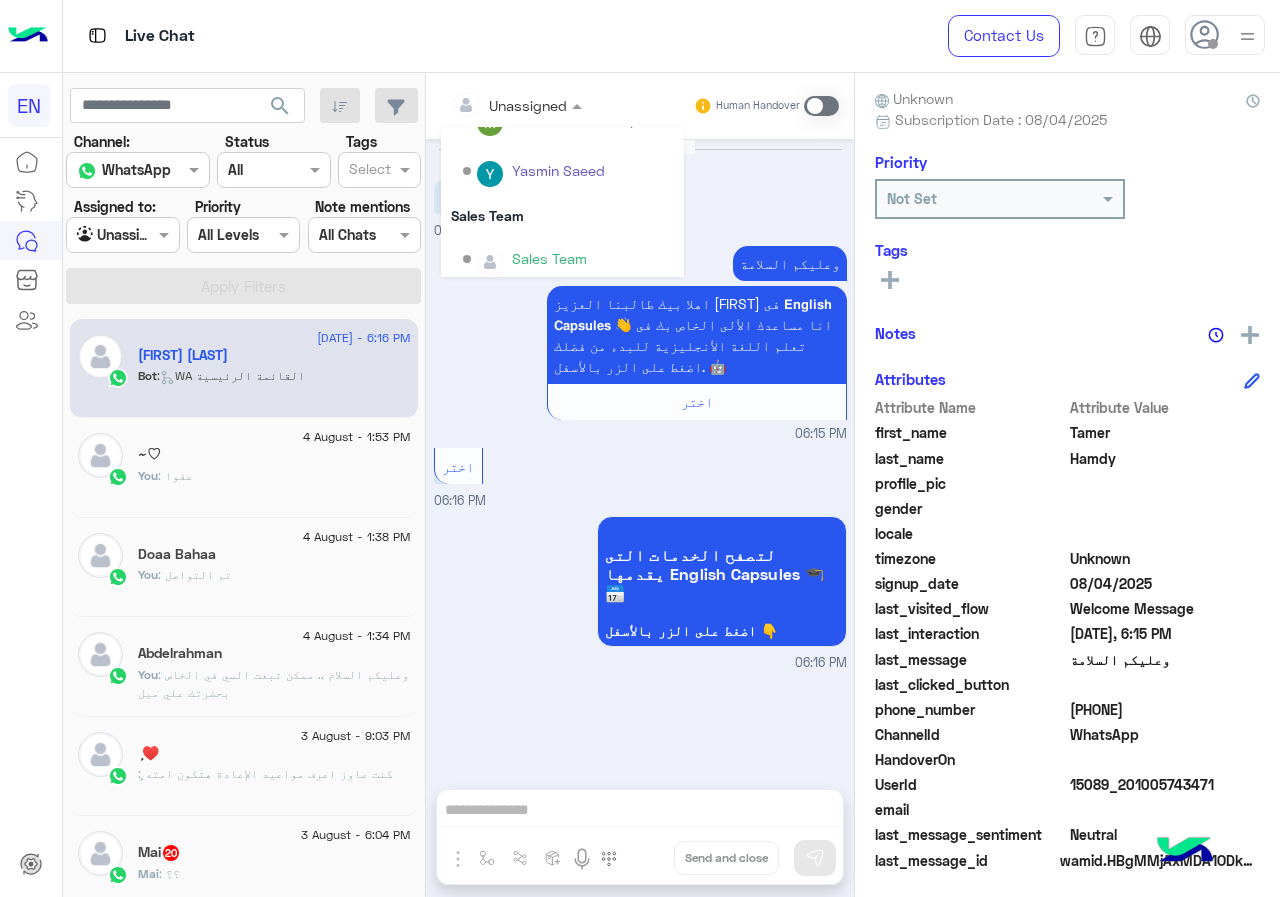 scroll, scrollTop: 332, scrollLeft: 0, axis: vertical 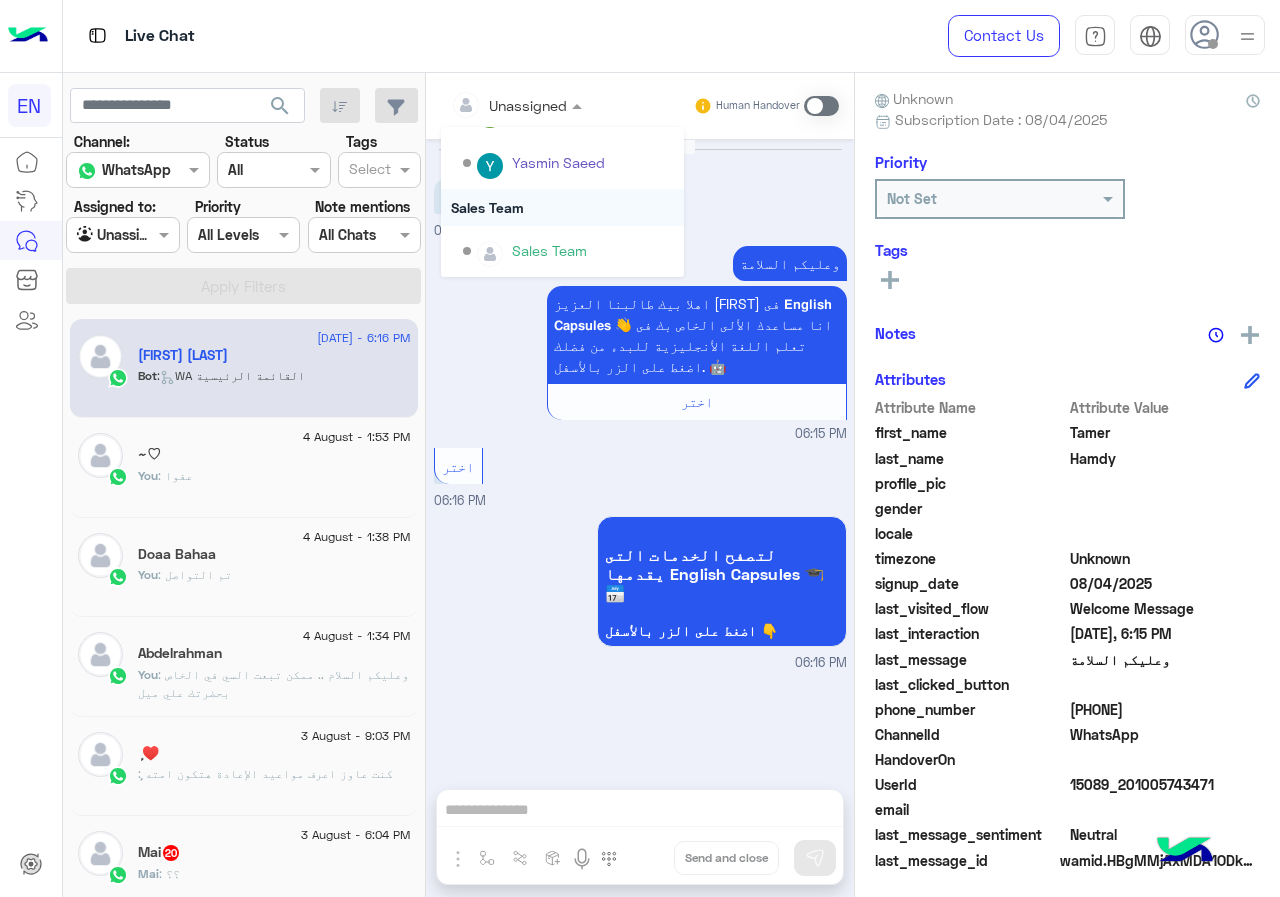 click on "Sales Team" at bounding box center [562, 207] 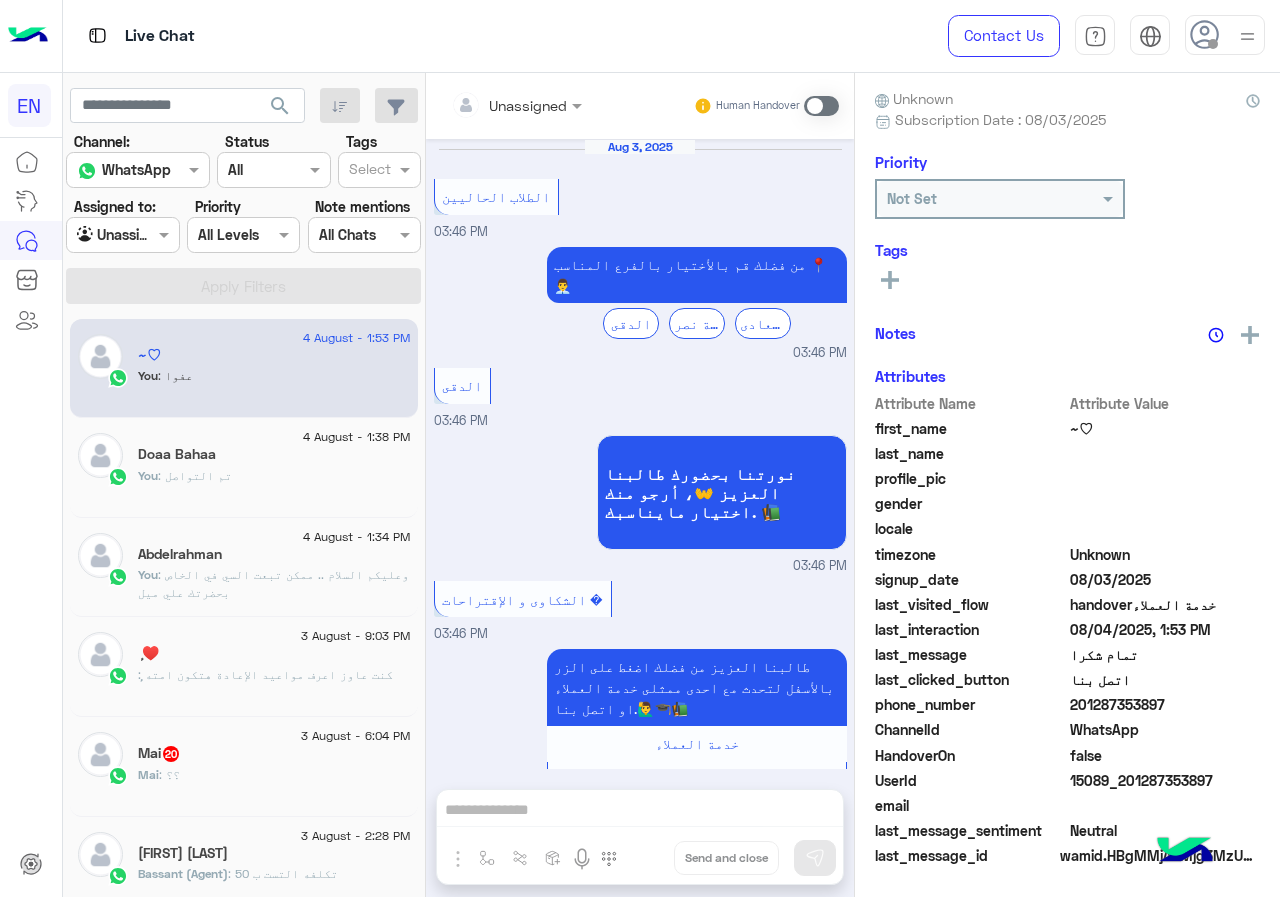 scroll, scrollTop: 1145, scrollLeft: 0, axis: vertical 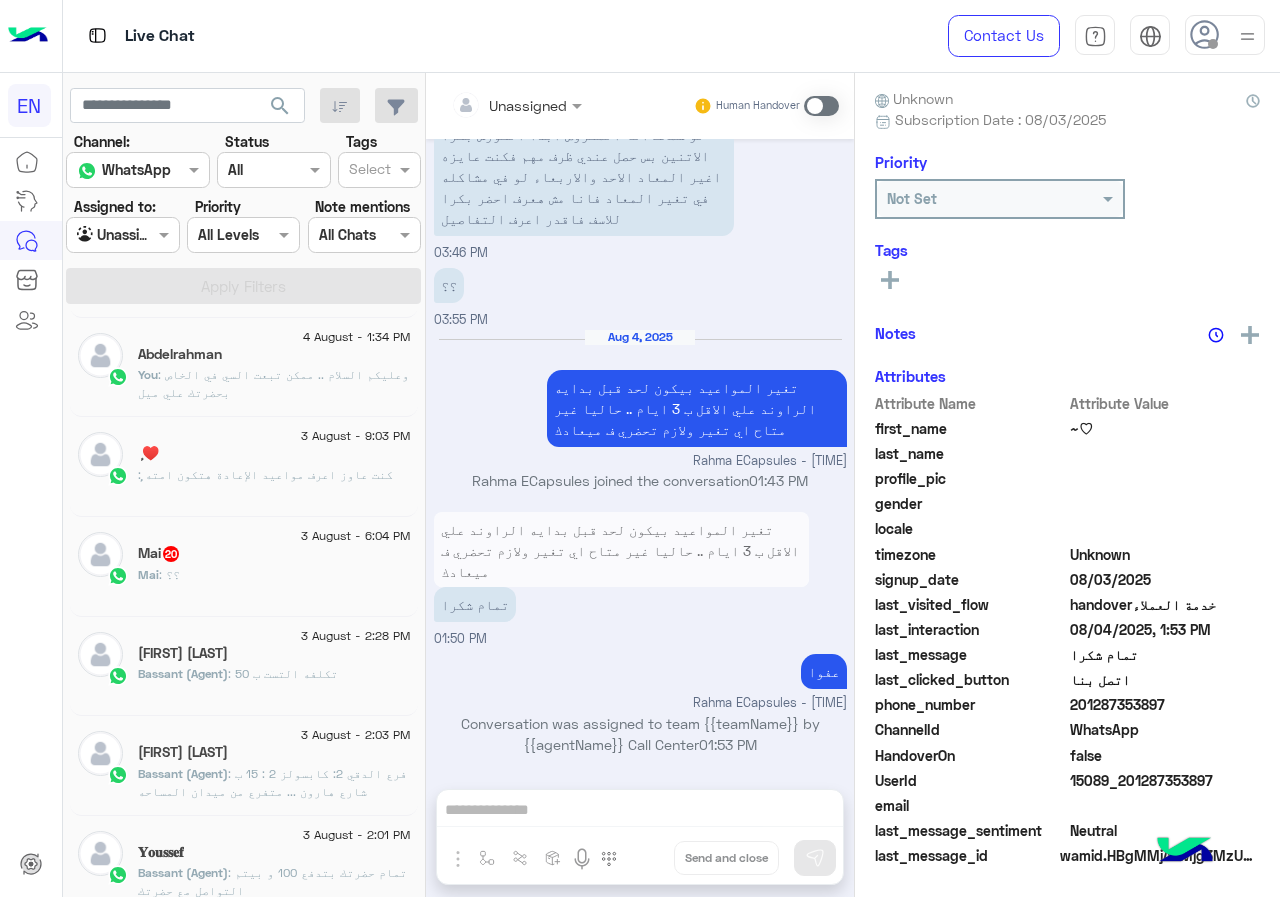 click on "ٕ : كنت عاوز اعرف مواعيد الإعادة هتكون امته" 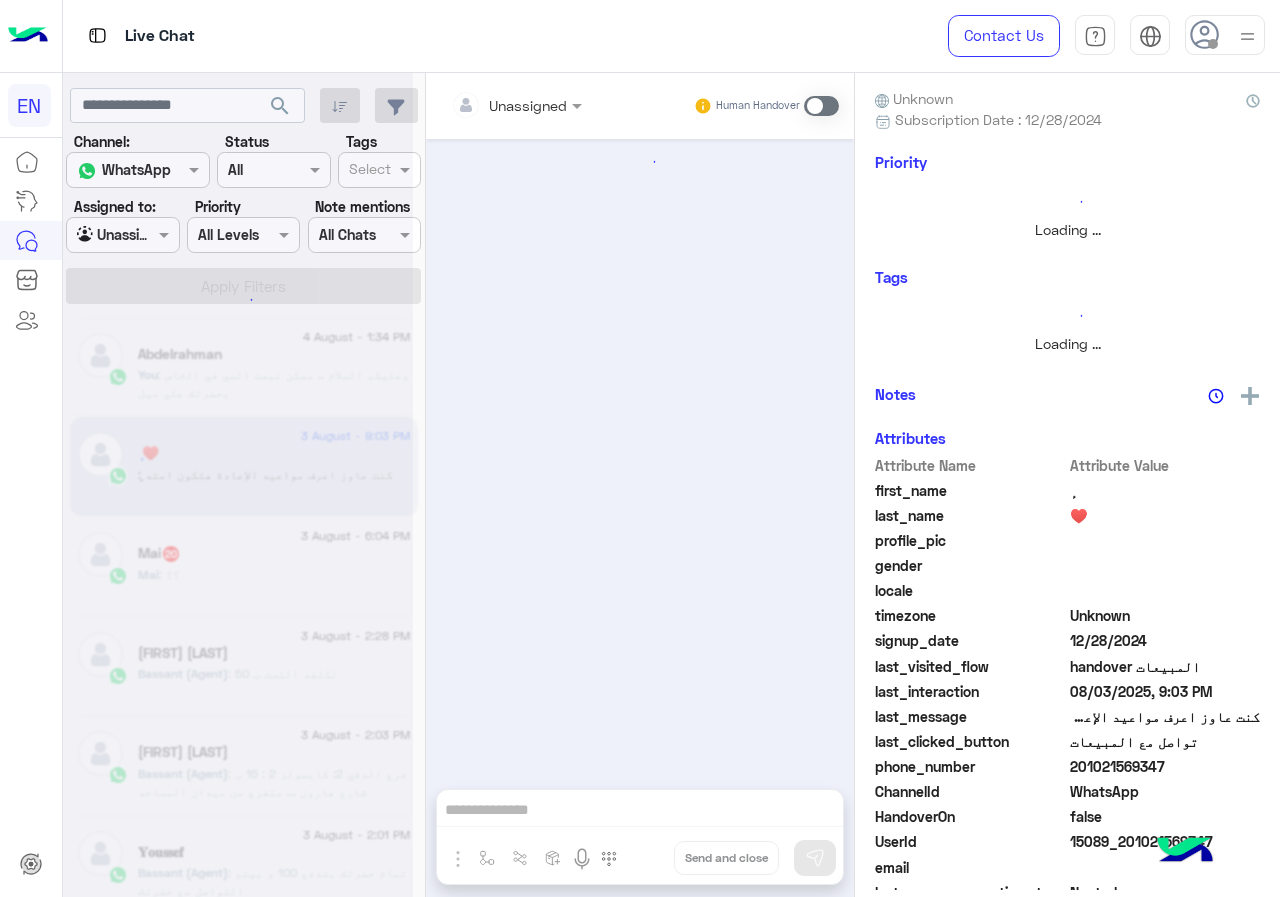 scroll, scrollTop: 0, scrollLeft: 0, axis: both 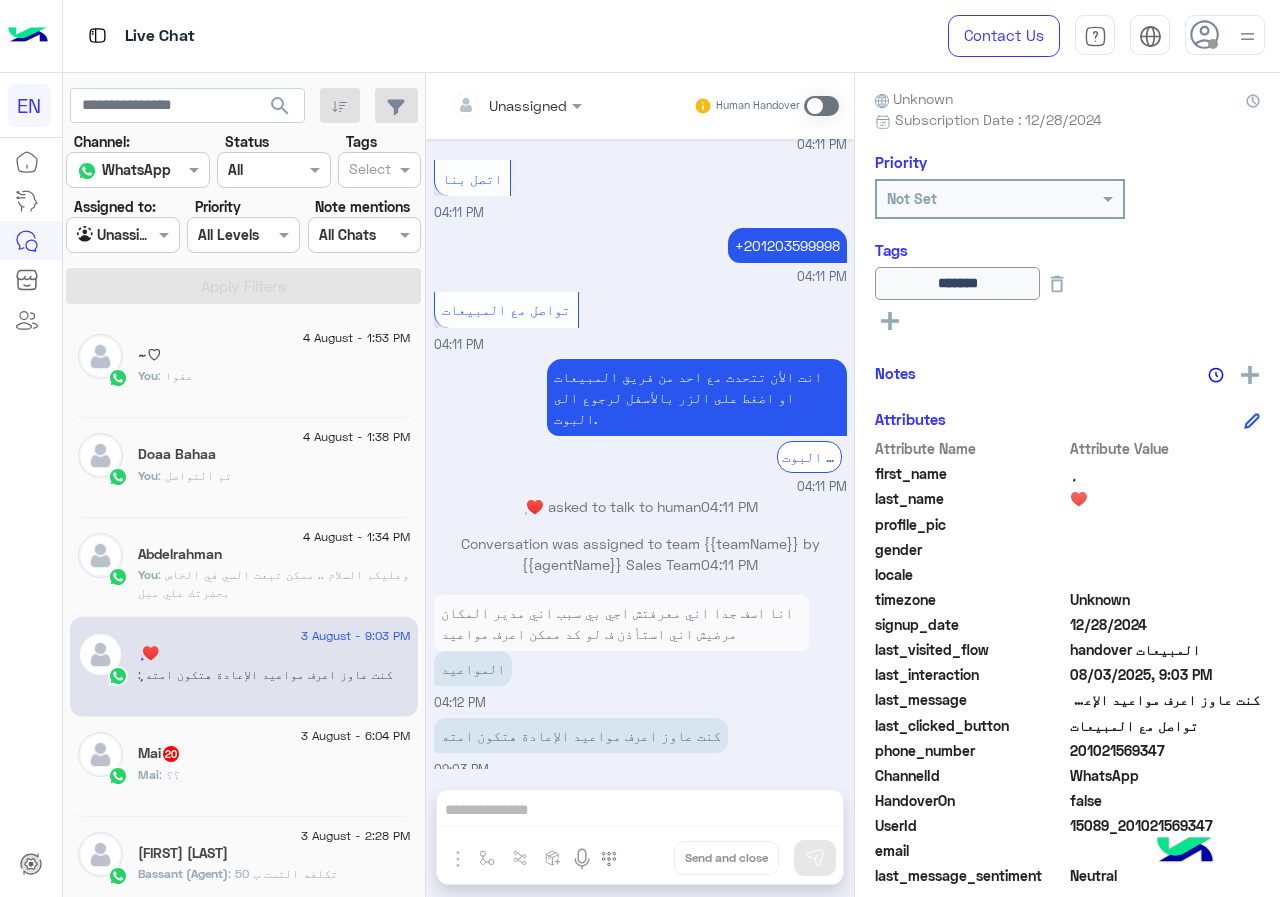 click at bounding box center (122, 234) 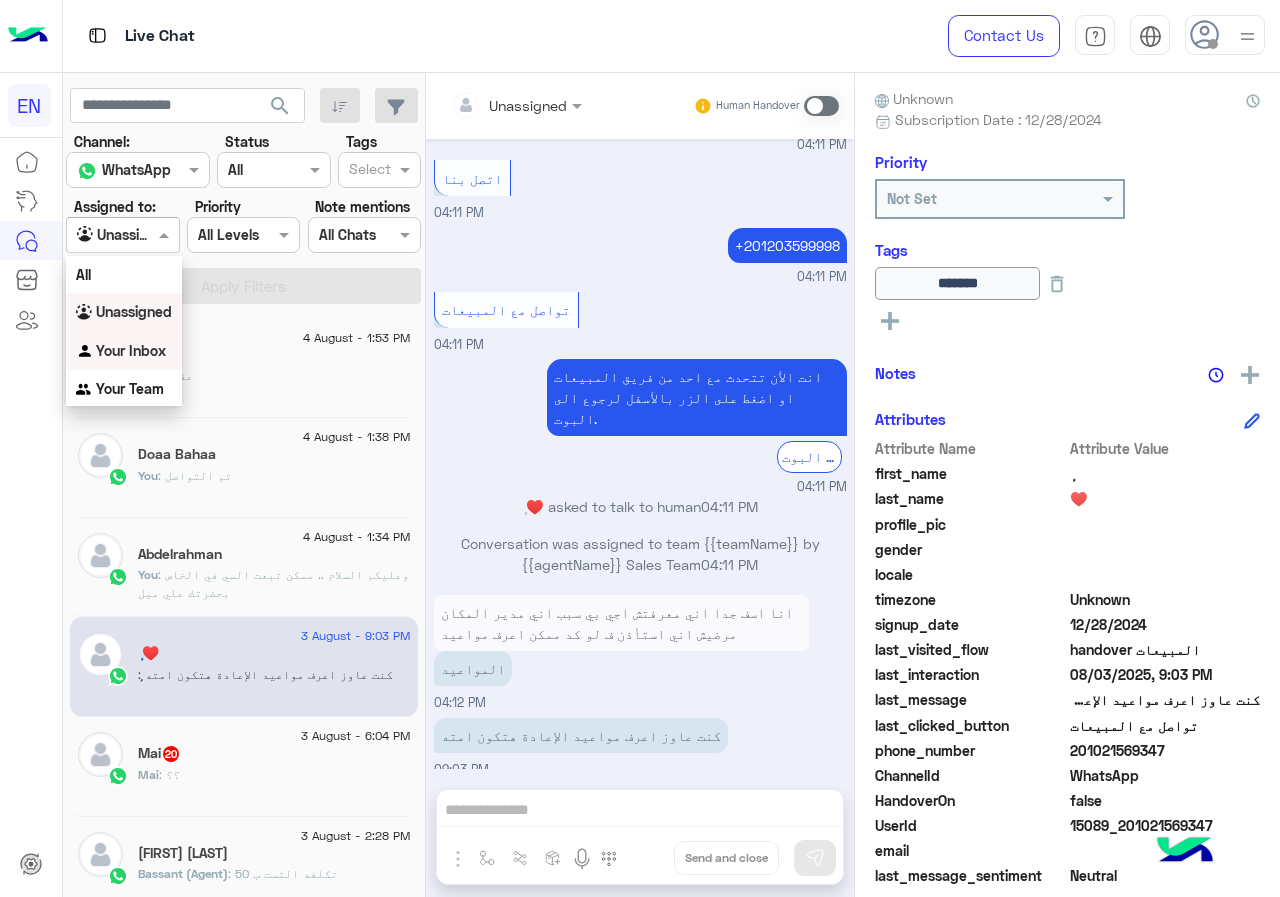 click on "Your Inbox" at bounding box center [124, 351] 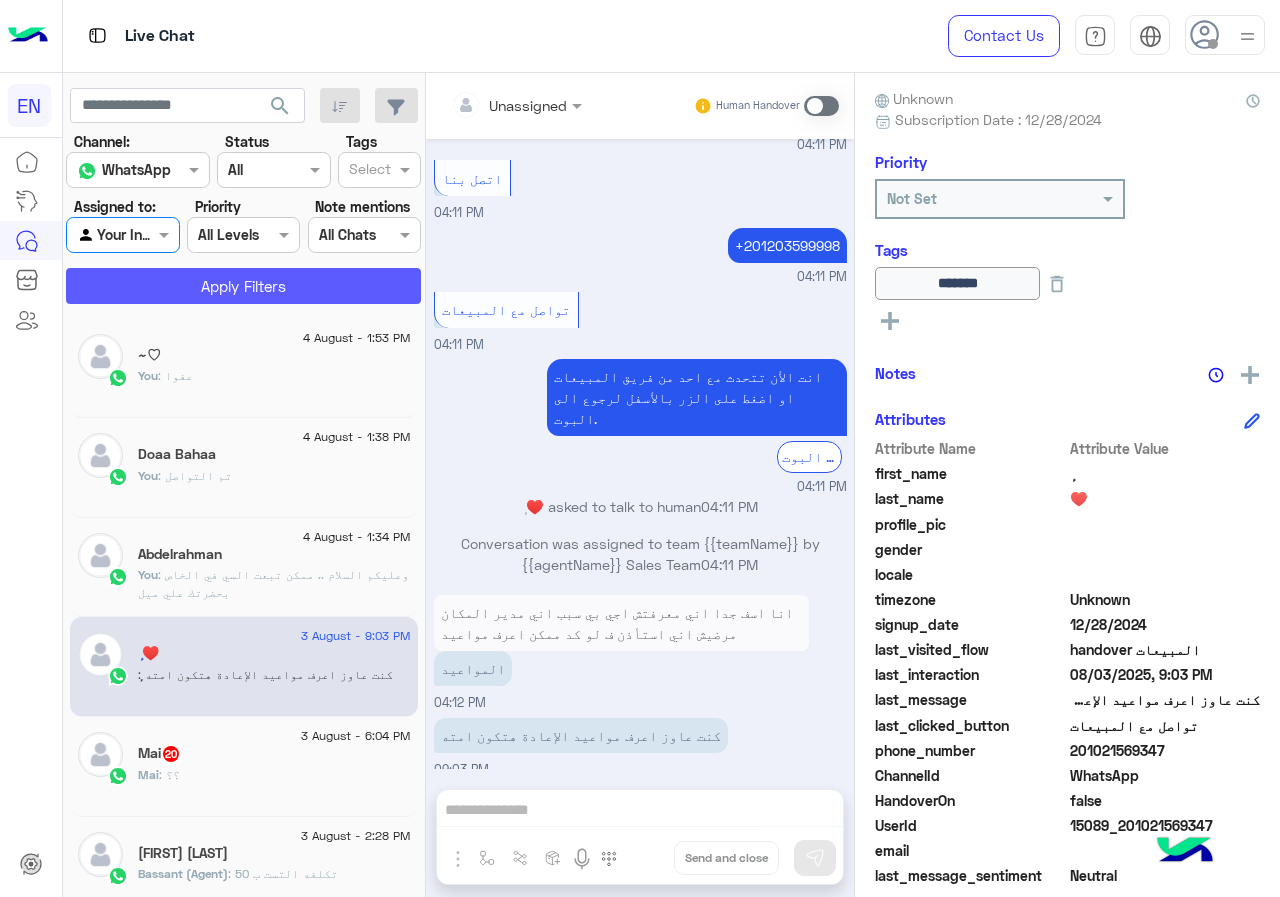 click on "Apply Filters" 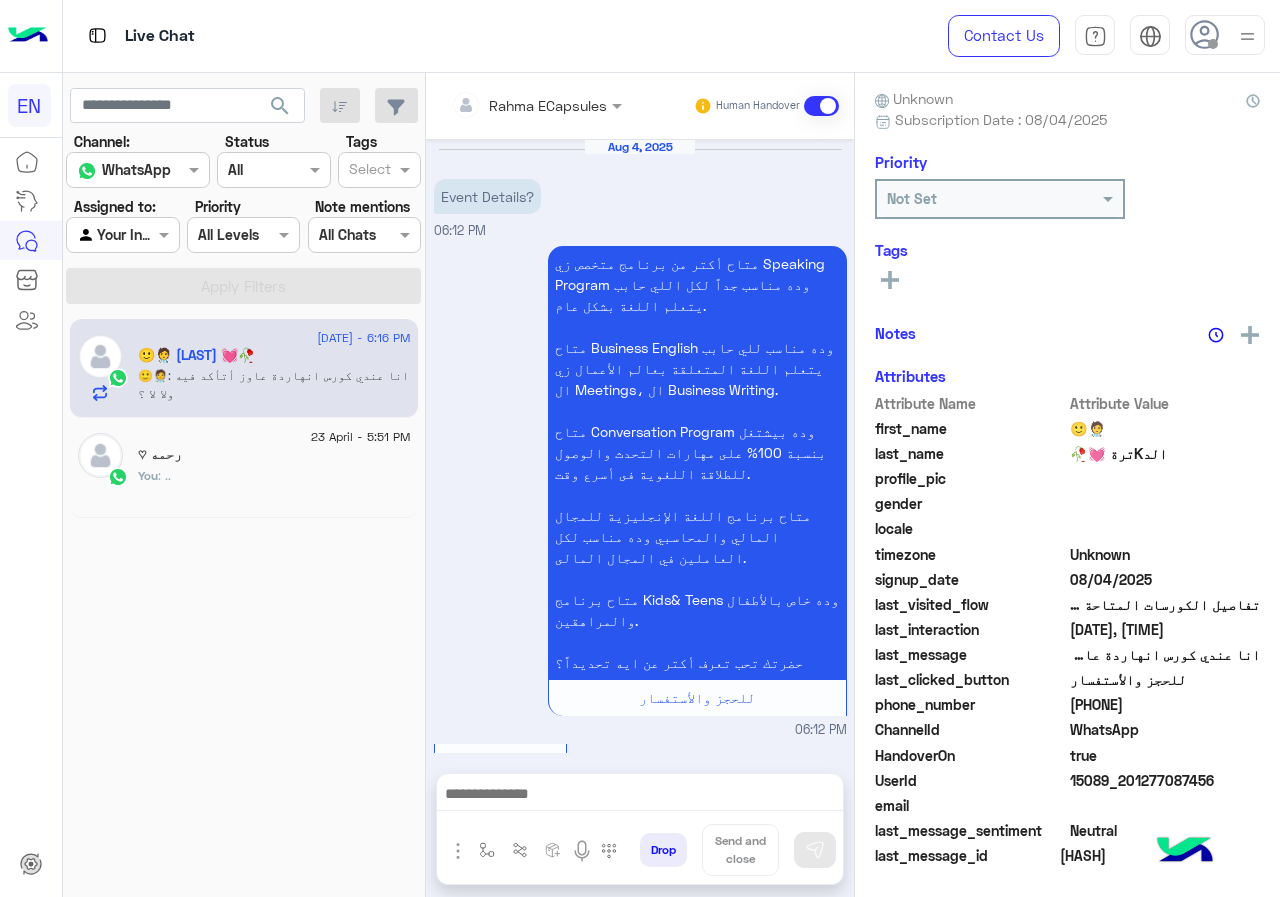 scroll, scrollTop: 405, scrollLeft: 0, axis: vertical 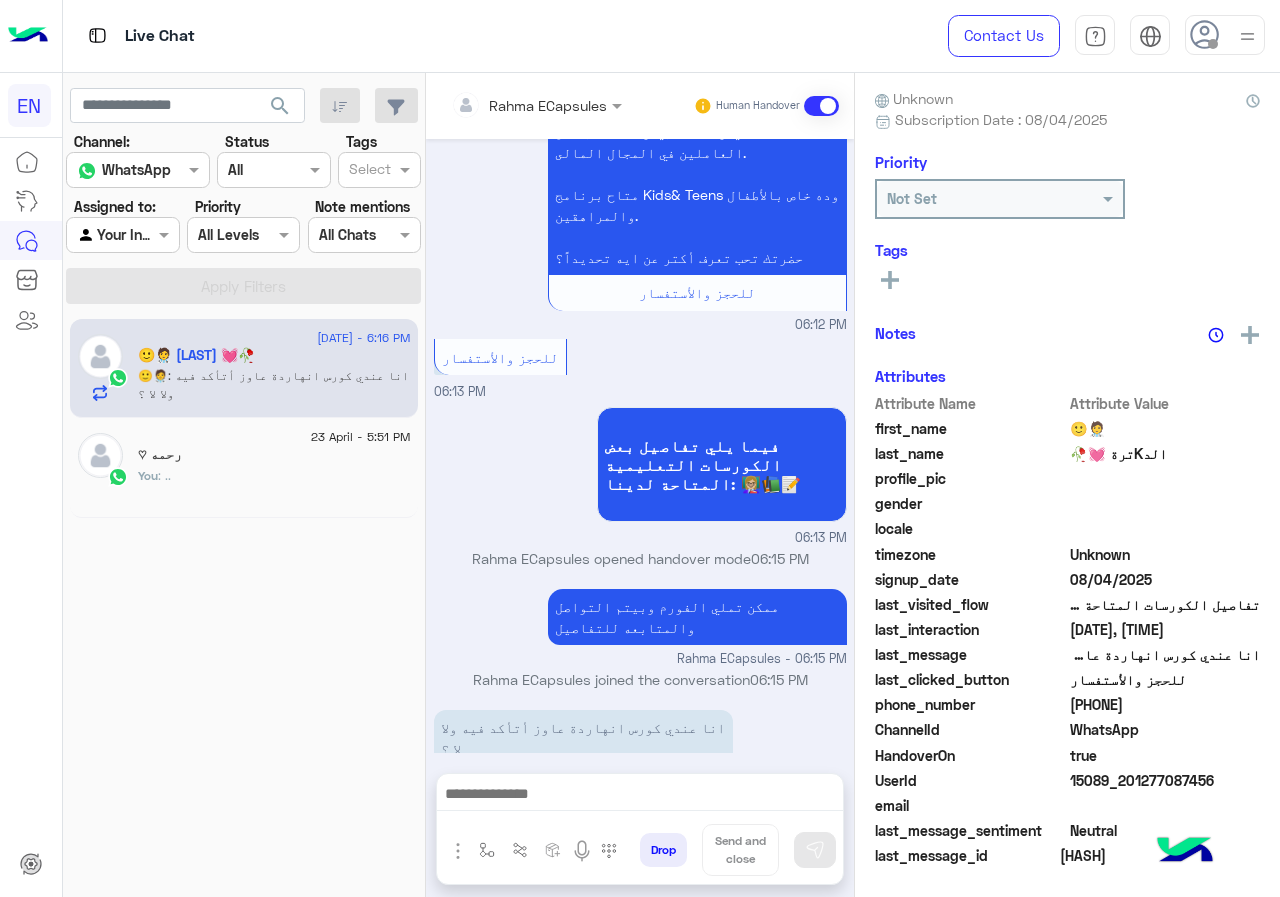 click at bounding box center [640, 796] 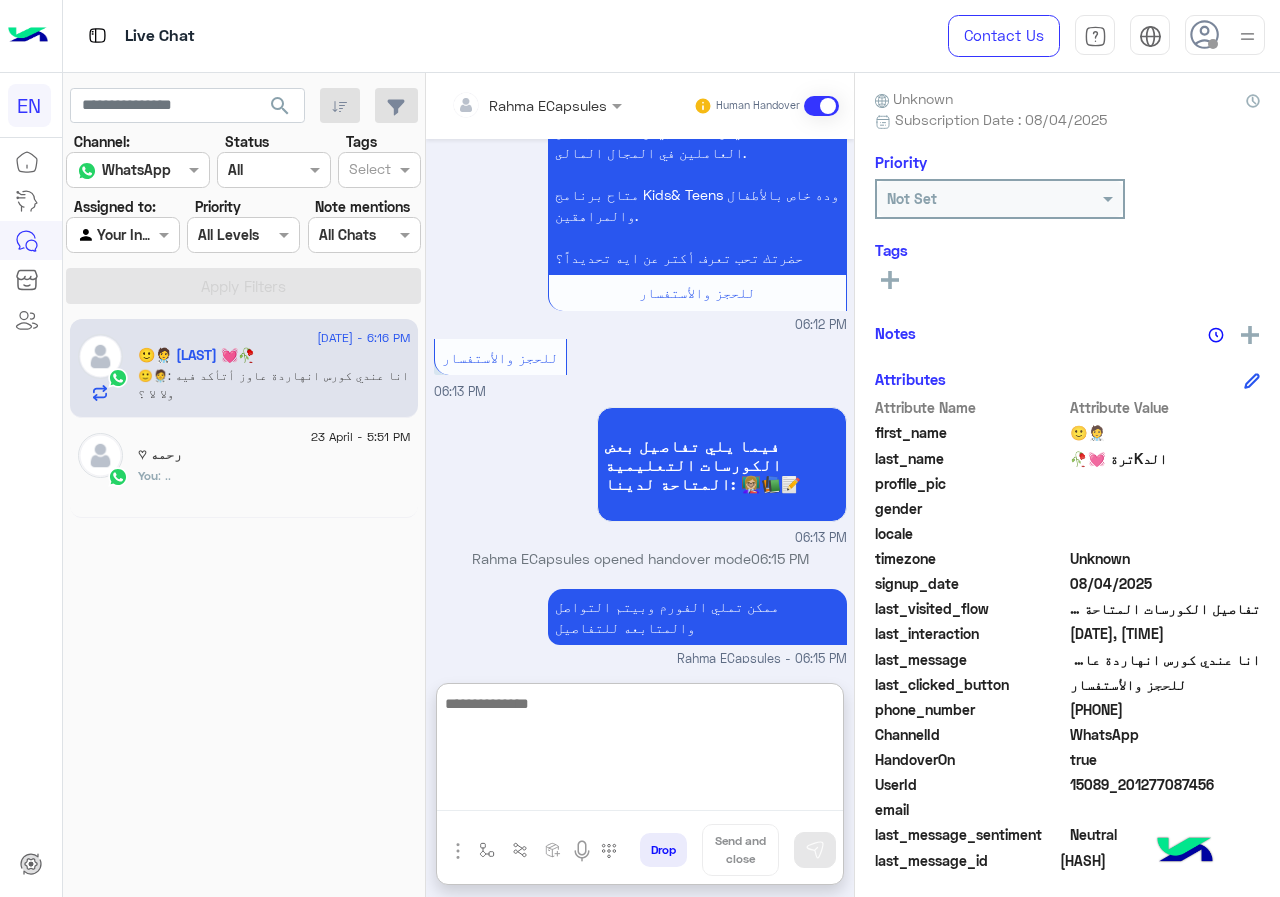 scroll, scrollTop: 495, scrollLeft: 0, axis: vertical 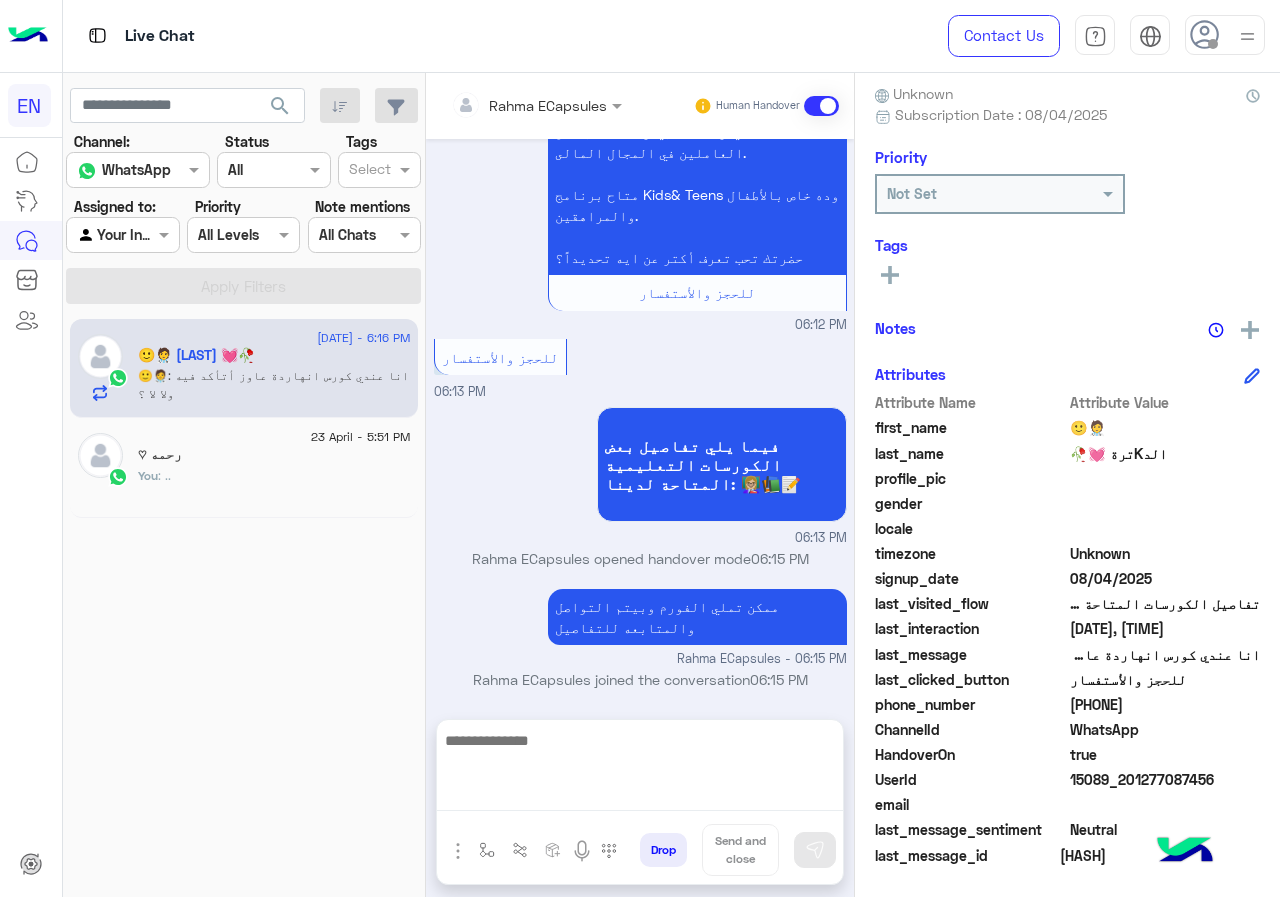 drag, startPoint x: 1075, startPoint y: 703, endPoint x: 1169, endPoint y: 703, distance: 94 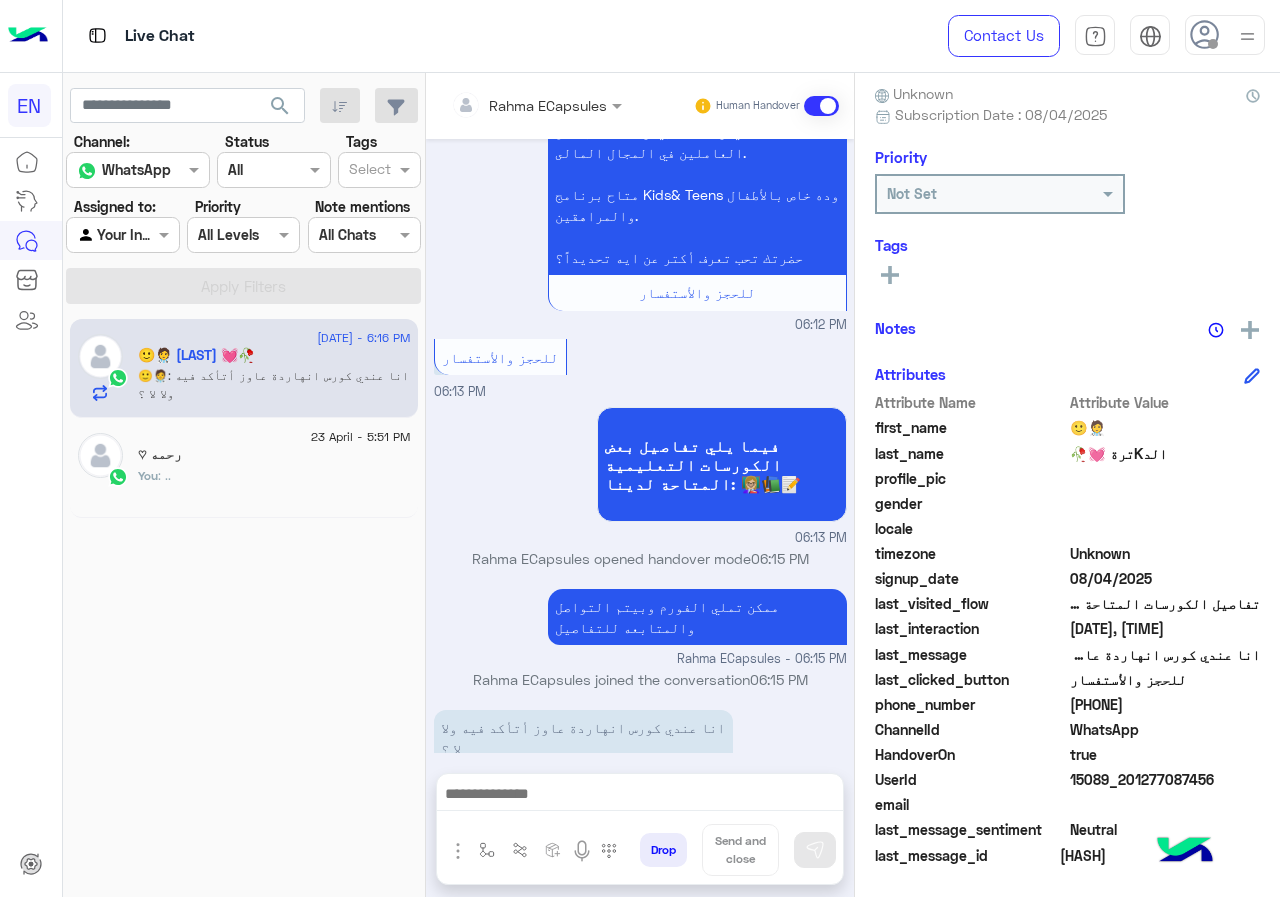 copy on "[PHONE]" 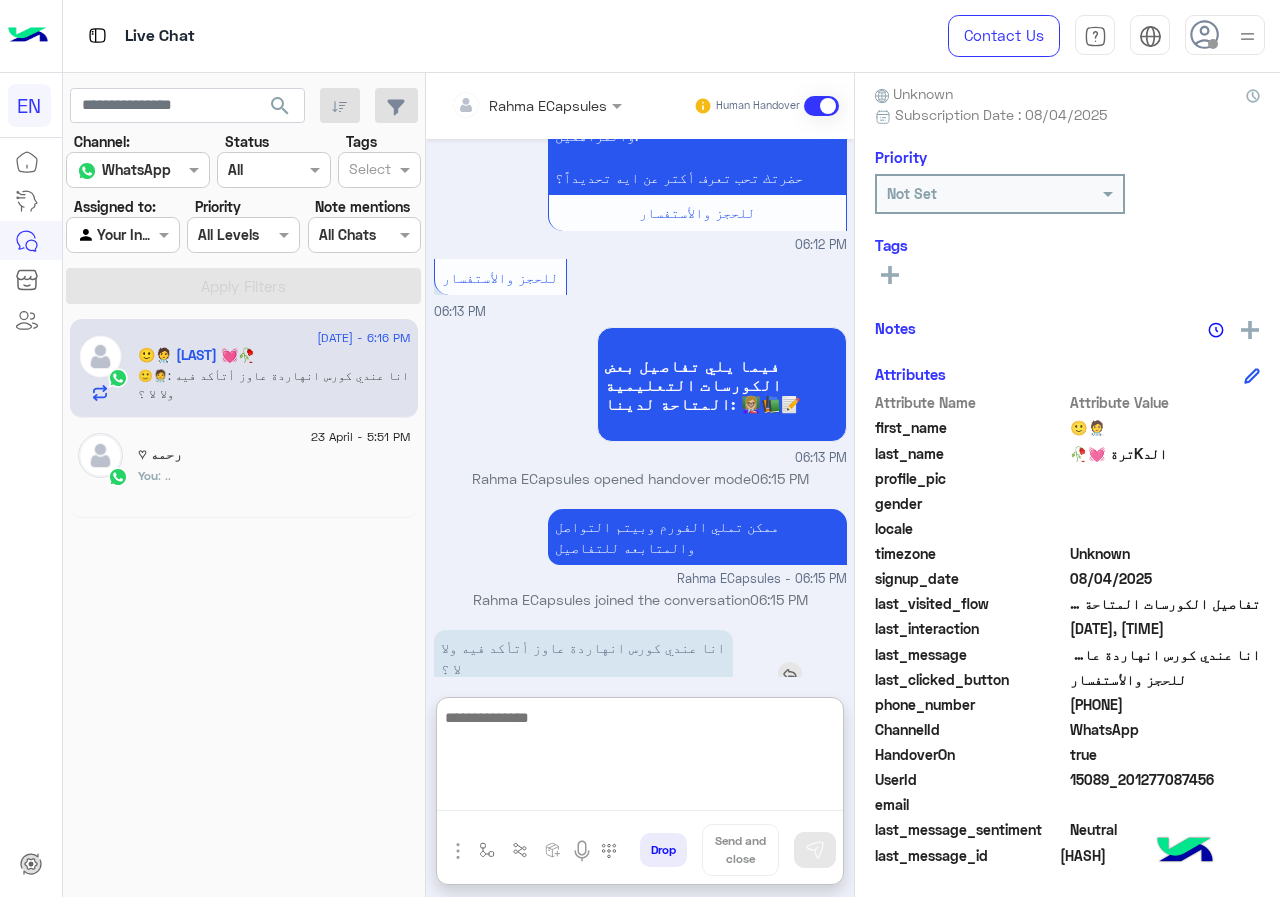 scroll, scrollTop: 495, scrollLeft: 0, axis: vertical 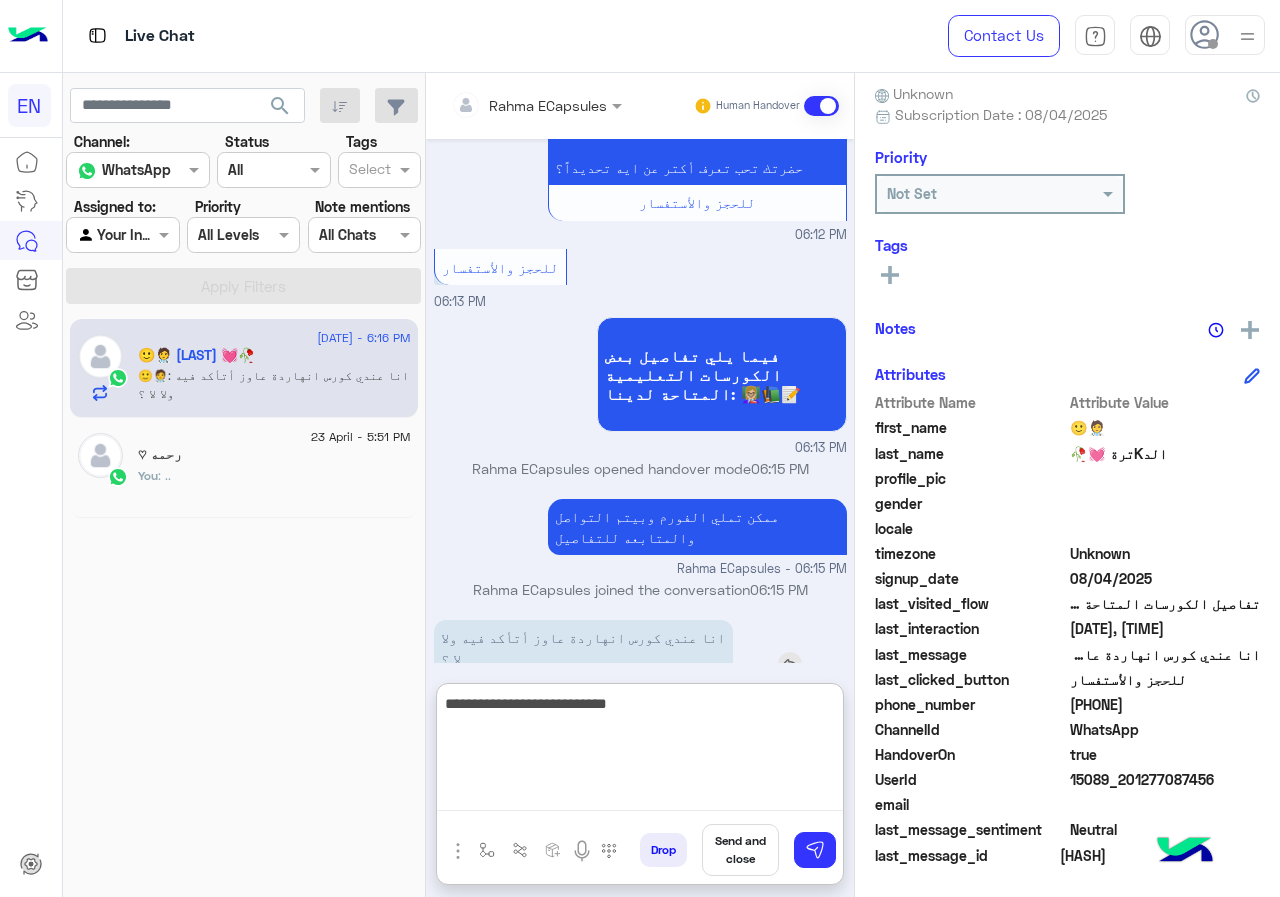 type on "**********" 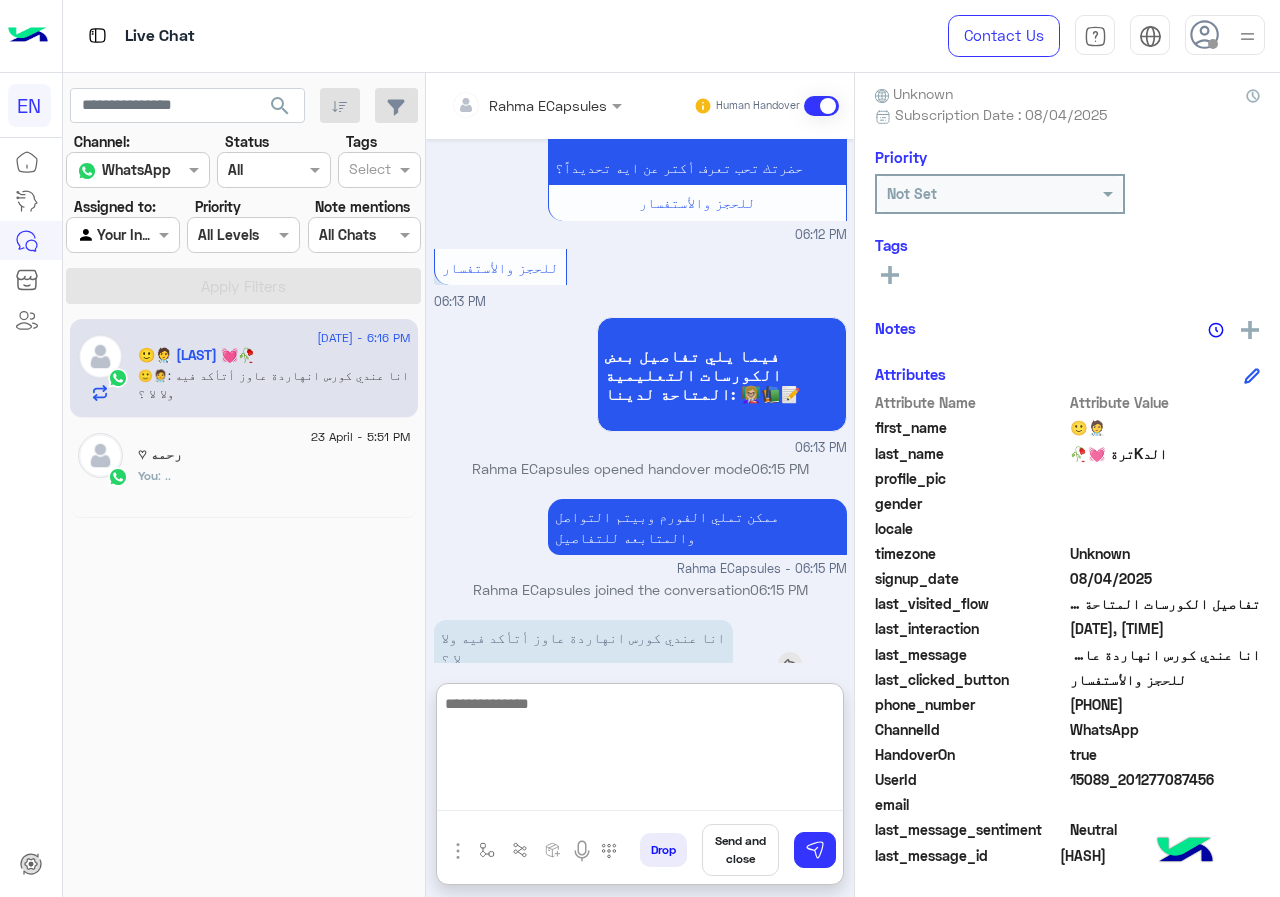 scroll, scrollTop: 559, scrollLeft: 0, axis: vertical 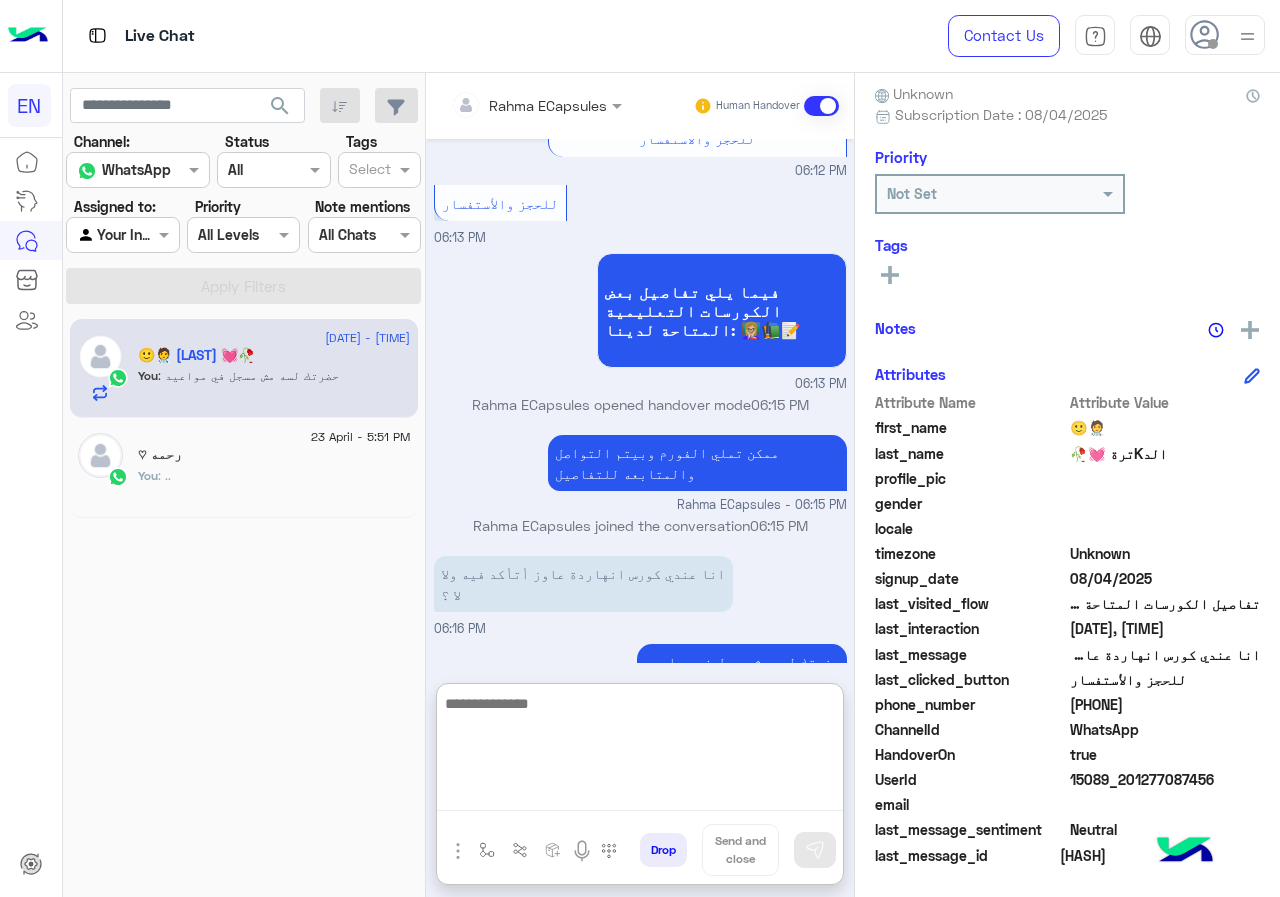 click on "Rahma ECapsules Human Handover" at bounding box center [640, 106] 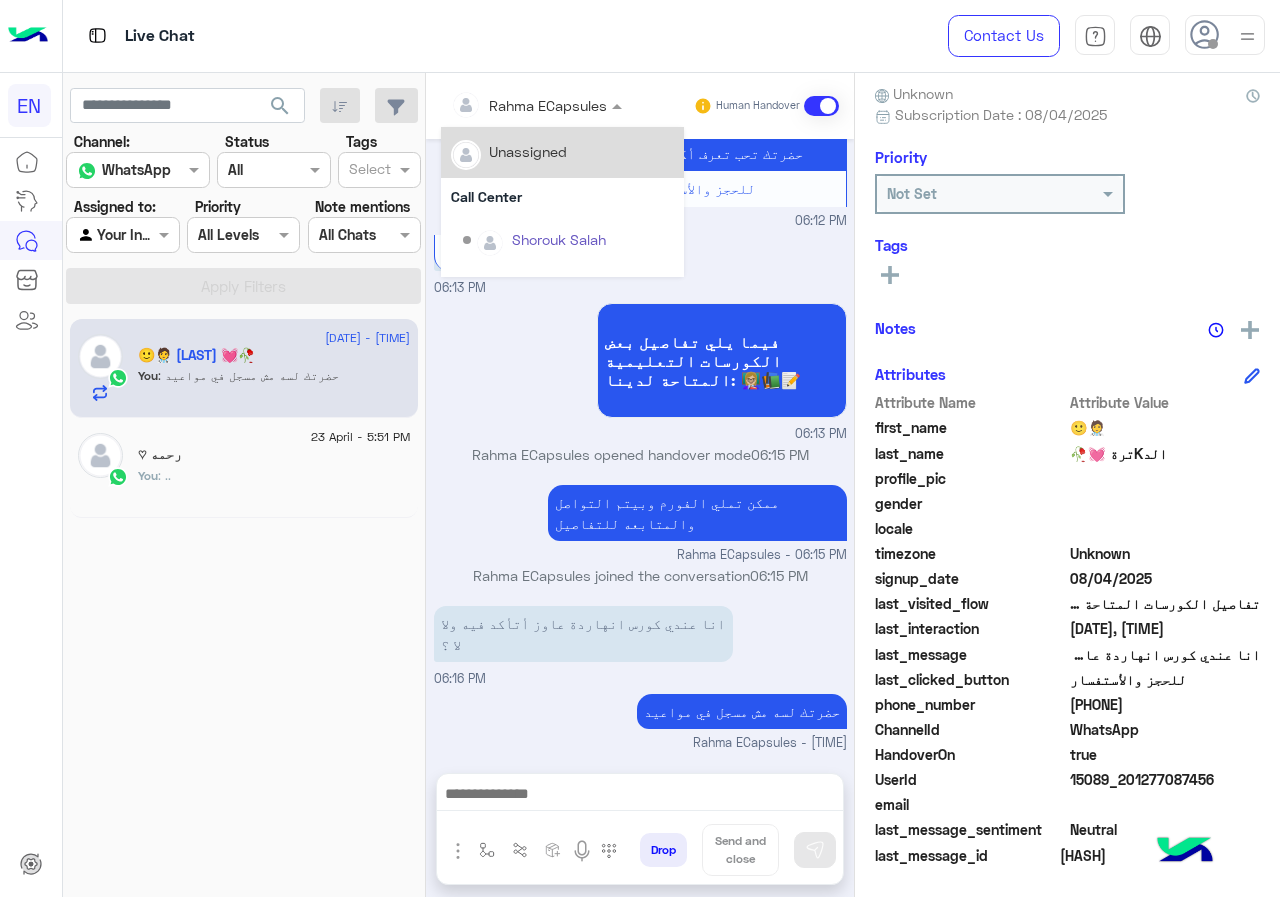 click at bounding box center [509, 105] 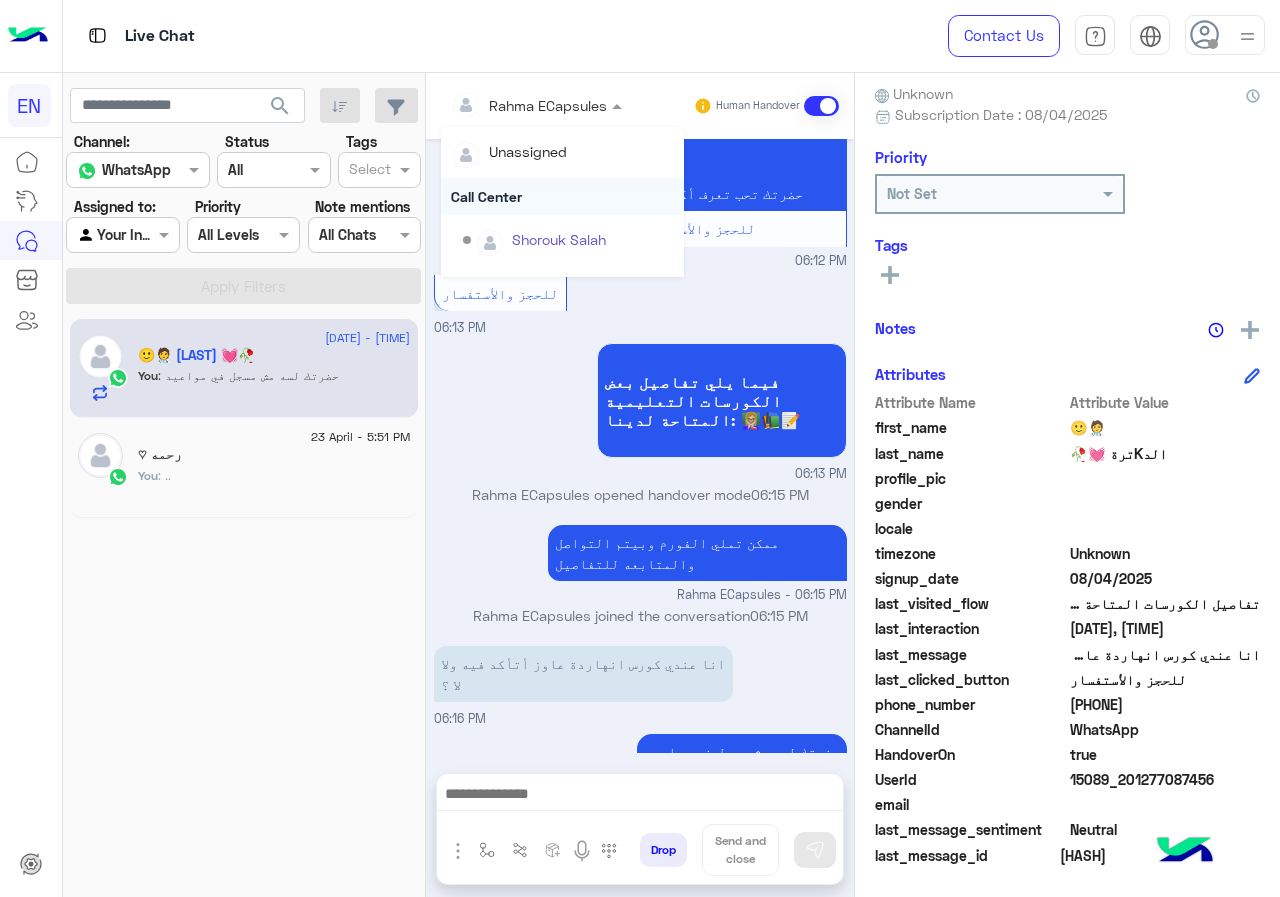 click on "Call Center" at bounding box center (562, 196) 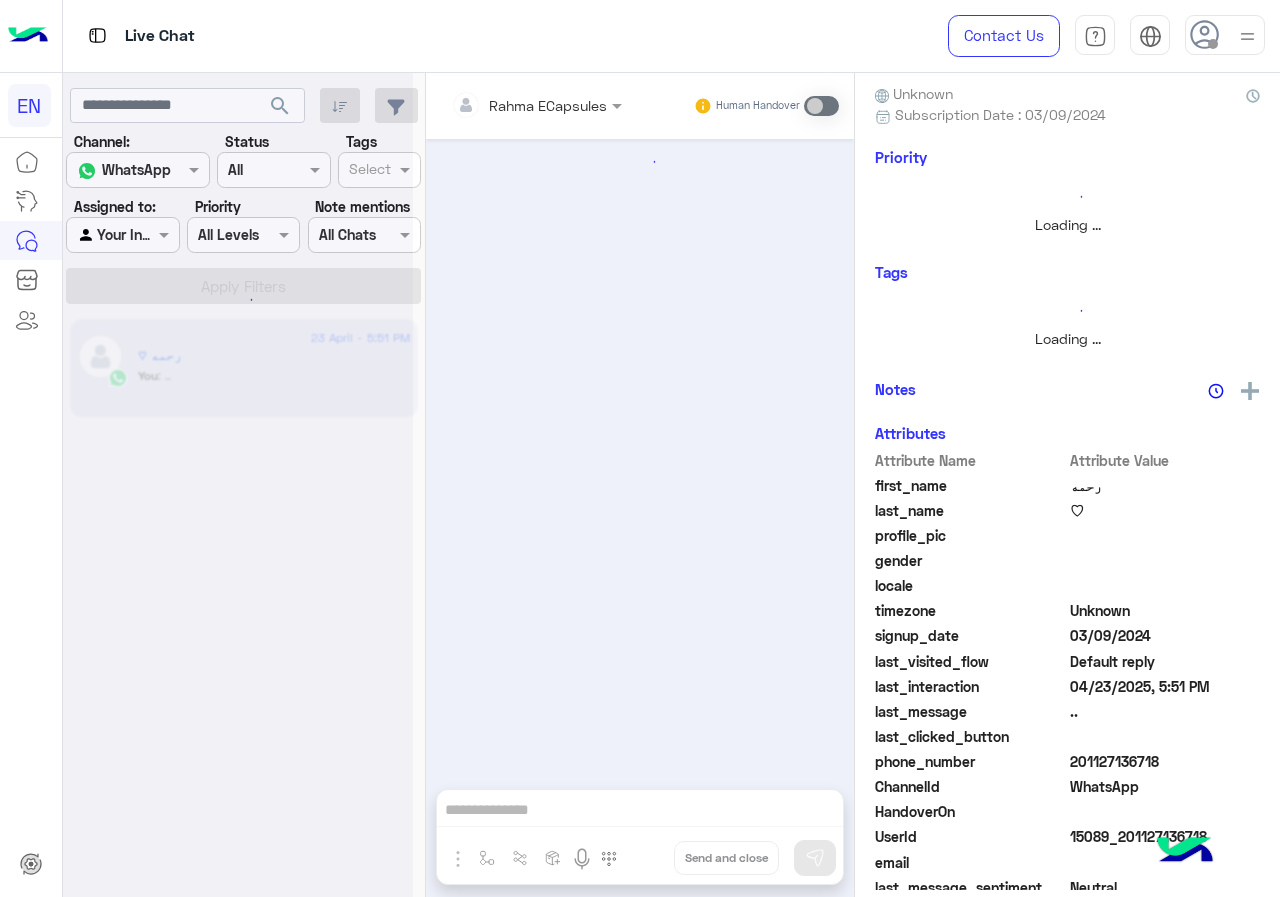 scroll, scrollTop: 0, scrollLeft: 0, axis: both 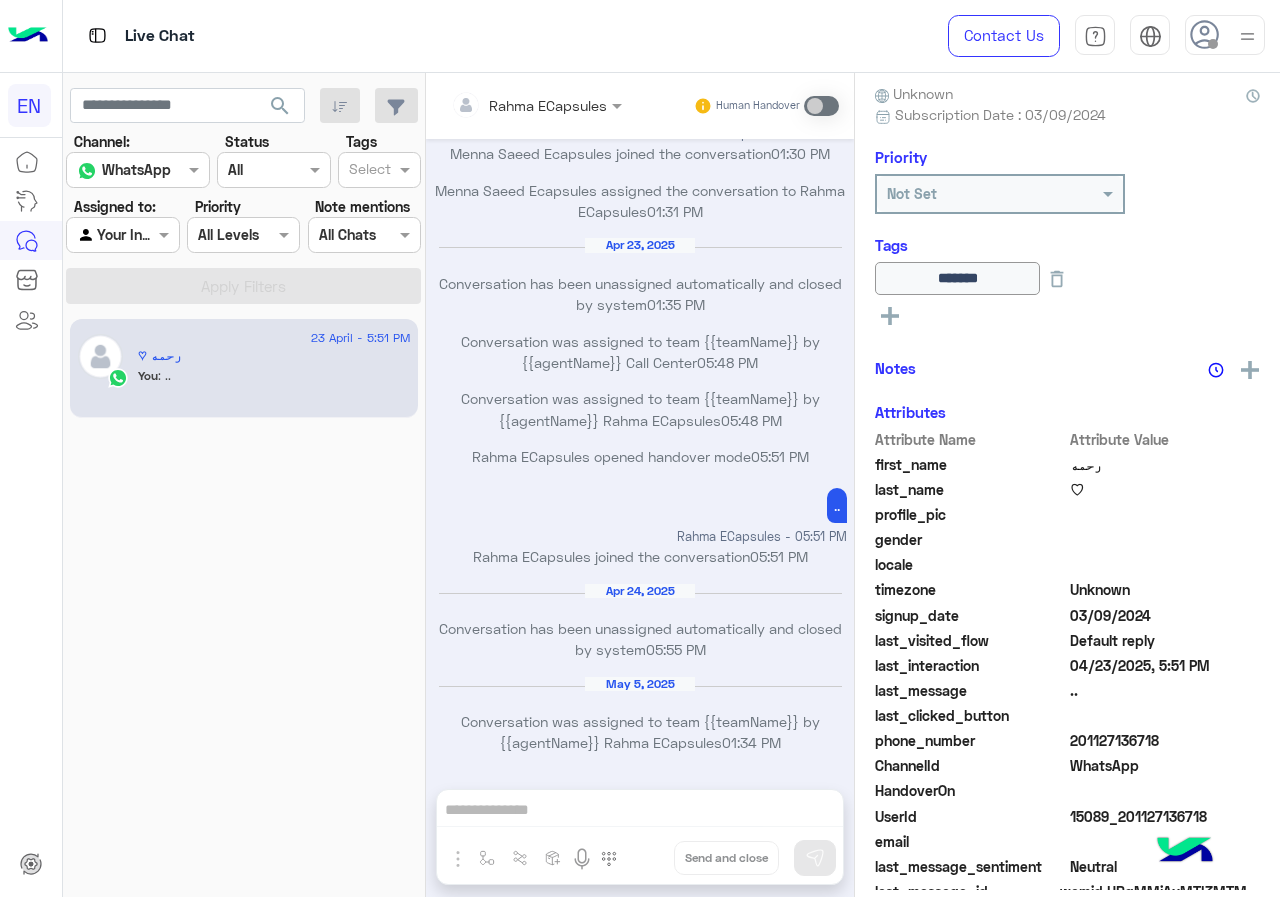 click at bounding box center [166, 234] 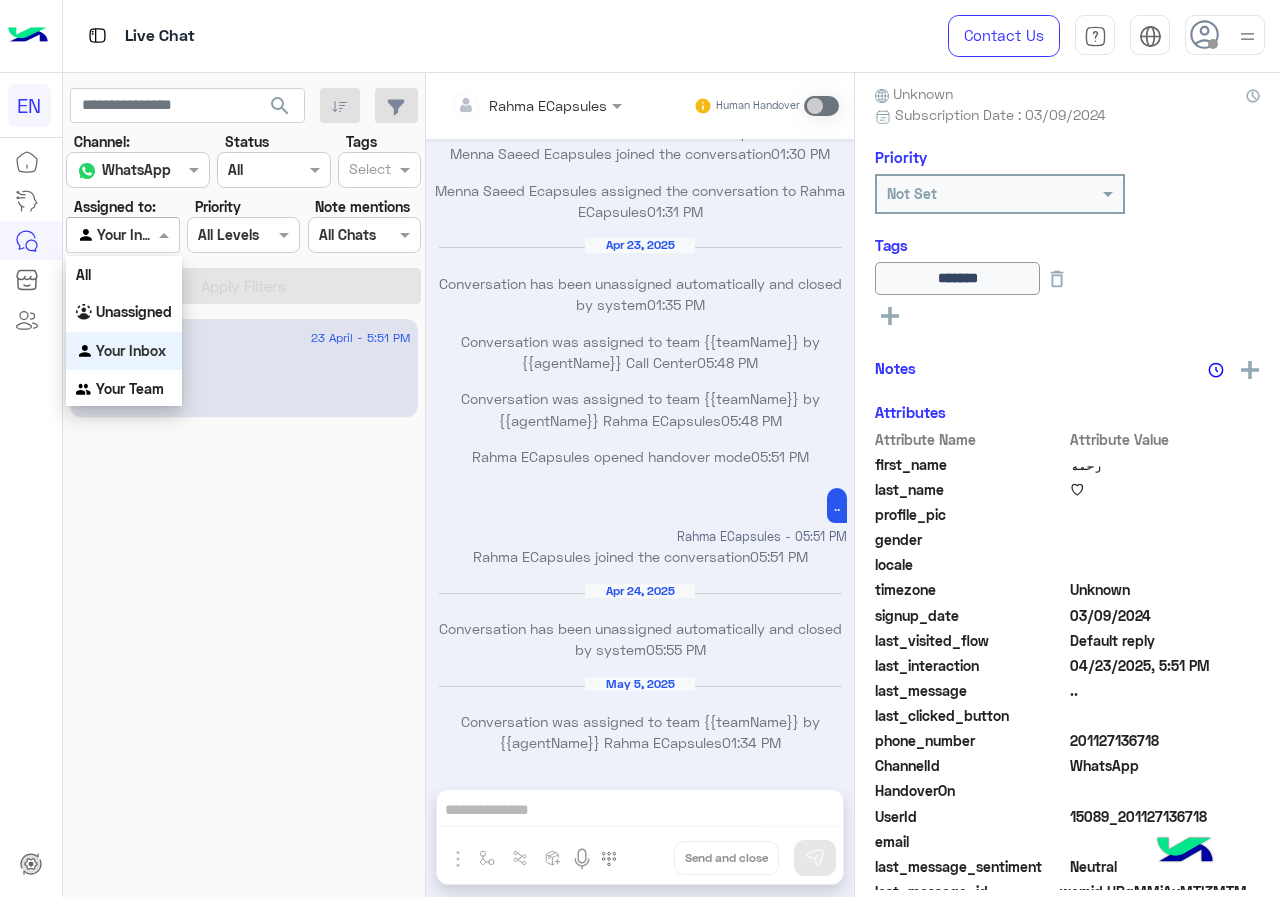 click on "Your Inbox" at bounding box center [124, 351] 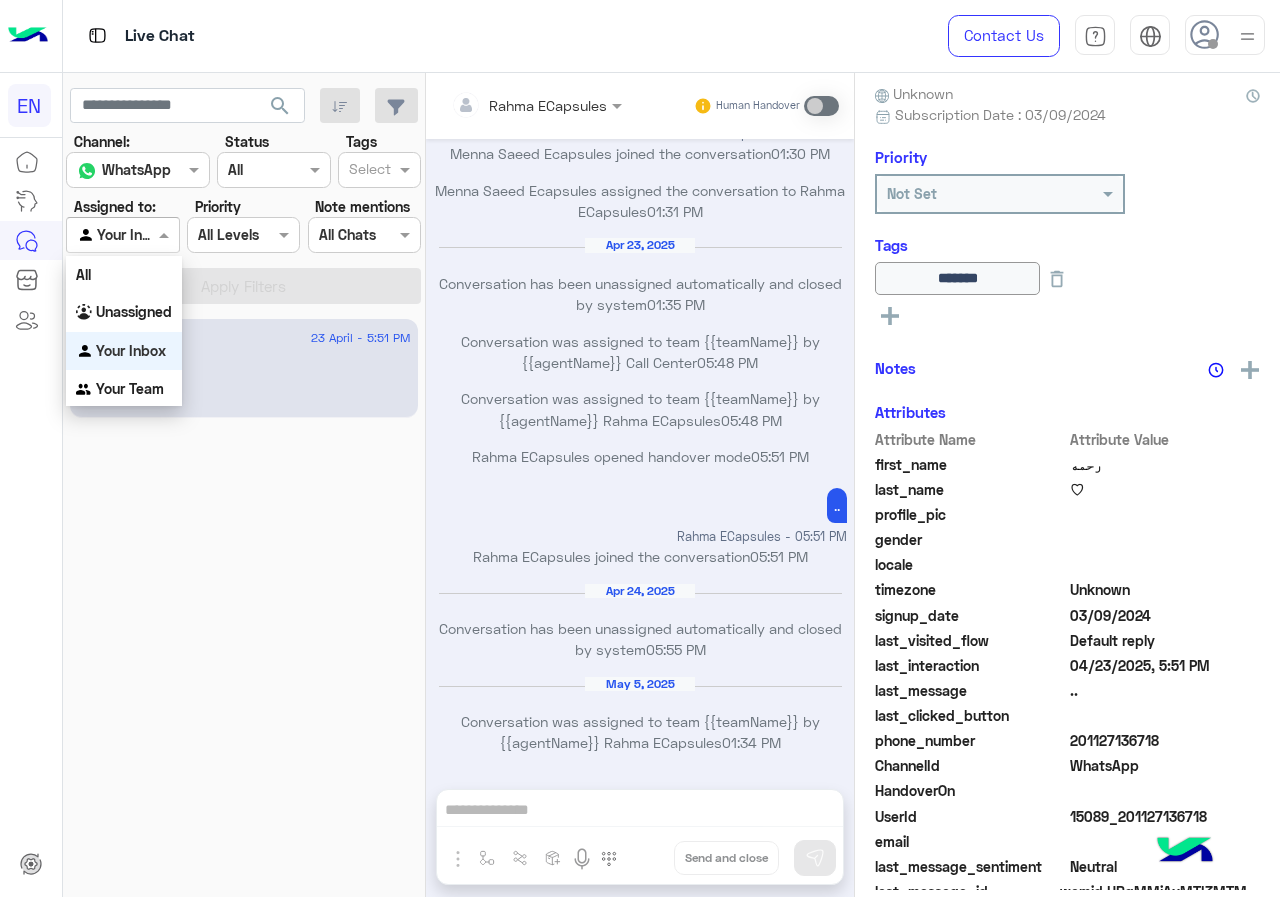 click at bounding box center (122, 234) 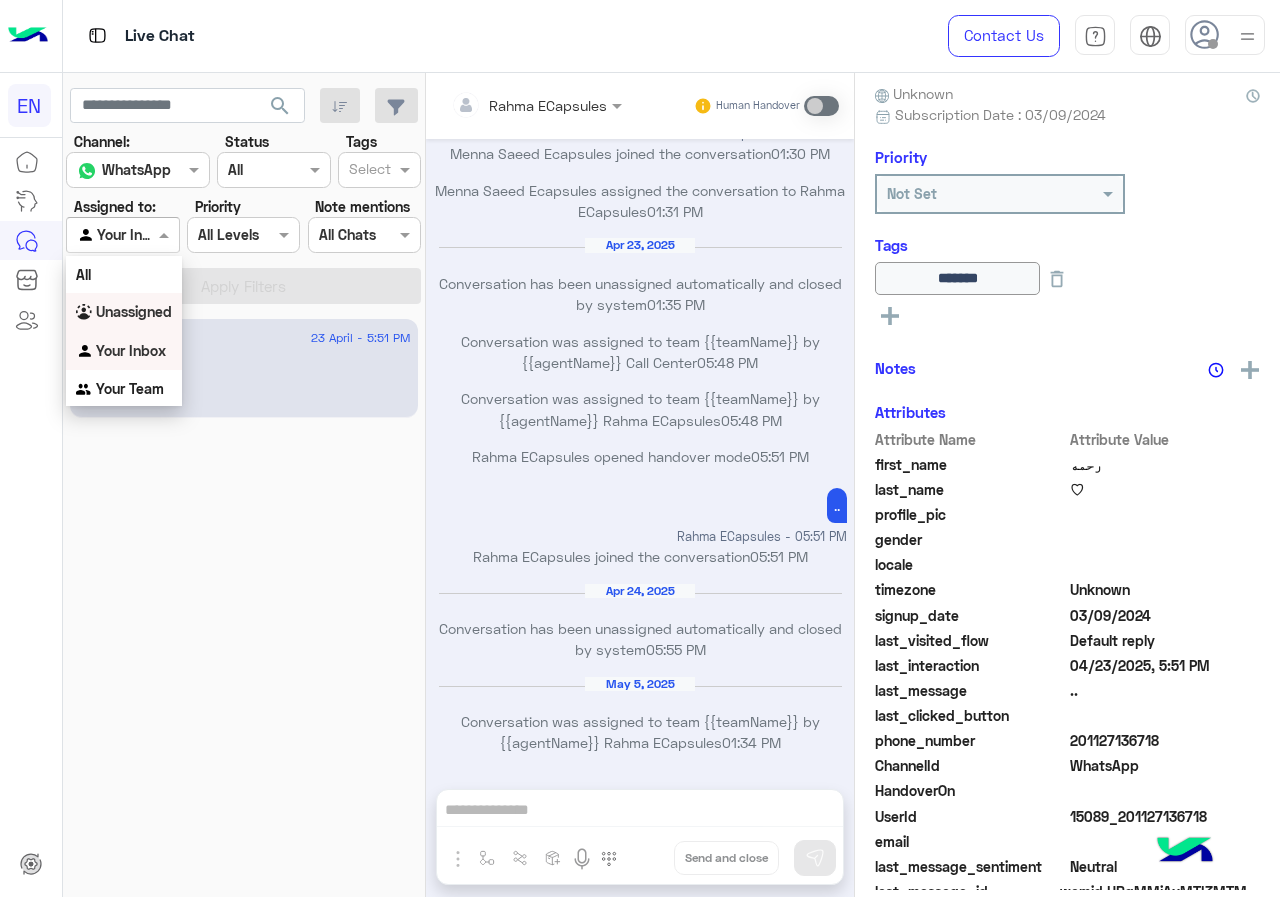 click on "Unassigned" at bounding box center (134, 311) 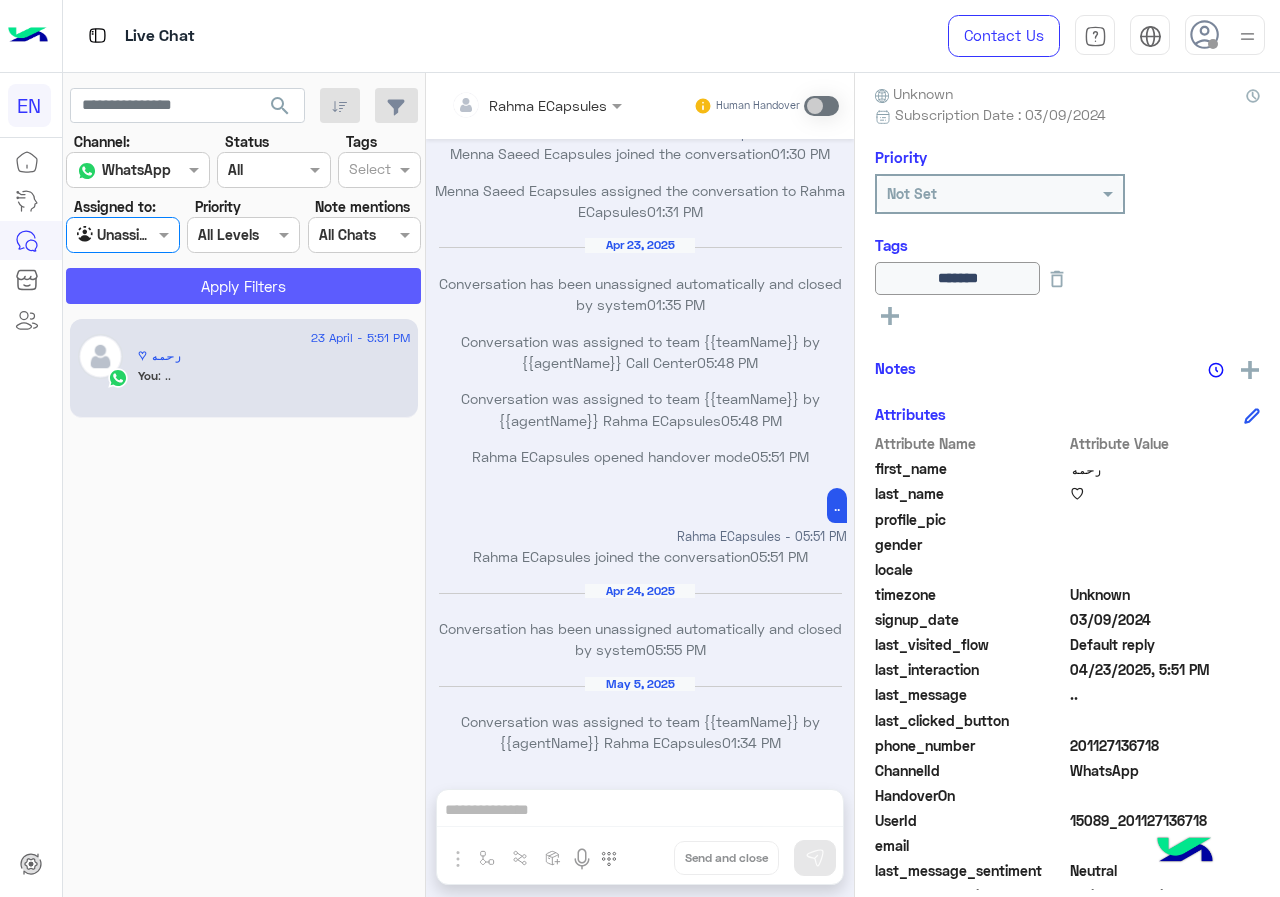 click on "Apply Filters" 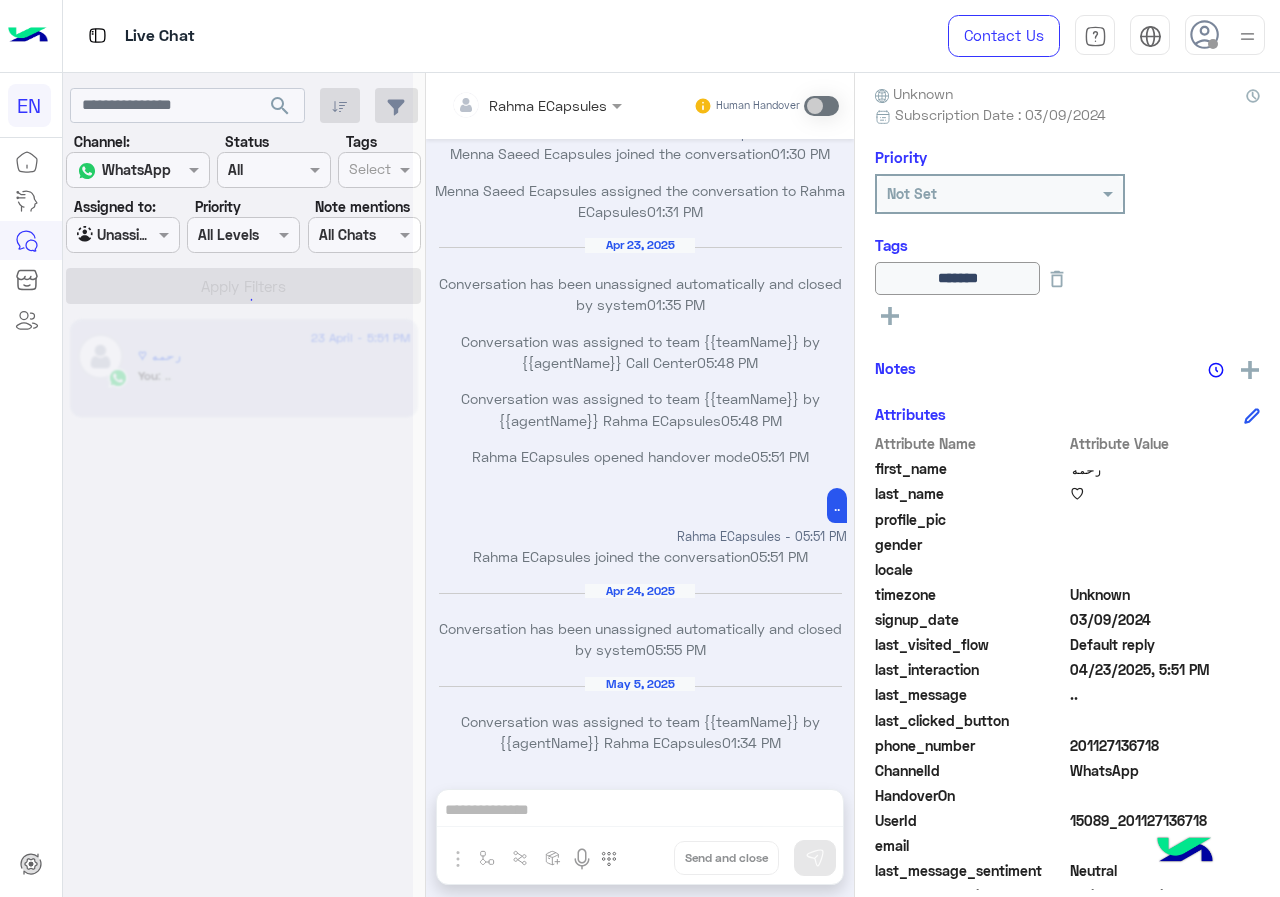 scroll, scrollTop: 0, scrollLeft: 0, axis: both 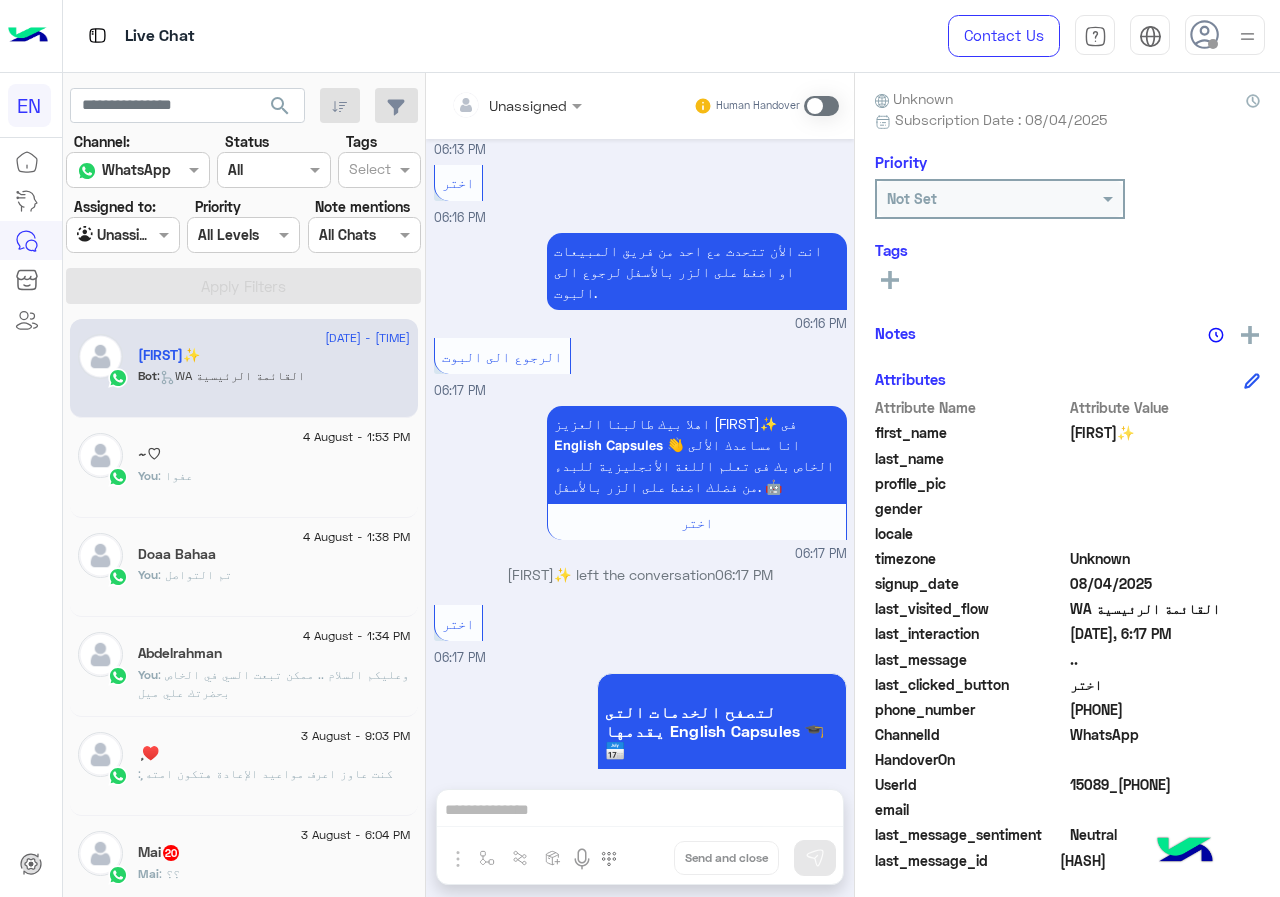 drag, startPoint x: 1077, startPoint y: 708, endPoint x: 1175, endPoint y: 705, distance: 98.045906 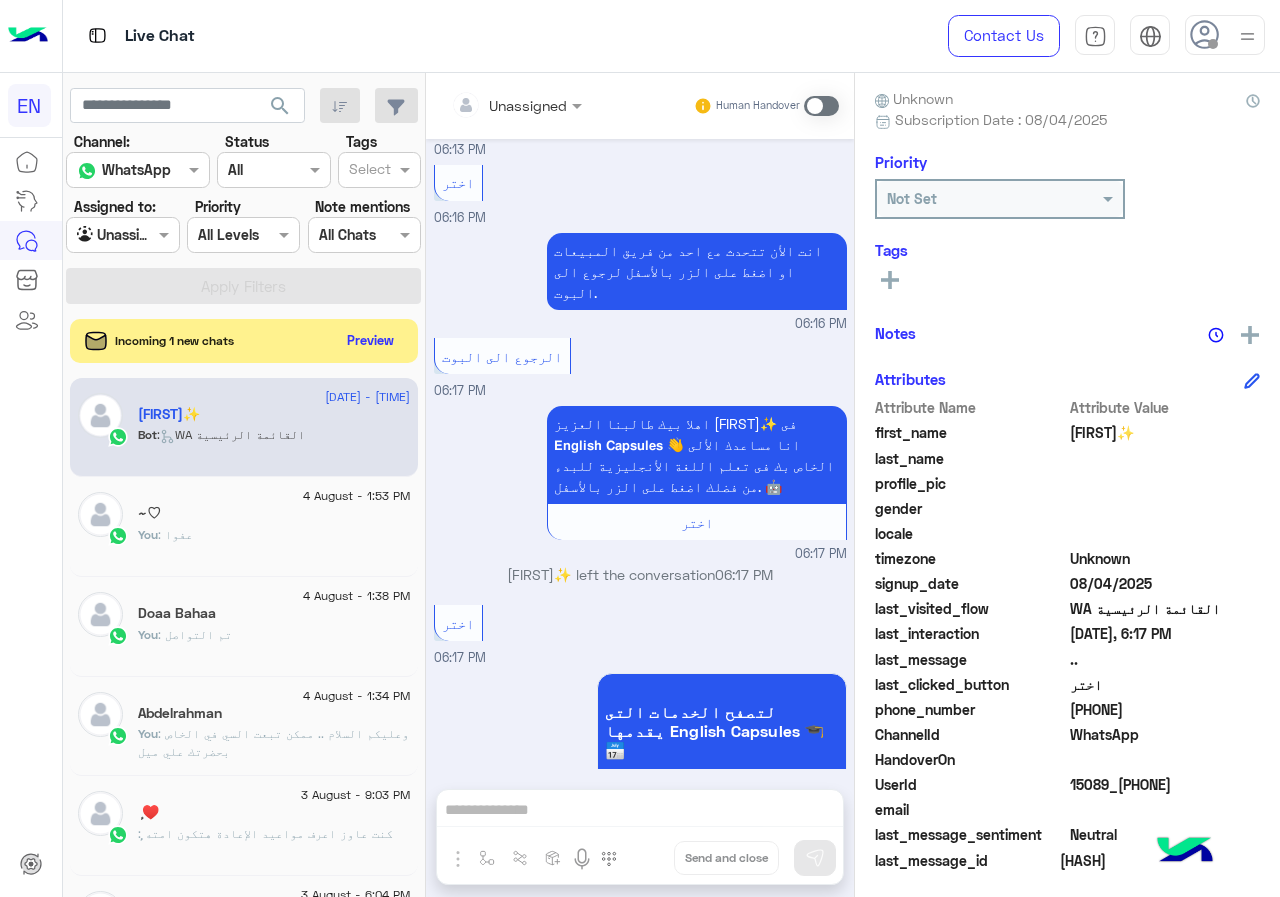 copy on "[PHONE]" 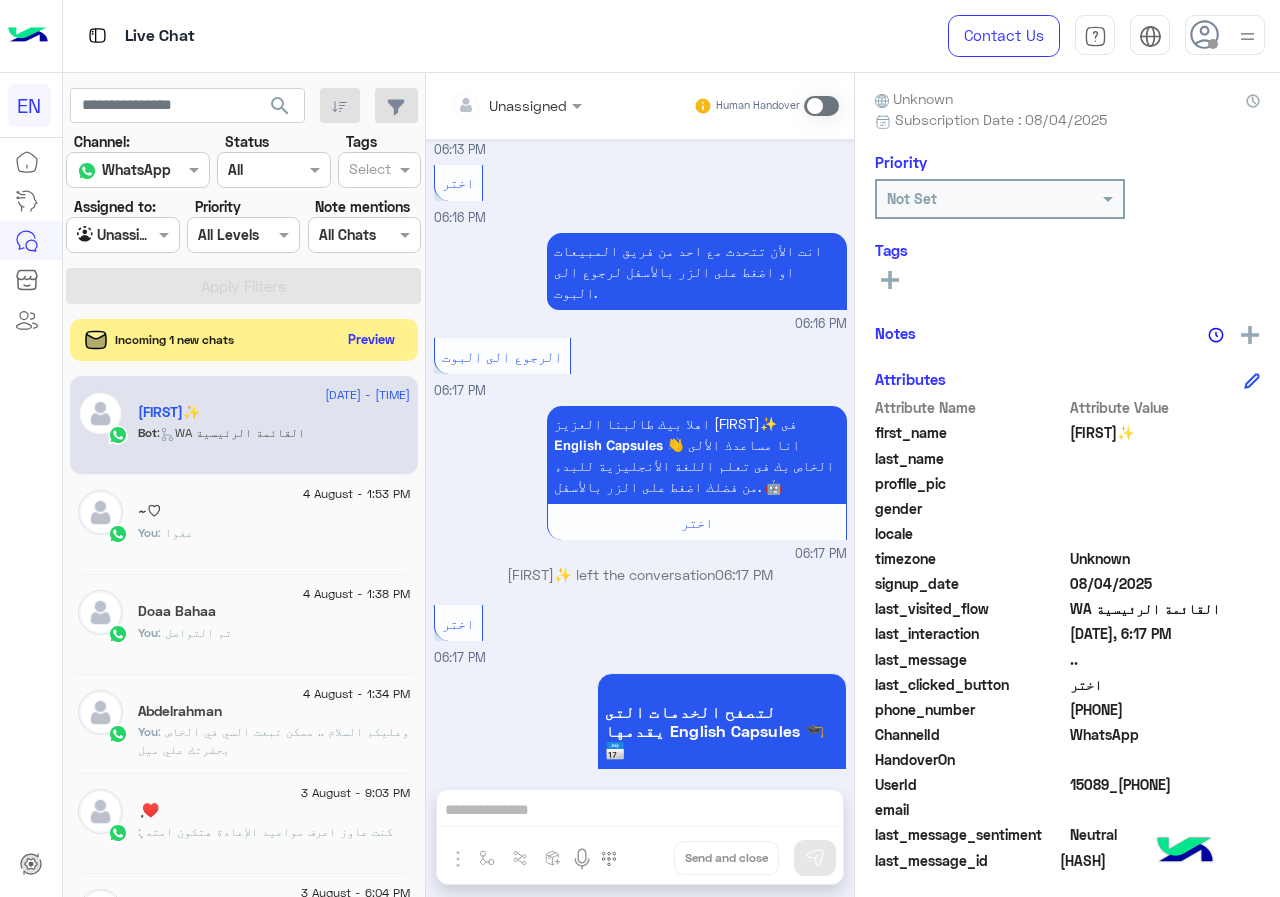 click on "Preview" 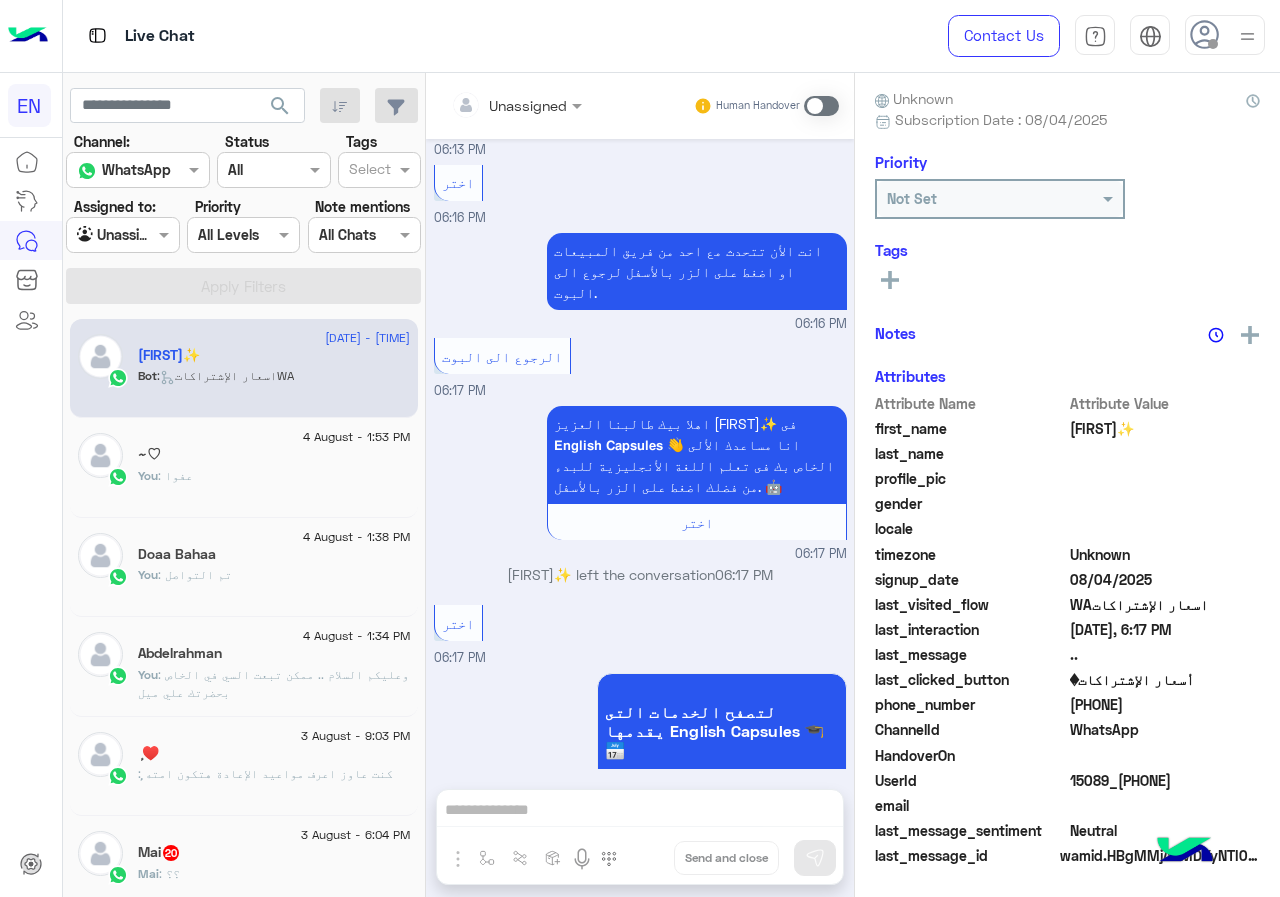 scroll, scrollTop: 1226, scrollLeft: 0, axis: vertical 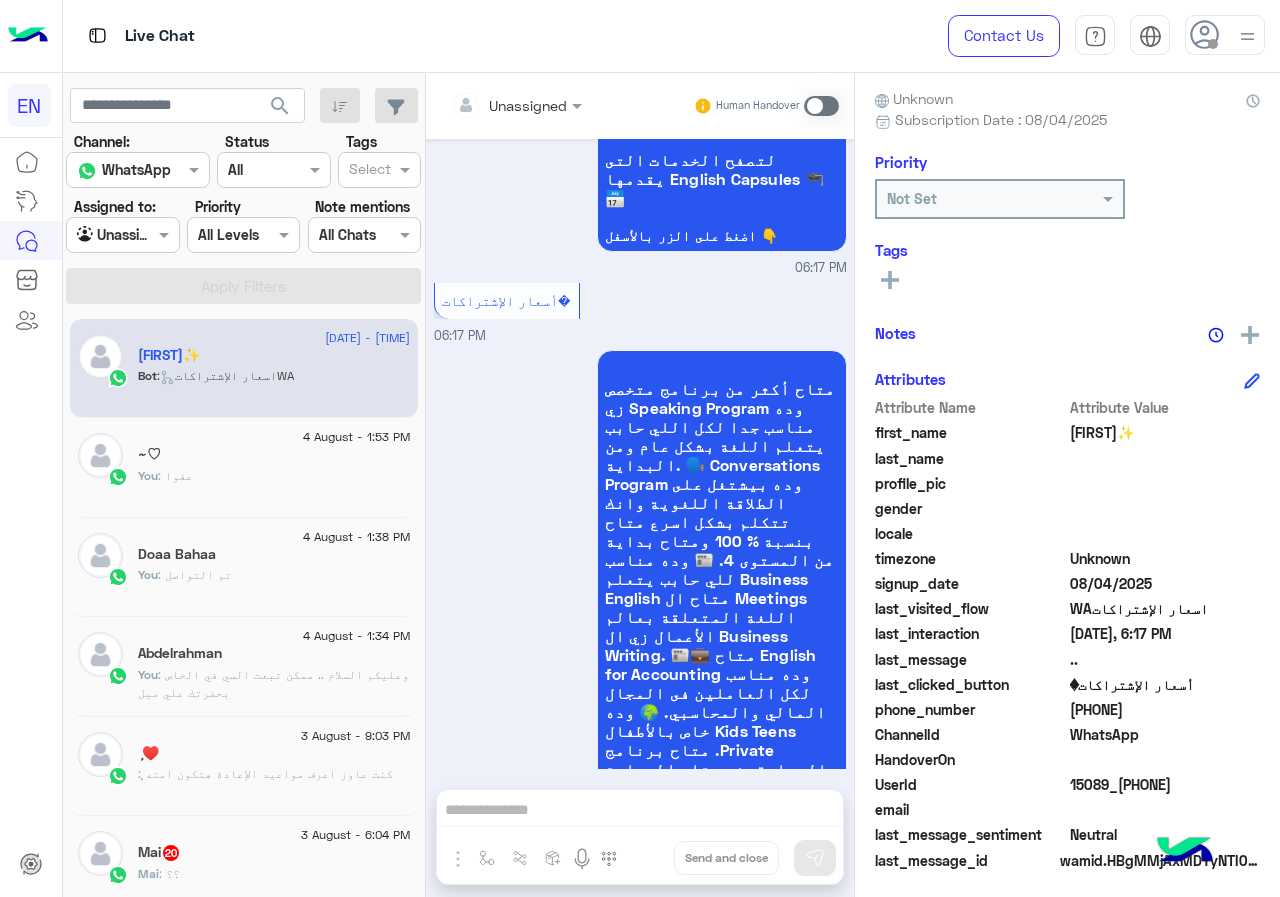 click at bounding box center (491, 105) 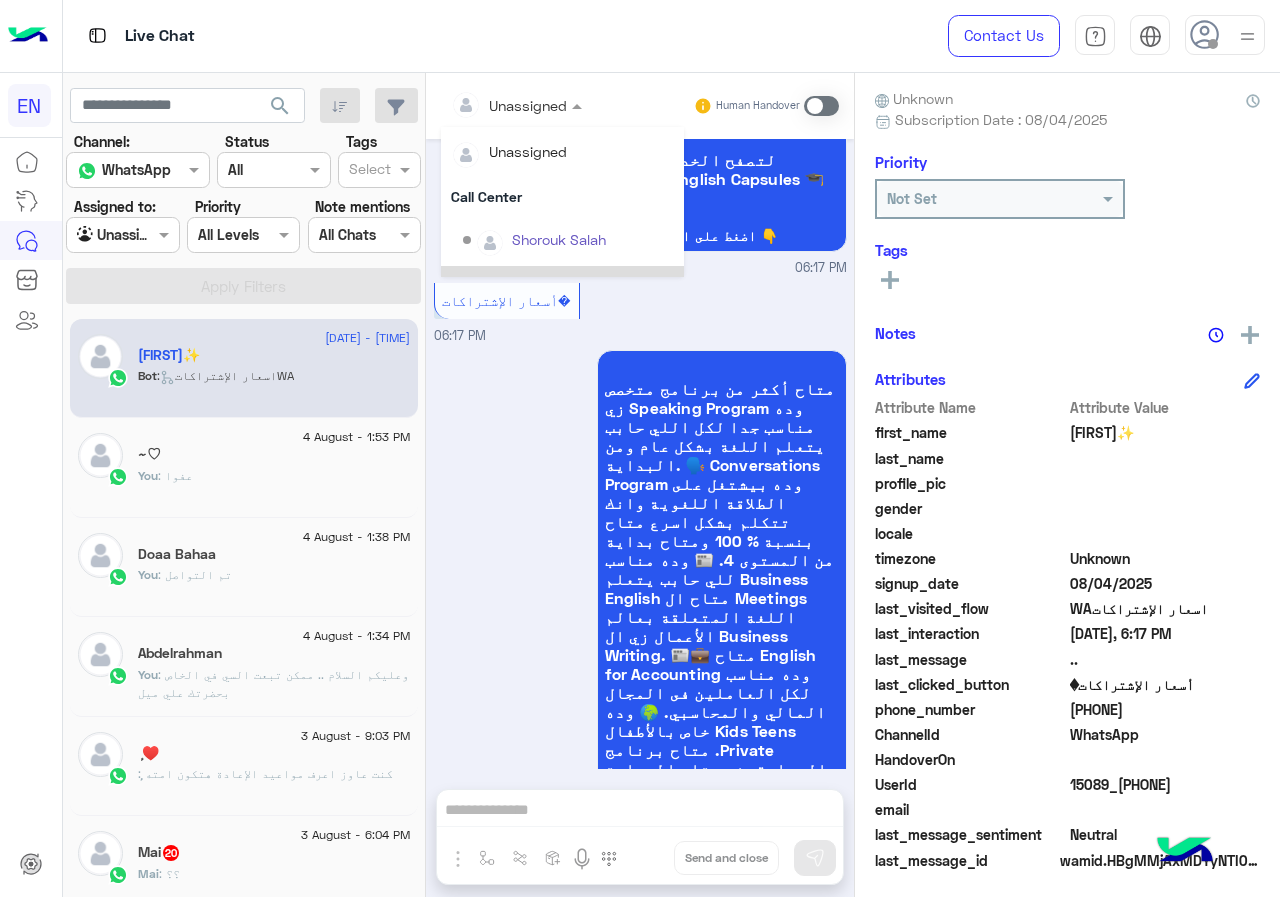 scroll, scrollTop: 332, scrollLeft: 0, axis: vertical 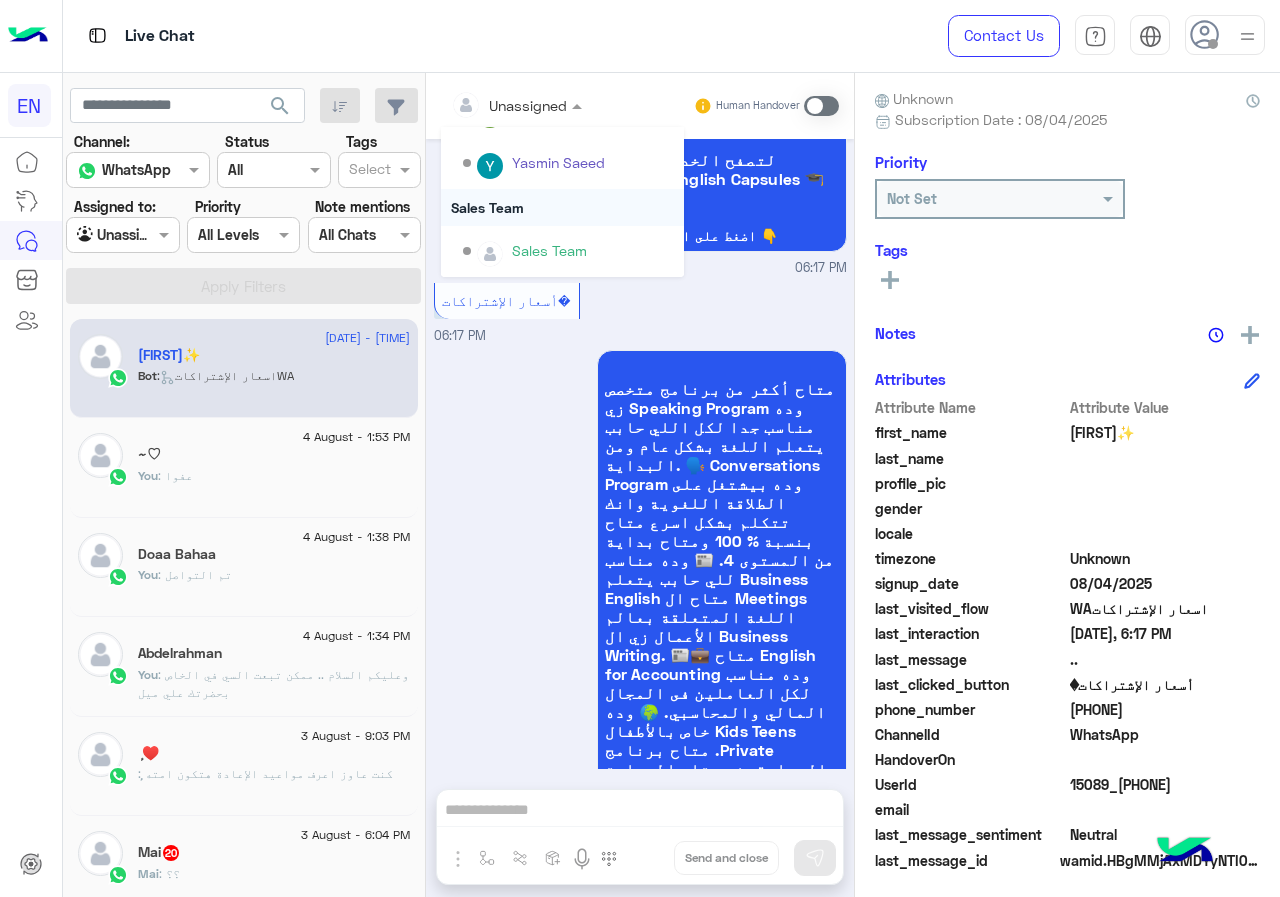 click on "Sales Team" at bounding box center [562, 207] 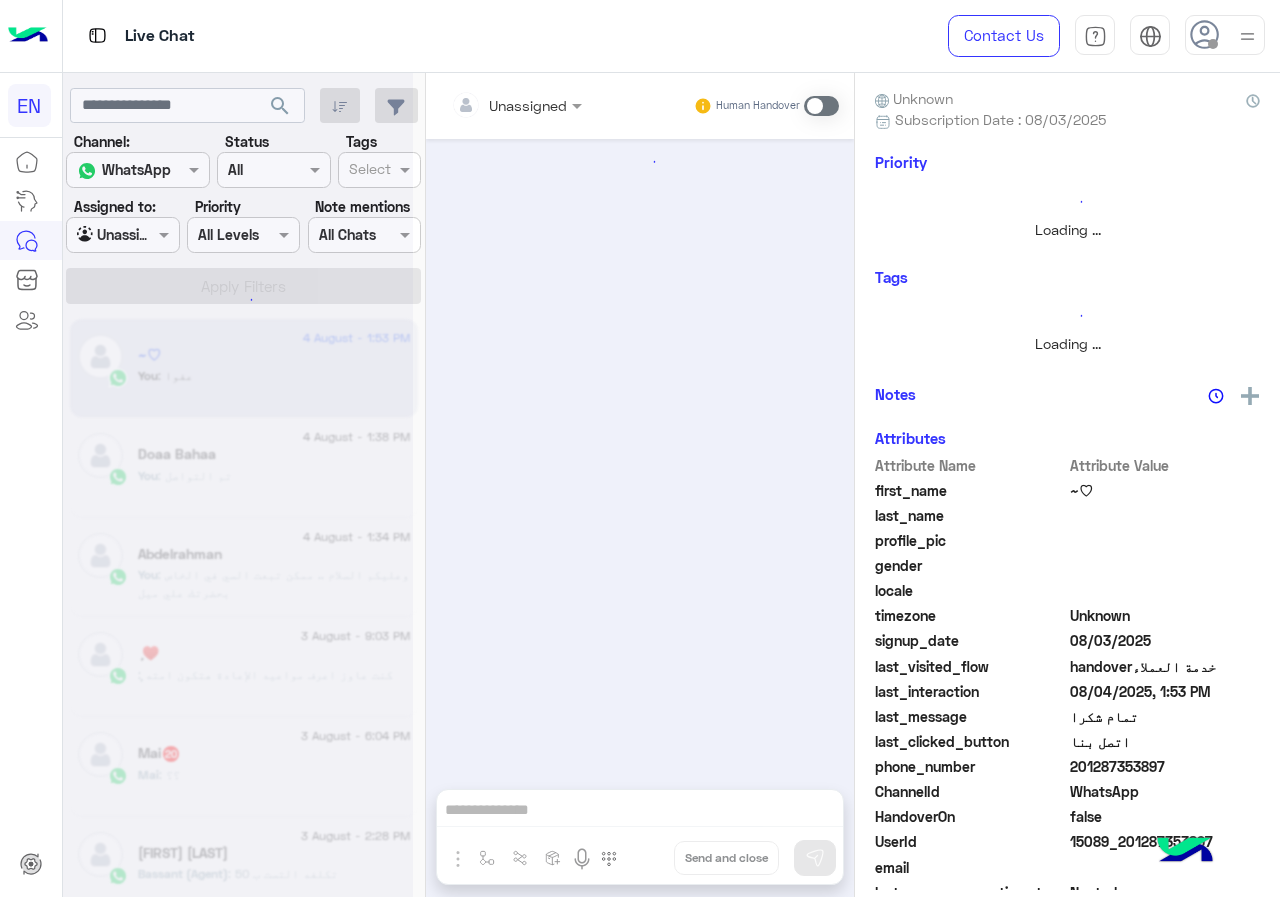 scroll, scrollTop: 1145, scrollLeft: 0, axis: vertical 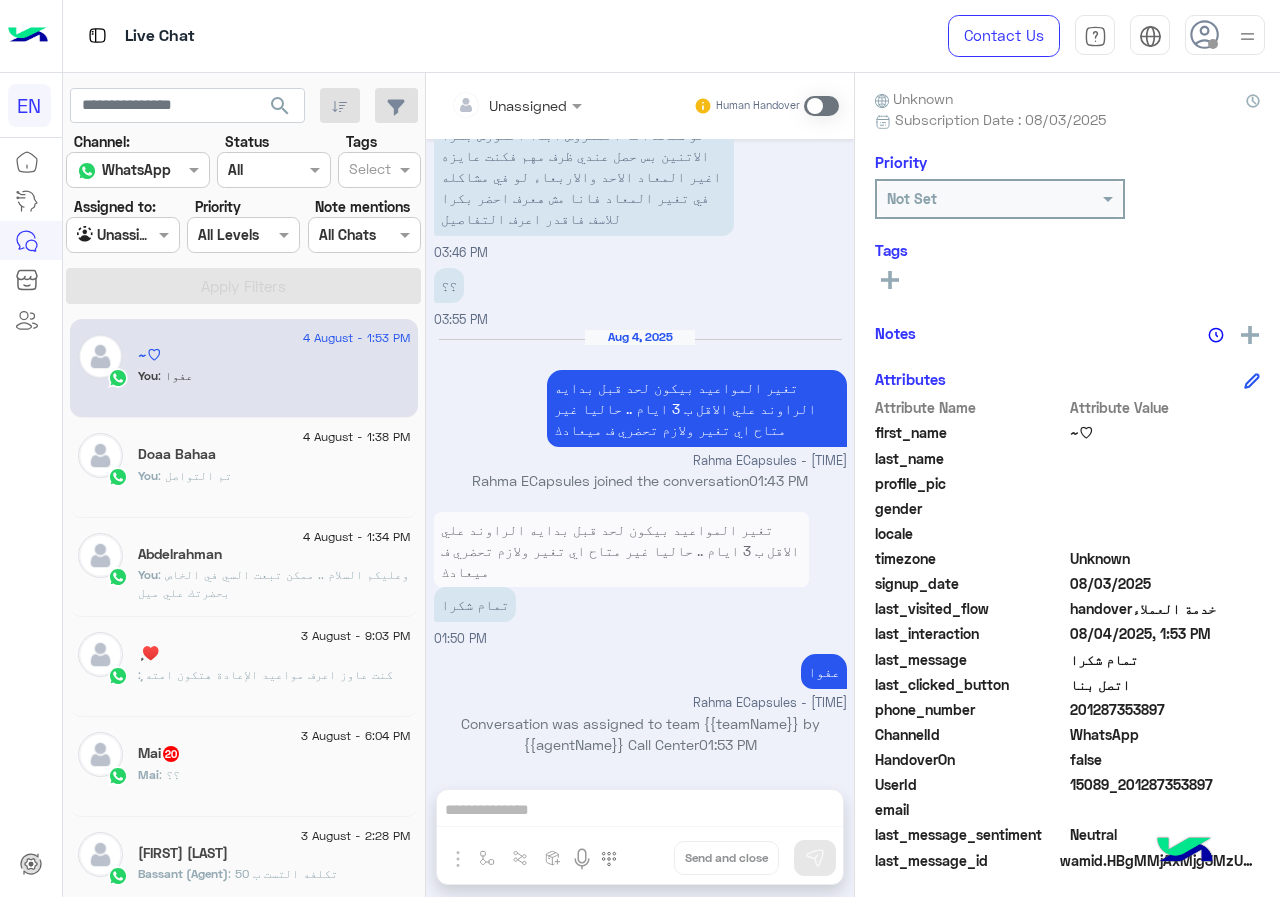 click on "ٕ : كنت عاوز اعرف مواعيد الإعادة هتكون امته" 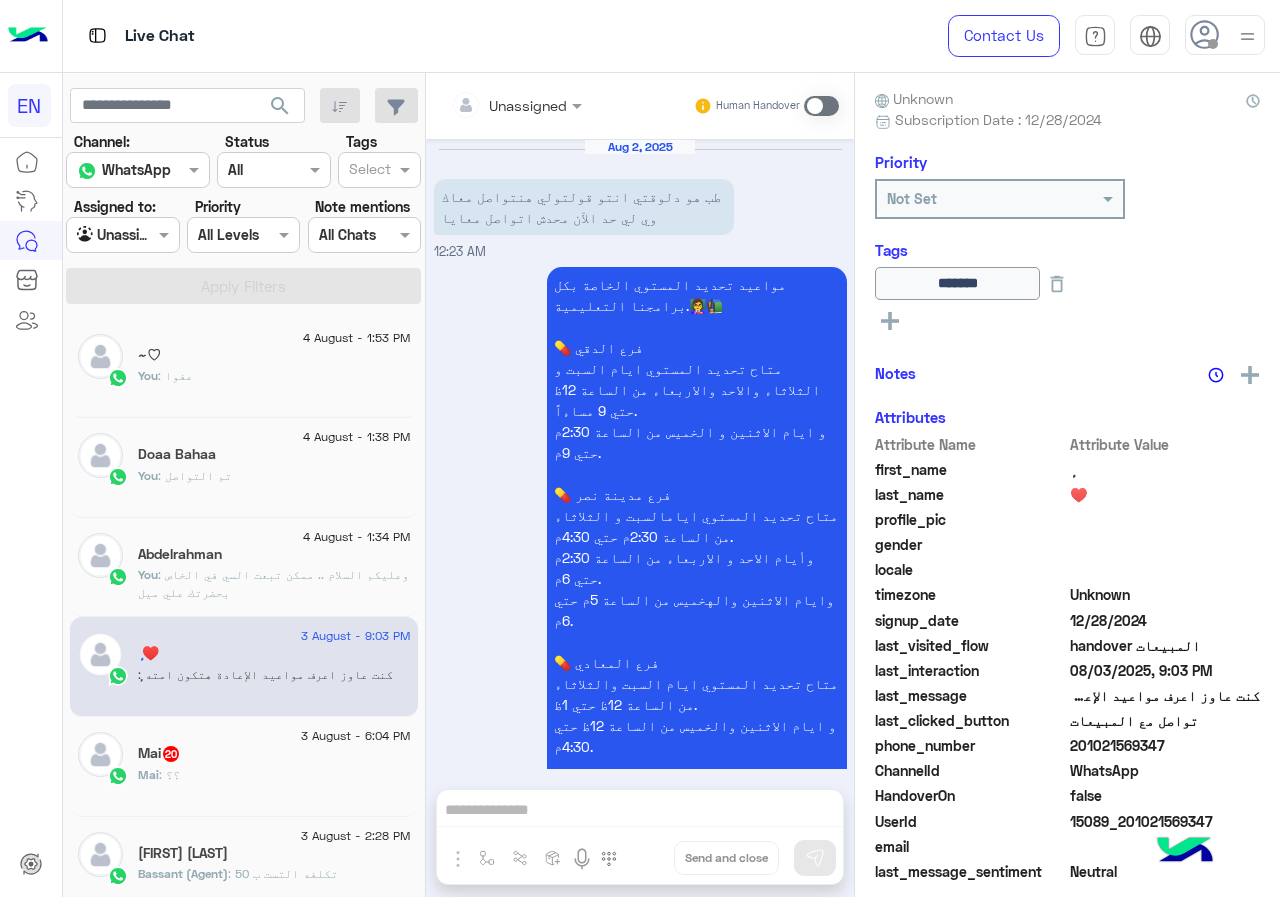 scroll, scrollTop: 1819, scrollLeft: 0, axis: vertical 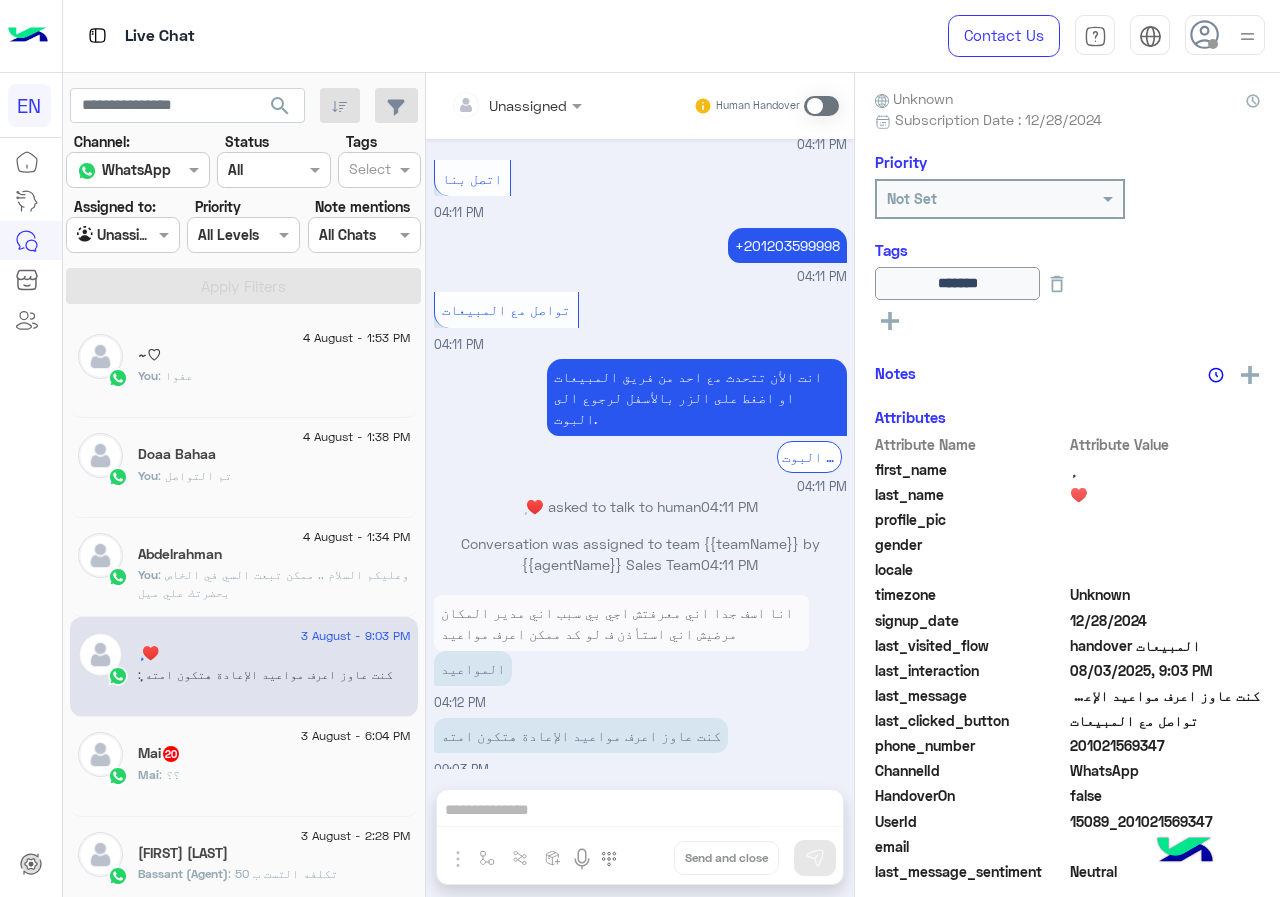 click at bounding box center (100, 235) 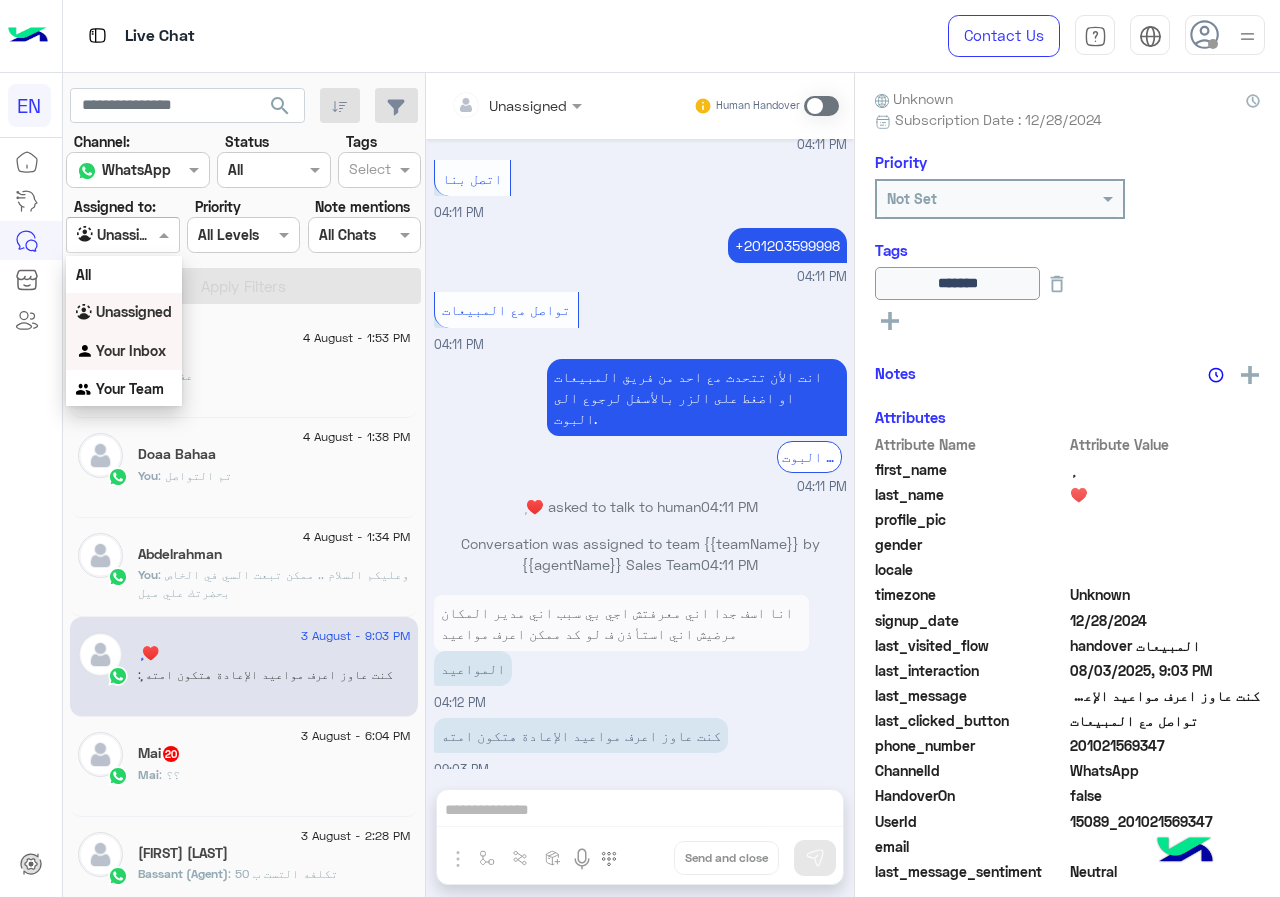 click on "Your Inbox" at bounding box center [131, 350] 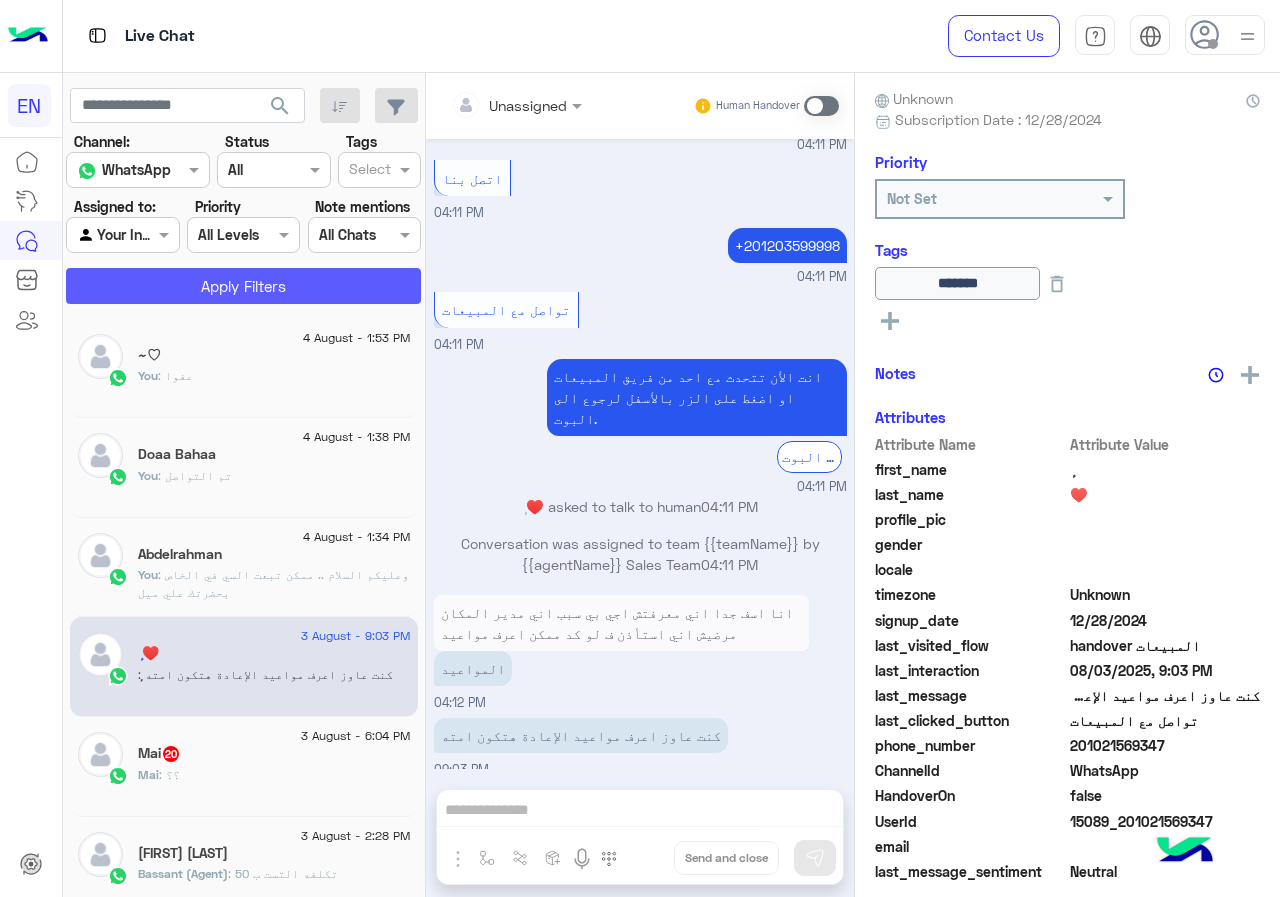 click on "Apply Filters" 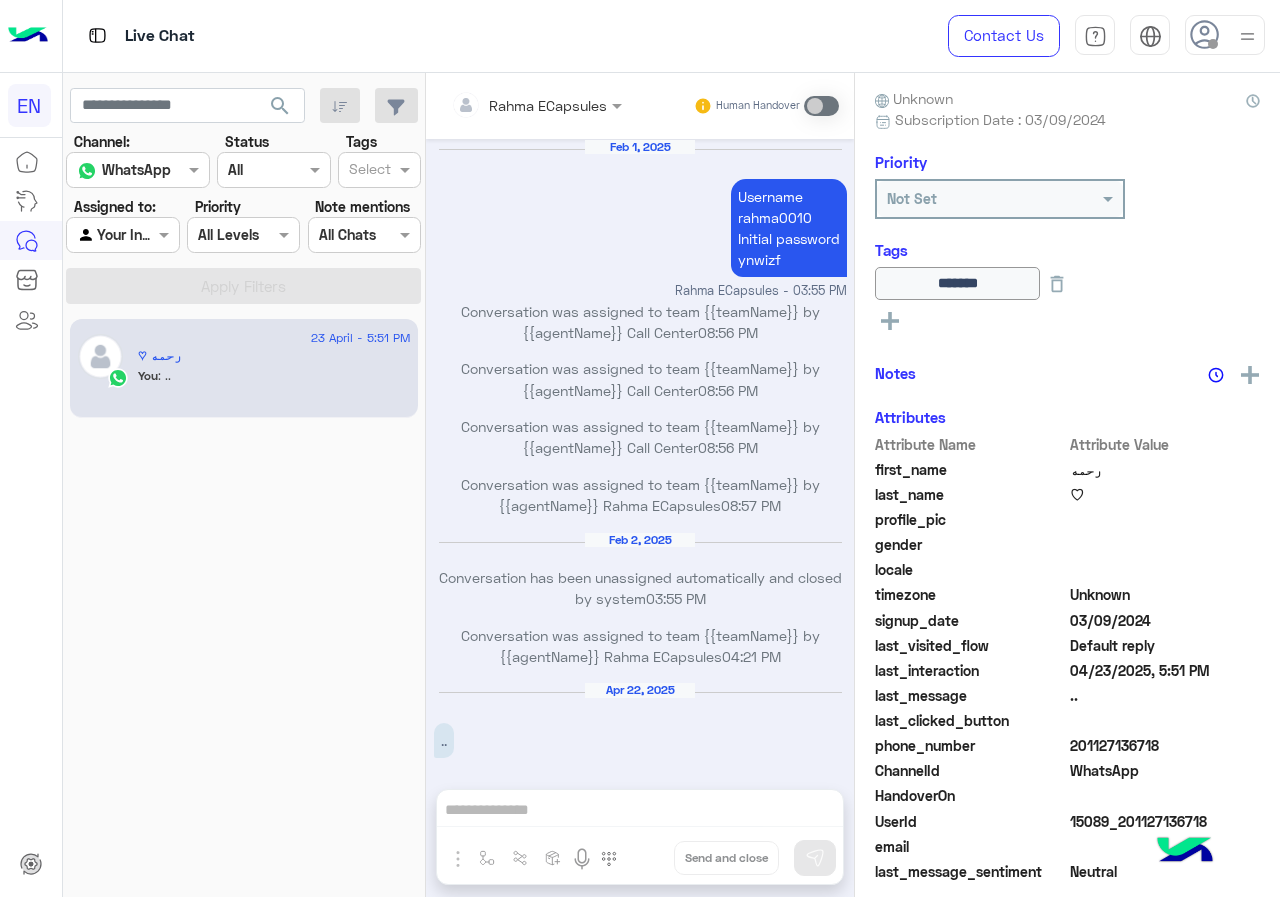 scroll, scrollTop: 826, scrollLeft: 0, axis: vertical 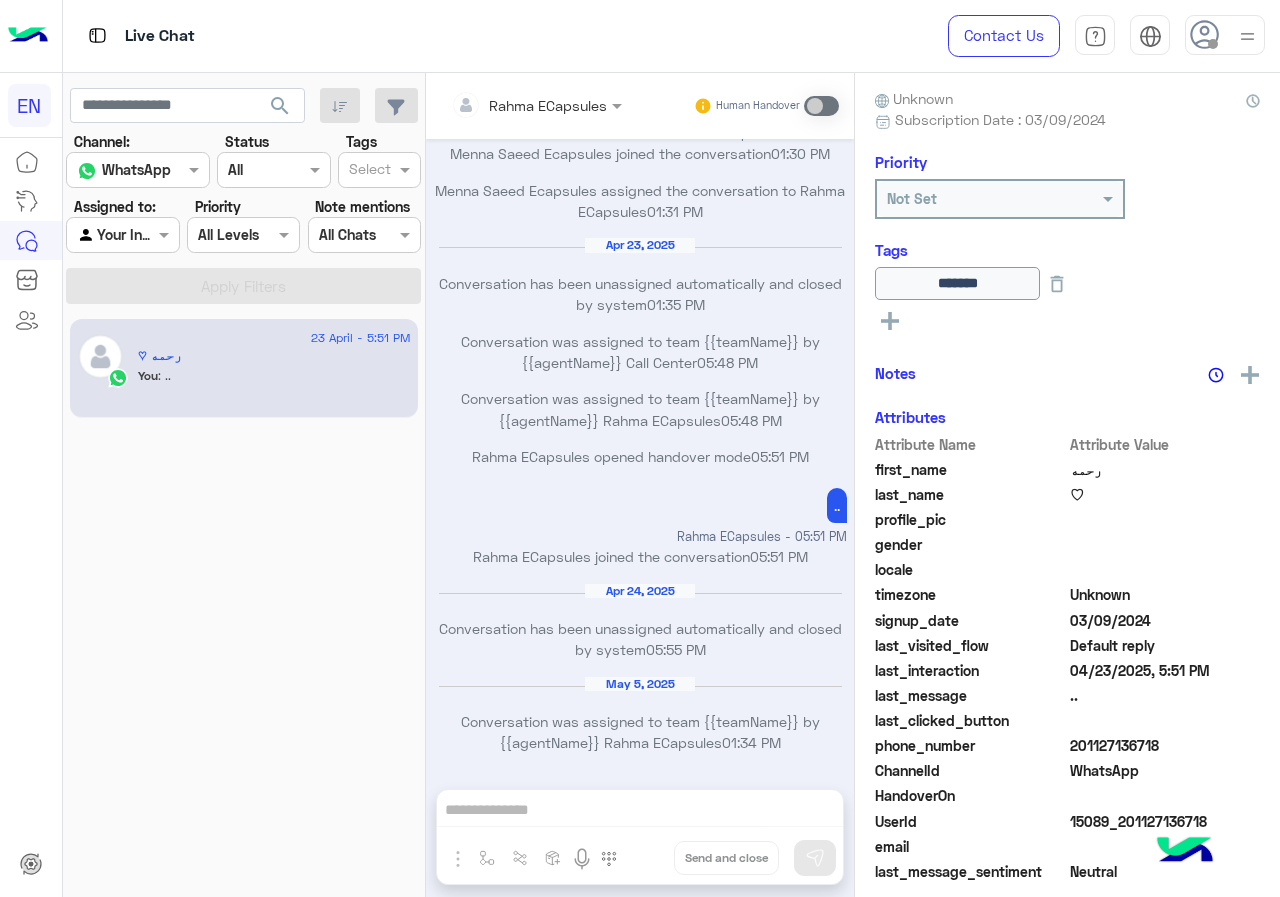 click at bounding box center [100, 235] 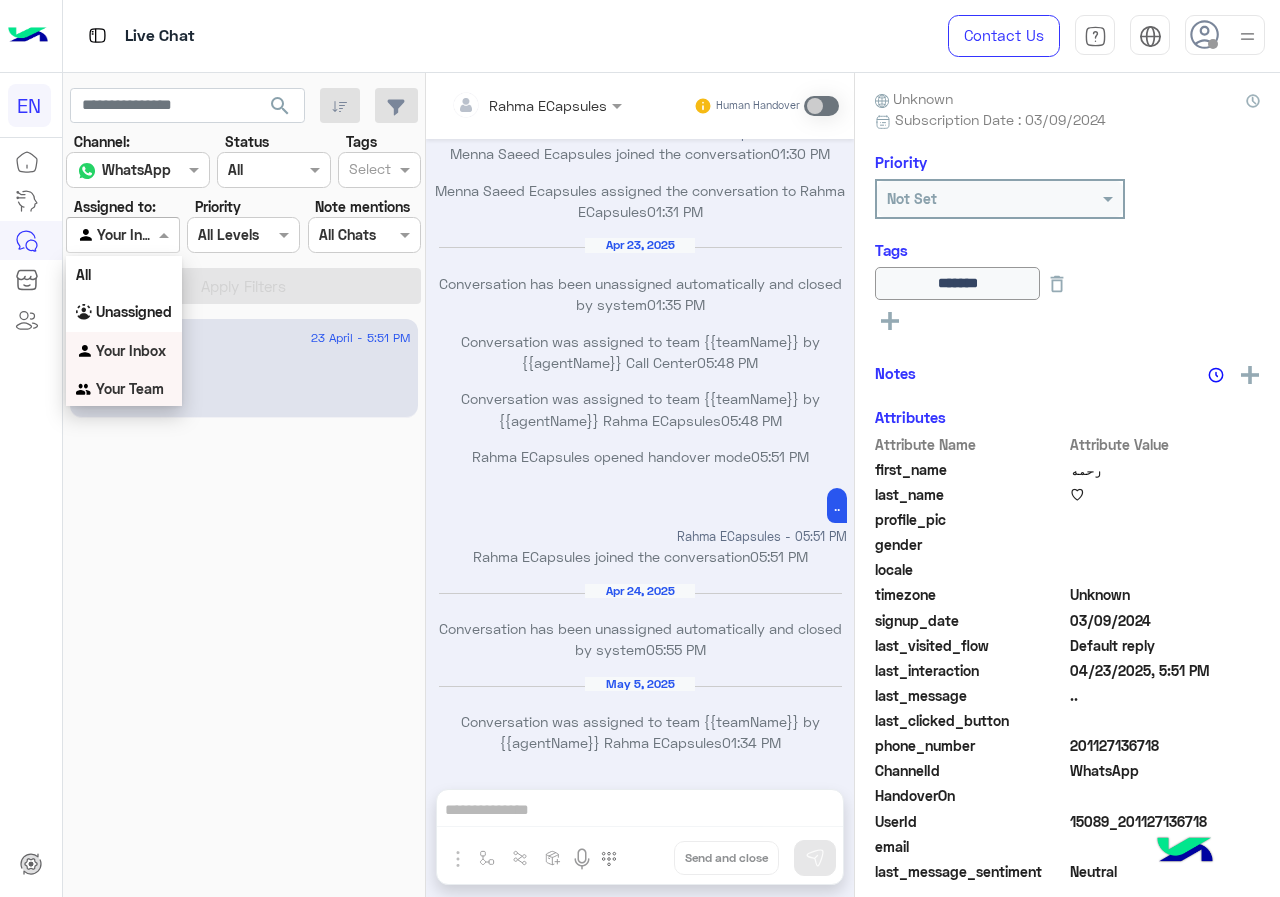 click on "Your Team" at bounding box center (130, 388) 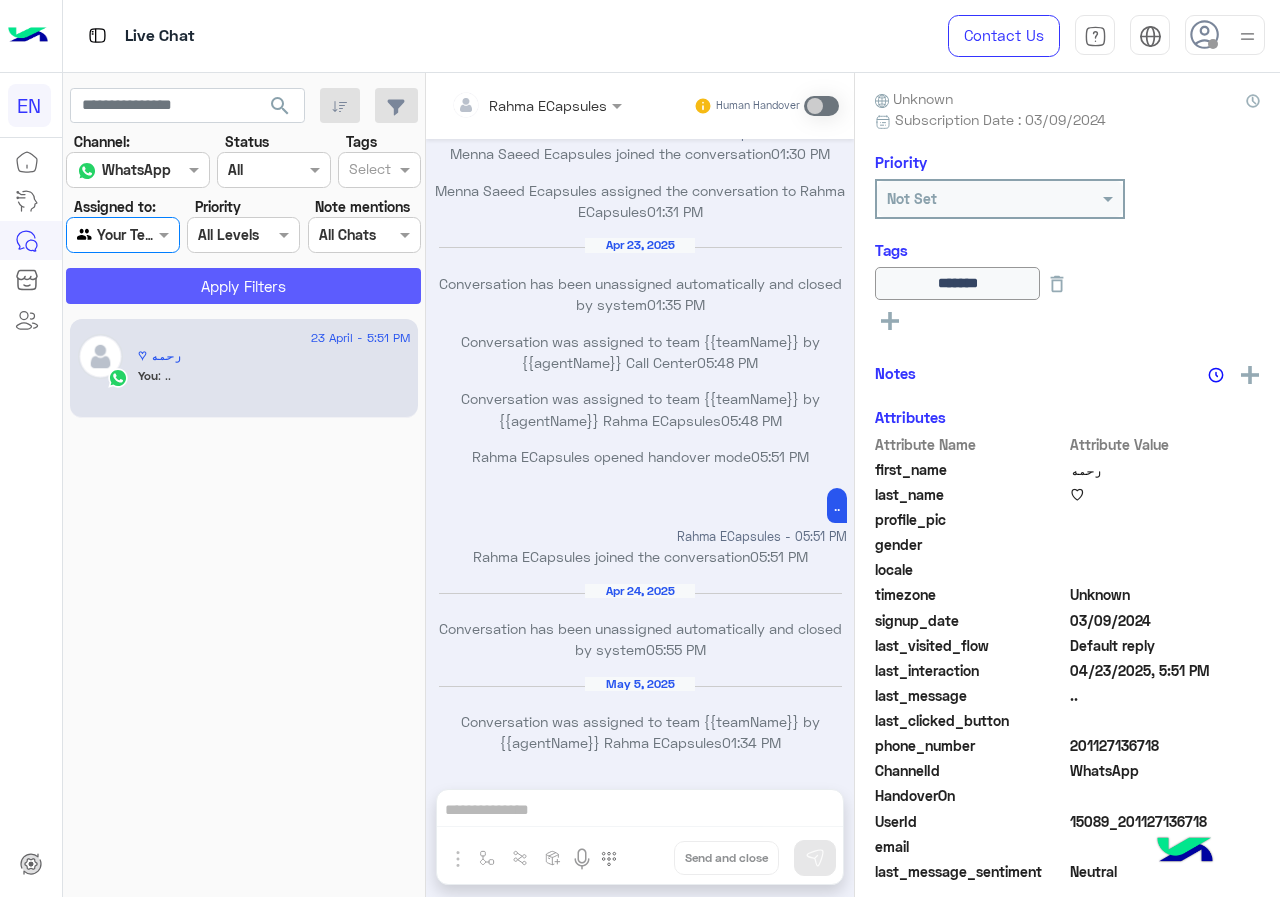 click on "Apply Filters" 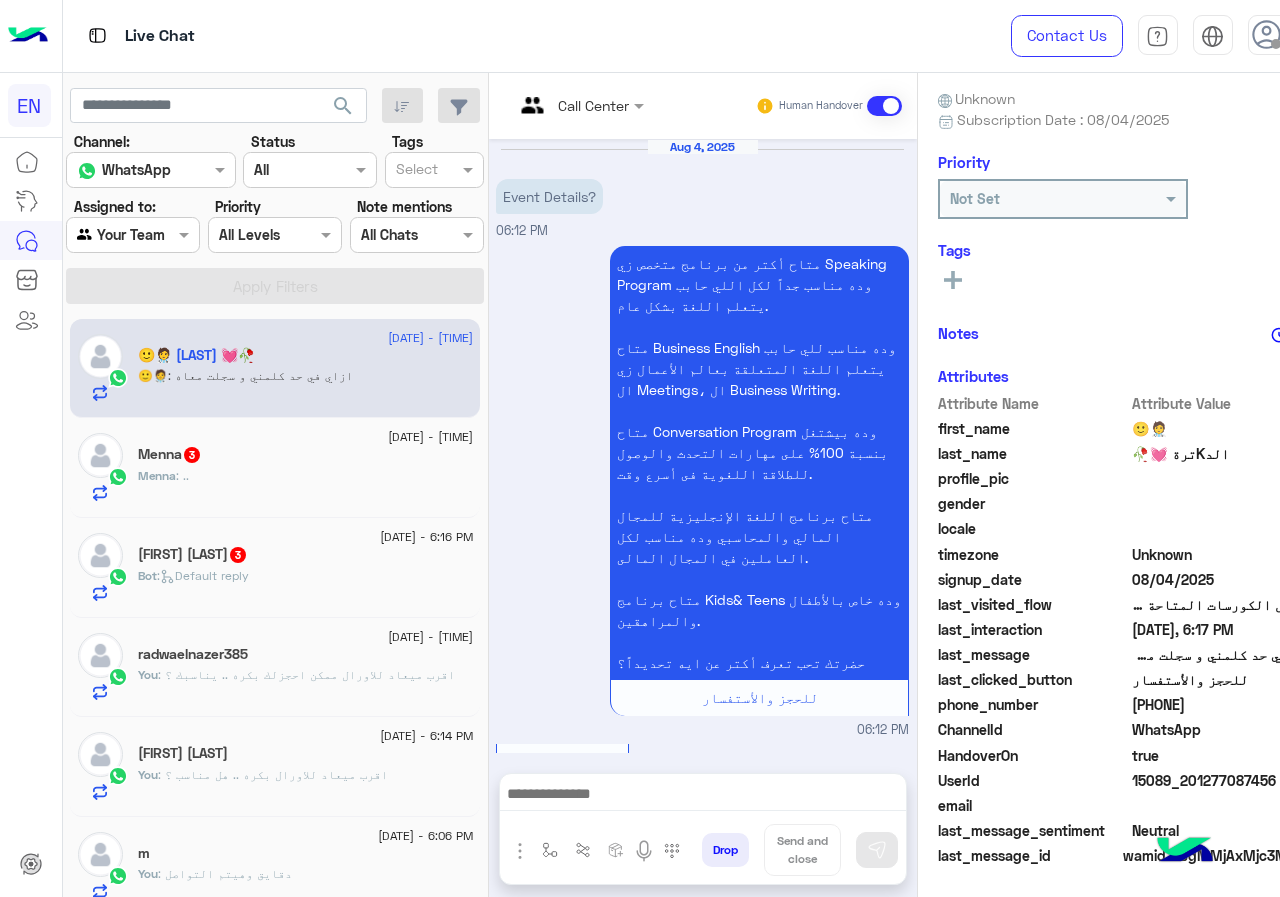 scroll, scrollTop: 594, scrollLeft: 0, axis: vertical 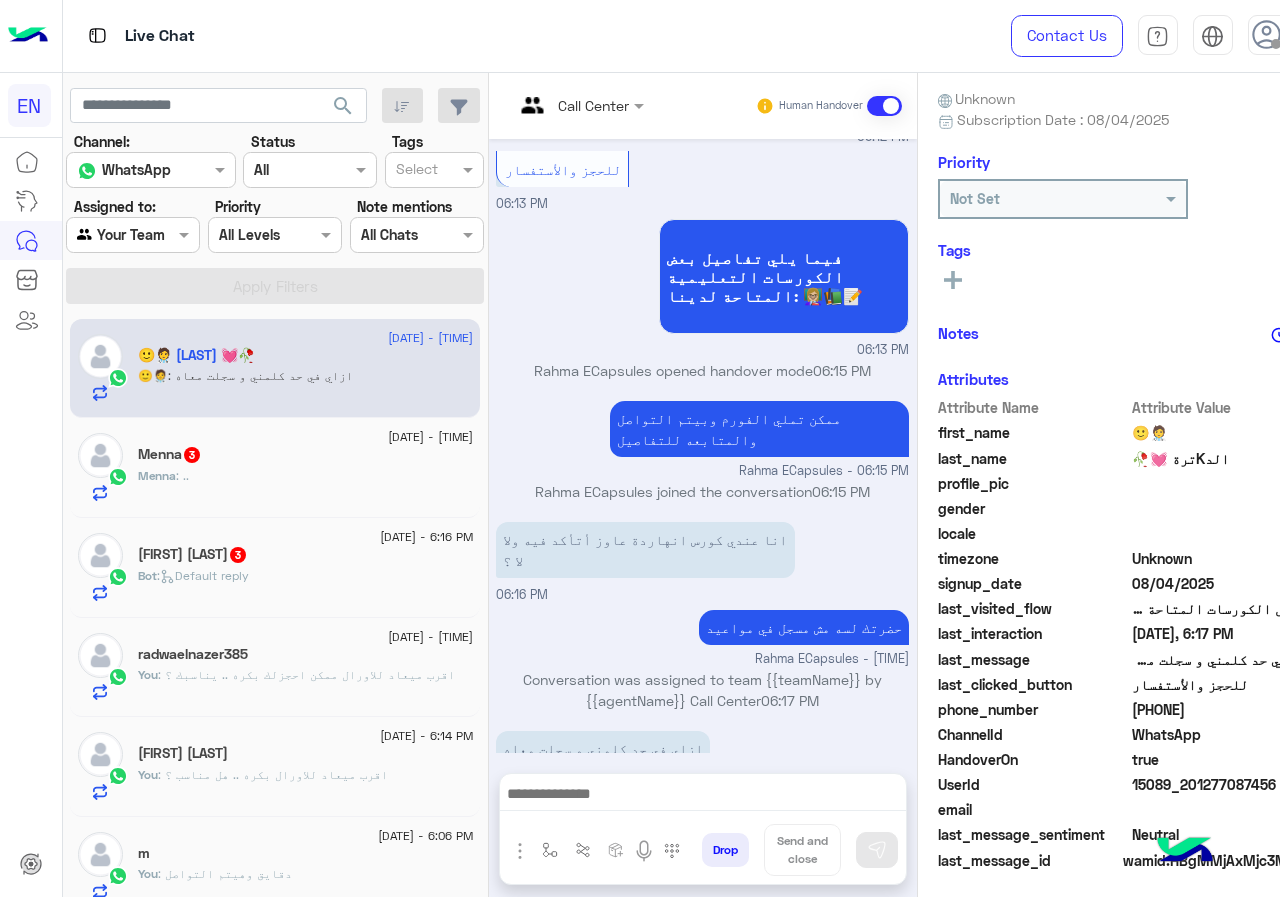 click on "Drop   Send and close" at bounding box center (703, 854) 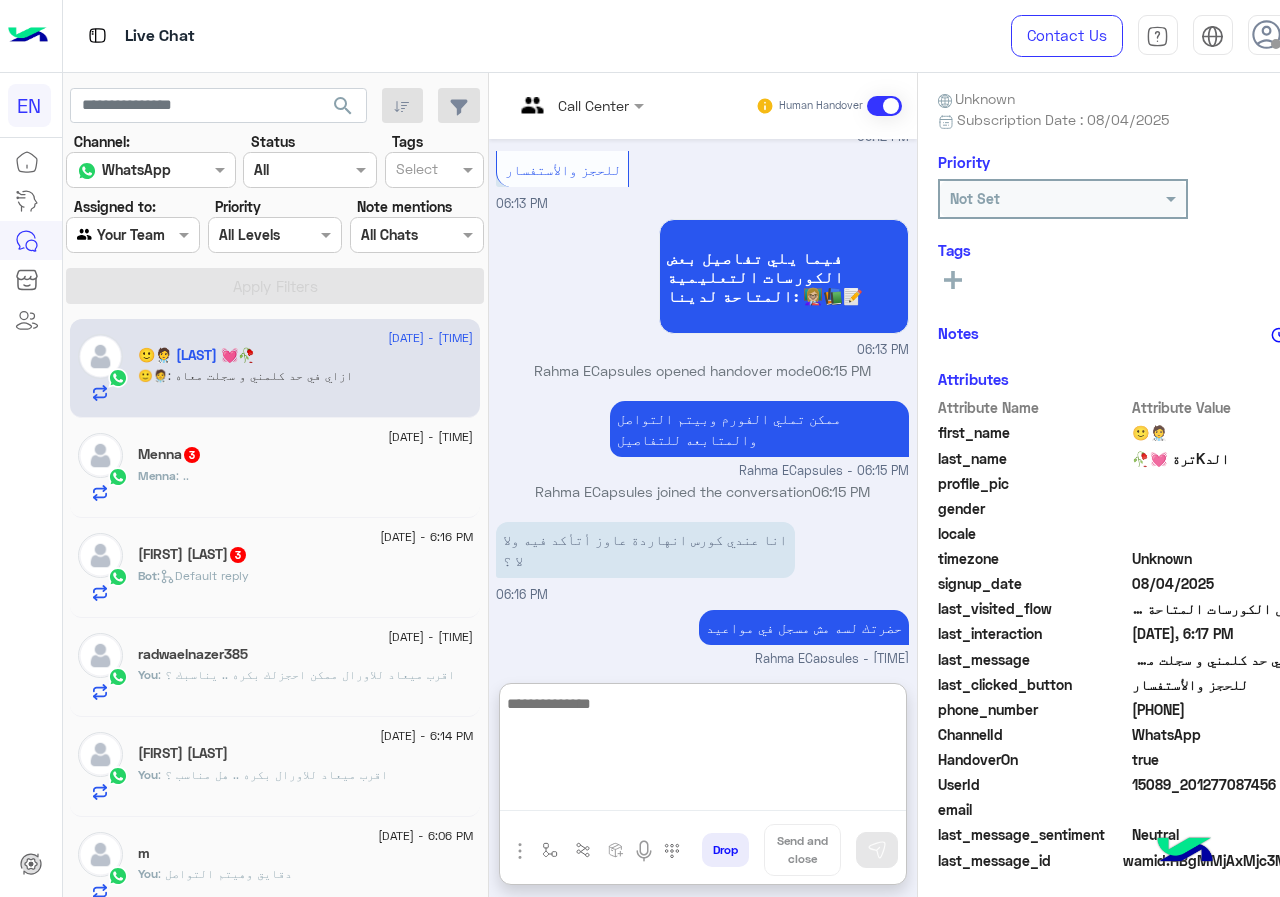 scroll, scrollTop: 683, scrollLeft: 0, axis: vertical 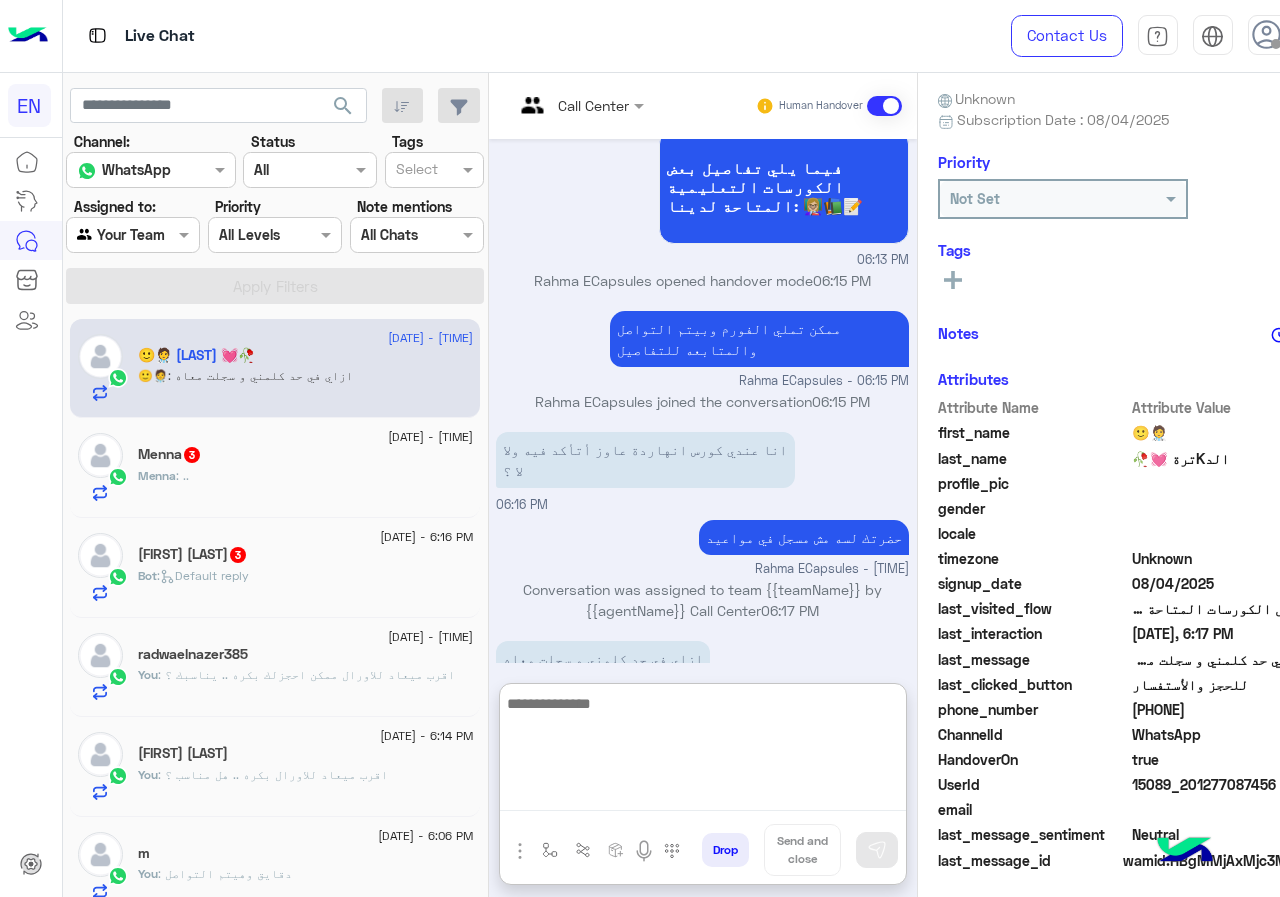 click at bounding box center (703, 751) 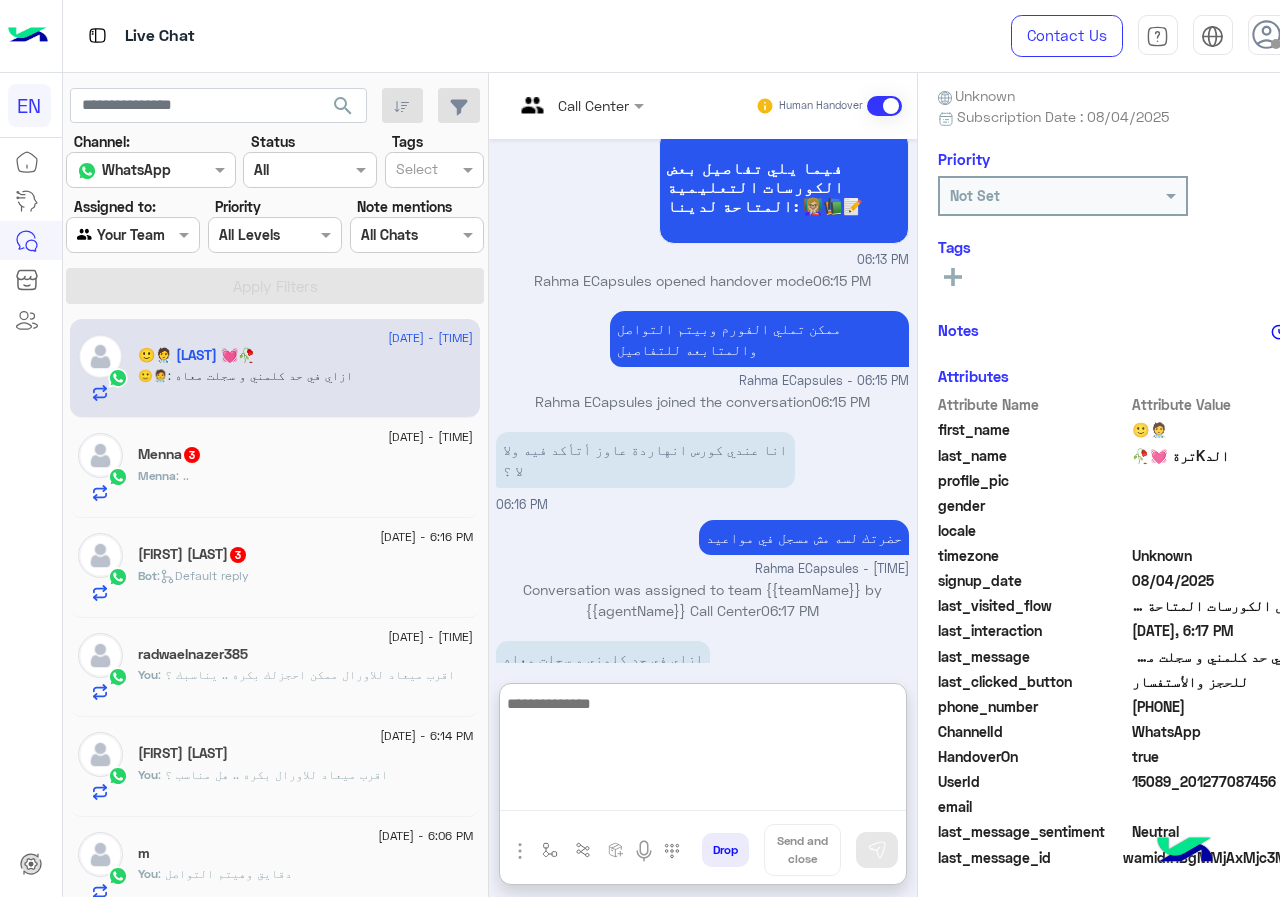 scroll, scrollTop: 180, scrollLeft: 0, axis: vertical 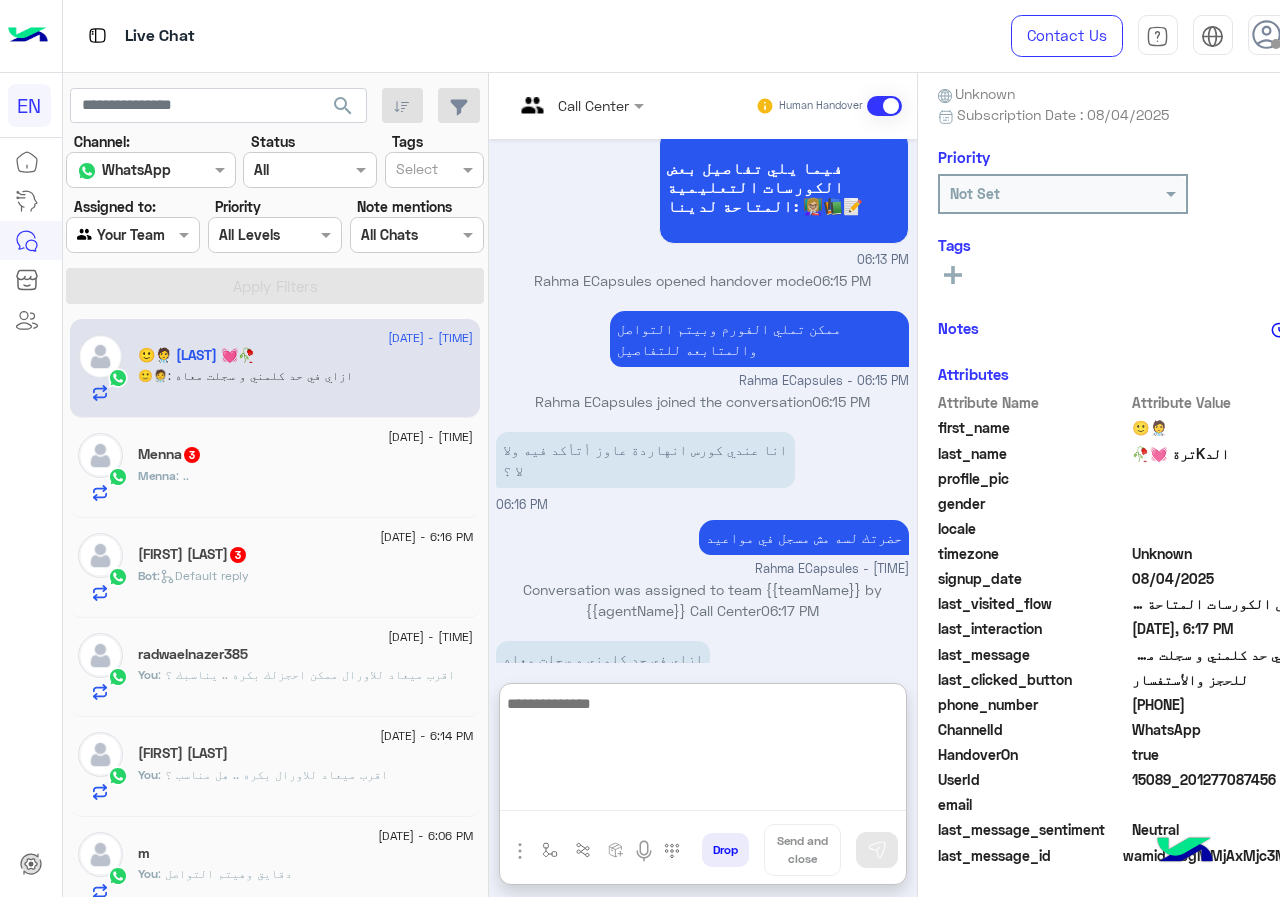 click on "[PHONE]" 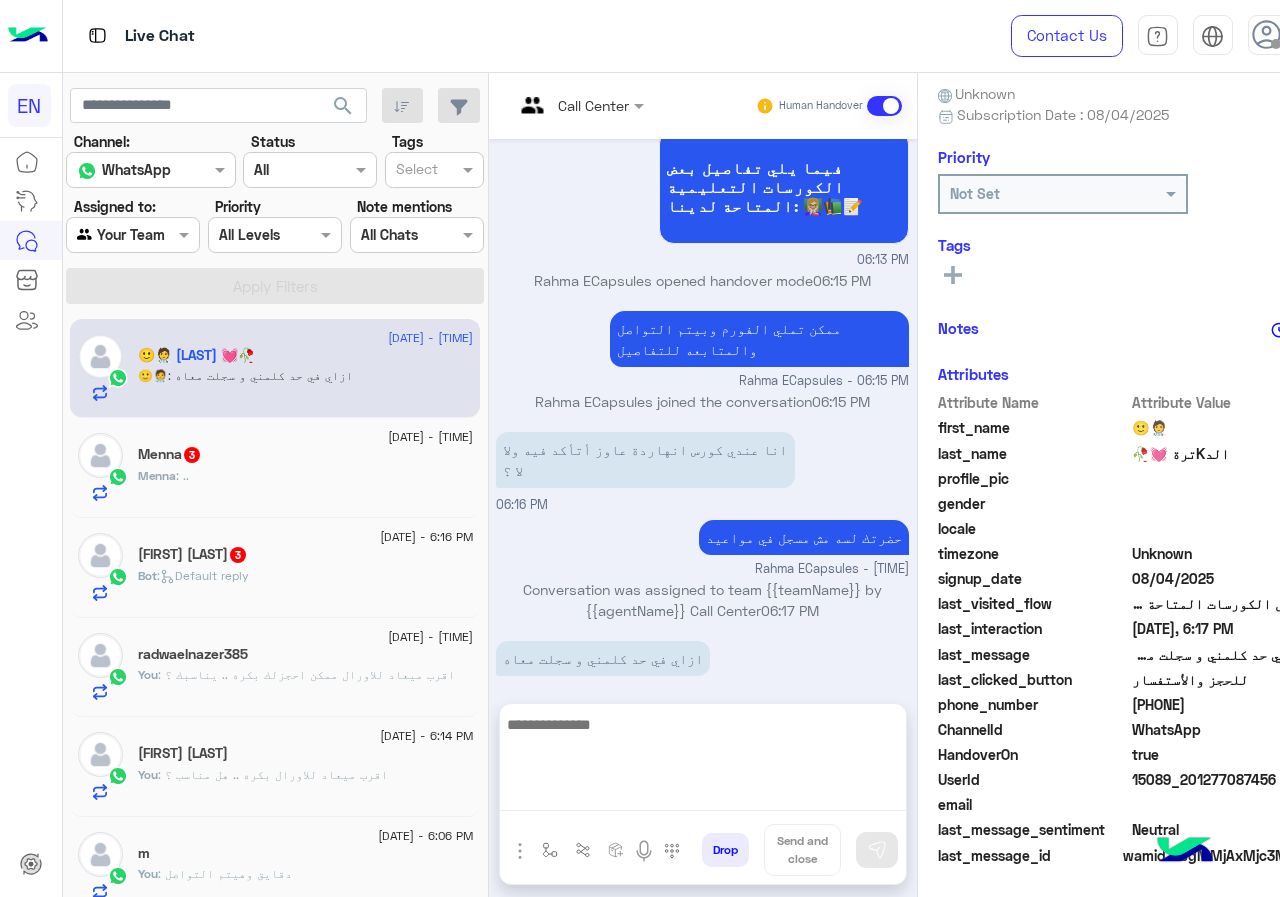 scroll, scrollTop: 594, scrollLeft: 0, axis: vertical 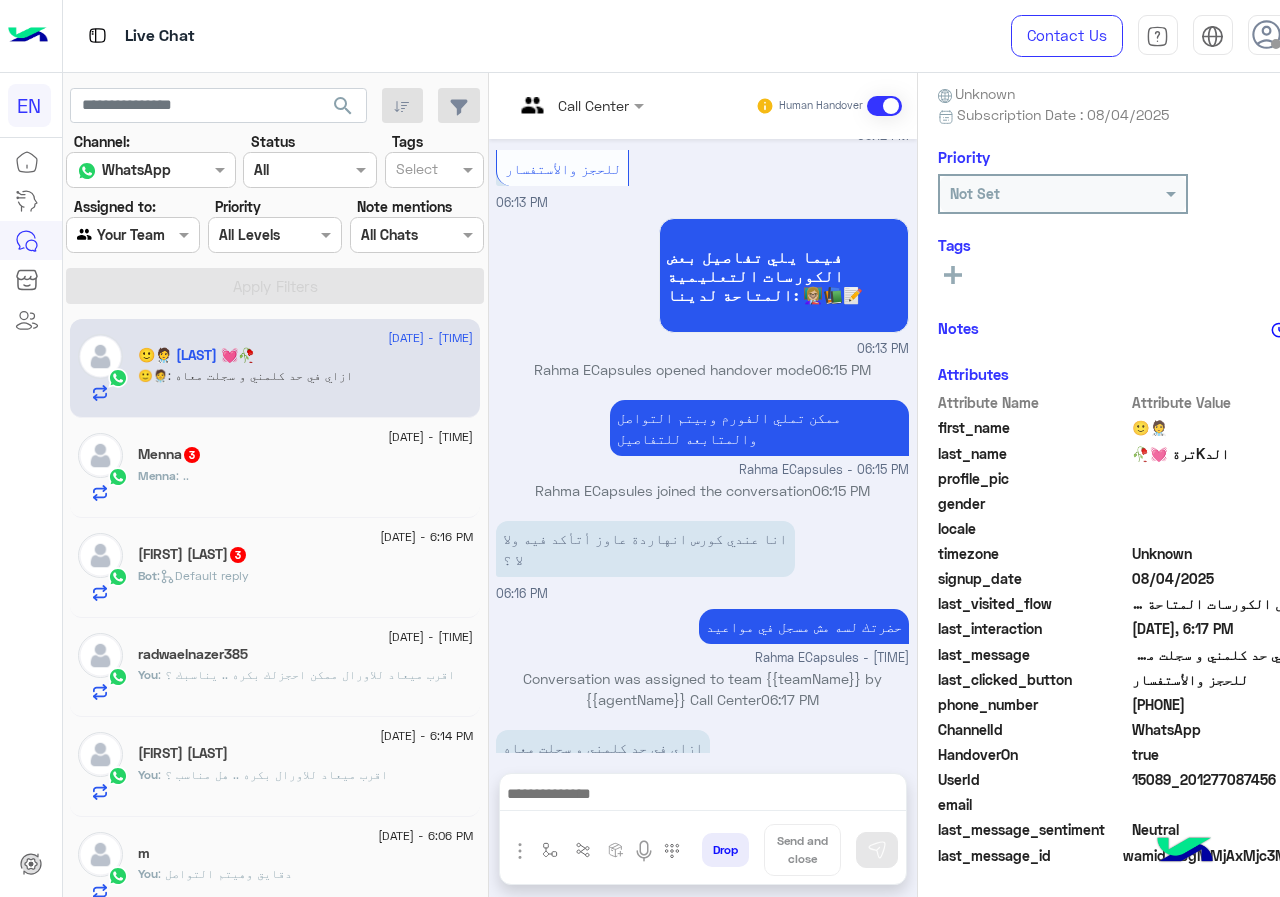 drag, startPoint x: 1134, startPoint y: 706, endPoint x: 1279, endPoint y: 709, distance: 145.03104 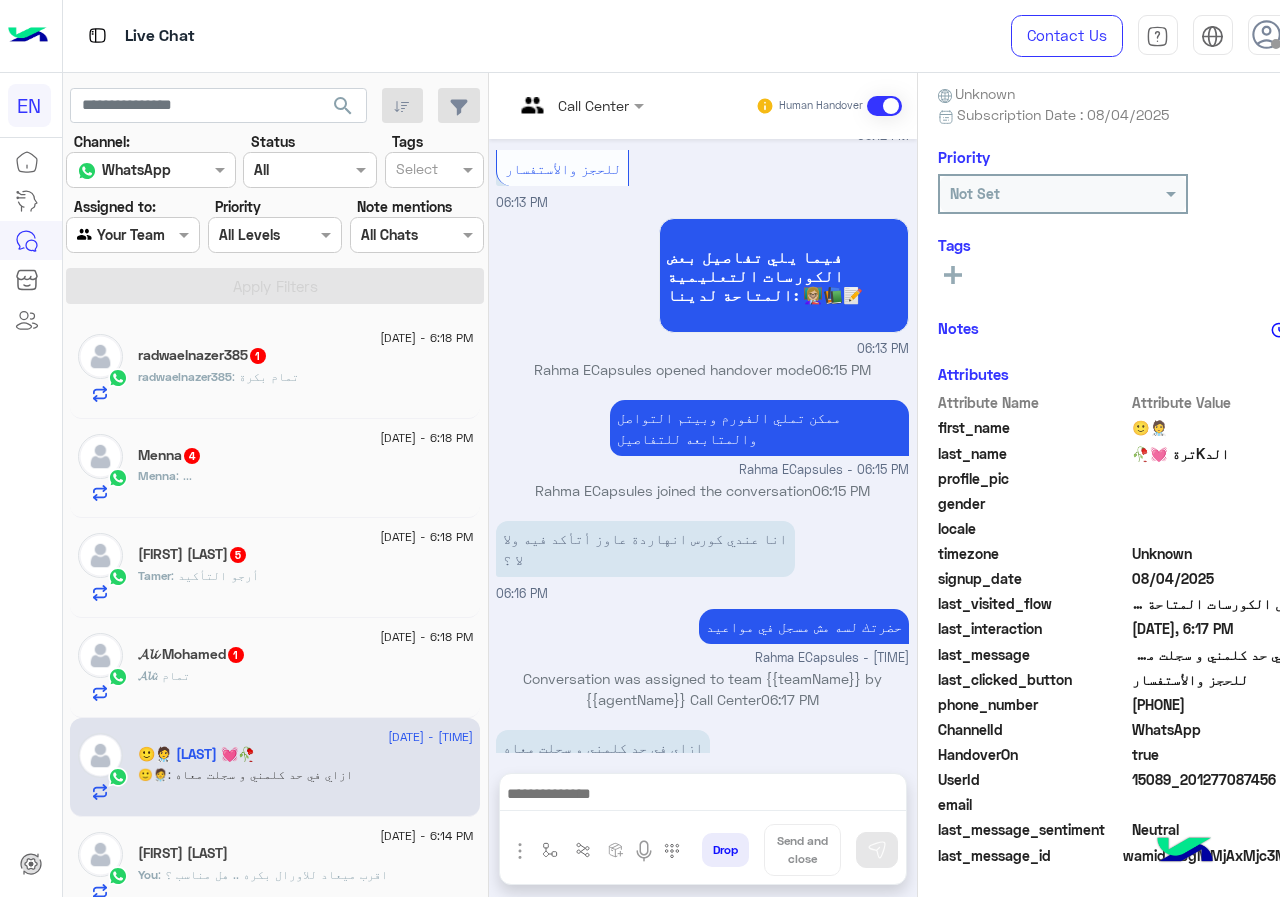click at bounding box center (703, 796) 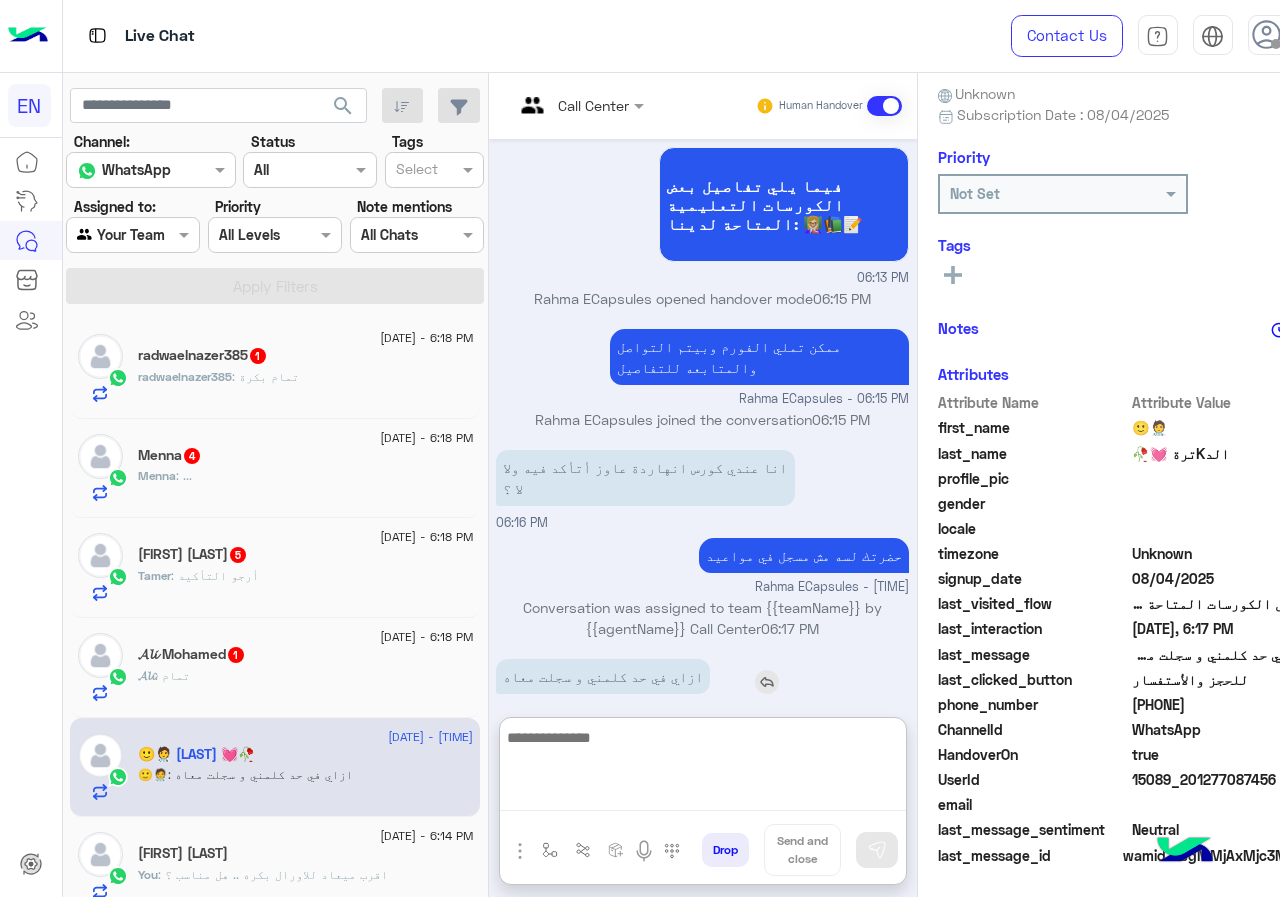 scroll, scrollTop: 683, scrollLeft: 0, axis: vertical 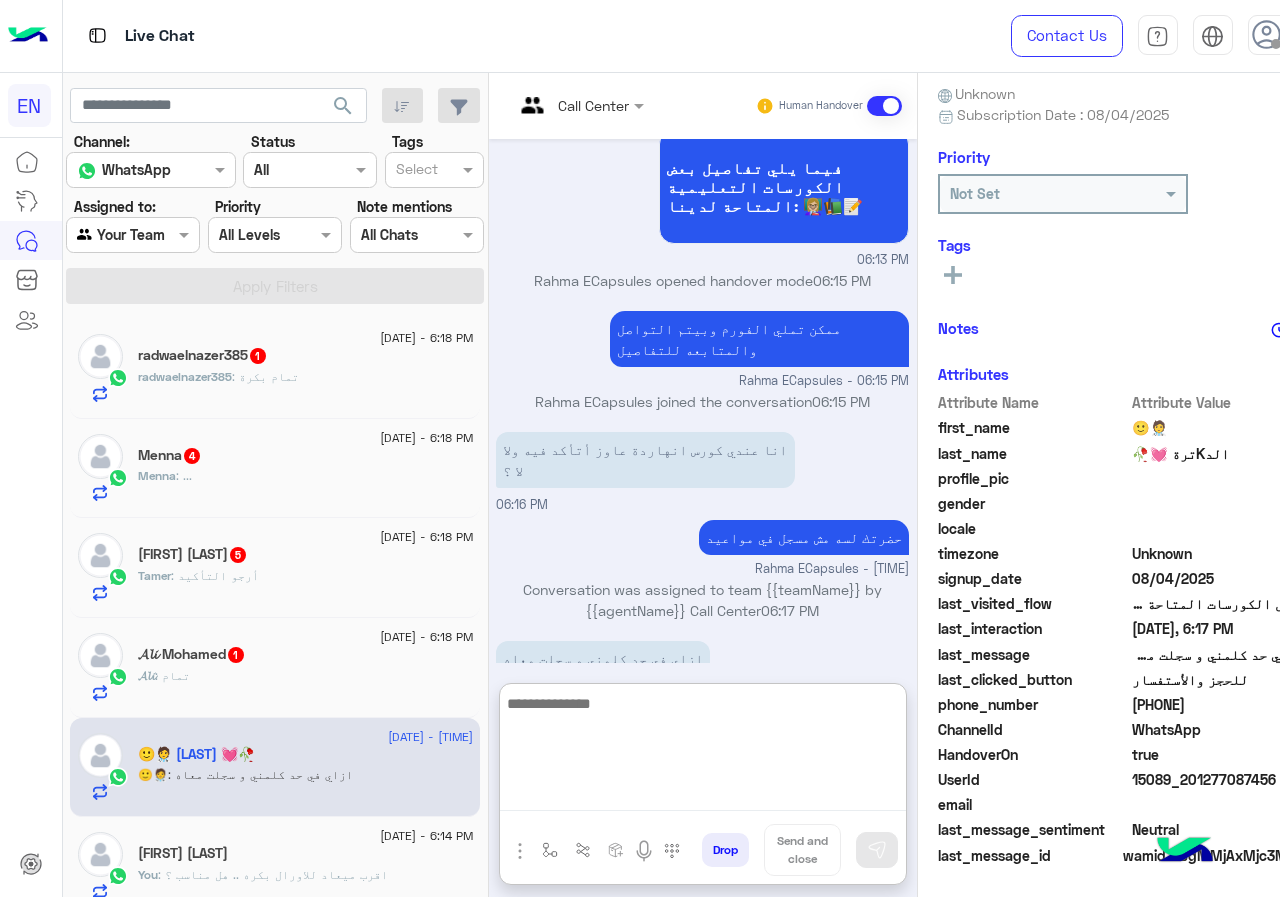 click at bounding box center (703, 751) 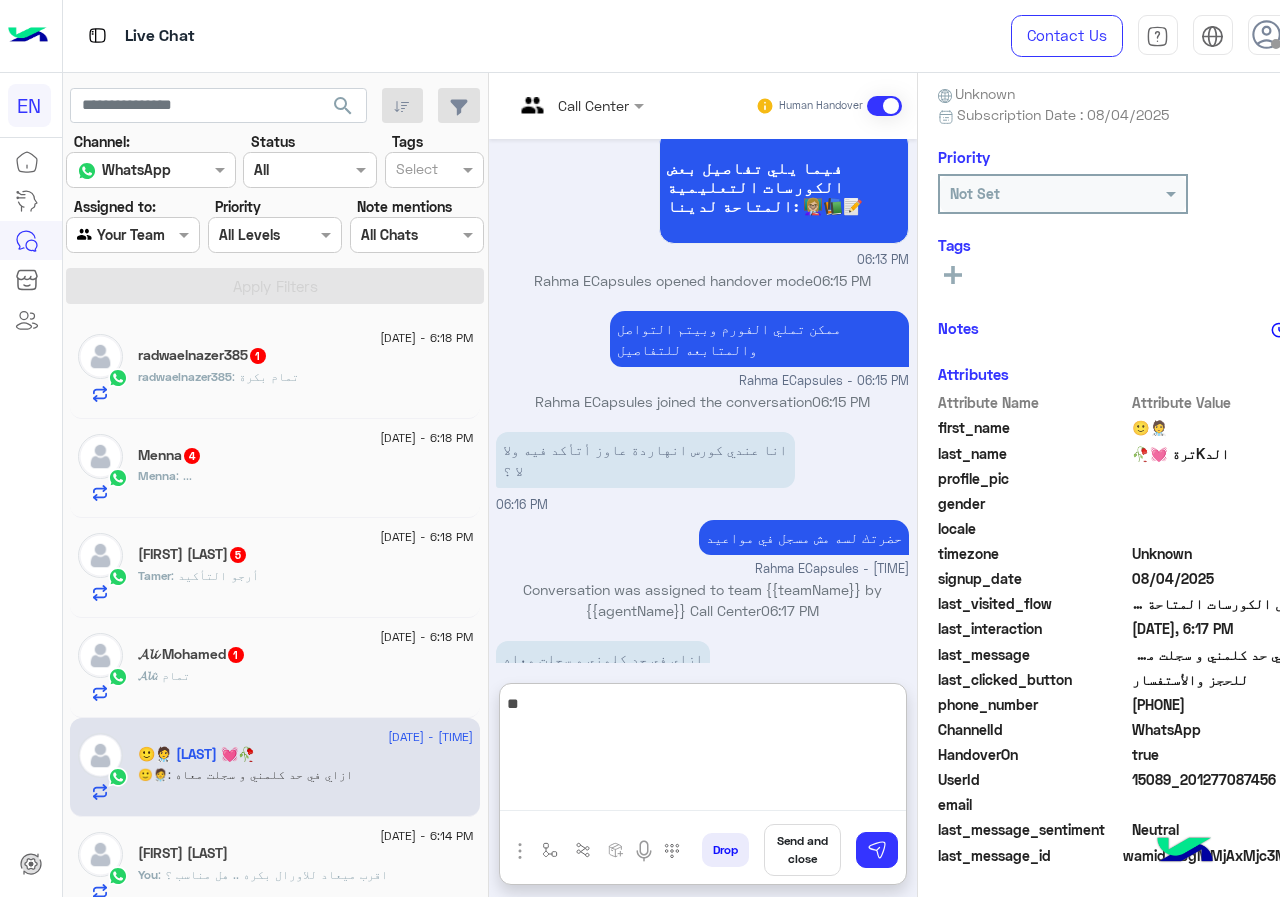 type on "*" 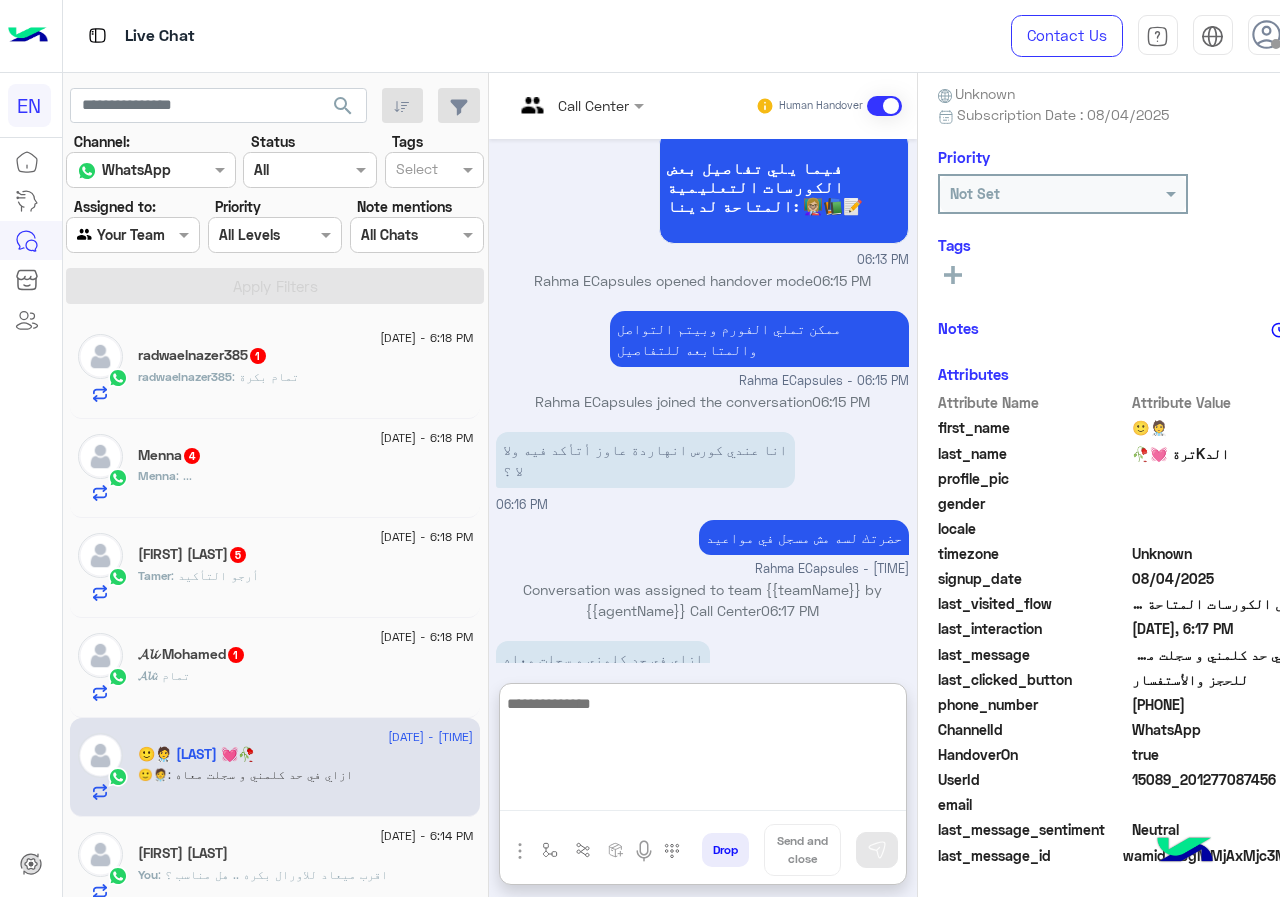 click on "𝓐𝓵𝓲 : تمام" 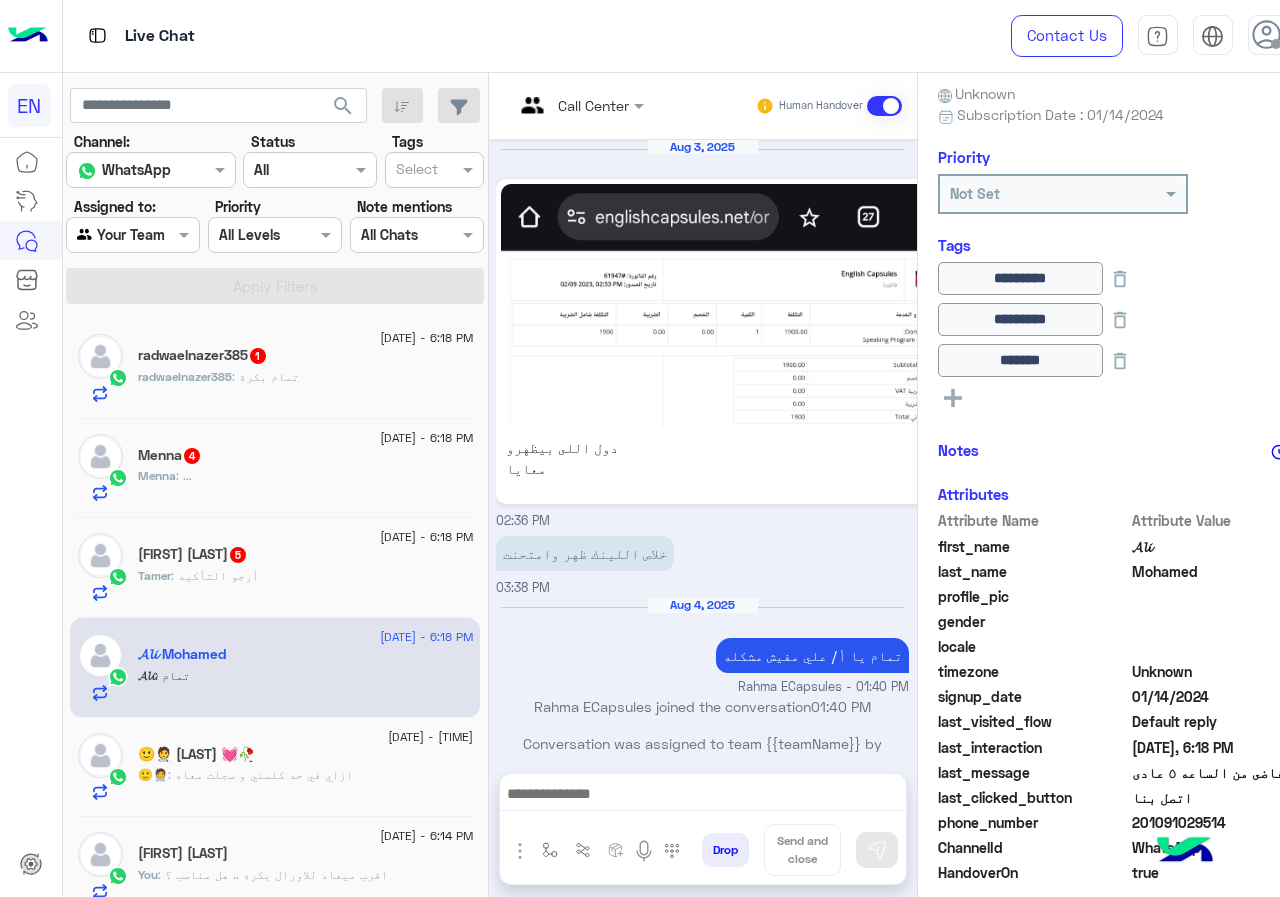 scroll, scrollTop: 1512, scrollLeft: 0, axis: vertical 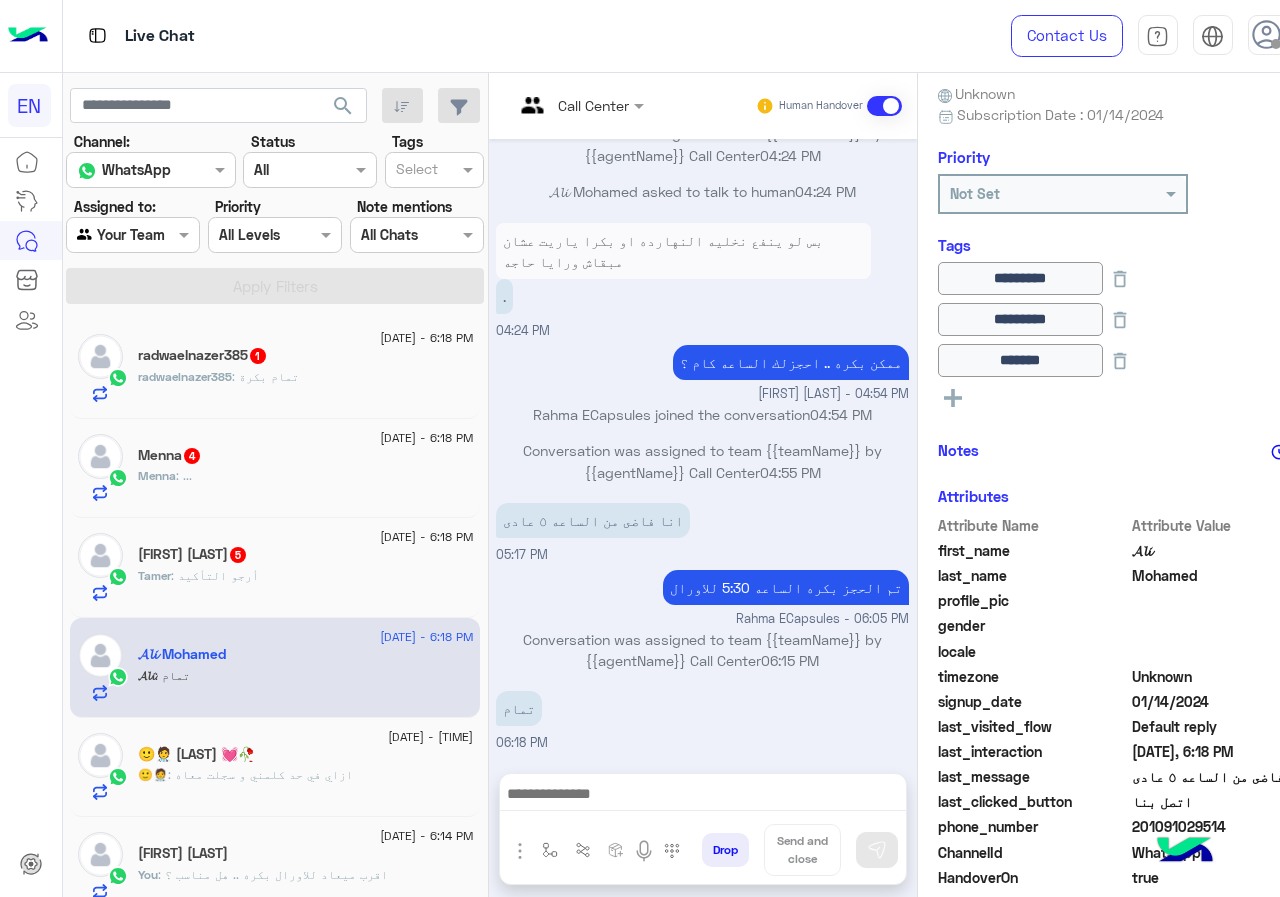 click on "[FIRST] : أرجو التأكيد" 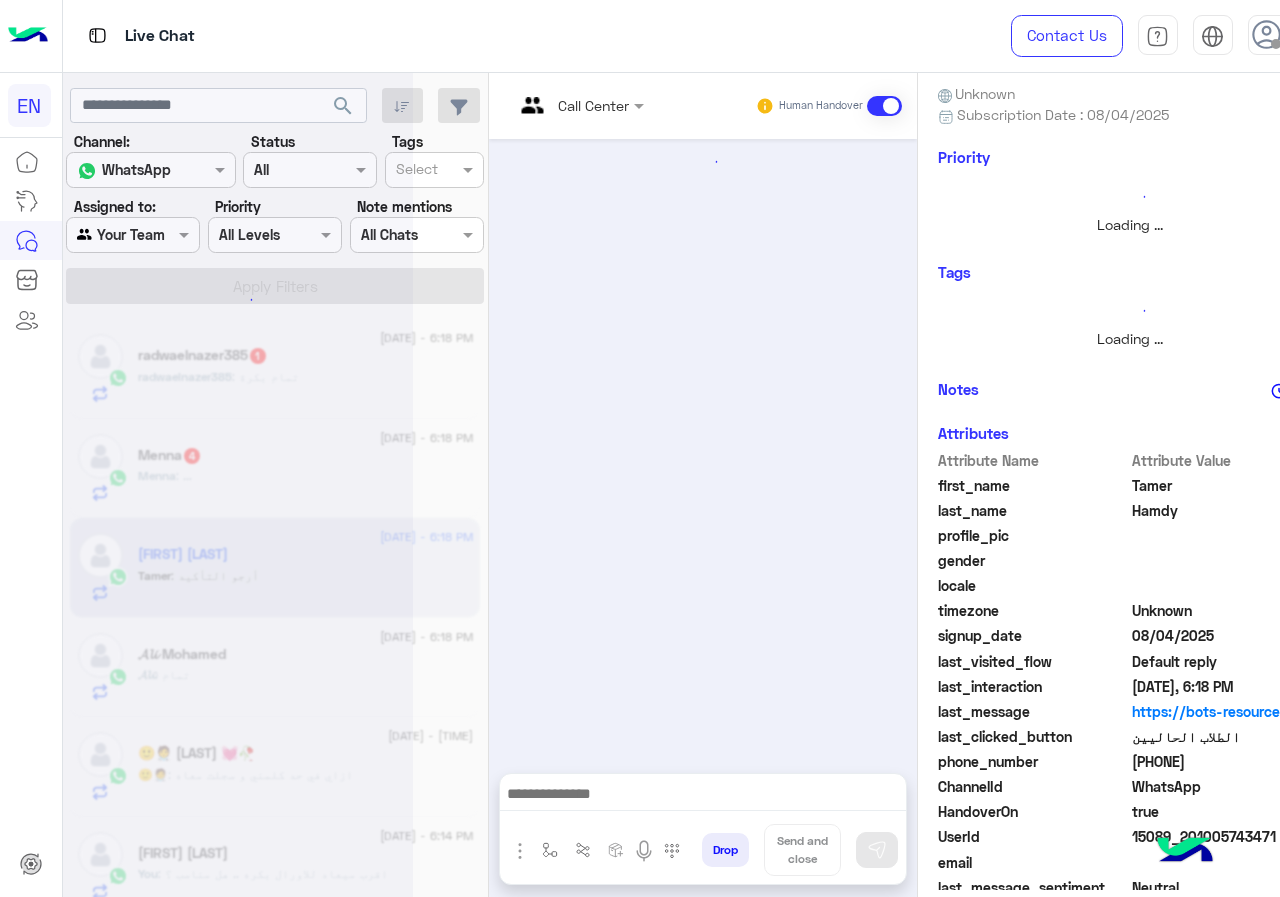 scroll, scrollTop: 0, scrollLeft: 0, axis: both 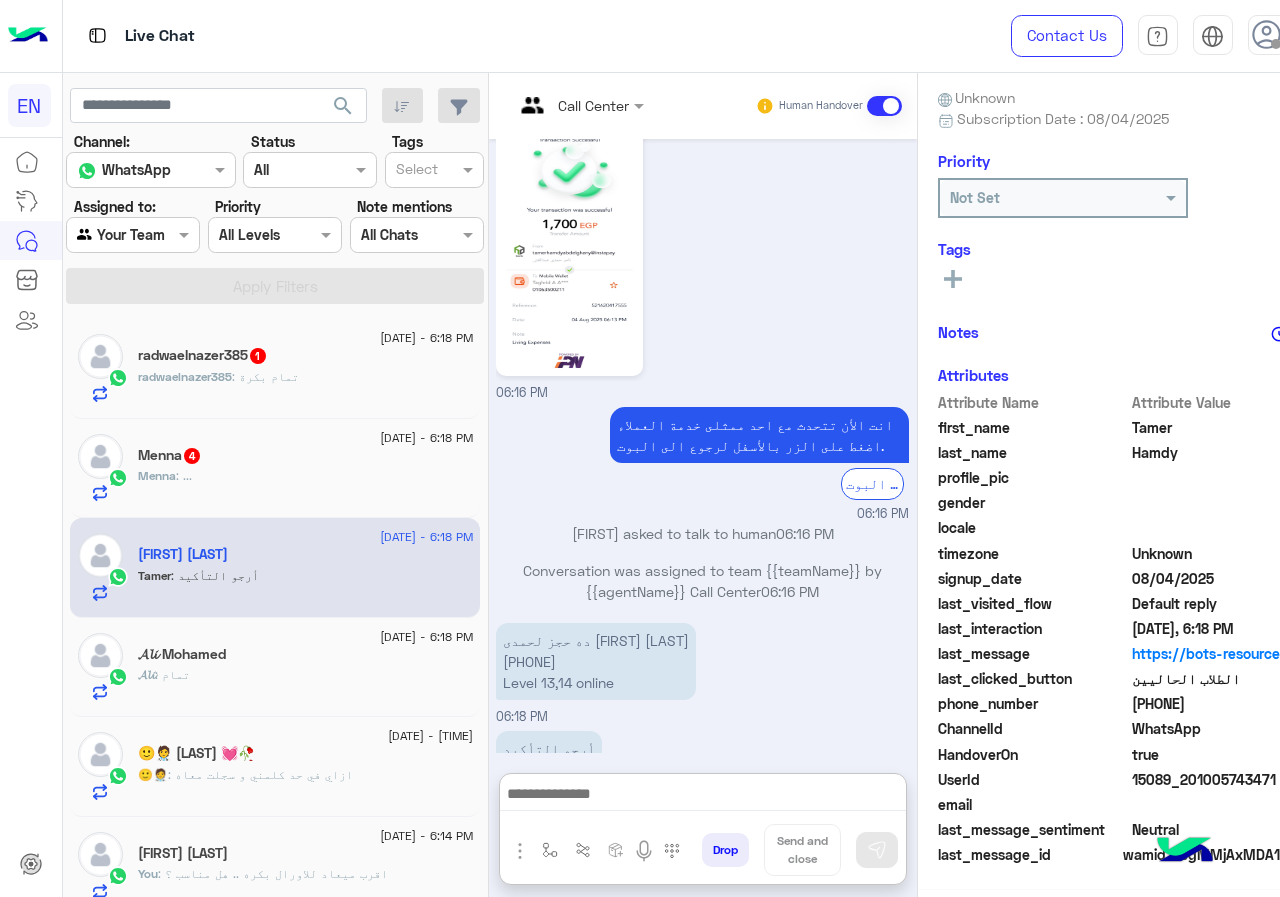 click at bounding box center [703, 796] 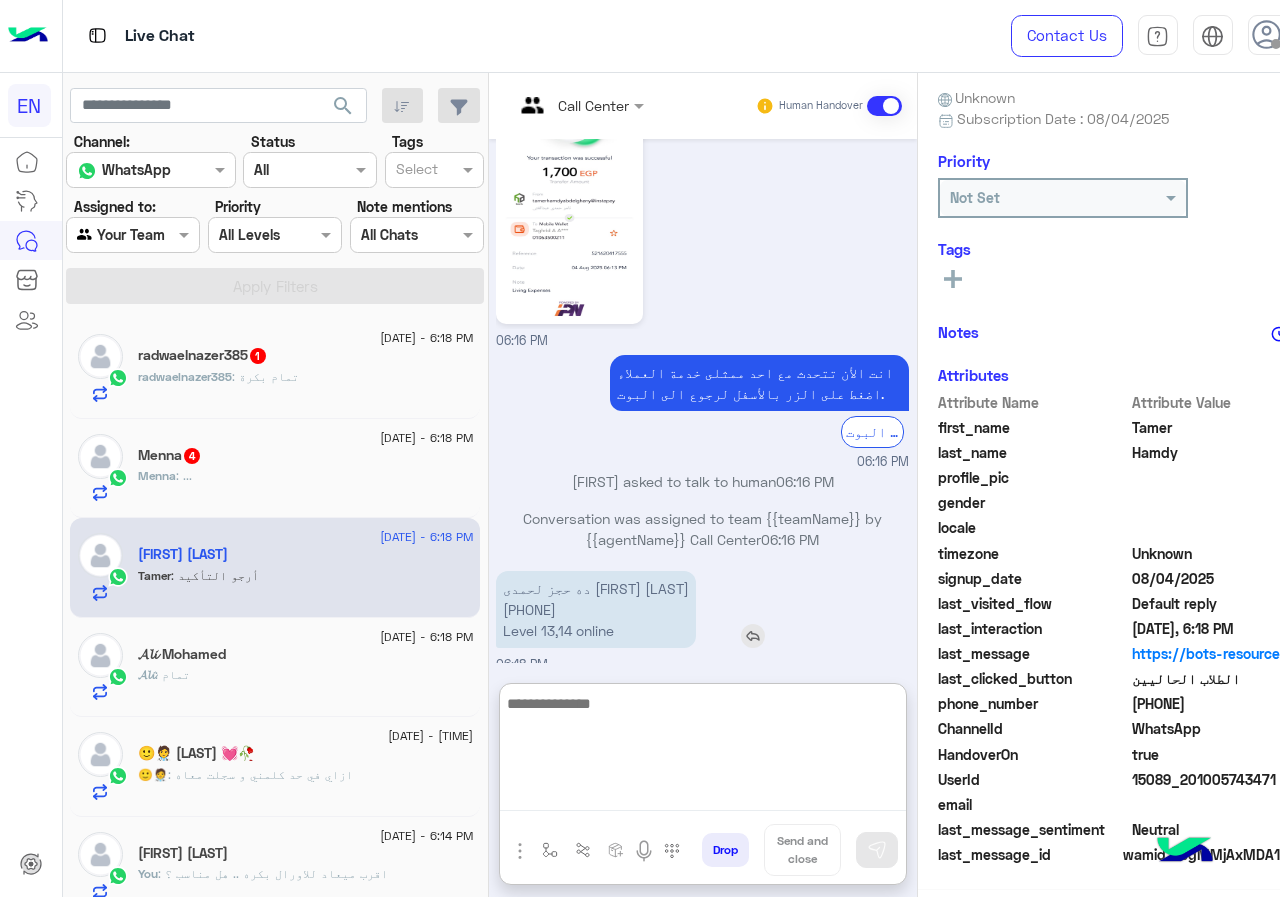 scroll, scrollTop: 1116, scrollLeft: 0, axis: vertical 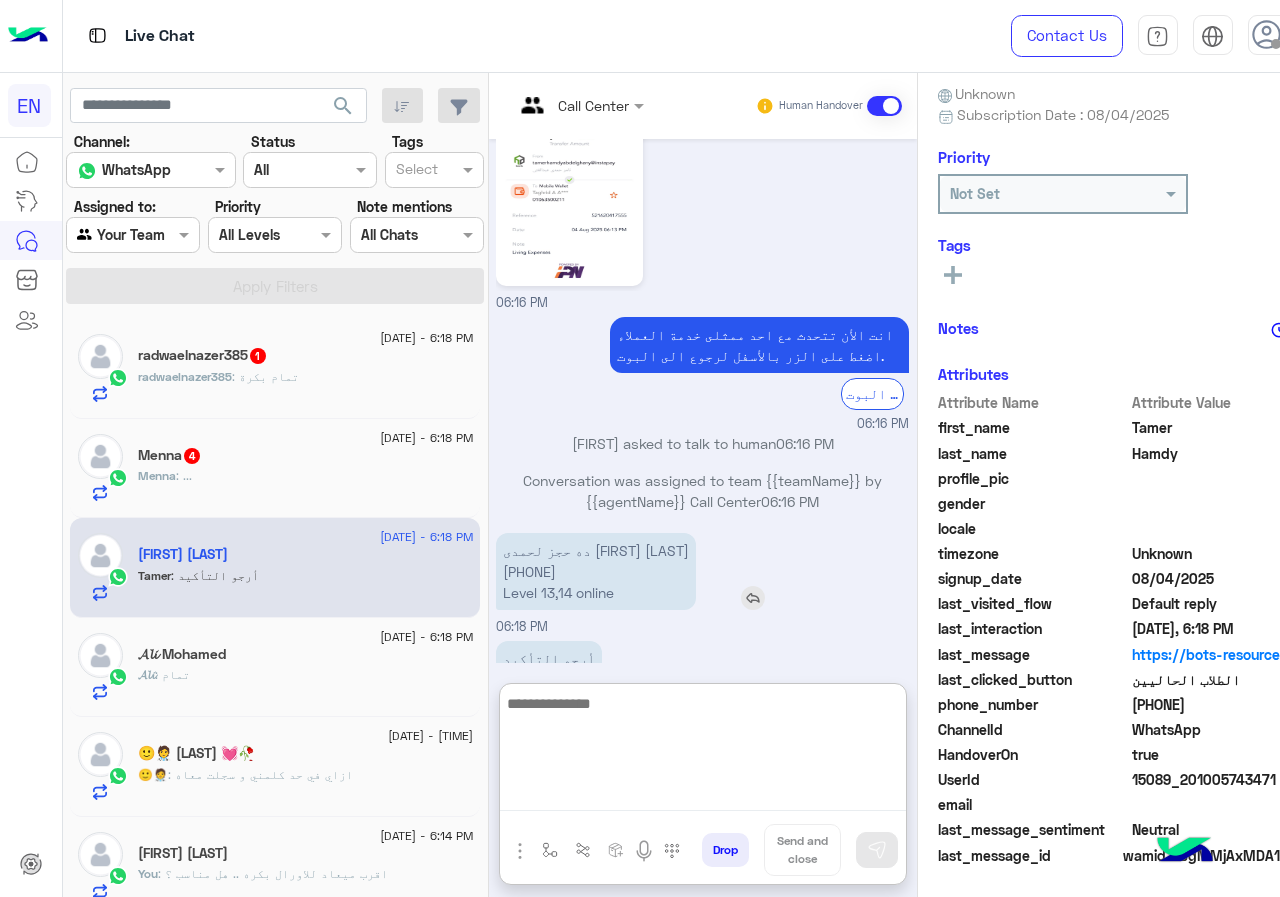 click on "ده حجز لحمدى تامر حمدى  [PHONE] Level 13,14 online" at bounding box center [596, 571] 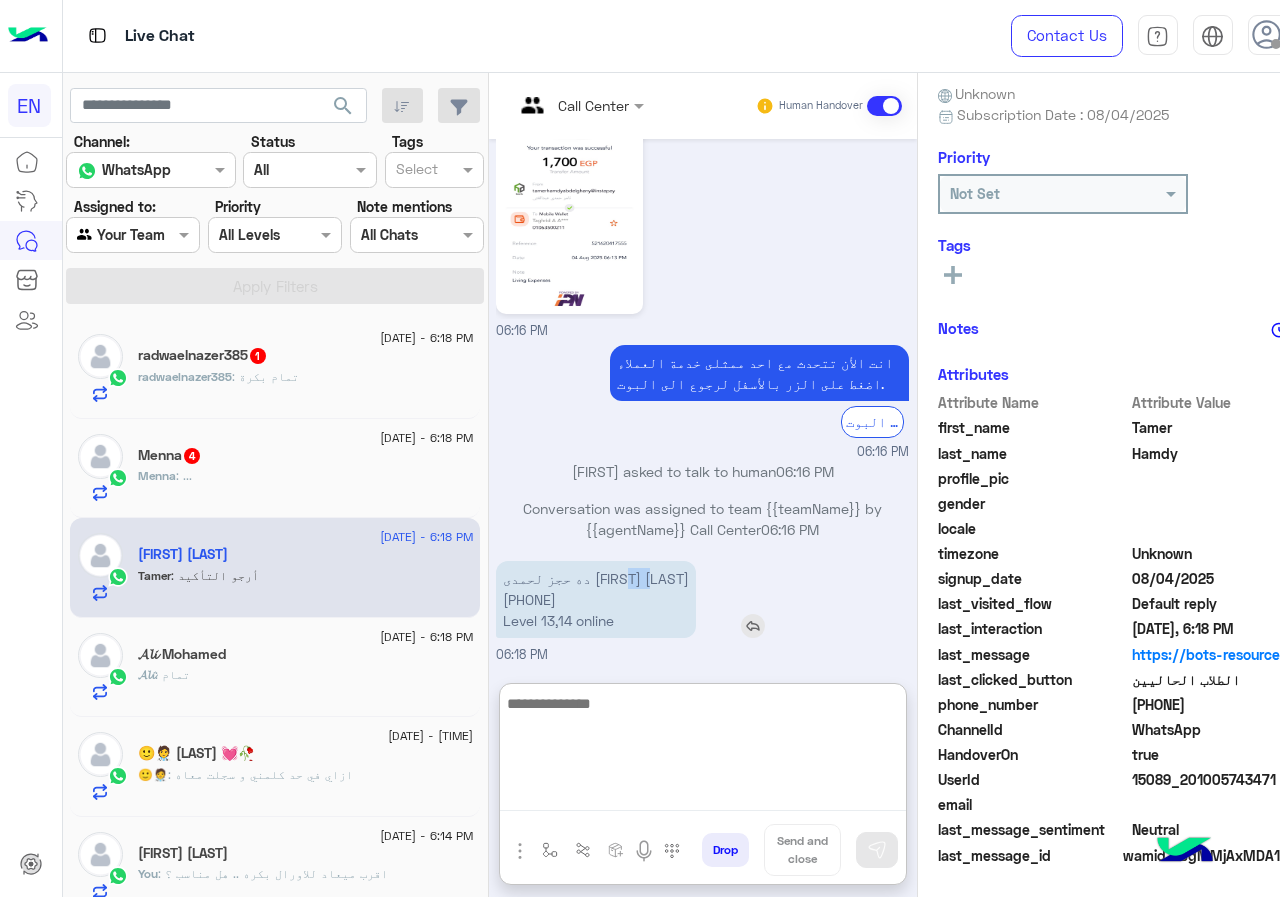 click on "[DATE]  السلام عليكم ورحمة الله وبركاته   [TIME]  وعليكم السلامة اهلا بيك طالبنا العزيز [FIRST] فى 𝗘𝗻𝗴𝗹𝗶𝘀𝗵 𝗖𝗮𝗽𝘀𝘂𝗹𝗲𝘀 👋 انا مساعدك الألى الخاص بك فى تعلم اللغة الأنجليزية للبدء من فضلك اضغط على الزر بالأسفل. 🤖  اختر     [TIME]   اختر    [TIME]  لتصفح الخدمات التى يقدمها English Capsules 🎓📅 اضغط على الزر بالأسفل 👇    [TIME]   Conversation was assigned to team {{teamName}} by {{agentName}} Sales Team    [TIME]       الدراسة فى فروعنا     [TIME]  هل أنت طالب حالي مسجل معنا سابقاً أم ترغب في الانضمام كطالب جديد؟ 🧑🏻‍💻🙋🏻‍♂️  الطلاب الجدد   الطلاب الحاليين     [TIME]   الطلاب الحاليين    [TIME]" at bounding box center (703, 401) 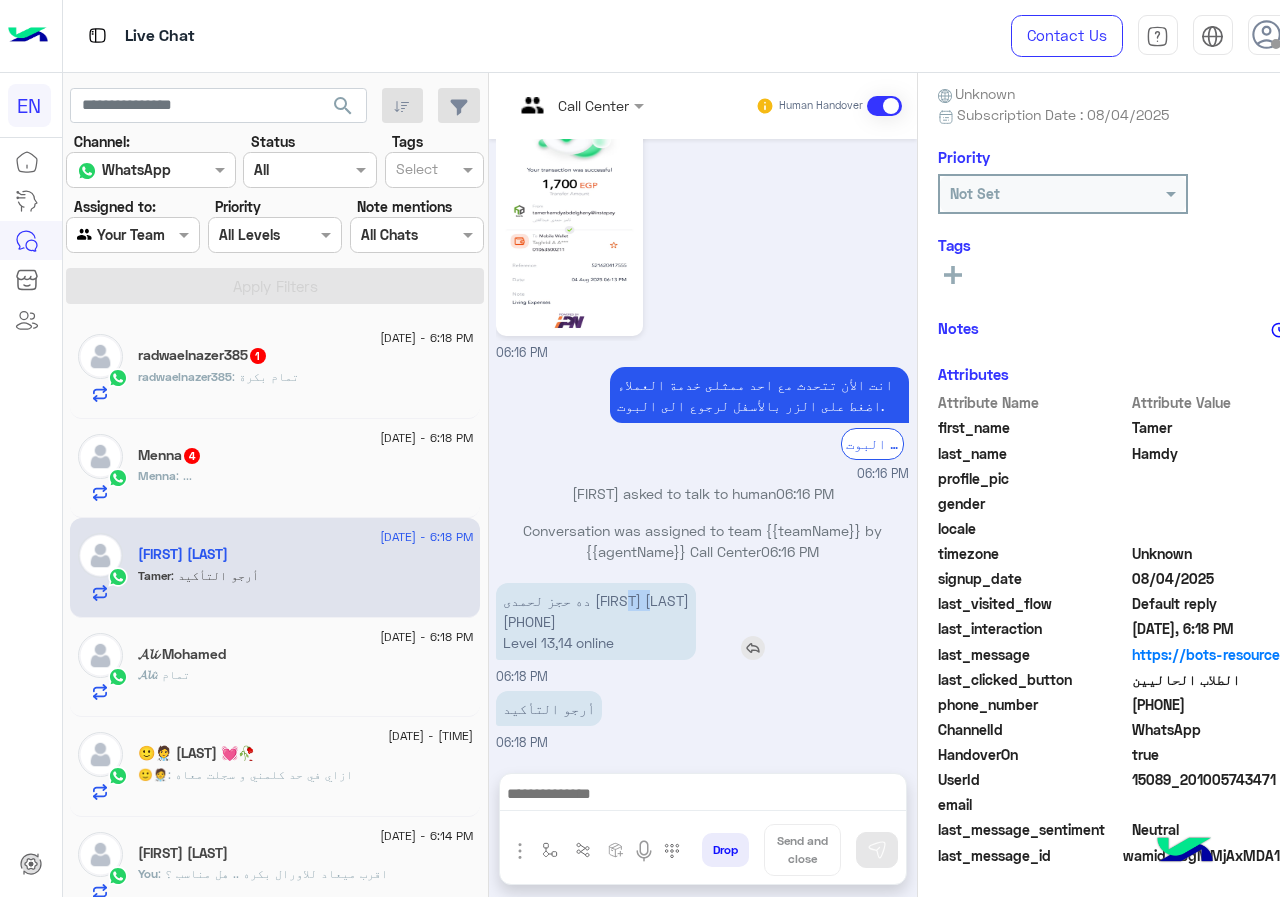 scroll, scrollTop: 1026, scrollLeft: 0, axis: vertical 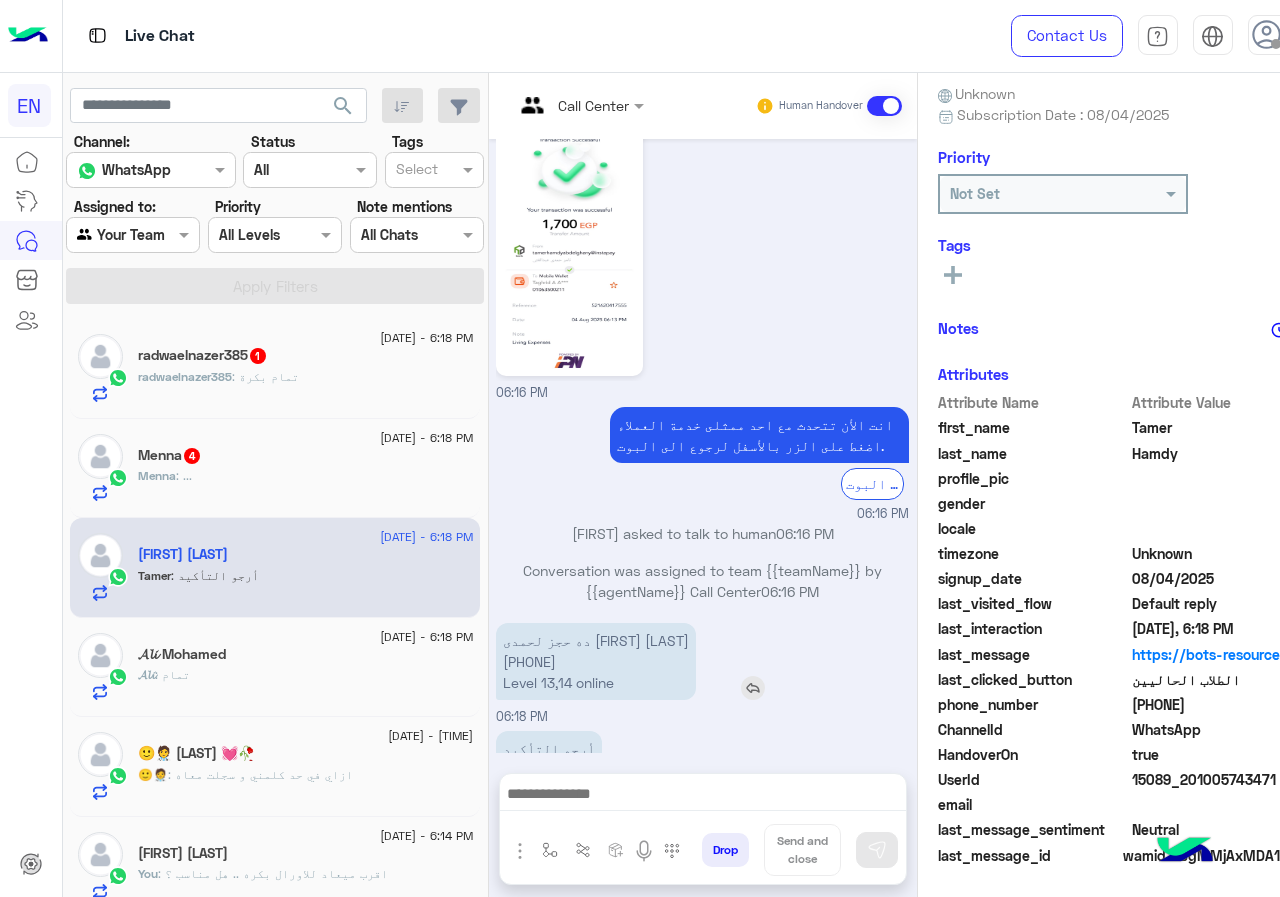 click on "ده حجز لحمدى تامر حمدى  [PHONE] Level 13,14 online" at bounding box center (596, 661) 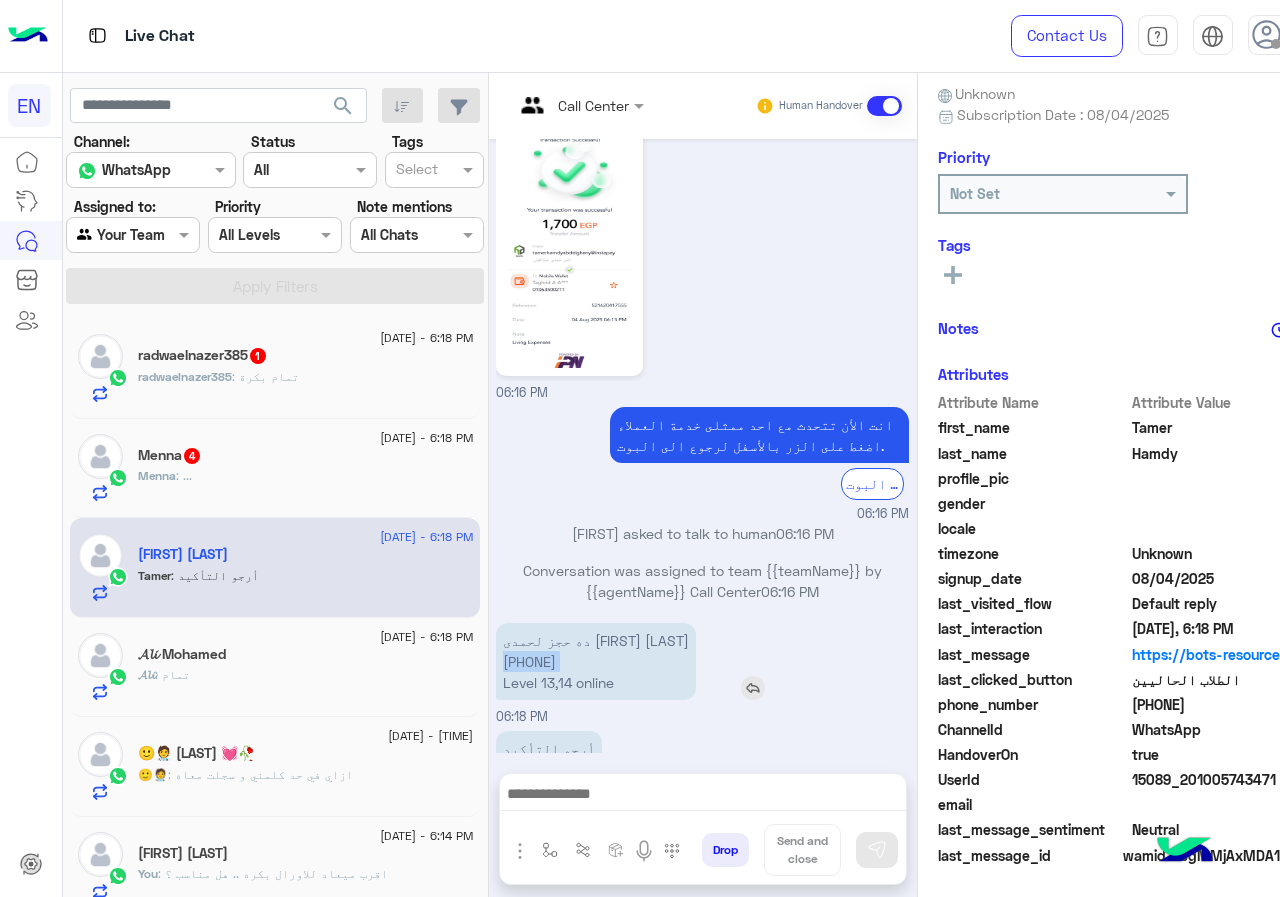 click on "ده حجز لحمدى تامر حمدى  [PHONE] Level 13,14 online" at bounding box center (596, 661) 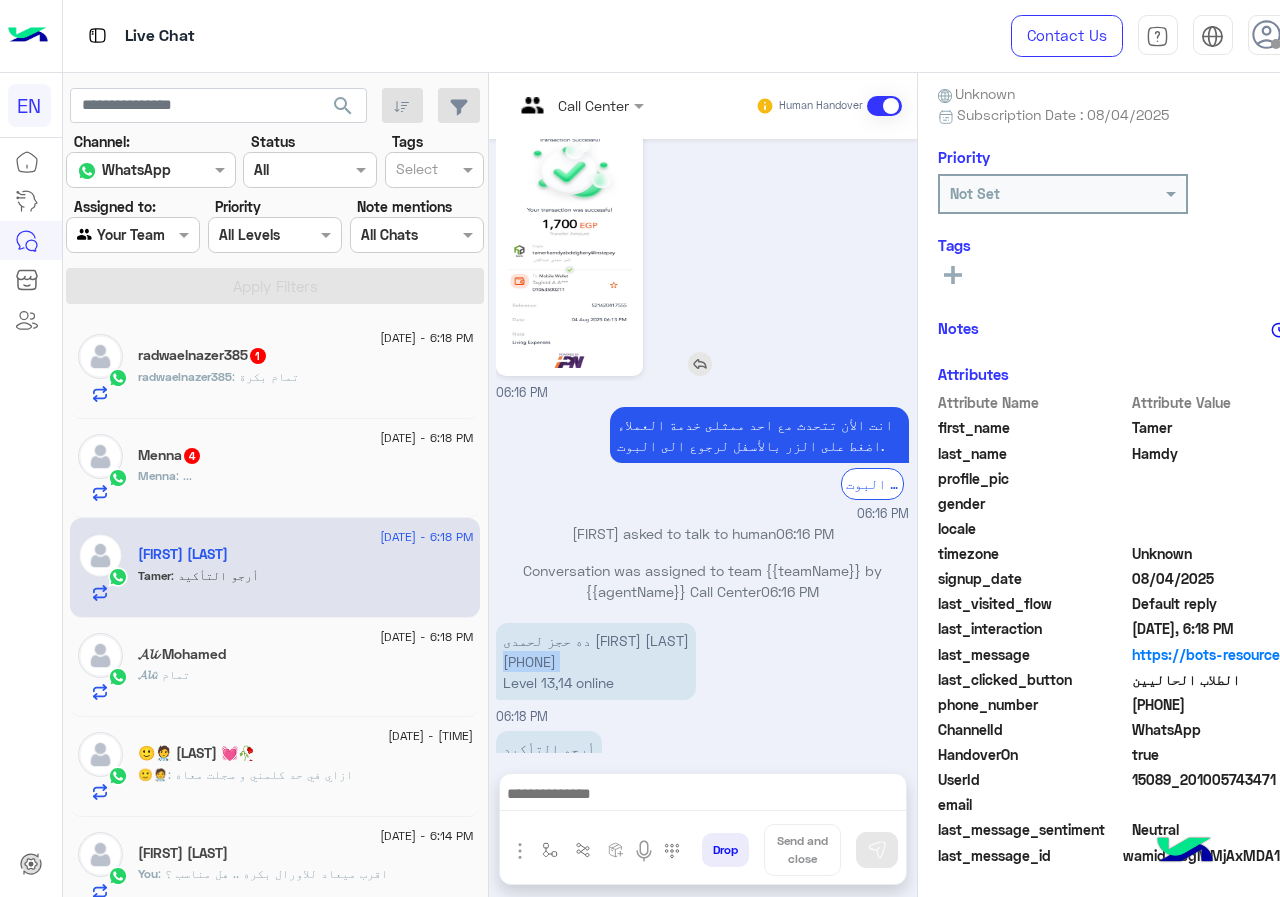 click 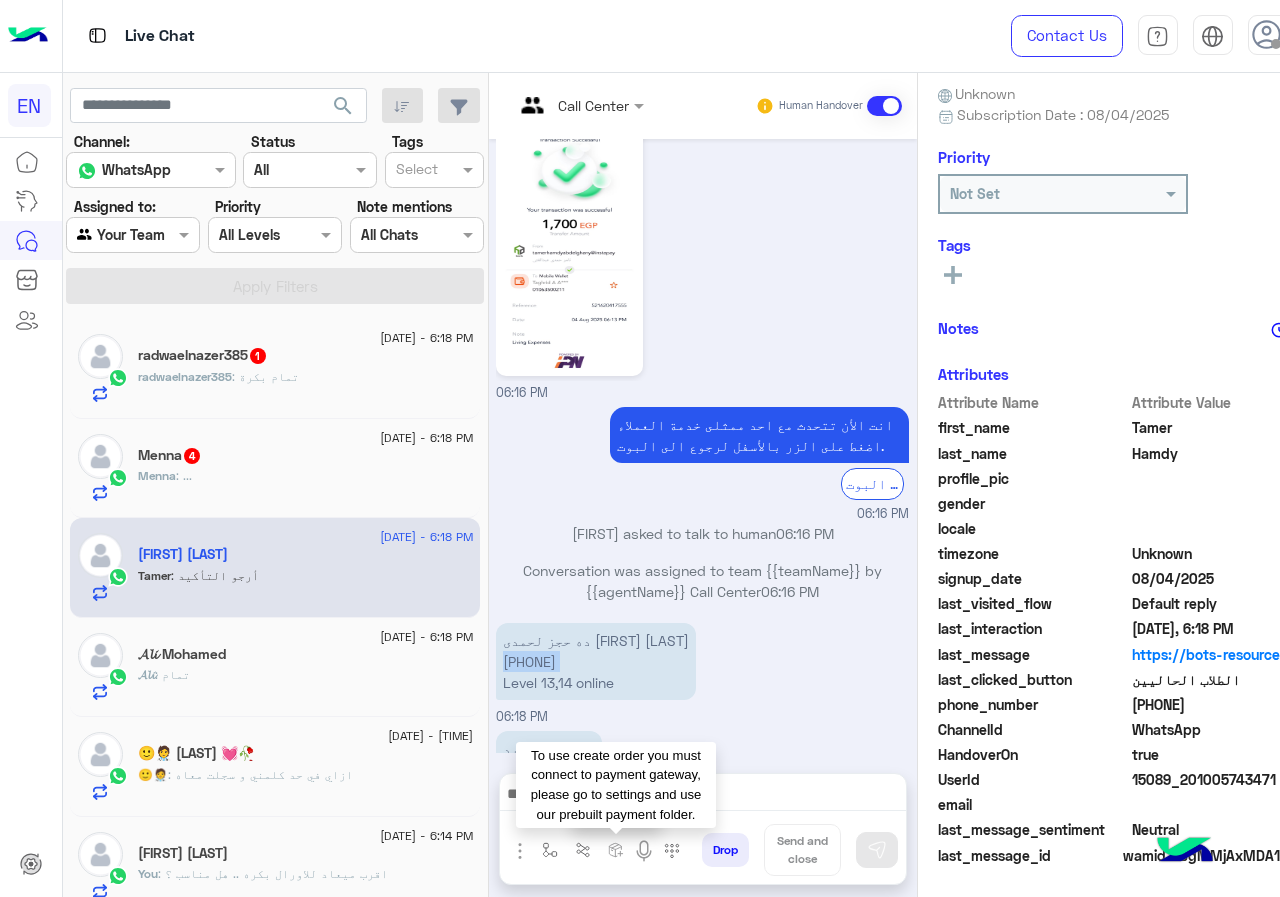 click at bounding box center (703, 796) 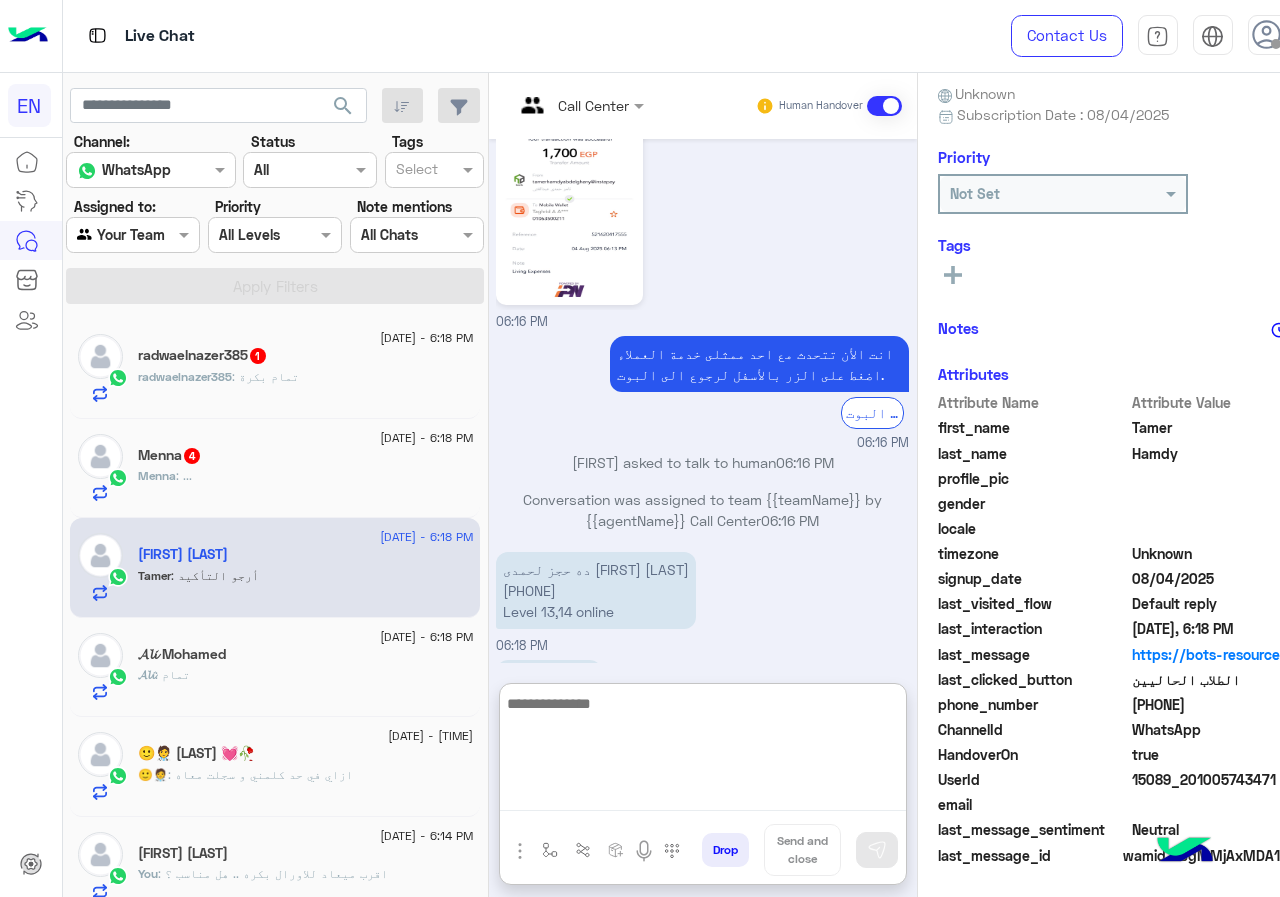 scroll, scrollTop: 1116, scrollLeft: 0, axis: vertical 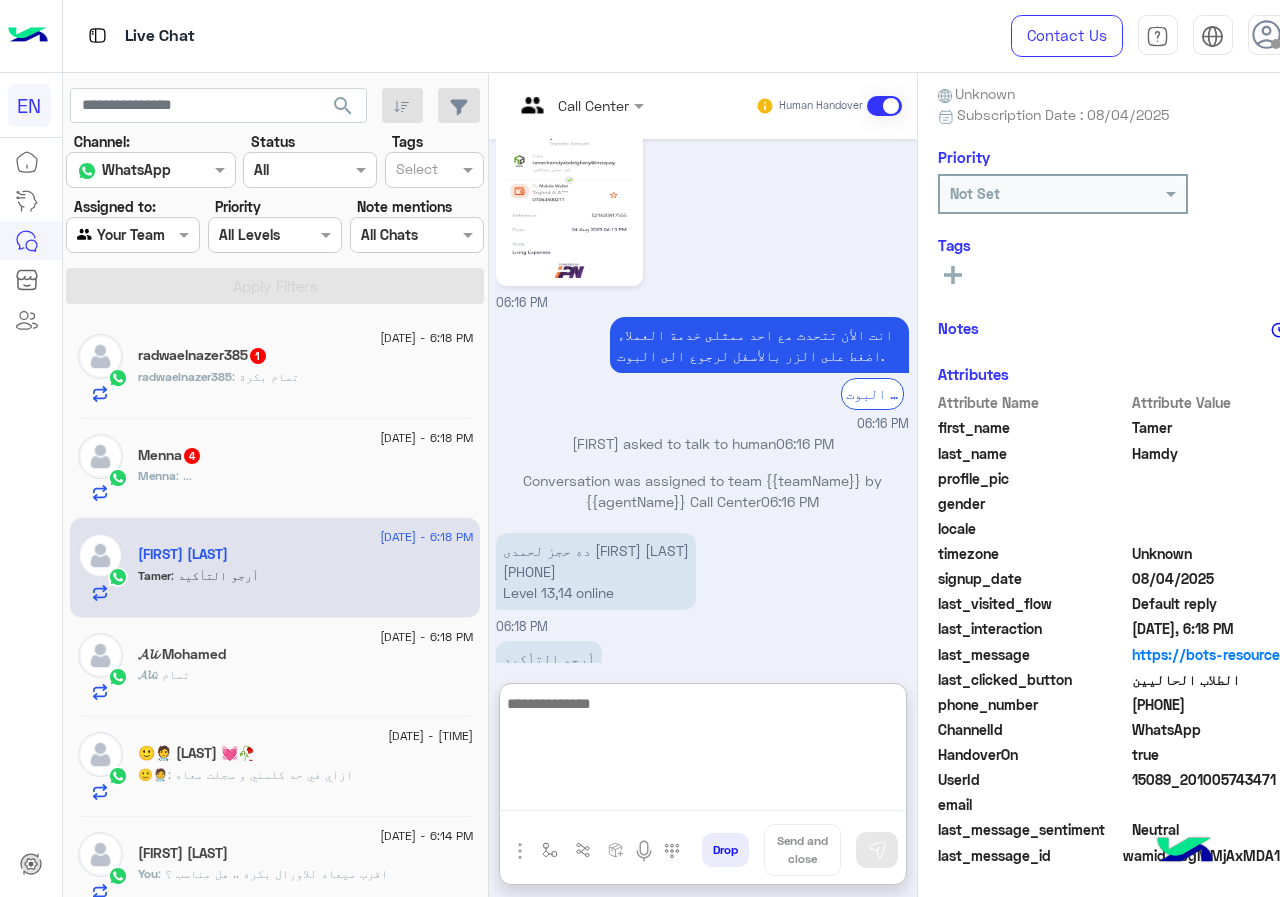 type on "*" 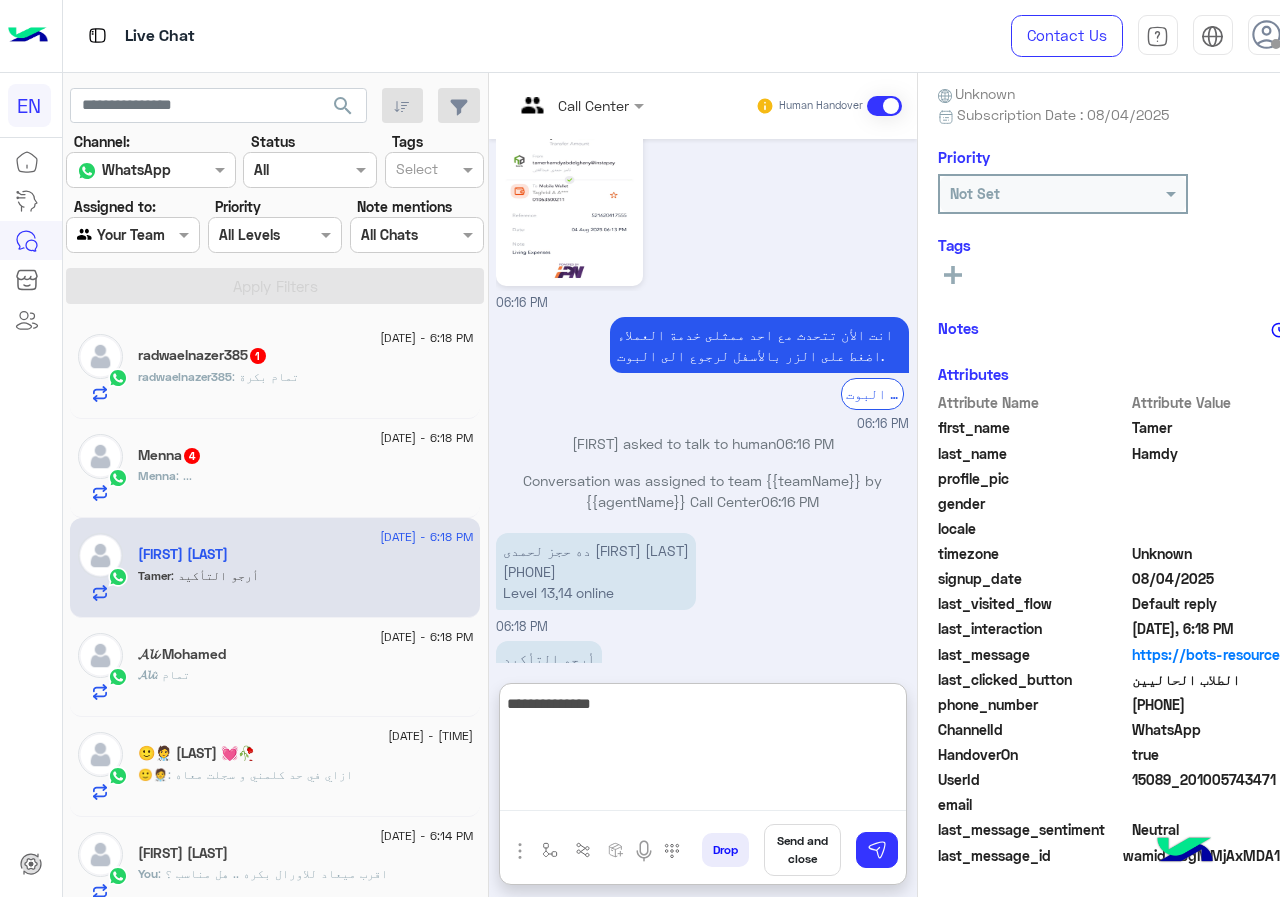 type on "**********" 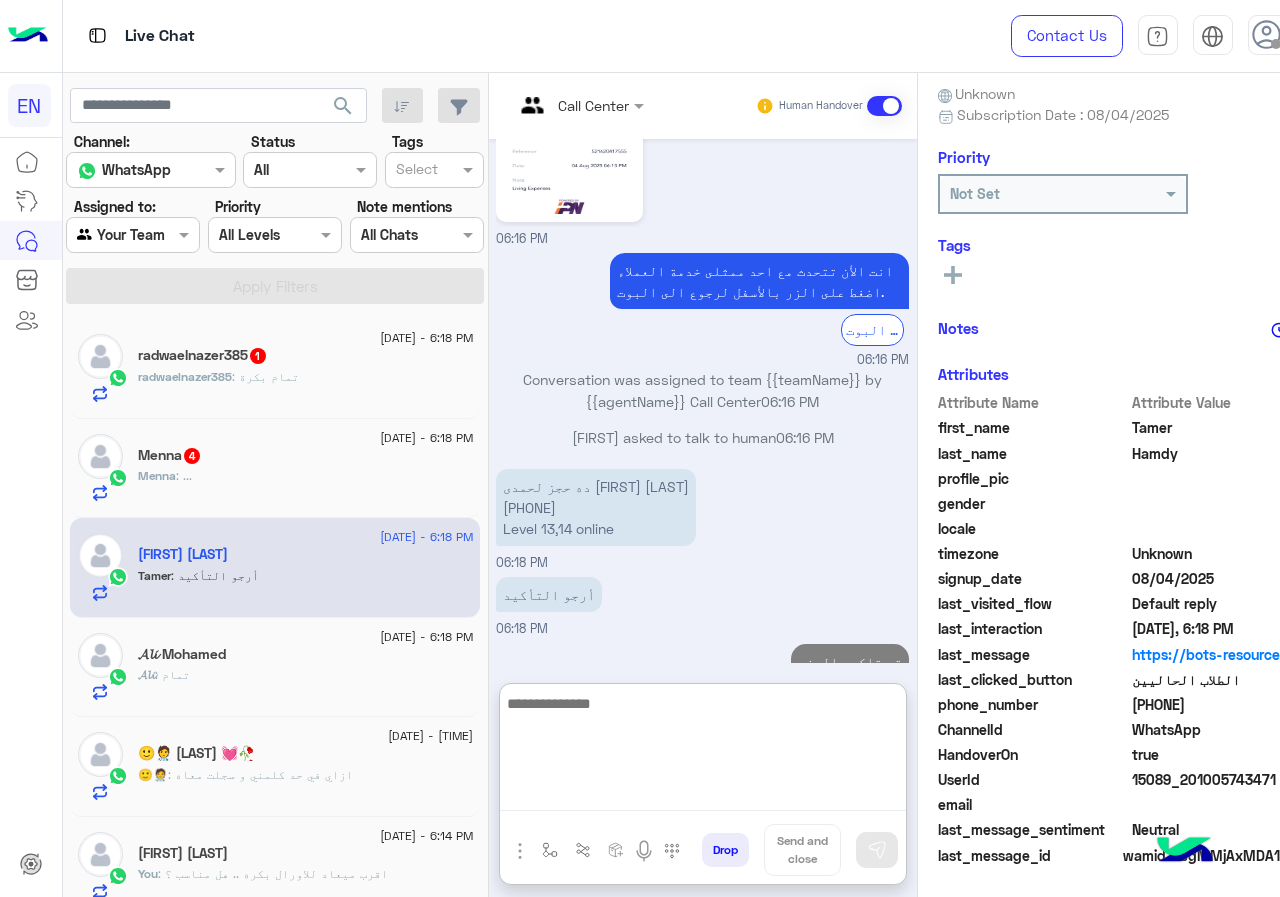 scroll, scrollTop: 1217, scrollLeft: 0, axis: vertical 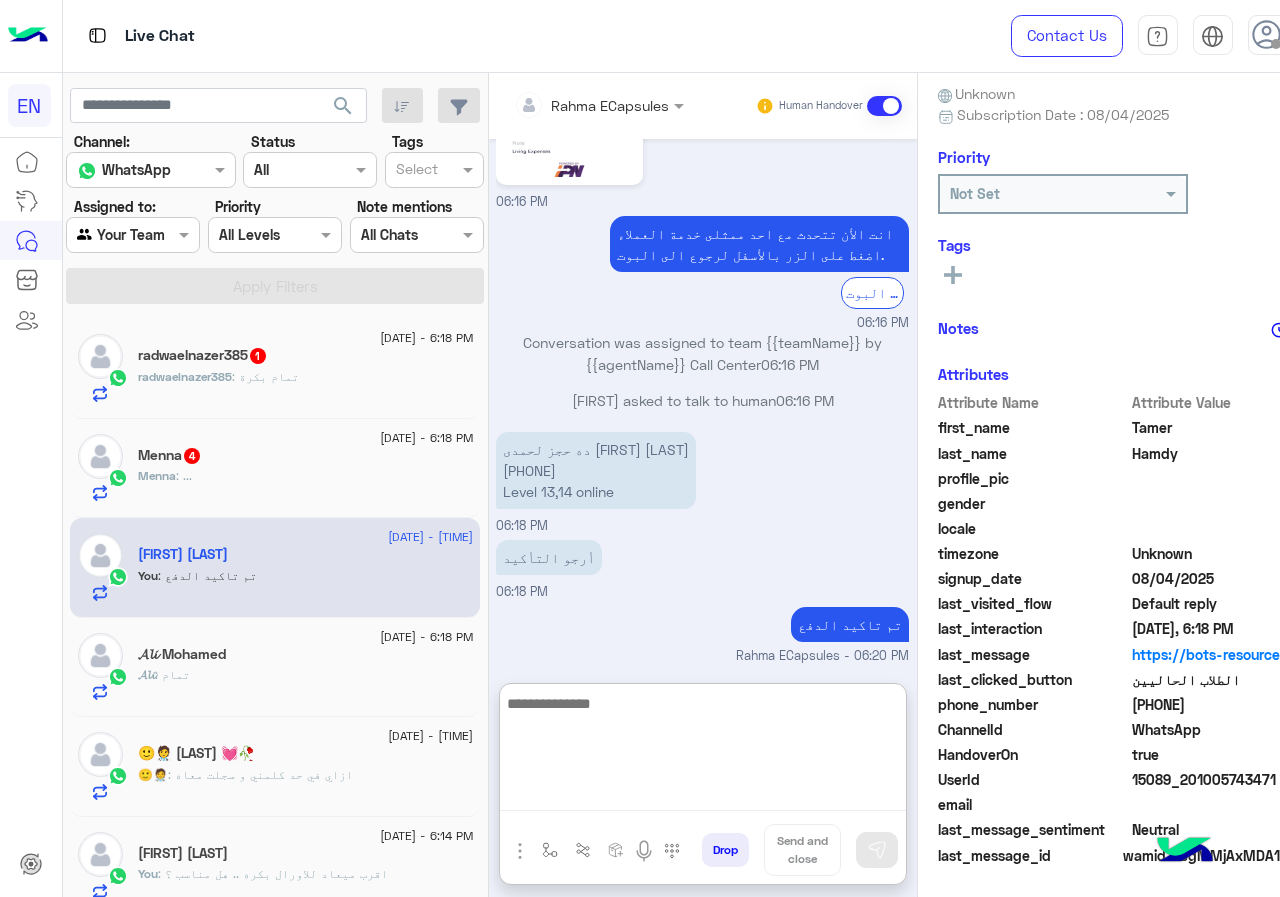 click on "[FIRST] : ..." 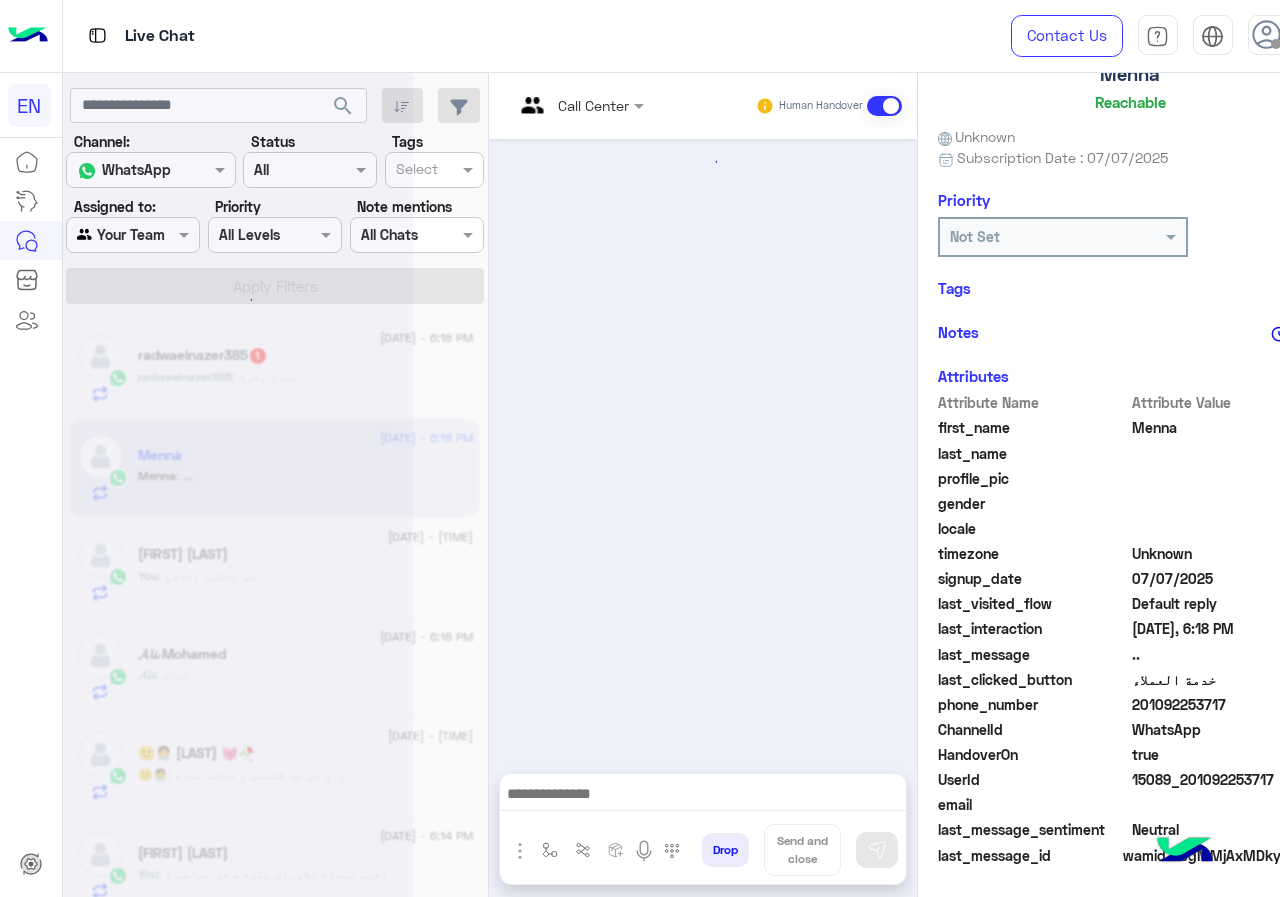 scroll, scrollTop: 180, scrollLeft: 0, axis: vertical 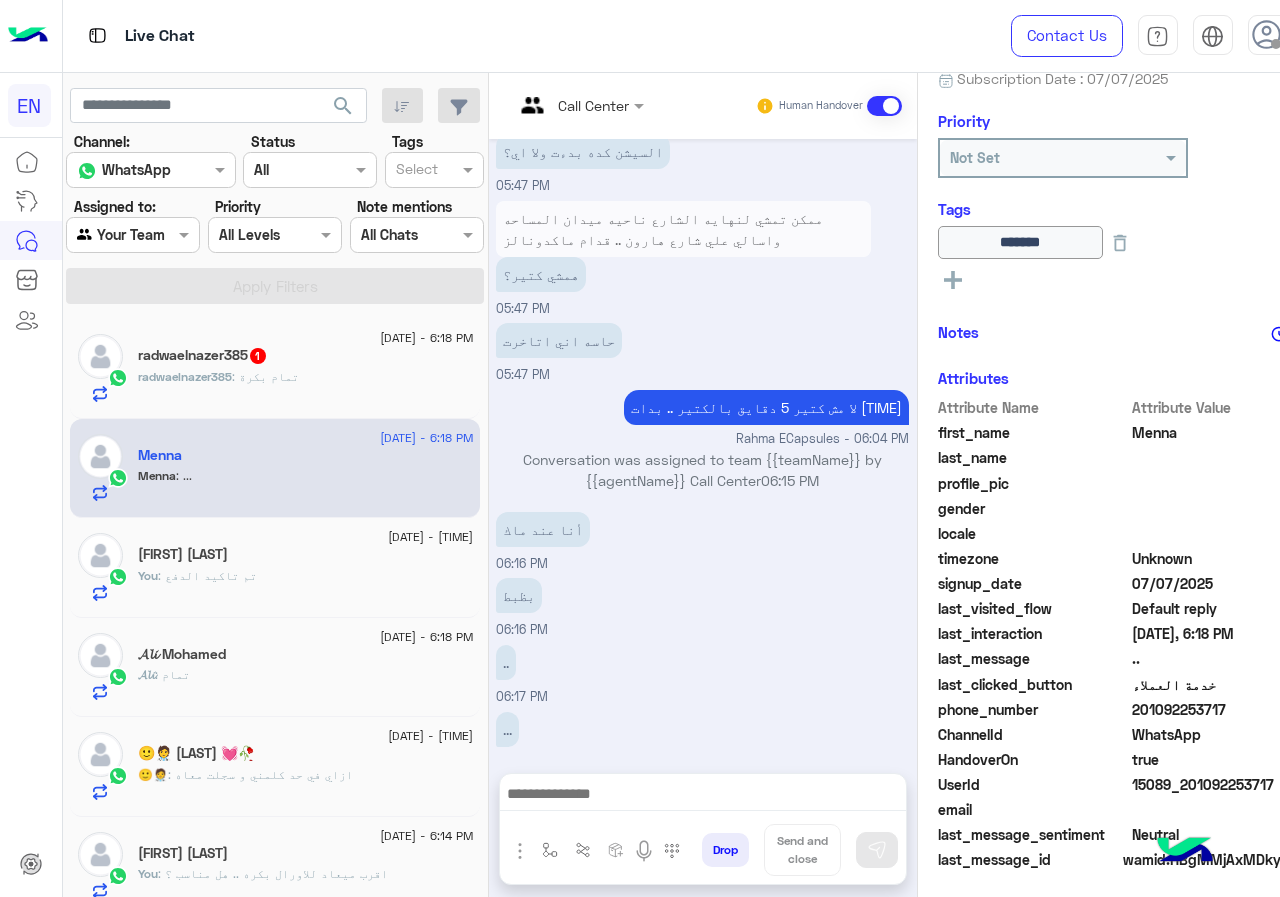 click at bounding box center [703, 799] 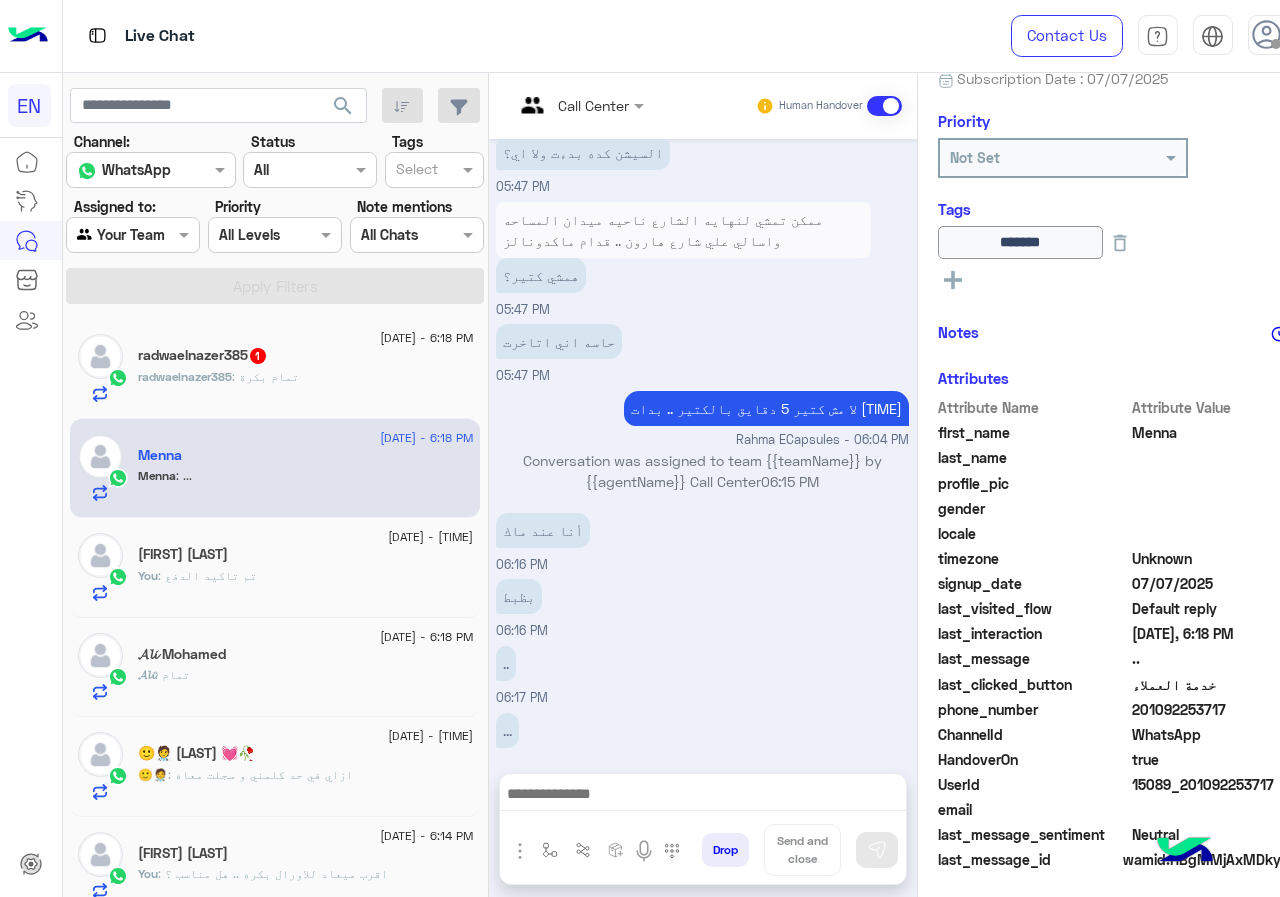 click at bounding box center (703, 796) 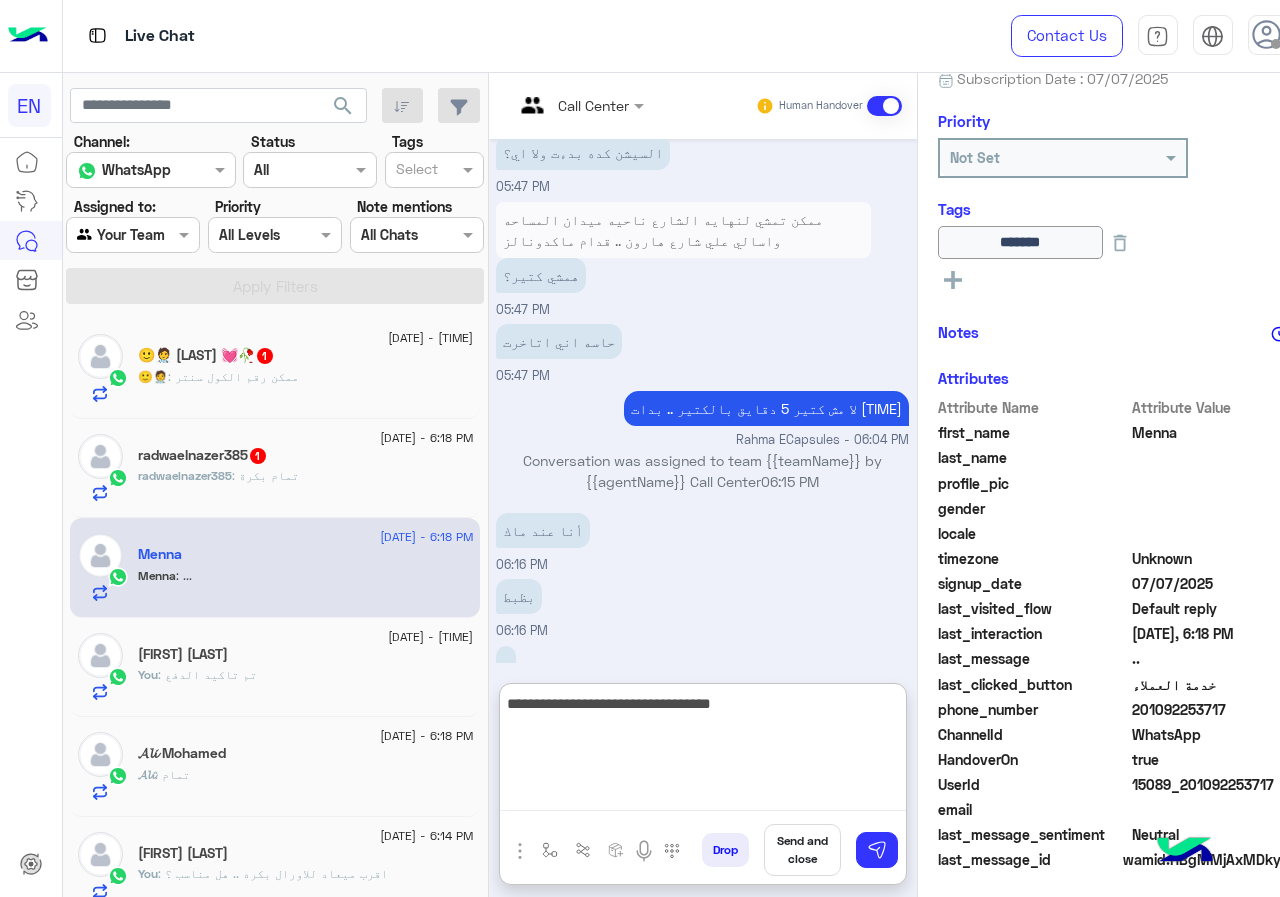 type on "**********" 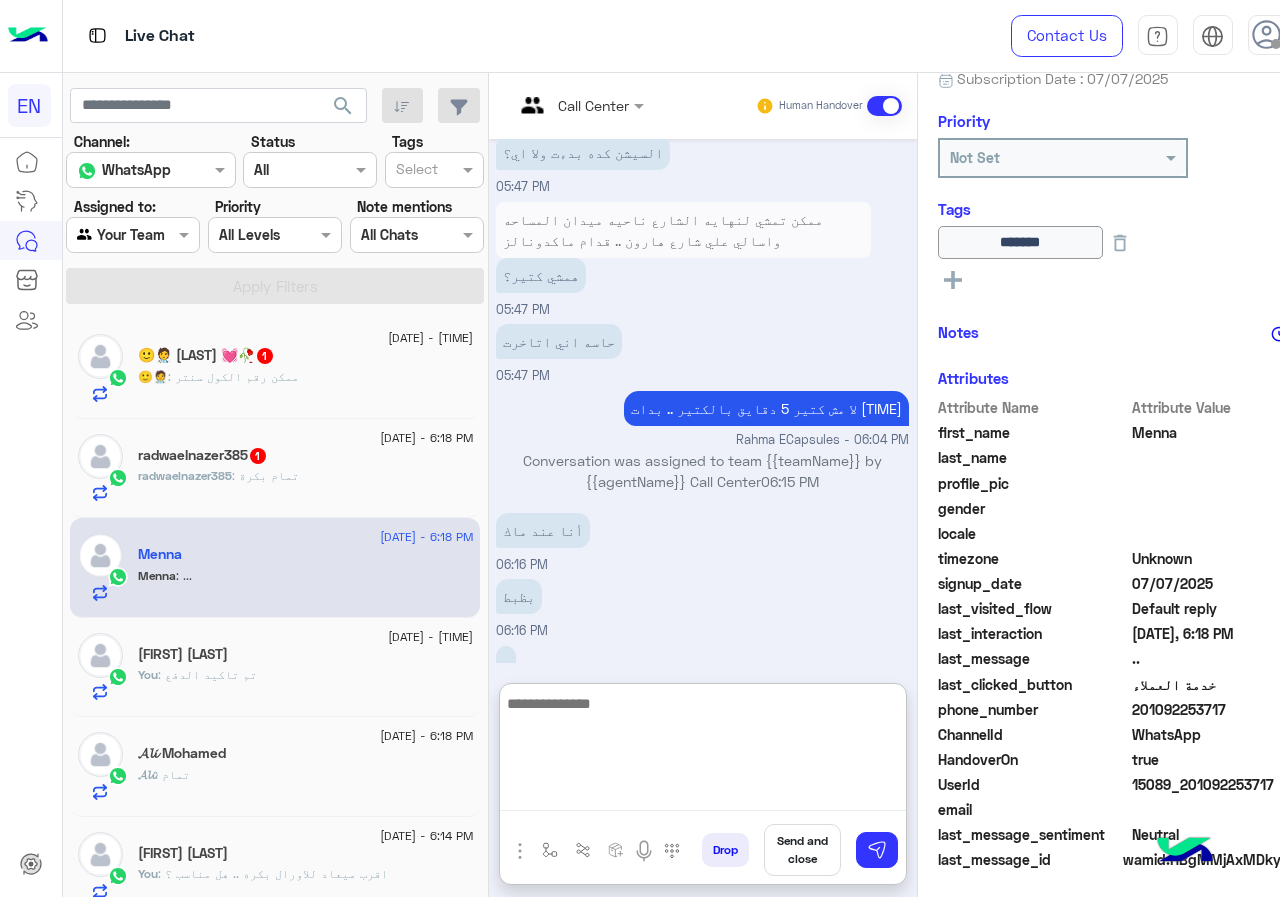 scroll, scrollTop: 1031, scrollLeft: 0, axis: vertical 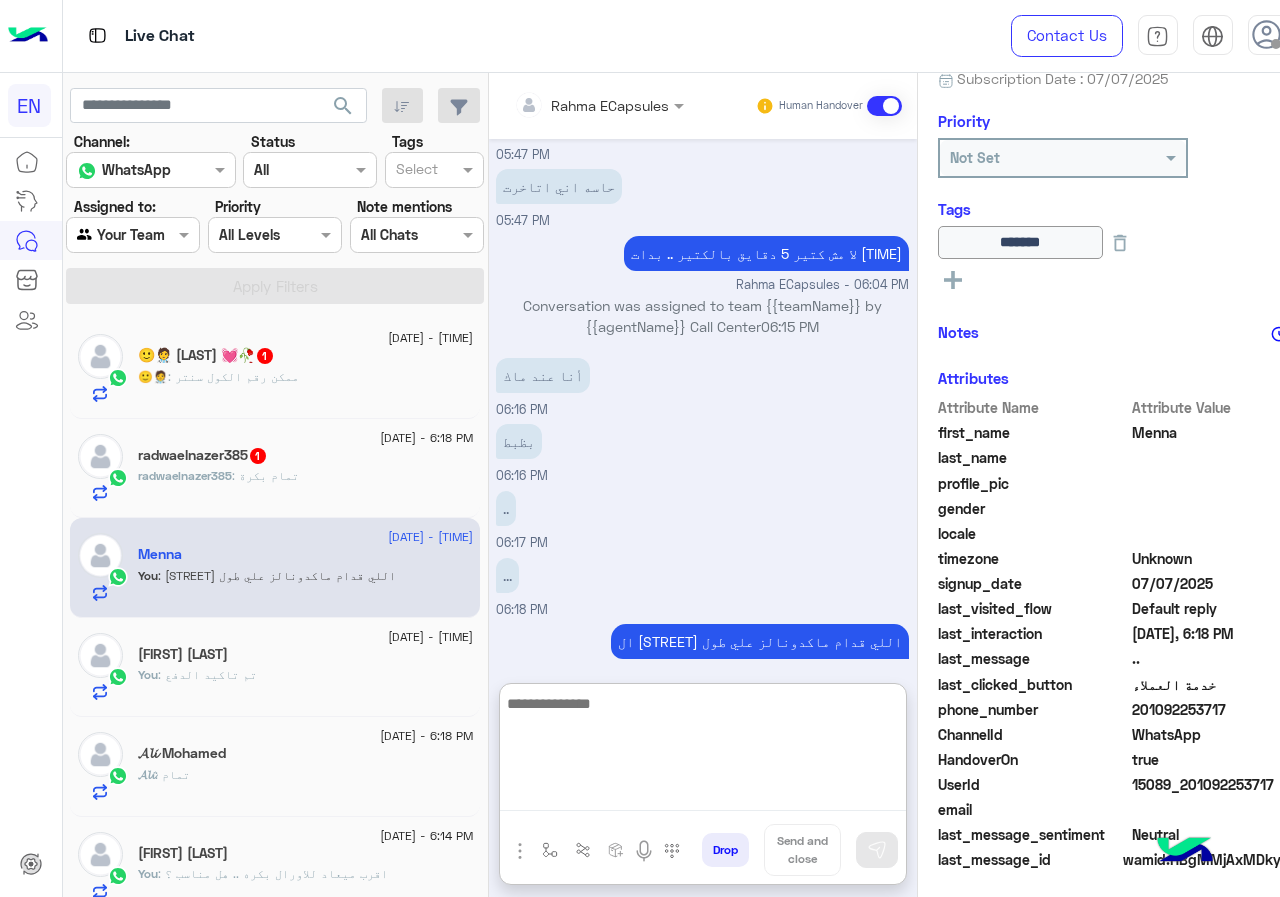 click on "𝓐𝓵𝓲 : تمام" 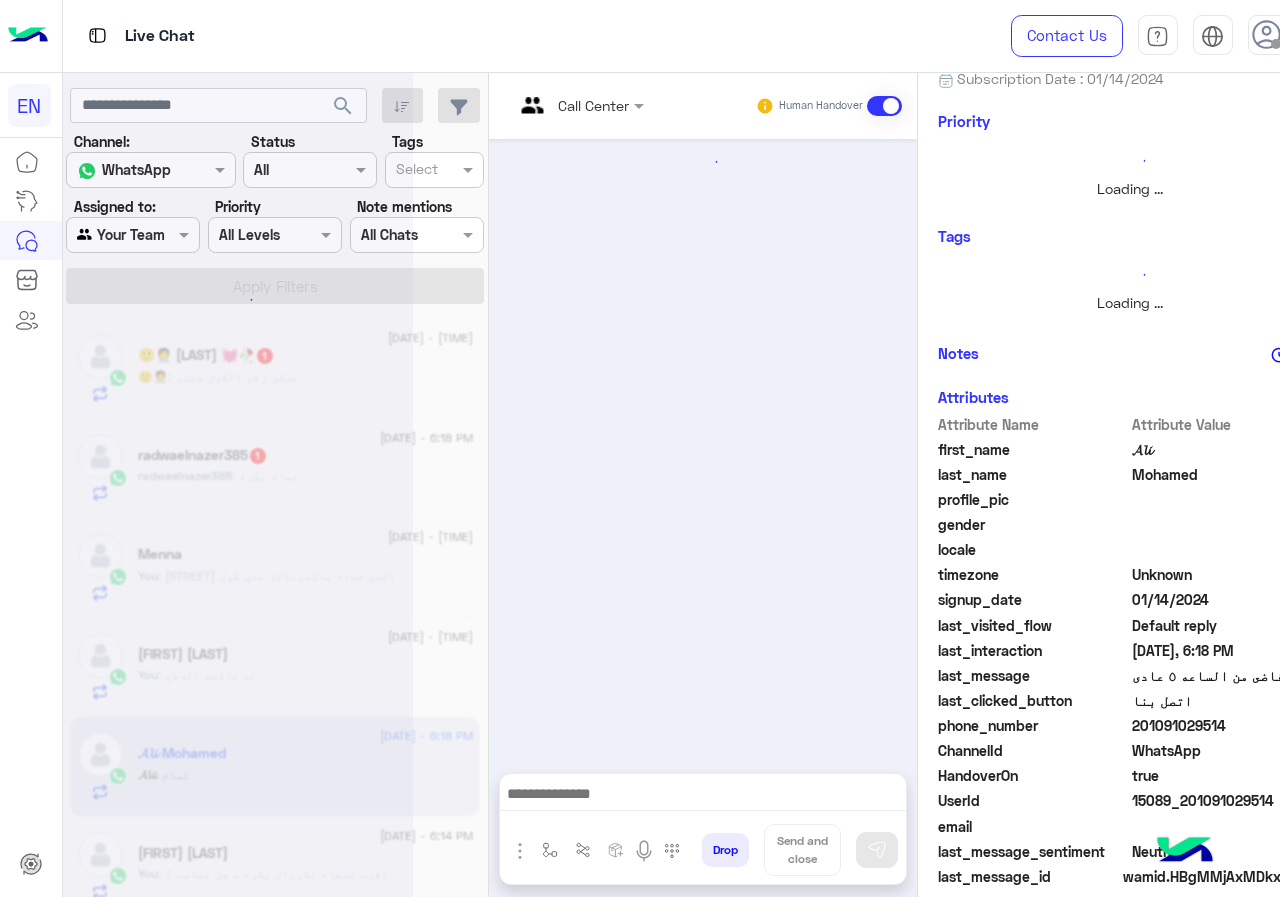 scroll, scrollTop: 216, scrollLeft: 0, axis: vertical 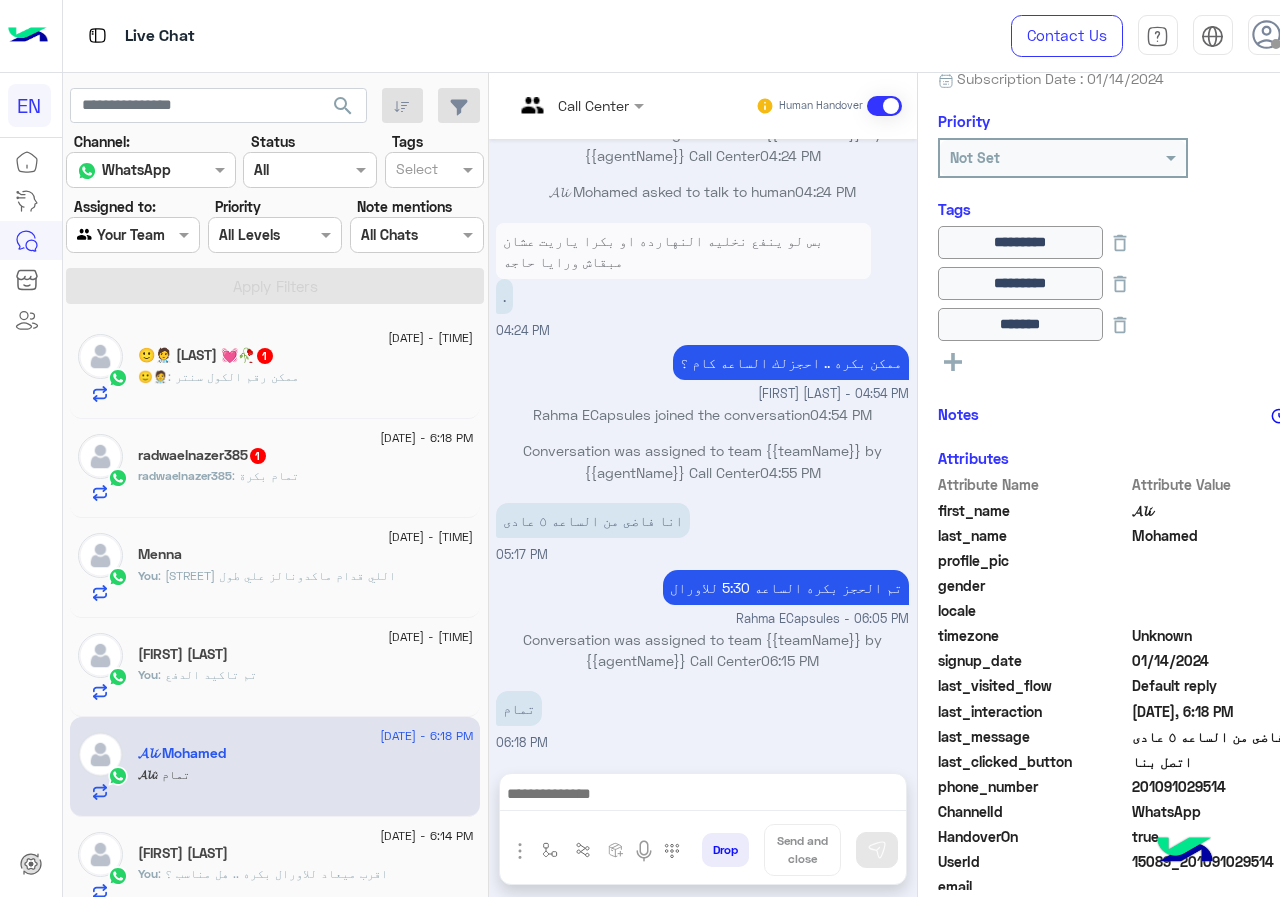 click on "🙂🧑‍⚕️ : ممكن رقم الكول سنتر" 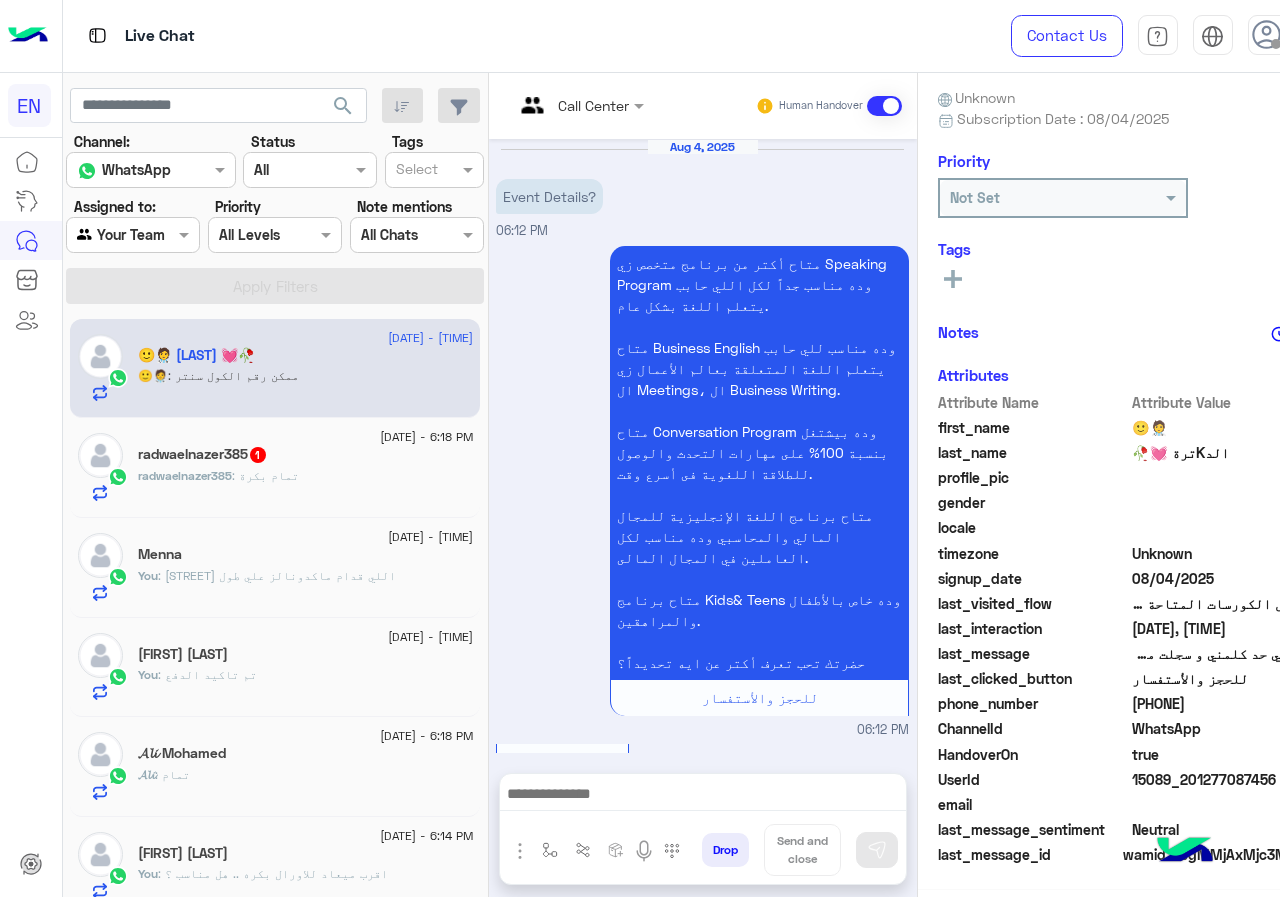 scroll, scrollTop: 176, scrollLeft: 0, axis: vertical 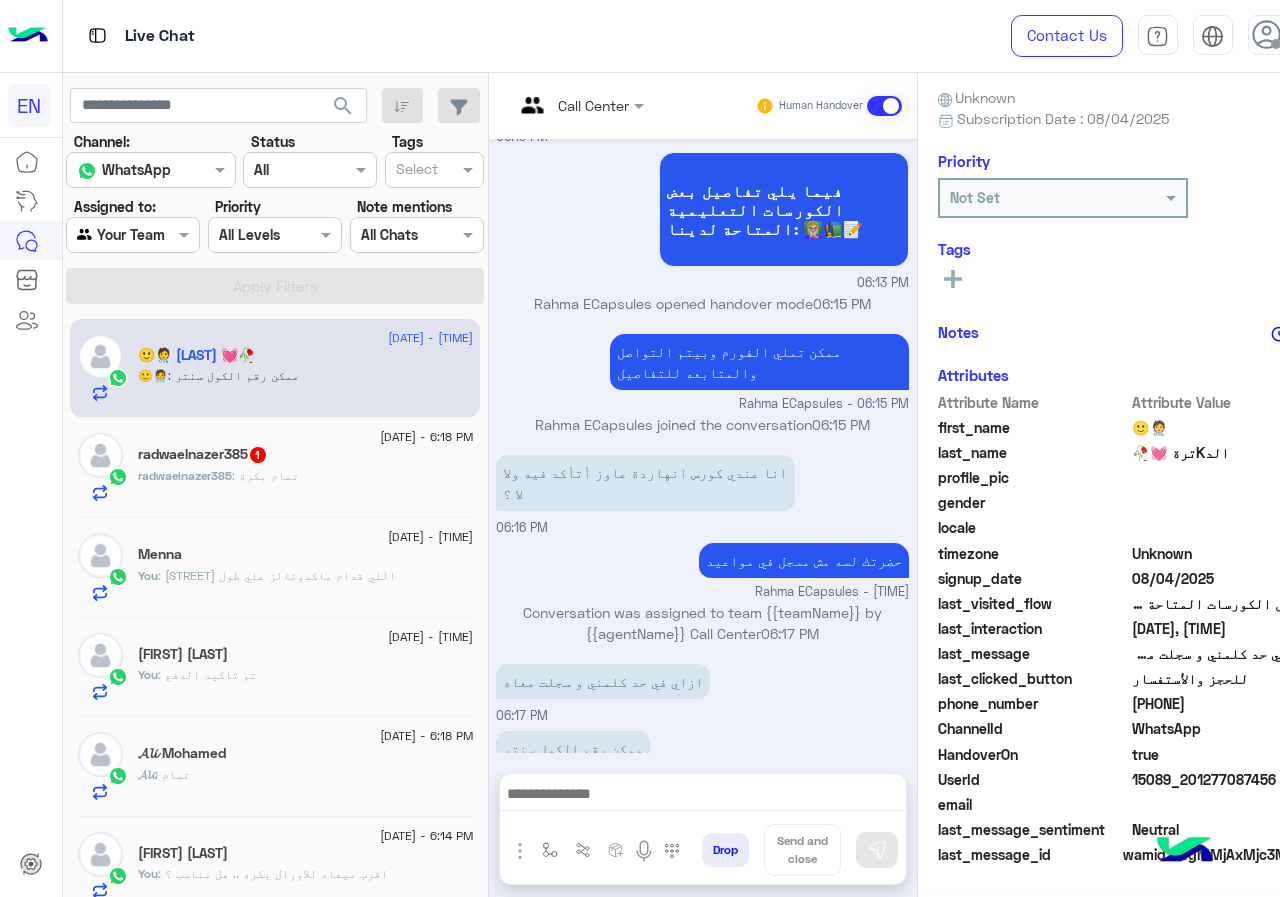 click at bounding box center (703, 796) 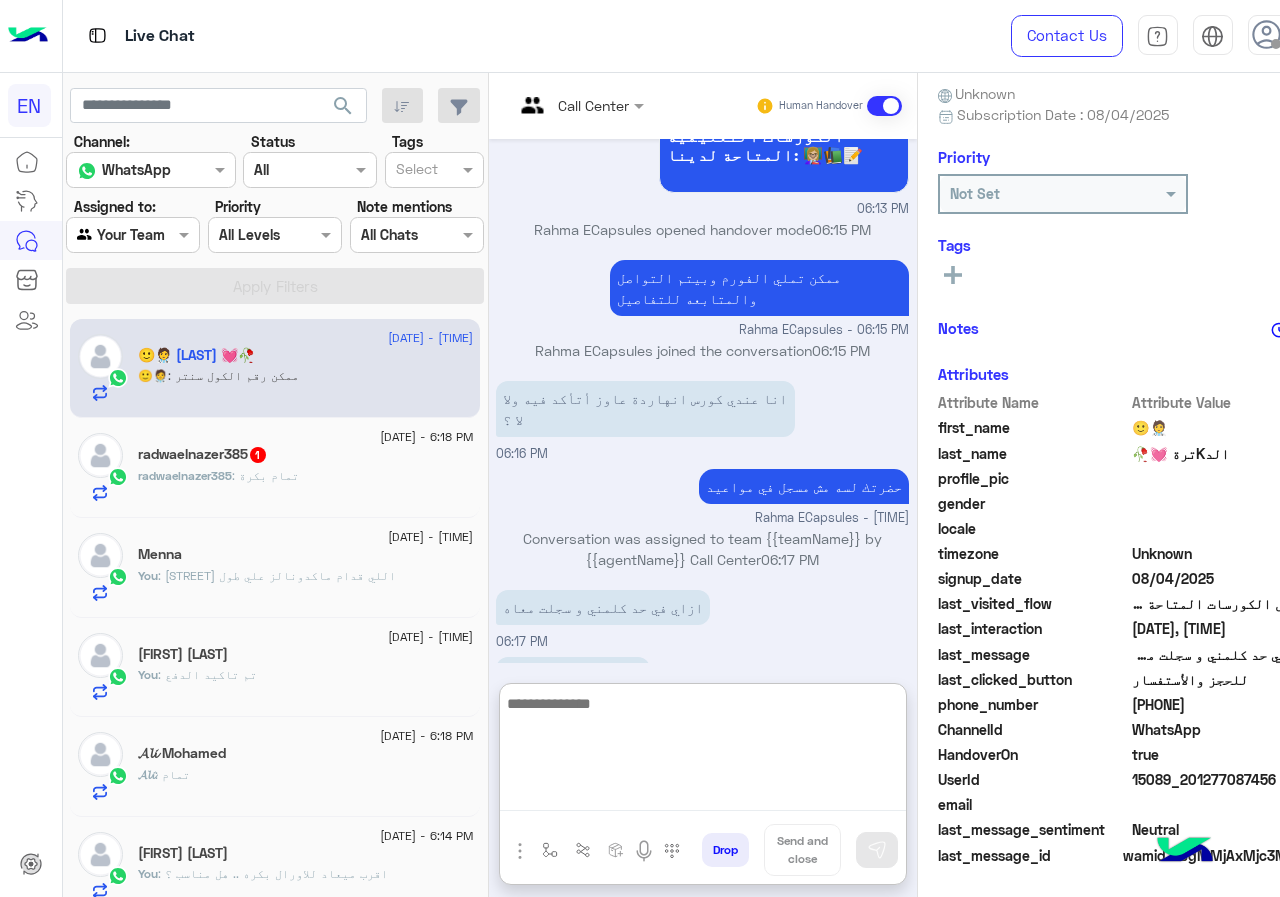 scroll, scrollTop: 750, scrollLeft: 0, axis: vertical 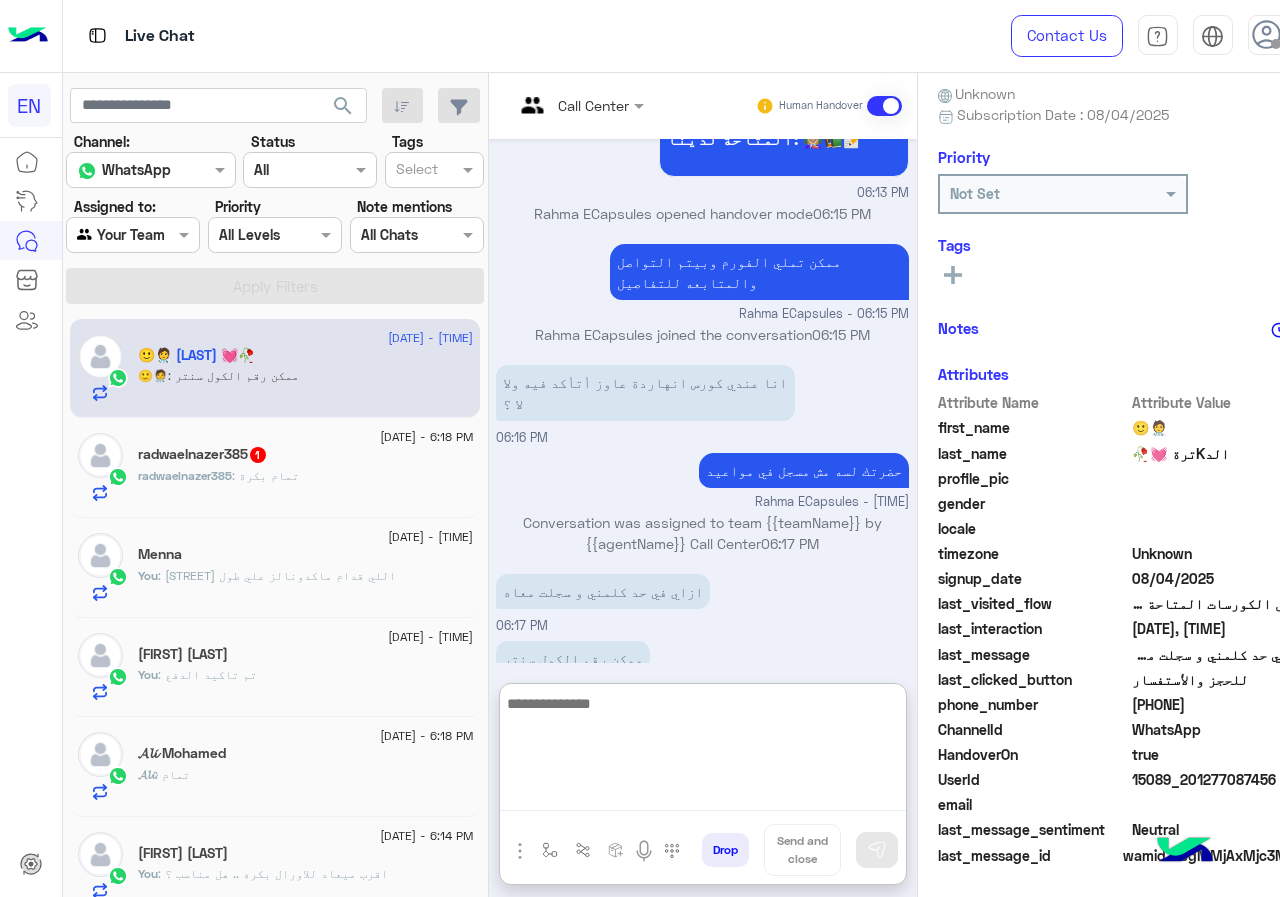 click on "[DATE] - 6:18 PM" 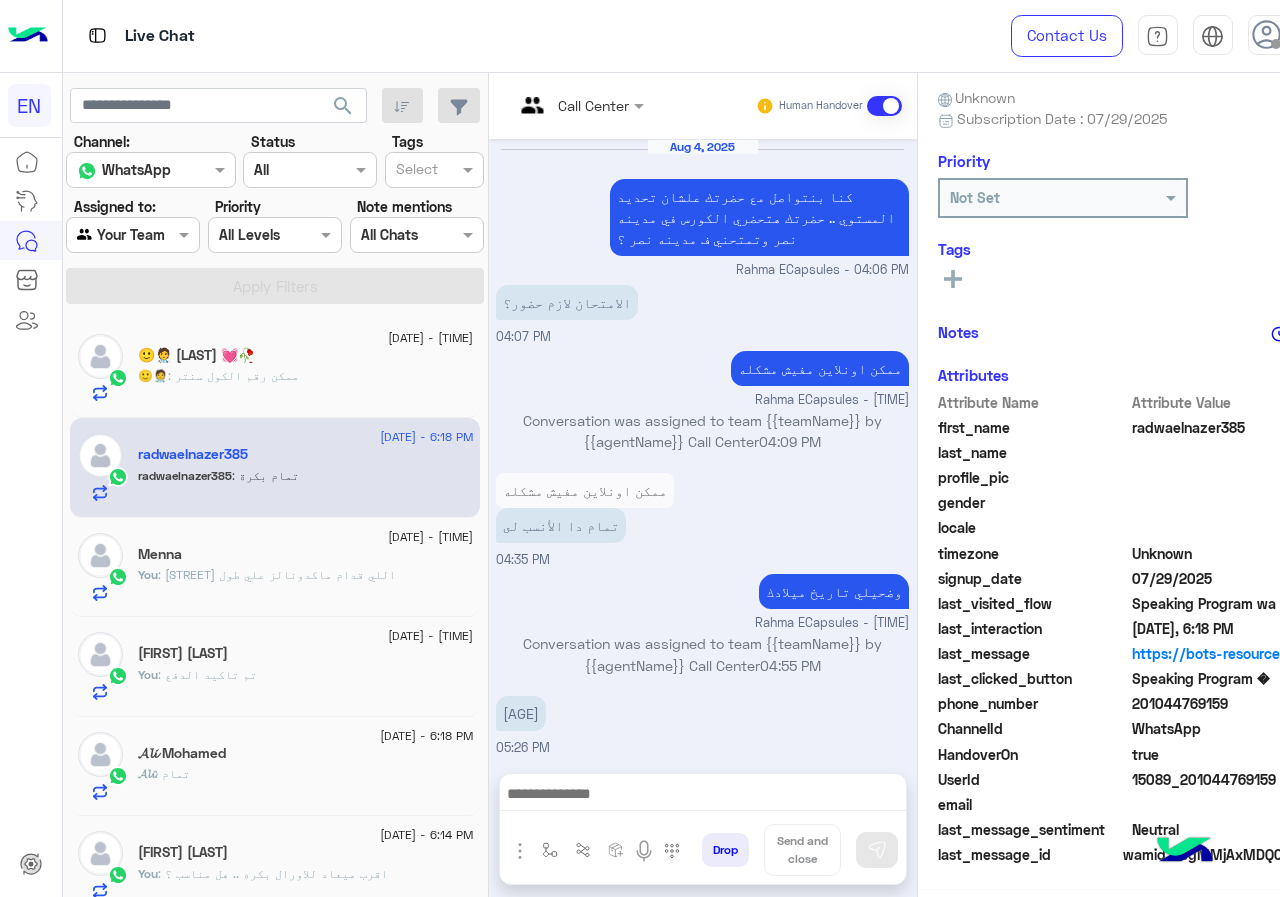 scroll, scrollTop: 176, scrollLeft: 0, axis: vertical 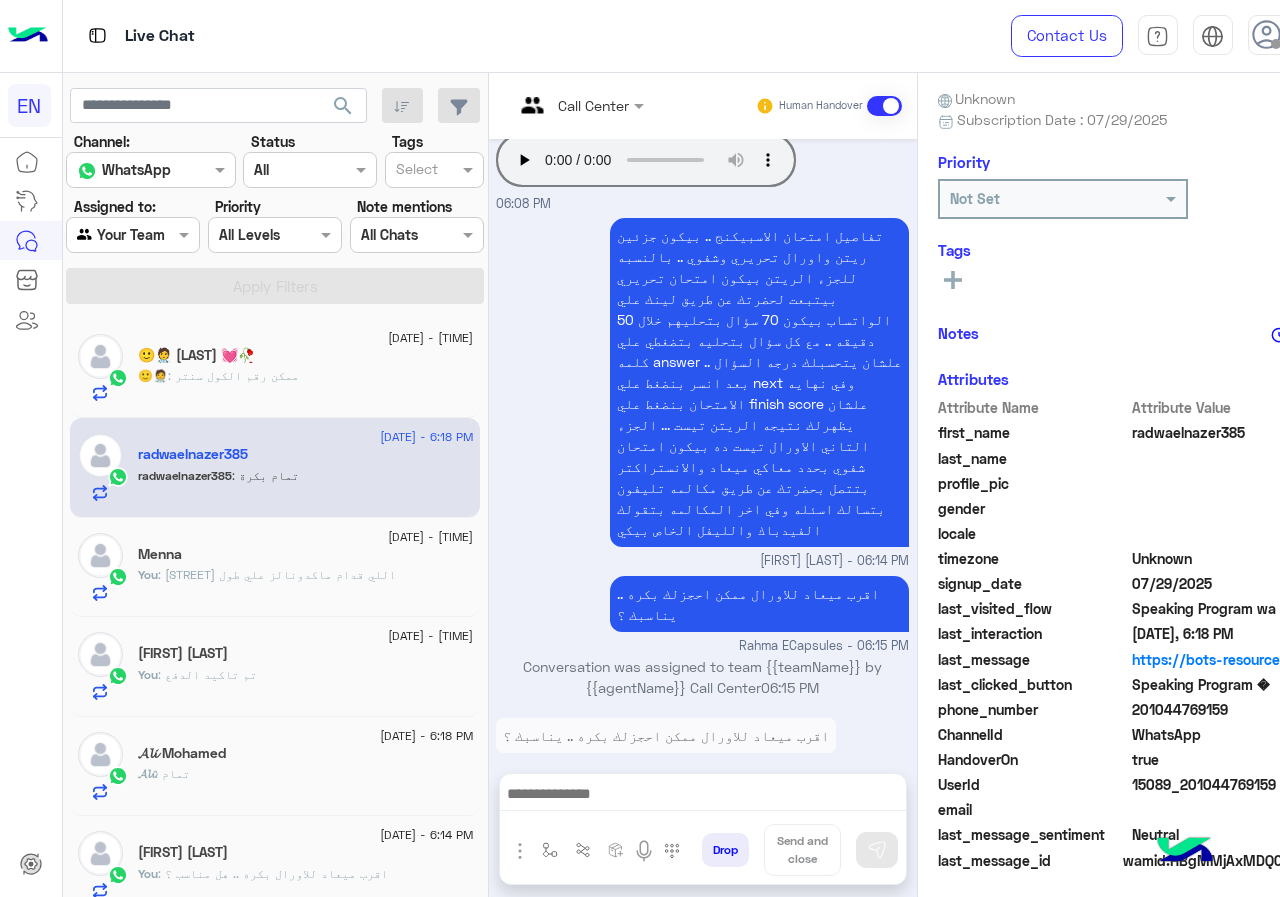 drag, startPoint x: 1138, startPoint y: 699, endPoint x: 1271, endPoint y: 702, distance: 133.03383 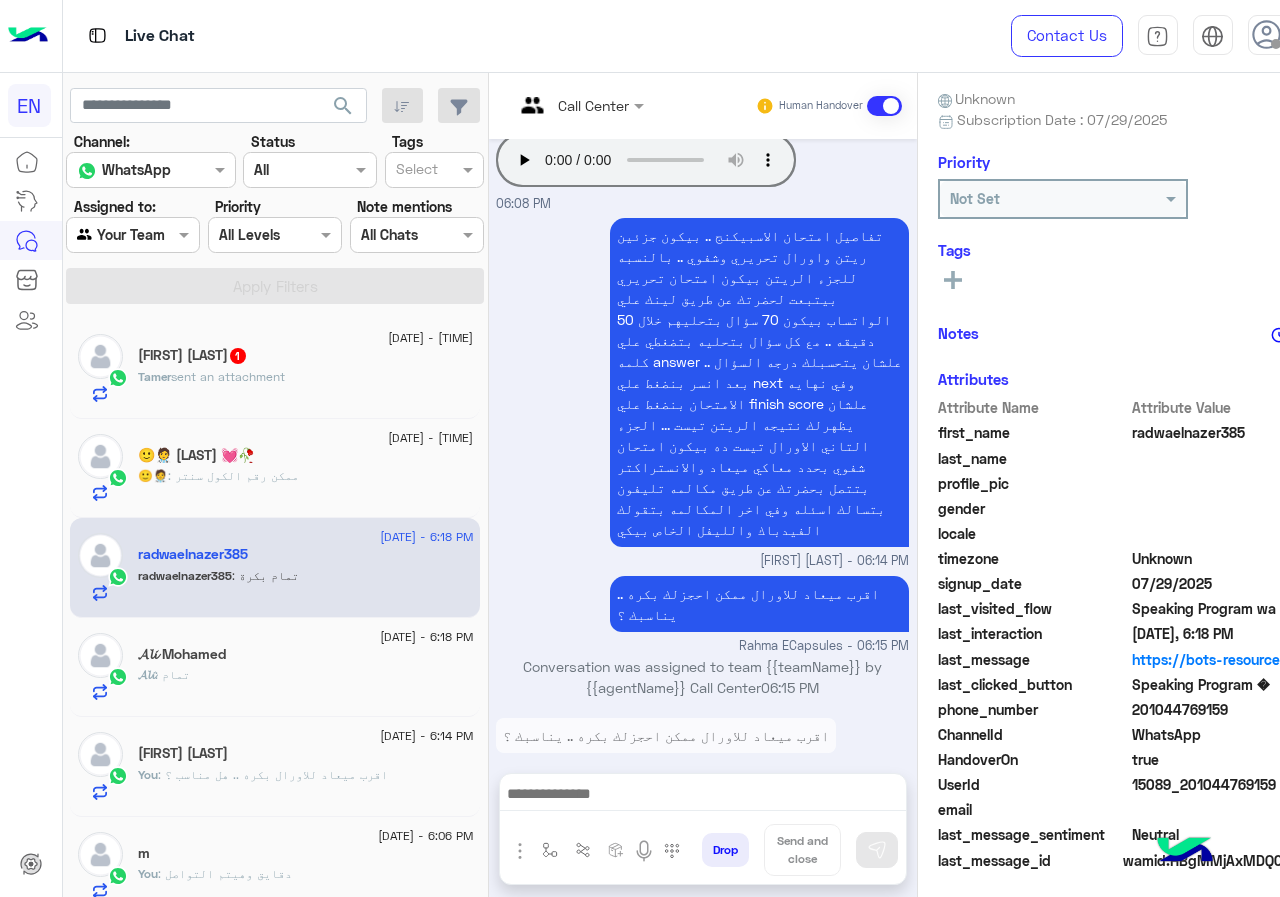 click on "[FIRST]  sent an attachment" 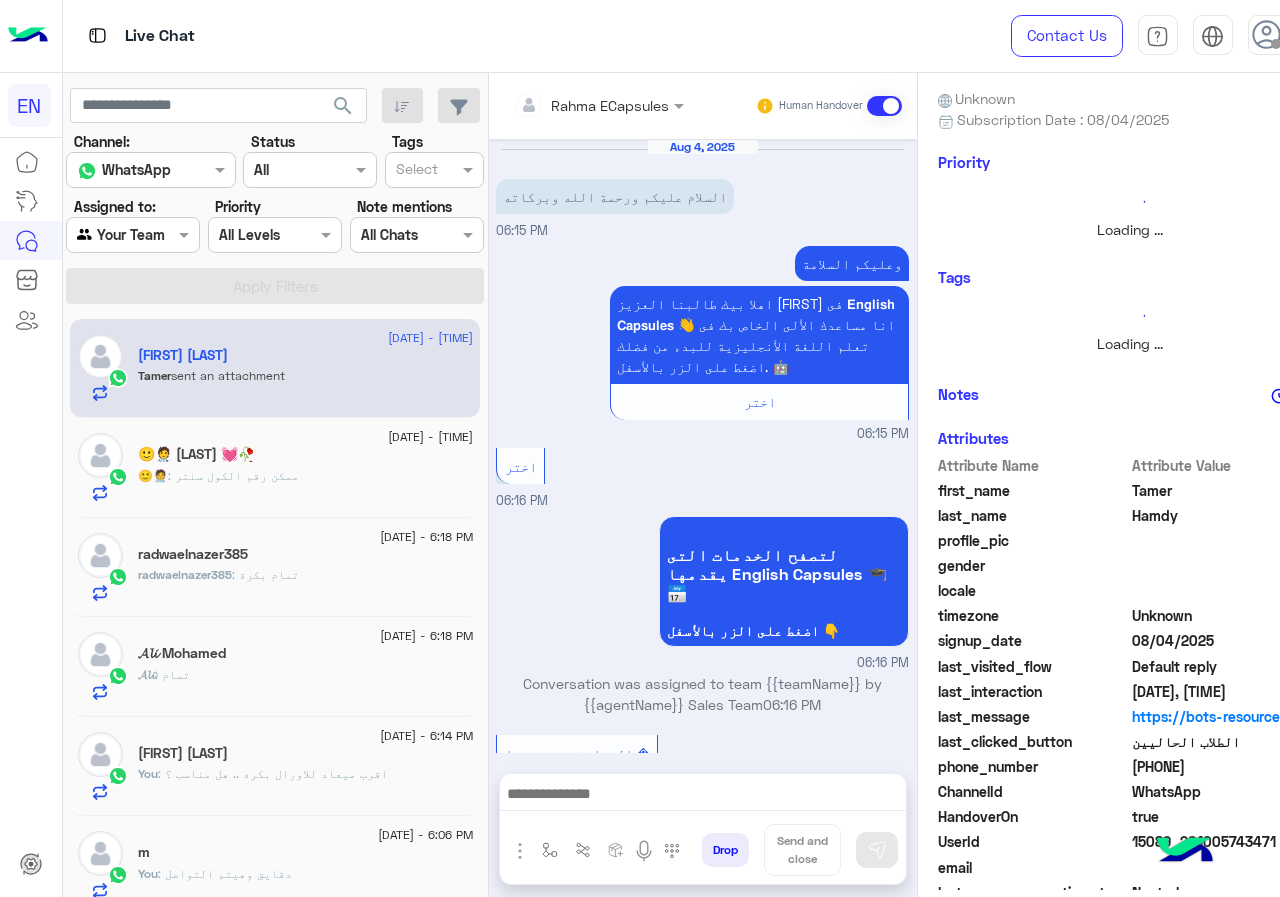 scroll, scrollTop: 1127, scrollLeft: 0, axis: vertical 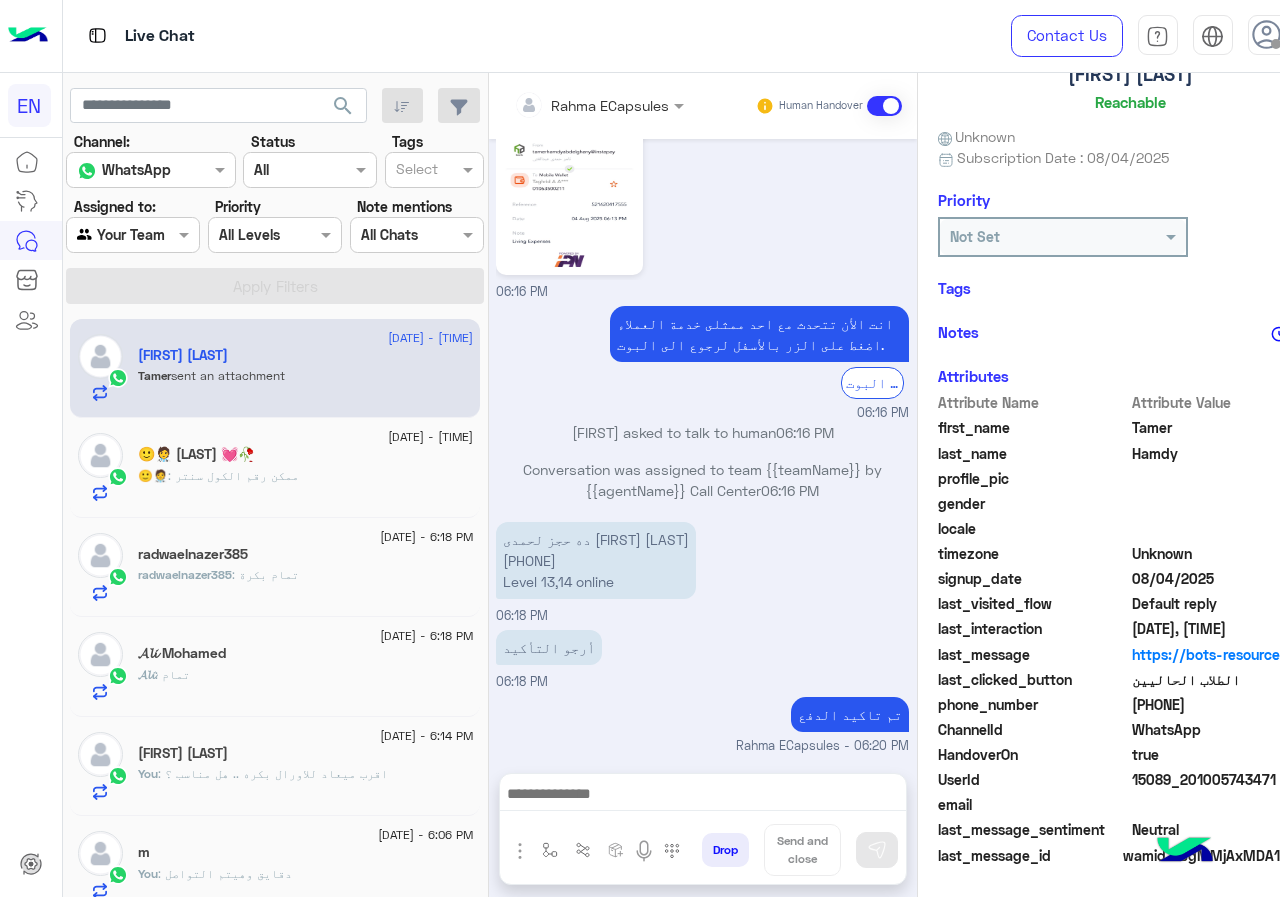 click on "🙂🧑‍⚕️ : ممكن رقم الكول سنتر" 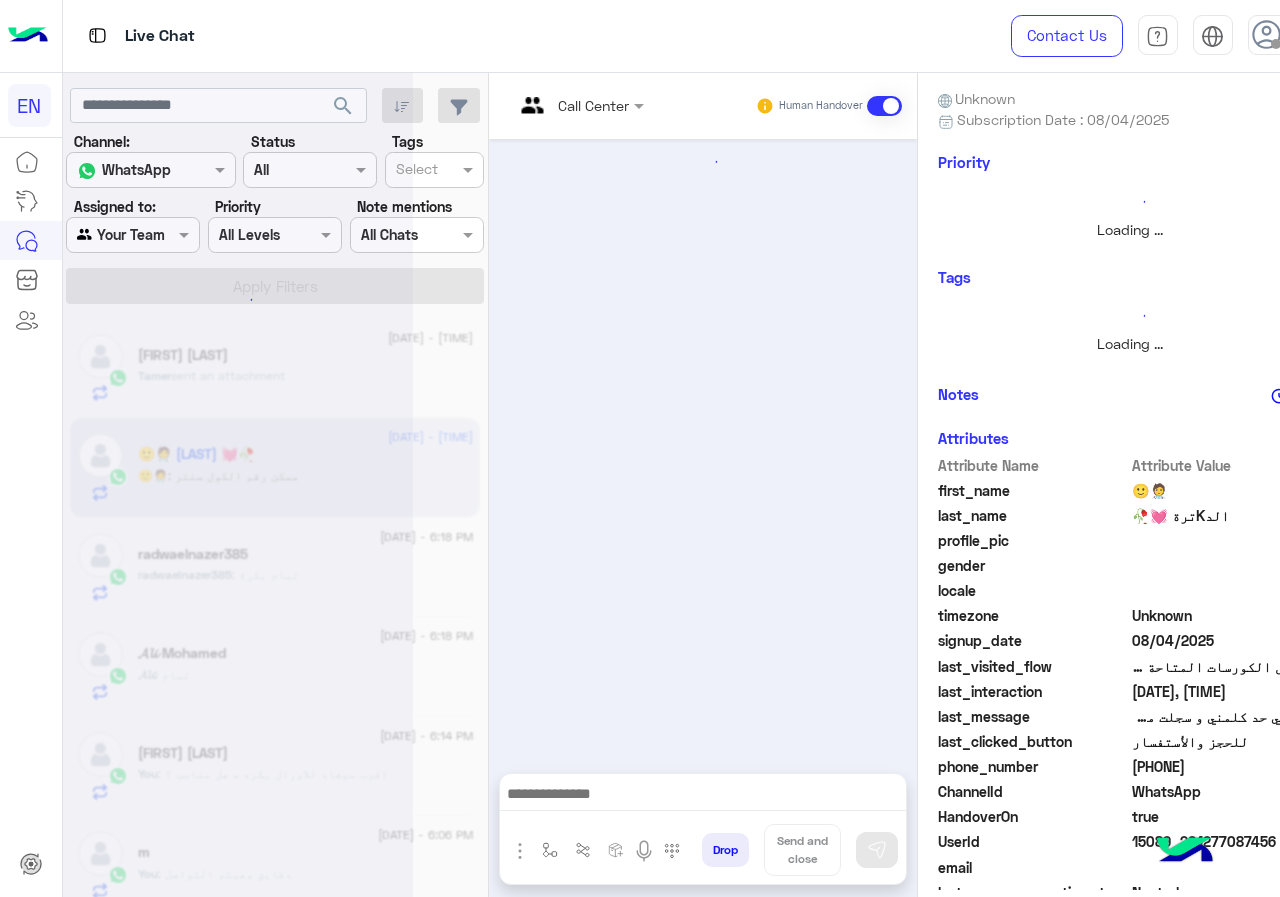 scroll, scrollTop: 0, scrollLeft: 0, axis: both 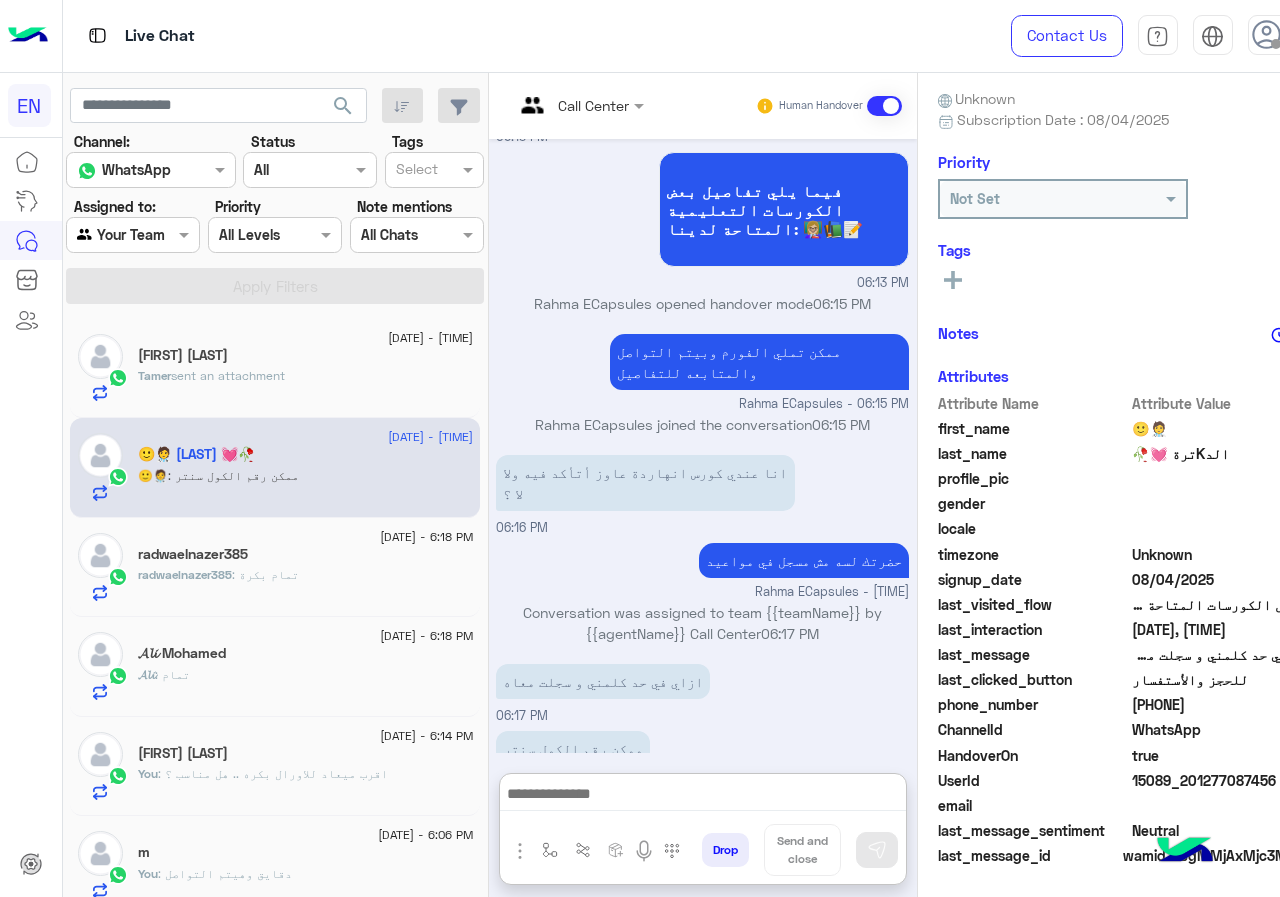 click at bounding box center [703, 796] 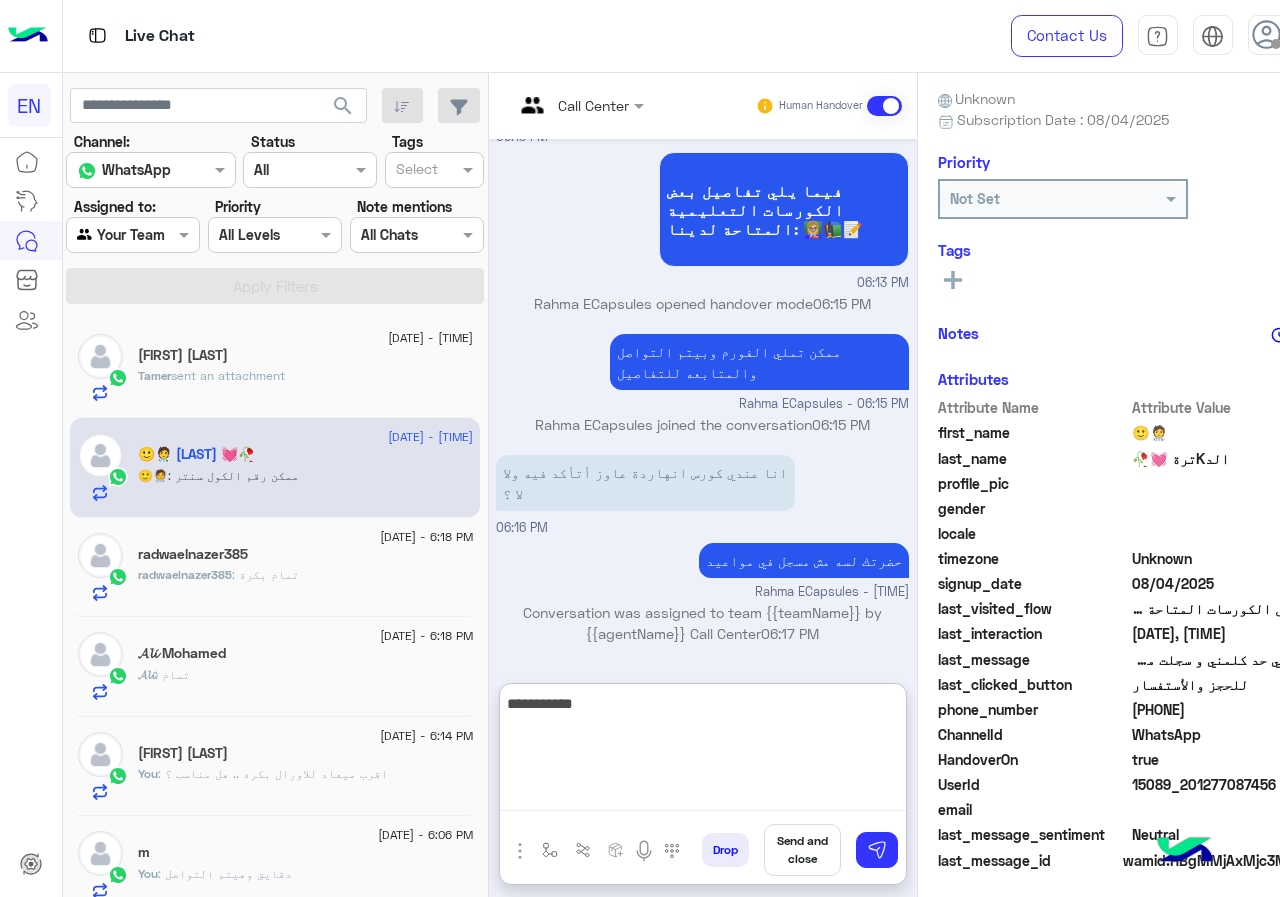 type on "**********" 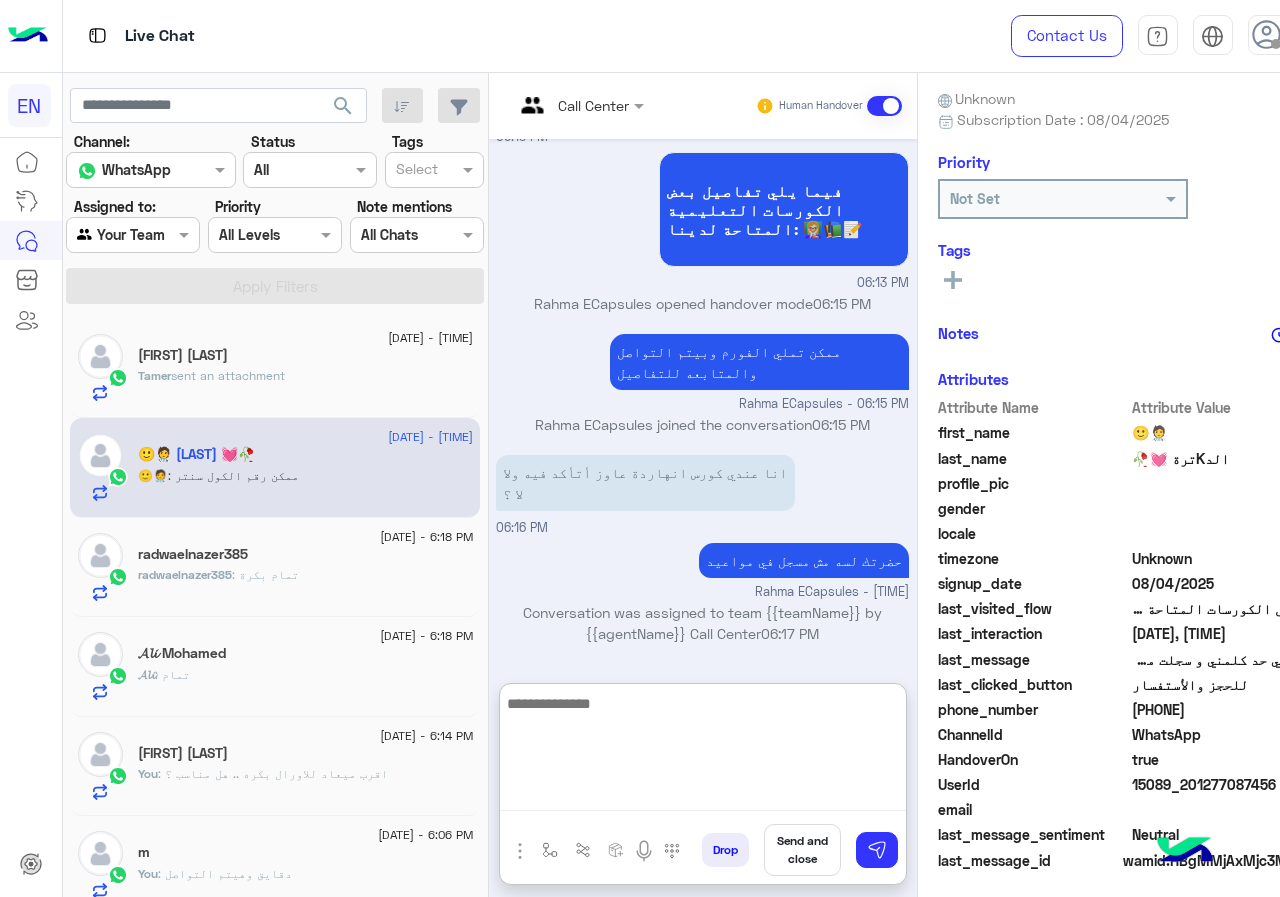 scroll, scrollTop: 814, scrollLeft: 0, axis: vertical 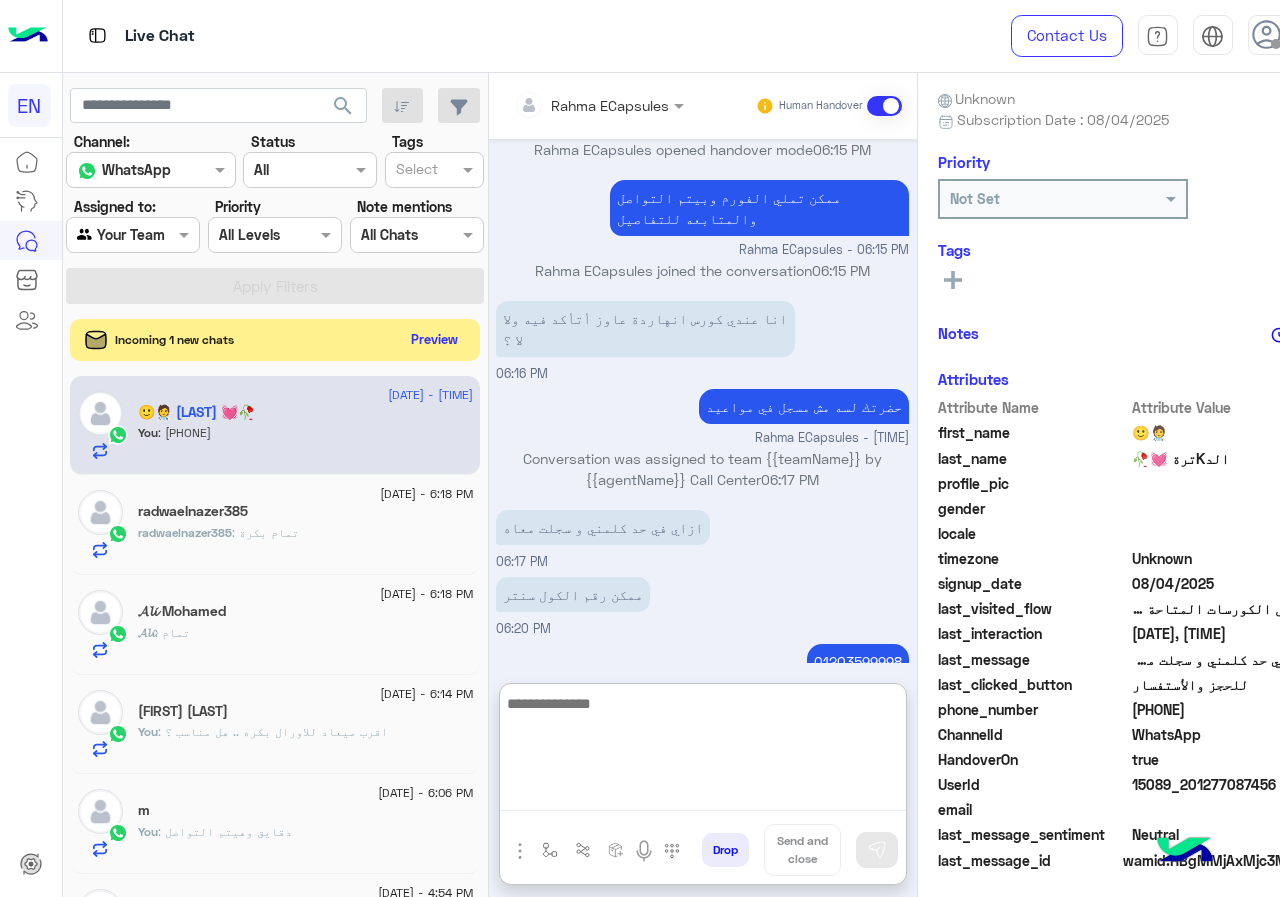click on "Preview" 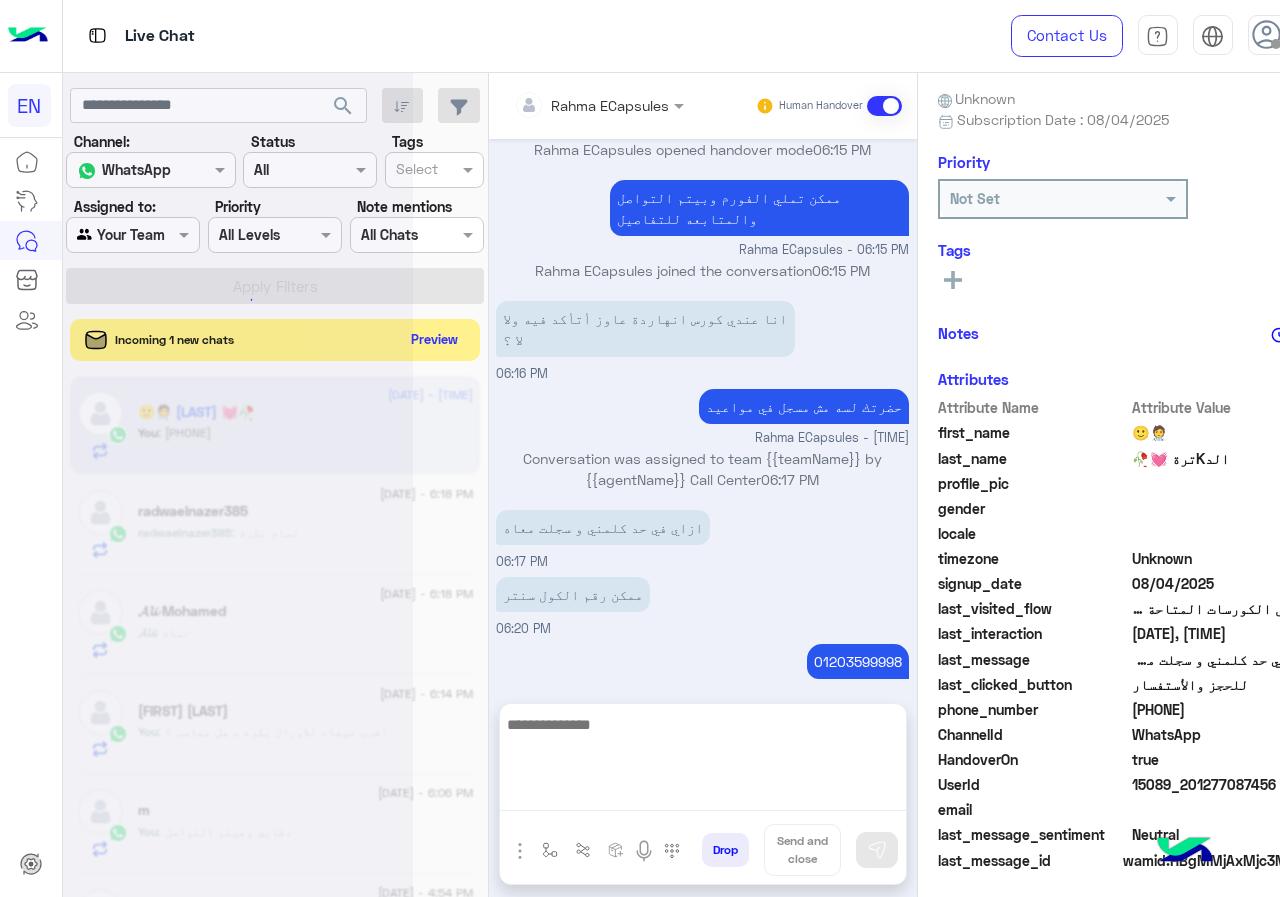 scroll, scrollTop: 724, scrollLeft: 0, axis: vertical 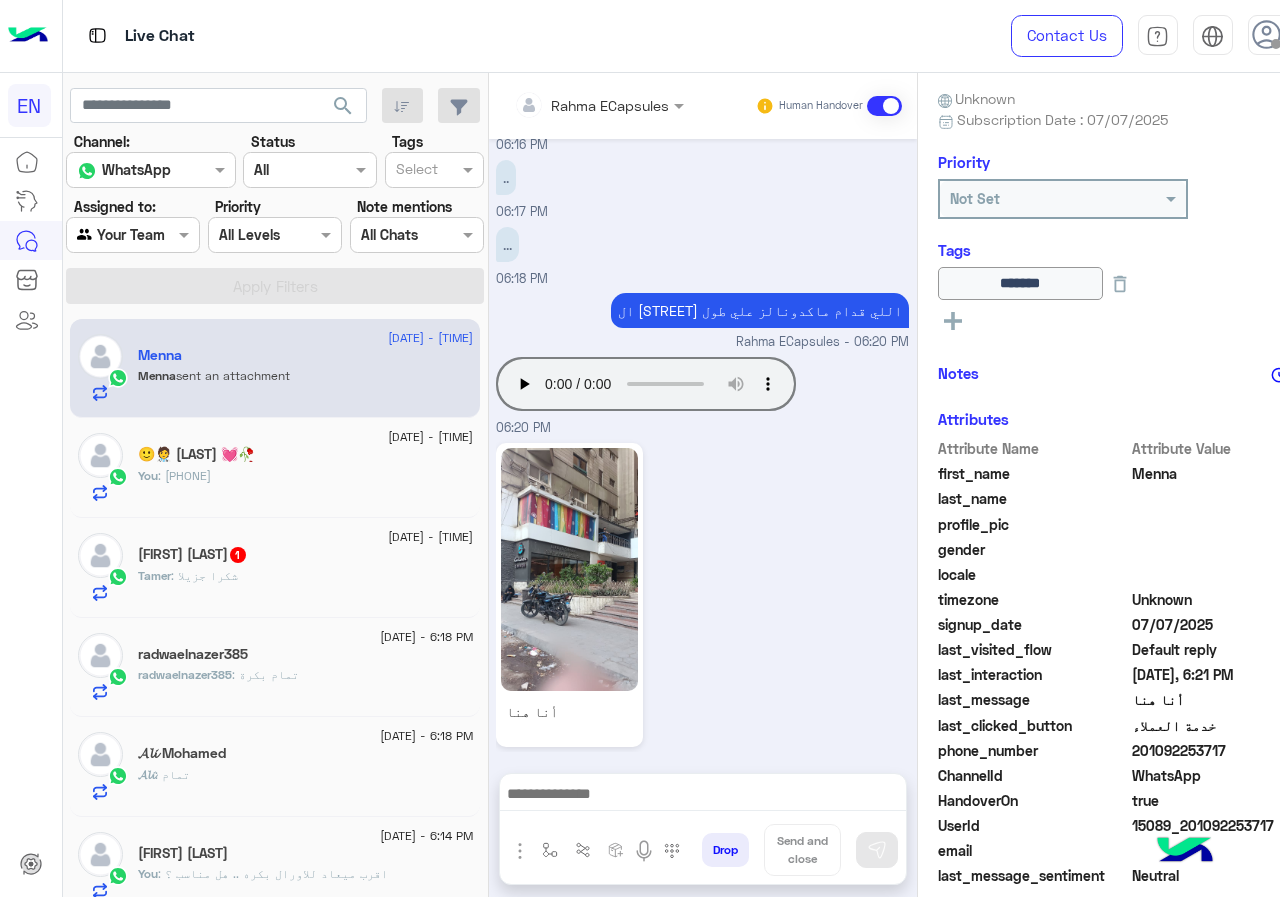 click on "[DATE] - 6:18 PM" 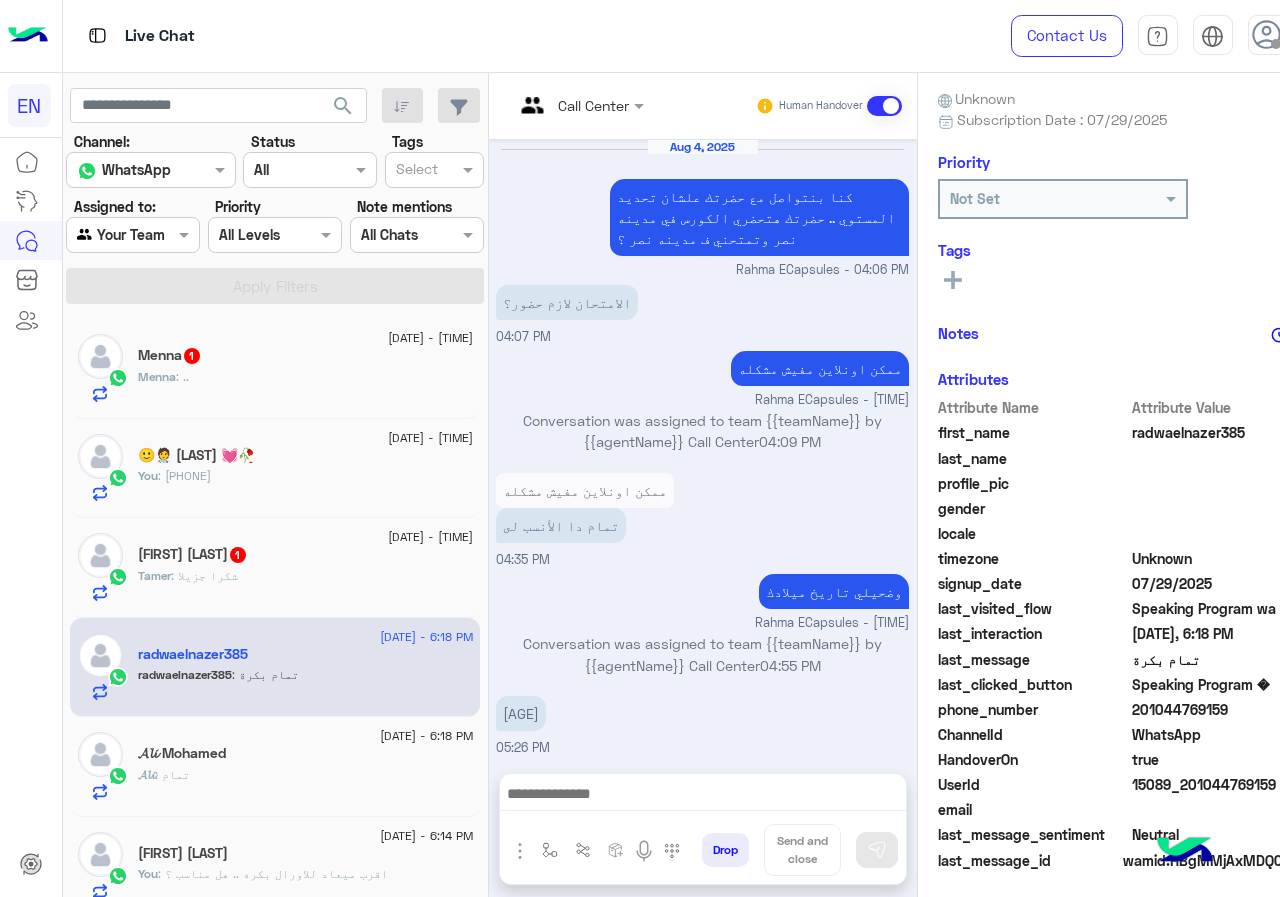 scroll, scrollTop: 1137, scrollLeft: 0, axis: vertical 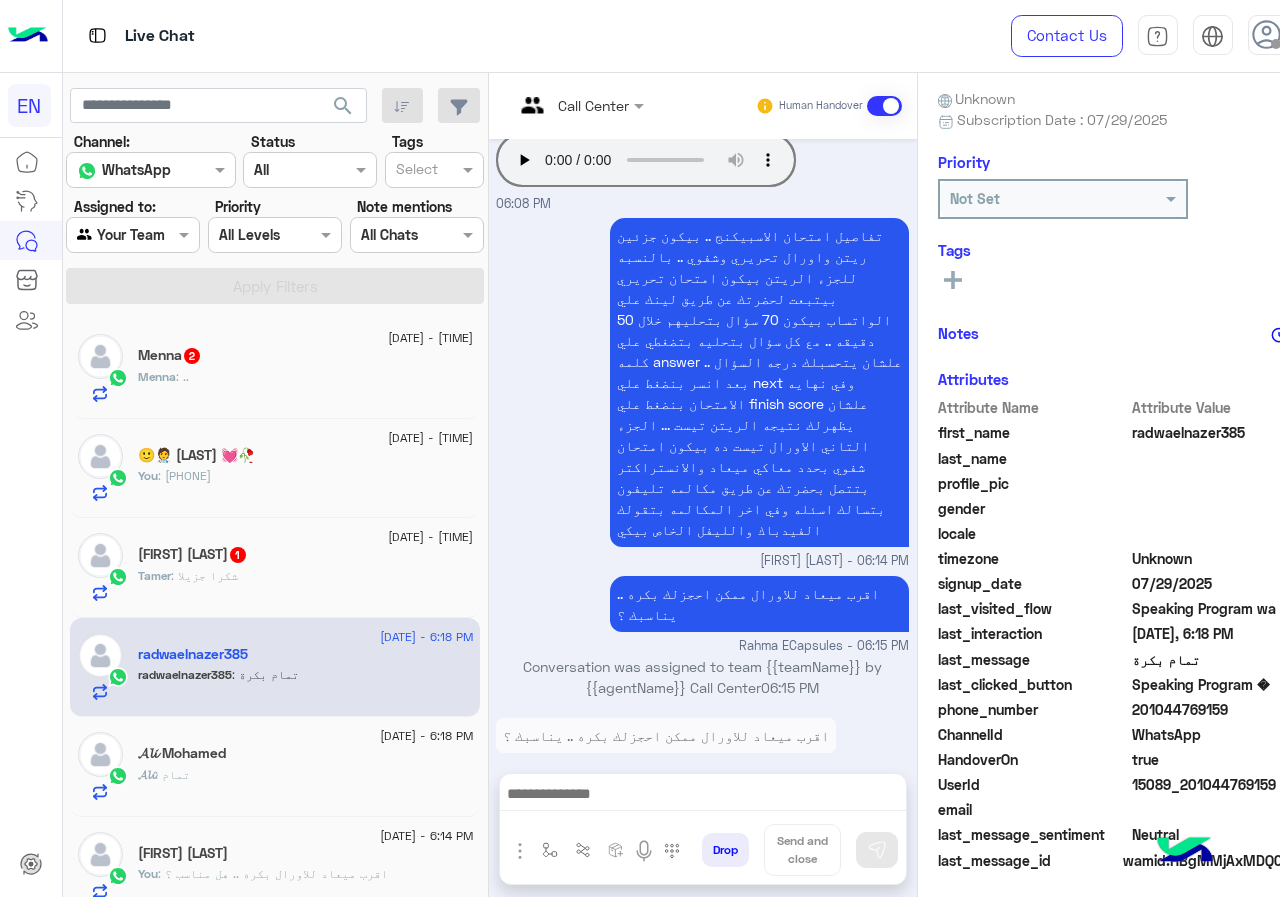 click at bounding box center (703, 796) 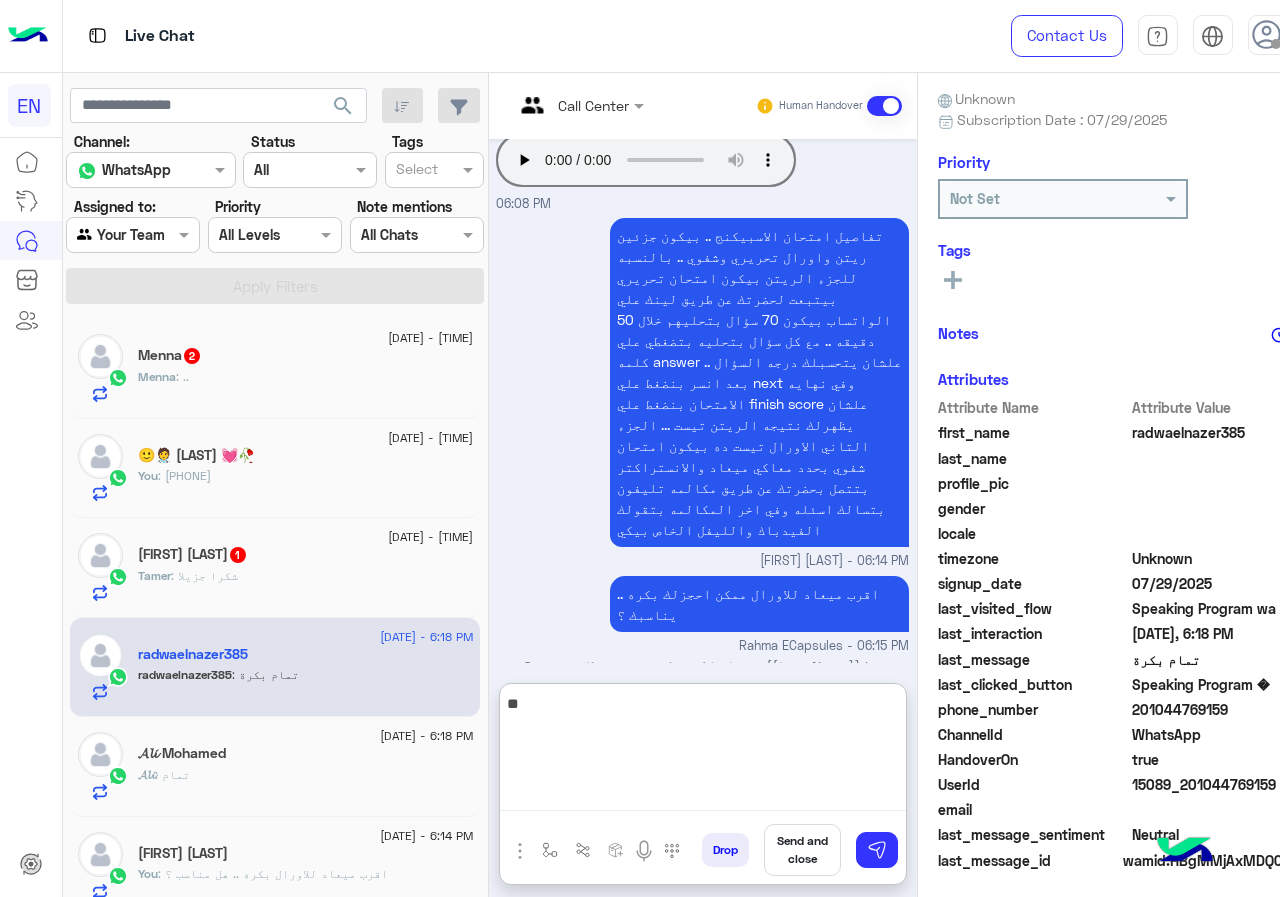 type on "*" 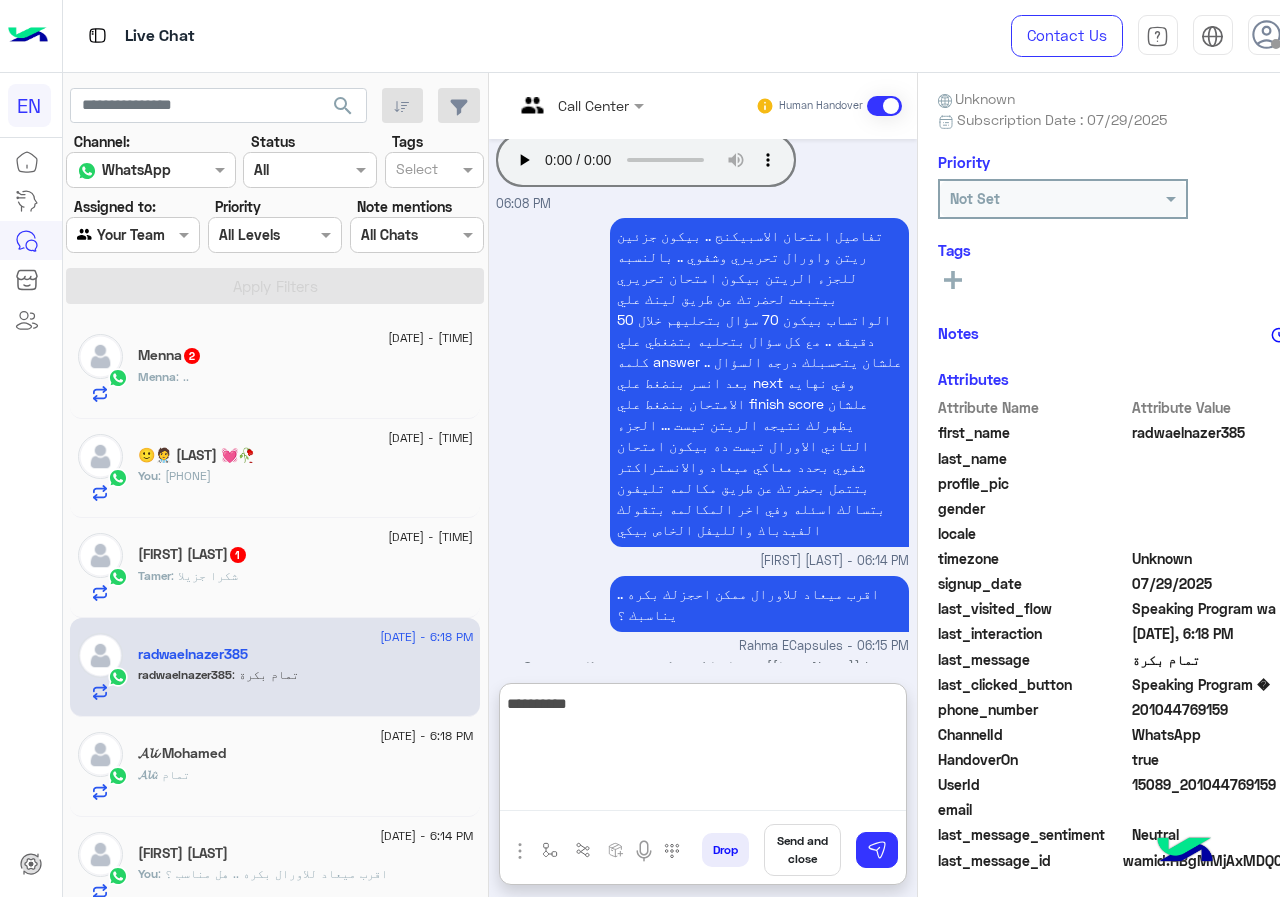 type on "**********" 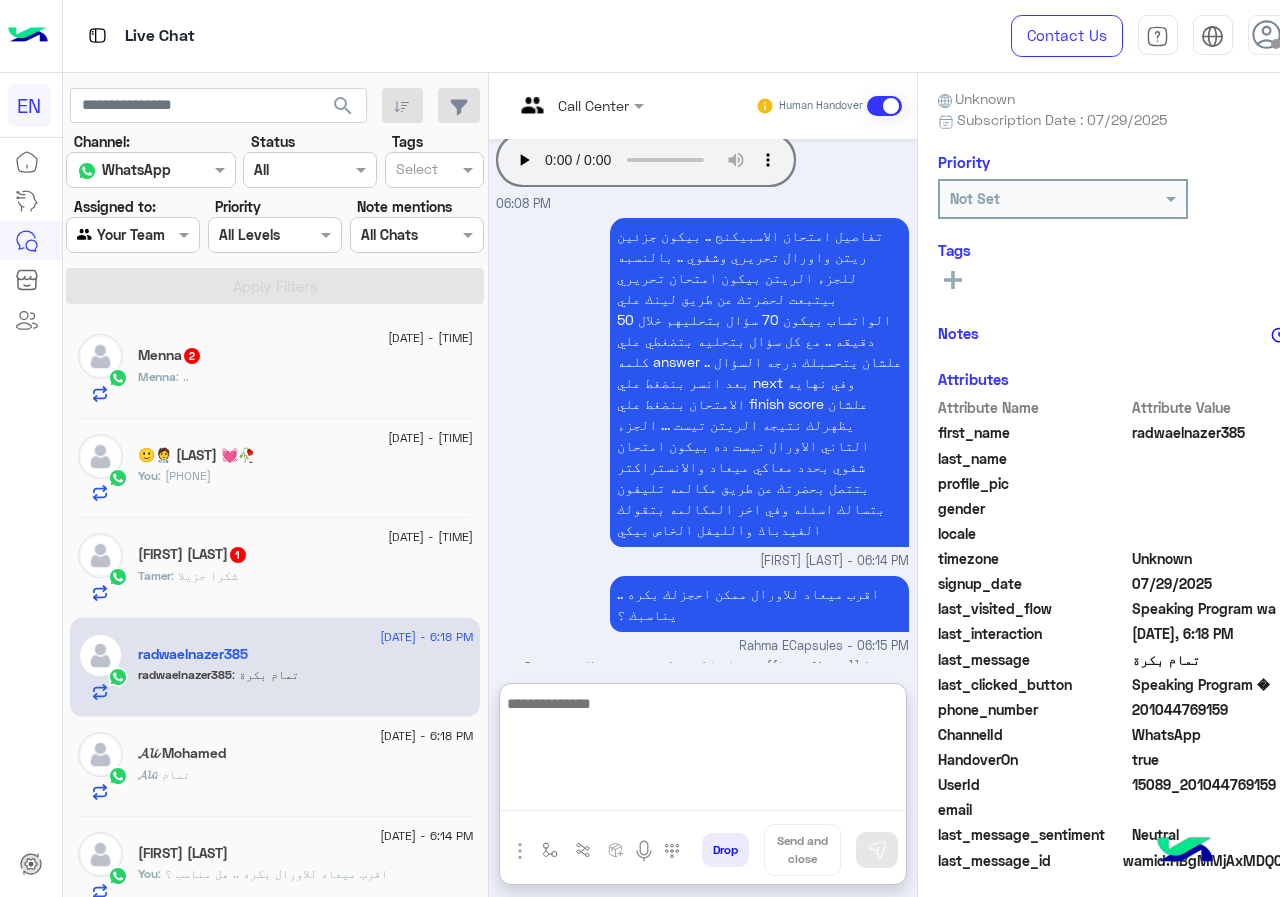 scroll, scrollTop: 1290, scrollLeft: 0, axis: vertical 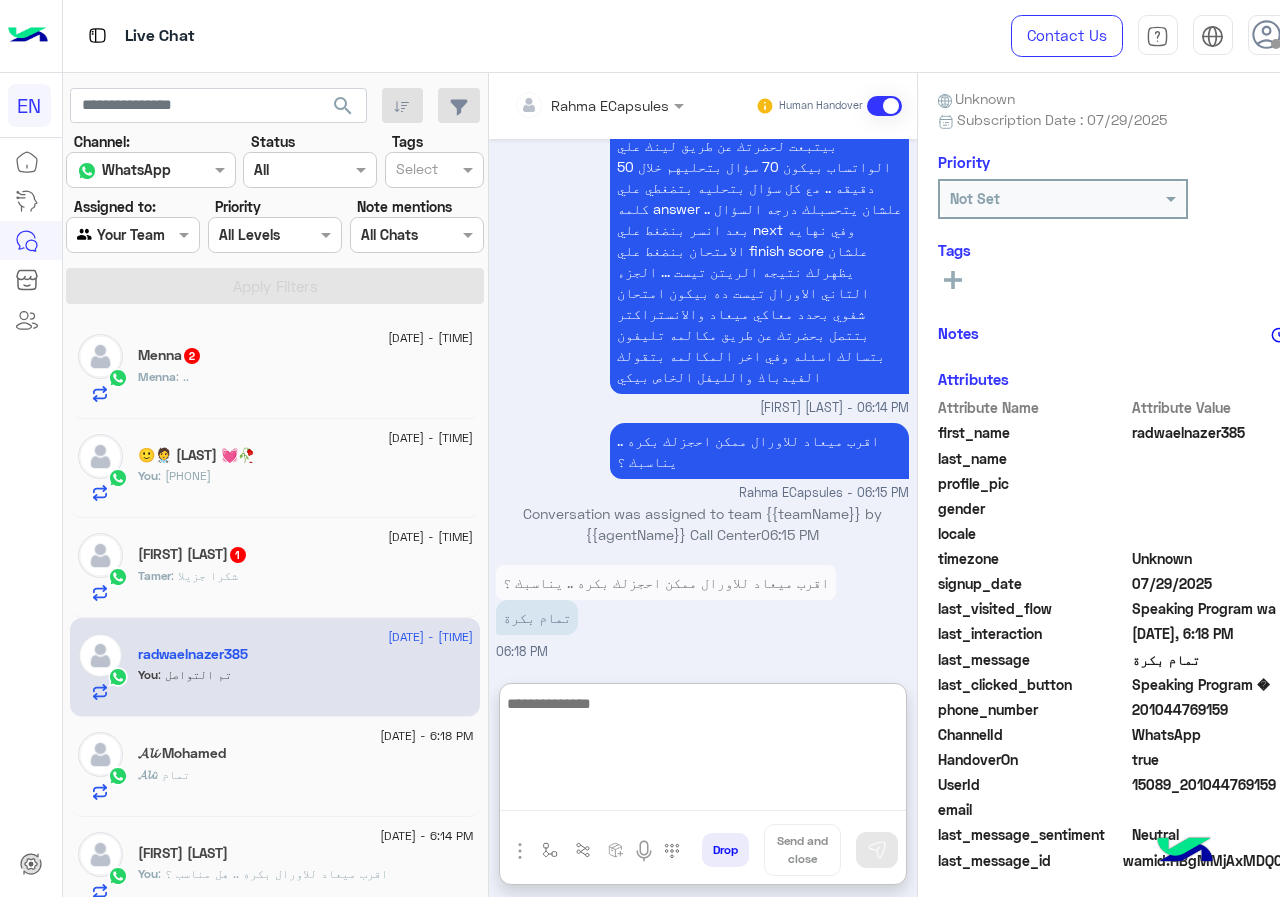 paste on "**********" 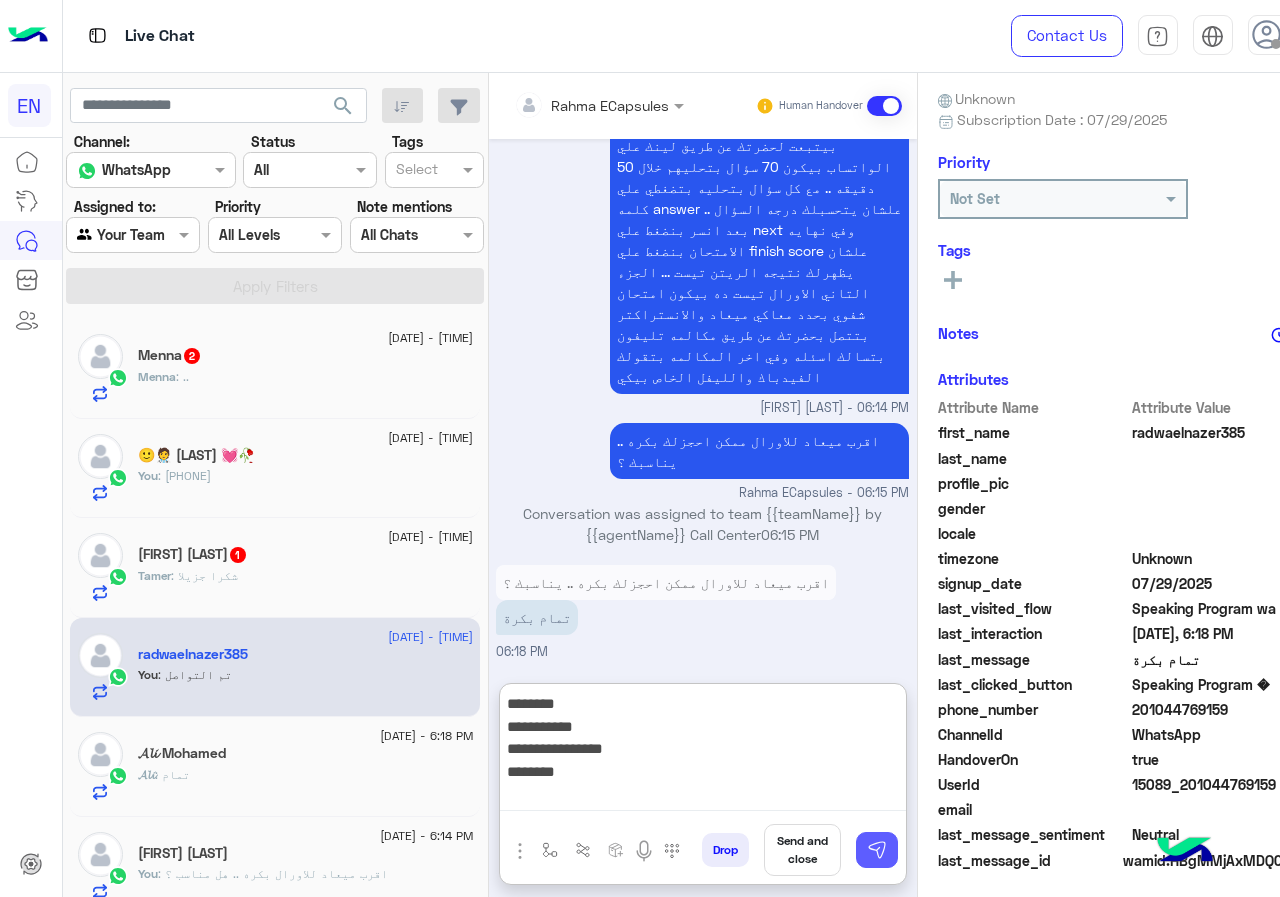 type on "**********" 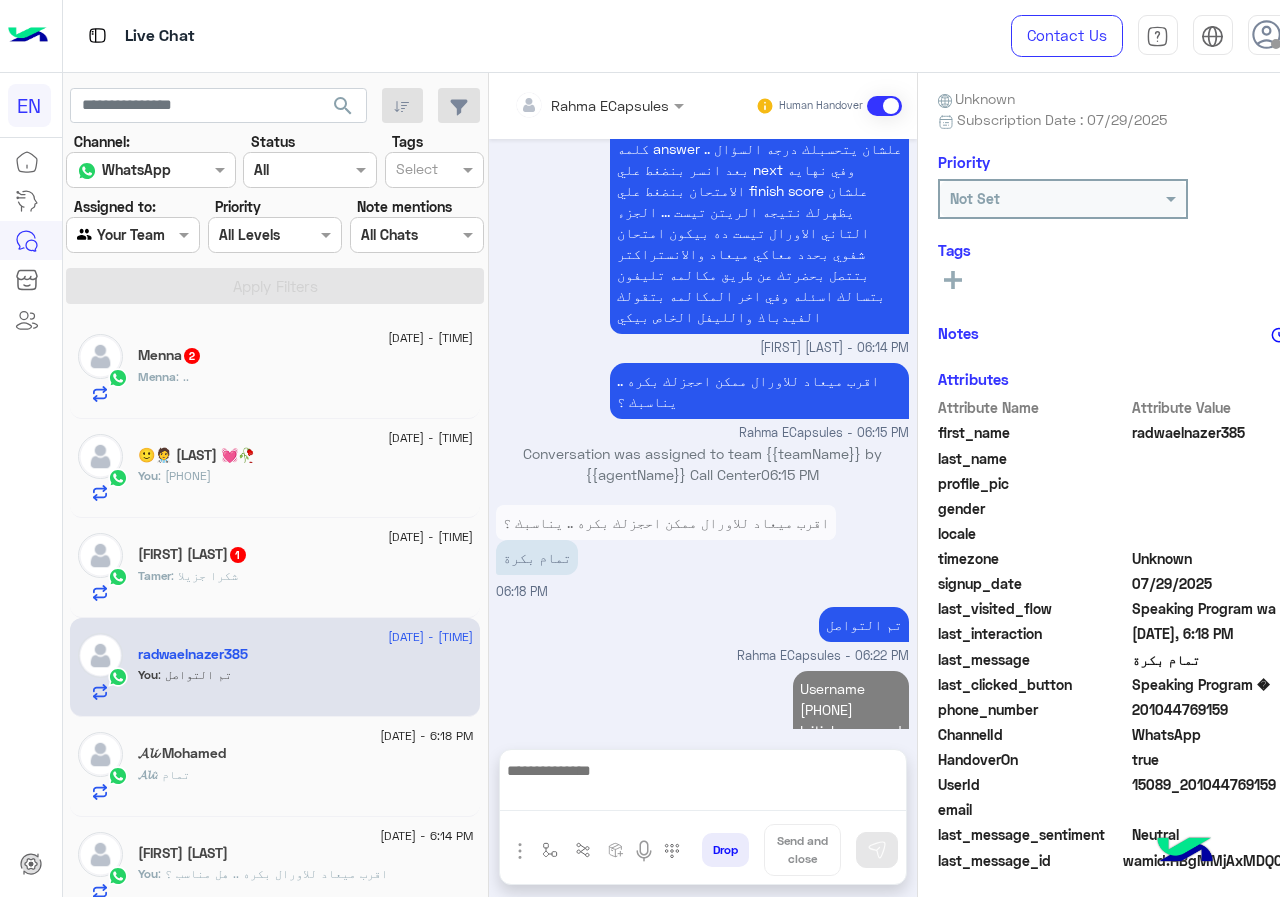 scroll, scrollTop: 1327, scrollLeft: 0, axis: vertical 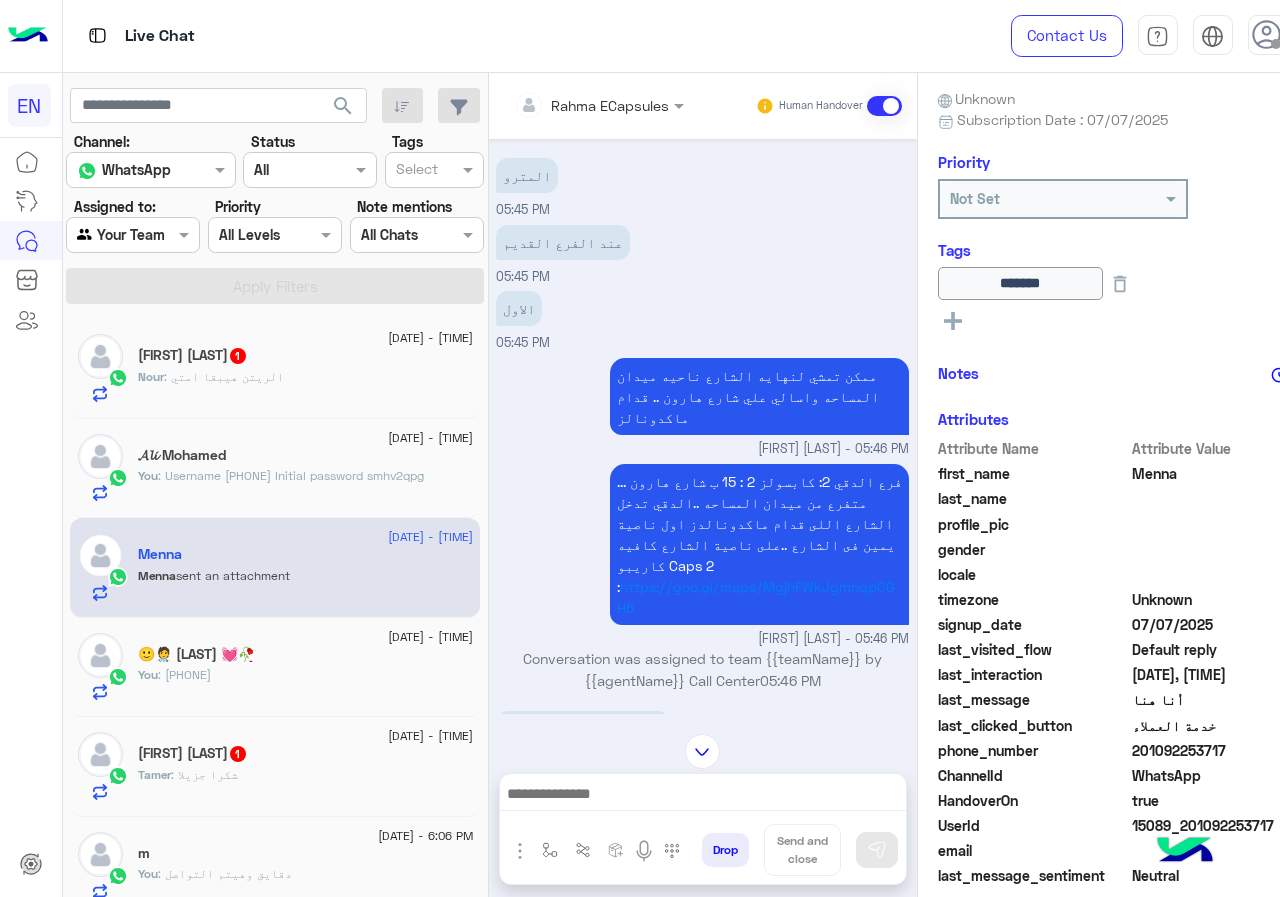 drag, startPoint x: 621, startPoint y: 776, endPoint x: 565, endPoint y: 804, distance: 62.609905 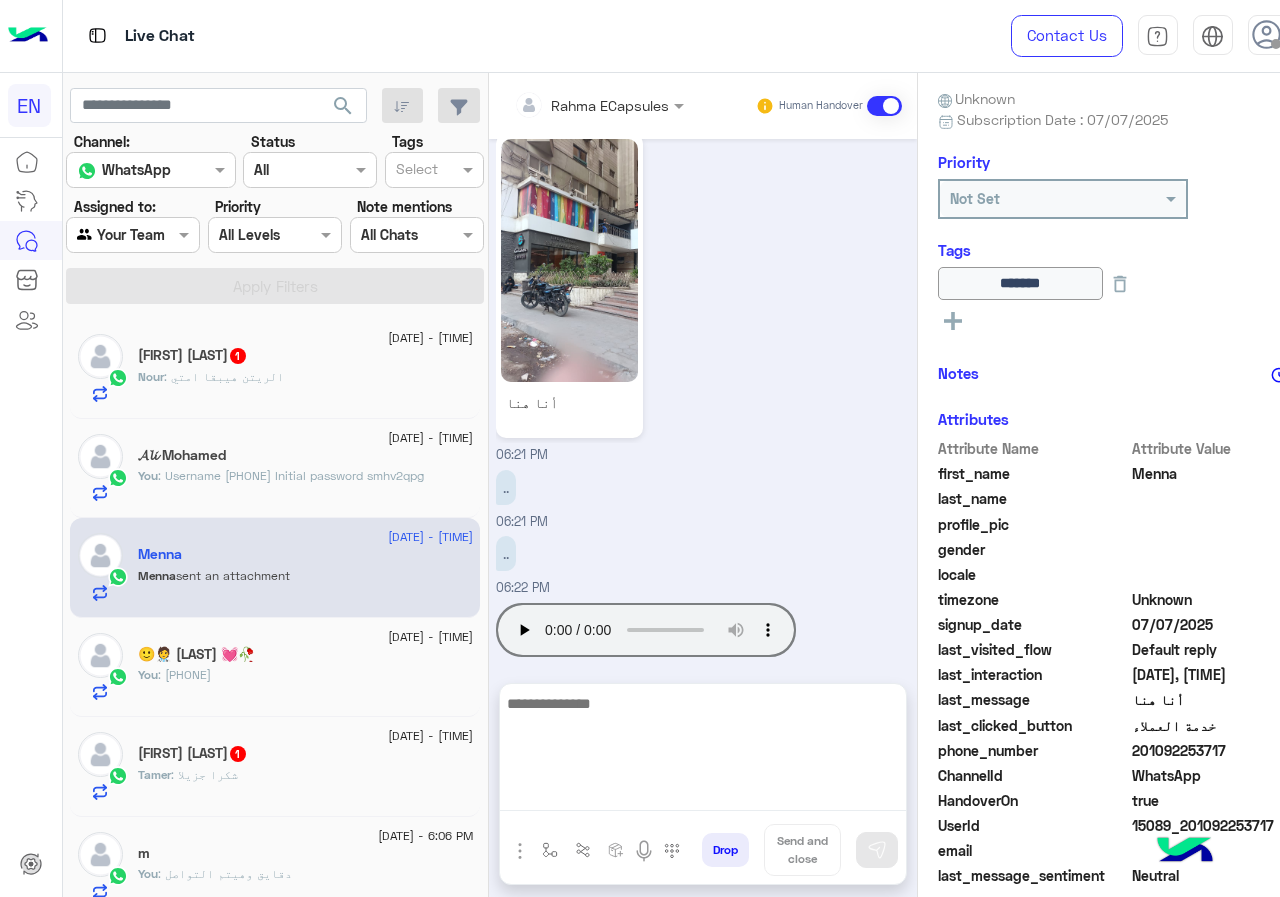 scroll, scrollTop: 2602, scrollLeft: 0, axis: vertical 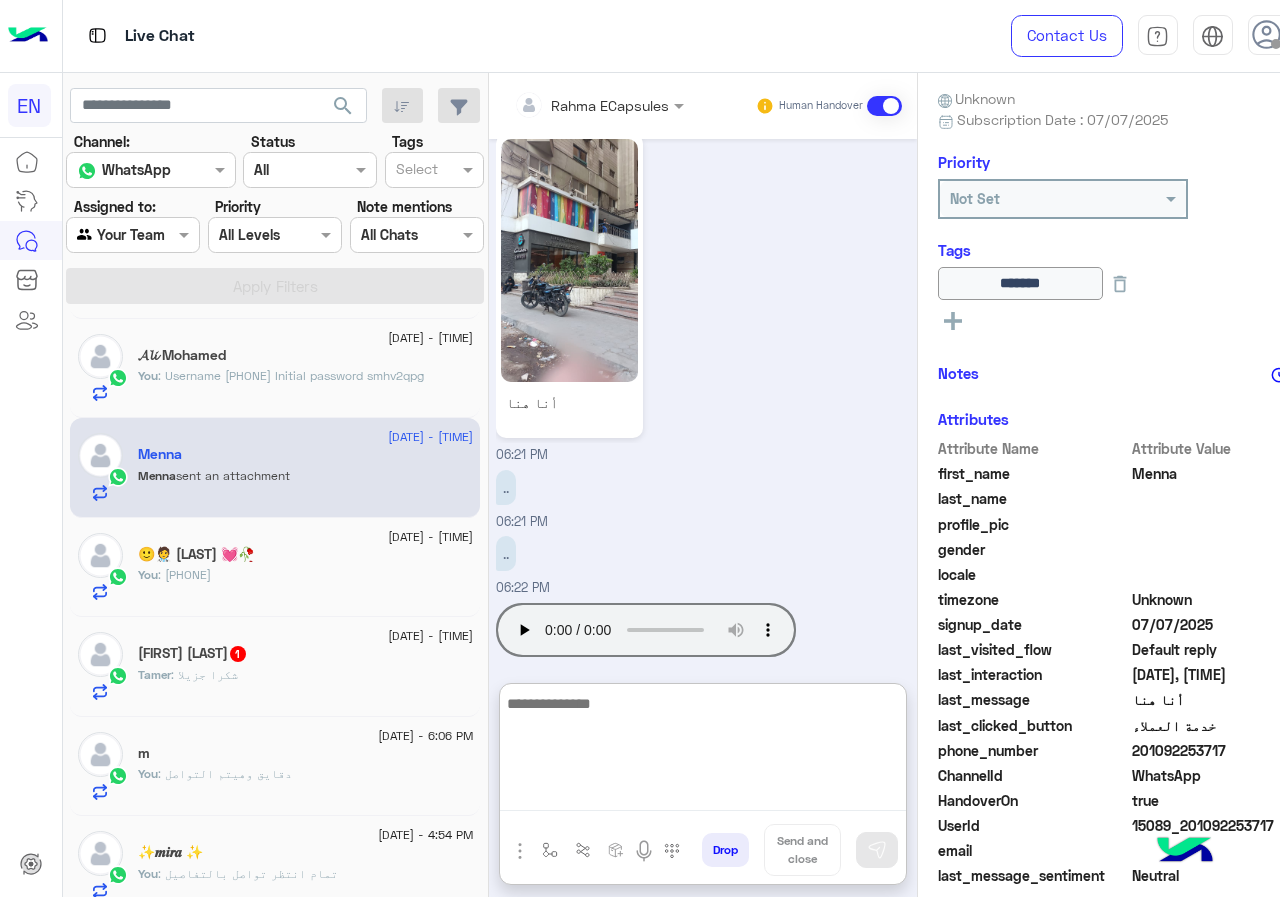 click on "[FIRST] [LAST] 1" 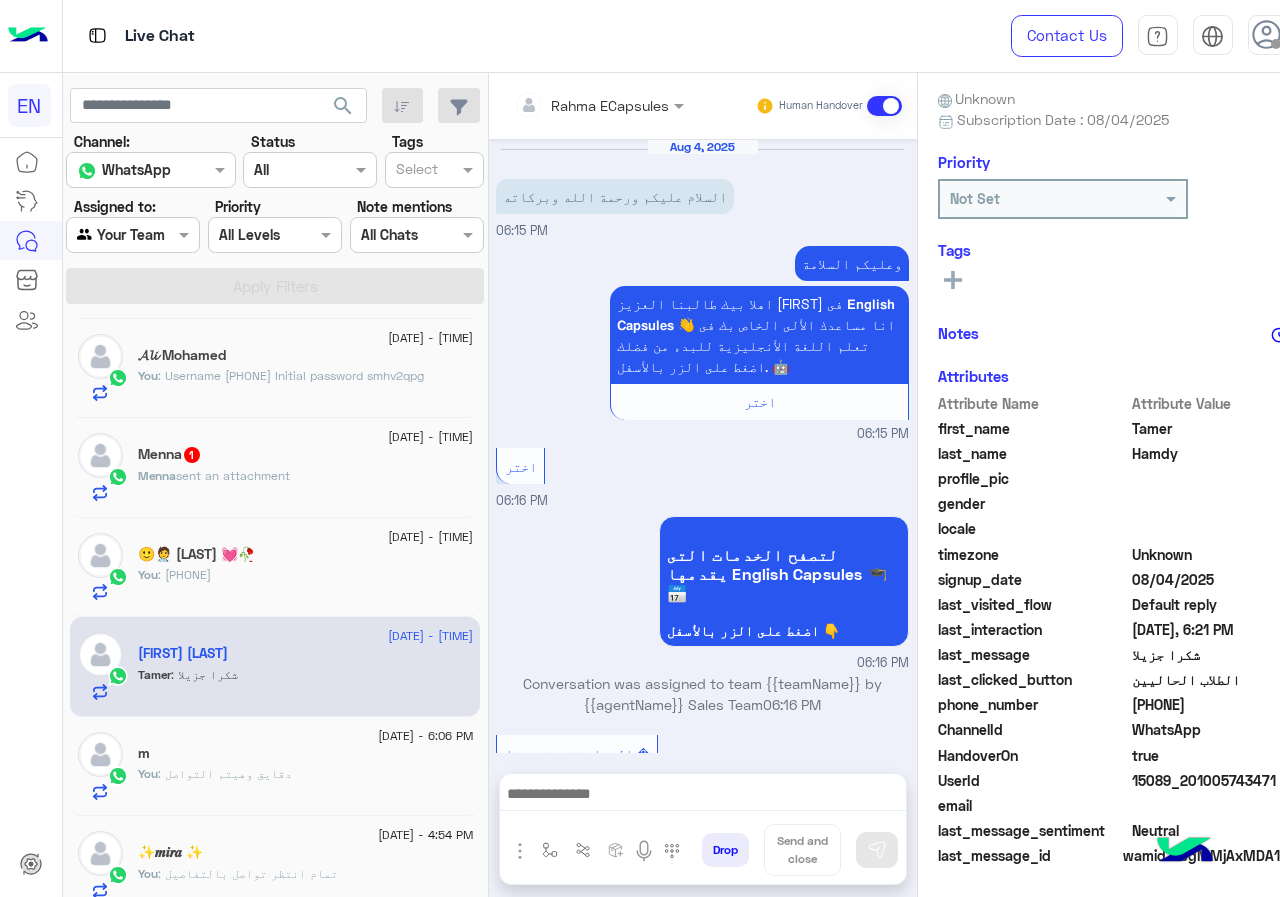 scroll, scrollTop: 1193, scrollLeft: 0, axis: vertical 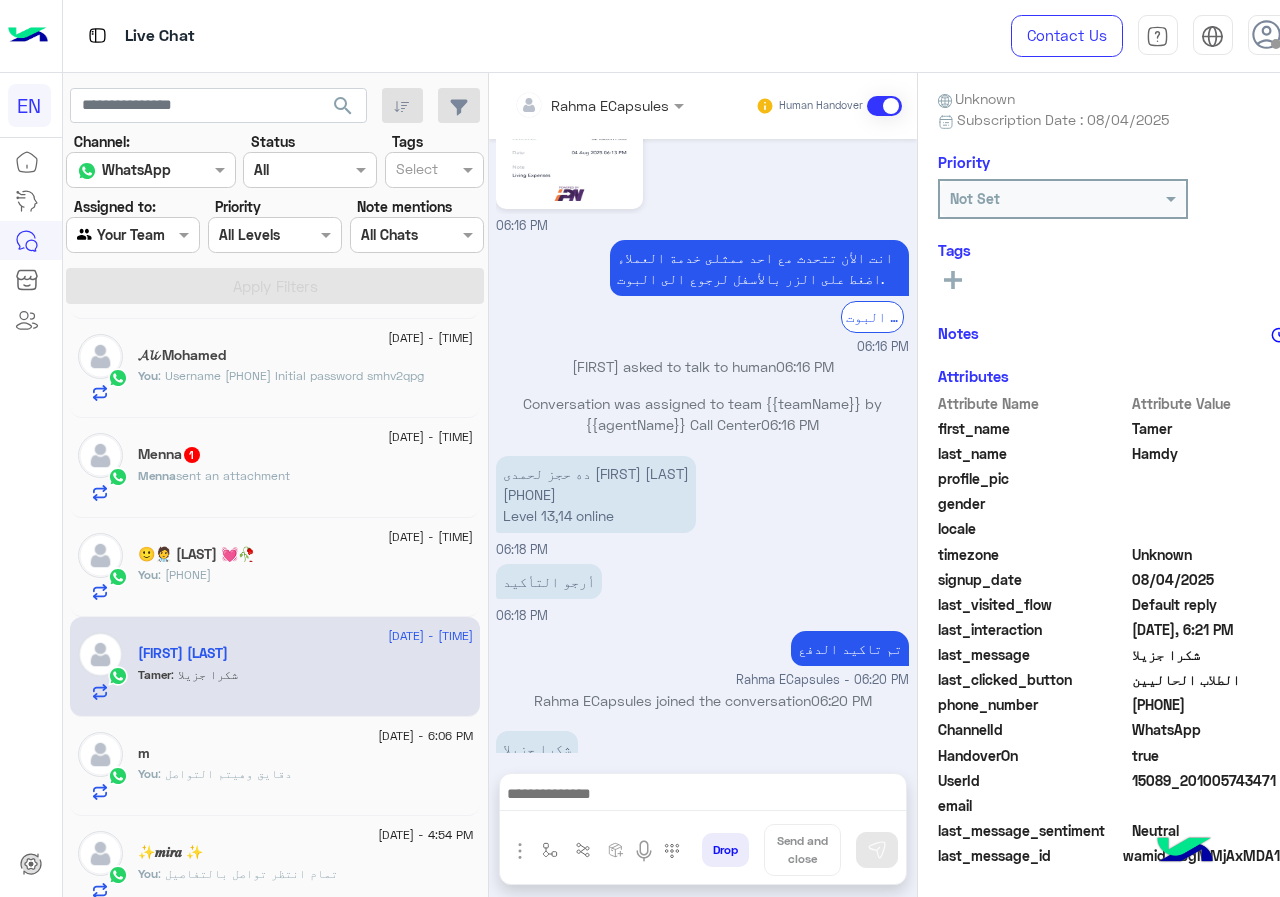 click at bounding box center [703, 796] 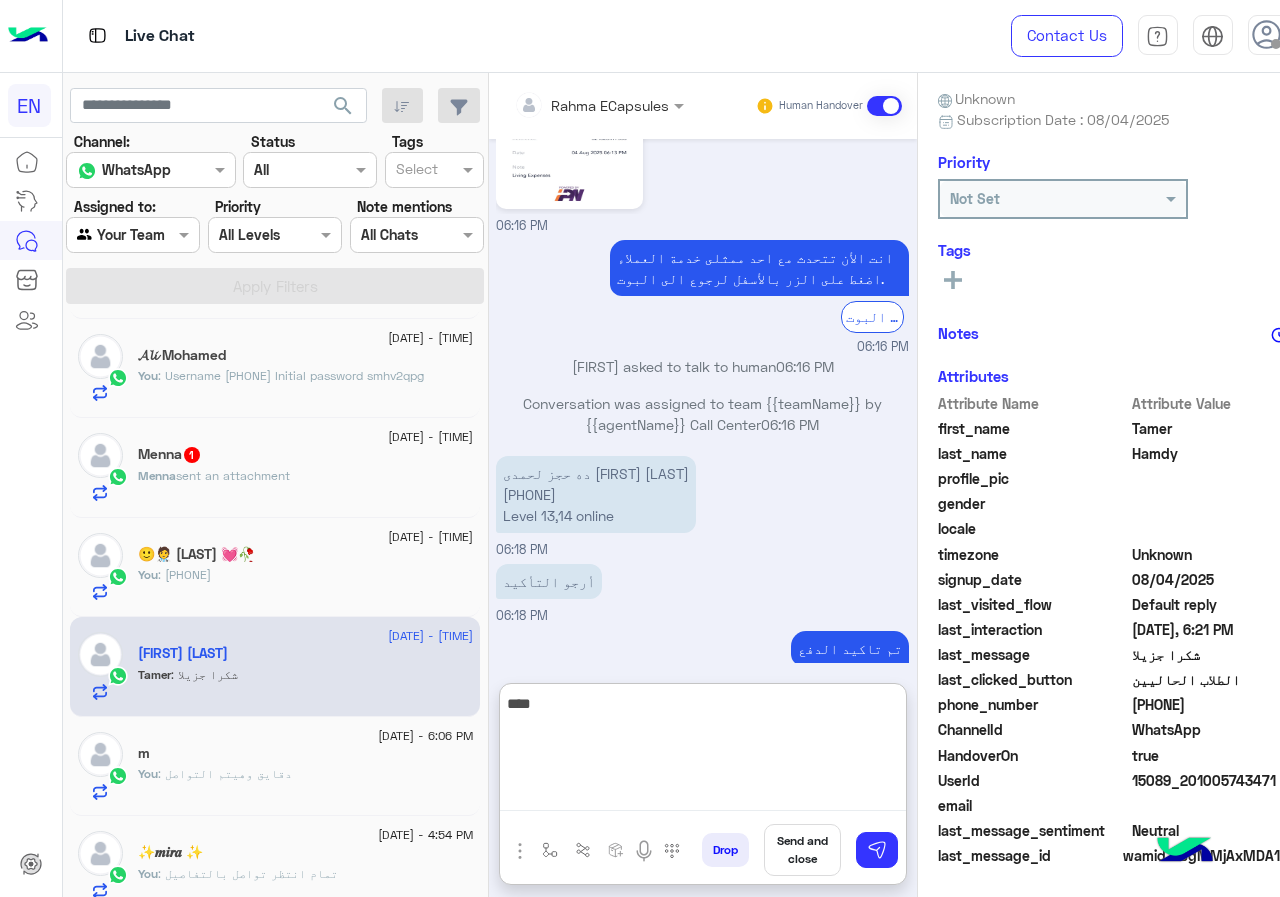 type on "****" 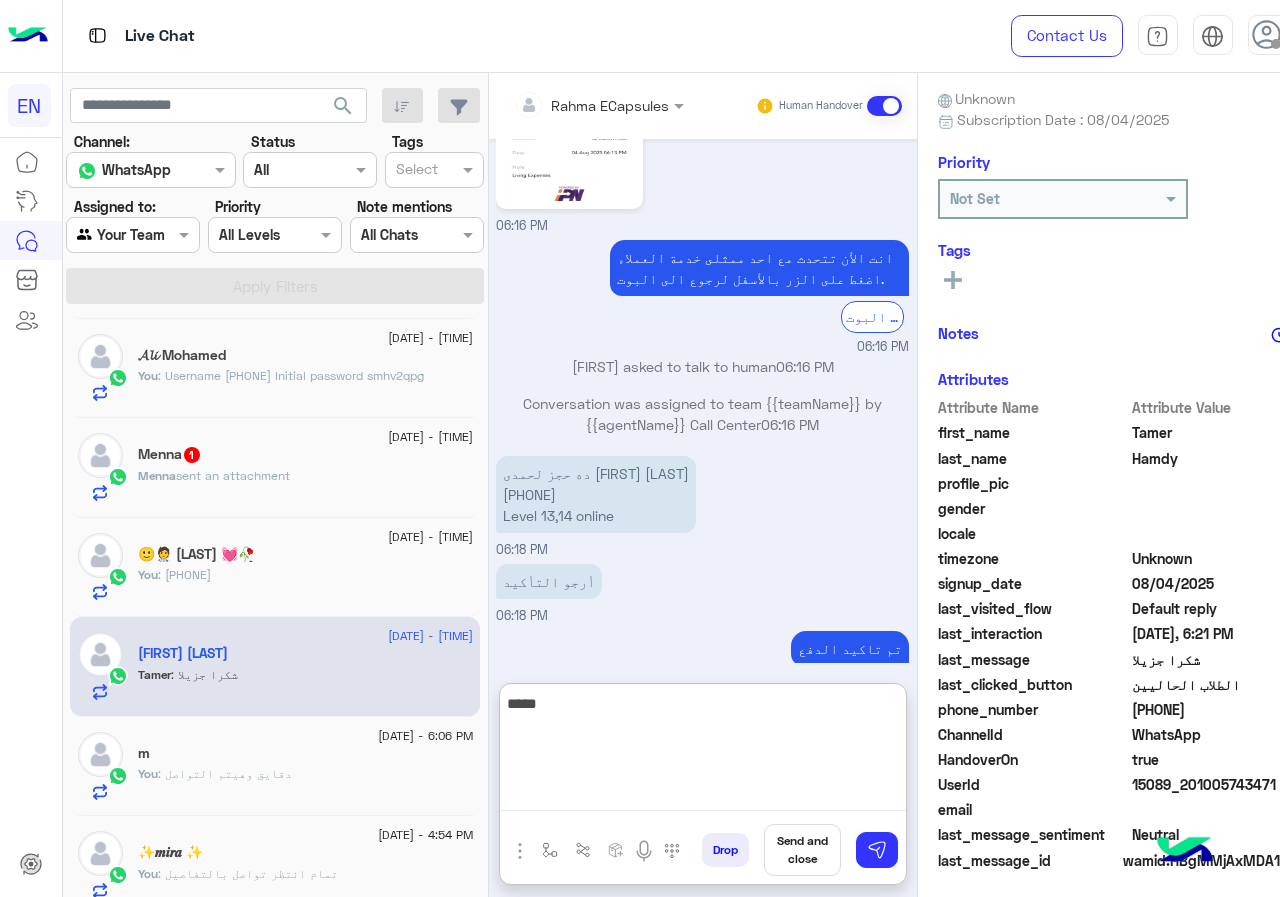 type 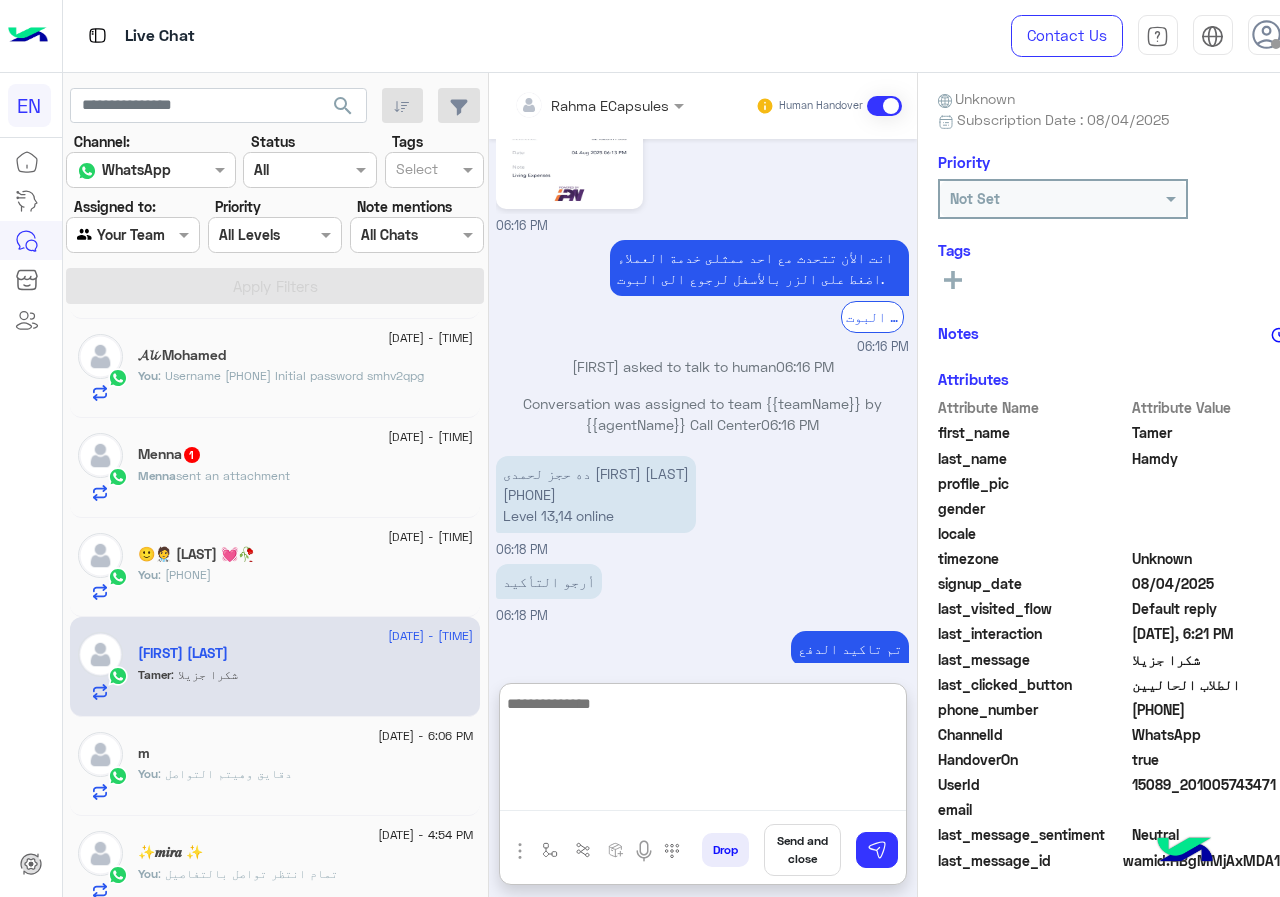 scroll, scrollTop: 1347, scrollLeft: 0, axis: vertical 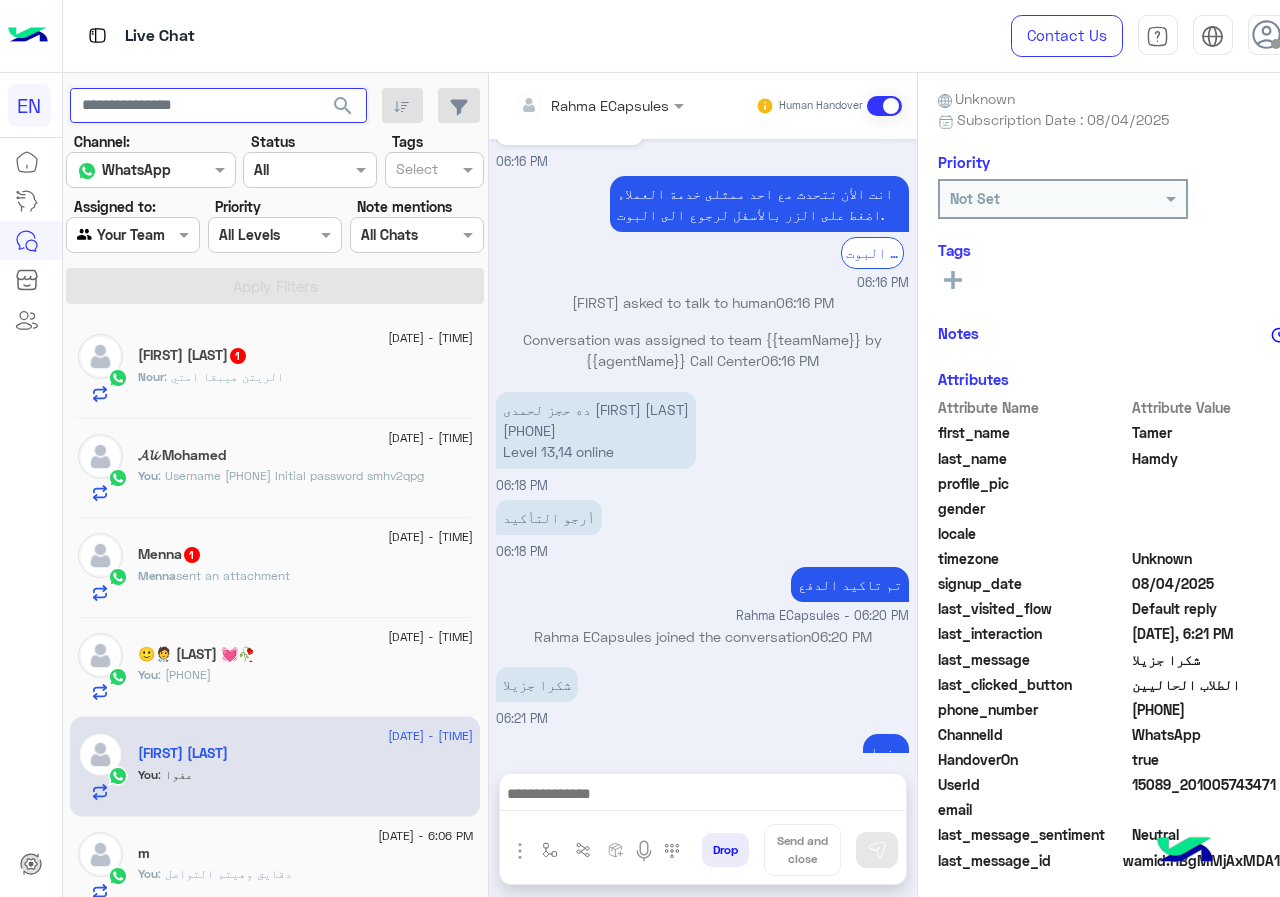 drag, startPoint x: 186, startPoint y: 129, endPoint x: 187, endPoint y: 104, distance: 25.019993 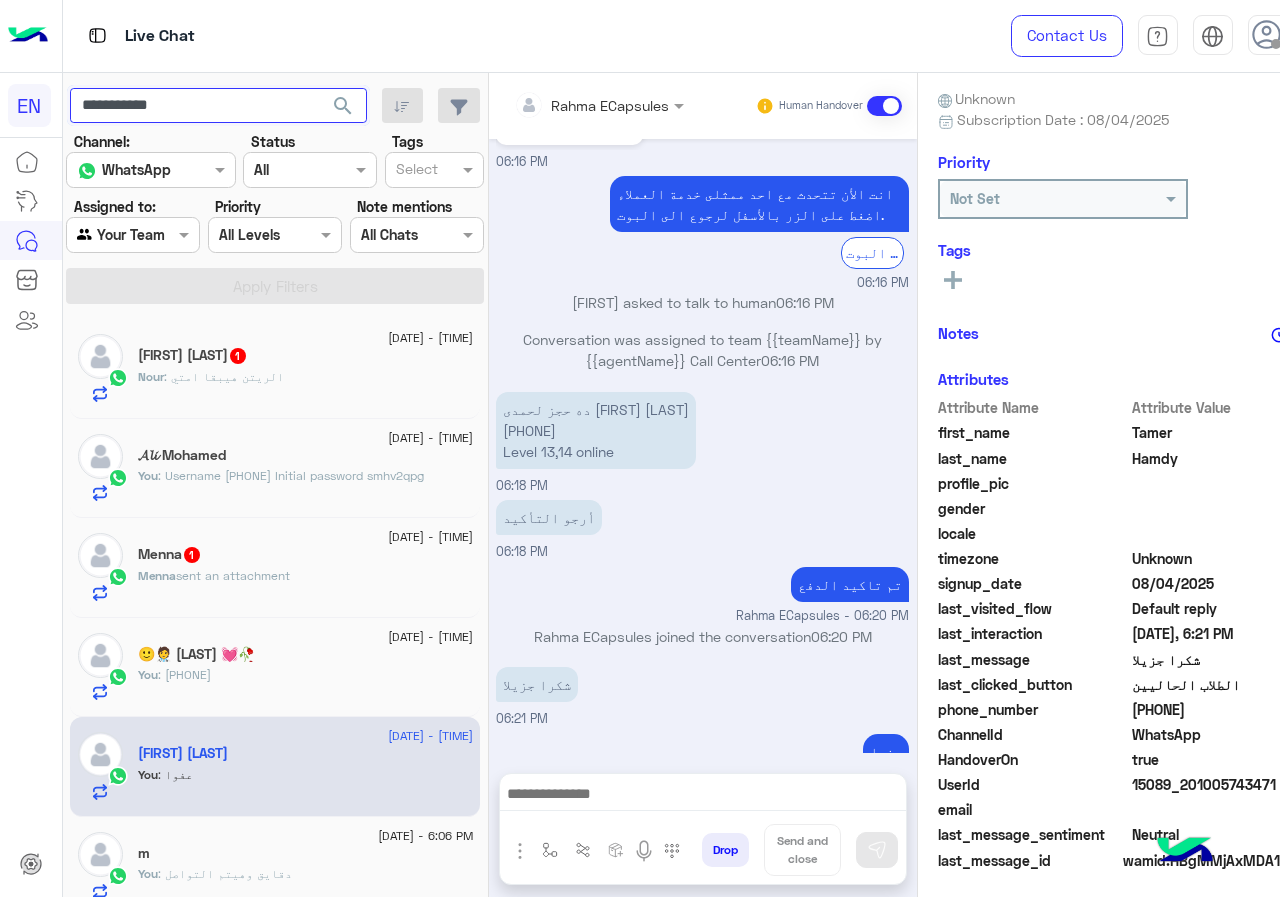 type on "**********" 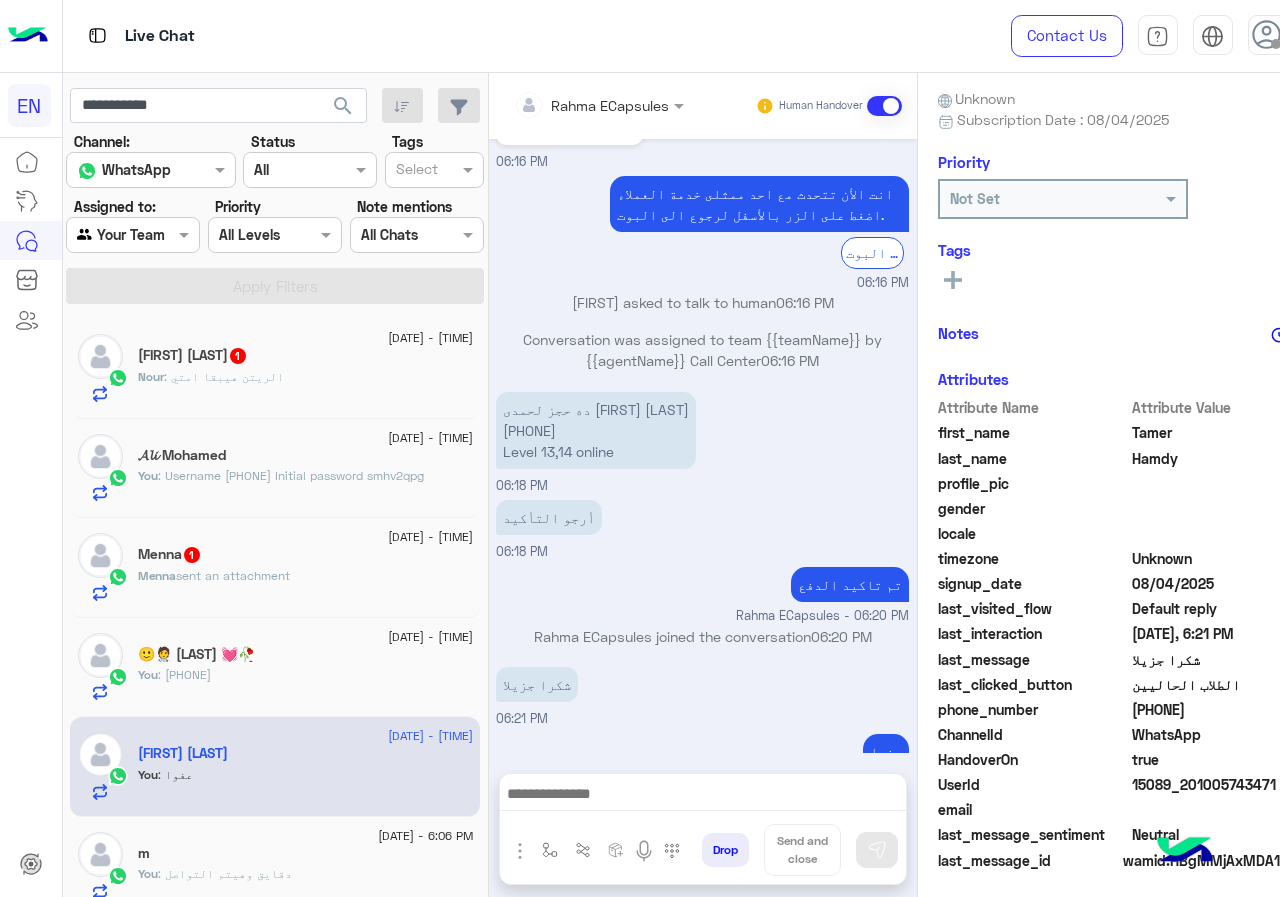 click on "search" 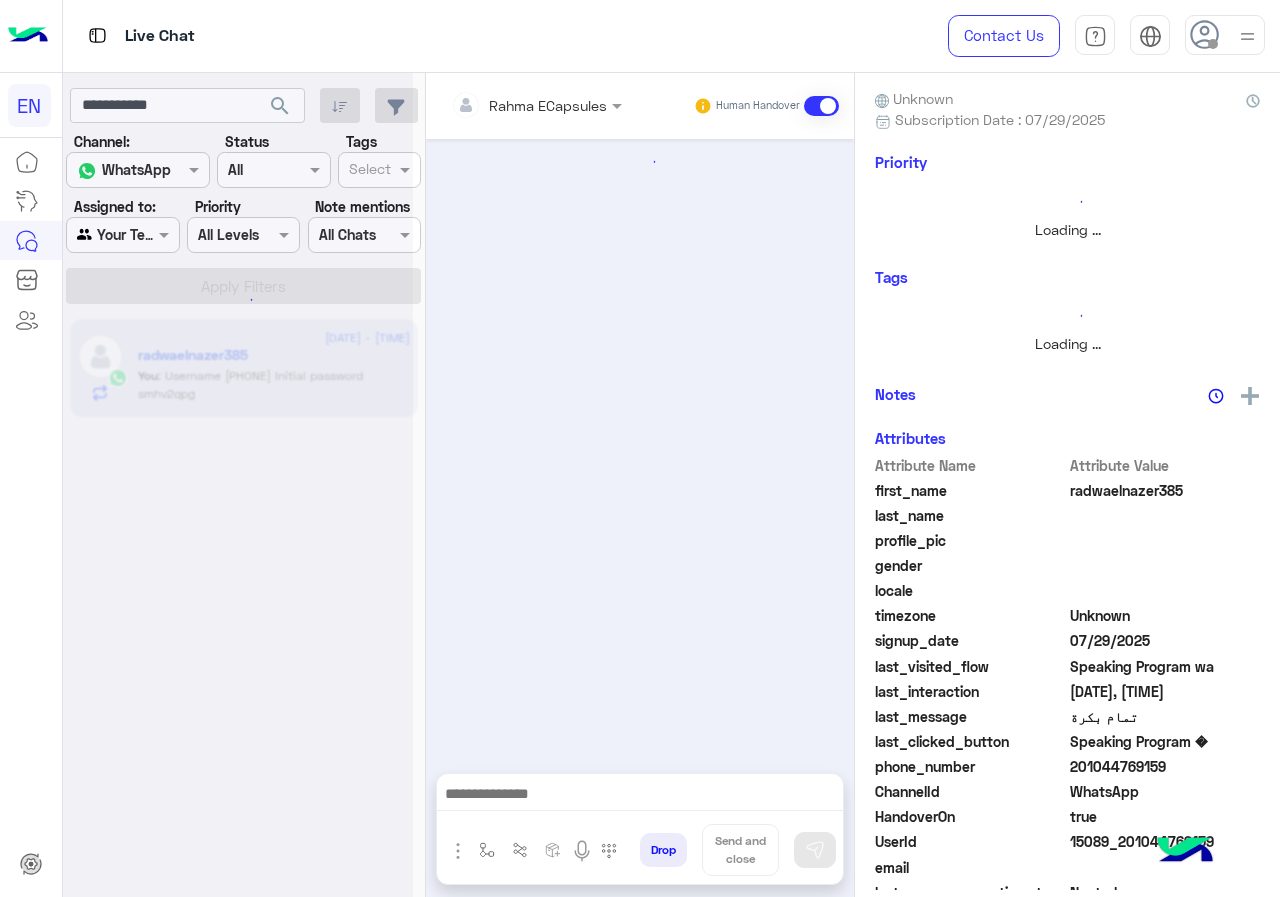 scroll, scrollTop: 0, scrollLeft: 0, axis: both 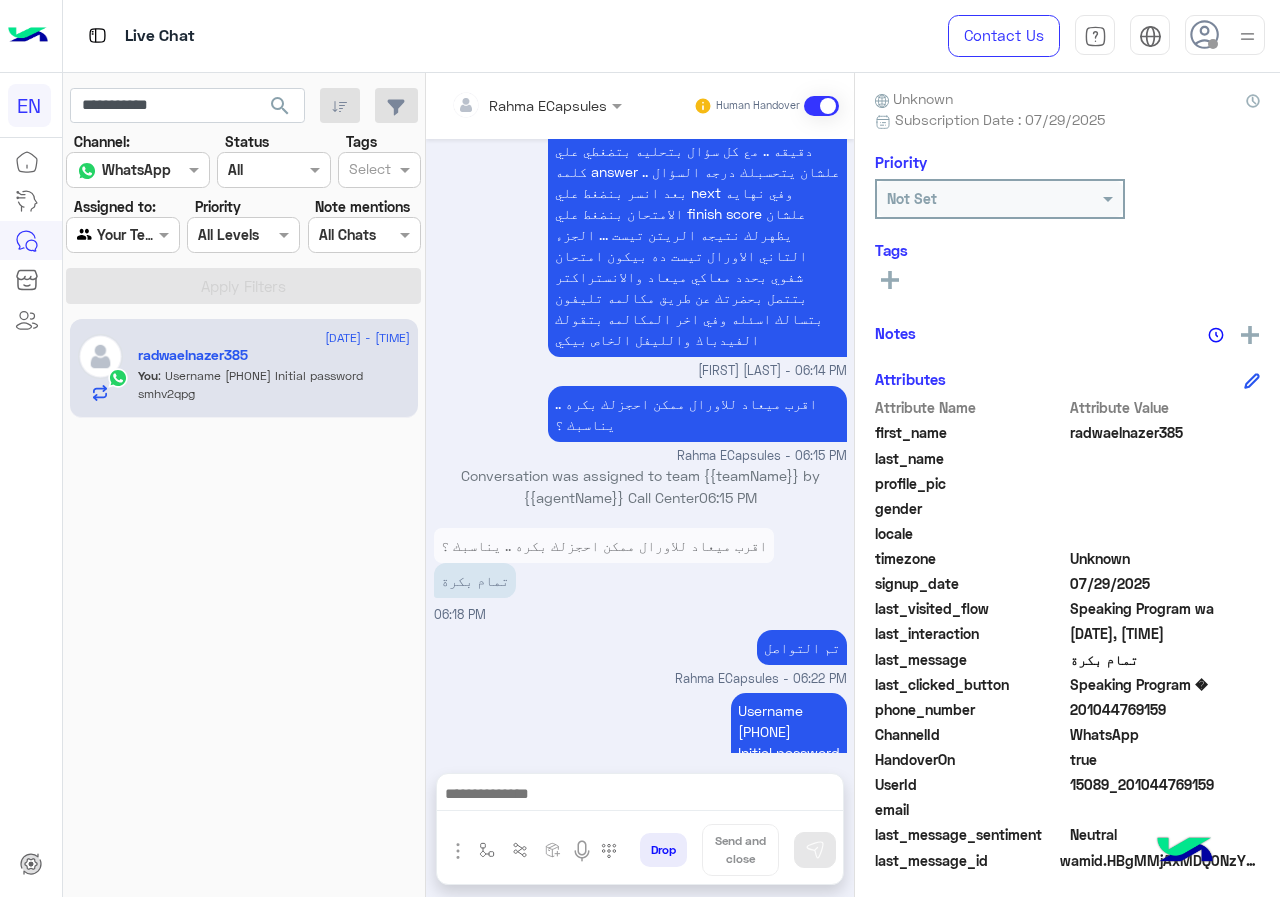drag, startPoint x: 603, startPoint y: 778, endPoint x: 543, endPoint y: 798, distance: 63.245552 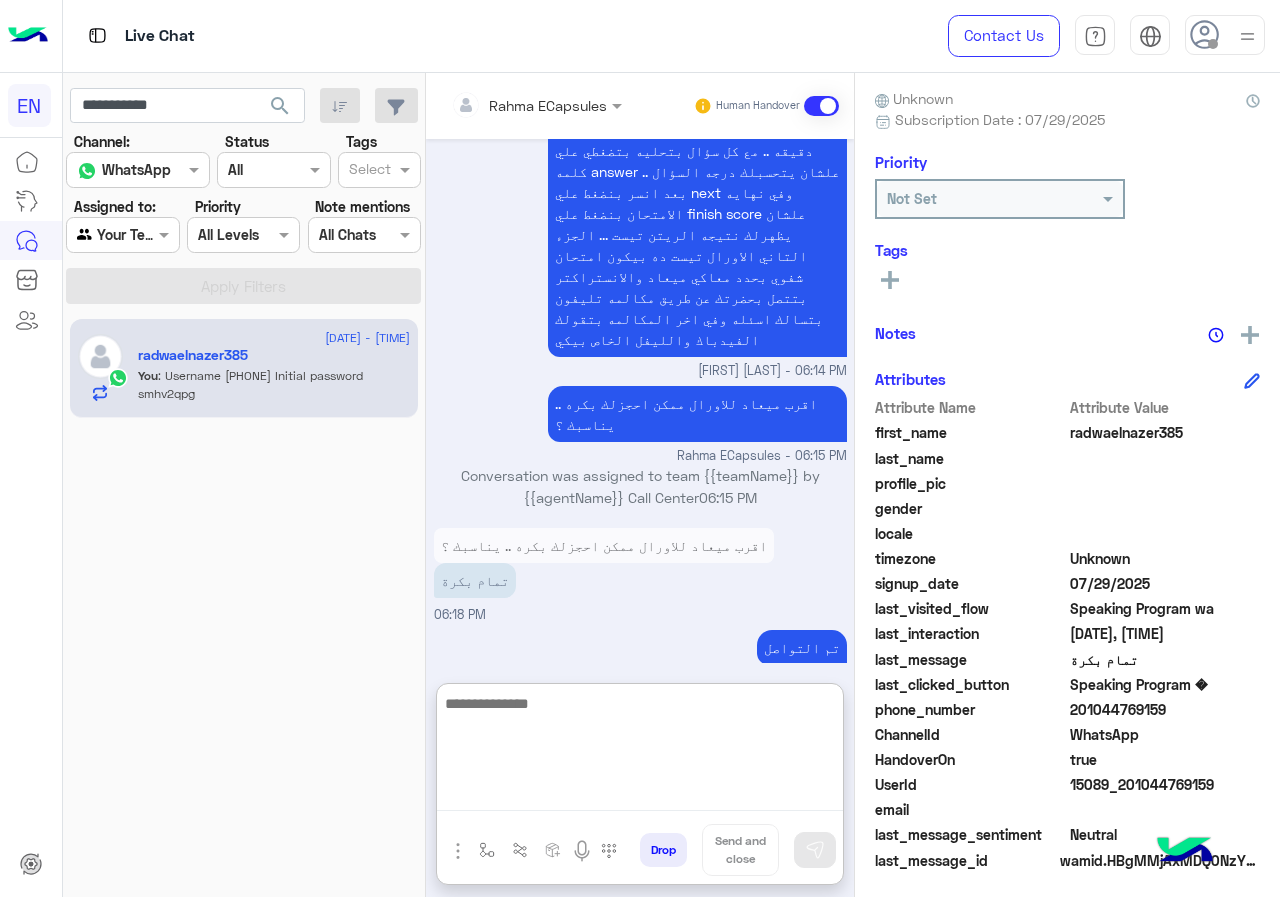 paste on "**********" 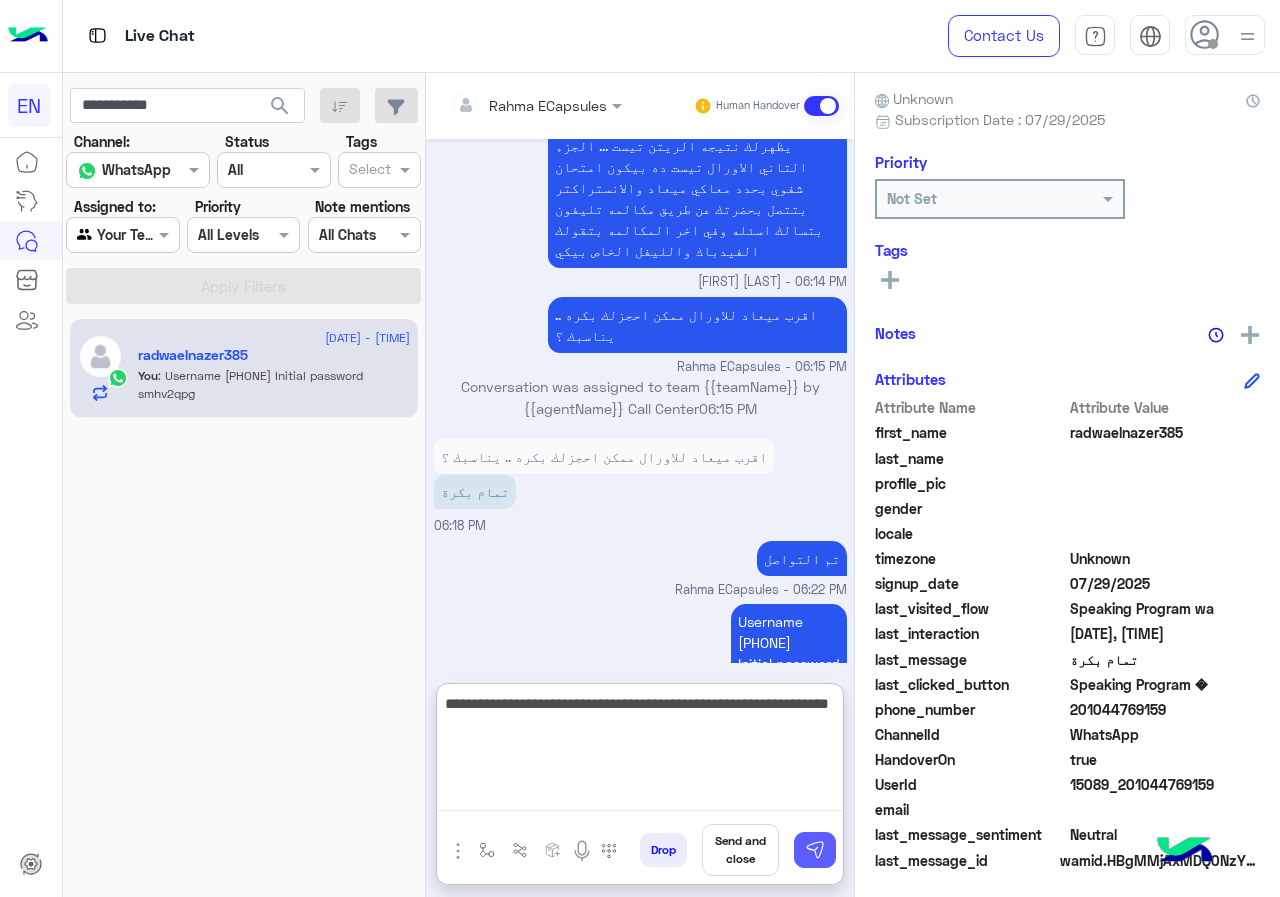 type on "**********" 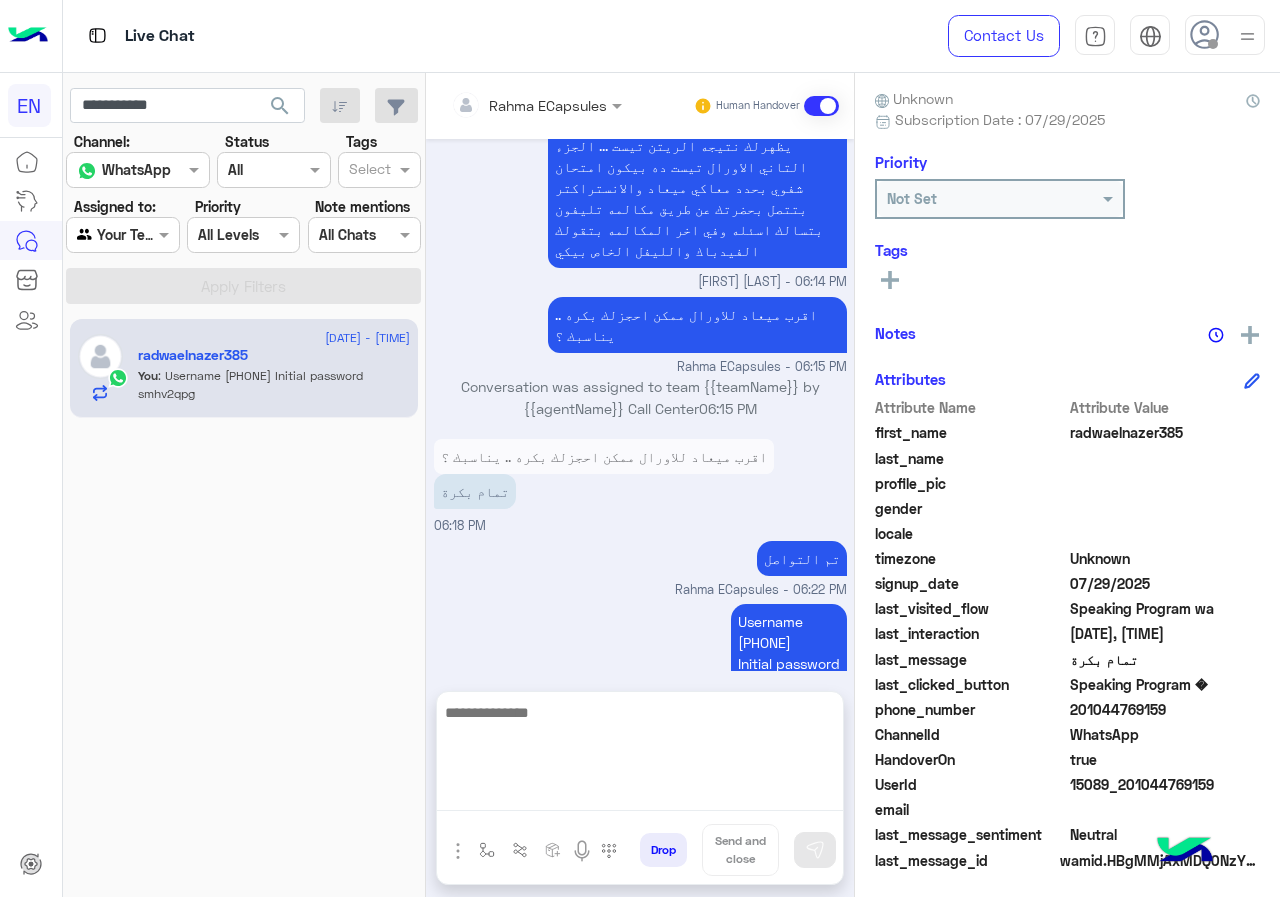 scroll, scrollTop: 1239, scrollLeft: 0, axis: vertical 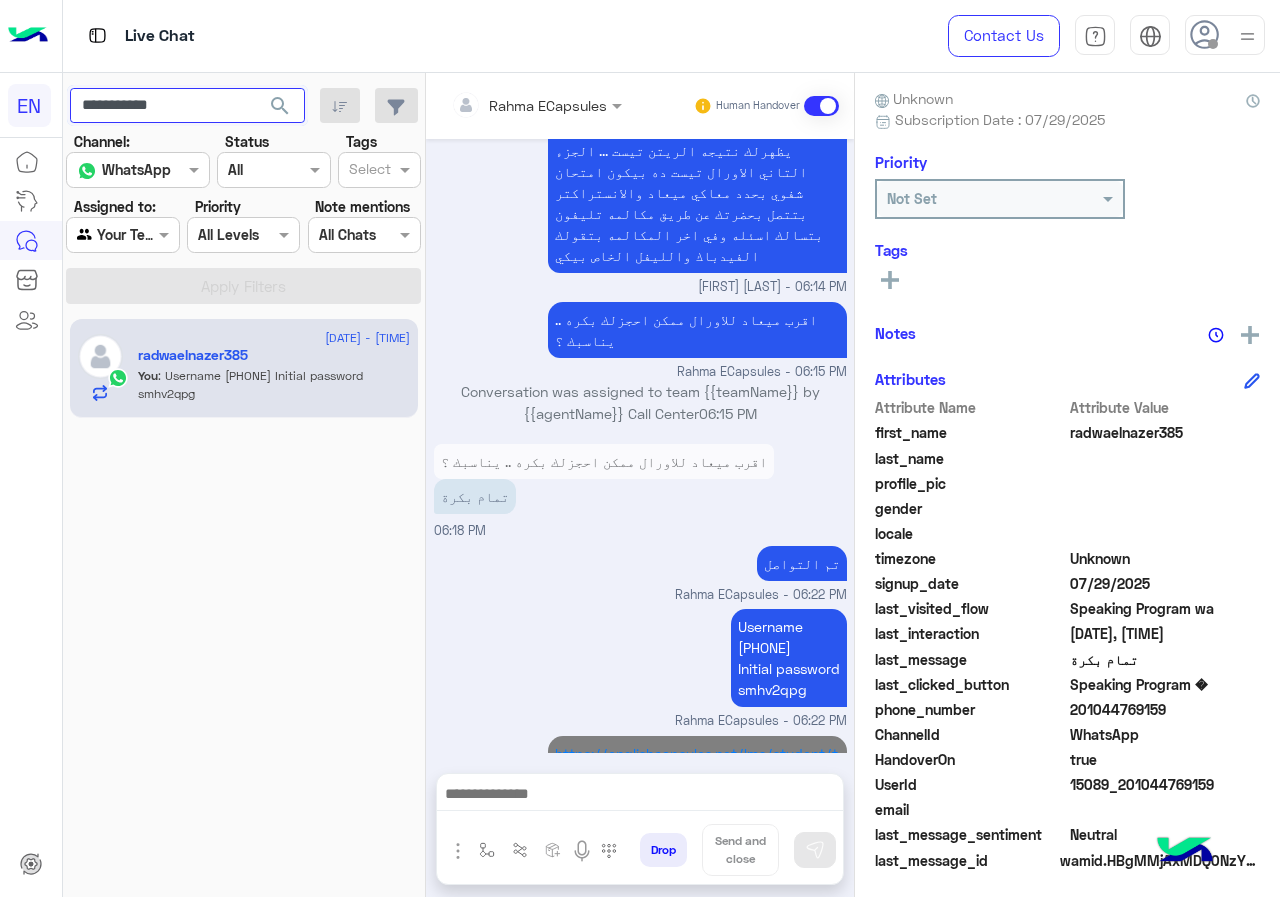 click on "**********" at bounding box center (187, 106) 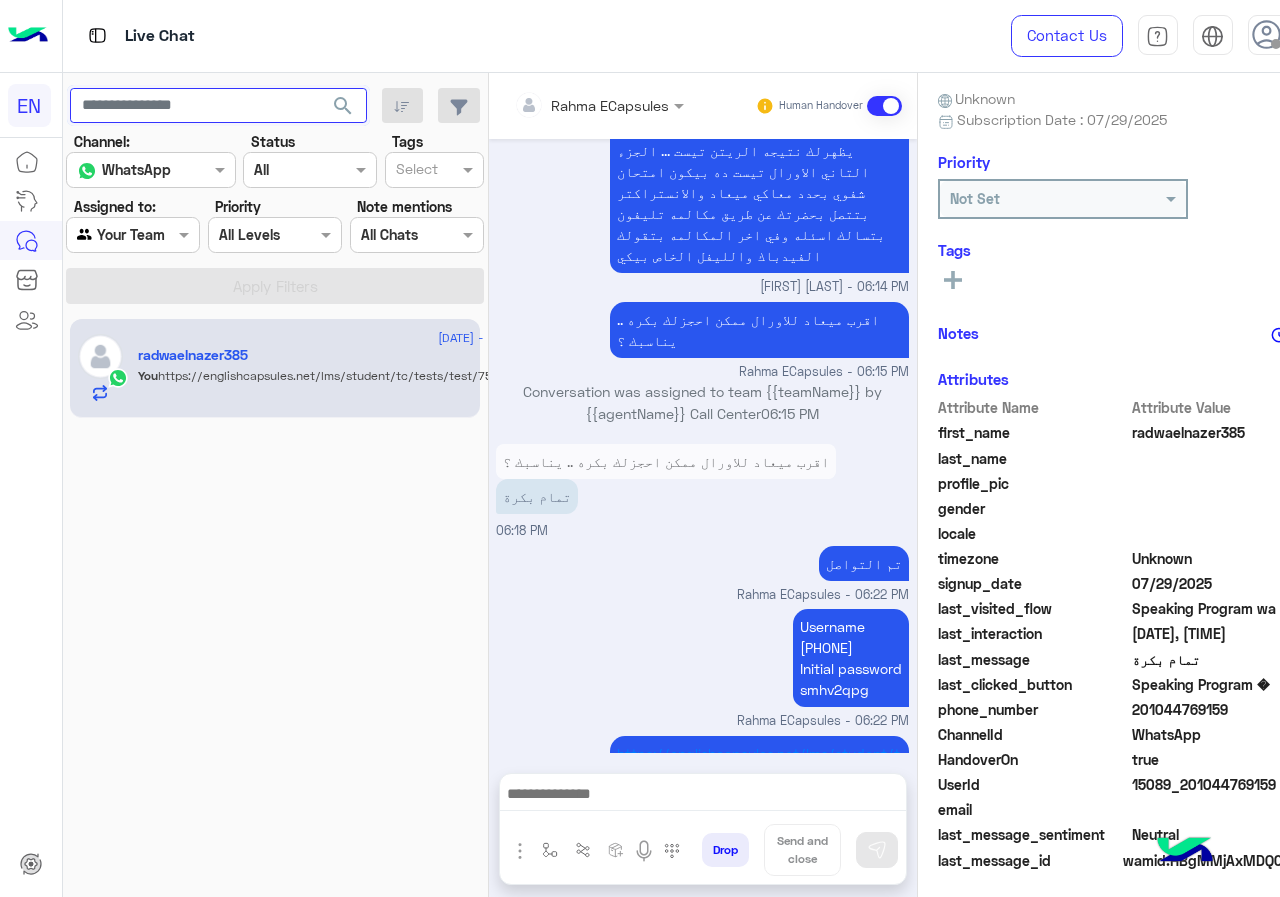 type 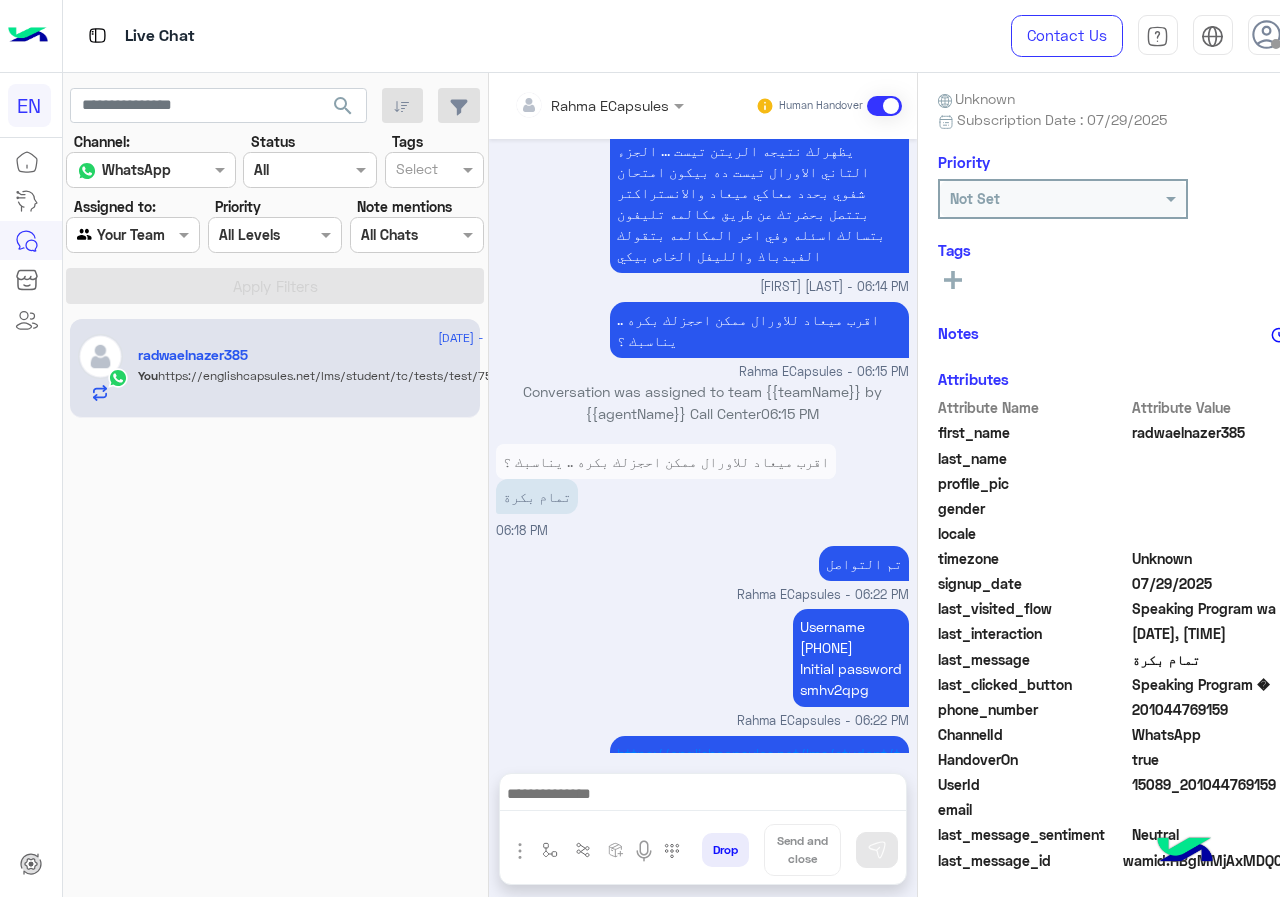 click on "search" 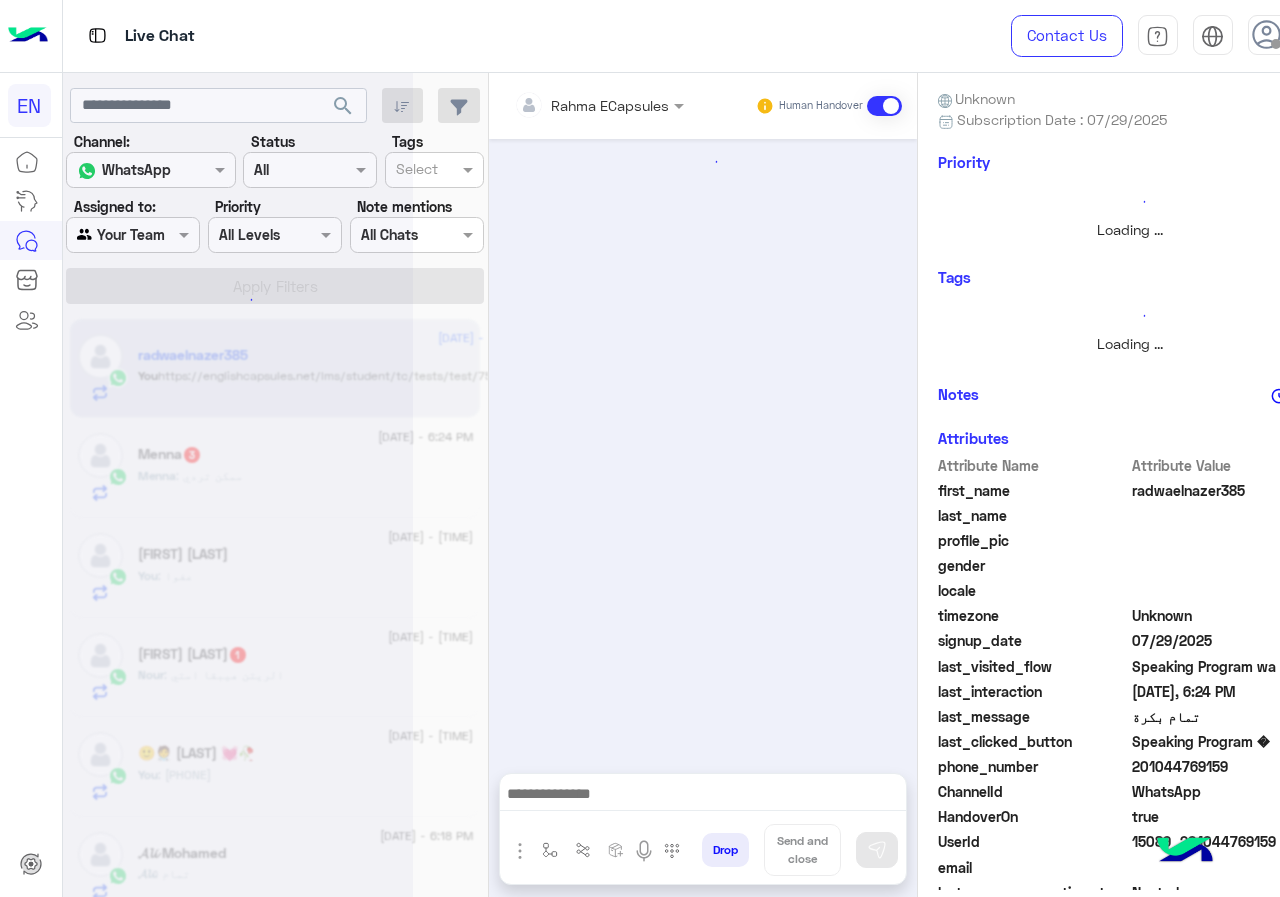 scroll, scrollTop: 0, scrollLeft: 0, axis: both 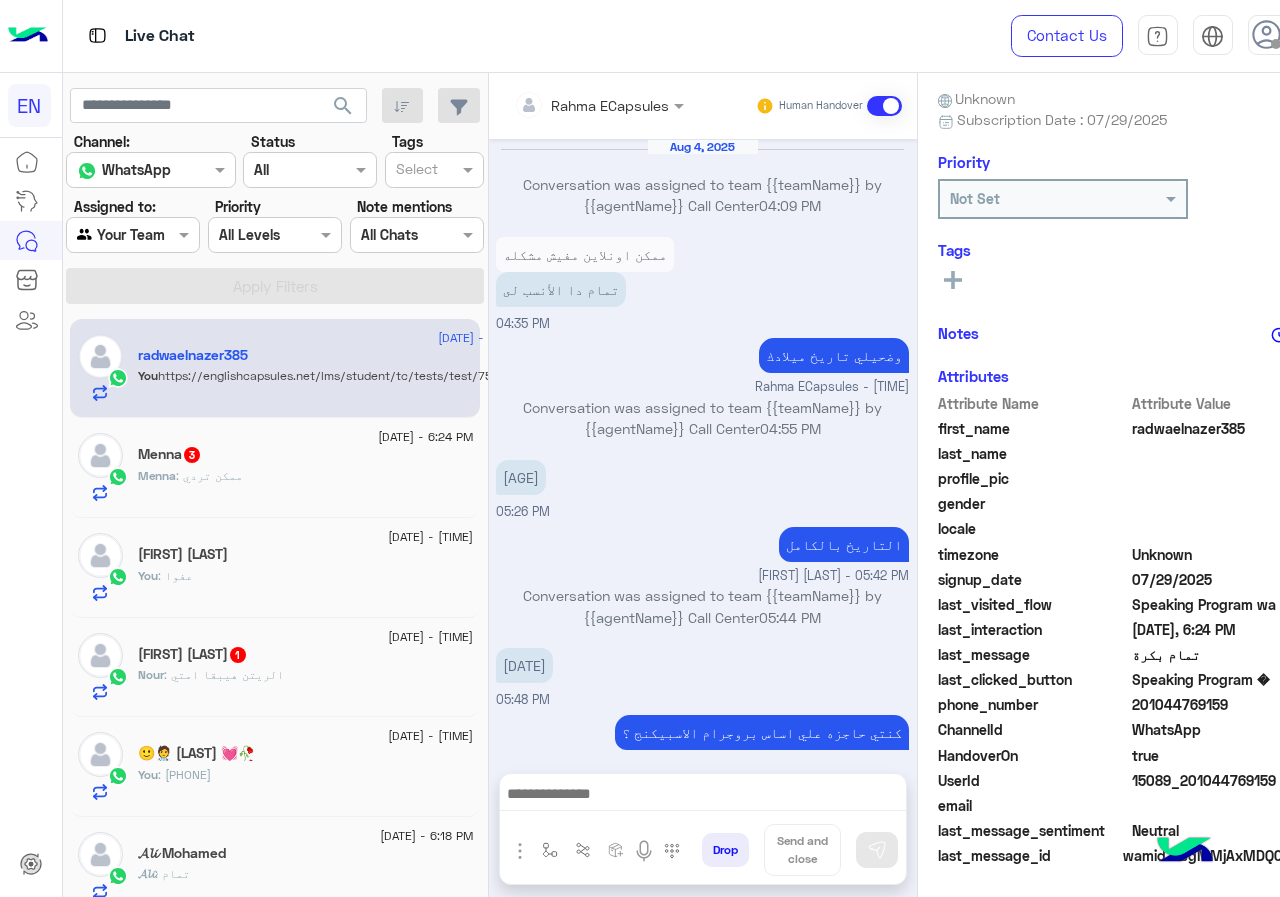 click at bounding box center [109, 235] 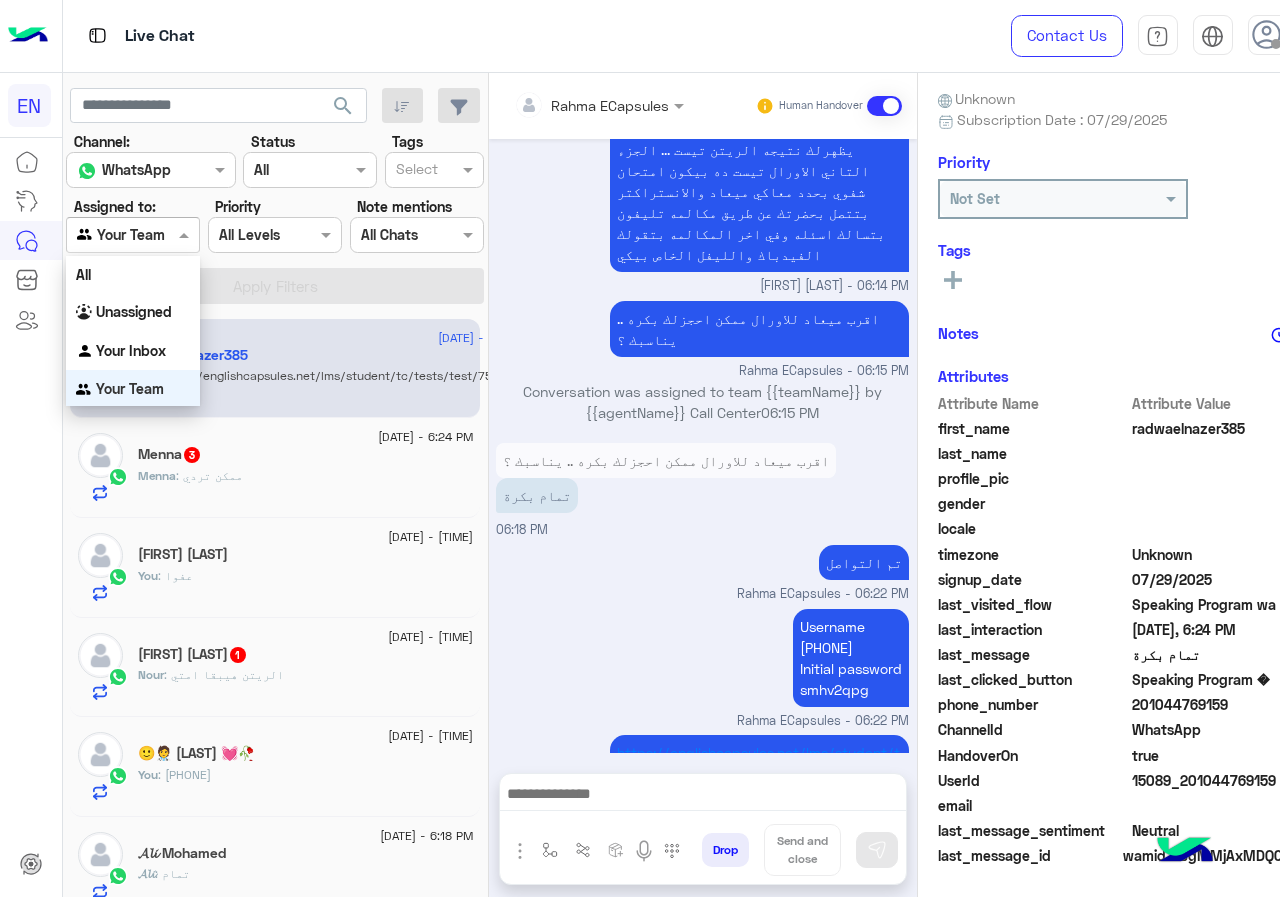 scroll, scrollTop: 1, scrollLeft: 0, axis: vertical 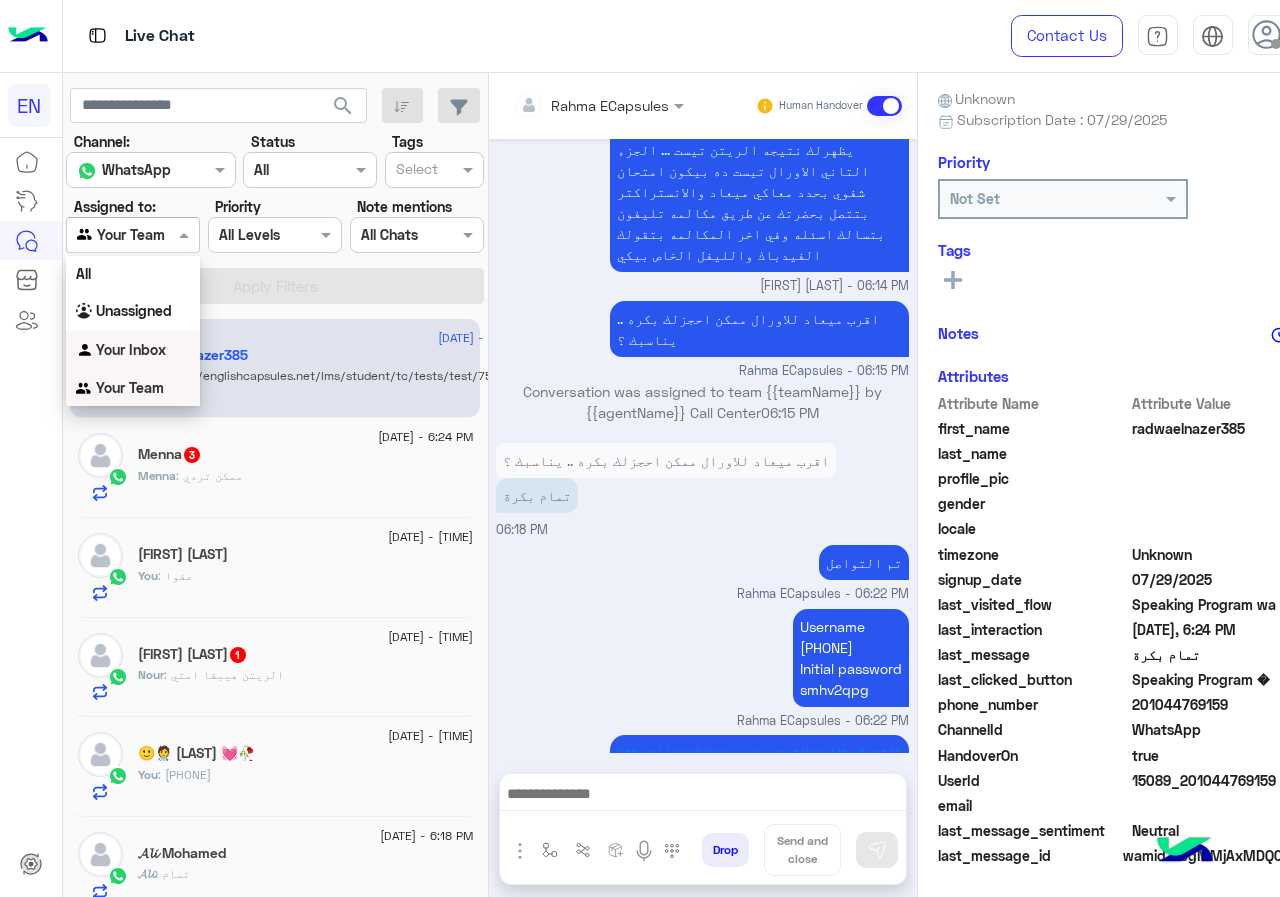 click on "Your Inbox" at bounding box center [133, 350] 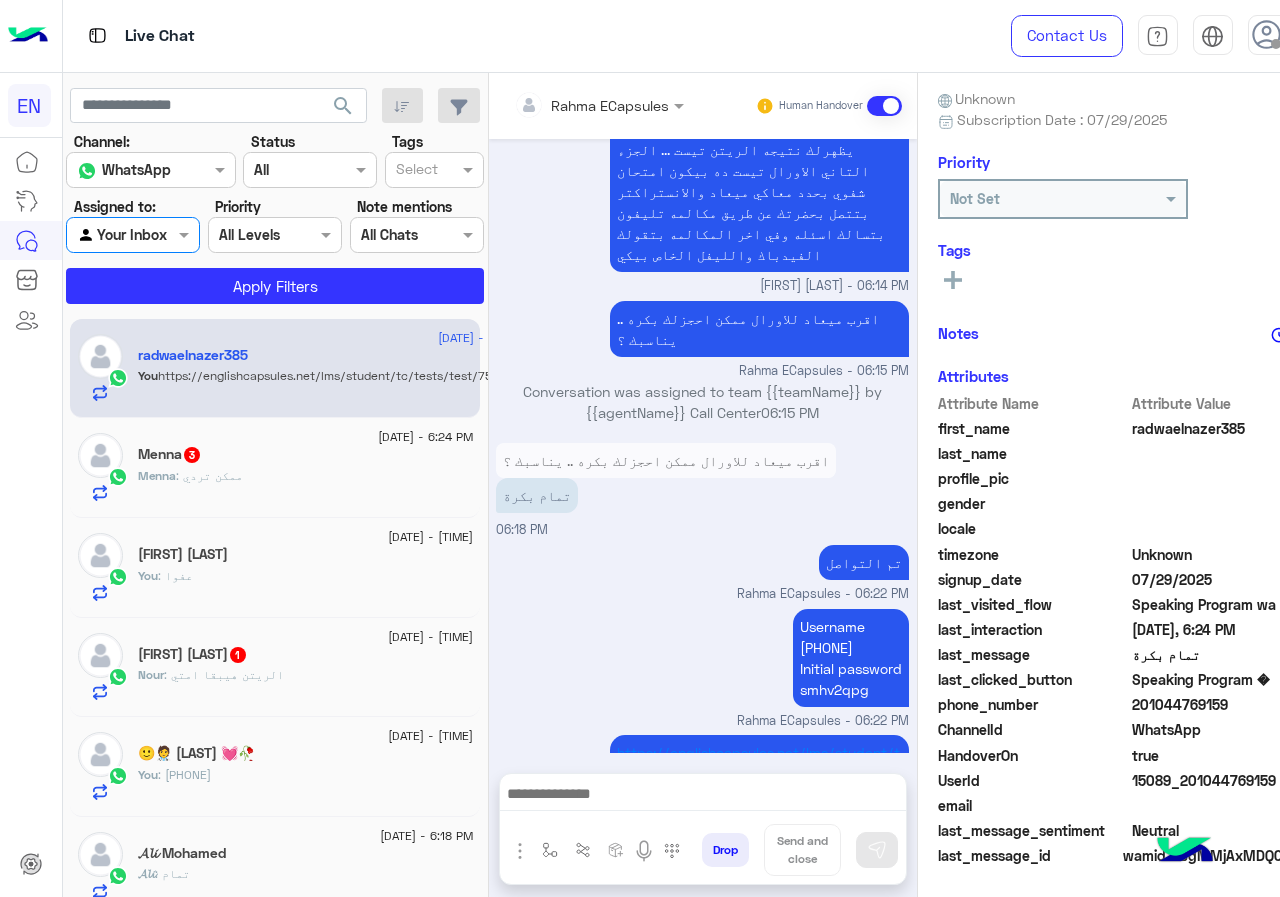 click on "search Channel: Channel WhatsApp Status Channel All Tags Select Assigned to: Agent Filter Your Inbox Priority All Levels All Levels Note mentions Select All Chats Apply Filters" 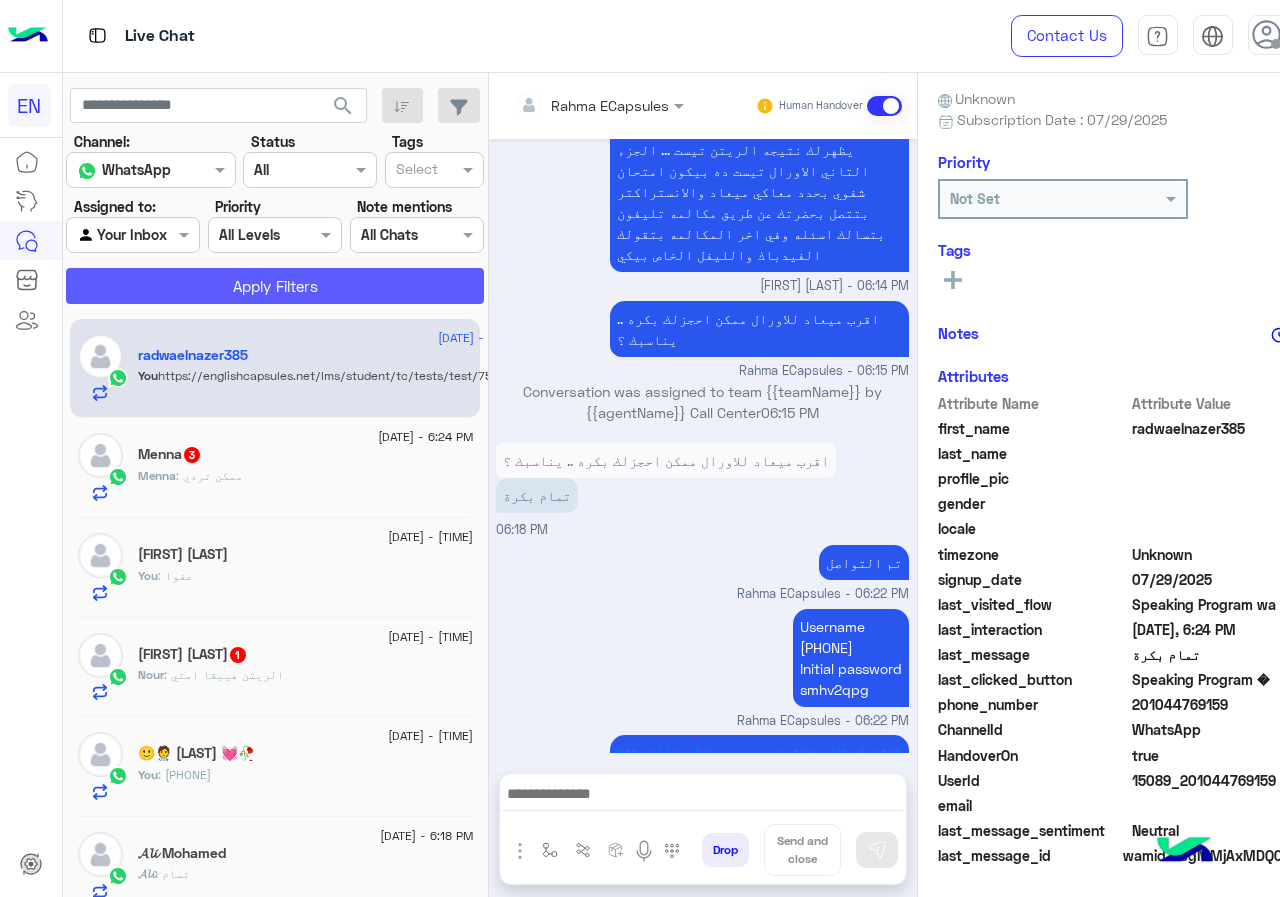 click on "Apply Filters" 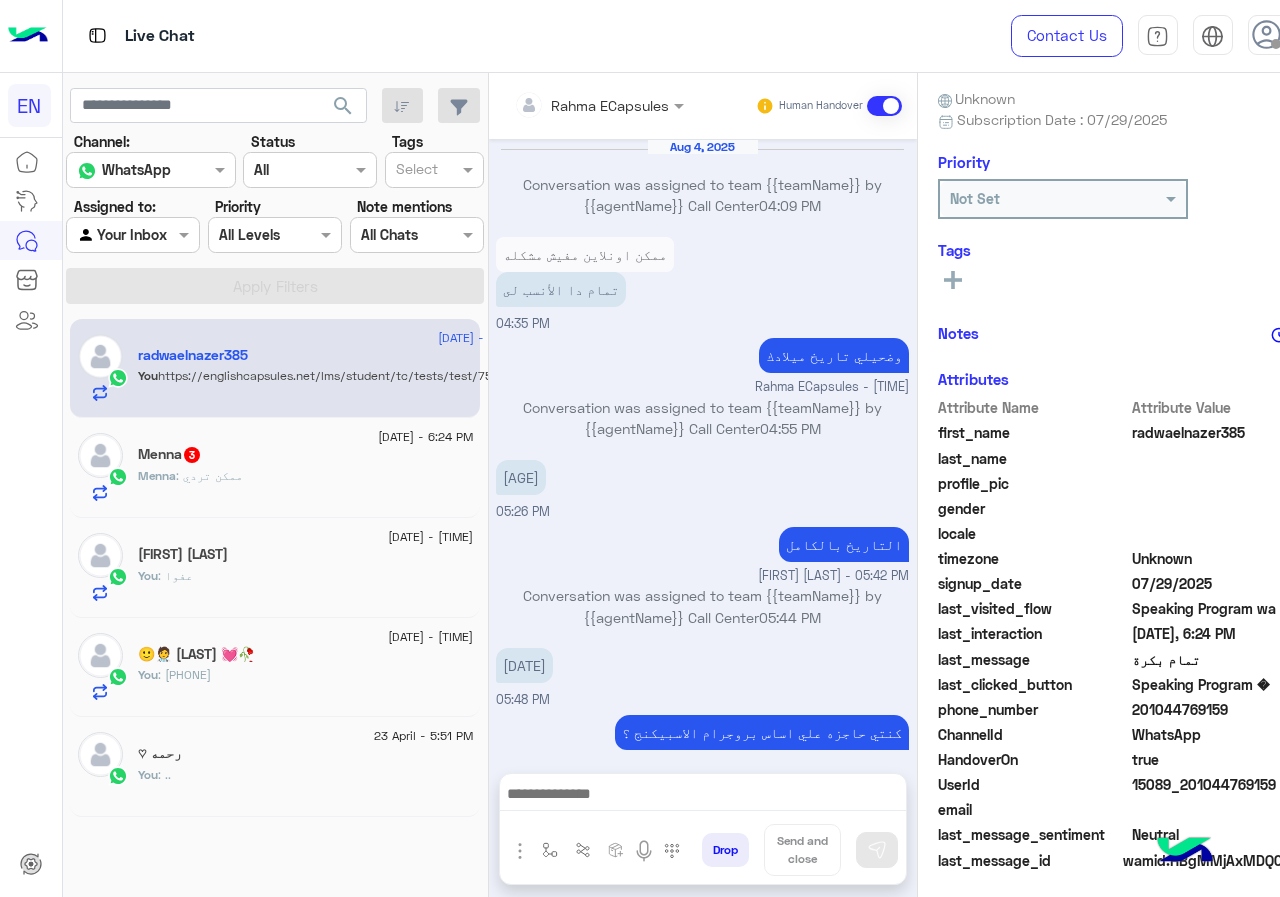 scroll, scrollTop: 1176, scrollLeft: 0, axis: vertical 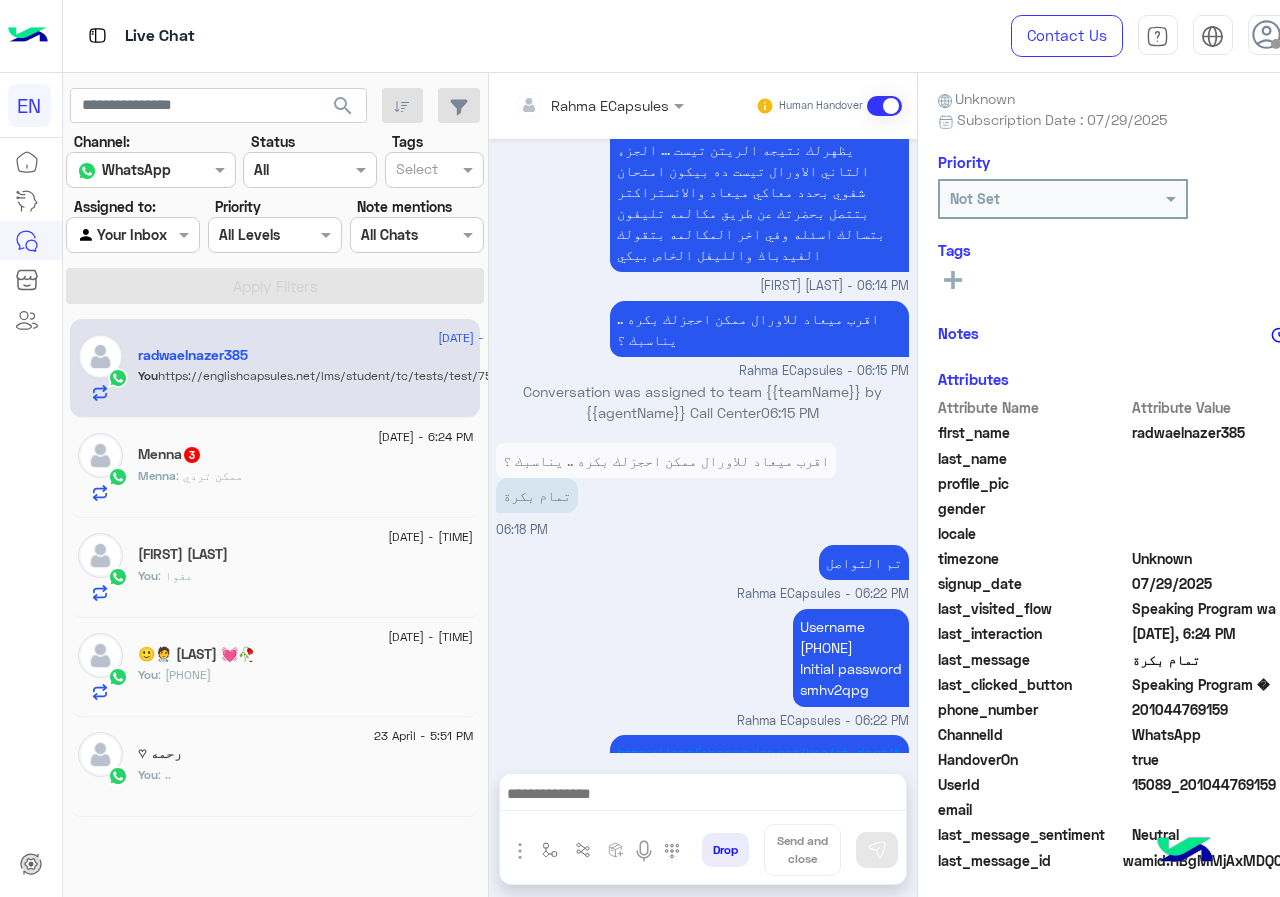 click on "Rahma ECapsules Human Handover" at bounding box center (703, 106) 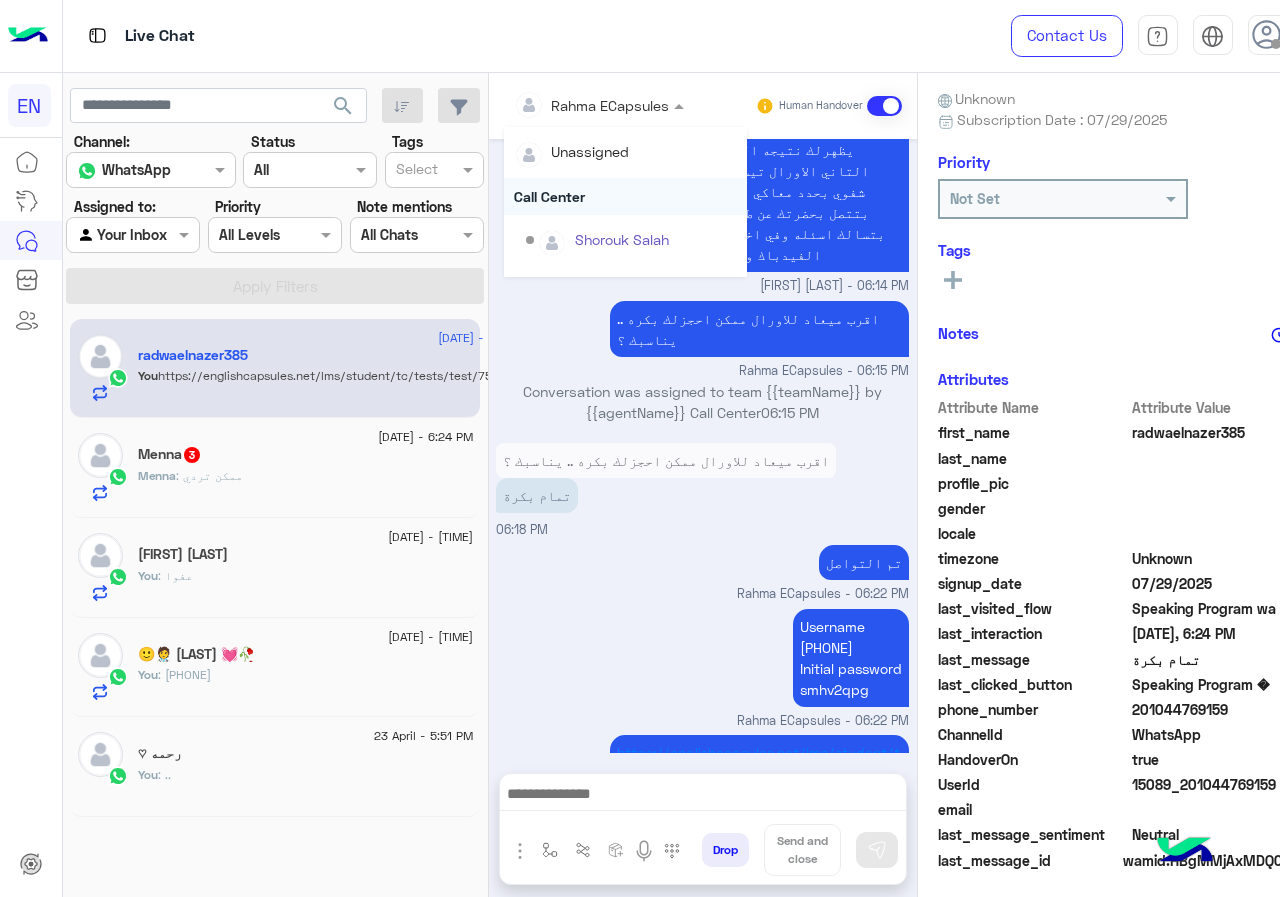 click on "Call Center" at bounding box center (625, 196) 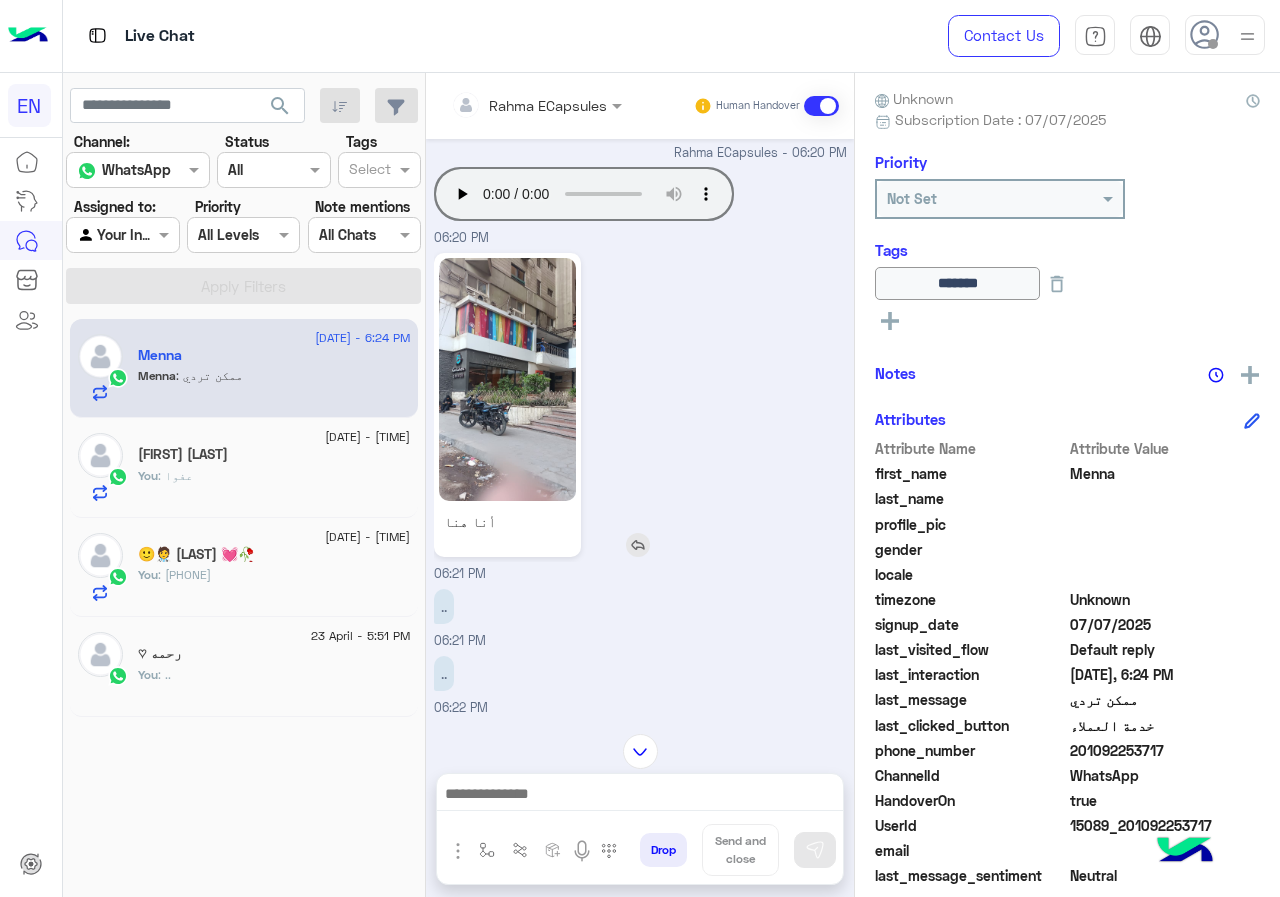 scroll, scrollTop: 829, scrollLeft: 0, axis: vertical 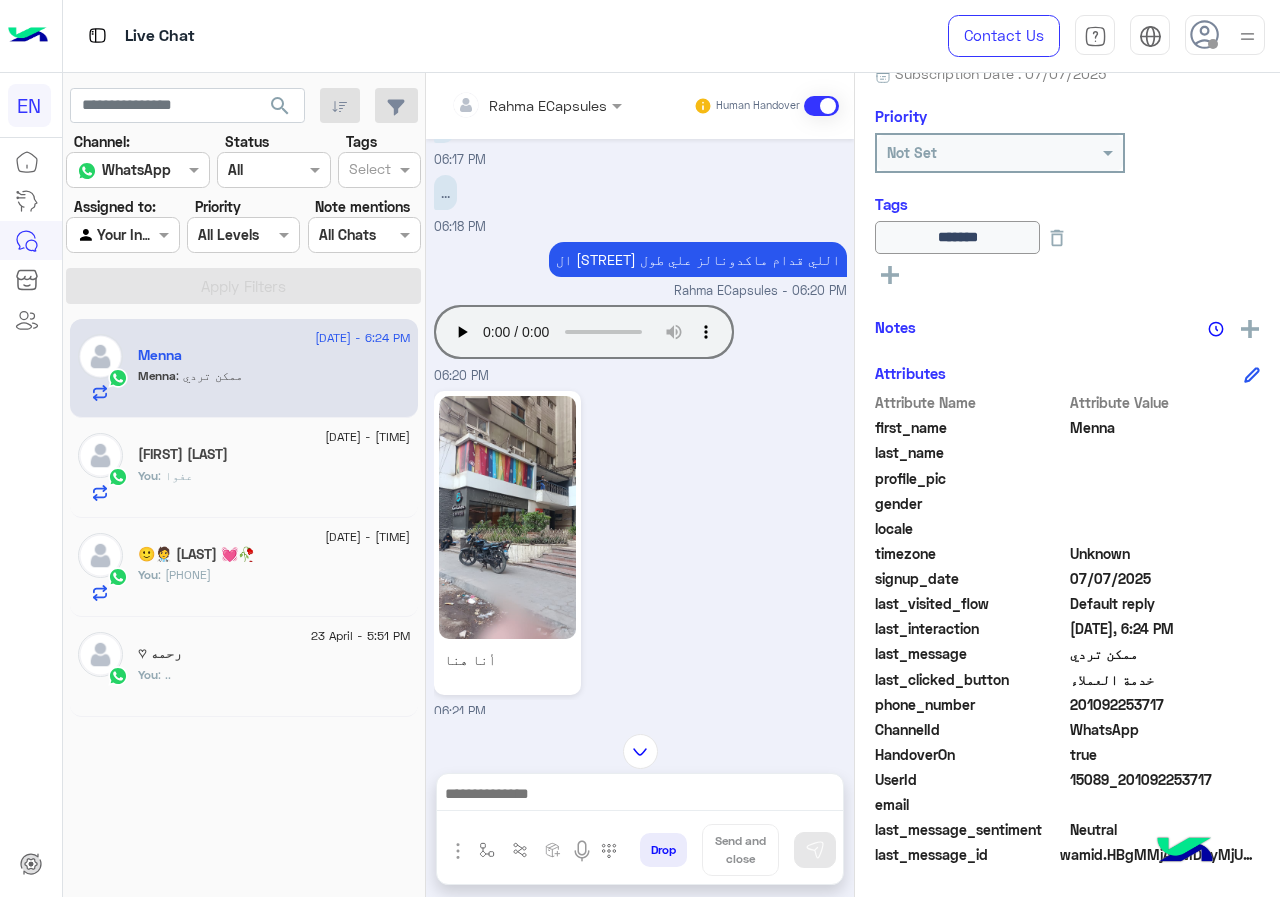 drag, startPoint x: 1074, startPoint y: 706, endPoint x: 1178, endPoint y: 706, distance: 104 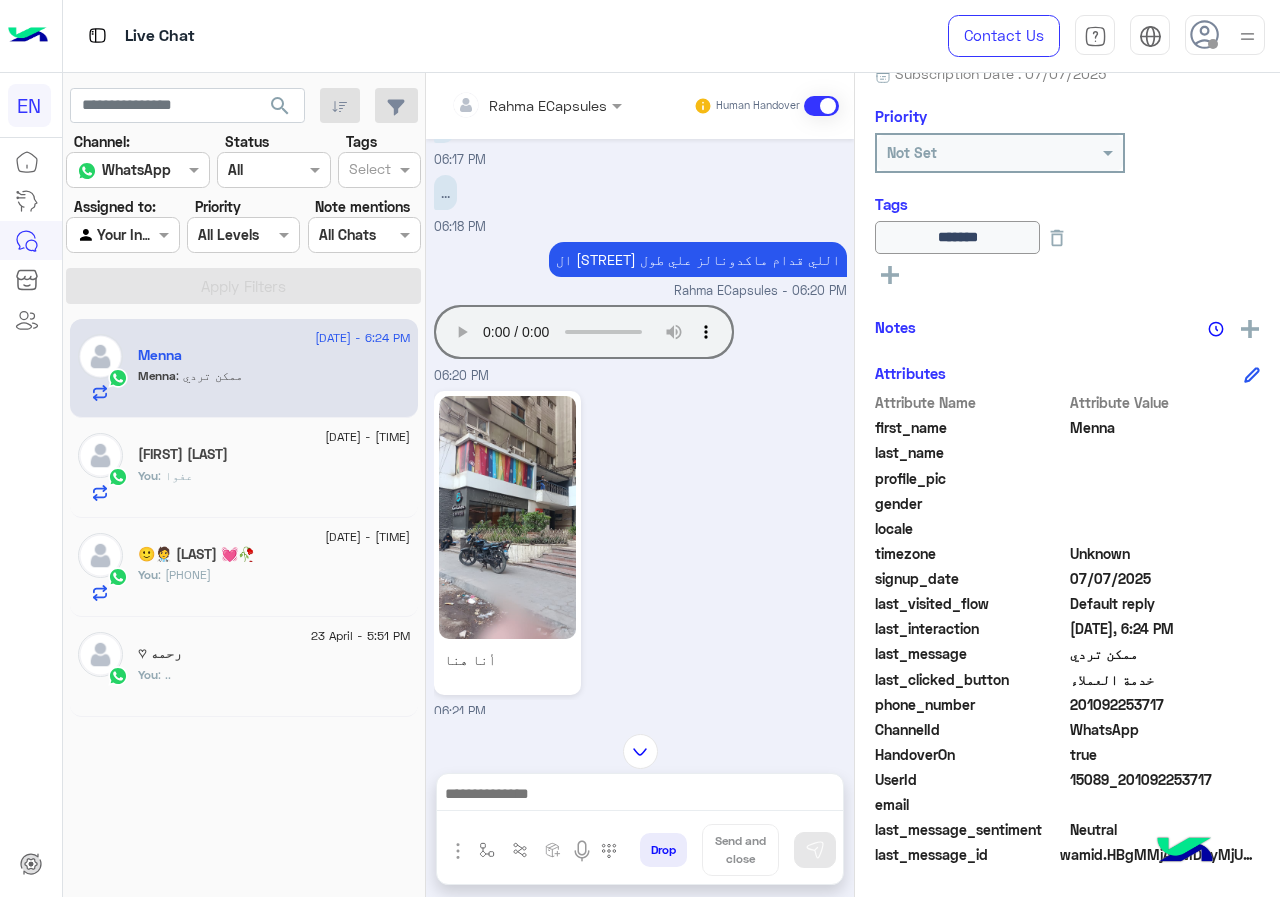 copy on "[PHONE]" 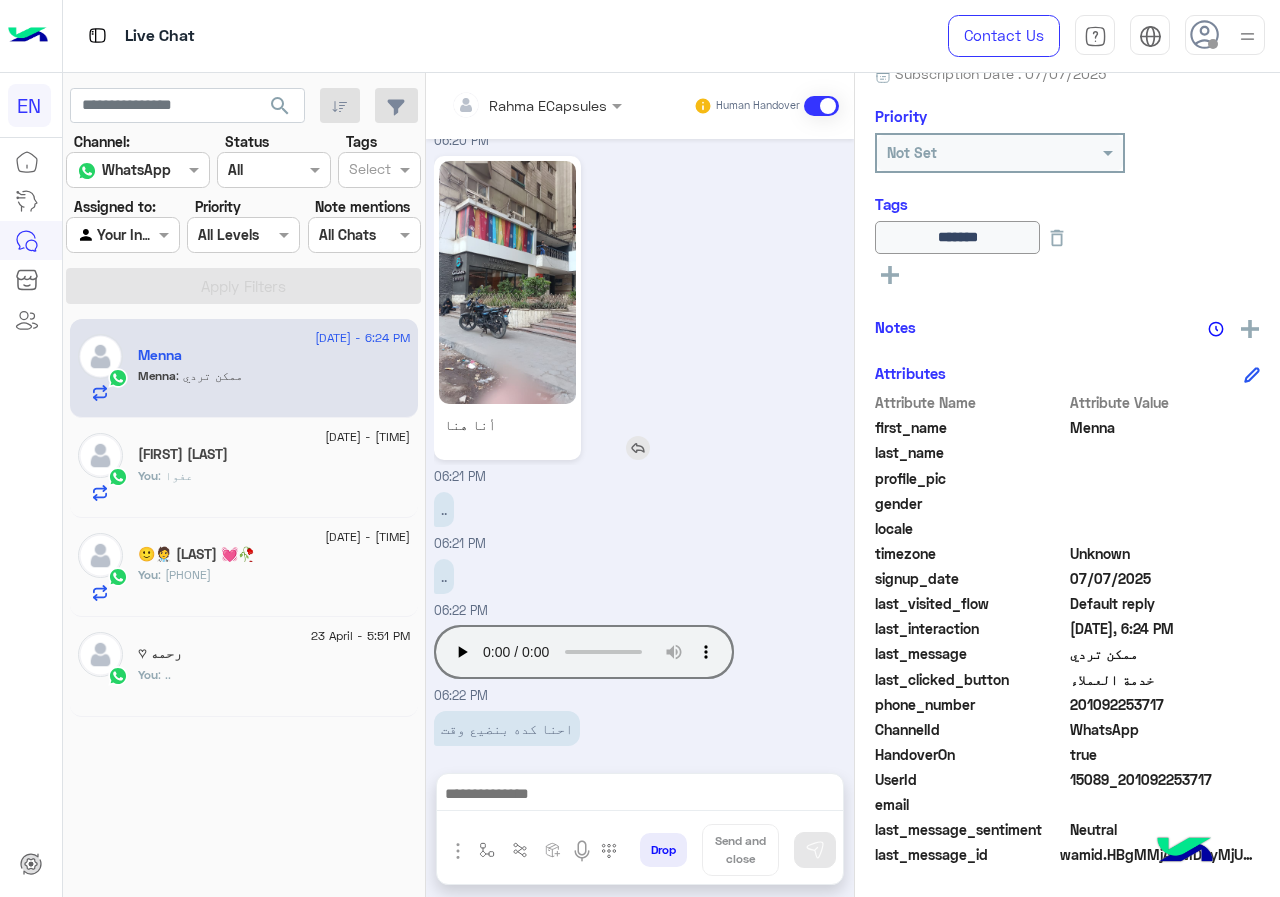 scroll, scrollTop: 1129, scrollLeft: 0, axis: vertical 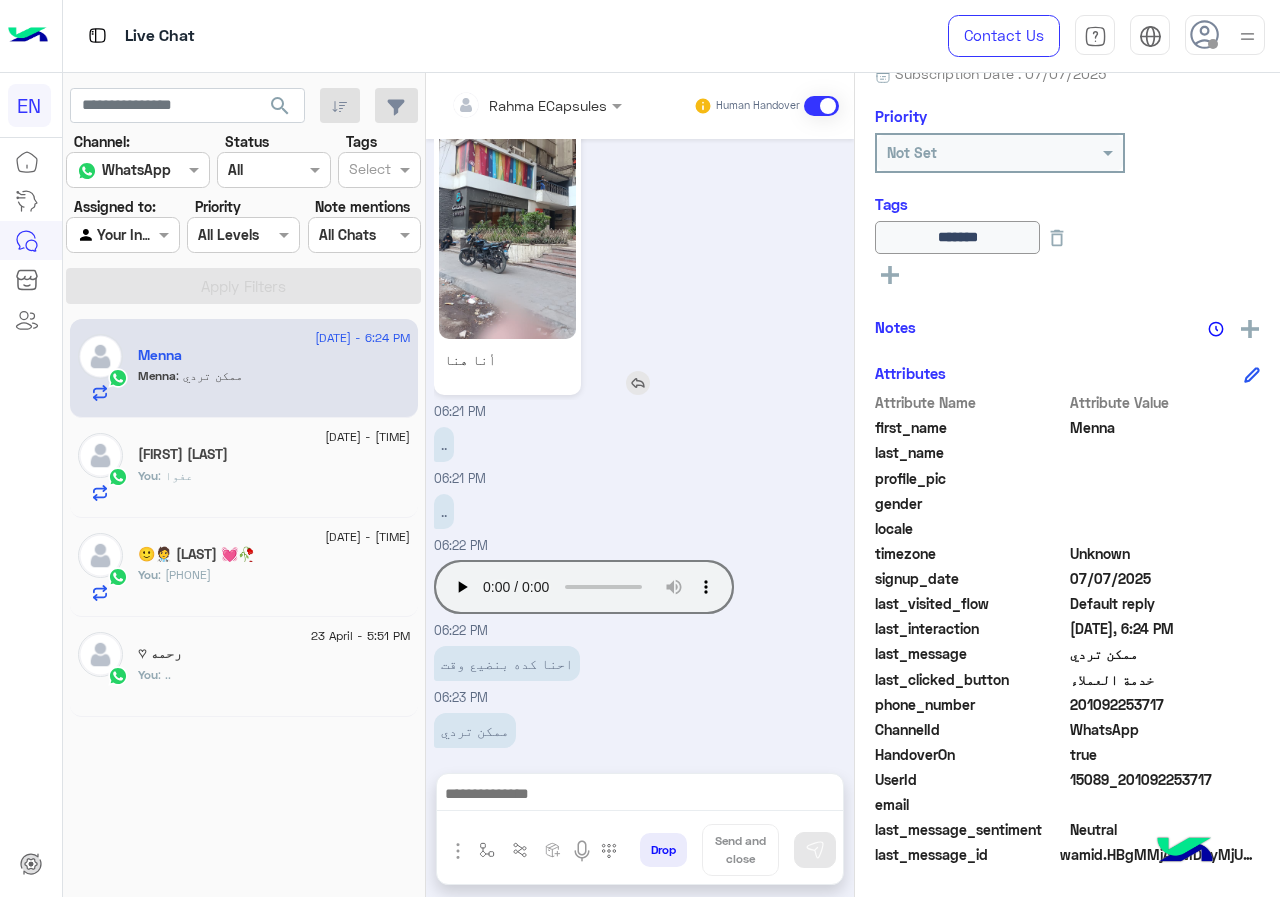 click 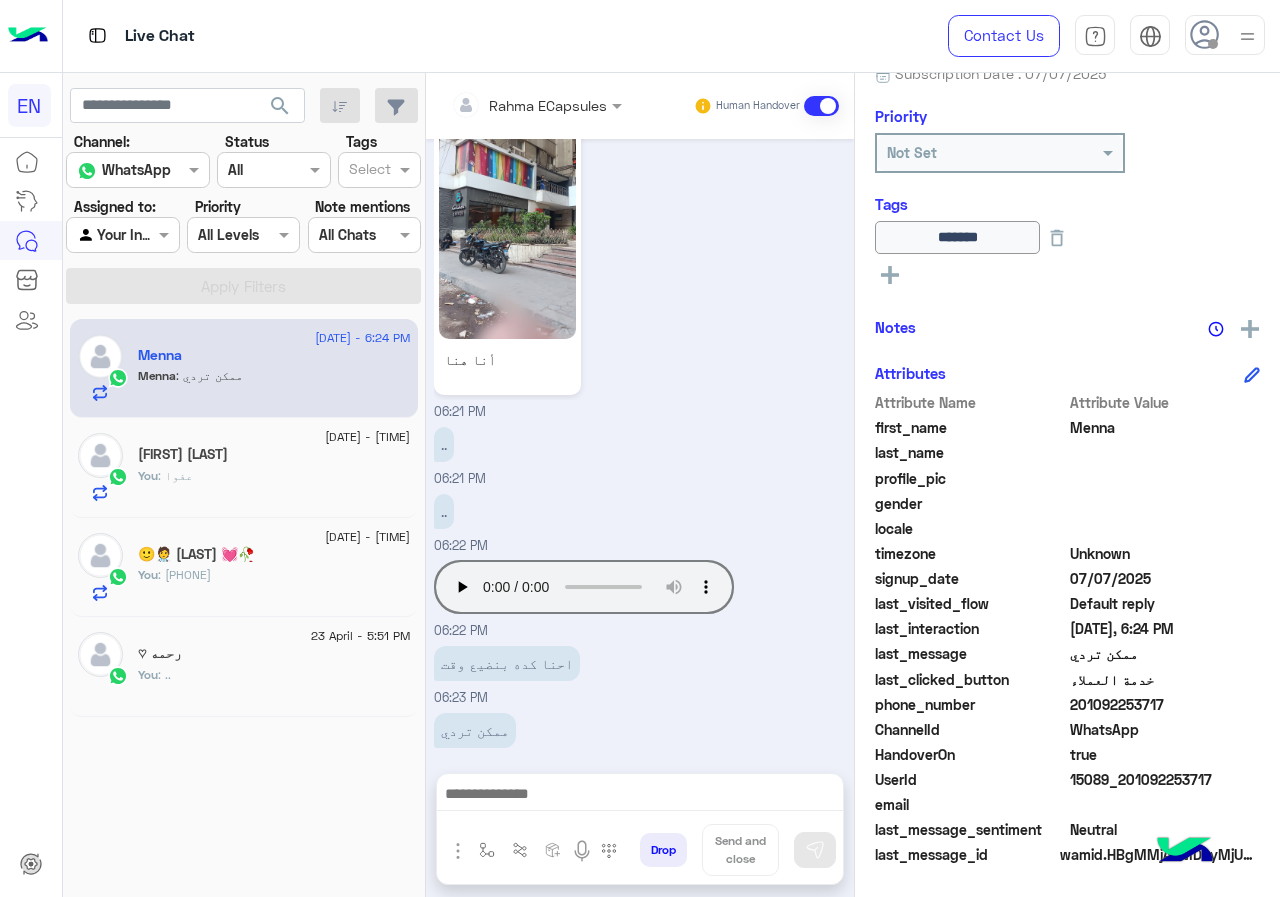 click at bounding box center (640, 796) 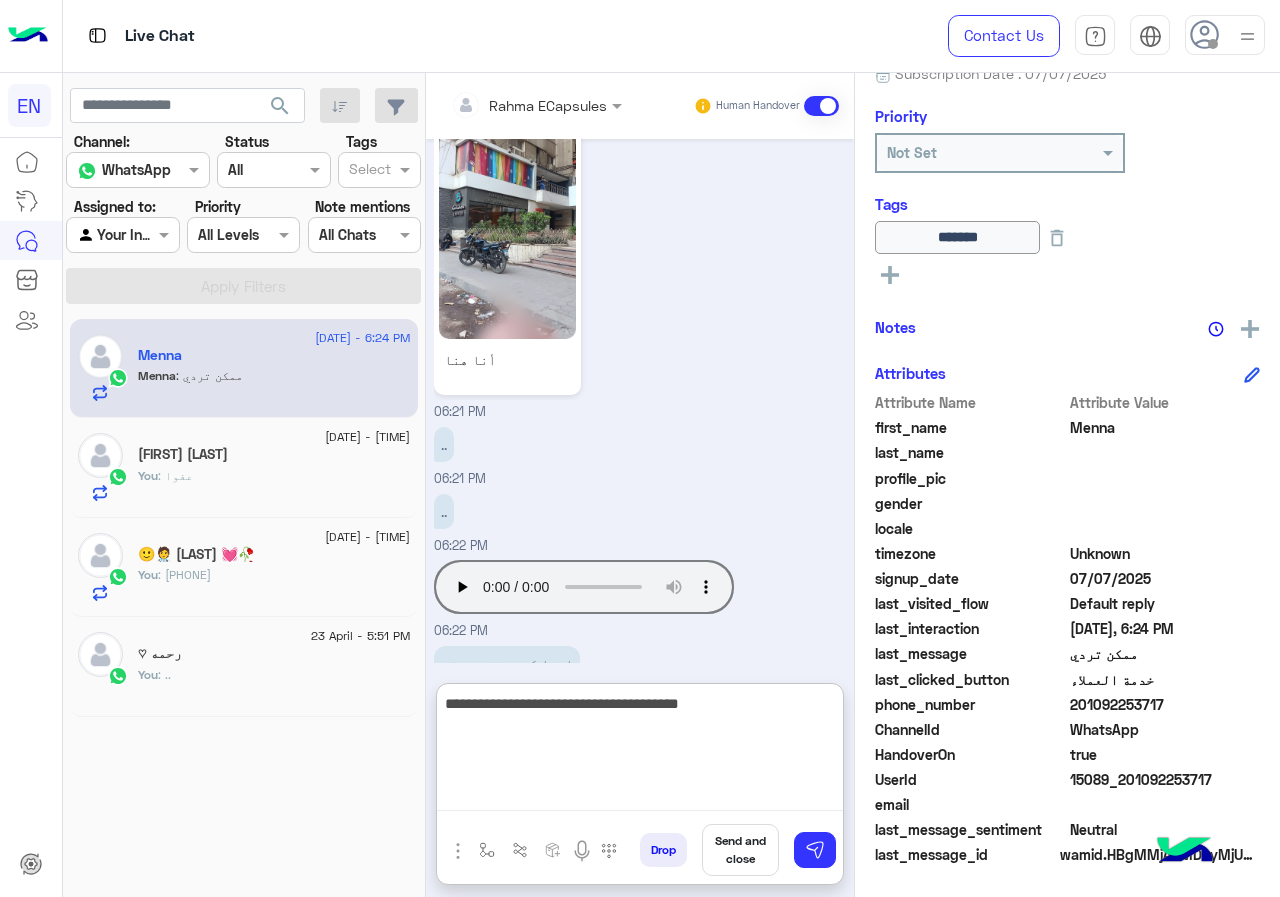 type on "**********" 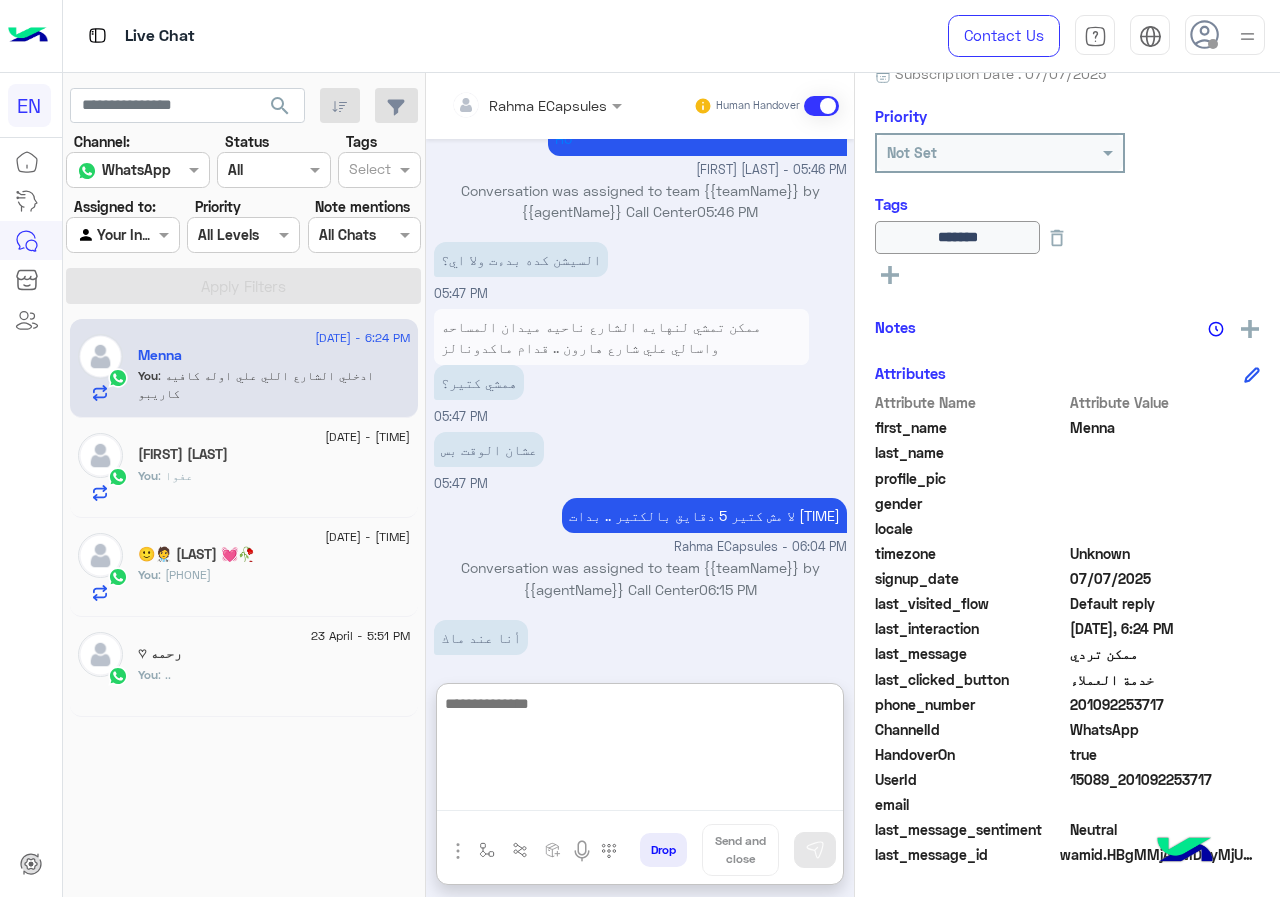 scroll, scrollTop: 1284, scrollLeft: 0, axis: vertical 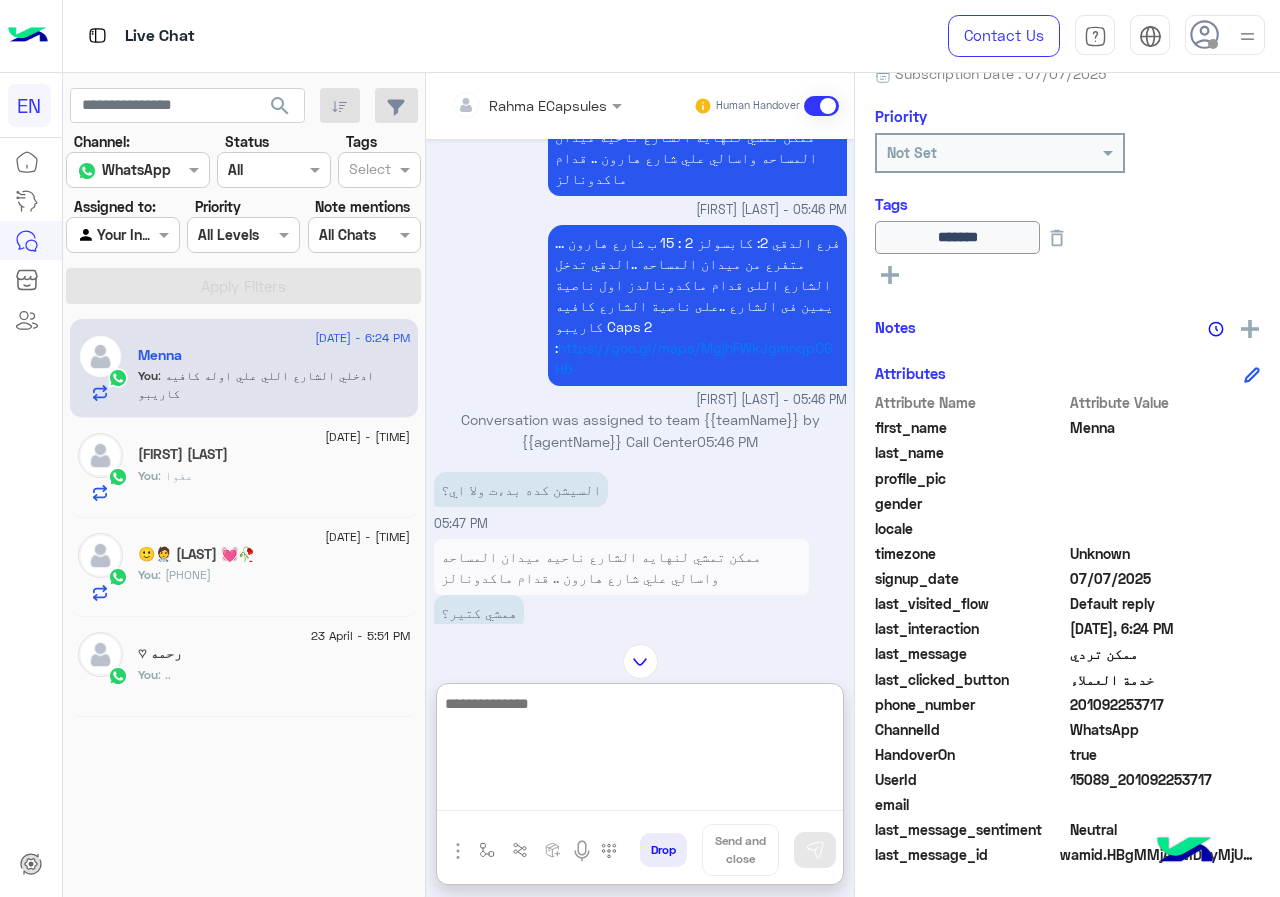 click at bounding box center (640, 751) 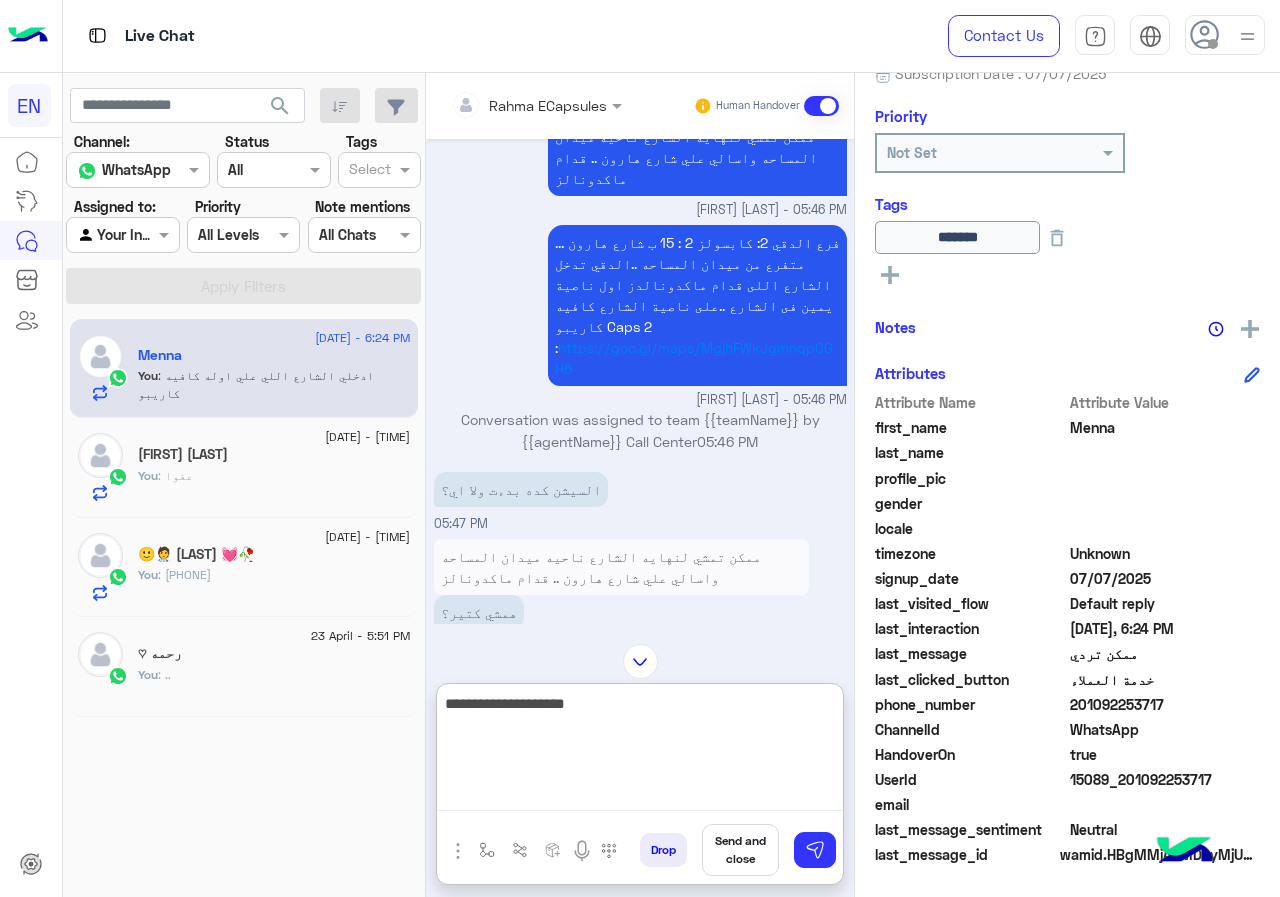 type on "**********" 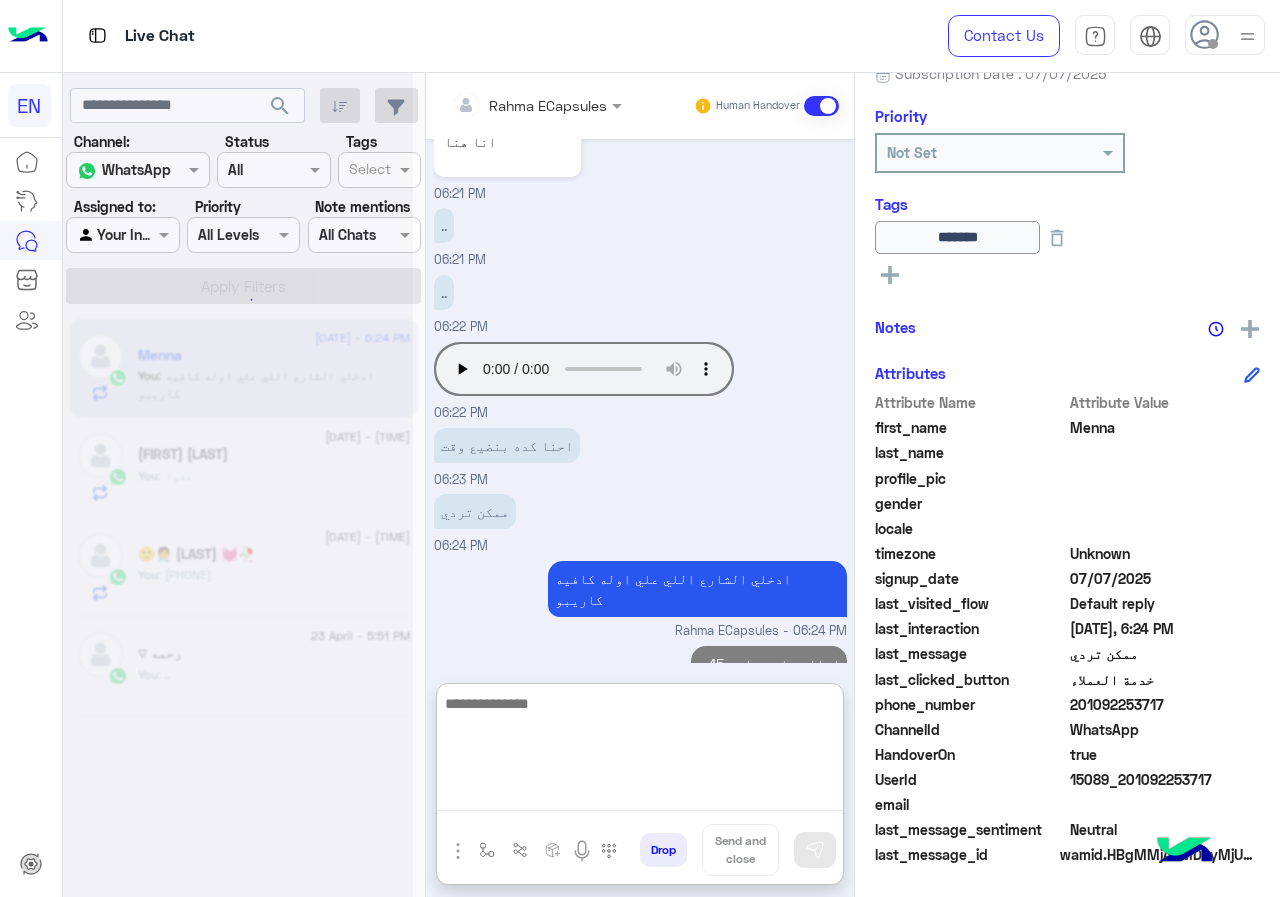 scroll, scrollTop: 2817, scrollLeft: 0, axis: vertical 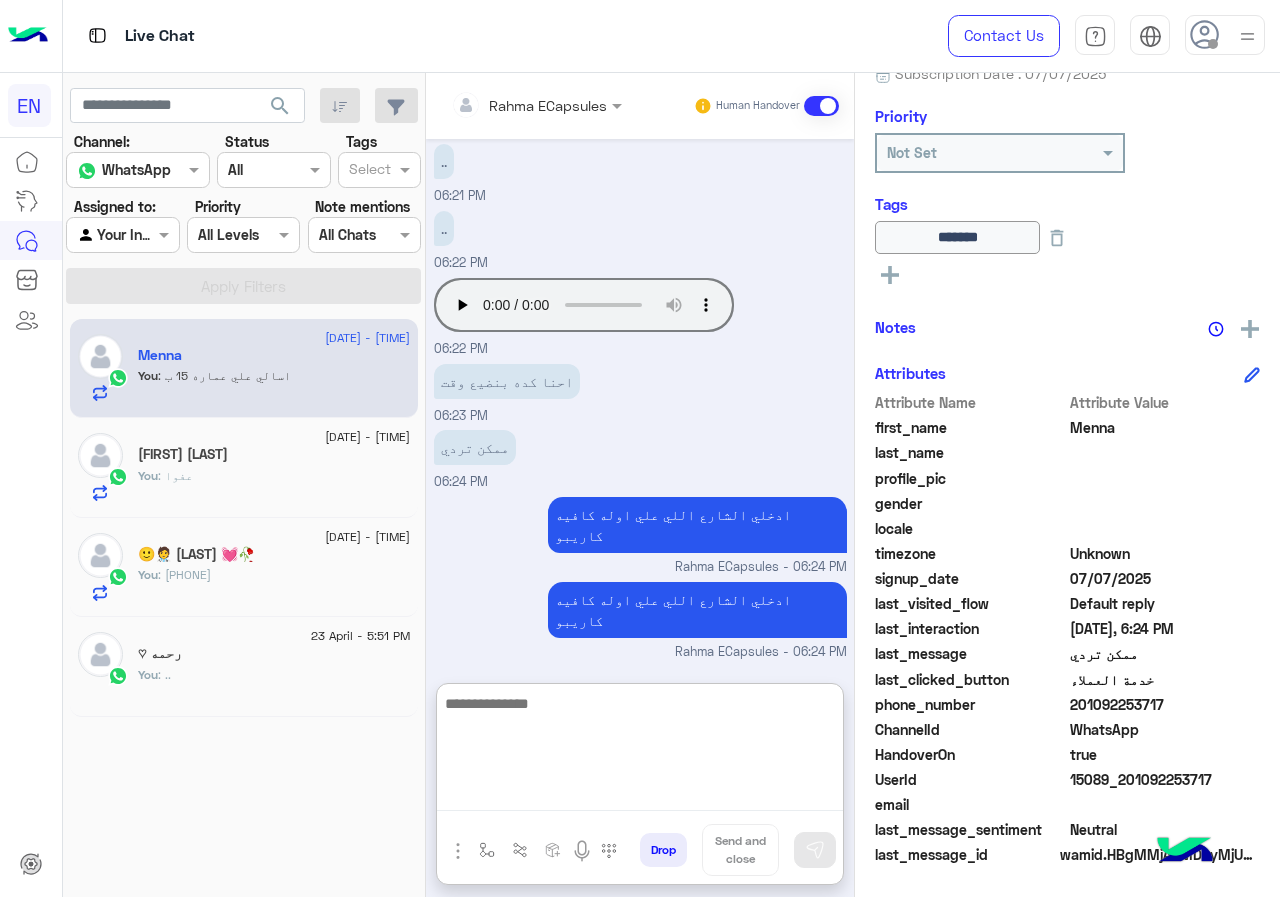click at bounding box center (509, 105) 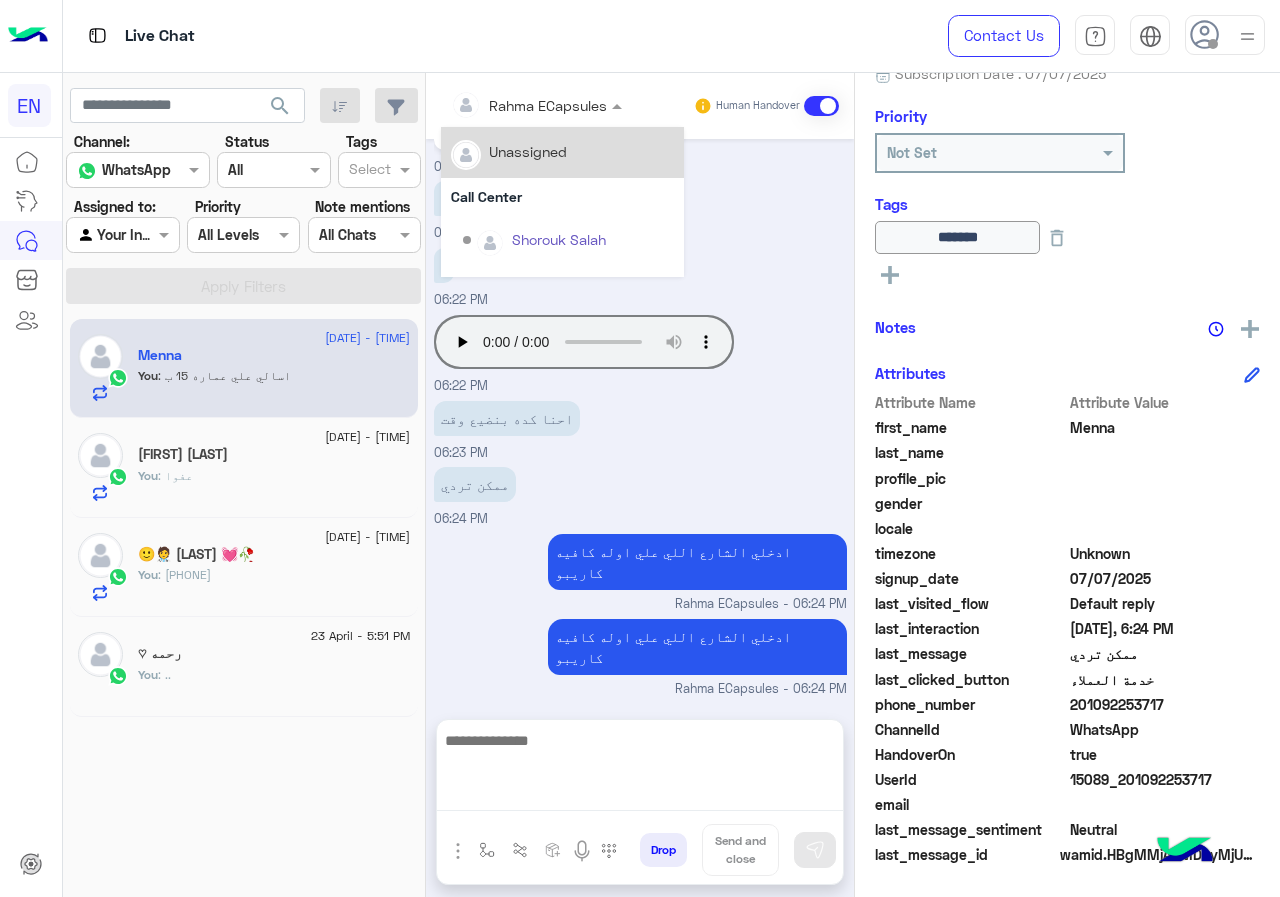 scroll, scrollTop: 2727, scrollLeft: 0, axis: vertical 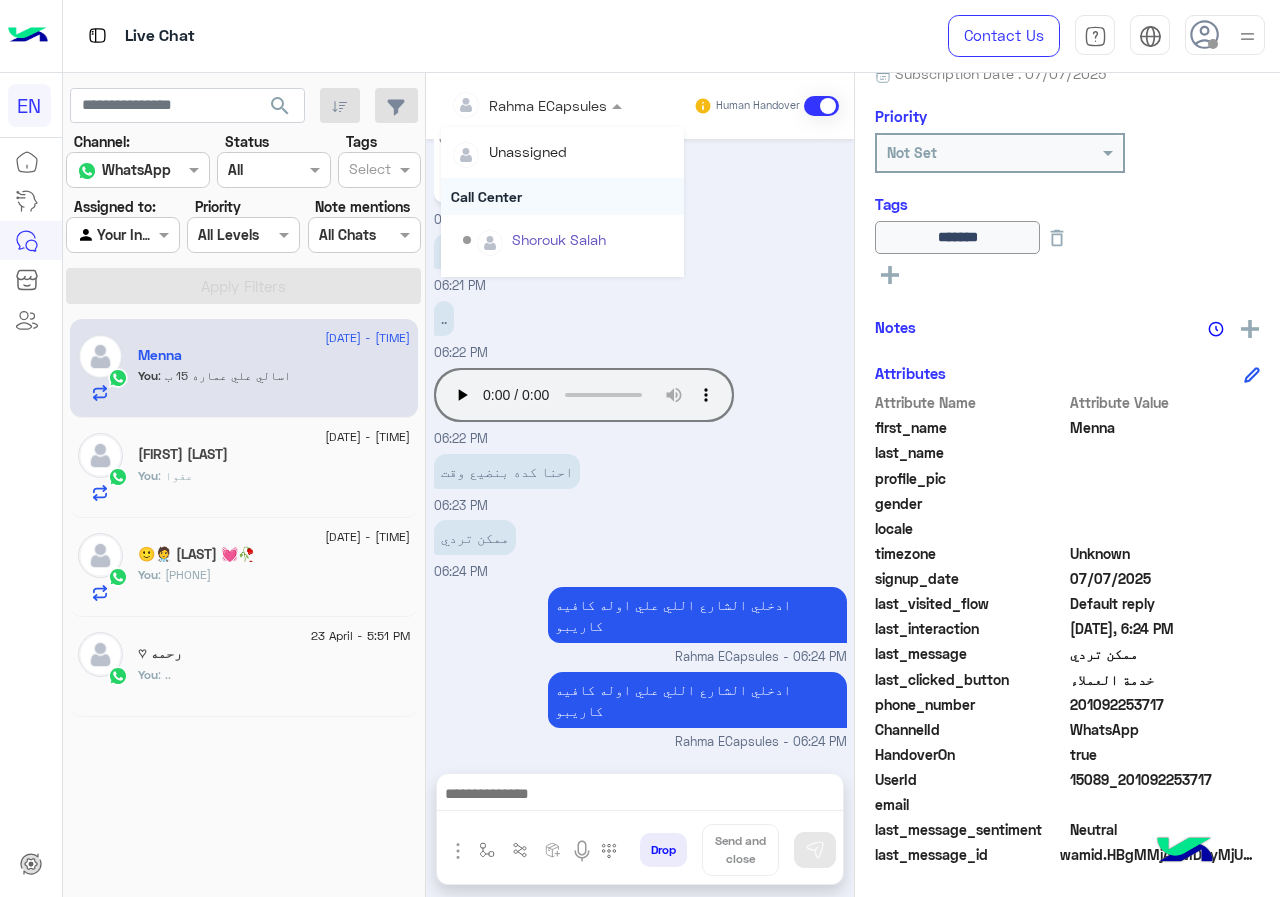 click on "Call Center" at bounding box center [562, 196] 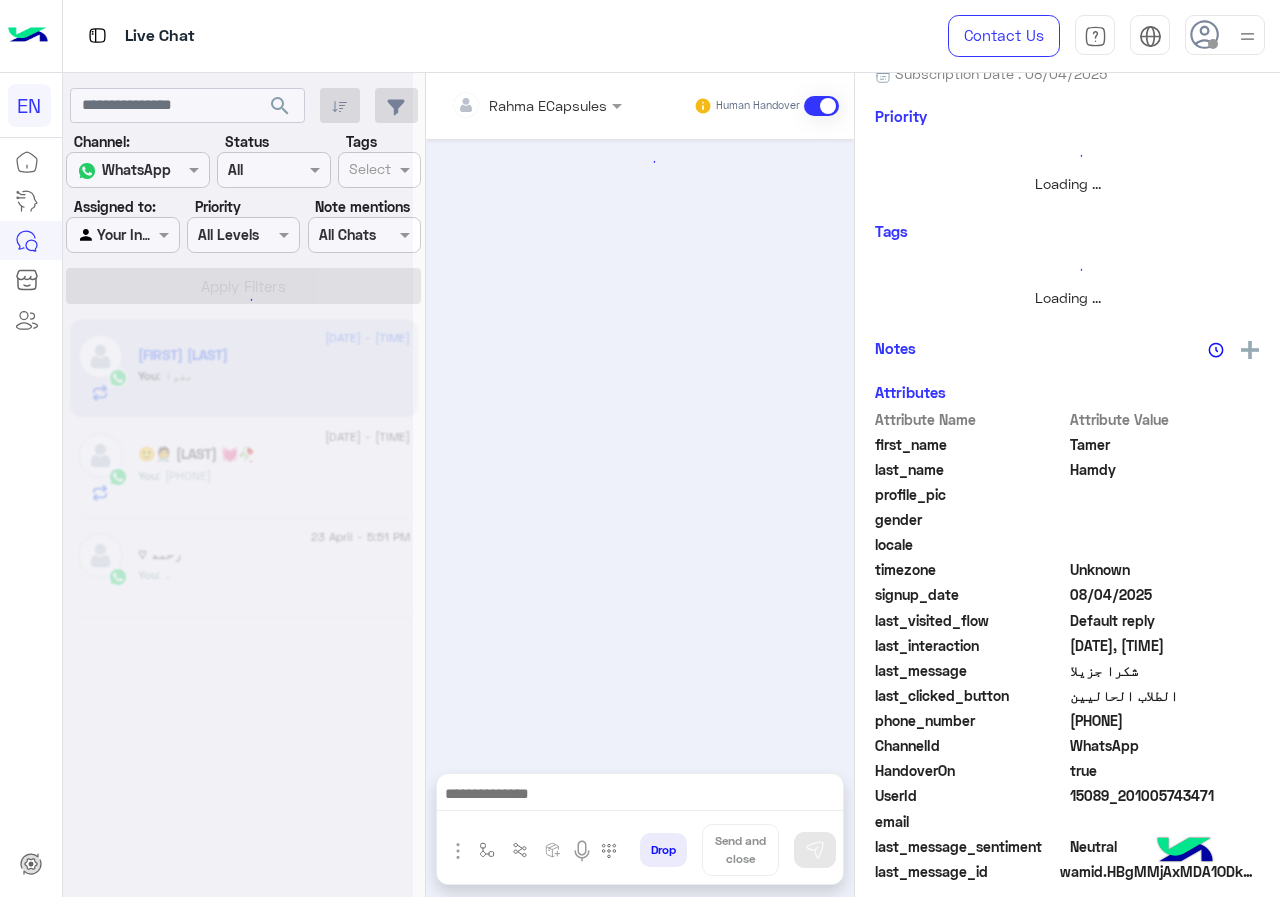 scroll, scrollTop: 0, scrollLeft: 0, axis: both 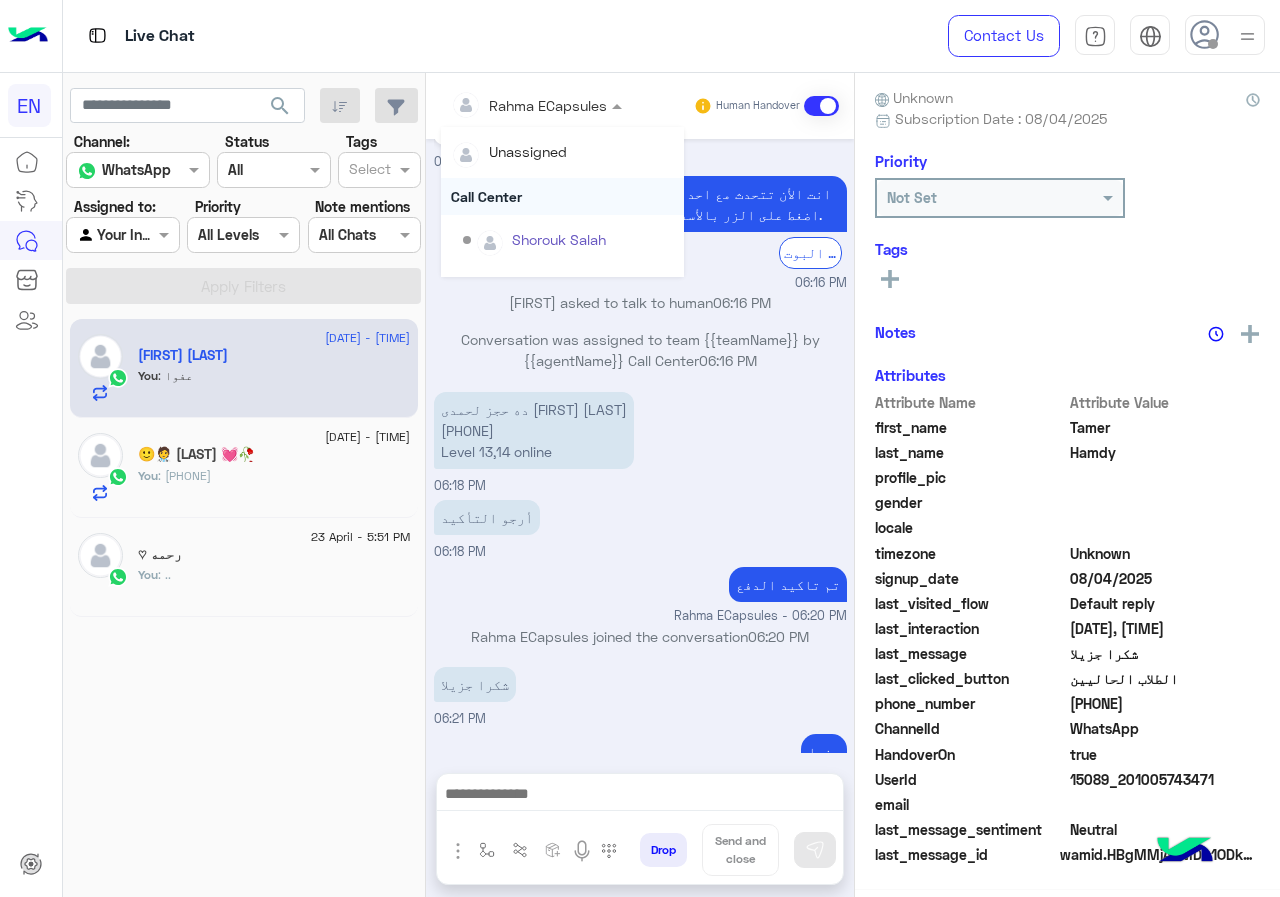 drag, startPoint x: 543, startPoint y: 144, endPoint x: 547, endPoint y: 198, distance: 54.147945 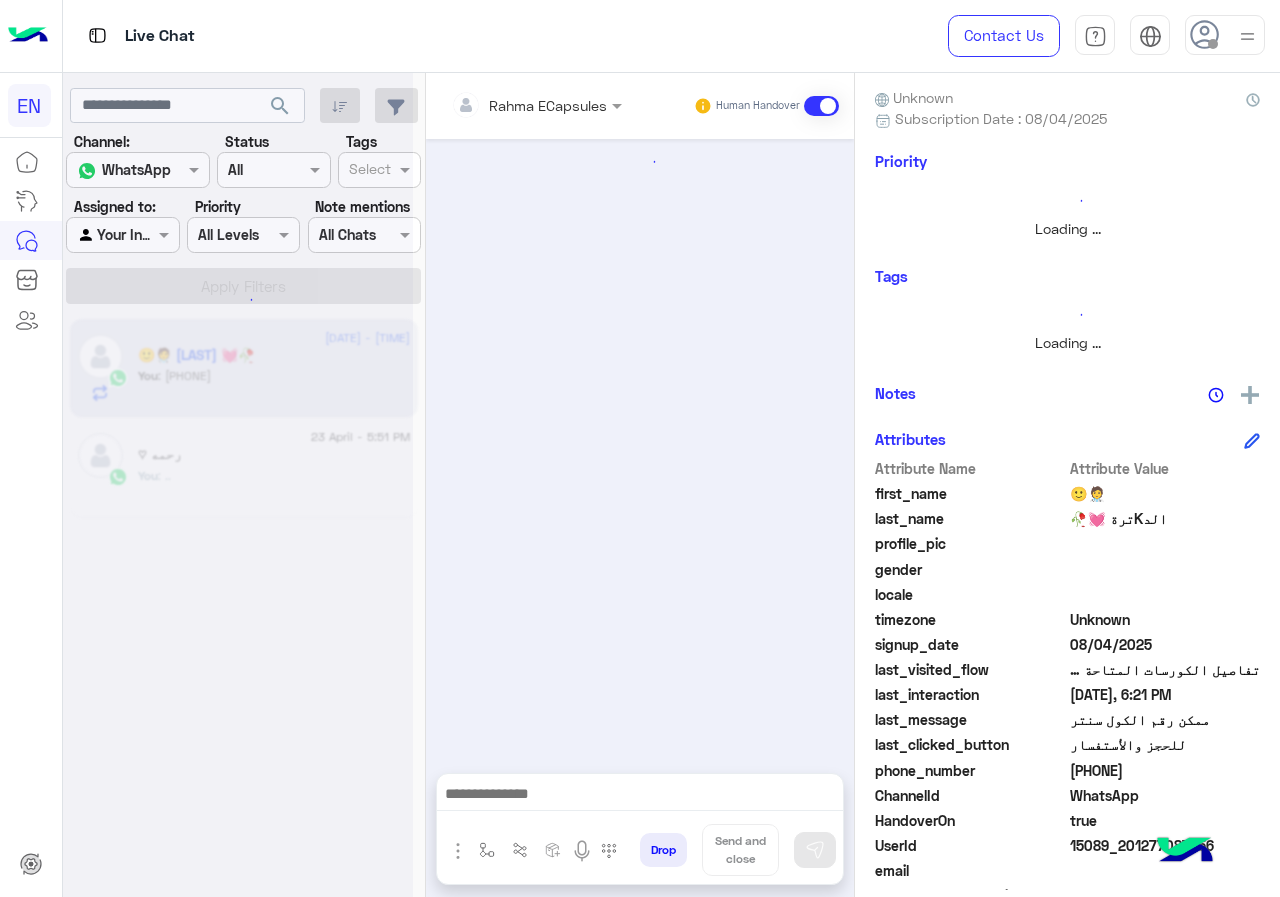 scroll, scrollTop: 221, scrollLeft: 0, axis: vertical 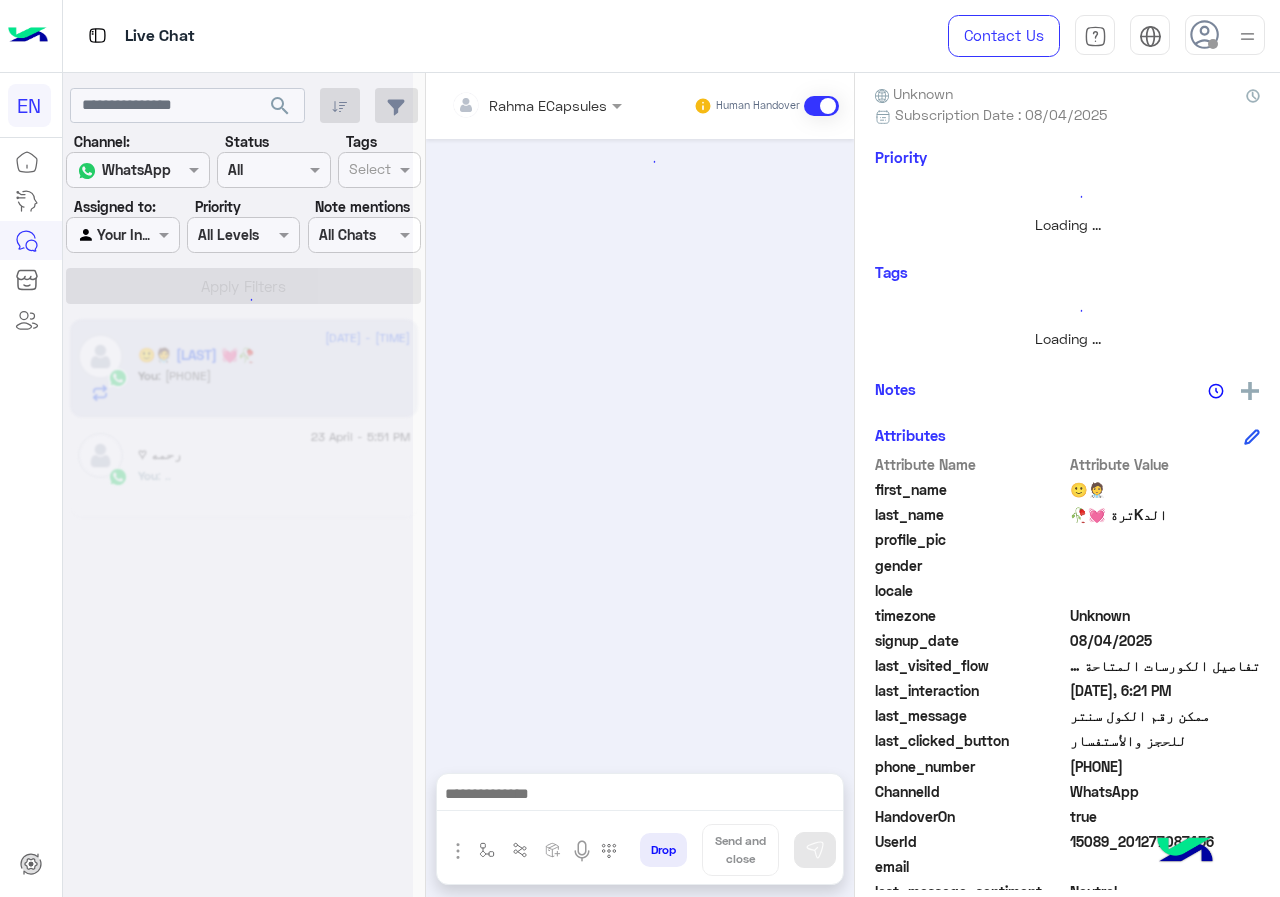 click on "Rahma ECapsules Human Handover" at bounding box center [640, 106] 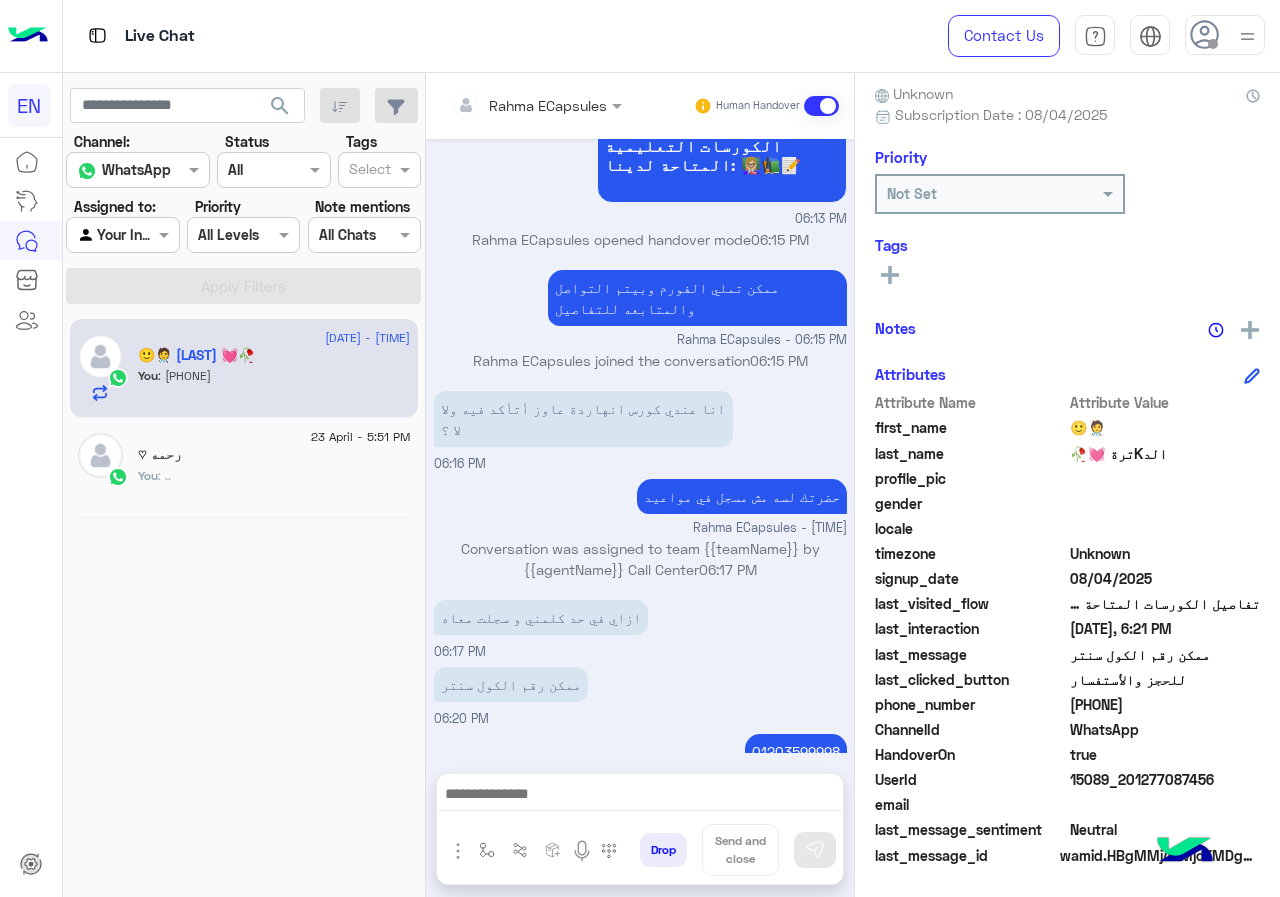 click at bounding box center [509, 105] 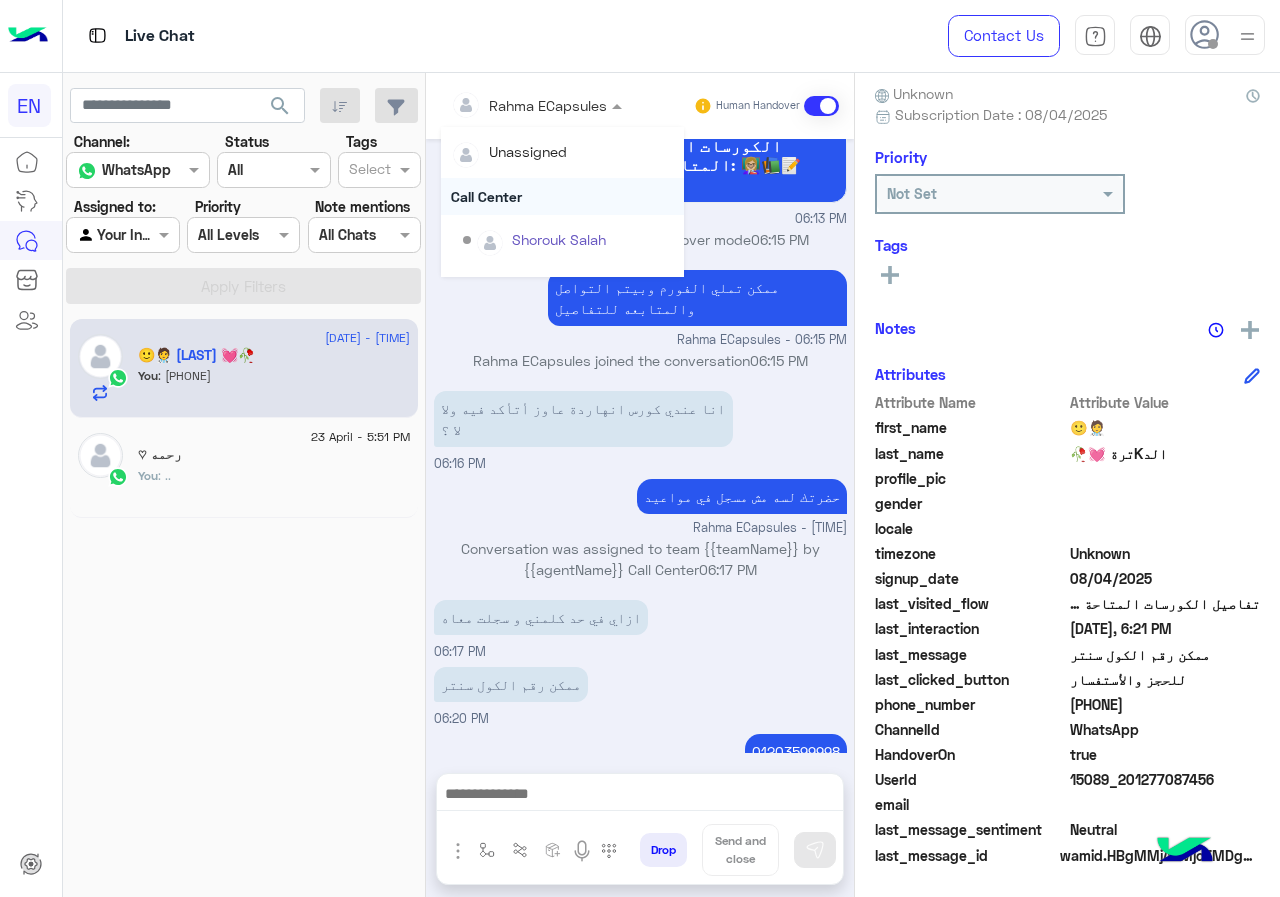 click on "Call Center" at bounding box center [562, 196] 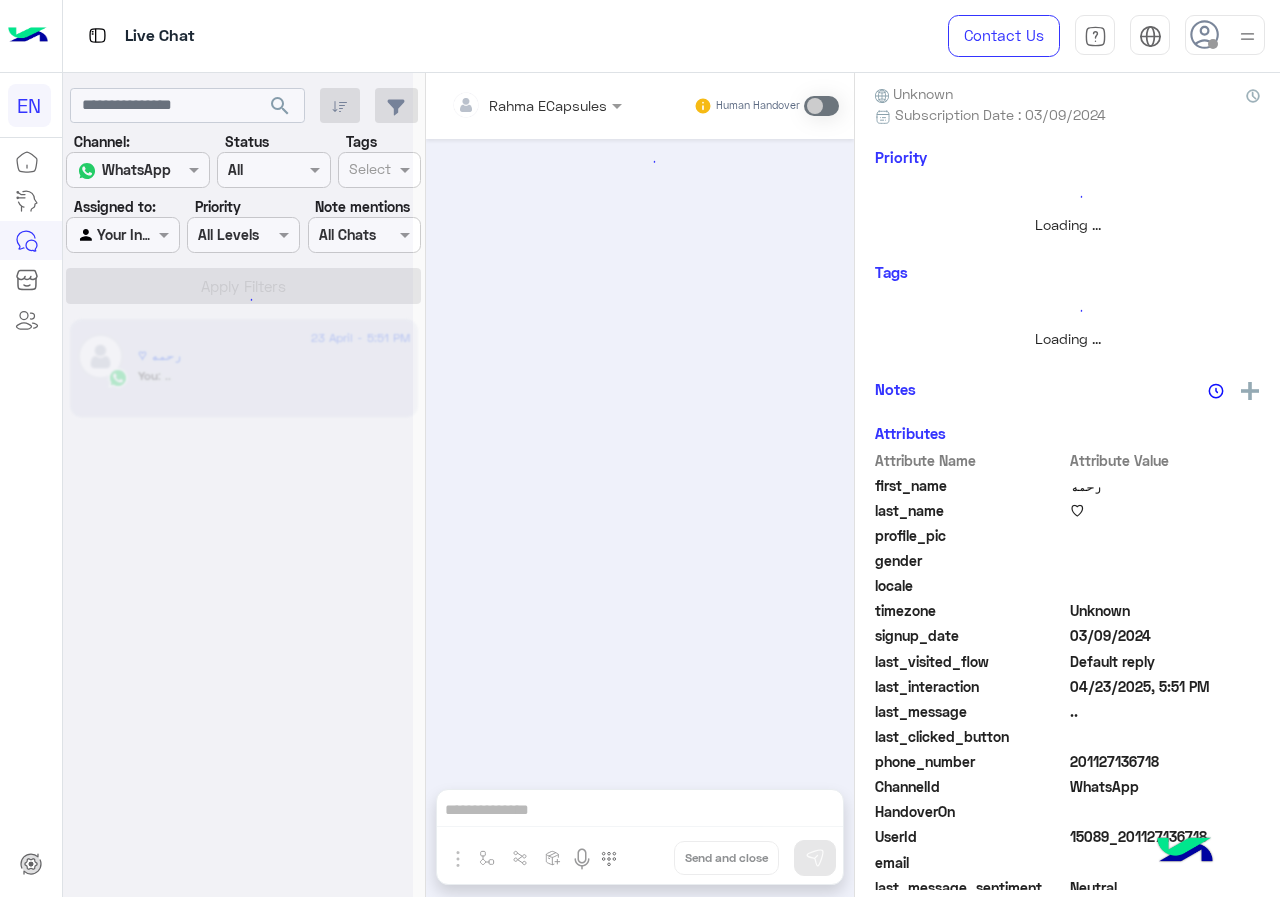 scroll, scrollTop: 221, scrollLeft: 0, axis: vertical 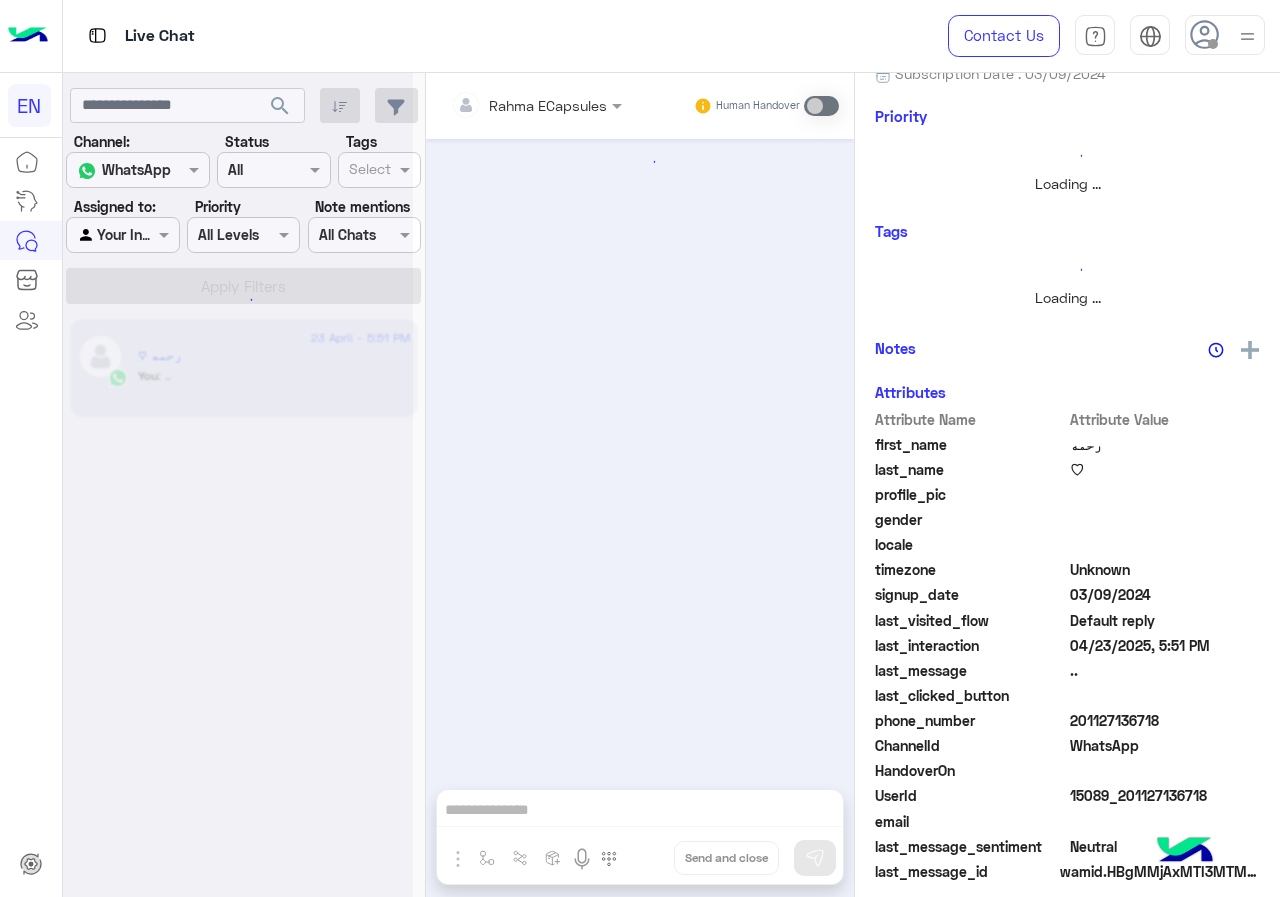 click at bounding box center [122, 234] 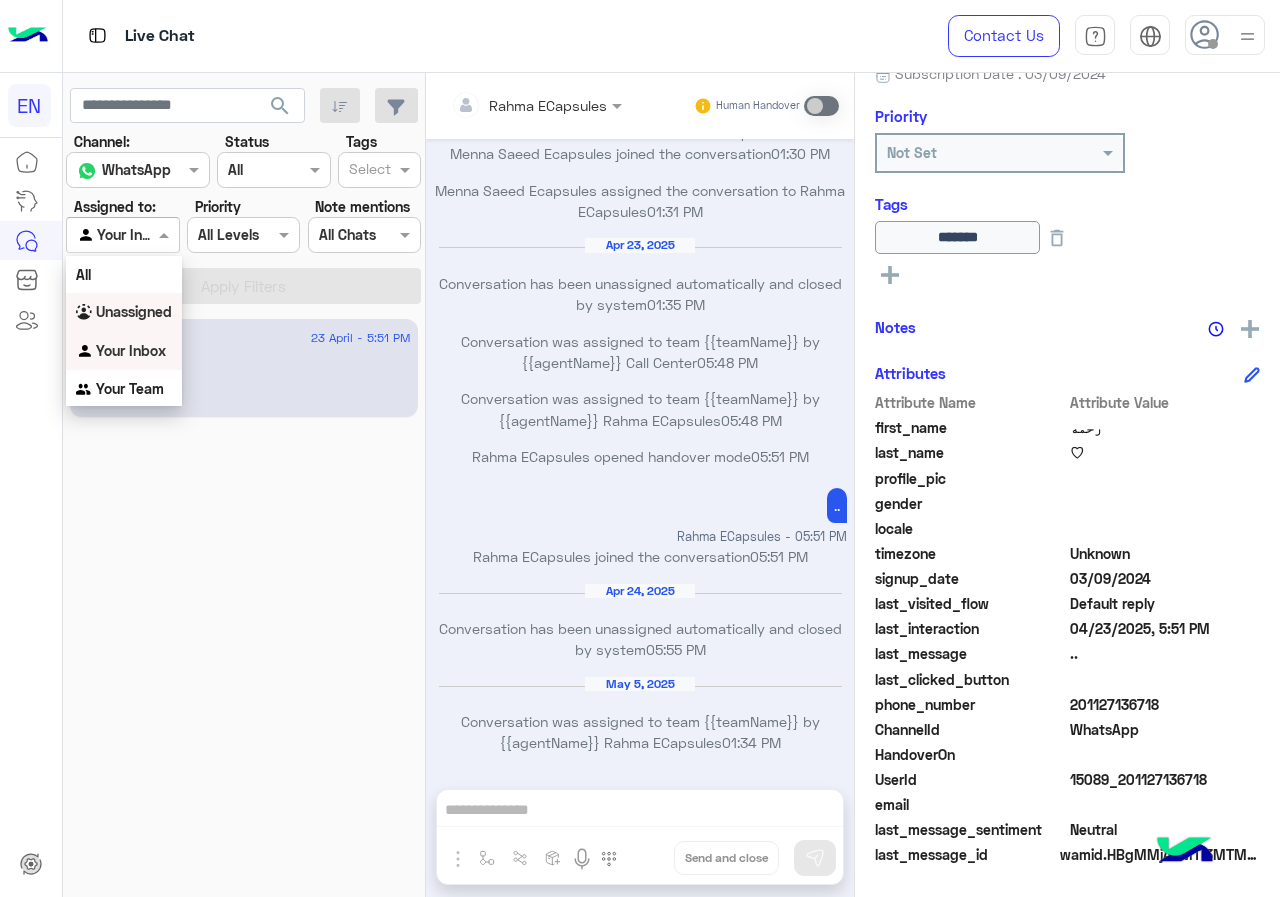 click on "Unassigned" at bounding box center (134, 311) 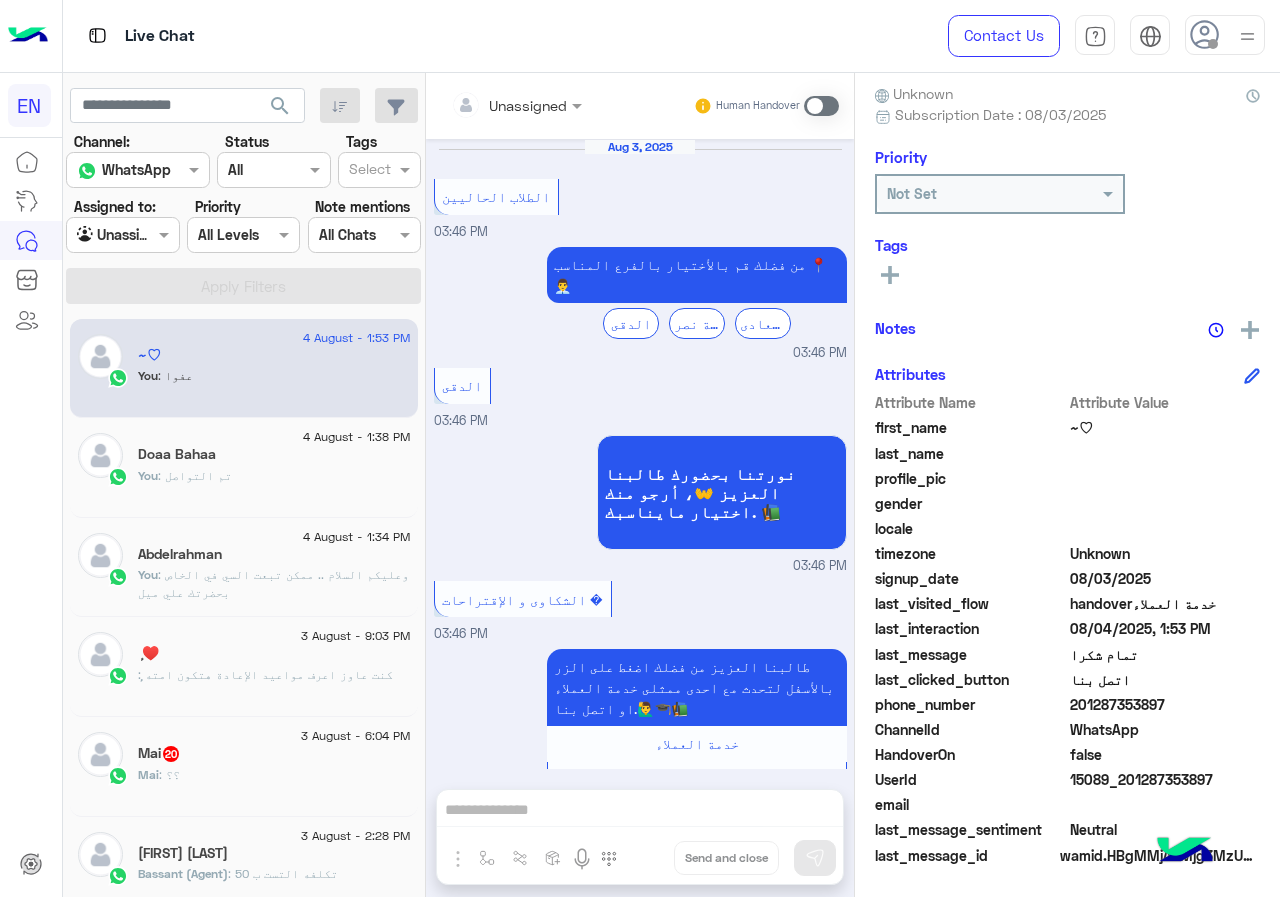scroll, scrollTop: 1145, scrollLeft: 0, axis: vertical 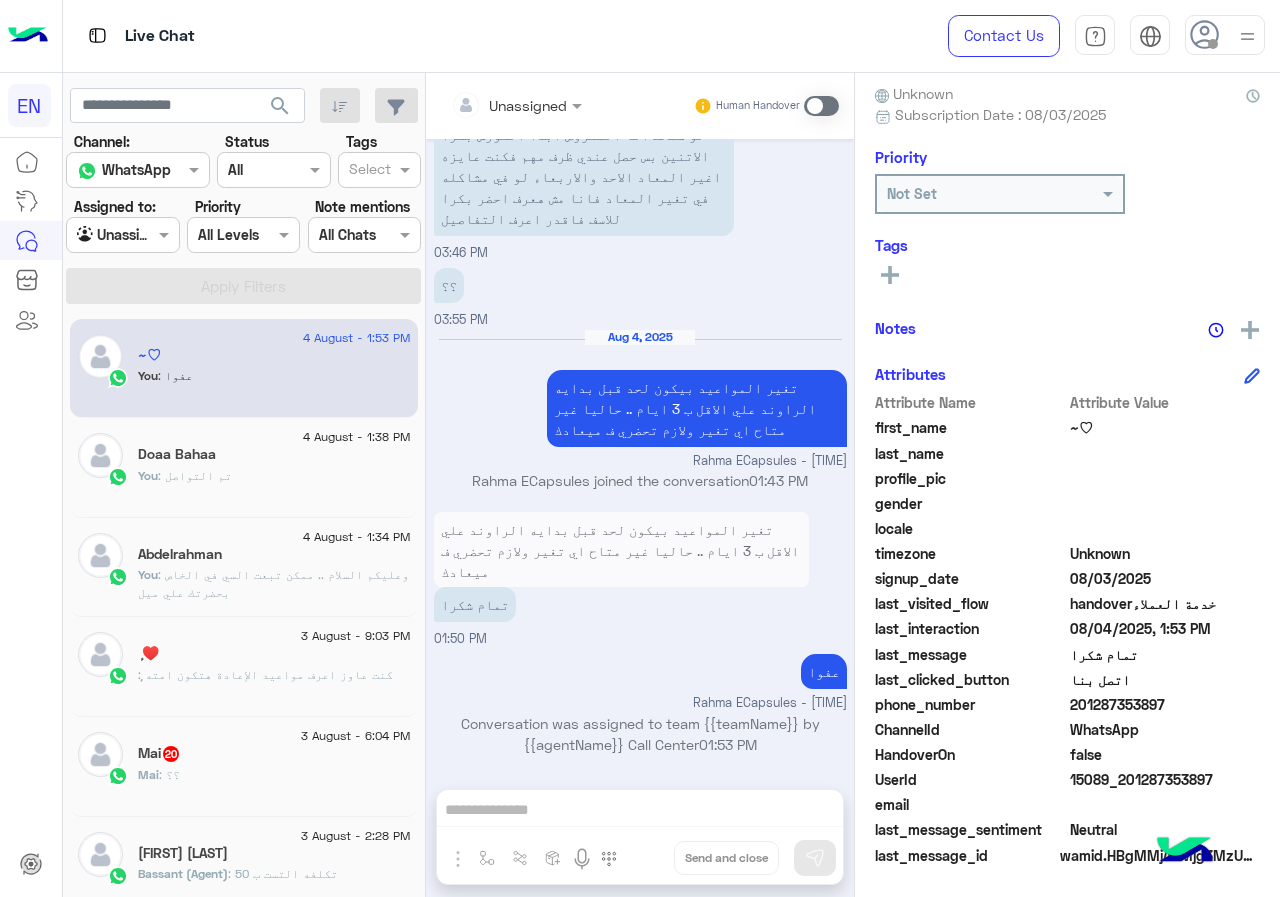 click on "ٕ ♥️" 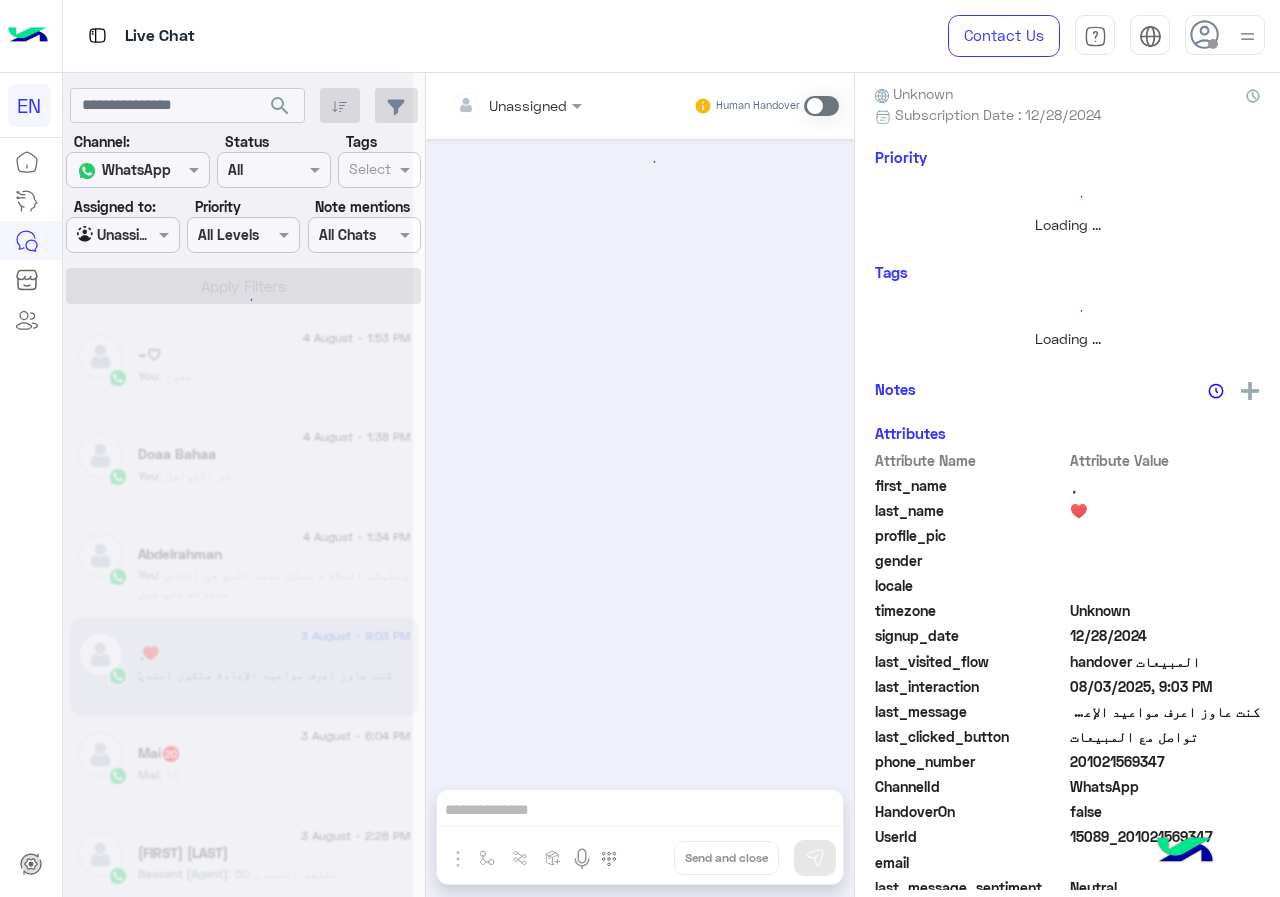 scroll, scrollTop: 221, scrollLeft: 0, axis: vertical 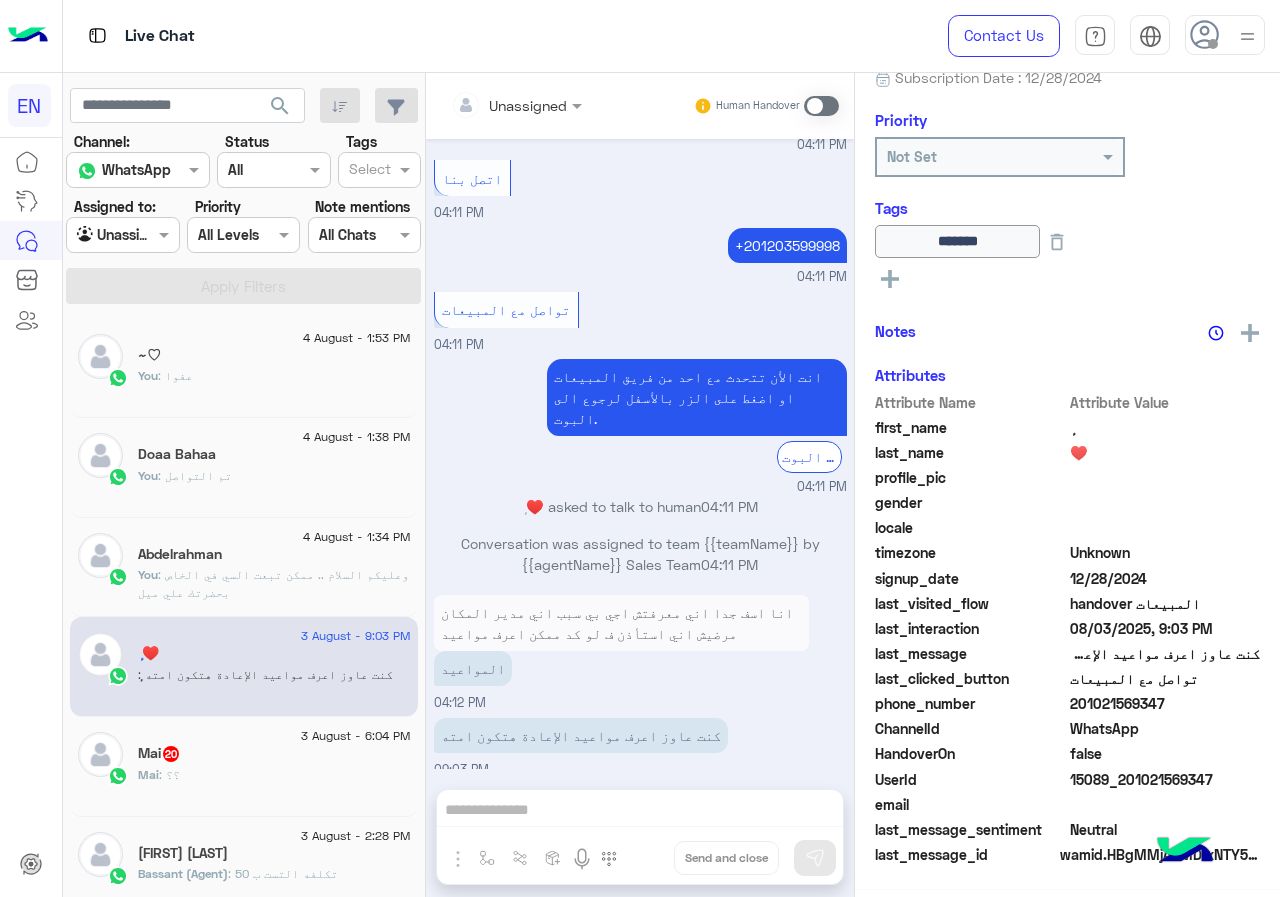 click on "Unassigned Human Handover" at bounding box center [640, 106] 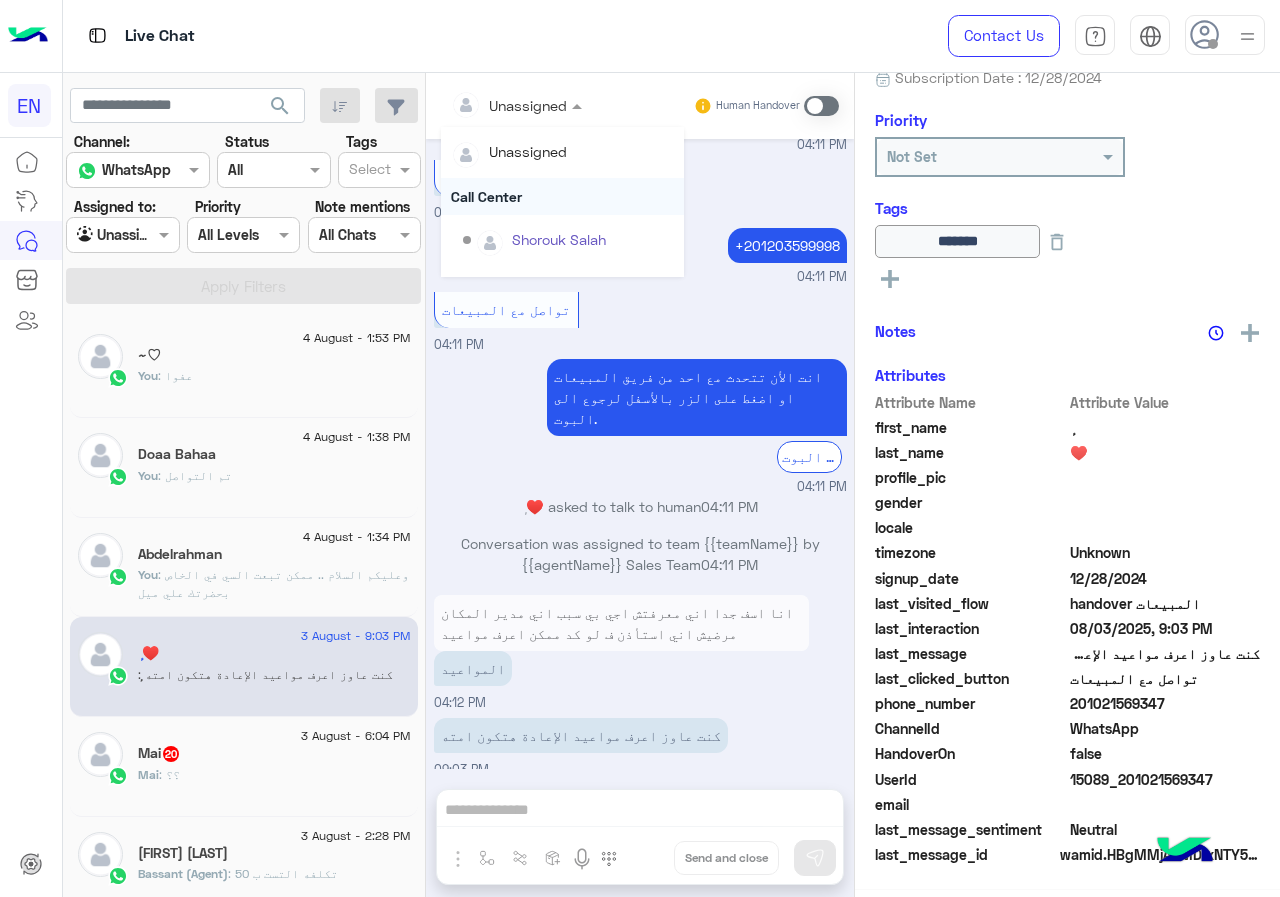 click on "Call Center" at bounding box center (562, 196) 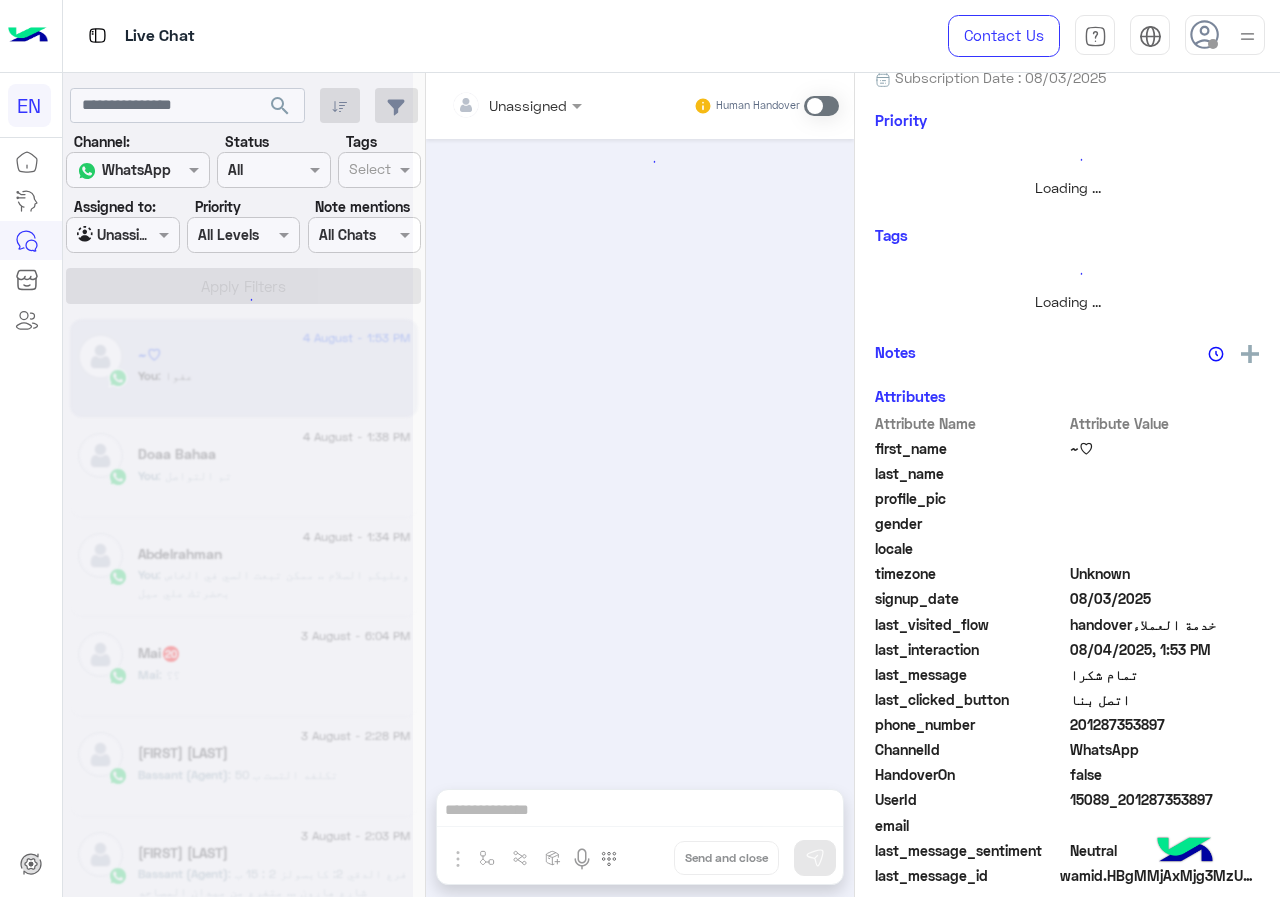 scroll, scrollTop: 221, scrollLeft: 0, axis: vertical 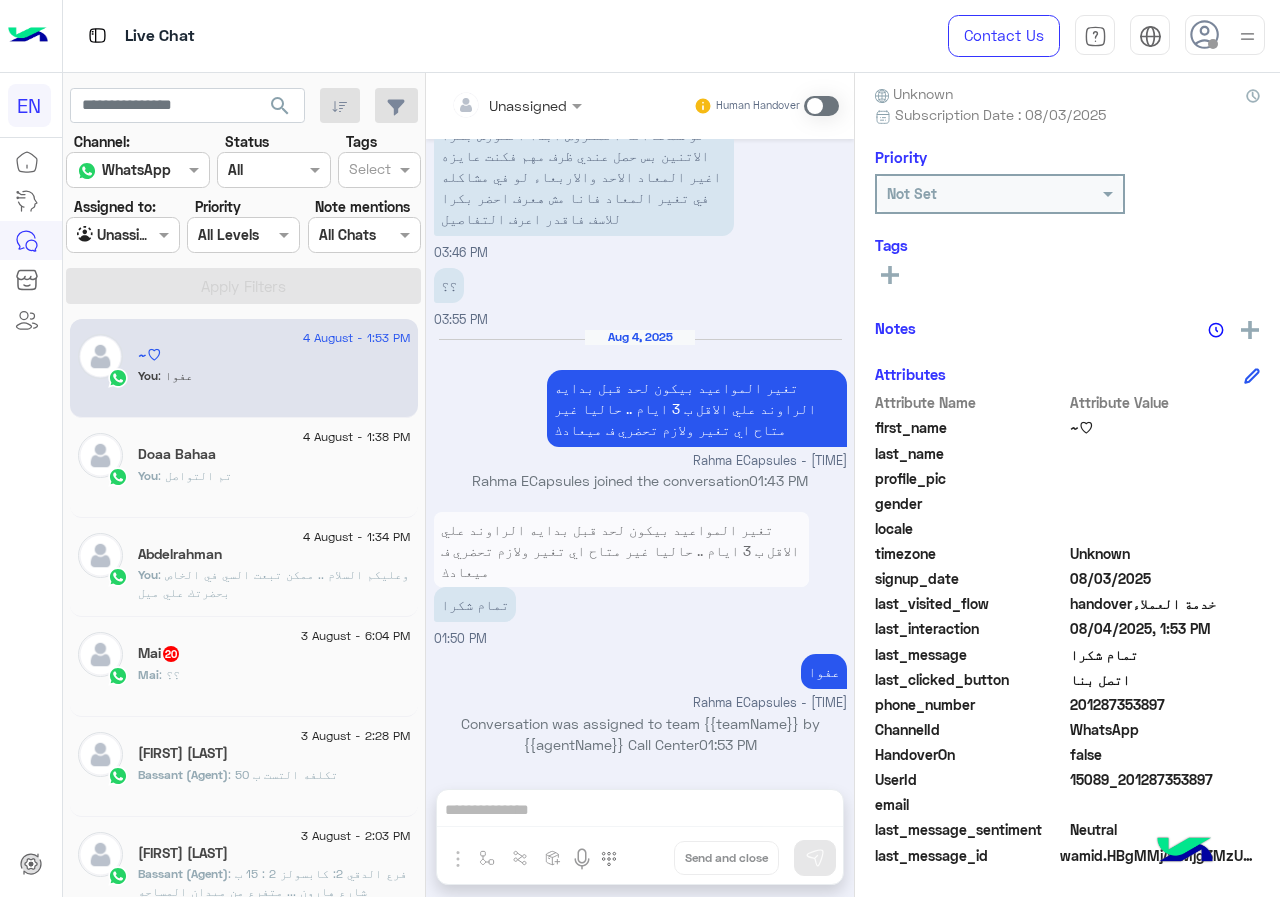 click on "[FIRST] 20" 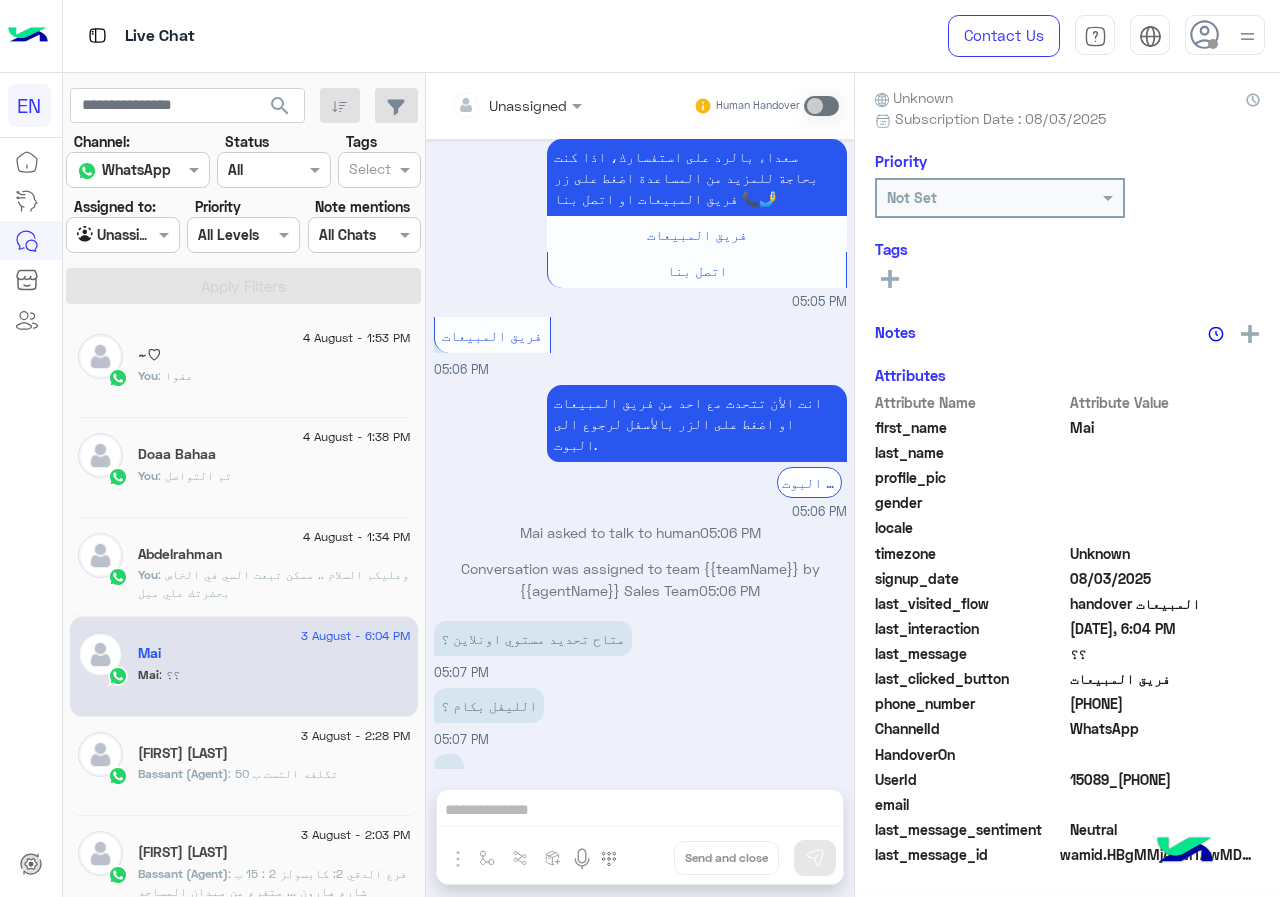 click on "Unassigned Human Handover" at bounding box center (640, 106) 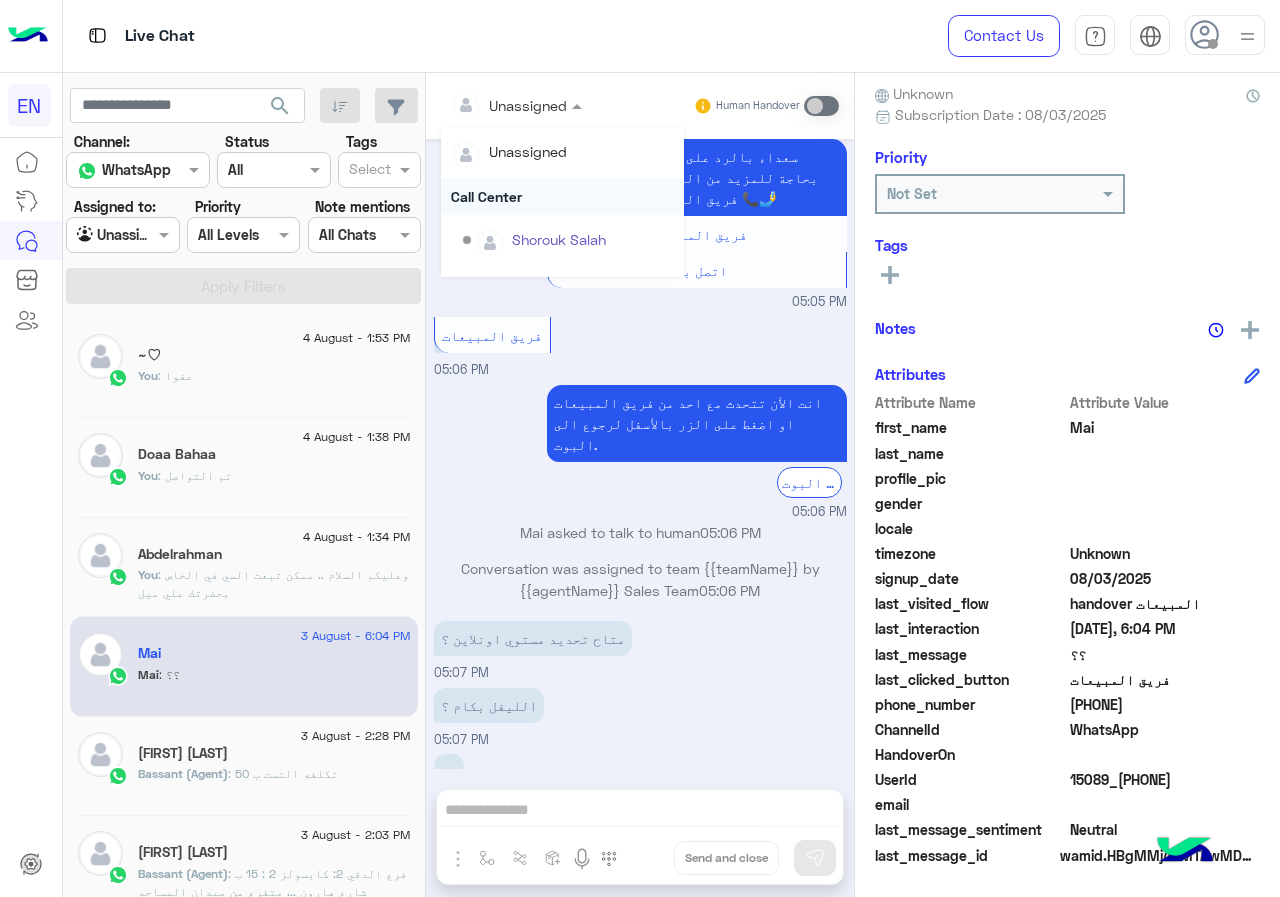 click on "Call Center" at bounding box center (562, 196) 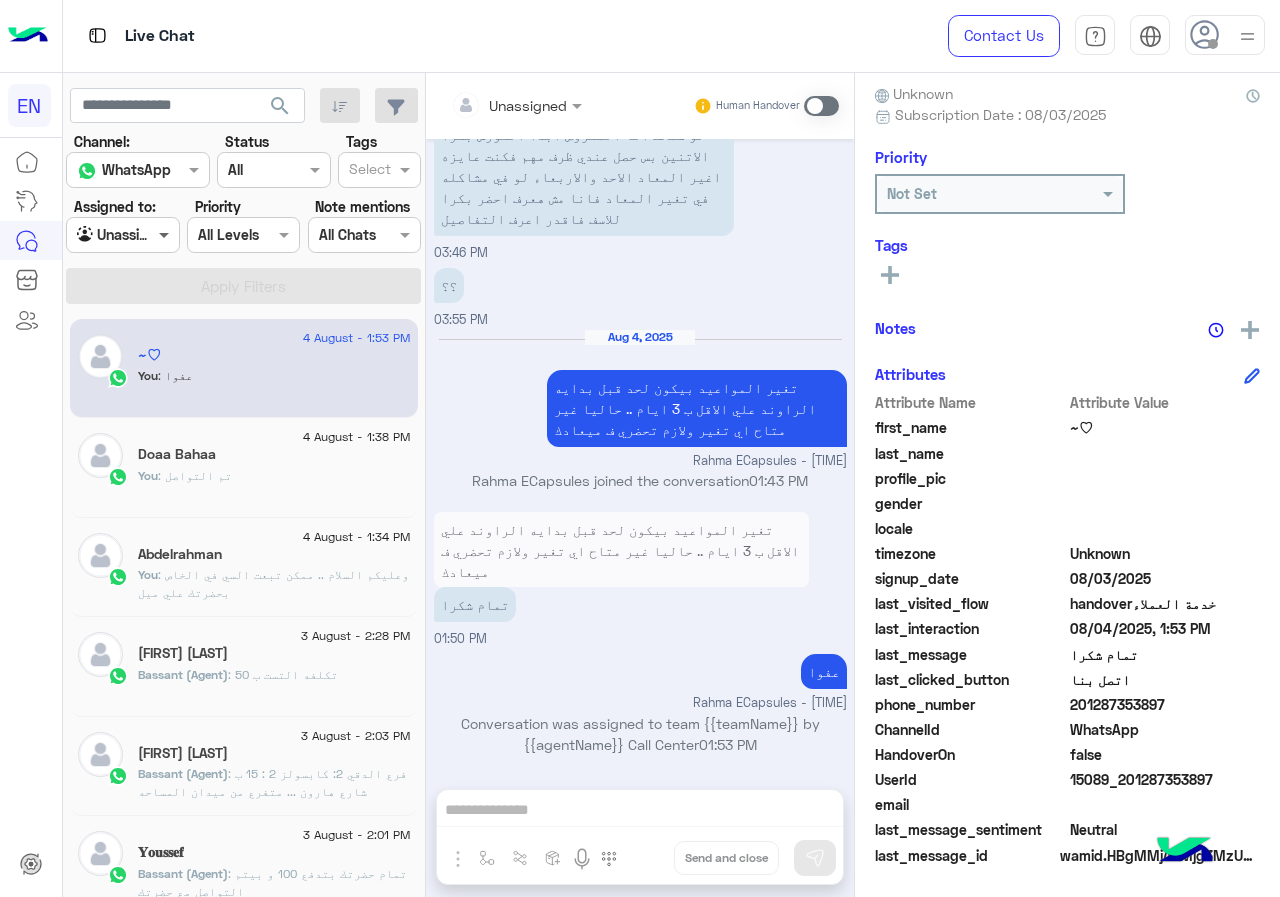 click at bounding box center (166, 234) 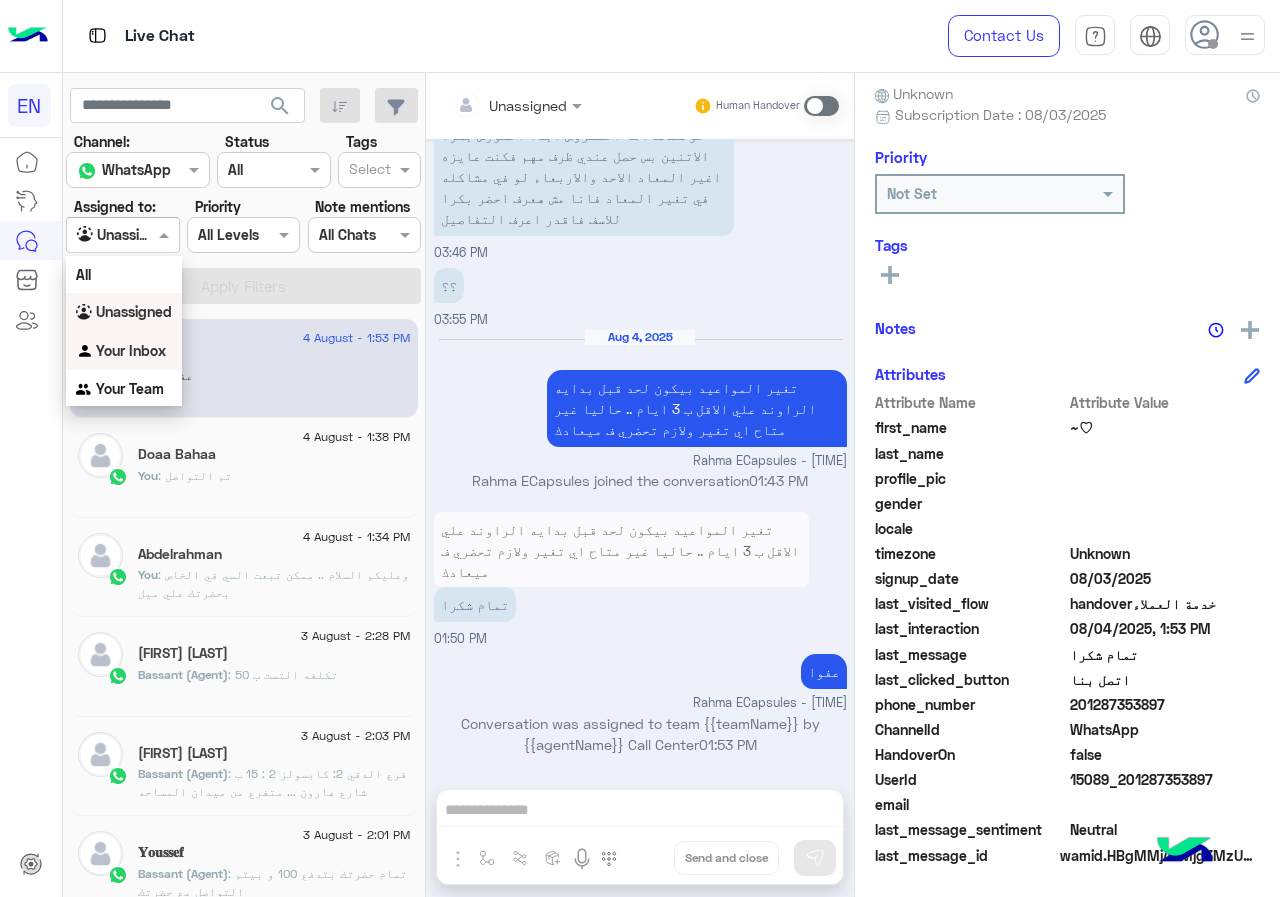 click on "[DATE] - [TIME]    You  : عفوا" 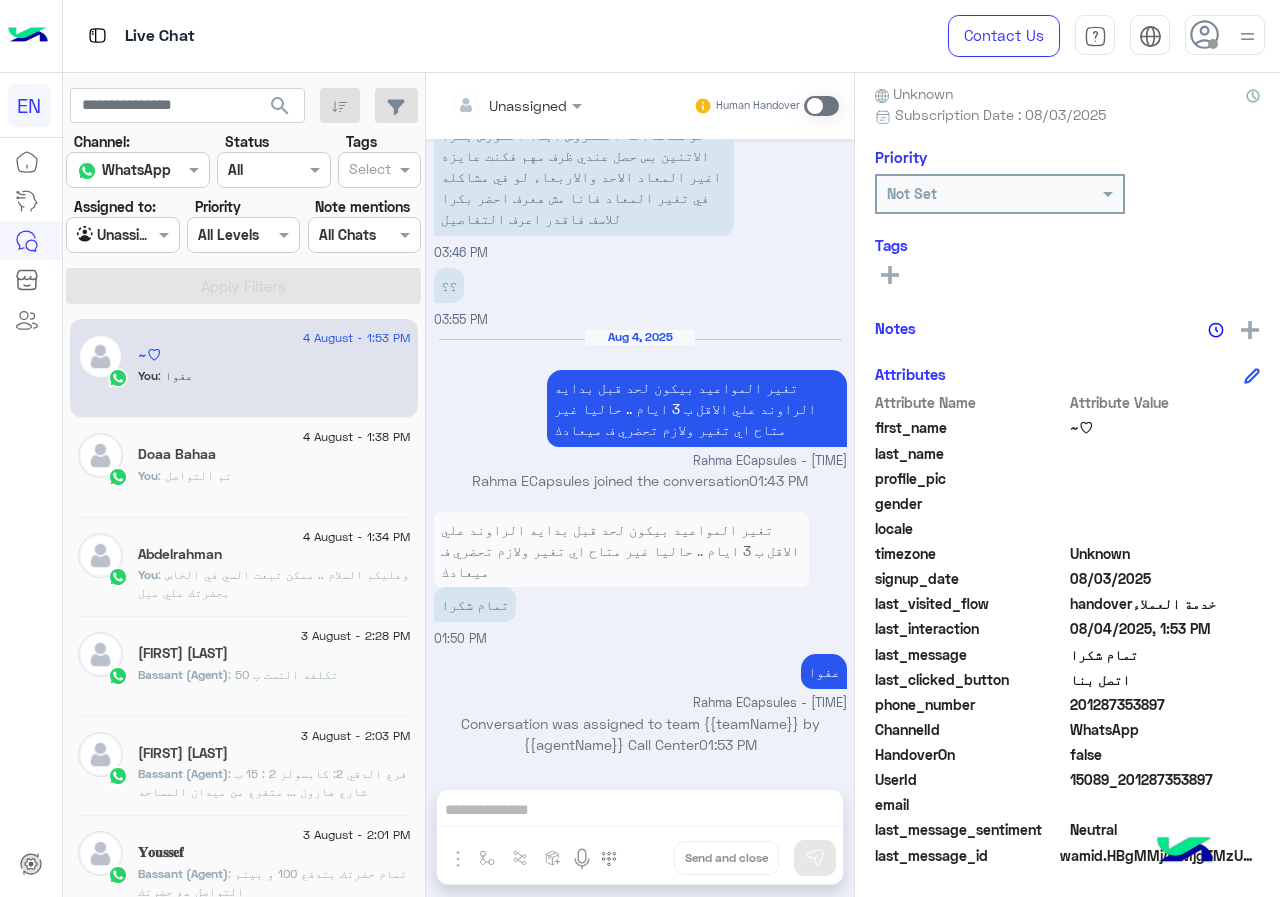 click at bounding box center (122, 234) 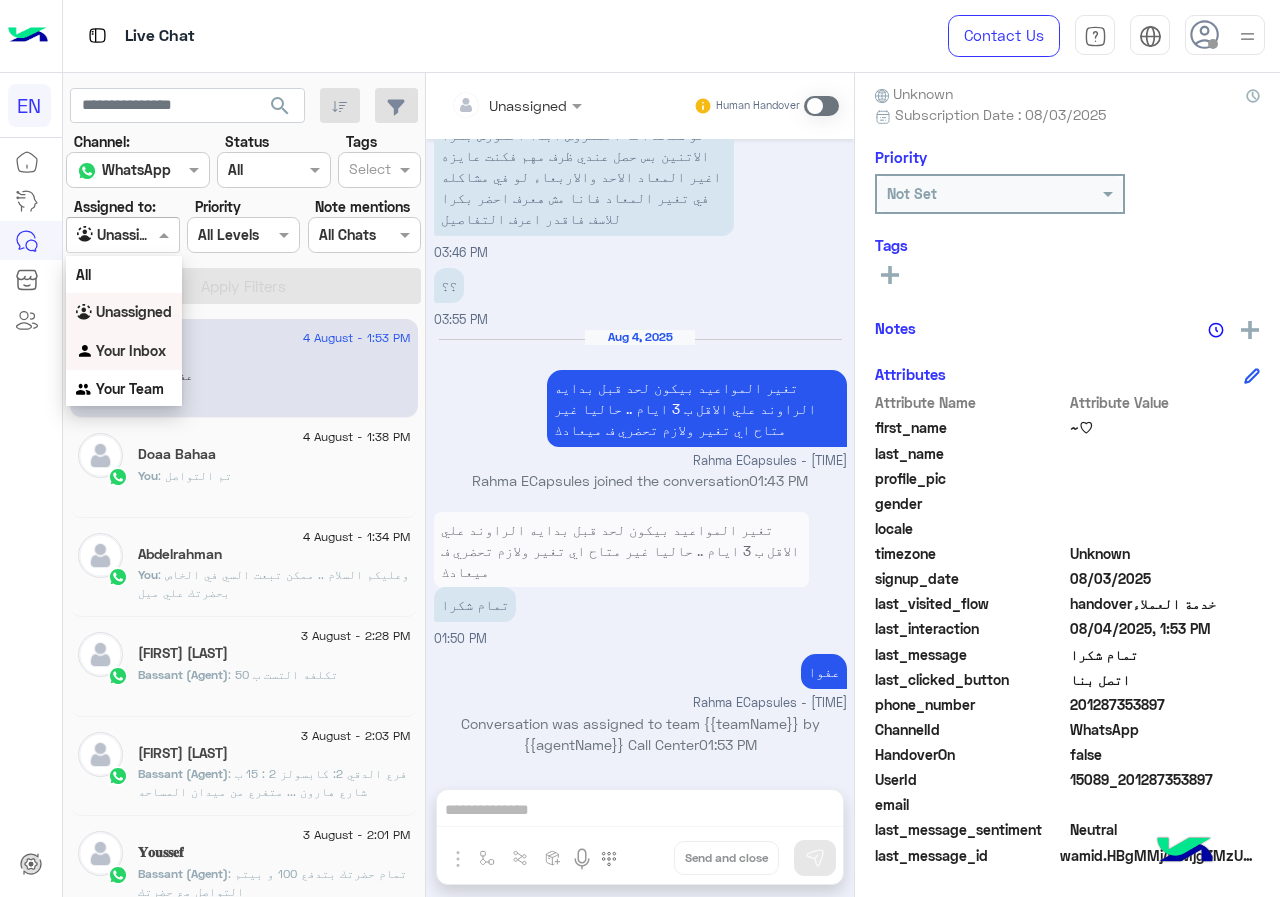 click on "Your Inbox" at bounding box center [131, 350] 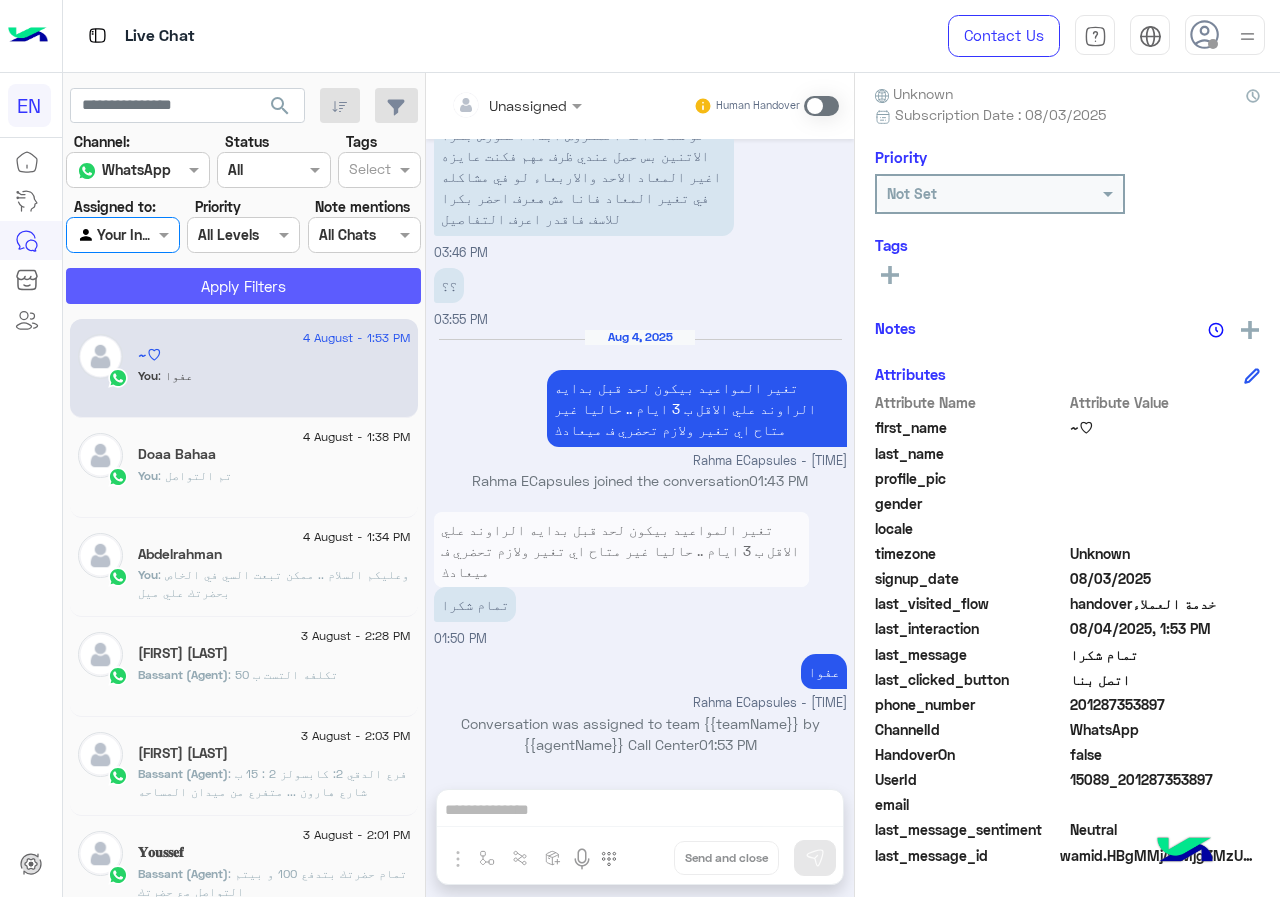 click on "Apply Filters" 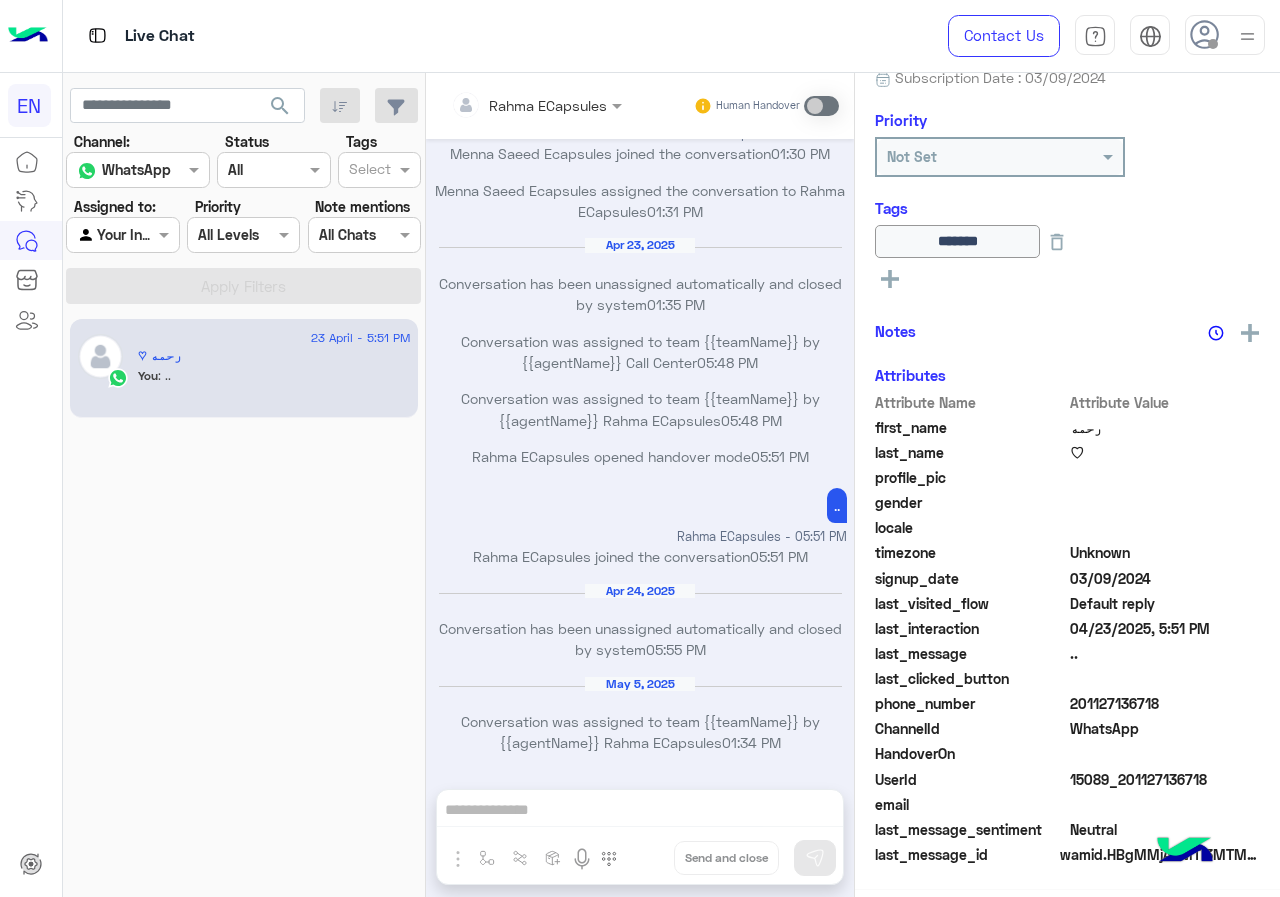 click on "Assigned to:" 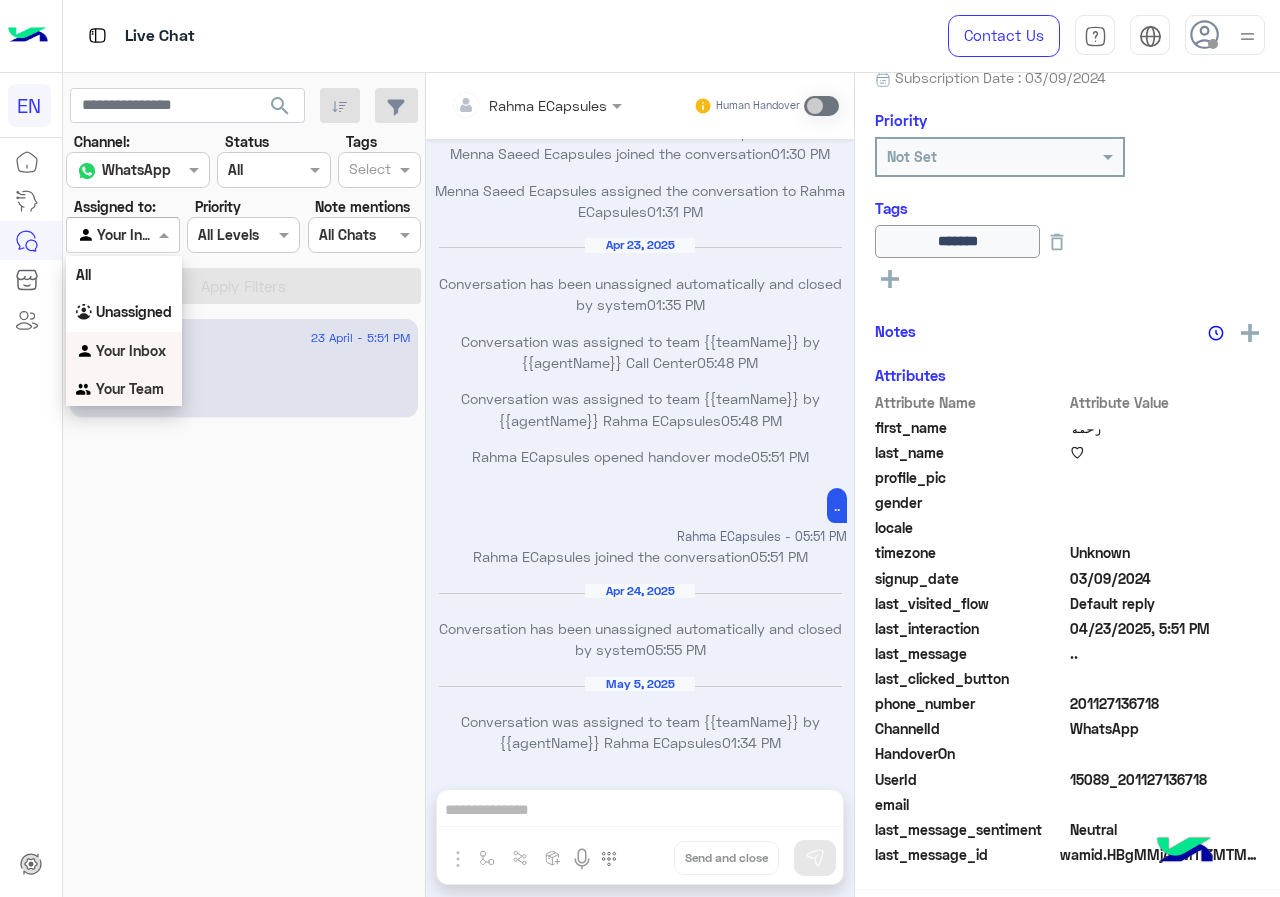 click on "Your Team" at bounding box center (130, 388) 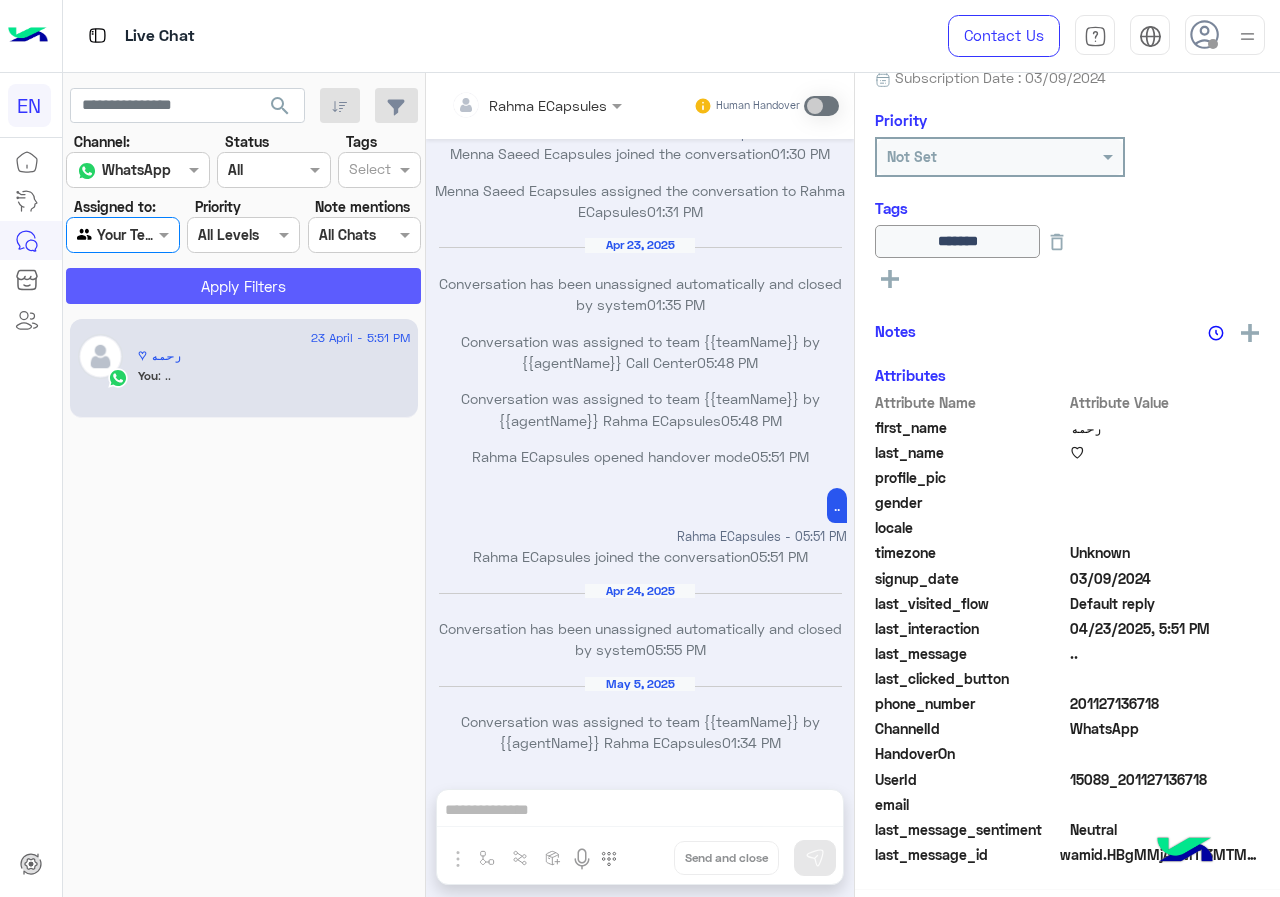 click on "Apply Filters" 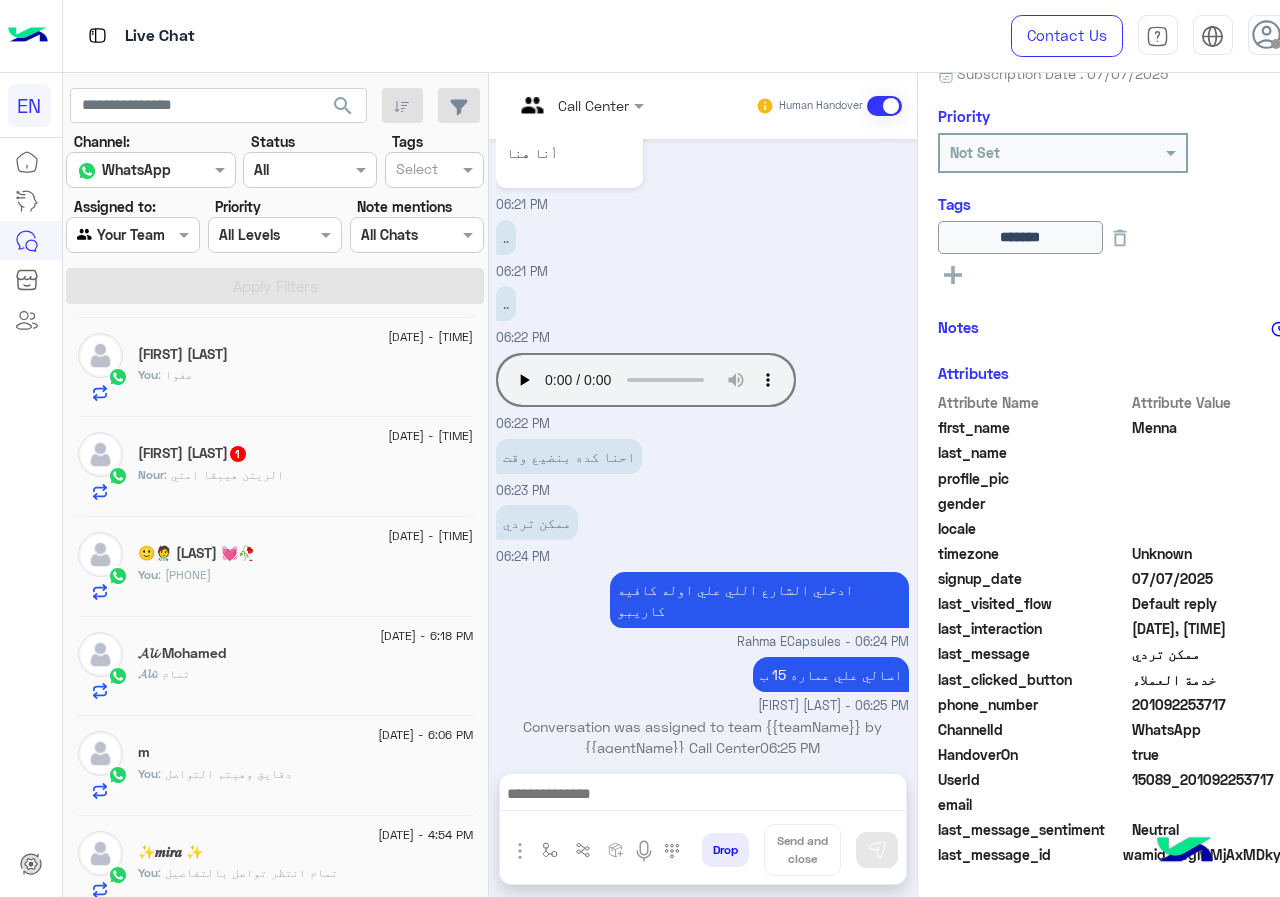 click on "[FIRST] : الريتن هيبقا امتي" 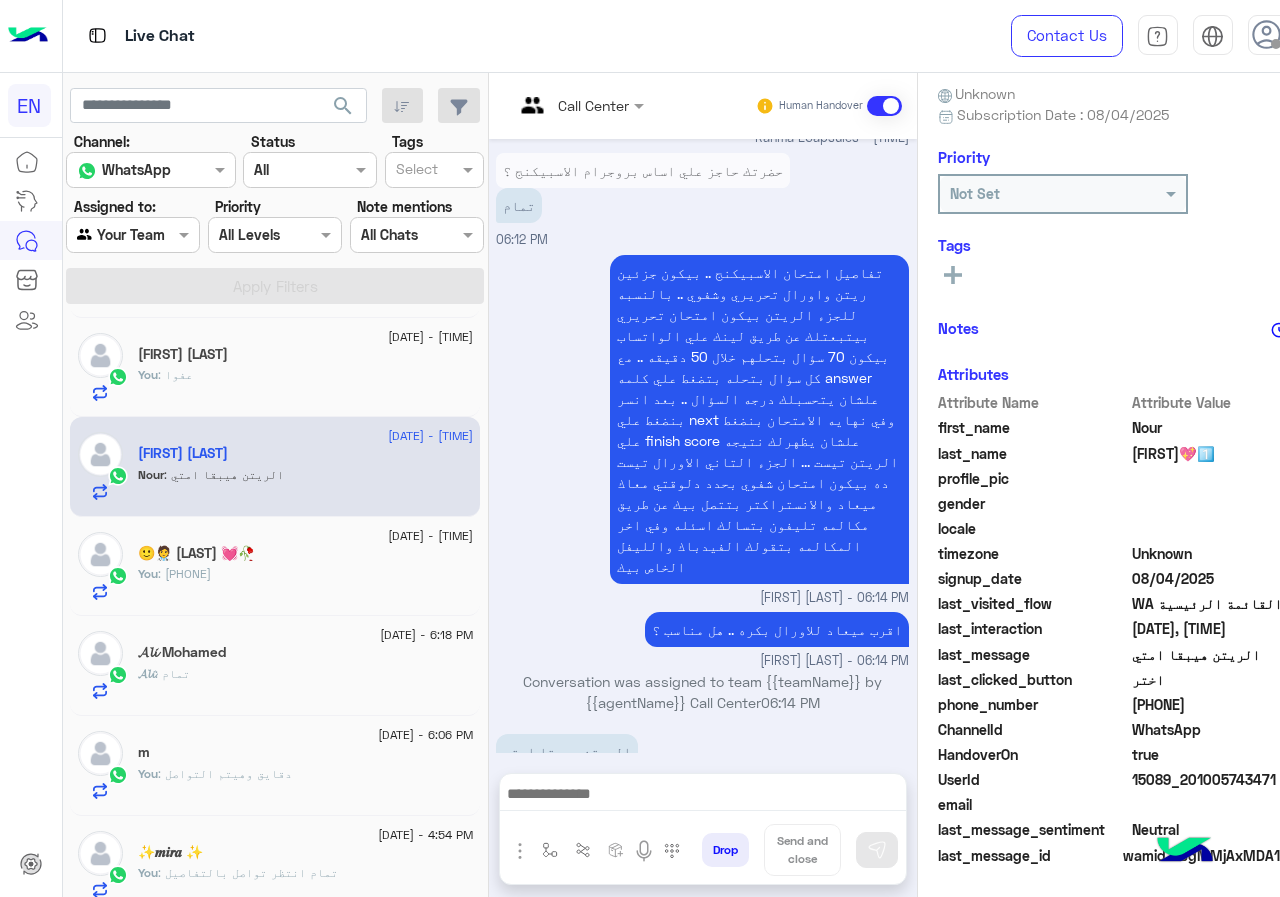 click at bounding box center [703, 796] 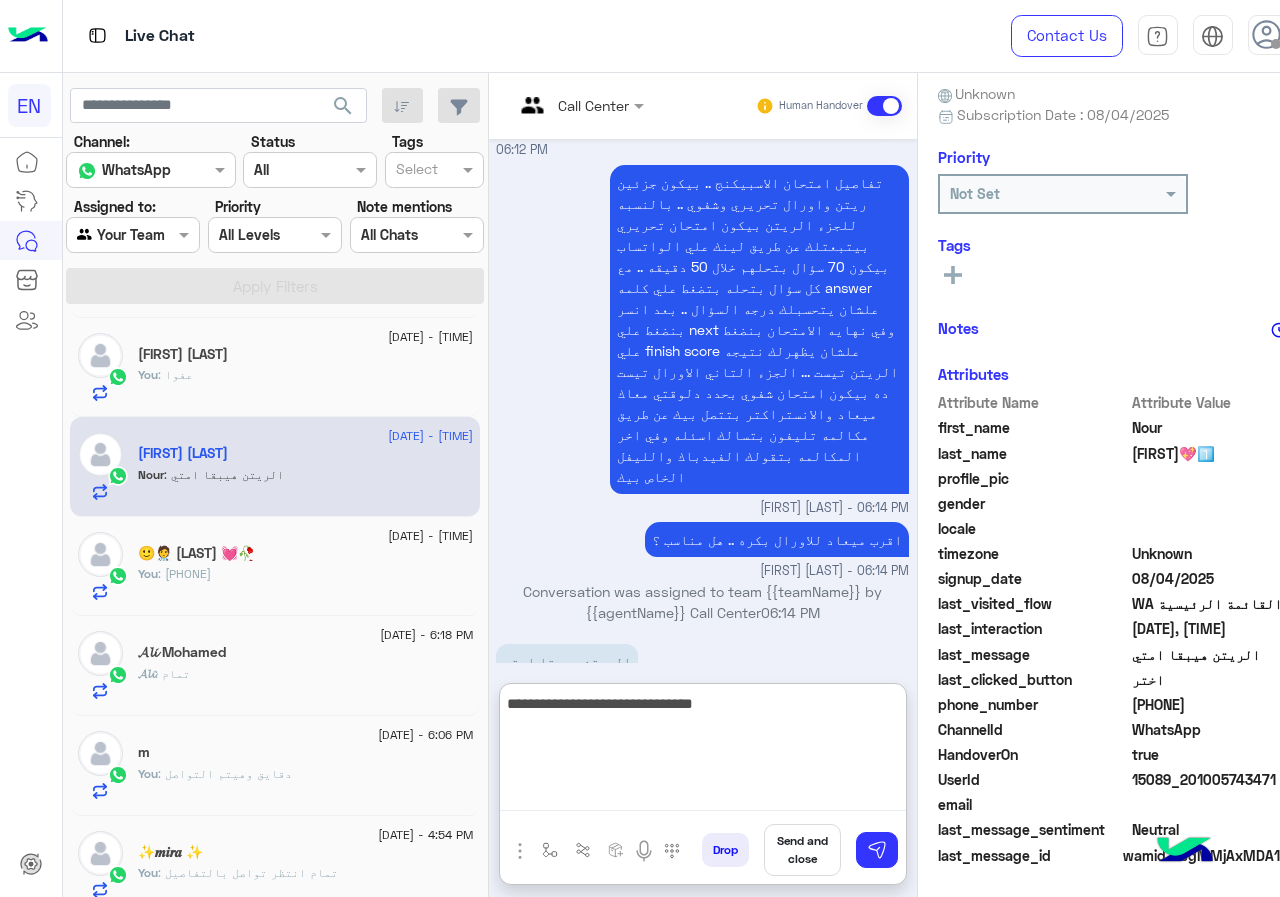 type on "**********" 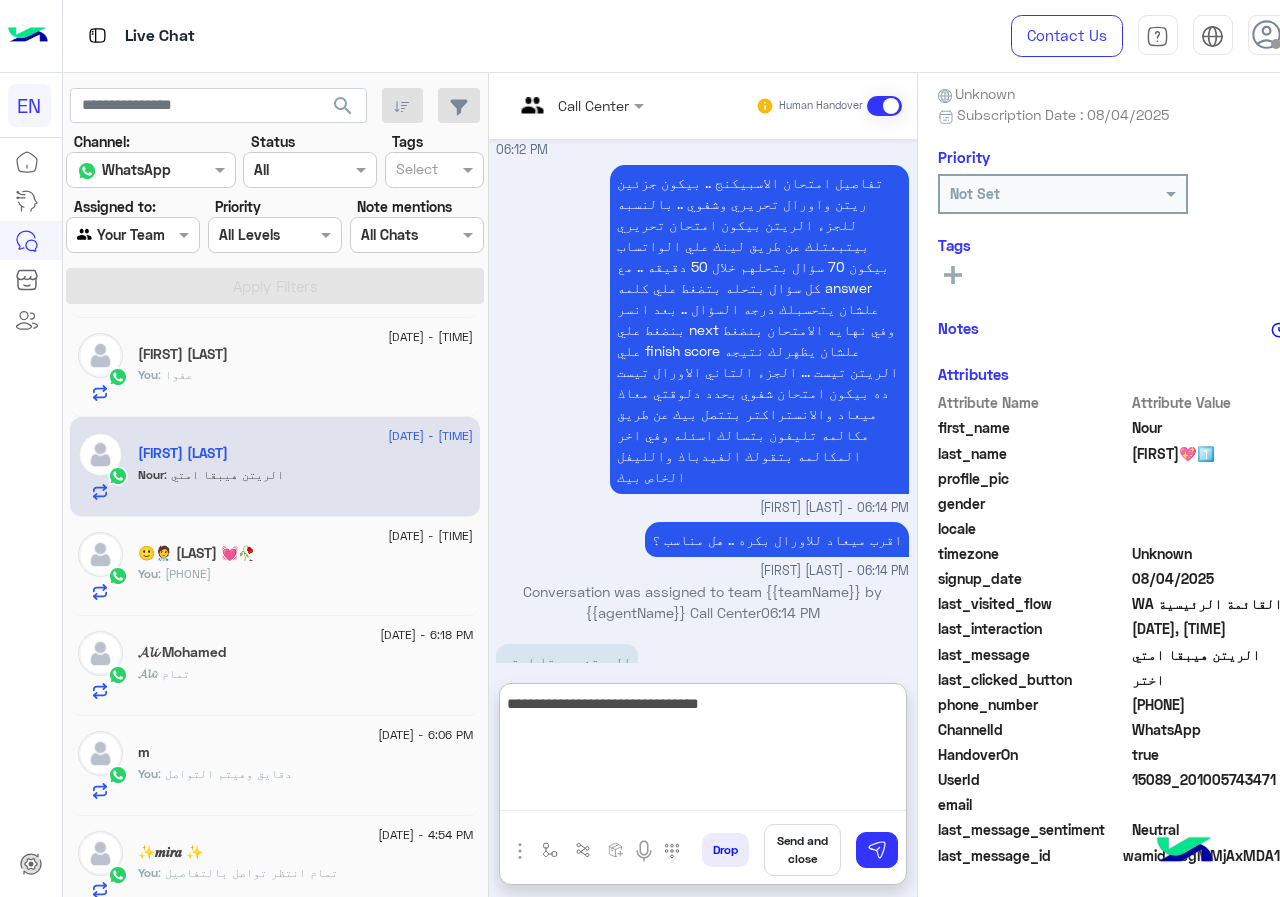type 